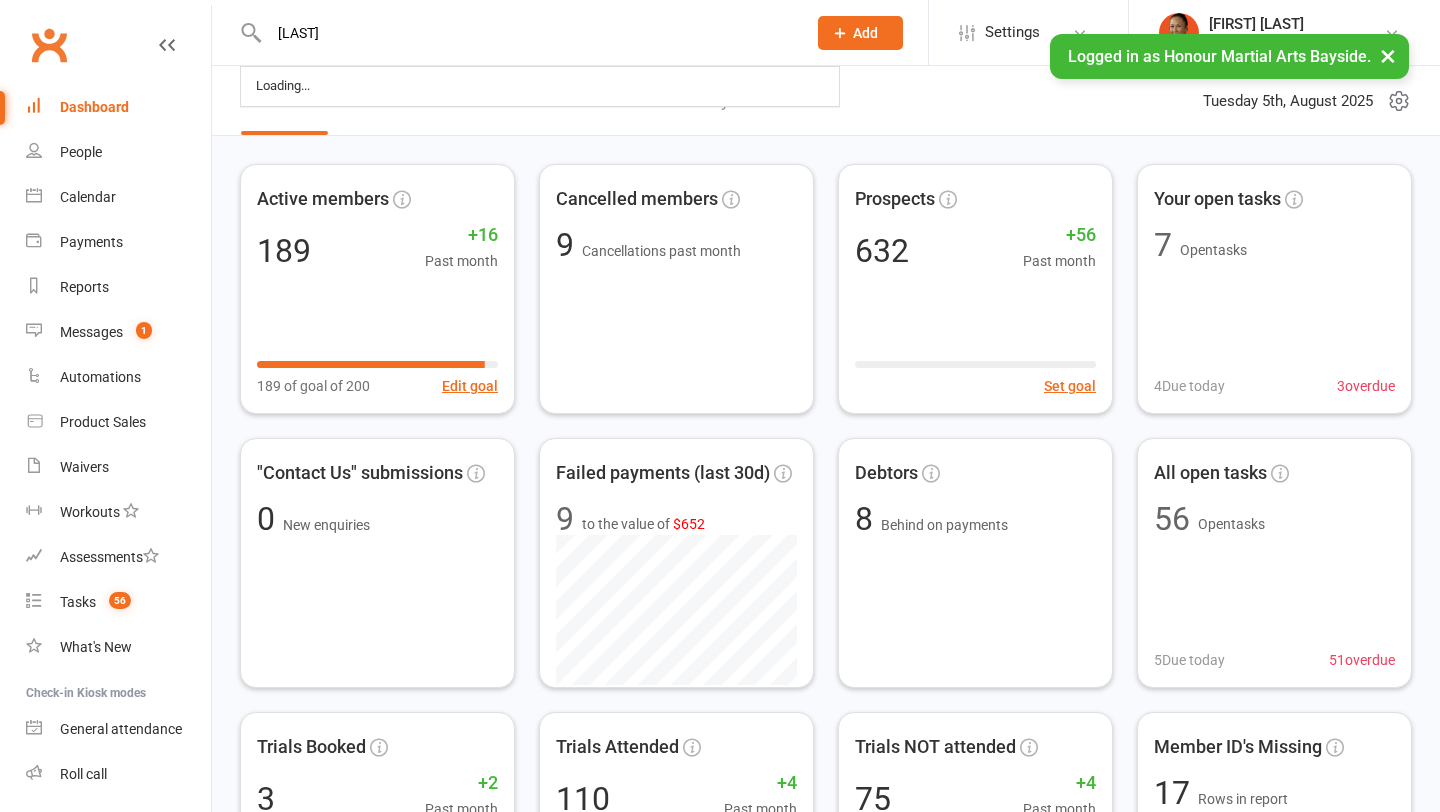 scroll, scrollTop: 0, scrollLeft: 0, axis: both 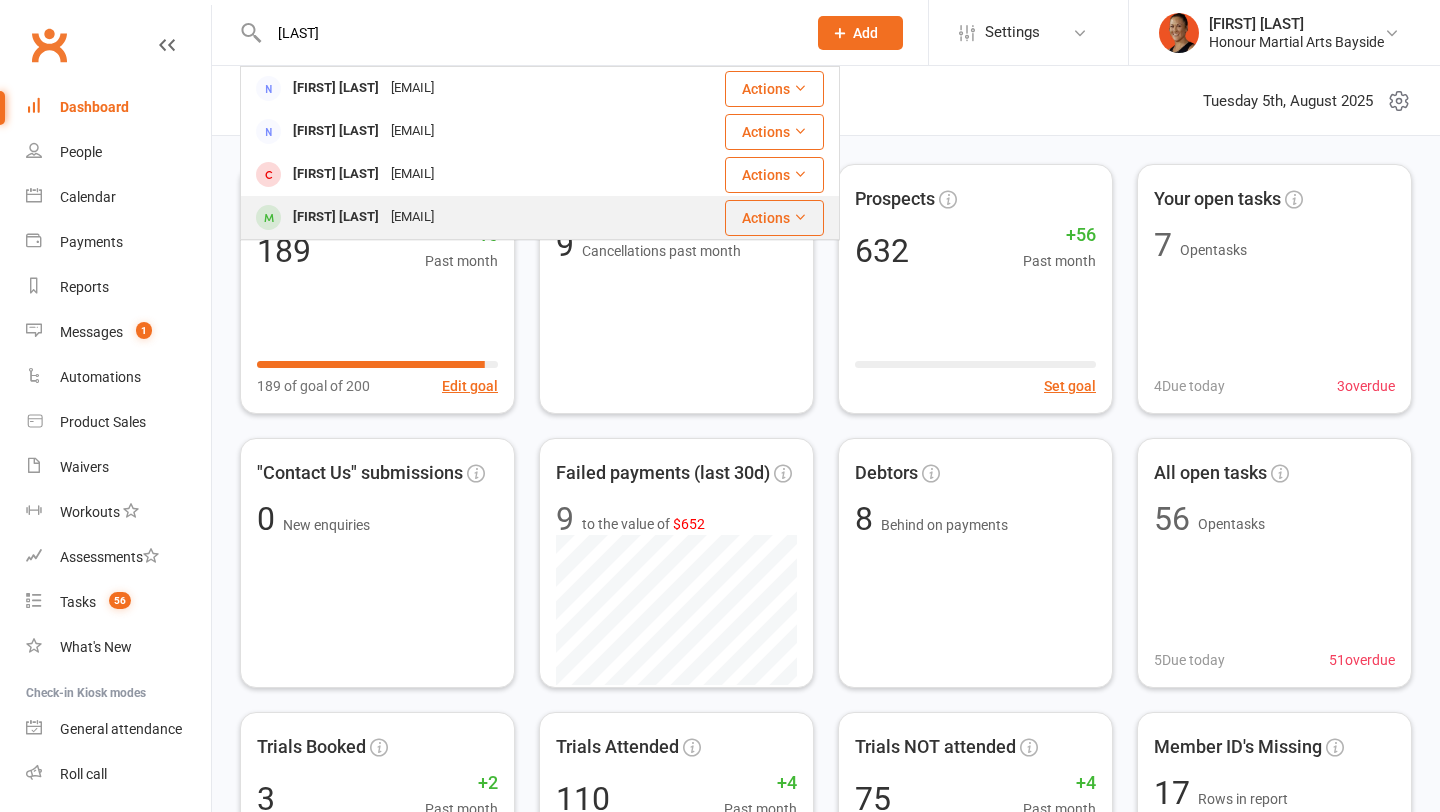 type on "[LAST]" 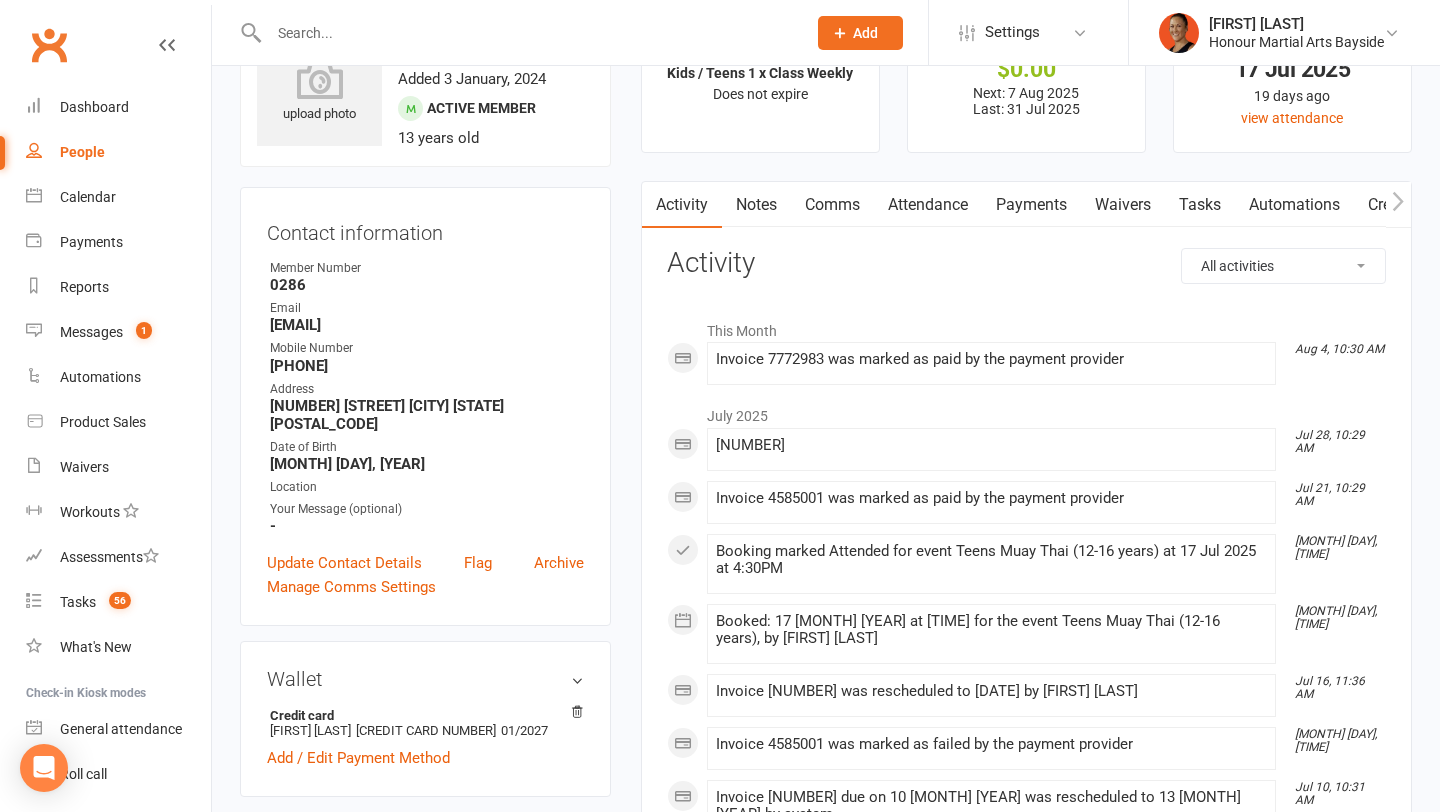 scroll, scrollTop: 78, scrollLeft: 0, axis: vertical 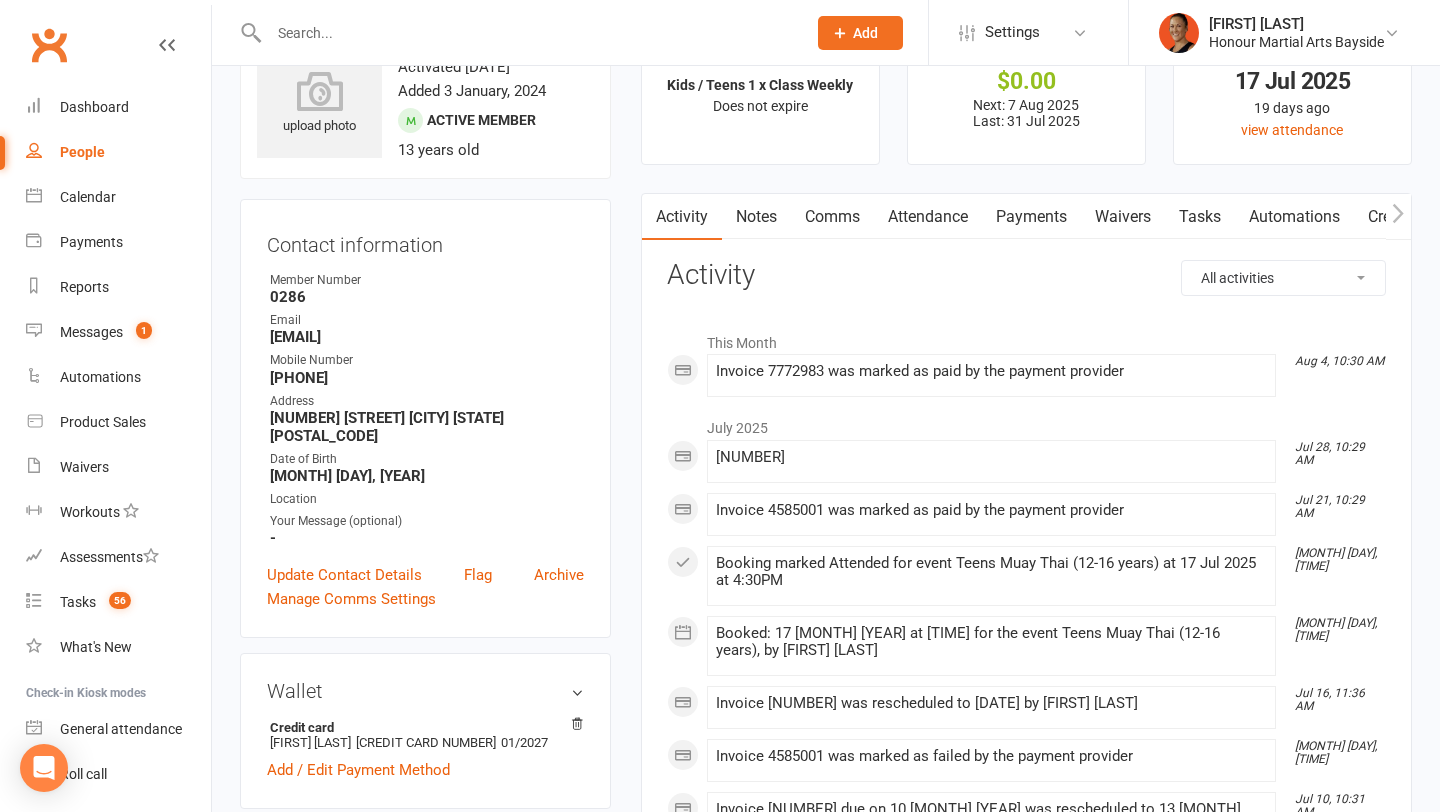 click on "Payments" at bounding box center [1031, 217] 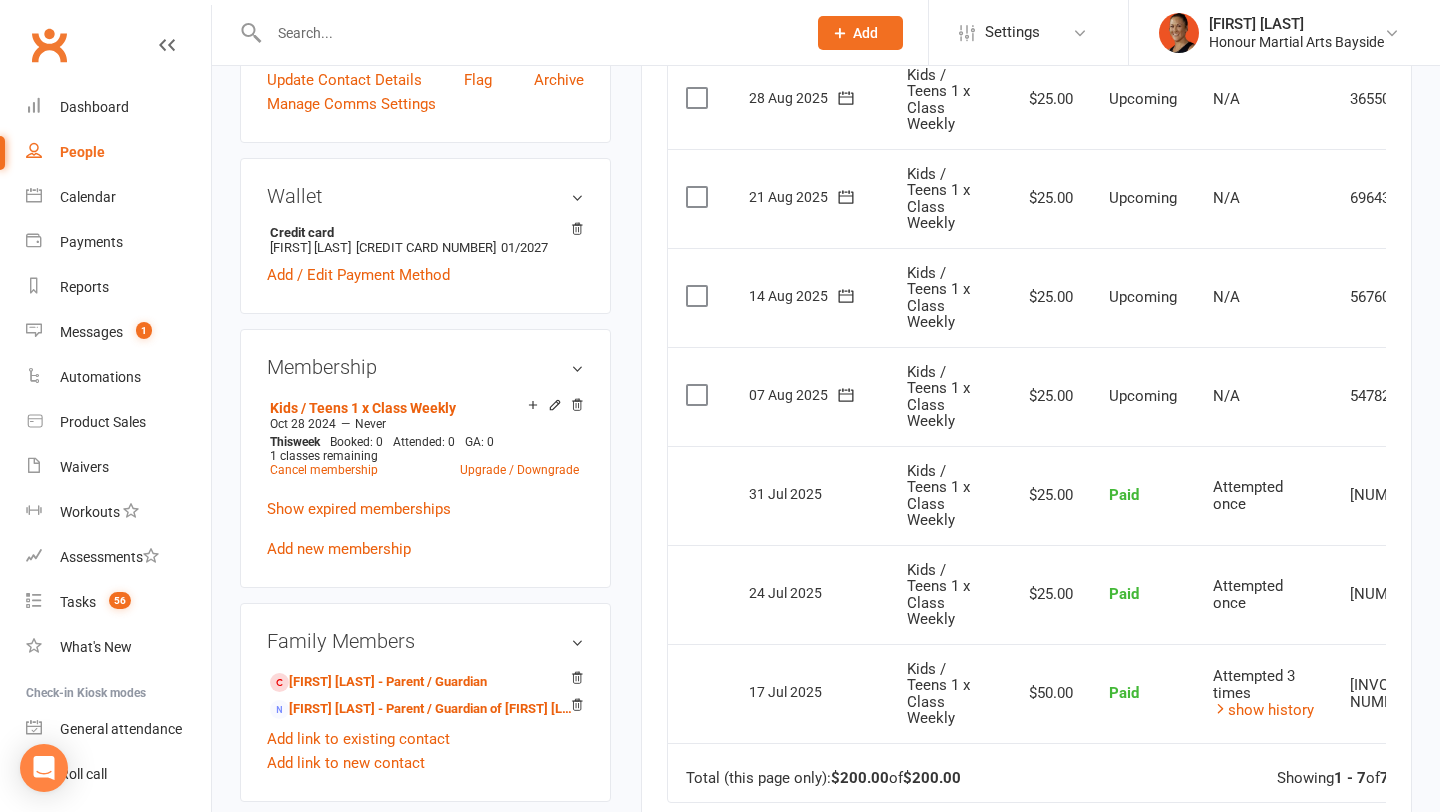 scroll, scrollTop: 575, scrollLeft: 0, axis: vertical 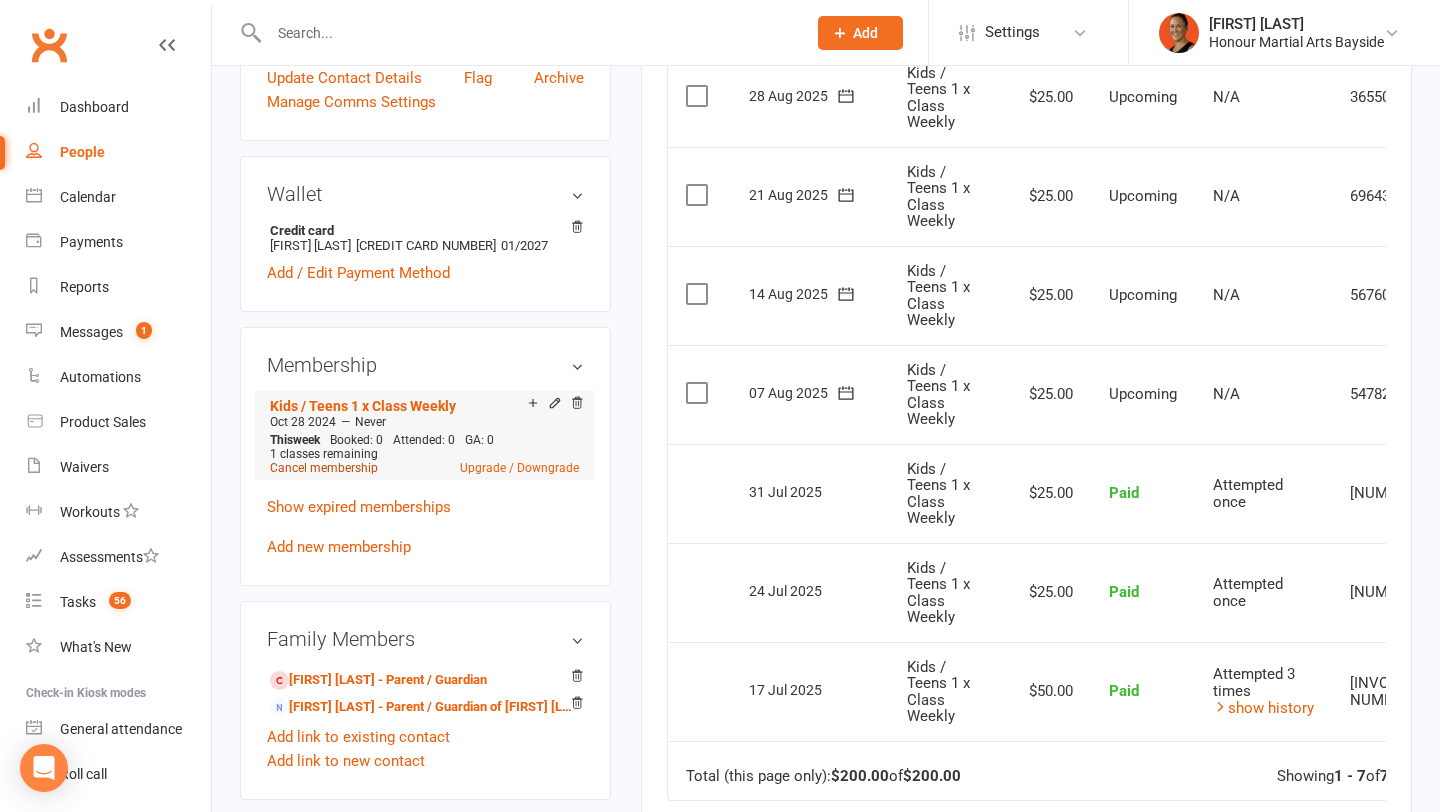 click on "Cancel membership" at bounding box center (324, 468) 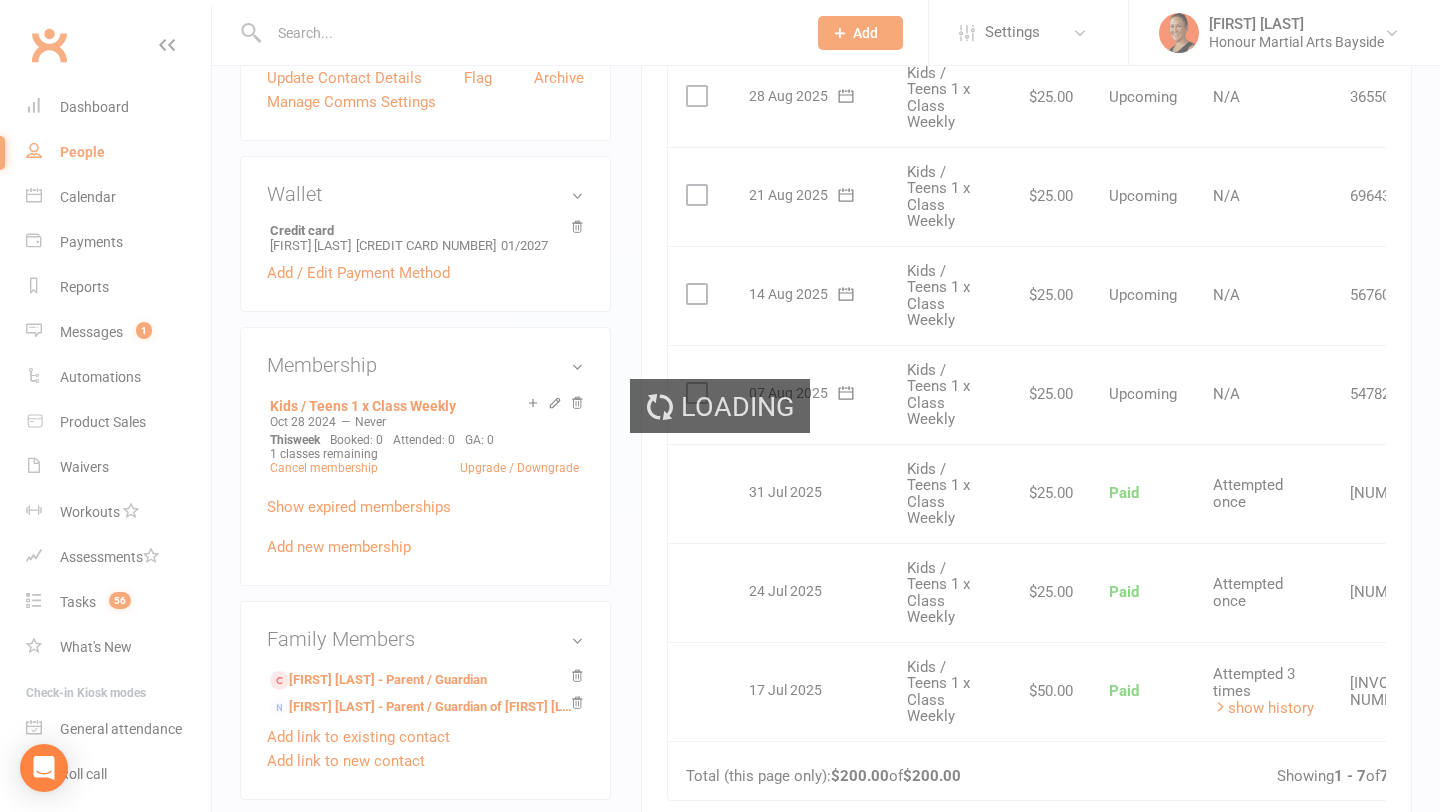 scroll, scrollTop: 0, scrollLeft: 0, axis: both 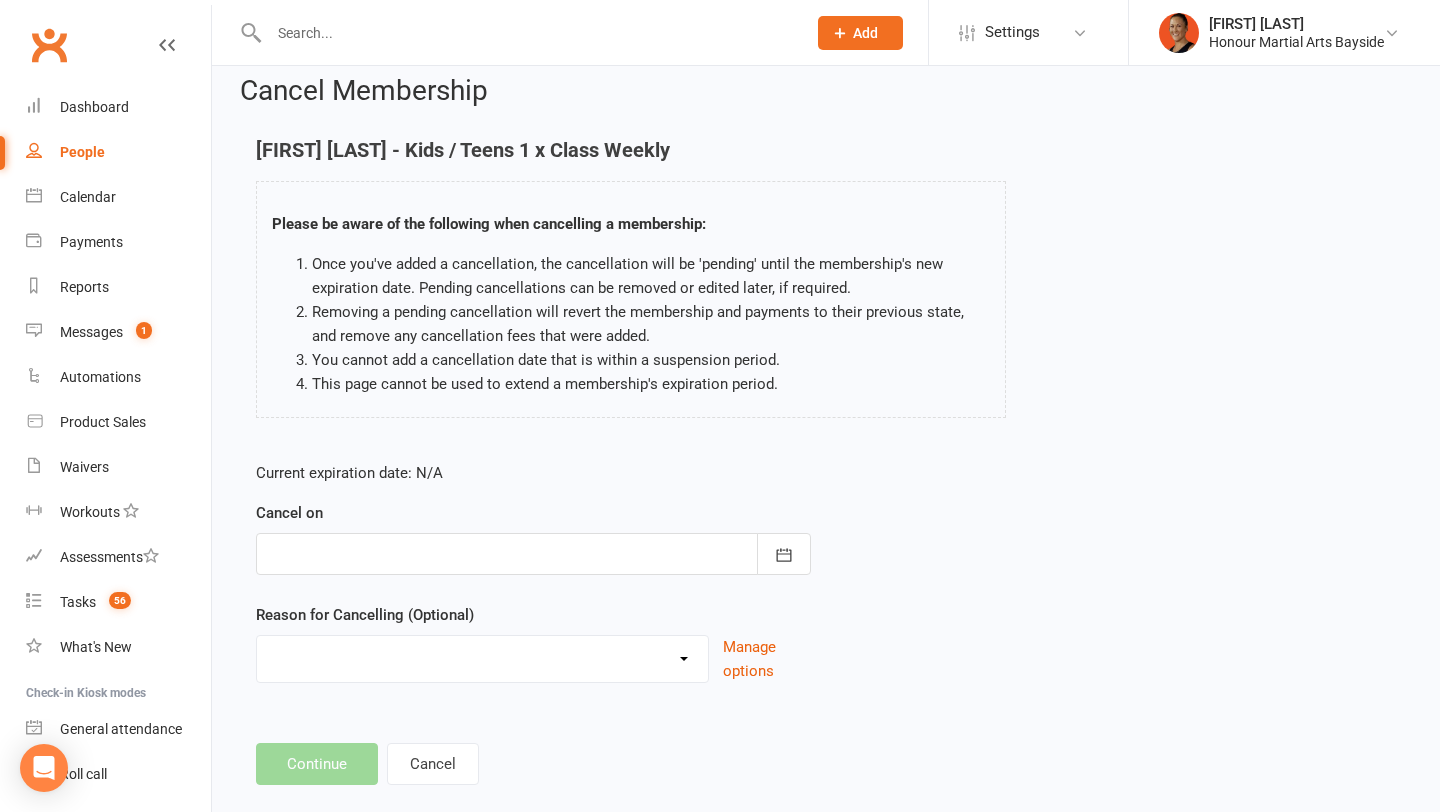 click at bounding box center (533, 554) 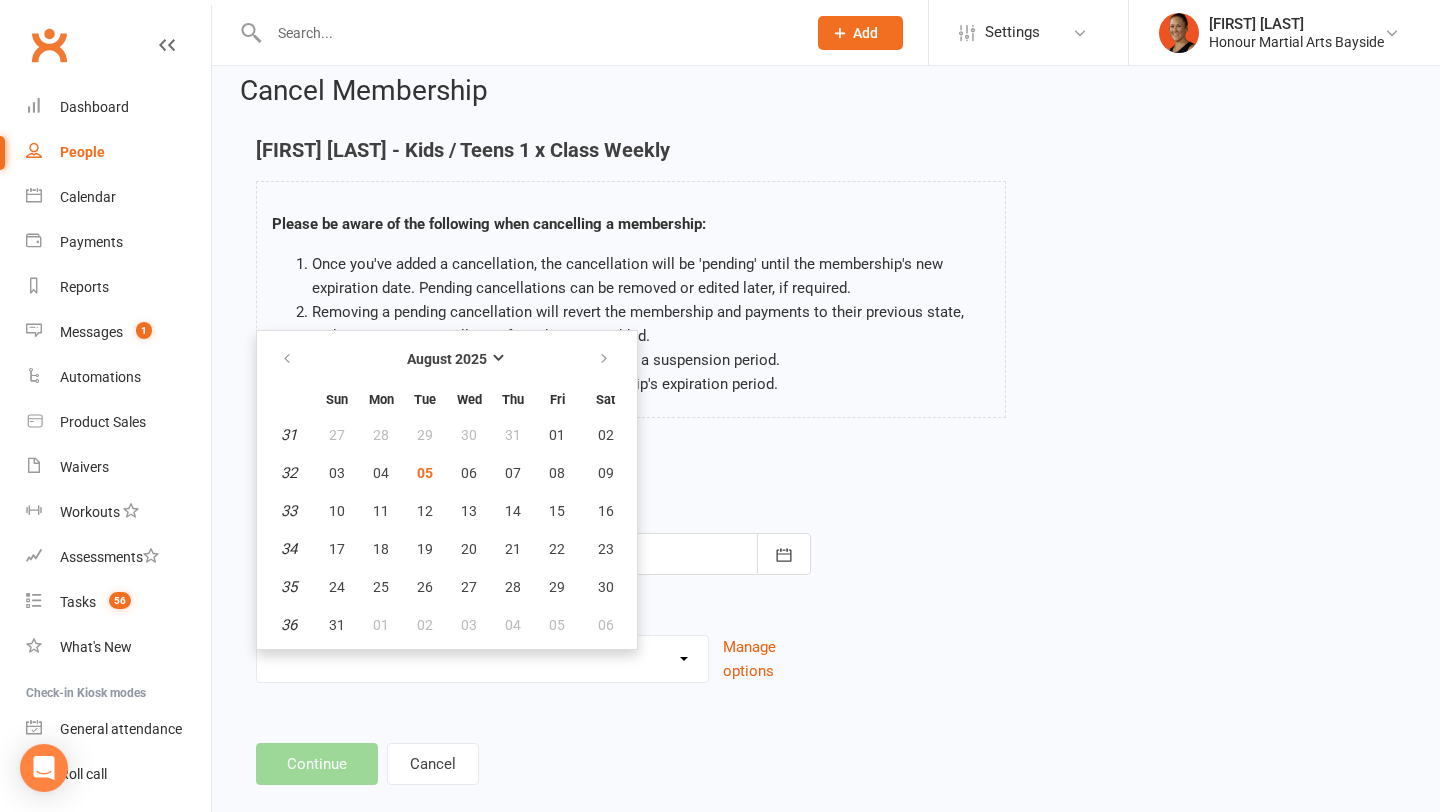 scroll, scrollTop: 52, scrollLeft: 0, axis: vertical 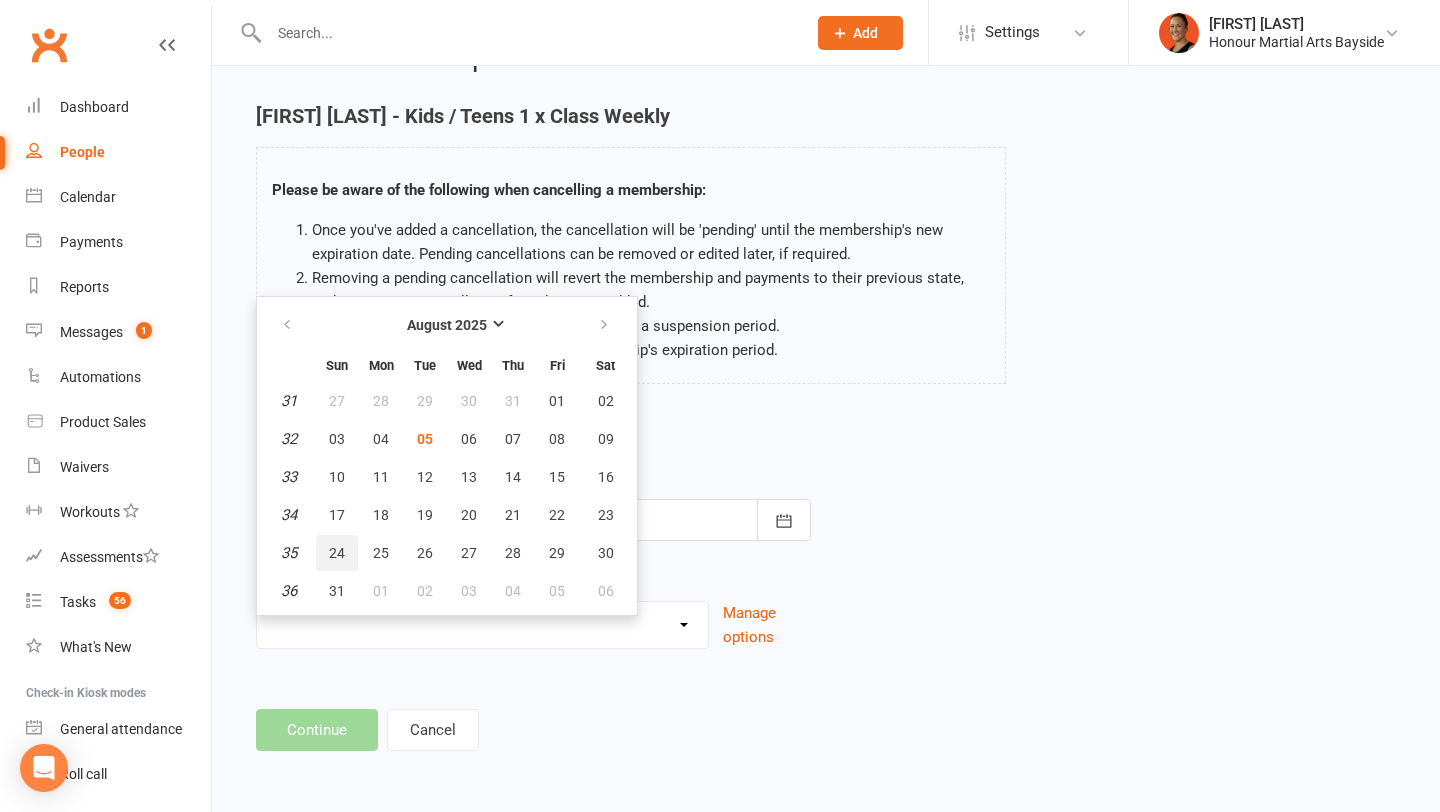 click on "24" at bounding box center [337, 553] 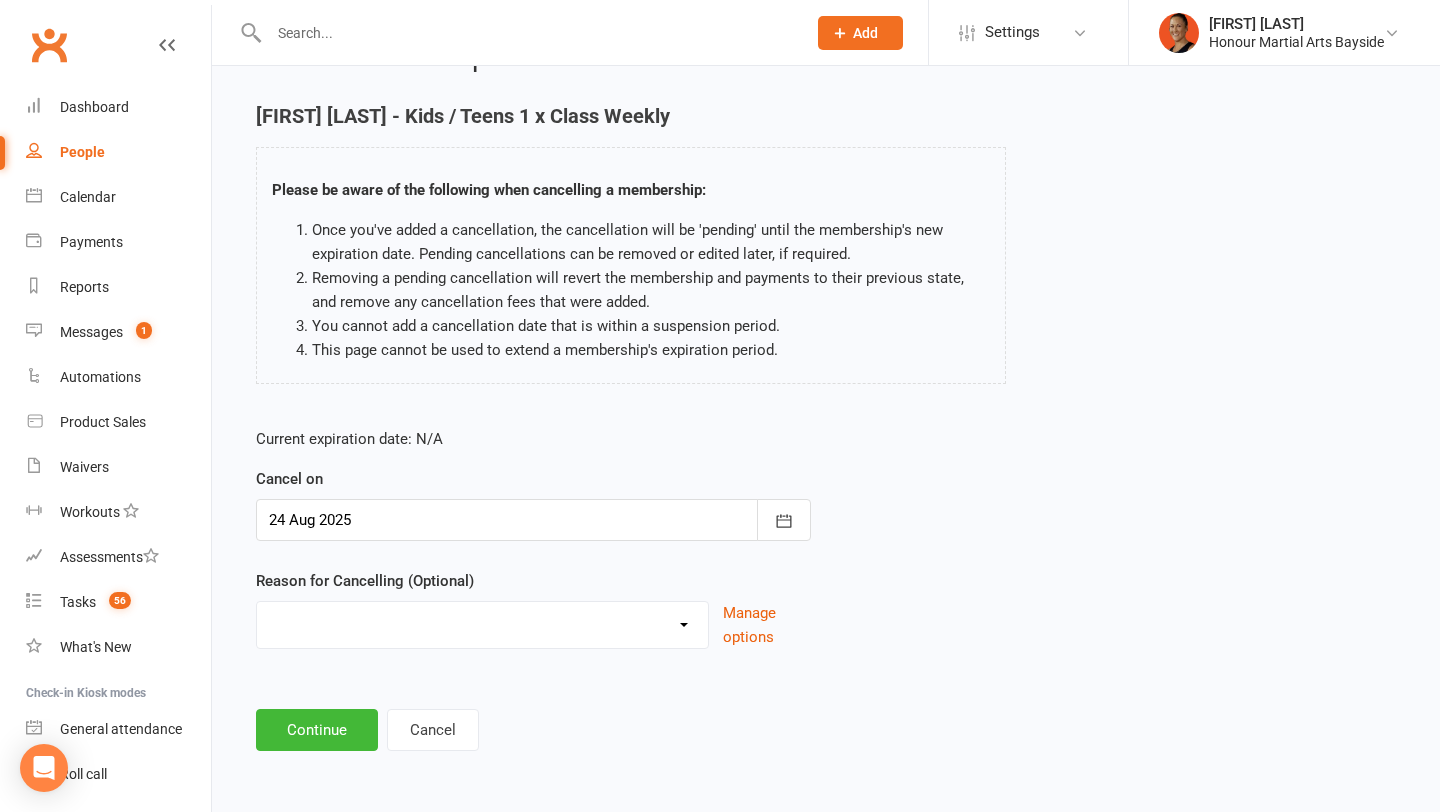 click on "Advised by DG - no reason given BAD DEBT Challenge Change to Casual Class Changing to Bulk Class Pack Doing other sports Doing PTs Downgrade Financial Issues Injury Moving away No reason given Not attending Too busy Upgrade Work Commitments Other reason" at bounding box center (482, 622) 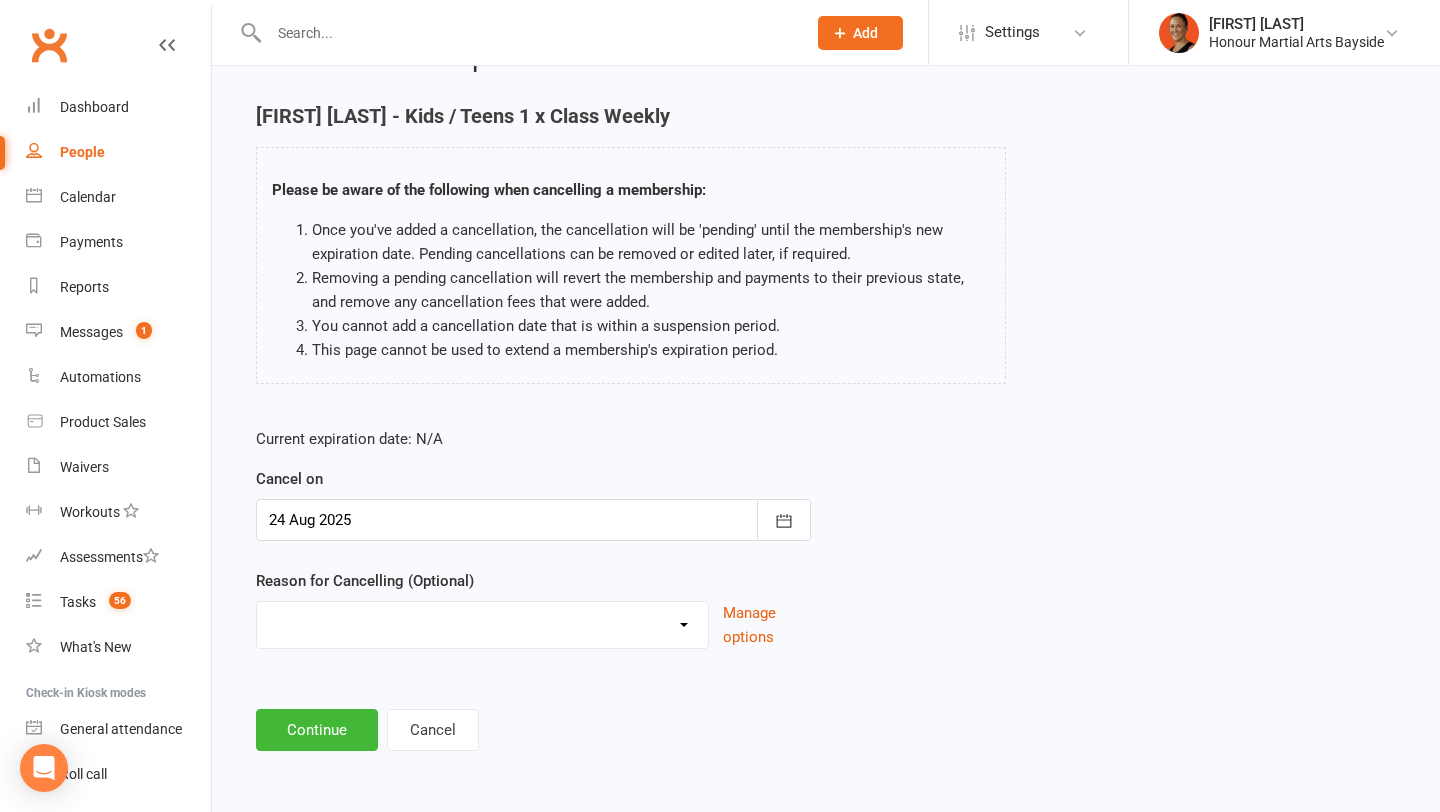 select on "11" 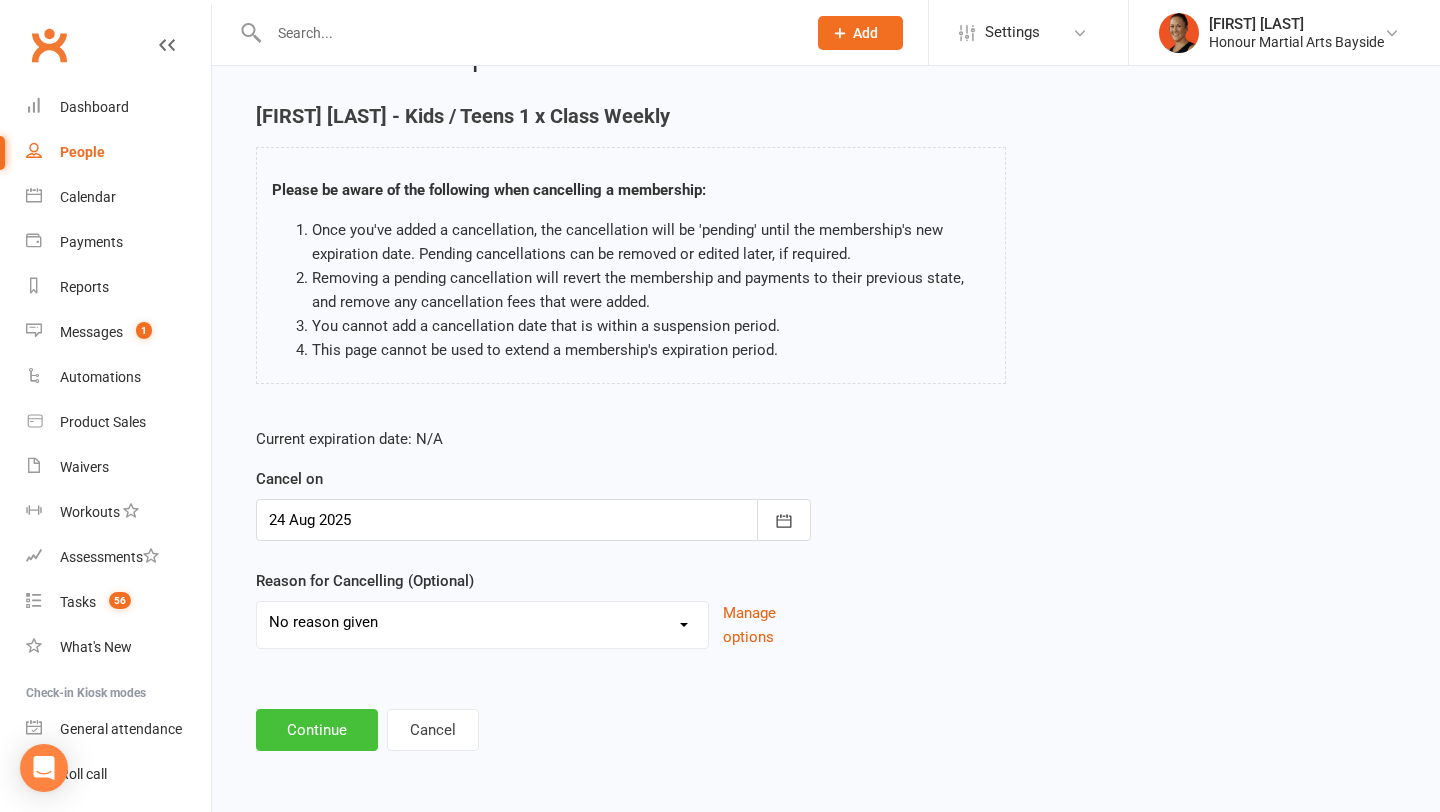 click on "Continue" at bounding box center [317, 730] 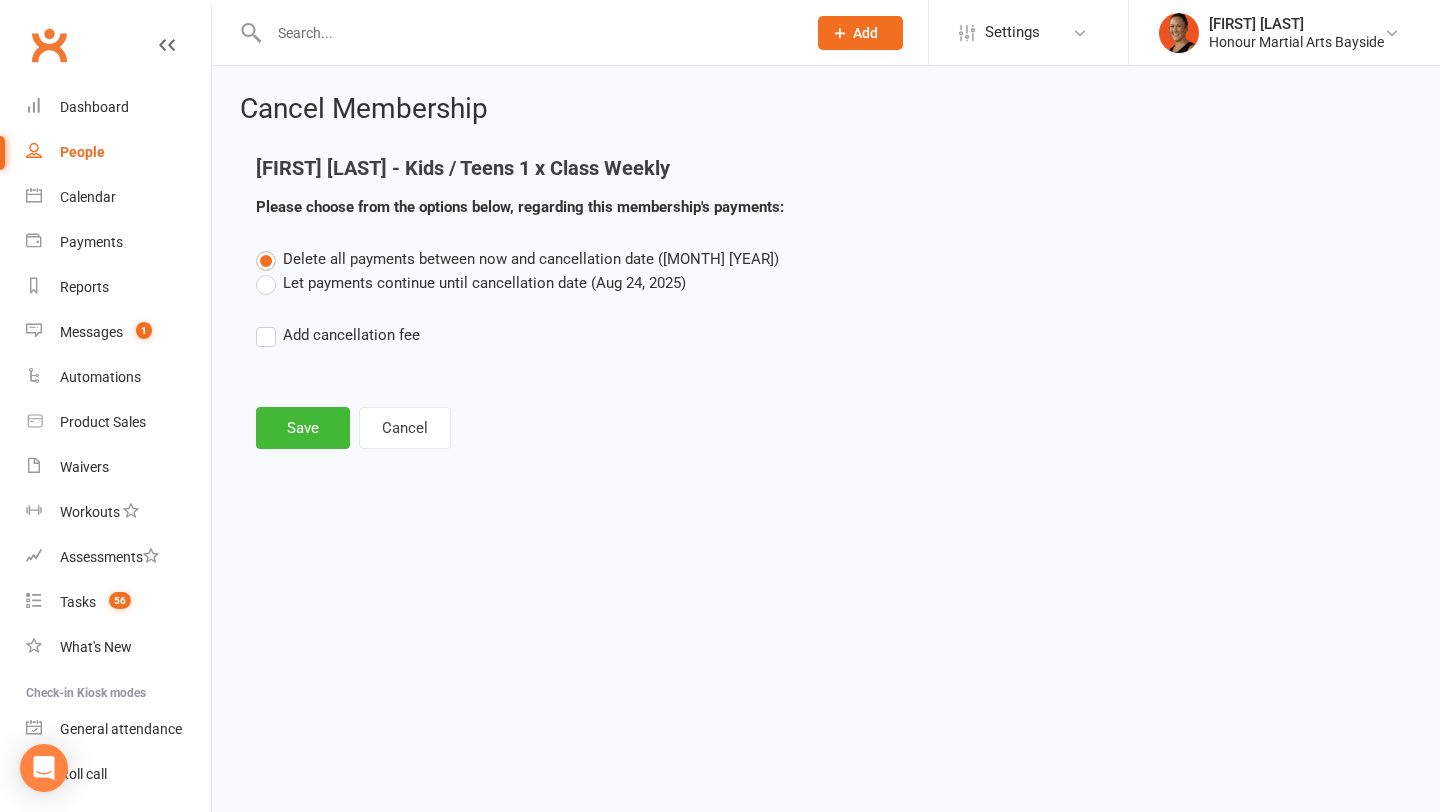 scroll, scrollTop: 0, scrollLeft: 0, axis: both 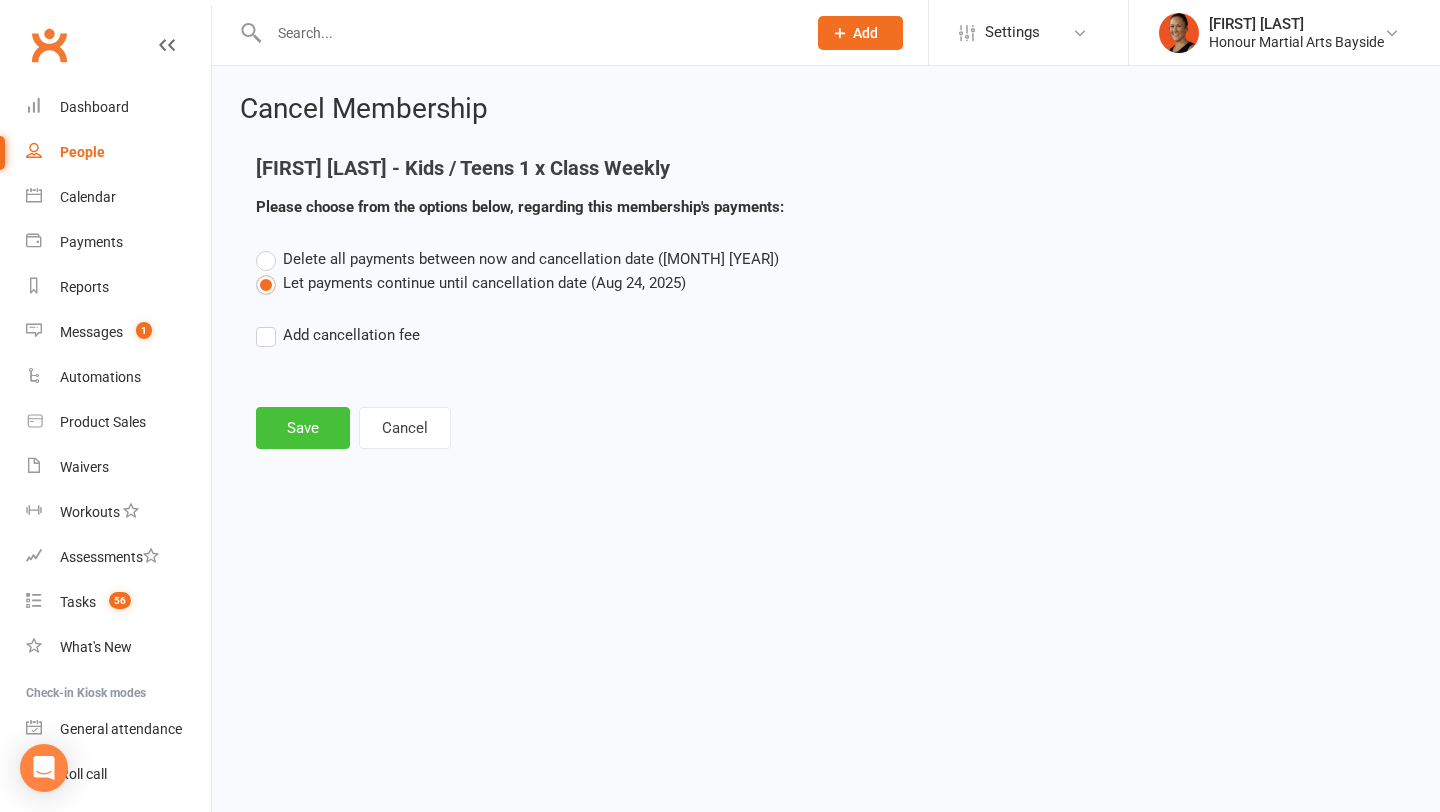 click on "Save" at bounding box center (303, 428) 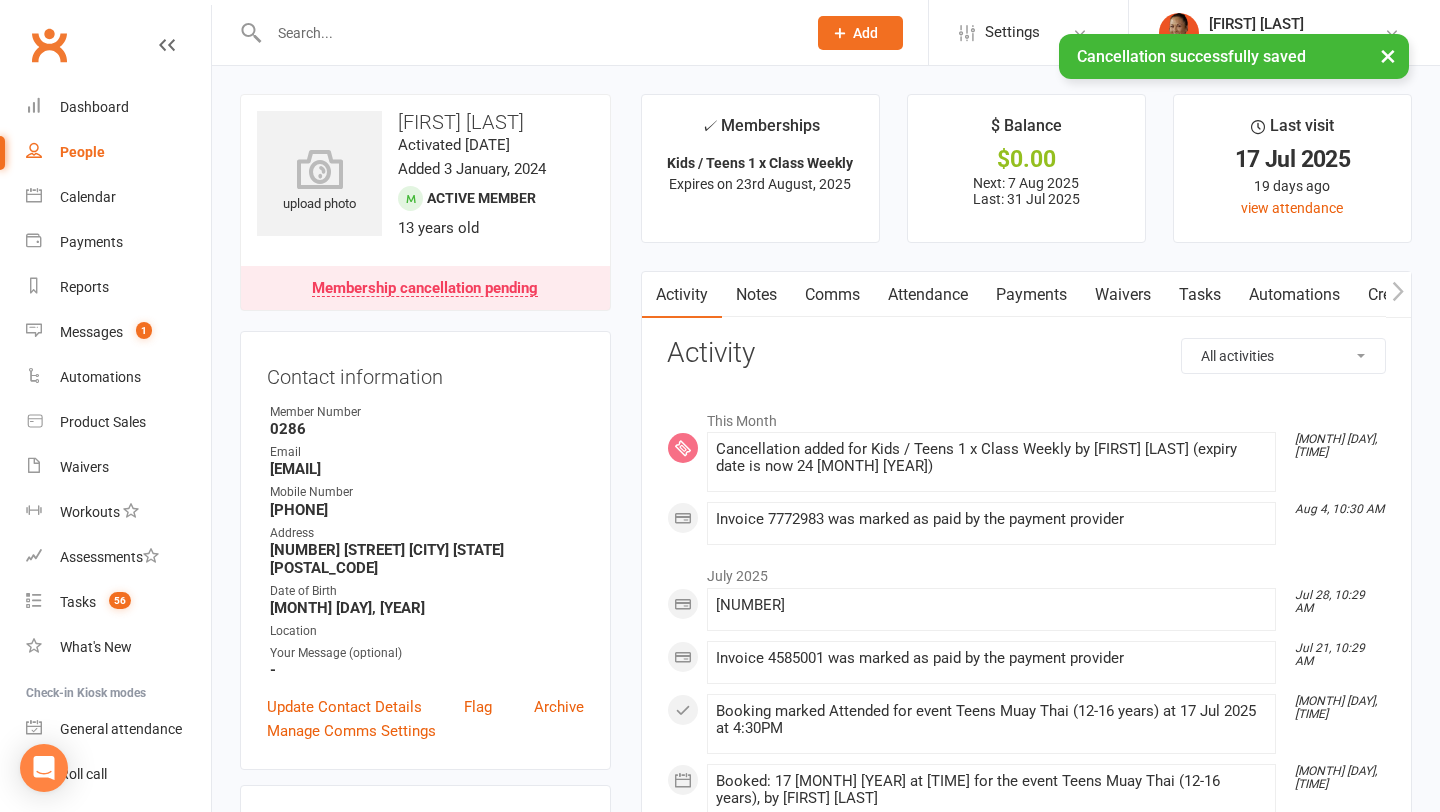 click on "Payments" at bounding box center [1031, 295] 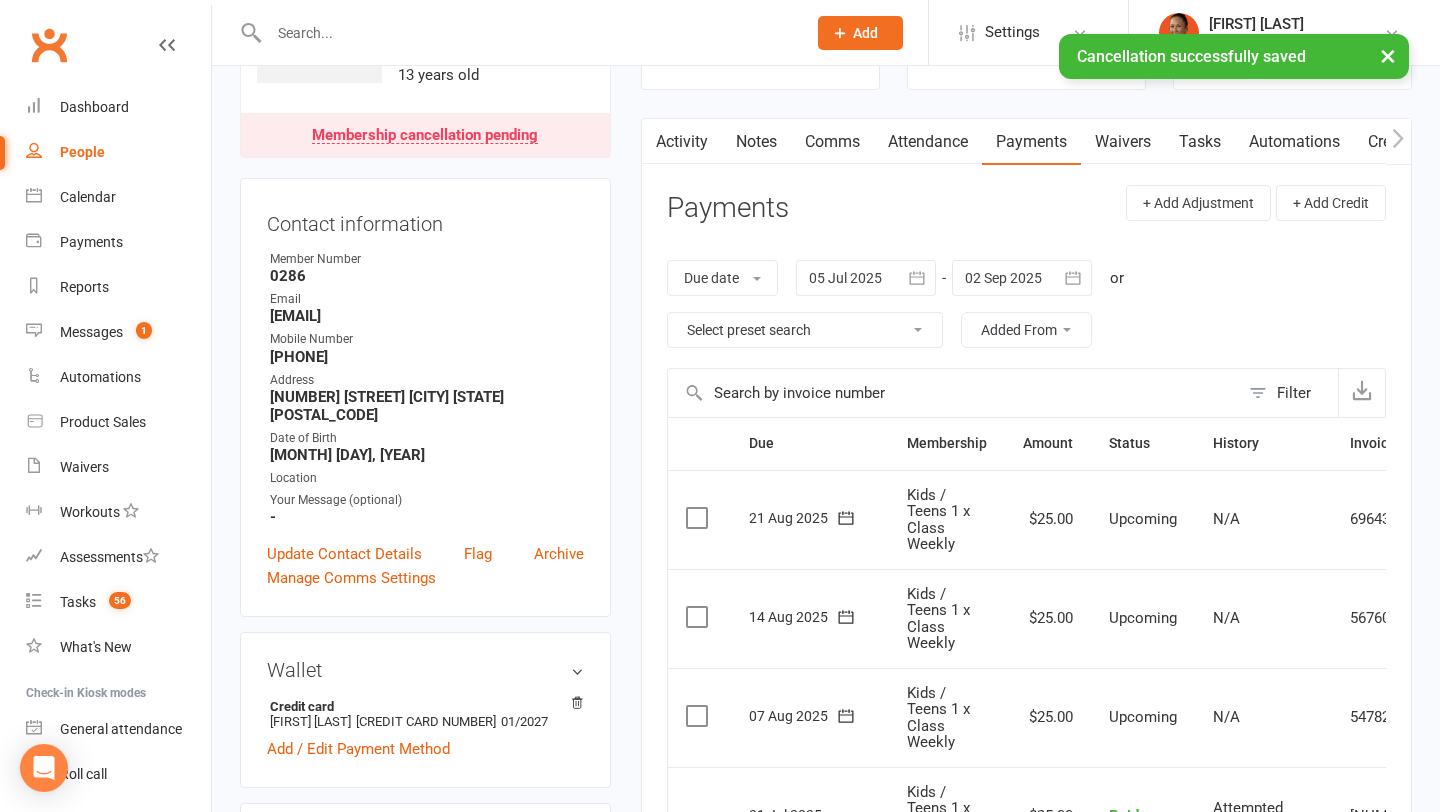 scroll, scrollTop: 162, scrollLeft: 0, axis: vertical 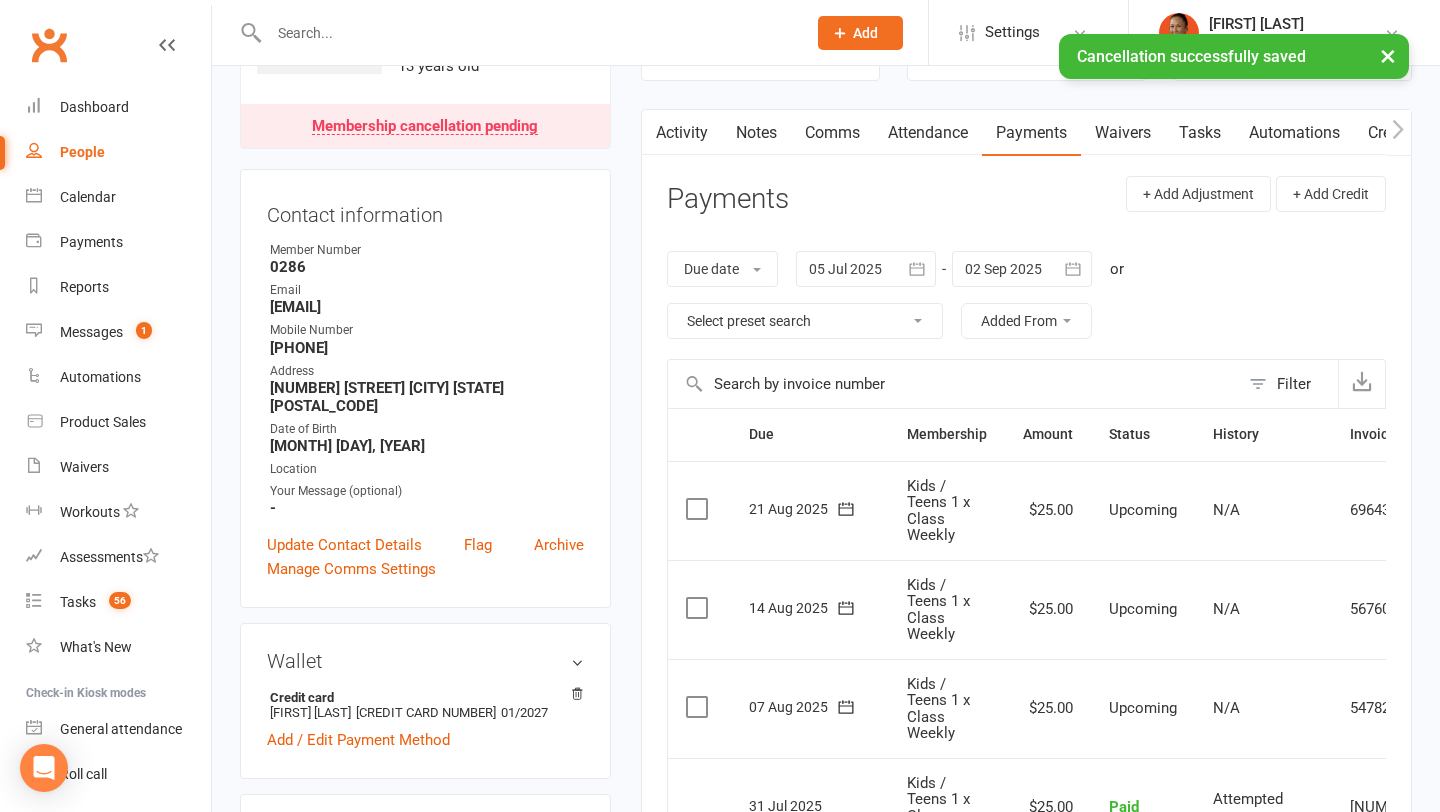click on "21 Aug 2025" at bounding box center [795, 508] 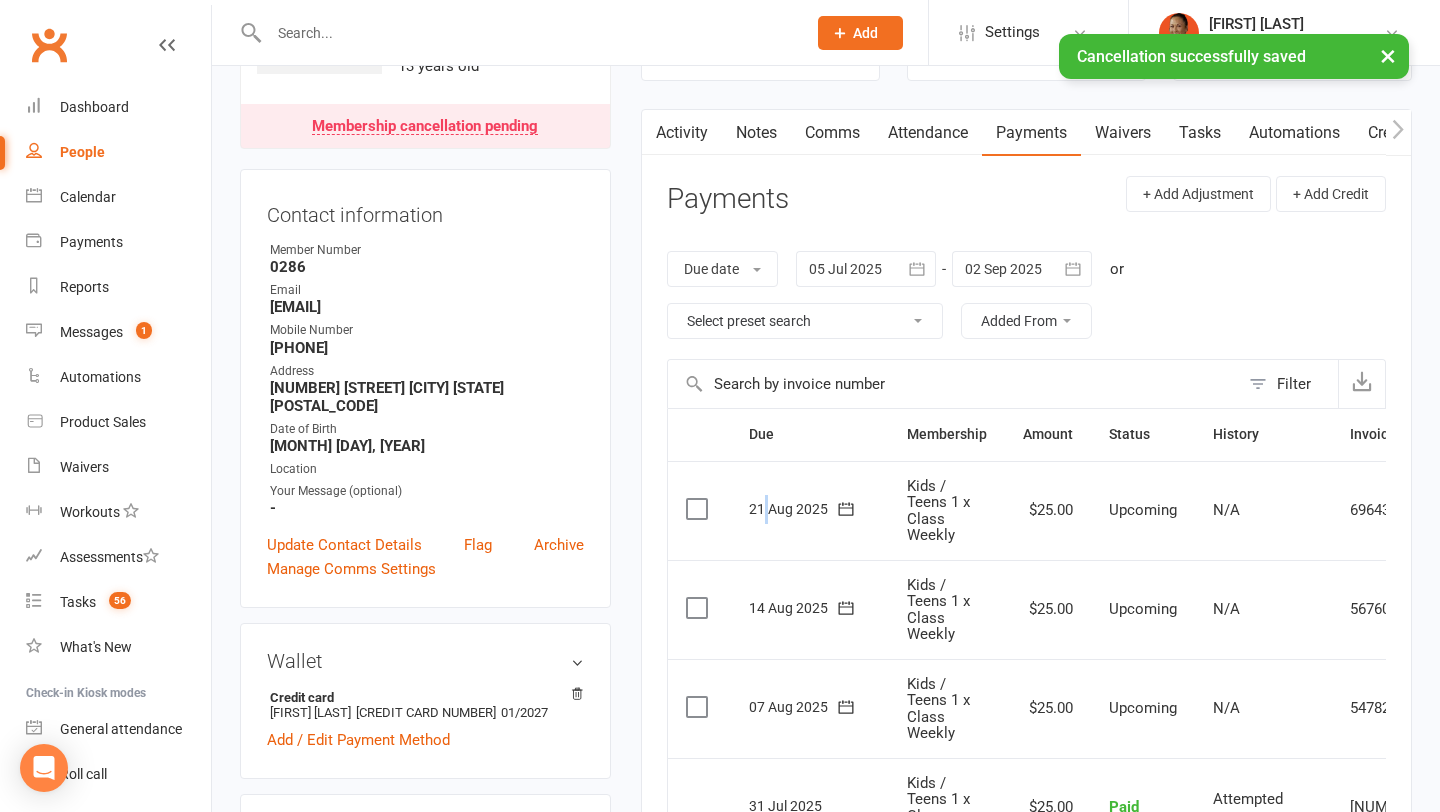 click on "21 Aug 2025" at bounding box center [795, 508] 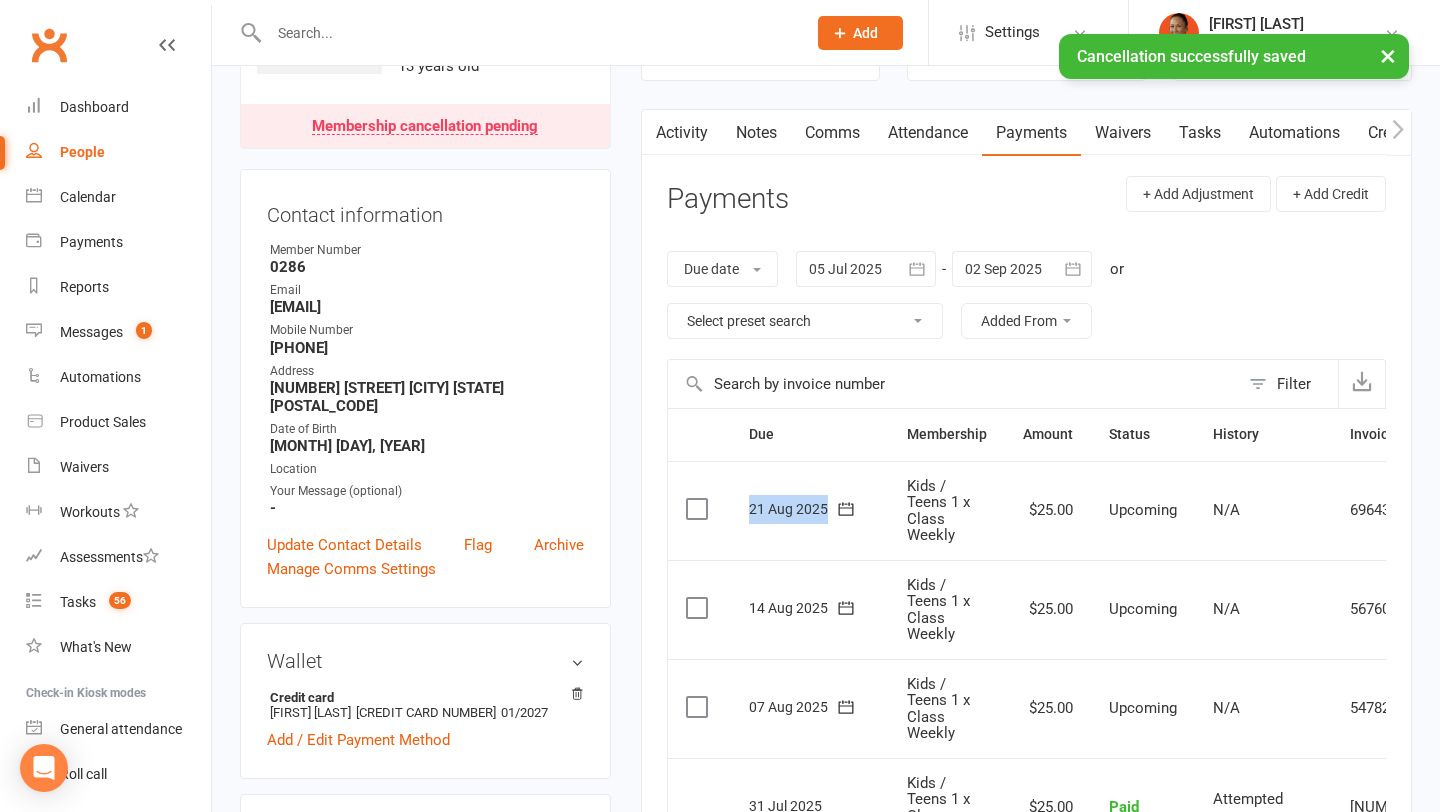 click on "21 Aug 2025" at bounding box center [795, 508] 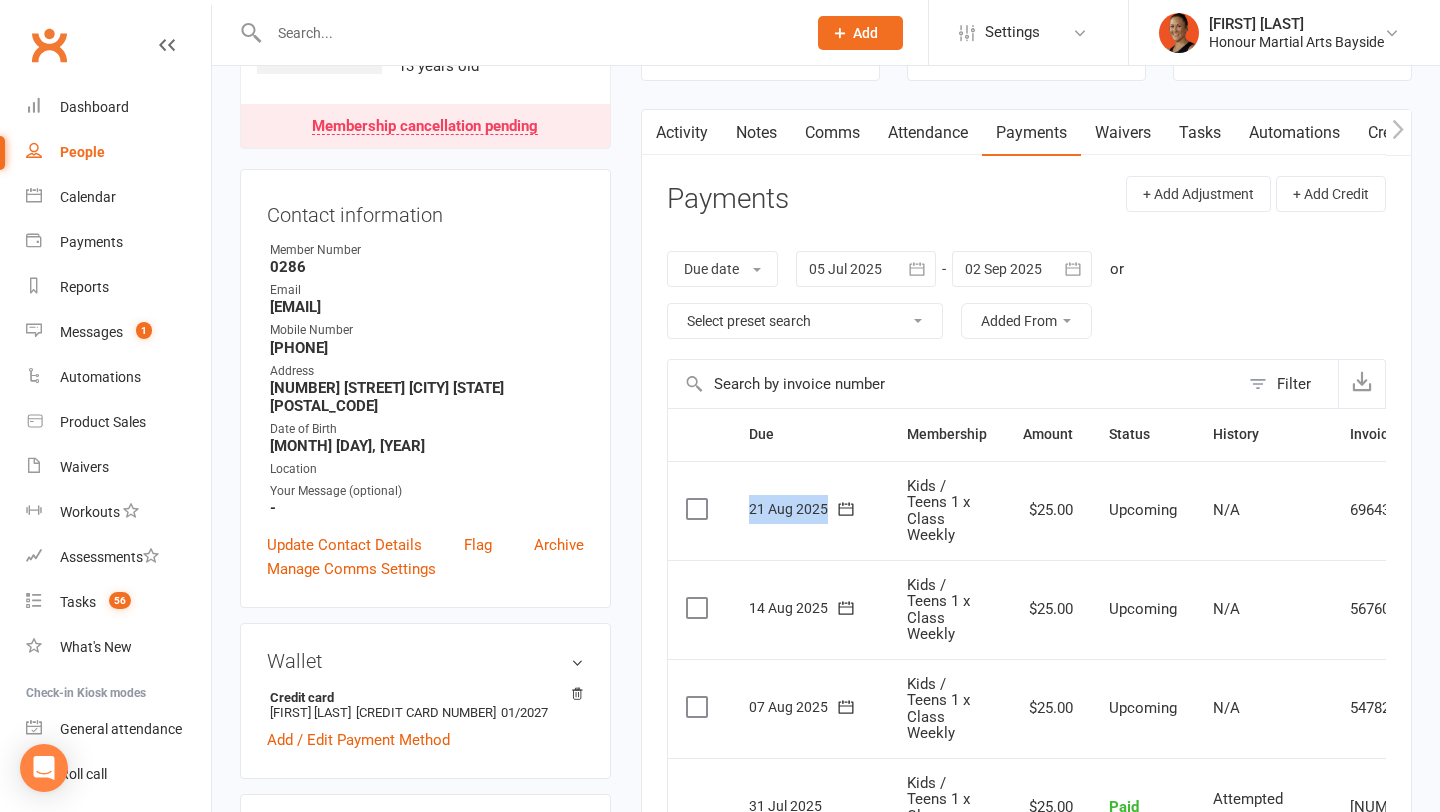 click 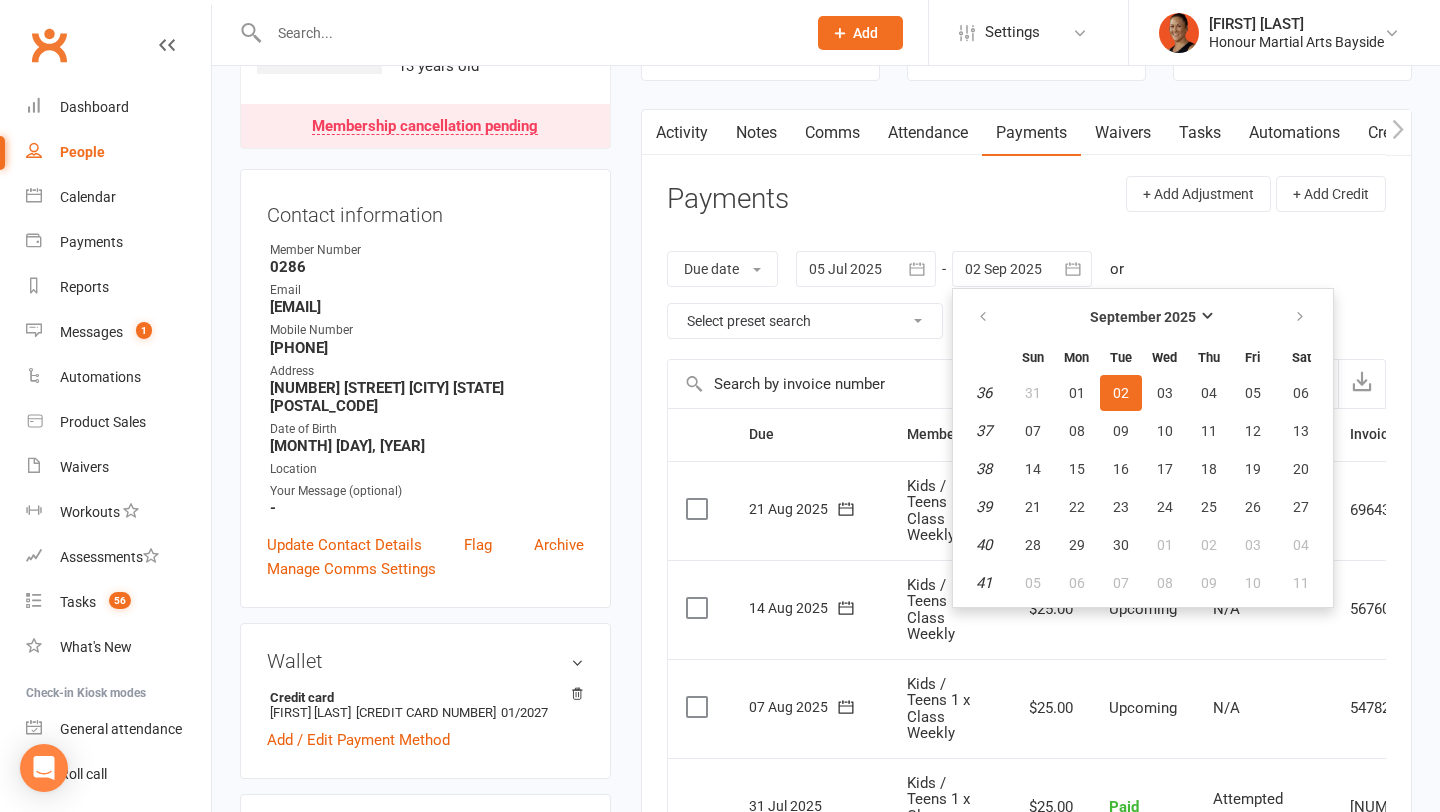 click on "Payments + Add Adjustment + Add Credit" at bounding box center (1026, 203) 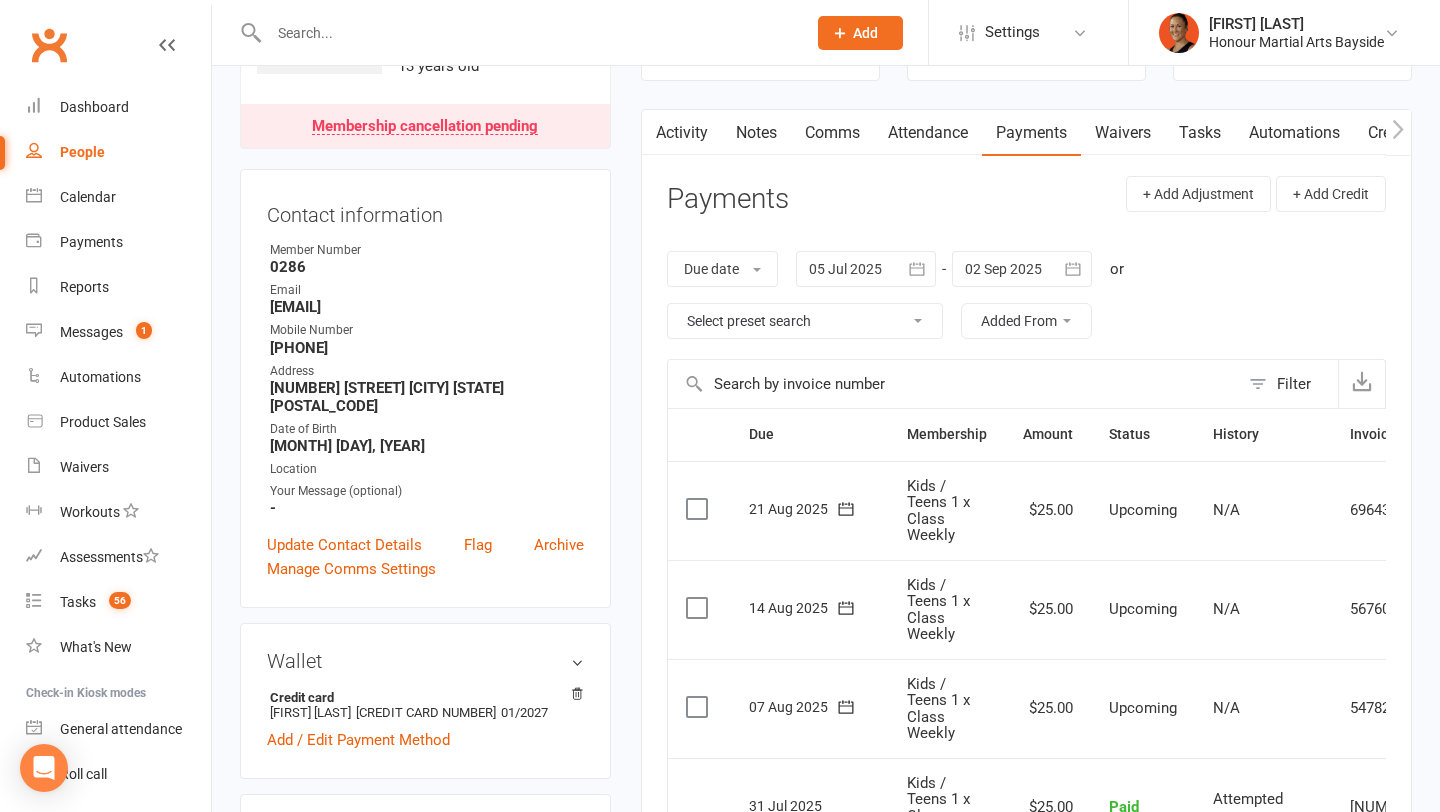 click on "Comms" at bounding box center (832, 133) 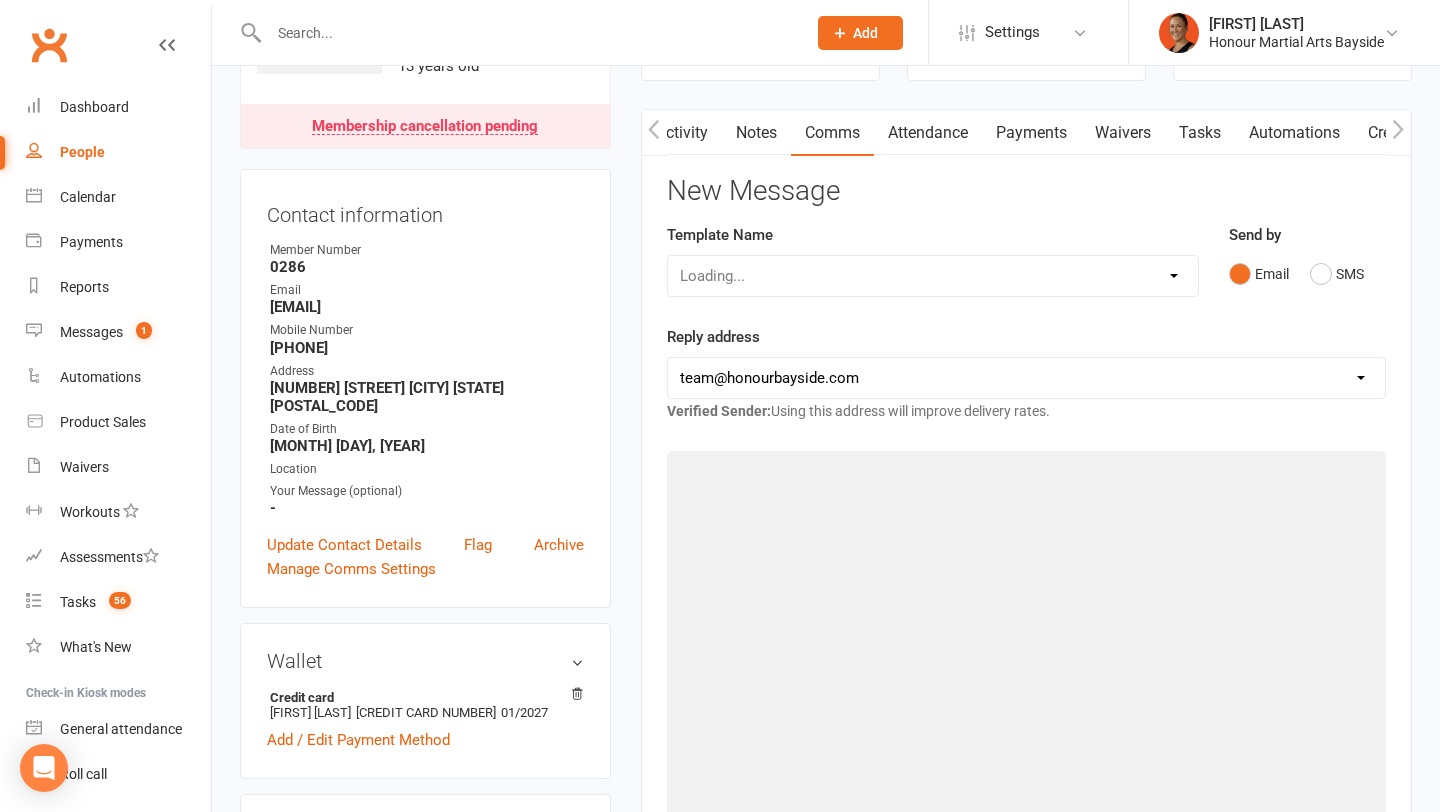 scroll, scrollTop: 0, scrollLeft: 1, axis: horizontal 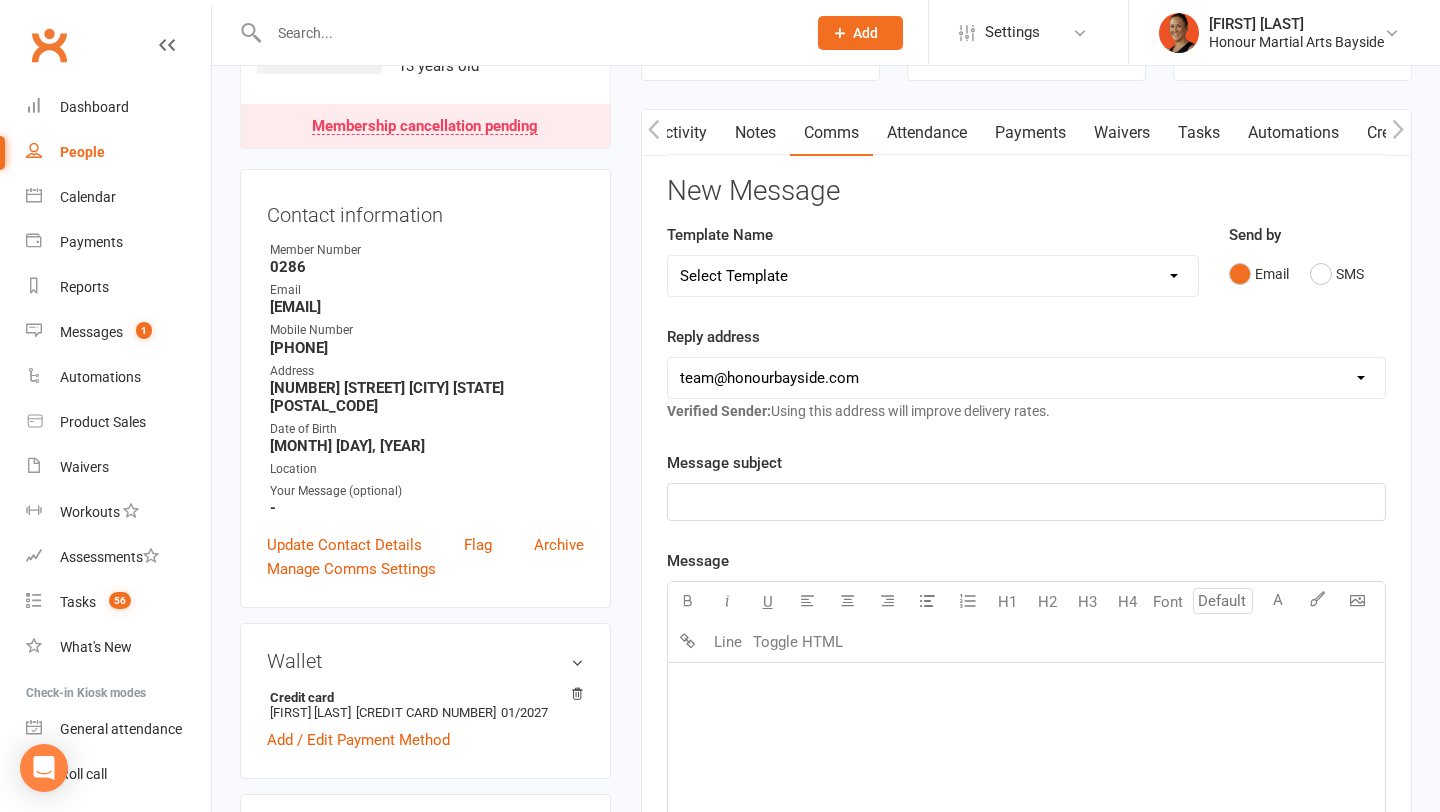click on "Select Template [Email] EziDebit Deactivation / Invalid Account [SMS] Failed Multiple Weeks SMS [SMS] Failed Payments - When coming in?  [SMS] Failed payment - will retry if not heard back [Email] Final Notice Warning [SMS] SMS Bank Details Form Required [Email] Xmas Gift Ideas [Email] Membership Up/Downgrade [Email] Suspend/Cancel Choice [Email] Suspension Confirmation [Email] Xmas holiday Closures Suspended [Email] 1 - Kids Not Yet Joined after 7 days  [Email] 2 - Kids Not Yet Joined after 7 days [Email] Kids 4-11 Class Enquiry [SMS] Kids 4-11yrs Class Times [SMS] Kids Reply to Number check SMS [Email] Teens Class Enquiry [Email] Trial Attended KIDS followup join [Email] FAQ's for Trial & booking link [SMS] First Class SMS [SMS] New Prospect Follow up EMAIL NOT READ [Email] New Year Offer for Prospects [Email] Prospect First Enquiry (Adults) [Email] Trial Attended - 1 Week Follow Up [Email] Trial Done - Not yet joined - 1 week later - Flup #2 [SMS] Trial Done - SMS Still Keen? - FLUP #4" at bounding box center (933, 276) 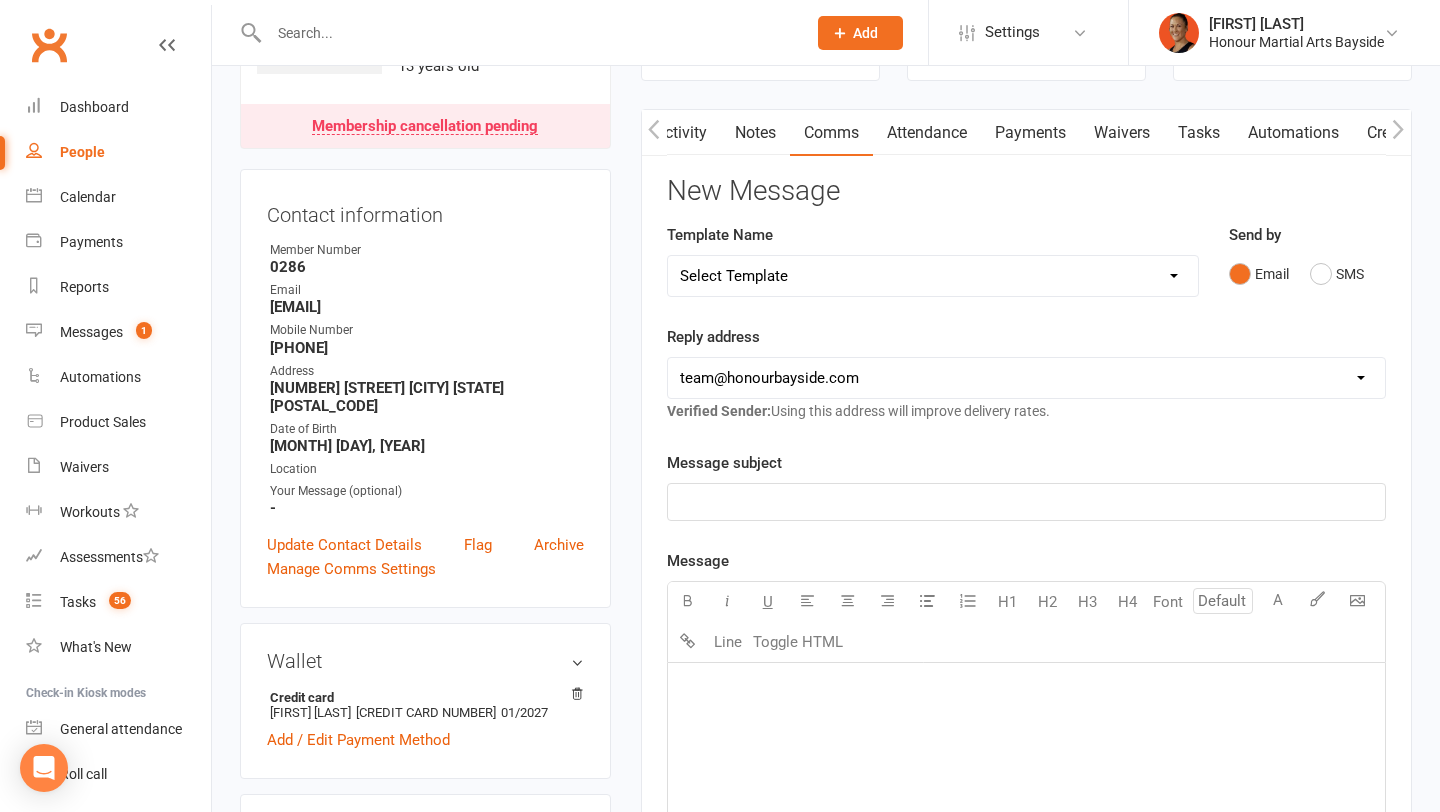 select on "35" 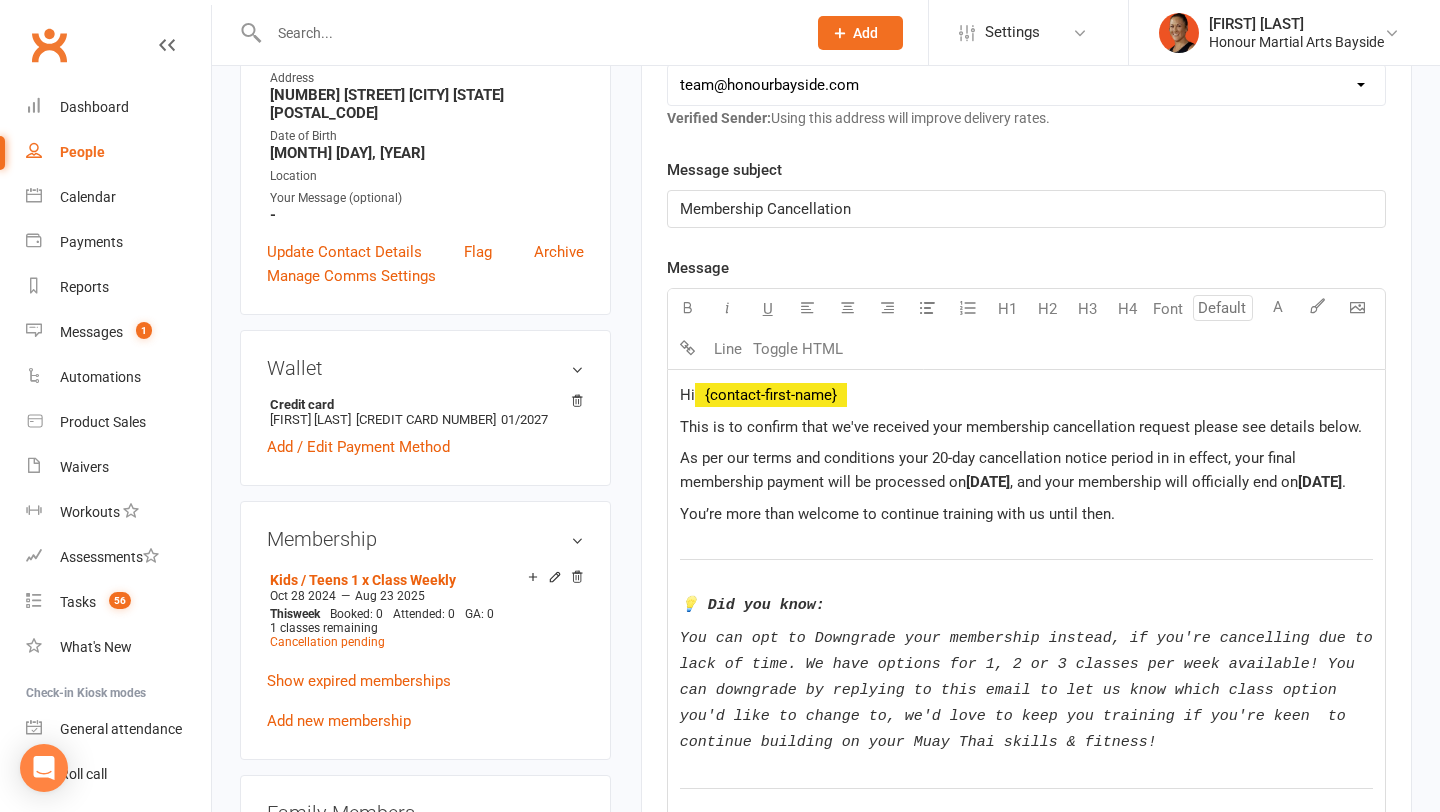 scroll, scrollTop: 457, scrollLeft: 0, axis: vertical 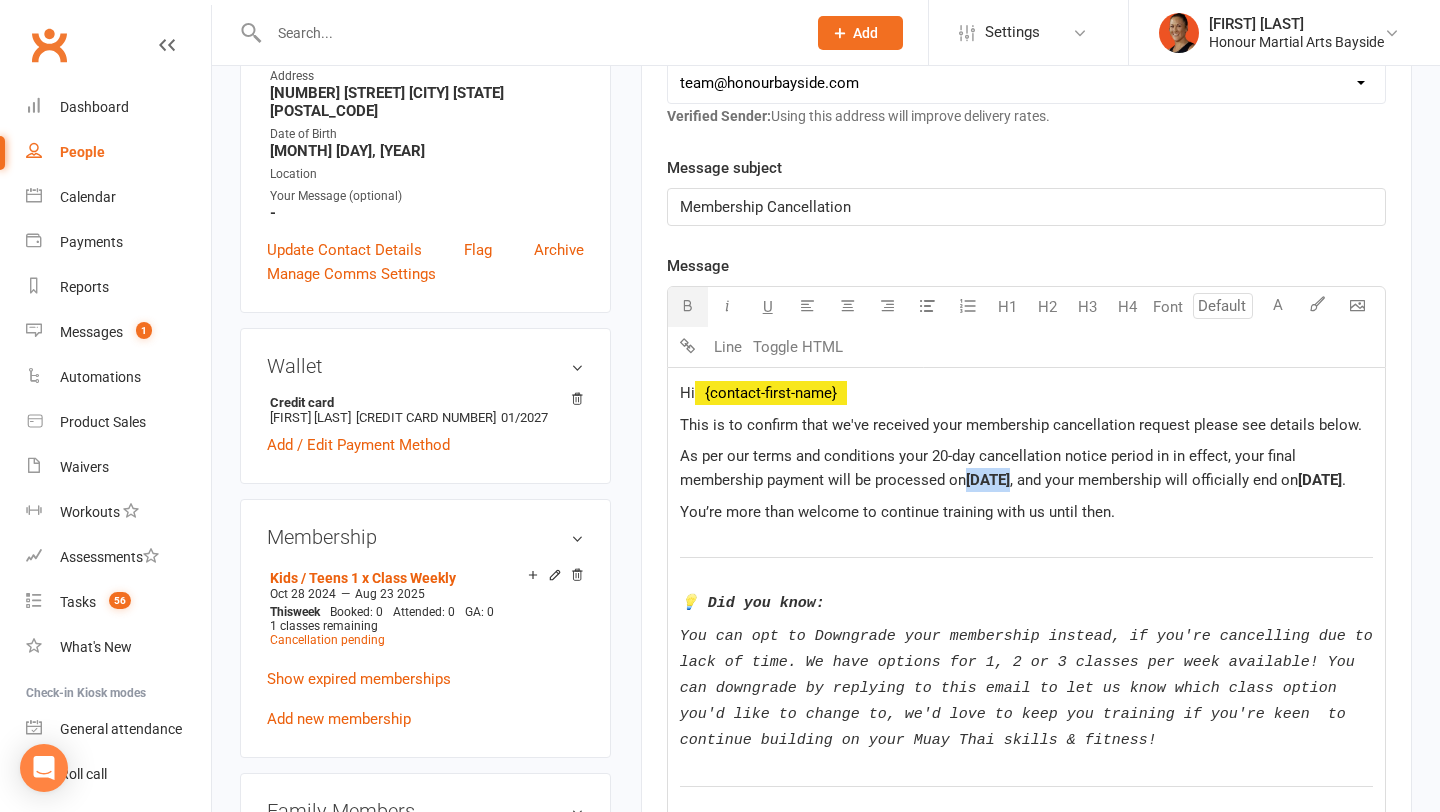 drag, startPoint x: 1014, startPoint y: 479, endPoint x: 970, endPoint y: 472, distance: 44.553337 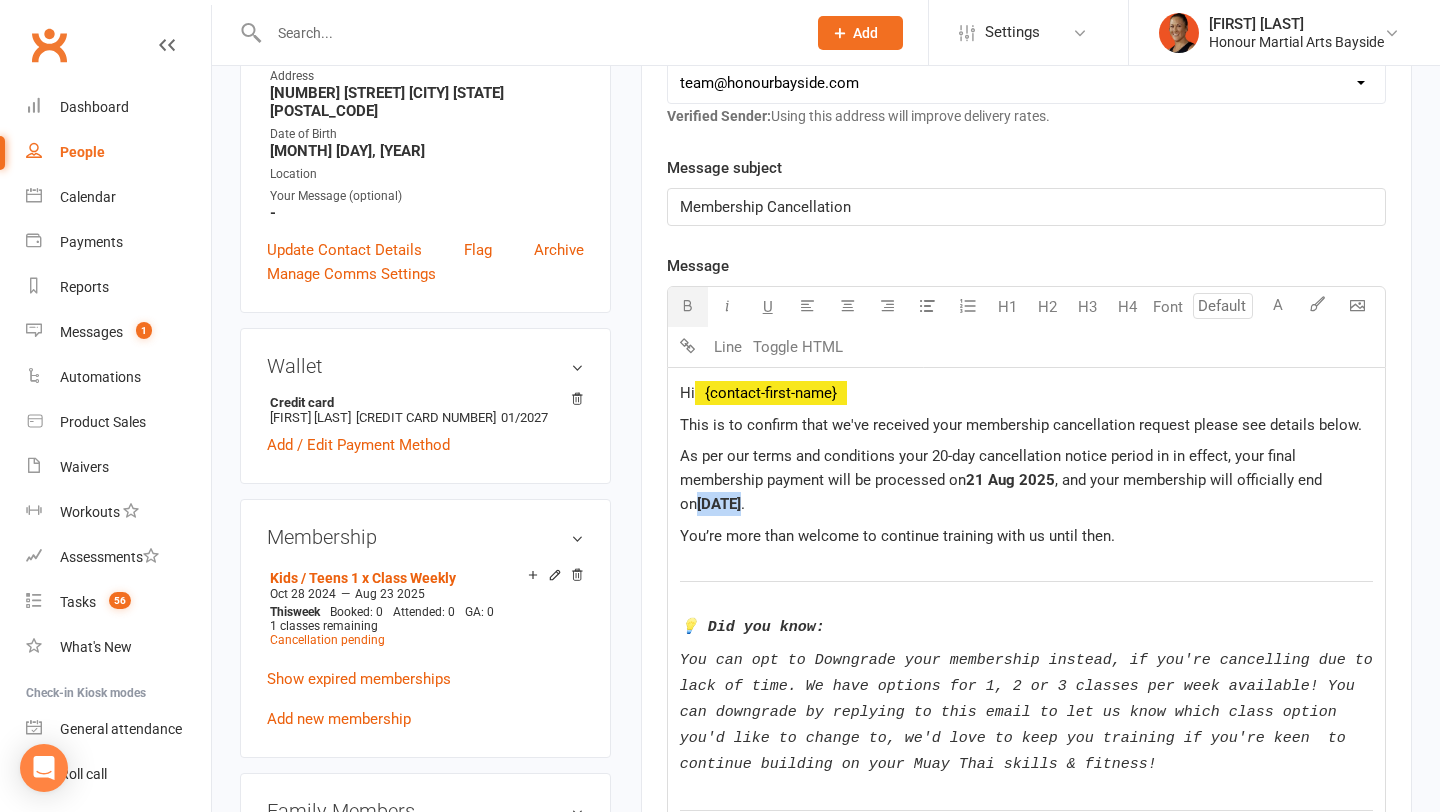 drag, startPoint x: 724, startPoint y: 503, endPoint x: 660, endPoint y: 498, distance: 64.195015 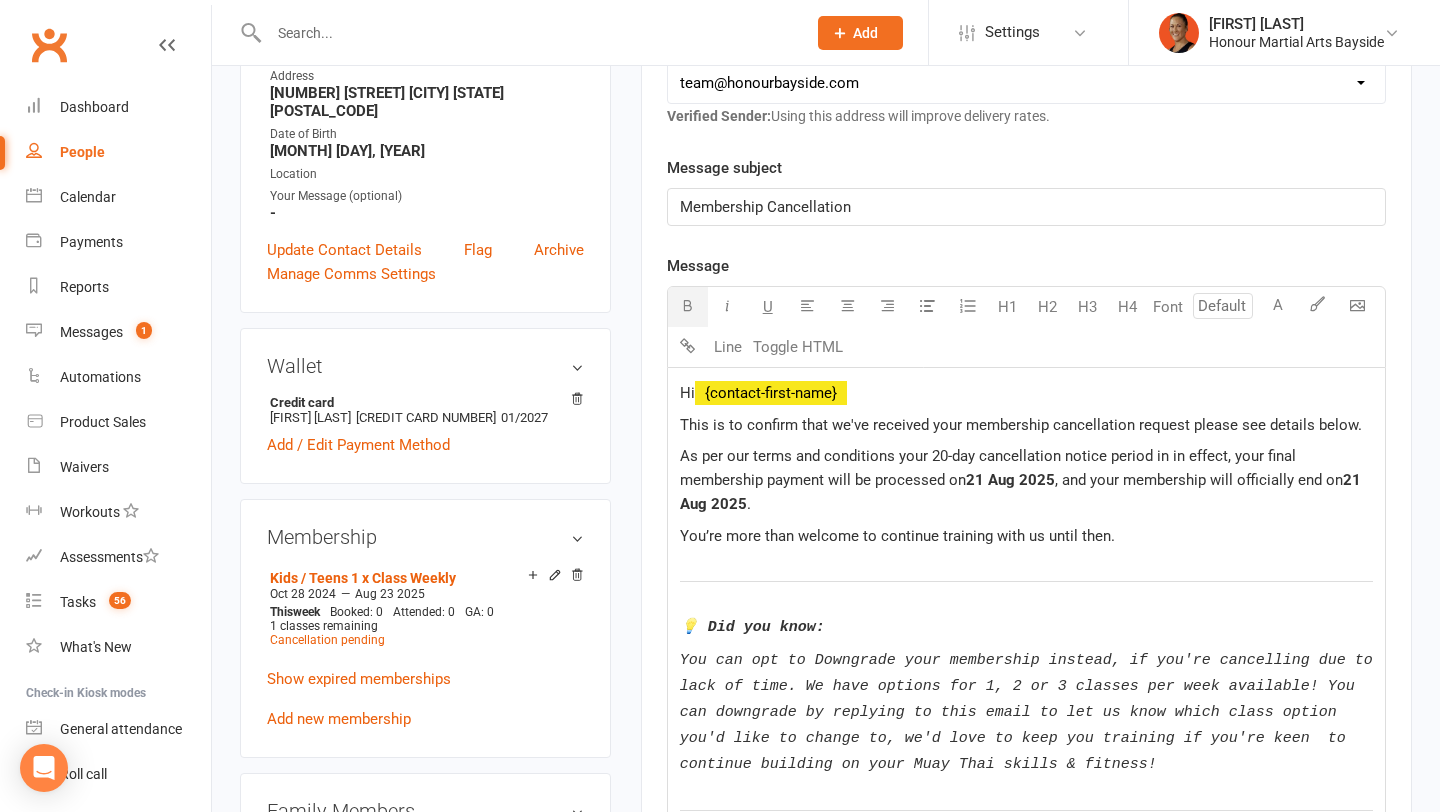 click on "21 Aug 2025" 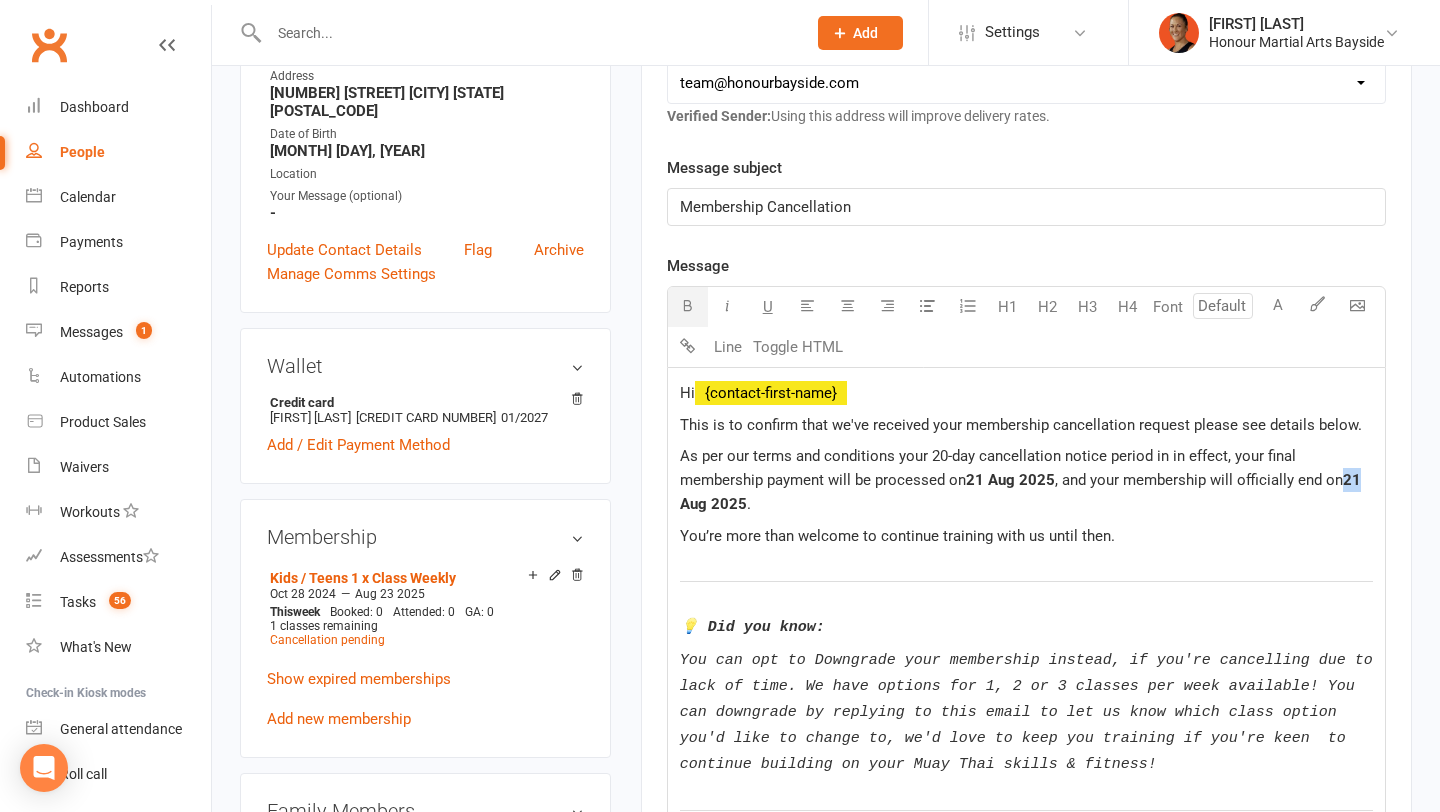 click on "21 Aug 2025" 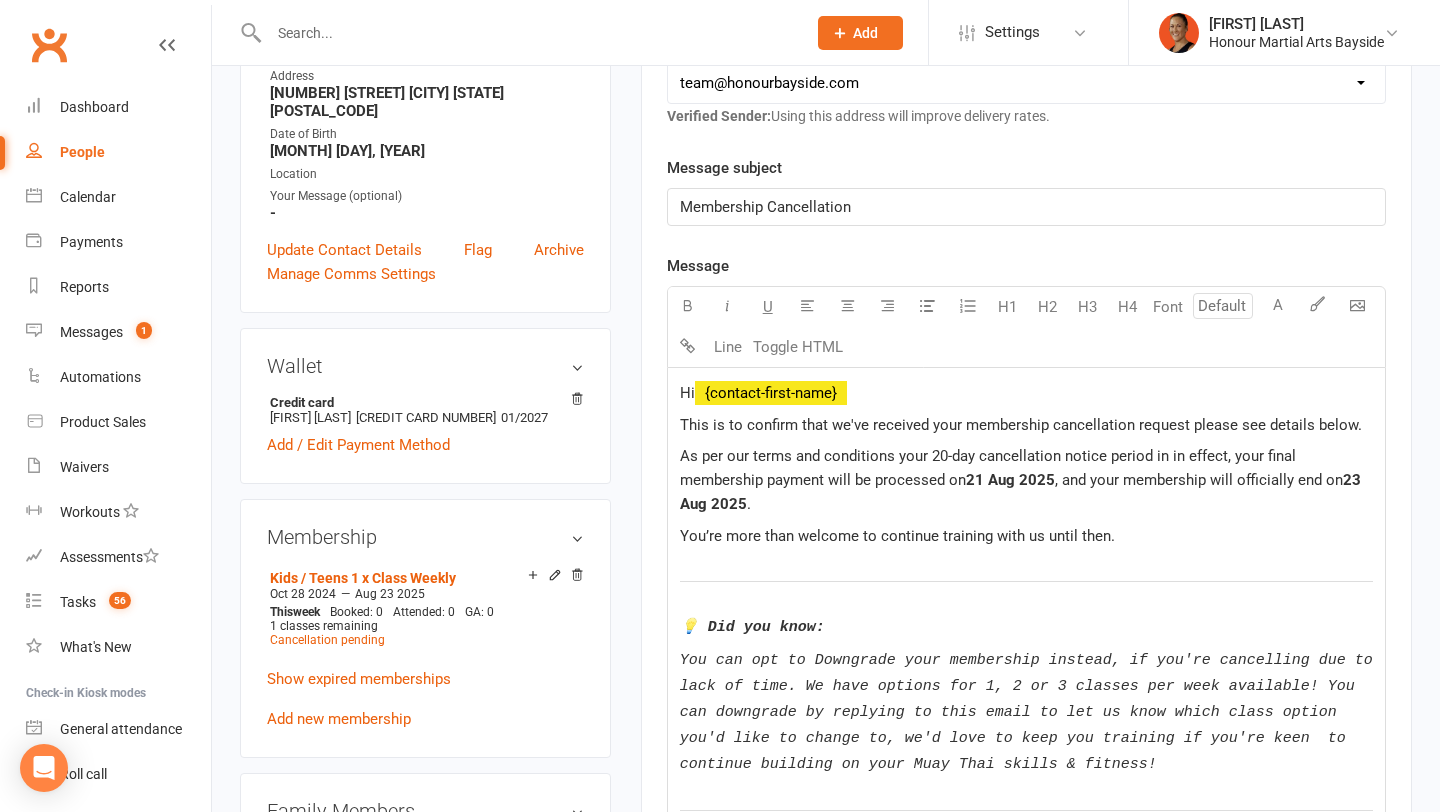 drag, startPoint x: 1152, startPoint y: 548, endPoint x: 1154, endPoint y: 681, distance: 133.01503 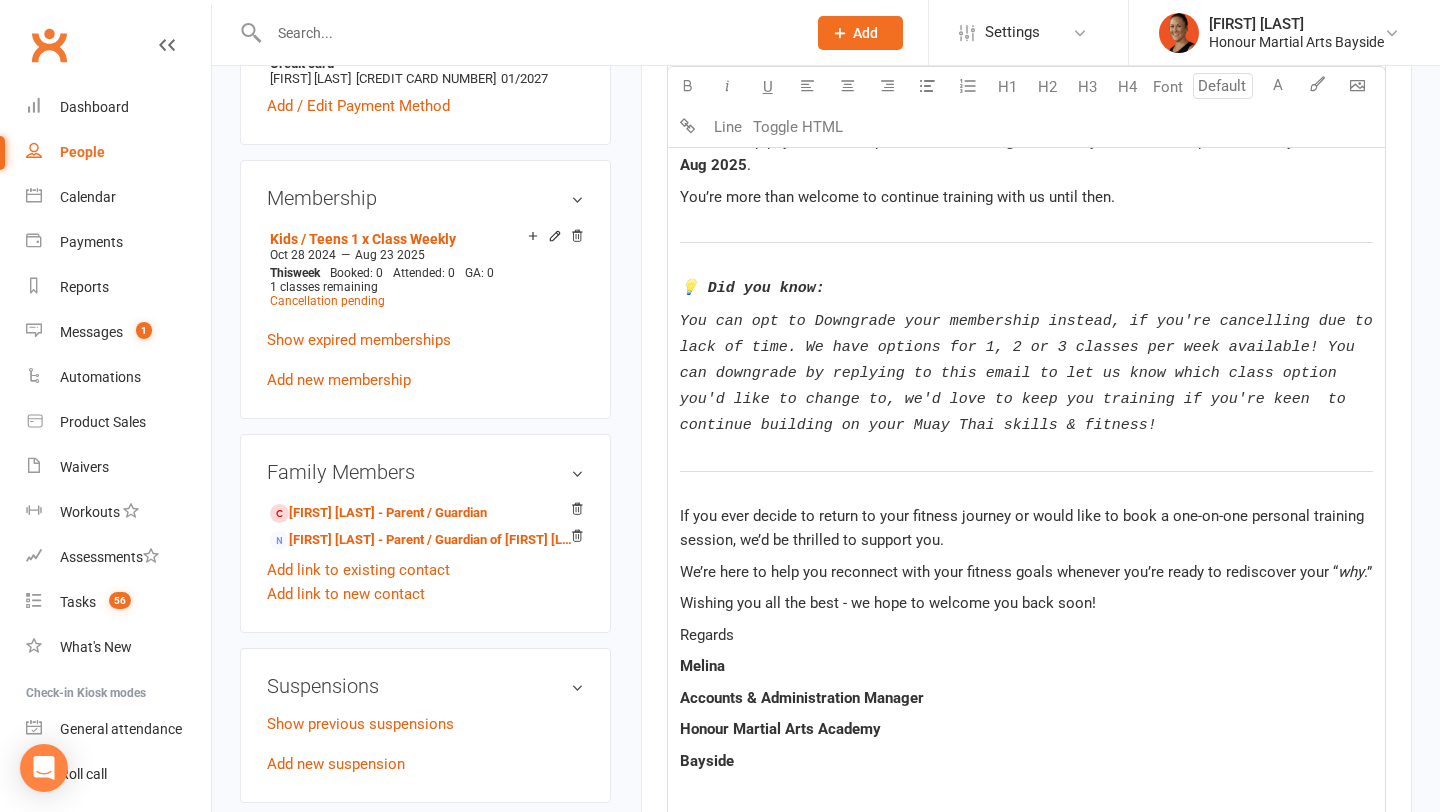 scroll, scrollTop: 795, scrollLeft: 0, axis: vertical 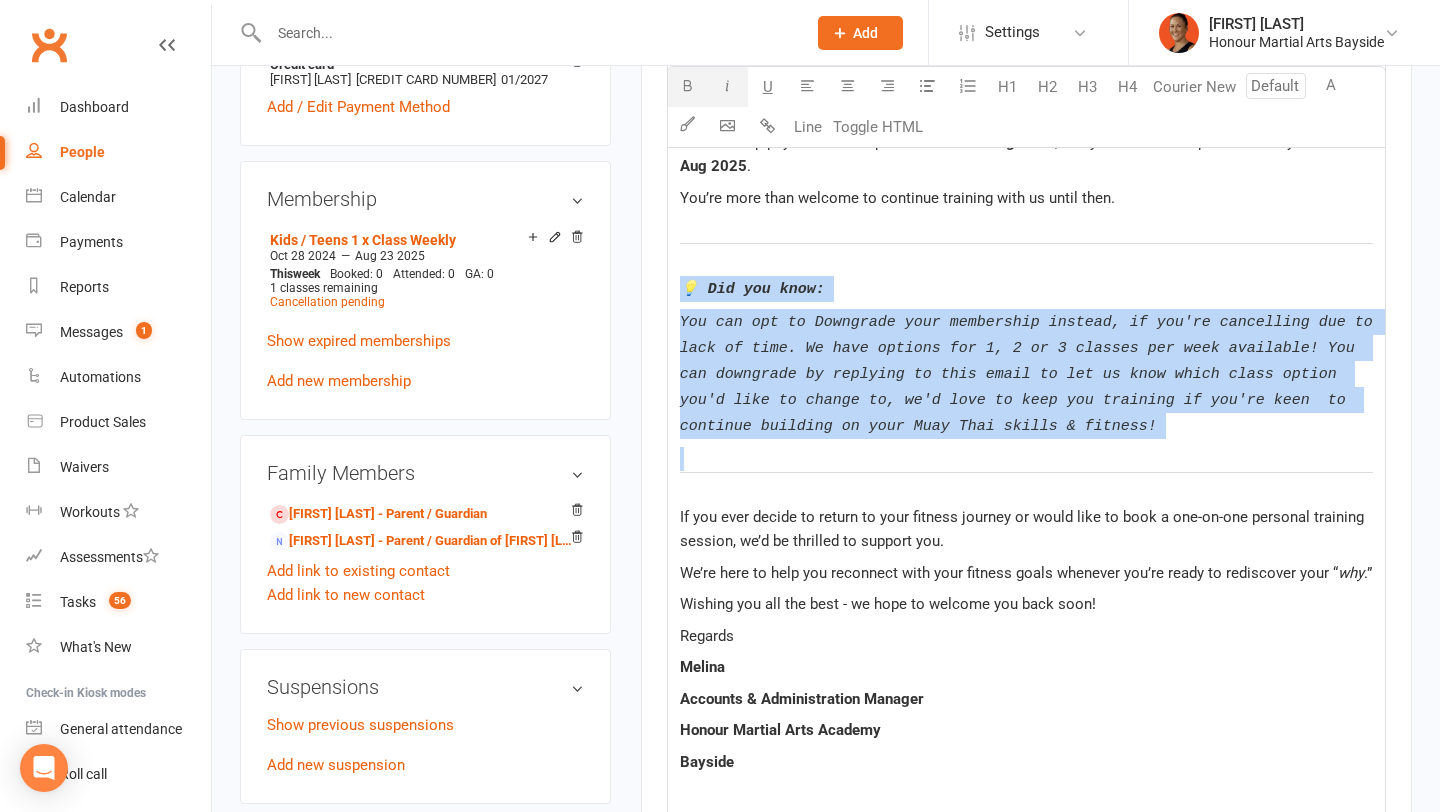 drag, startPoint x: 680, startPoint y: 507, endPoint x: 682, endPoint y: 236, distance: 271.0074 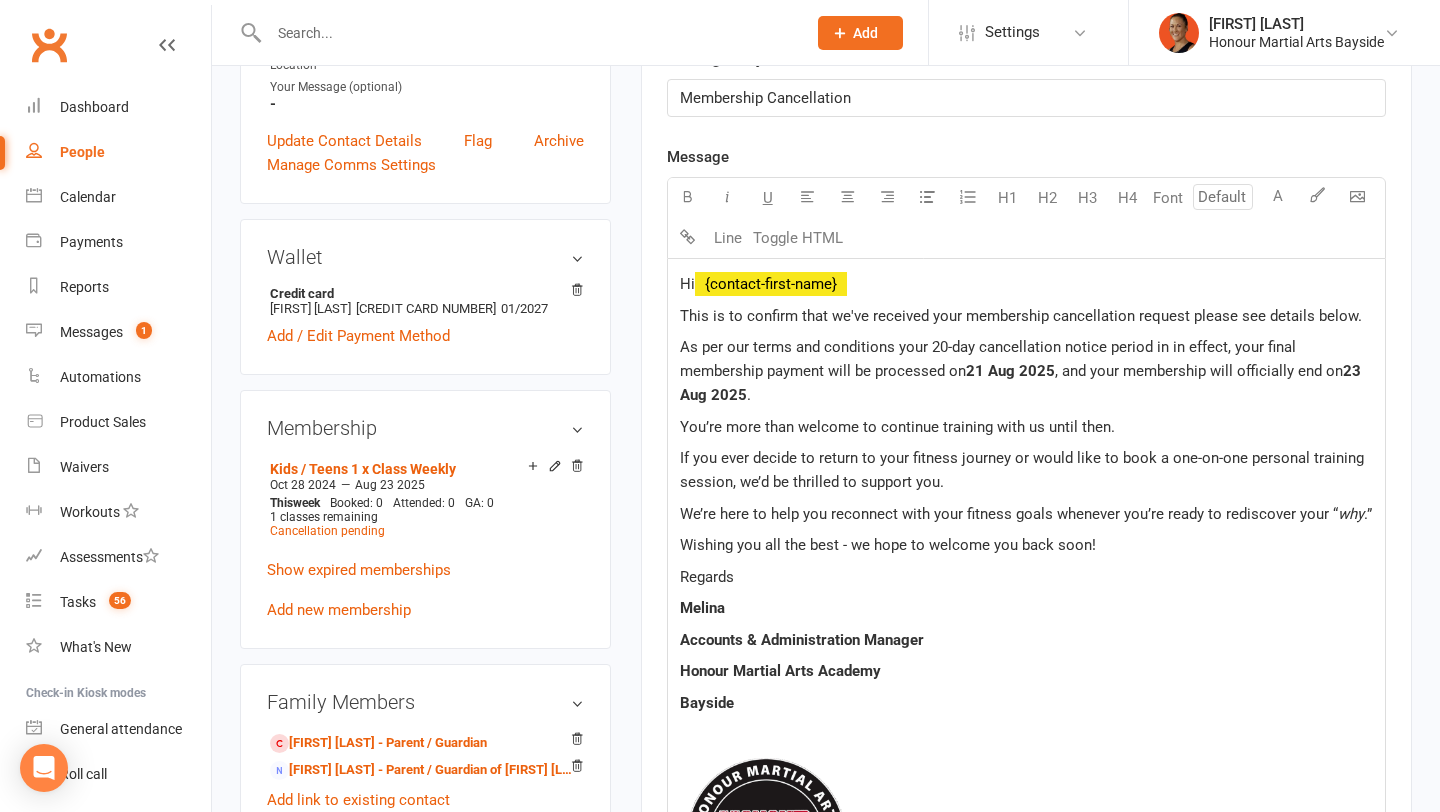 scroll, scrollTop: 565, scrollLeft: 0, axis: vertical 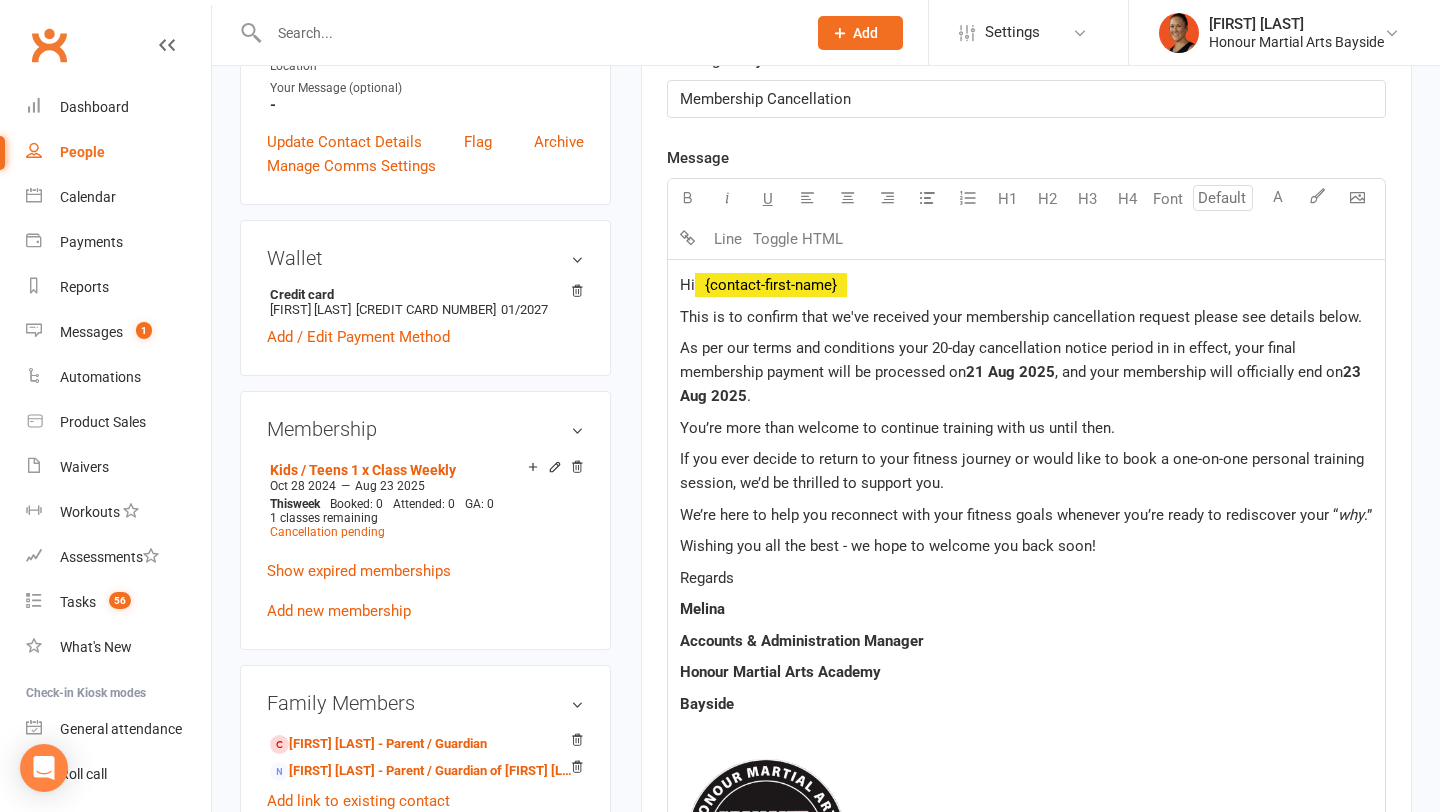click on "Hi  ﻿ {contact-first-name}" 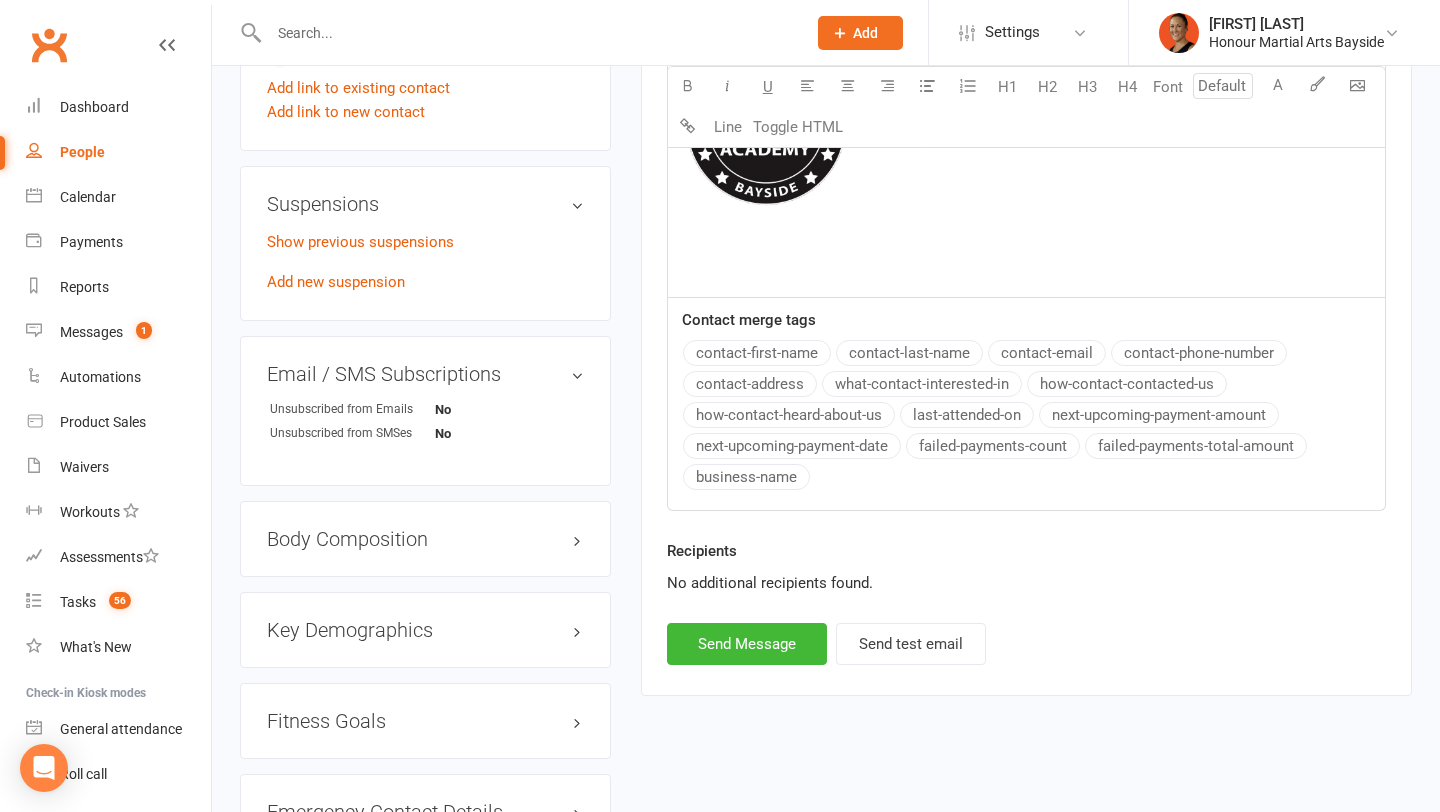scroll, scrollTop: 1287, scrollLeft: 0, axis: vertical 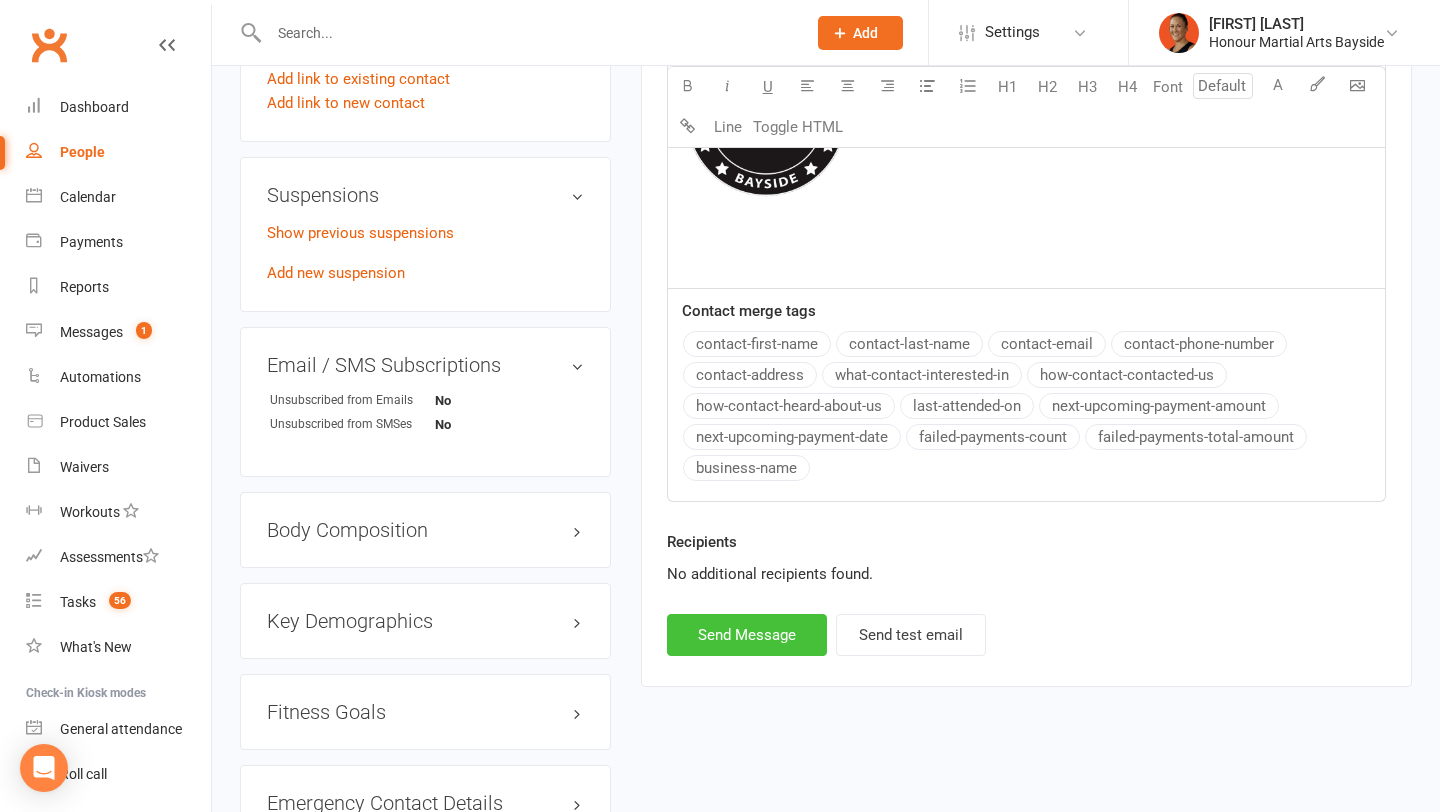 click on "Send Message" at bounding box center [747, 635] 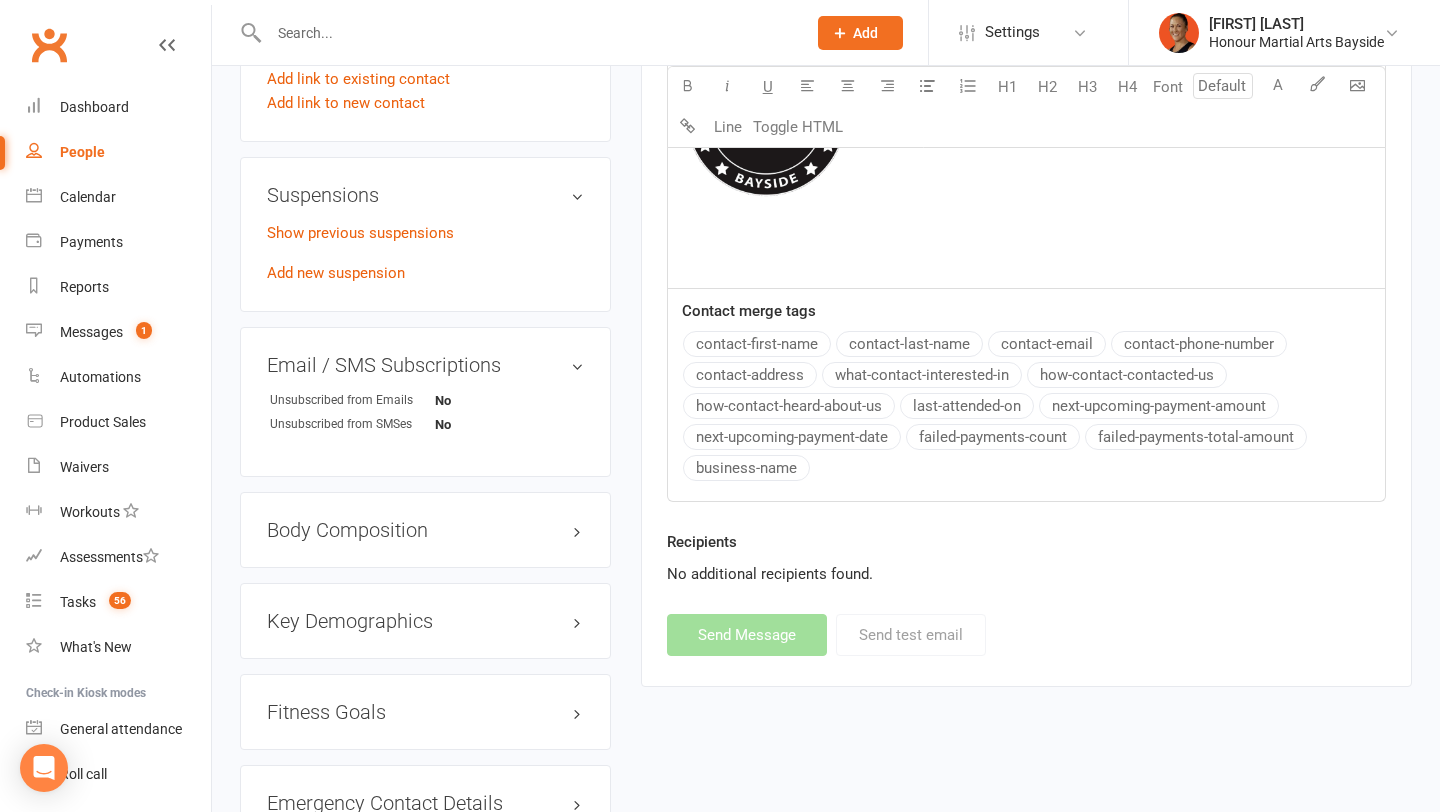 select 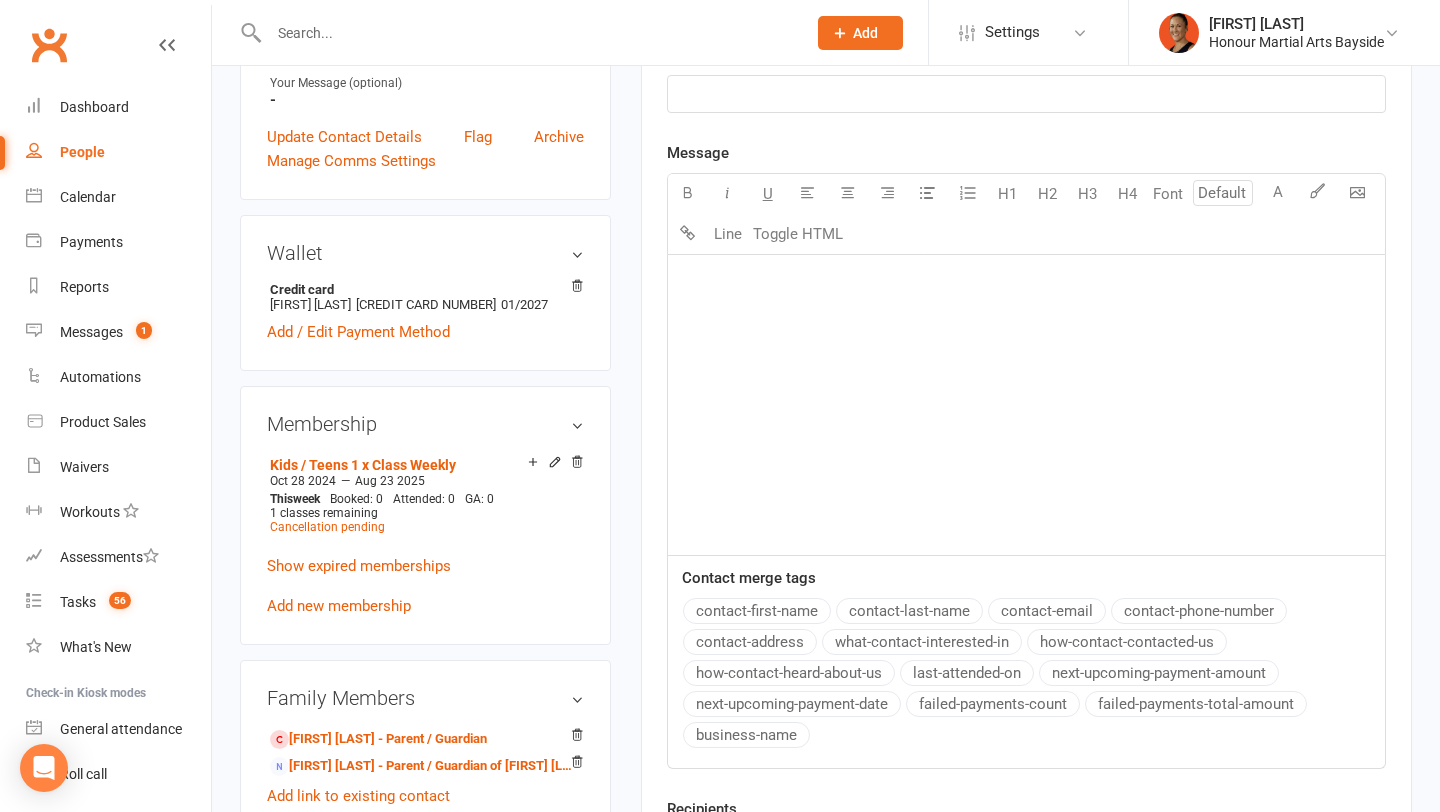 scroll, scrollTop: 574, scrollLeft: 0, axis: vertical 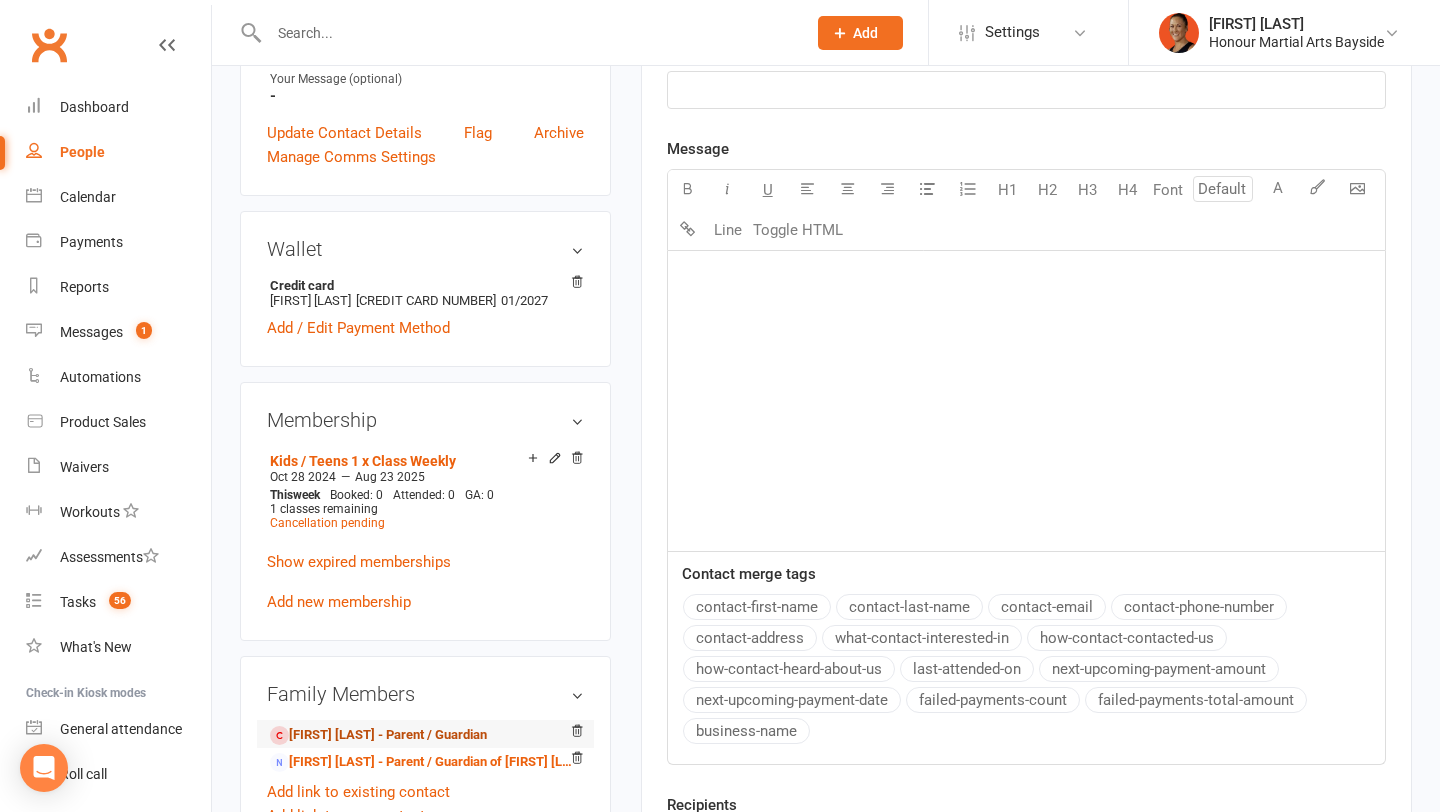 click on "Mike McWha - Parent / Guardian" at bounding box center (378, 735) 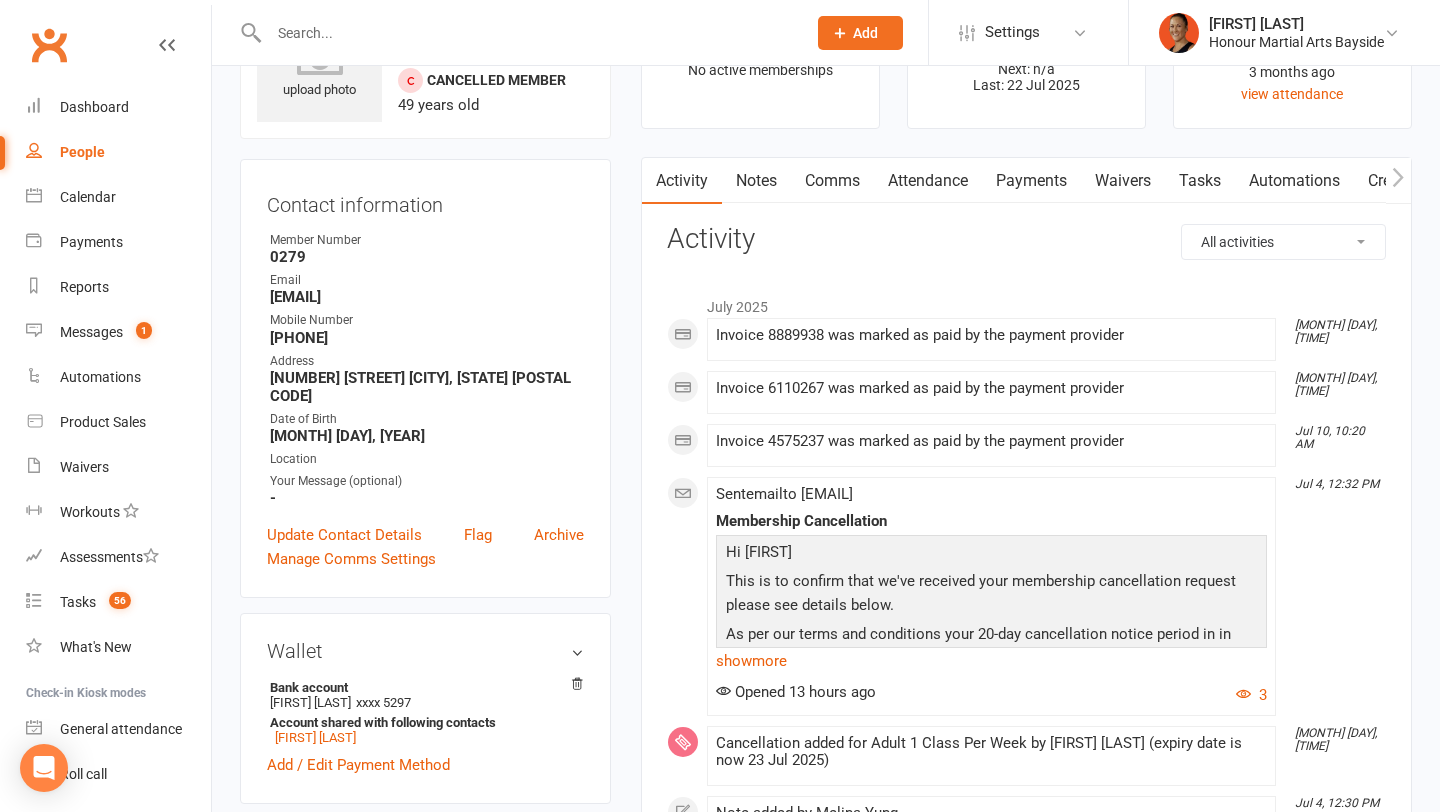 scroll, scrollTop: 115, scrollLeft: 0, axis: vertical 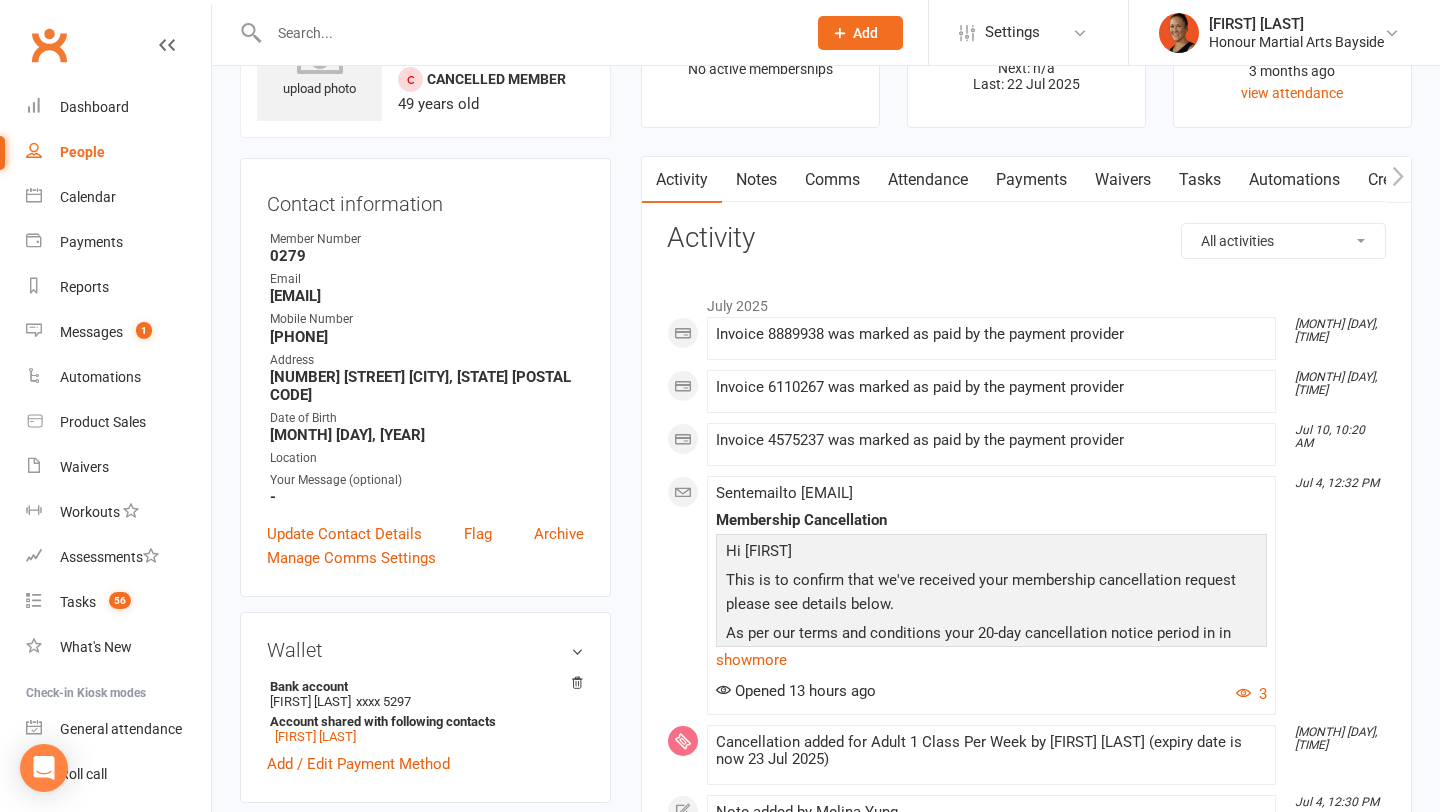 click on "Comms" at bounding box center (832, 180) 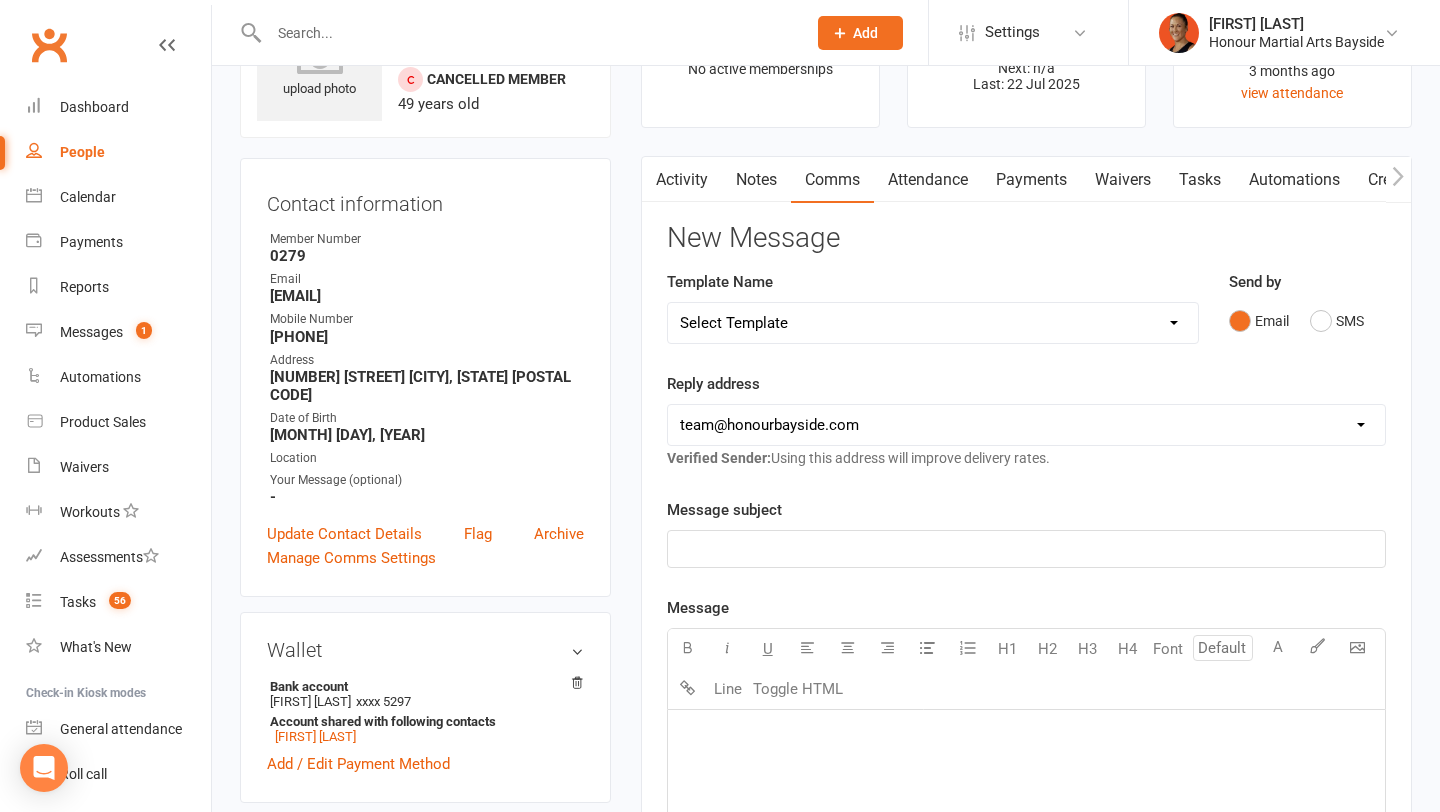 click on "Notes" at bounding box center [756, 180] 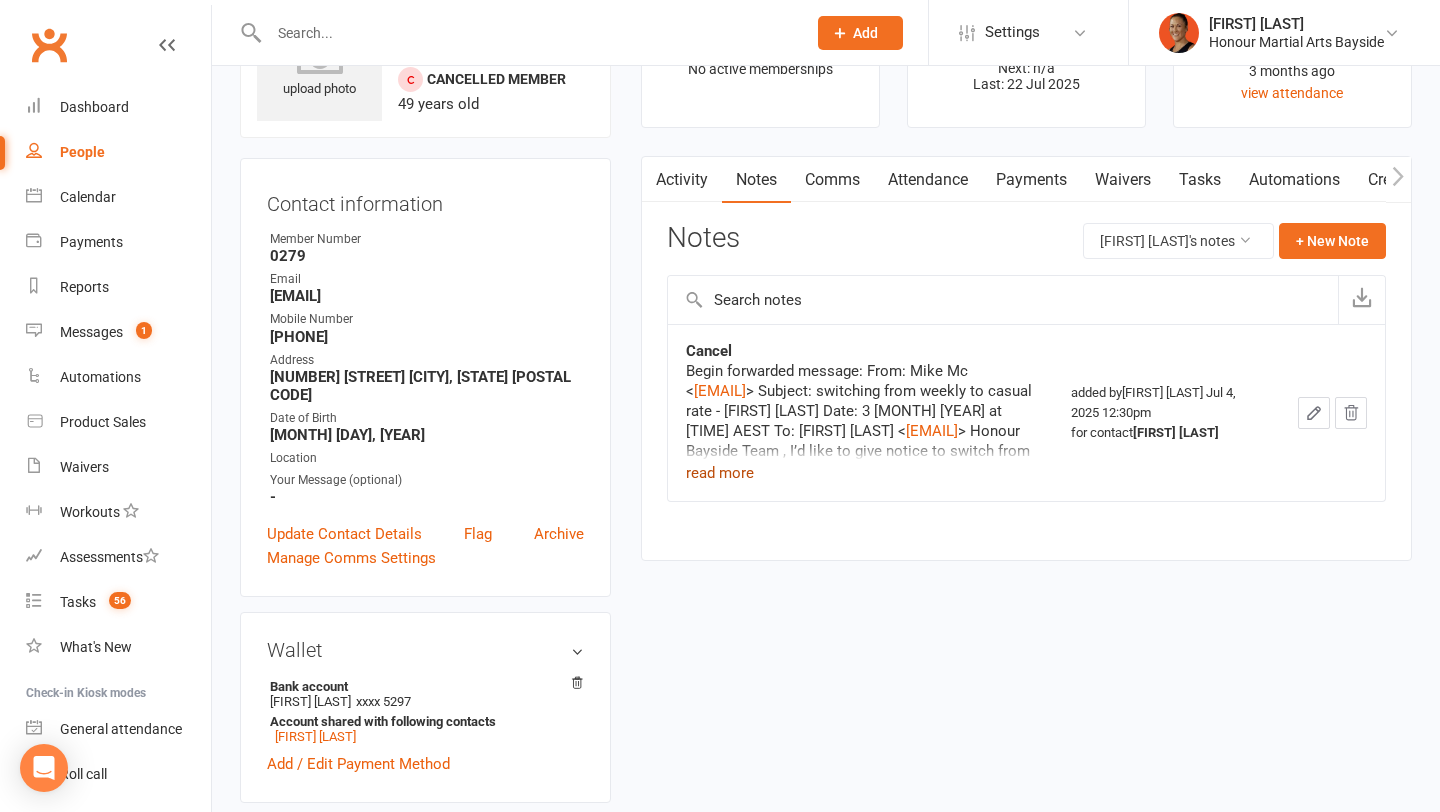 click on "read more" at bounding box center (720, 473) 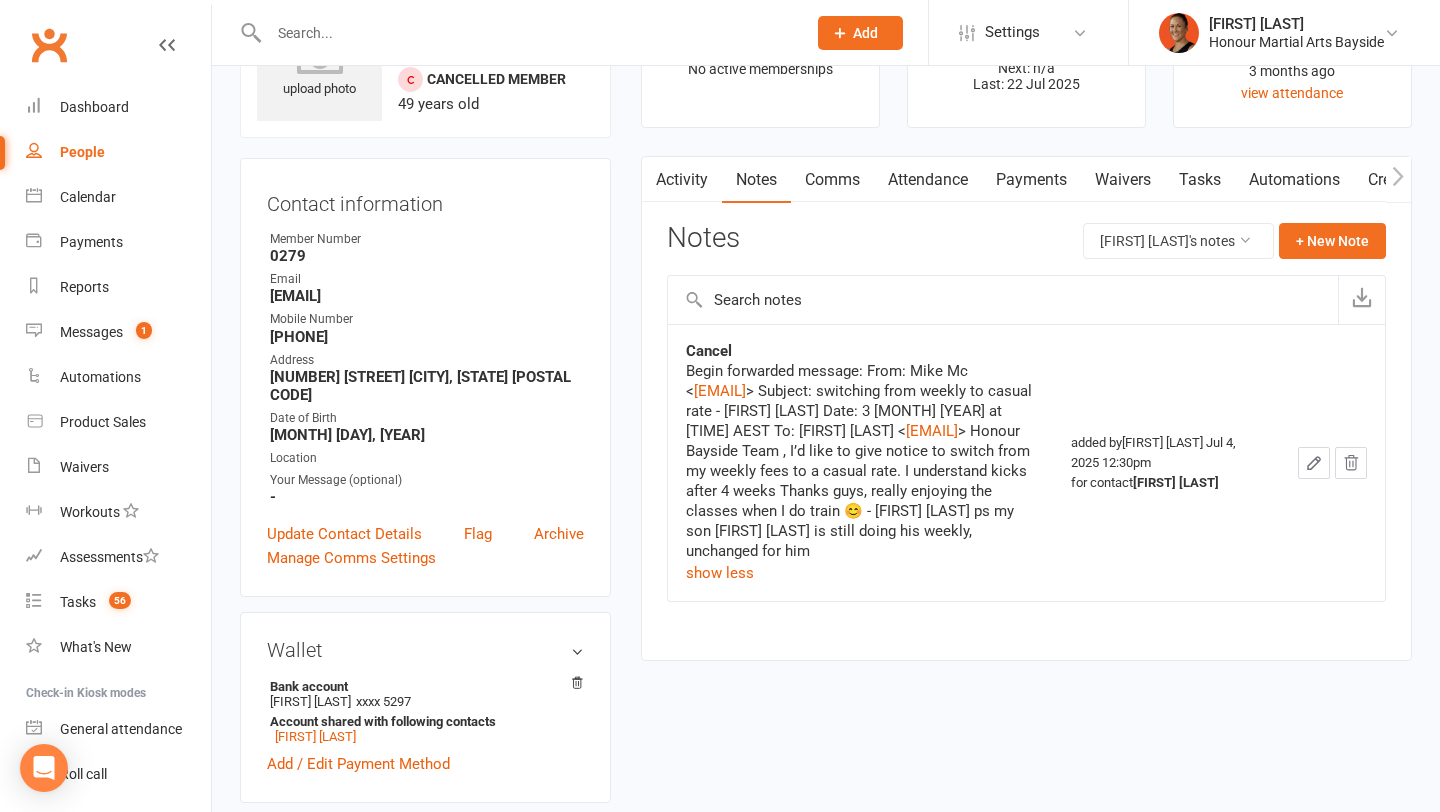 click on "Begin forwarded message:
From: Mike Mc < mike_jackie@hotmail.com >
Subject: switching from weekly to casual rate - Mike McWha
Date: 3 July 2025 at 4:03:26 pm AEST
To: Dwayne Glasgow < team@honourbayside.com >
Honour Bayside Team ,
I’d like to give notice to switch from my weekly fees to a casual rate.
I understand kicks after 4 weeks
Thanks guys, really enjoying the classes when I do train 😊
- Mike McWha
ps my son David McWha is still doing his weekly, unchanged for him" at bounding box center [861, 461] 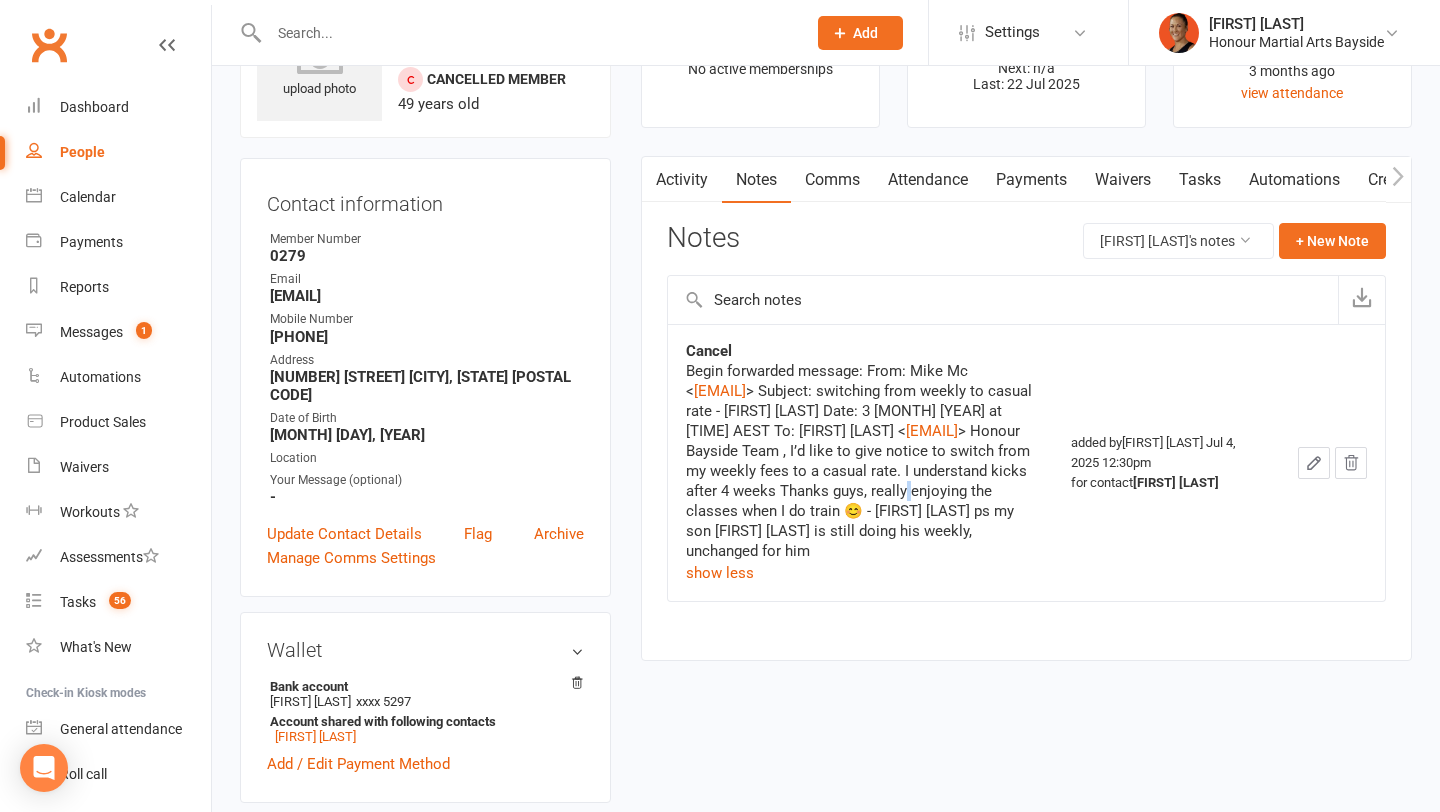 click on "Begin forwarded message:
From: Mike Mc < mike_jackie@hotmail.com >
Subject: switching from weekly to casual rate - Mike McWha
Date: 3 July 2025 at 4:03:26 pm AEST
To: Dwayne Glasgow < team@honourbayside.com >
Honour Bayside Team ,
I’d like to give notice to switch from my weekly fees to a casual rate.
I understand kicks after 4 weeks
Thanks guys, really enjoying the classes when I do train 😊
- Mike McWha
ps my son David McWha is still doing his weekly, unchanged for him" at bounding box center [861, 461] 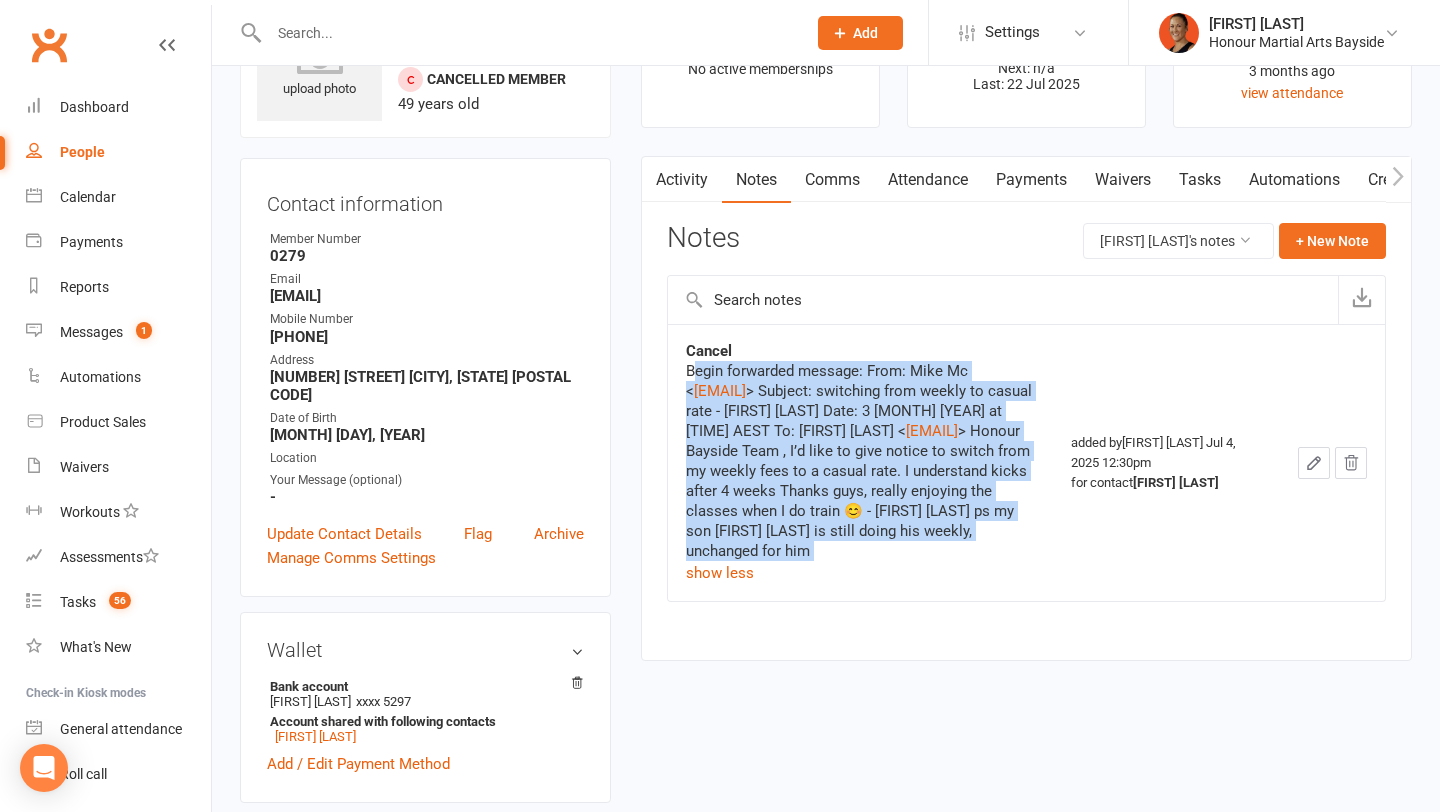 click on "Begin forwarded message:
From: Mike Mc < mike_jackie@hotmail.com >
Subject: switching from weekly to casual rate - Mike McWha
Date: 3 July 2025 at 4:03:26 pm AEST
To: Dwayne Glasgow < team@honourbayside.com >
Honour Bayside Team ,
I’d like to give notice to switch from my weekly fees to a casual rate.
I understand kicks after 4 weeks
Thanks guys, really enjoying the classes when I do train 😊
- Mike McWha
ps my son David McWha is still doing his weekly, unchanged for him" at bounding box center [861, 461] 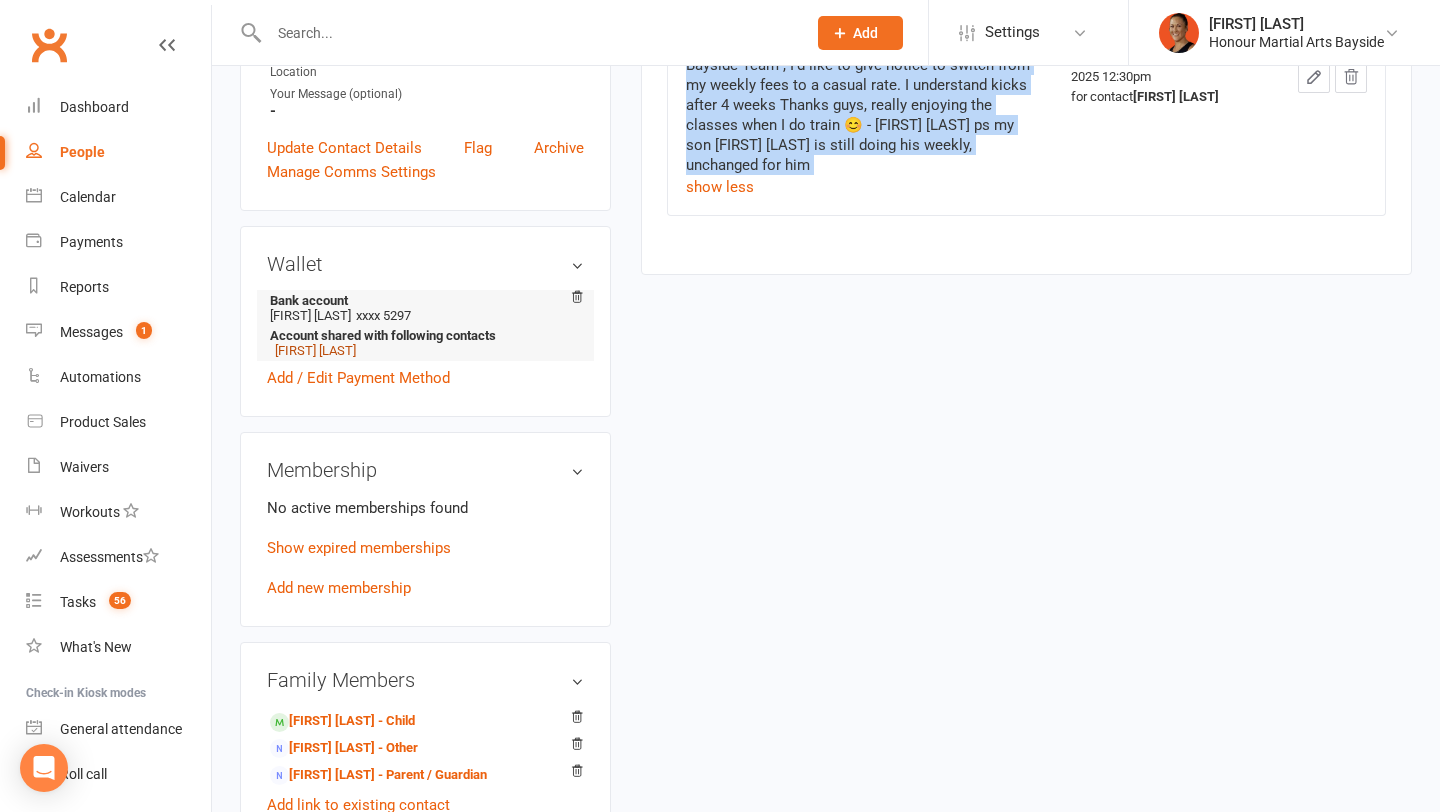 scroll, scrollTop: 505, scrollLeft: 0, axis: vertical 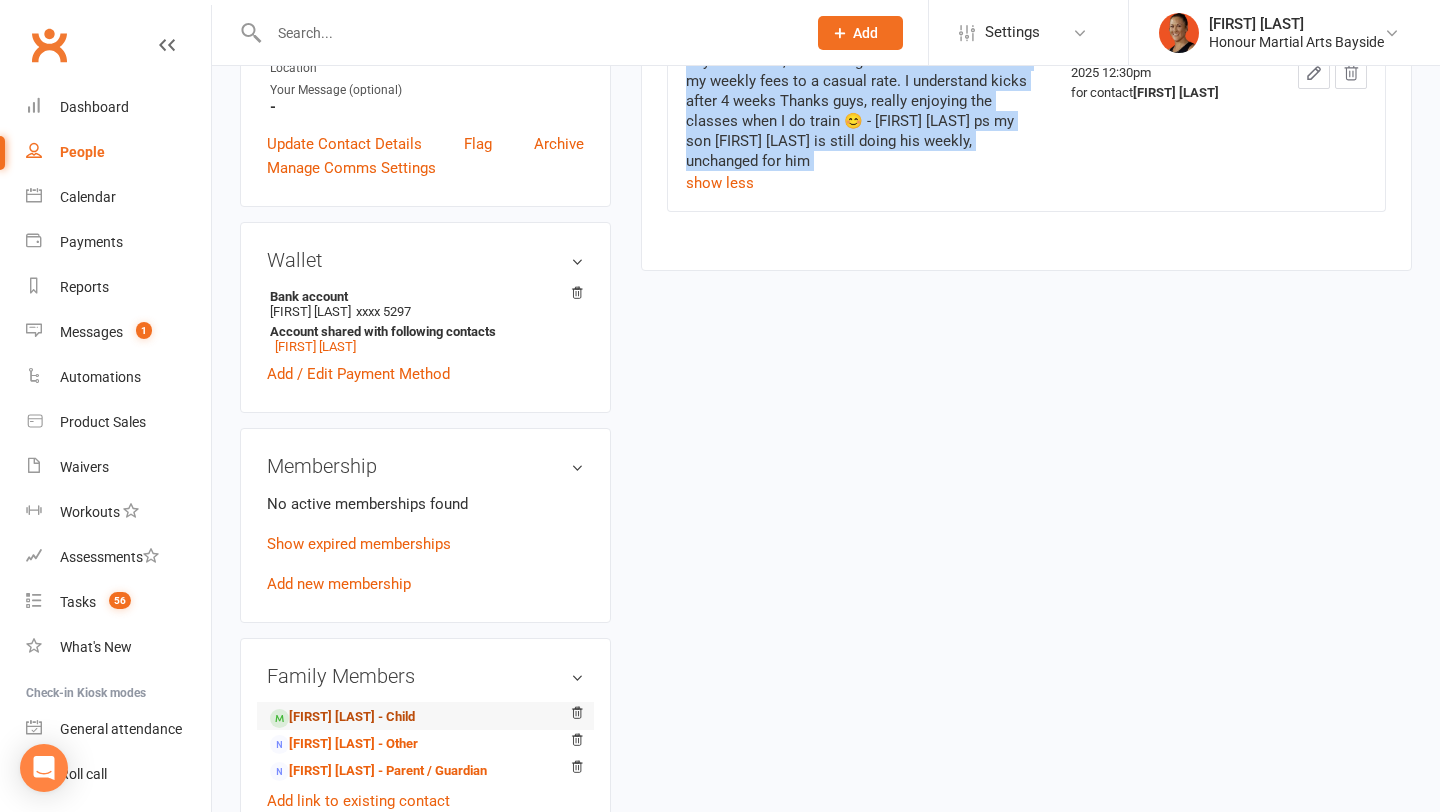 click on "David McWha - Child" at bounding box center [342, 717] 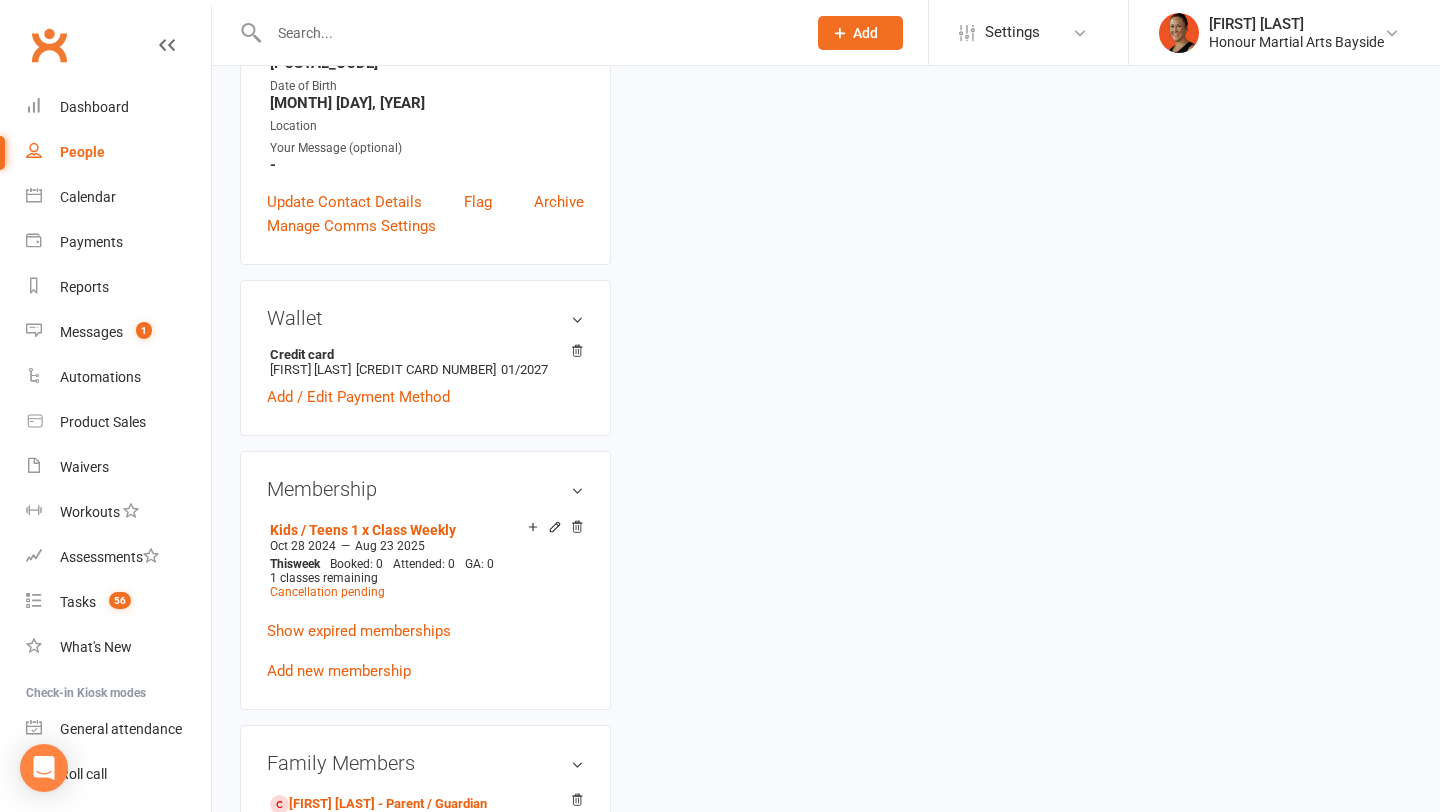 scroll, scrollTop: 0, scrollLeft: 0, axis: both 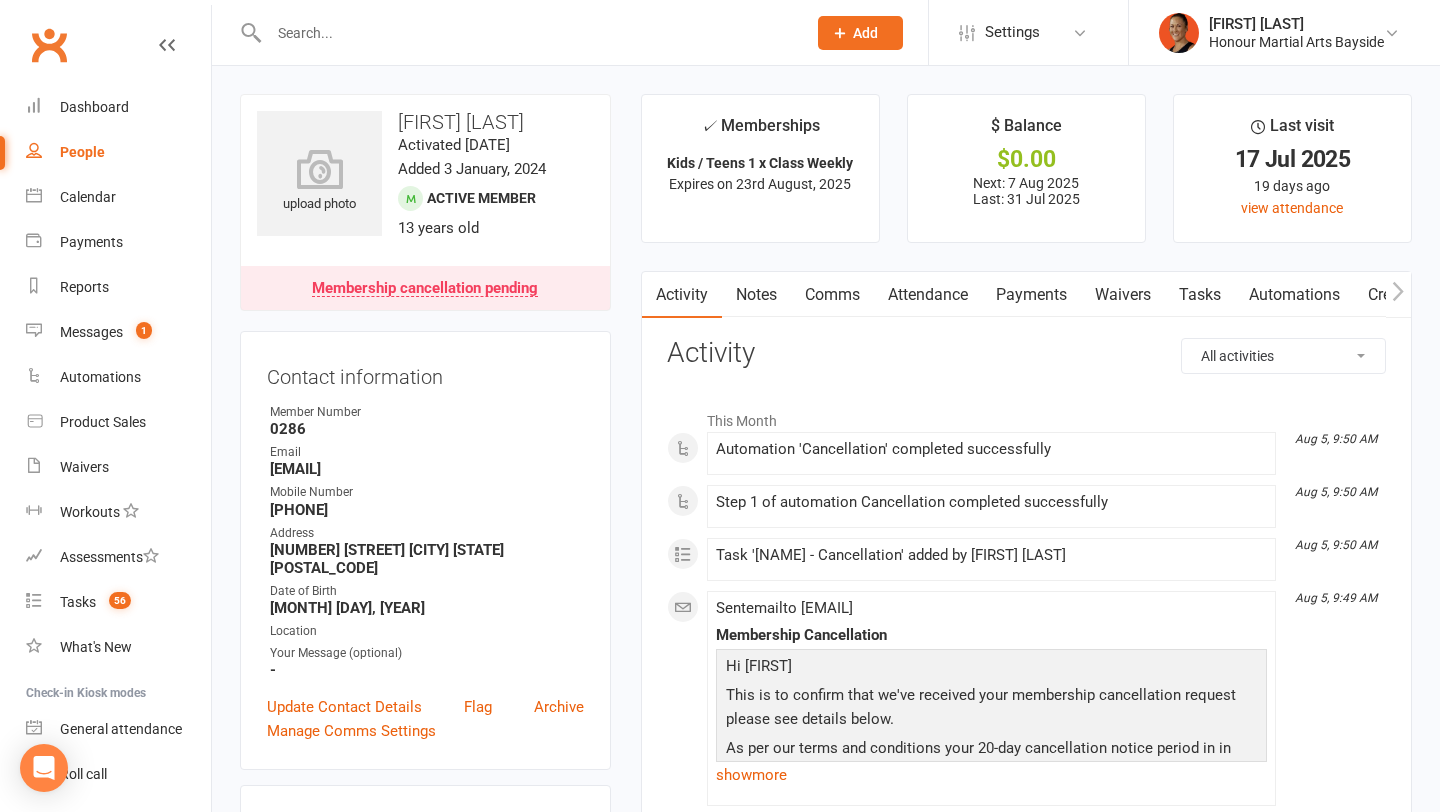 click on "Notes" at bounding box center [756, 295] 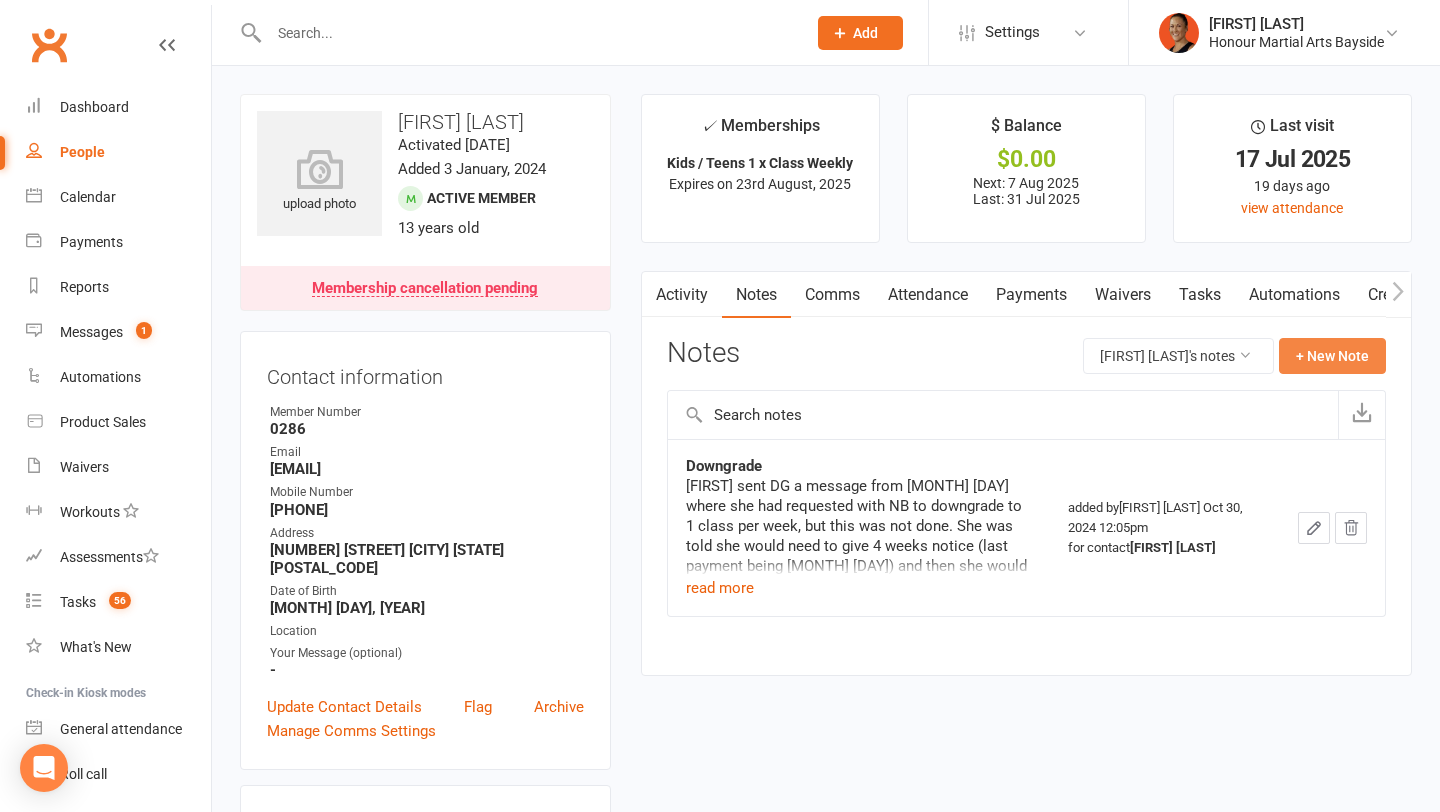 click on "+ New Note" at bounding box center (1332, 356) 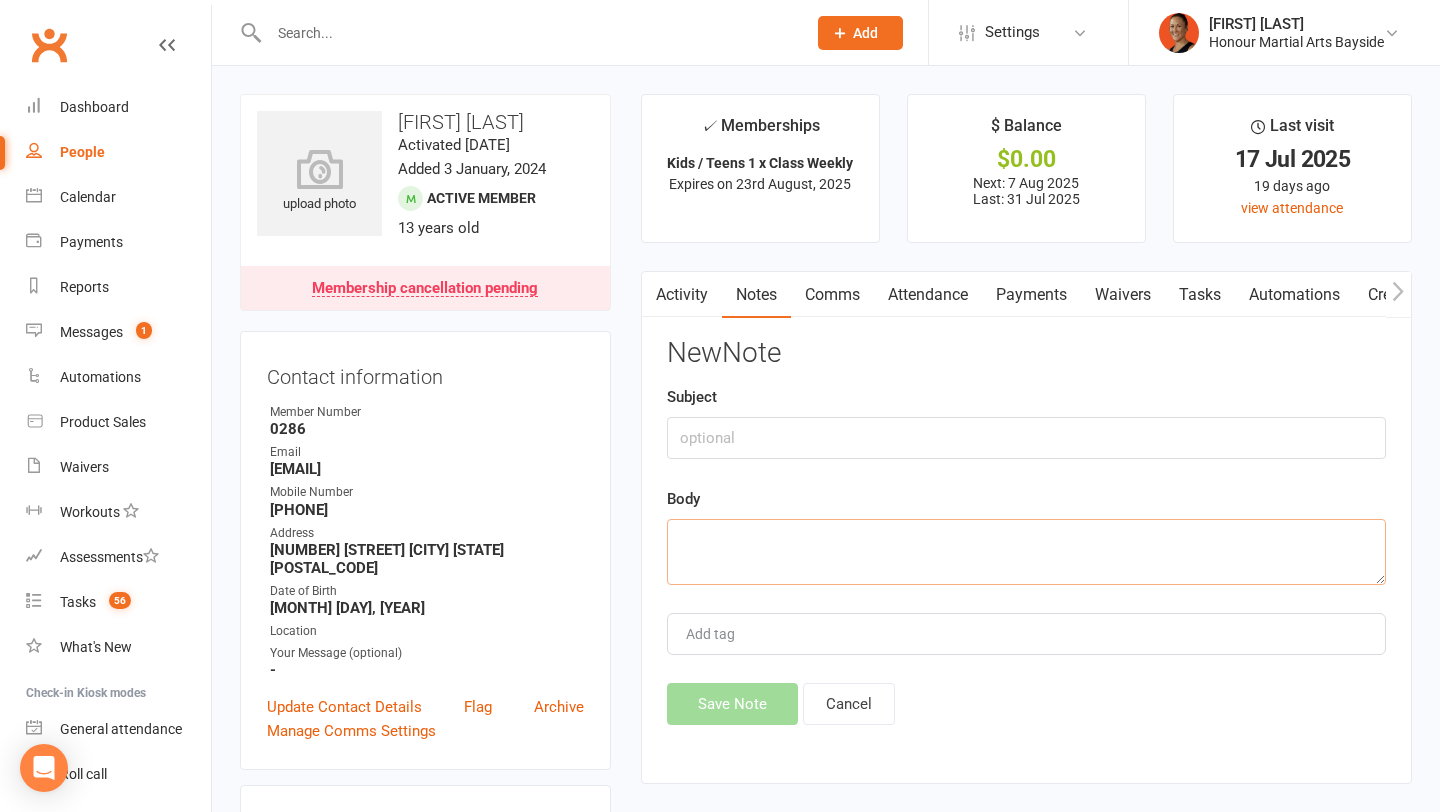 click at bounding box center [1026, 552] 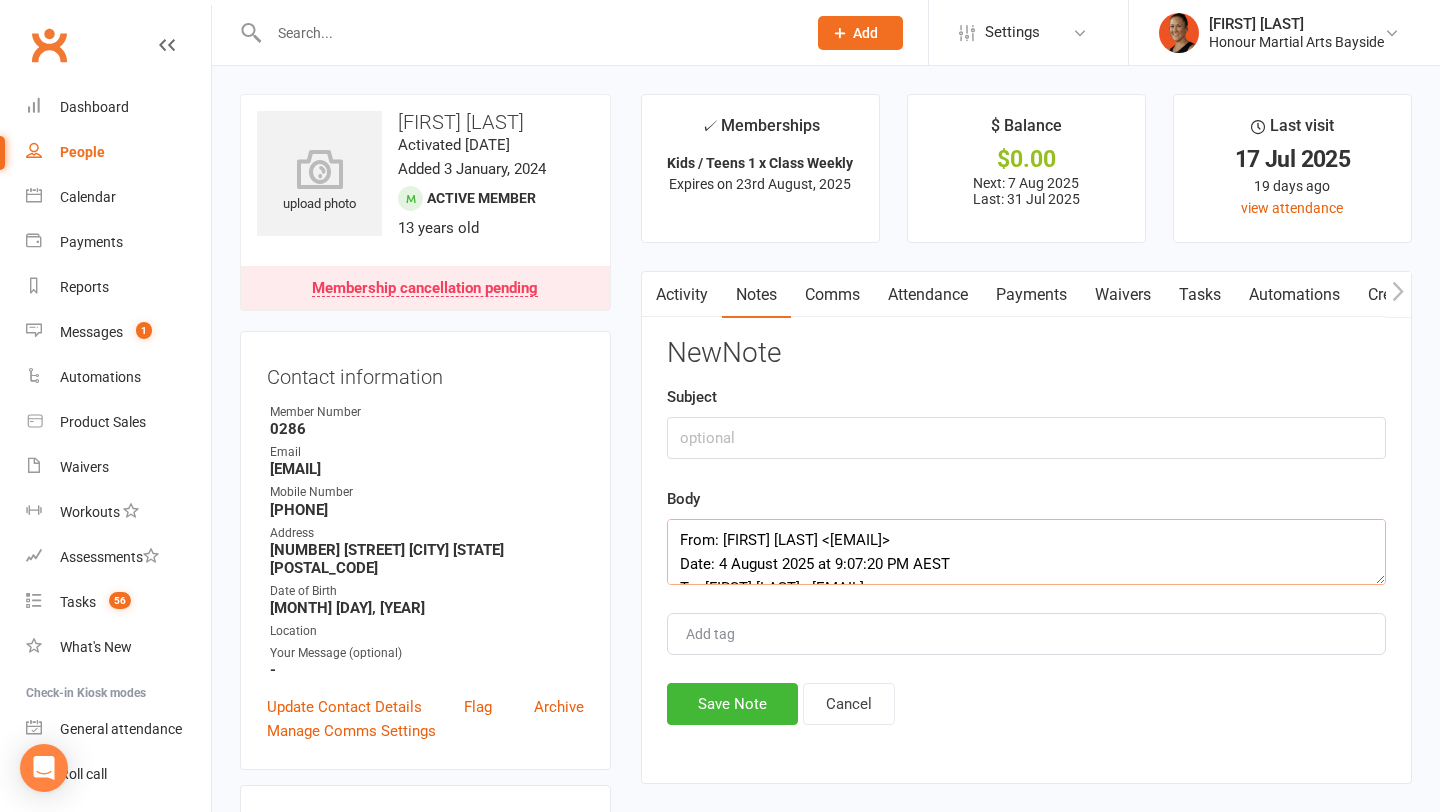 scroll, scrollTop: 228, scrollLeft: 0, axis: vertical 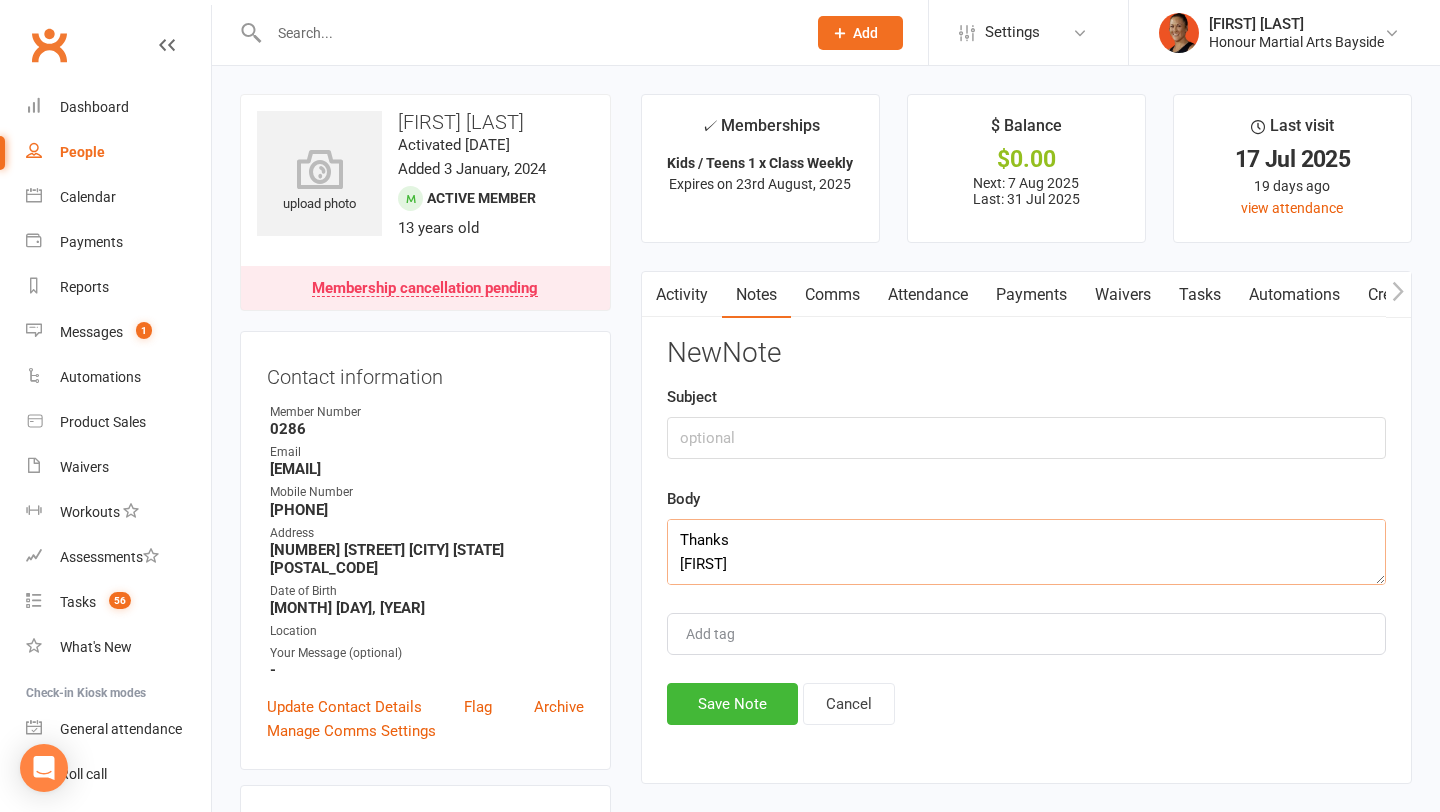 type on "From: Mike Mc <mike_jackie@hotmail.com>
Date: 4 August 2025 at 9:07:20 pm AEST
To: Dwayne Glasgow <team@honourbayside.com>
Subject: Re: Membership Cancellation
﻿
Hi Dwayne,
We are also cancelling David McWha's membership.
Thanks
Jackie" 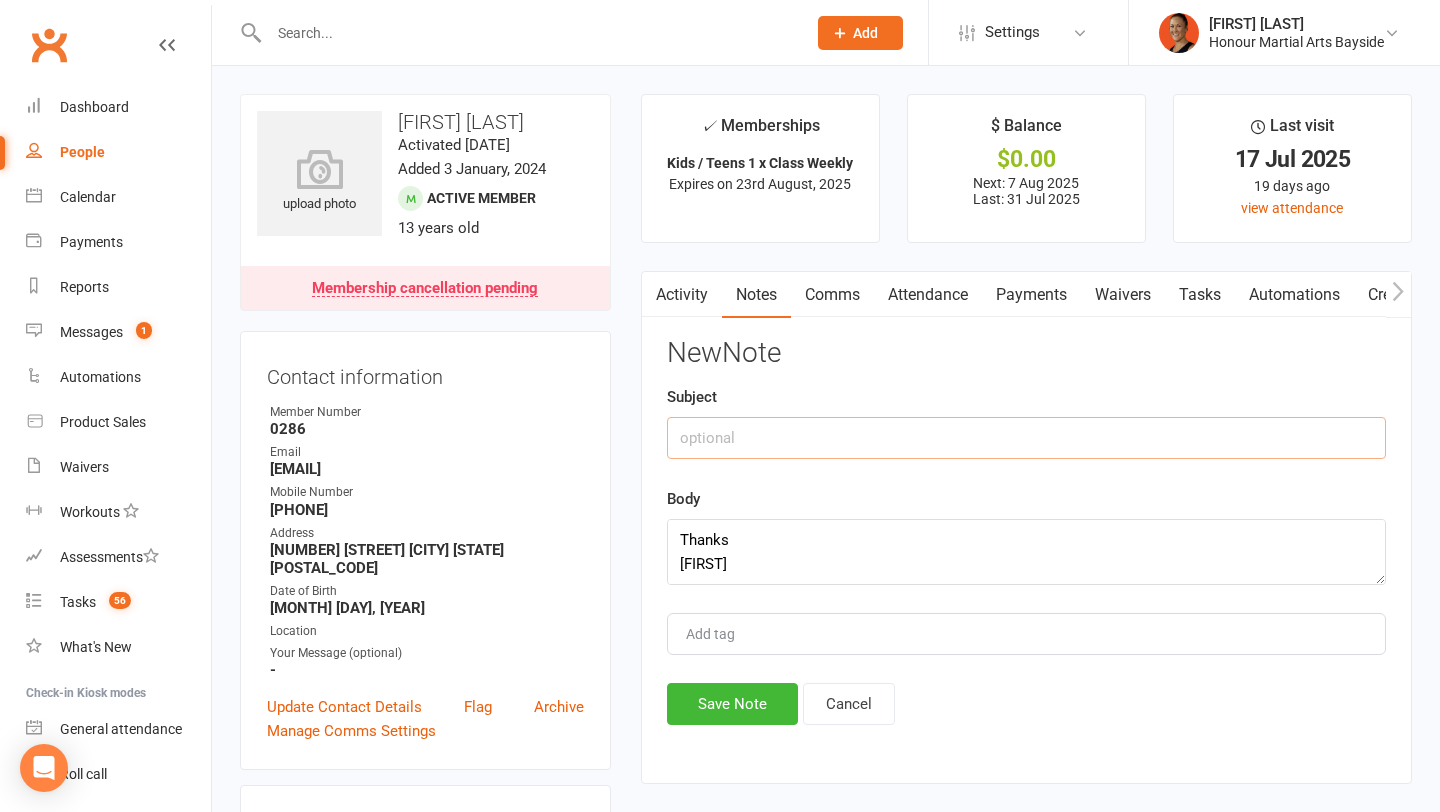 click at bounding box center [1026, 438] 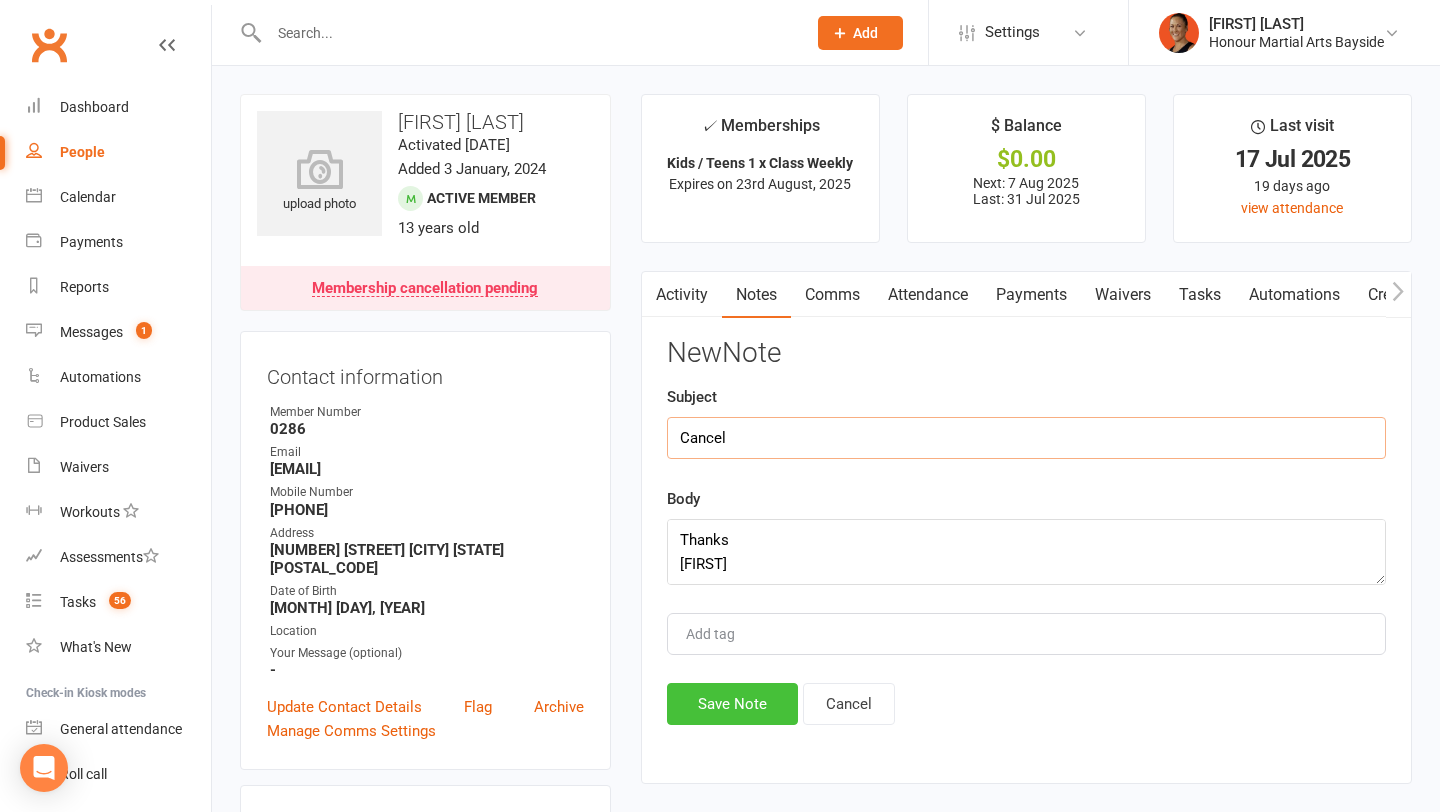 type on "Cancel" 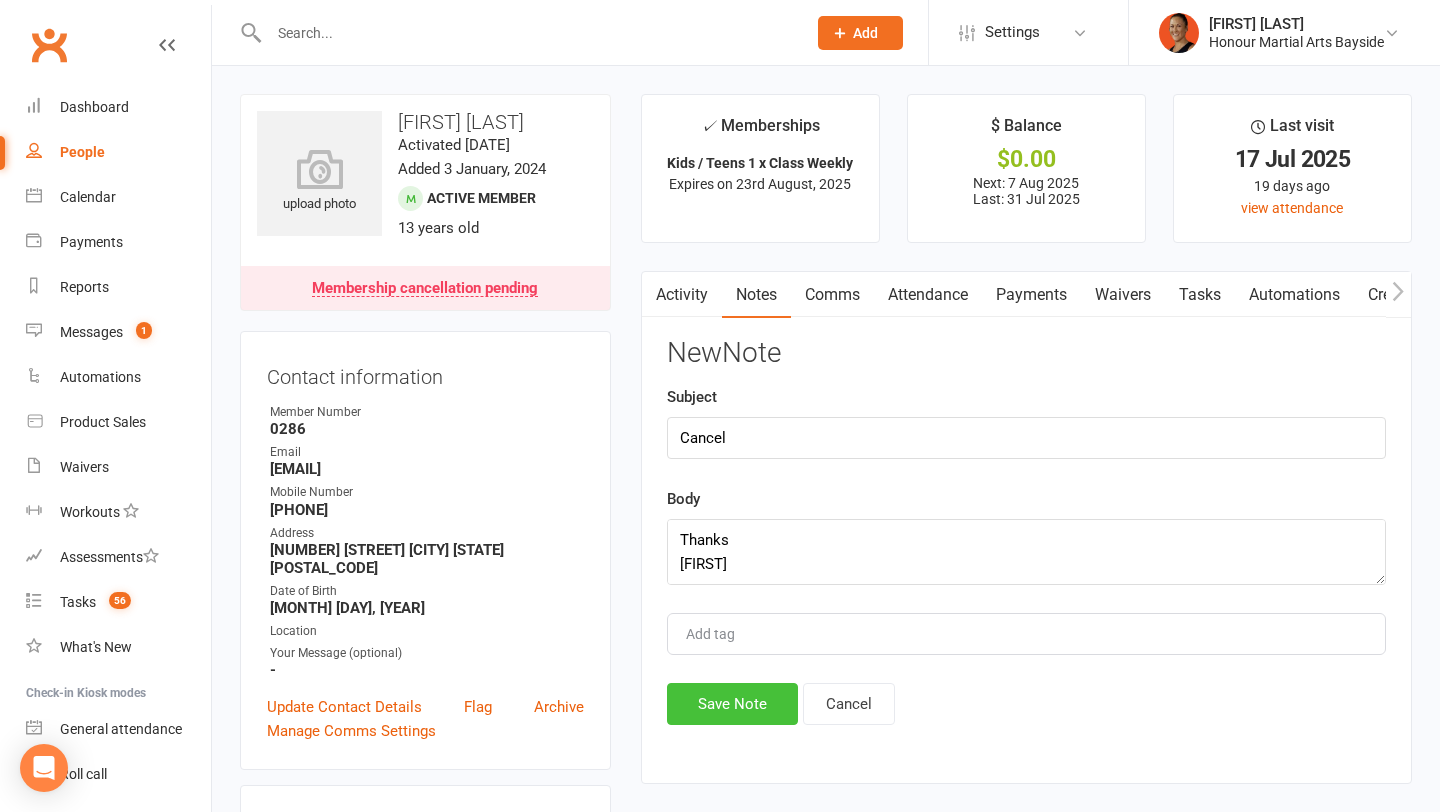 click on "Save Note" at bounding box center [732, 704] 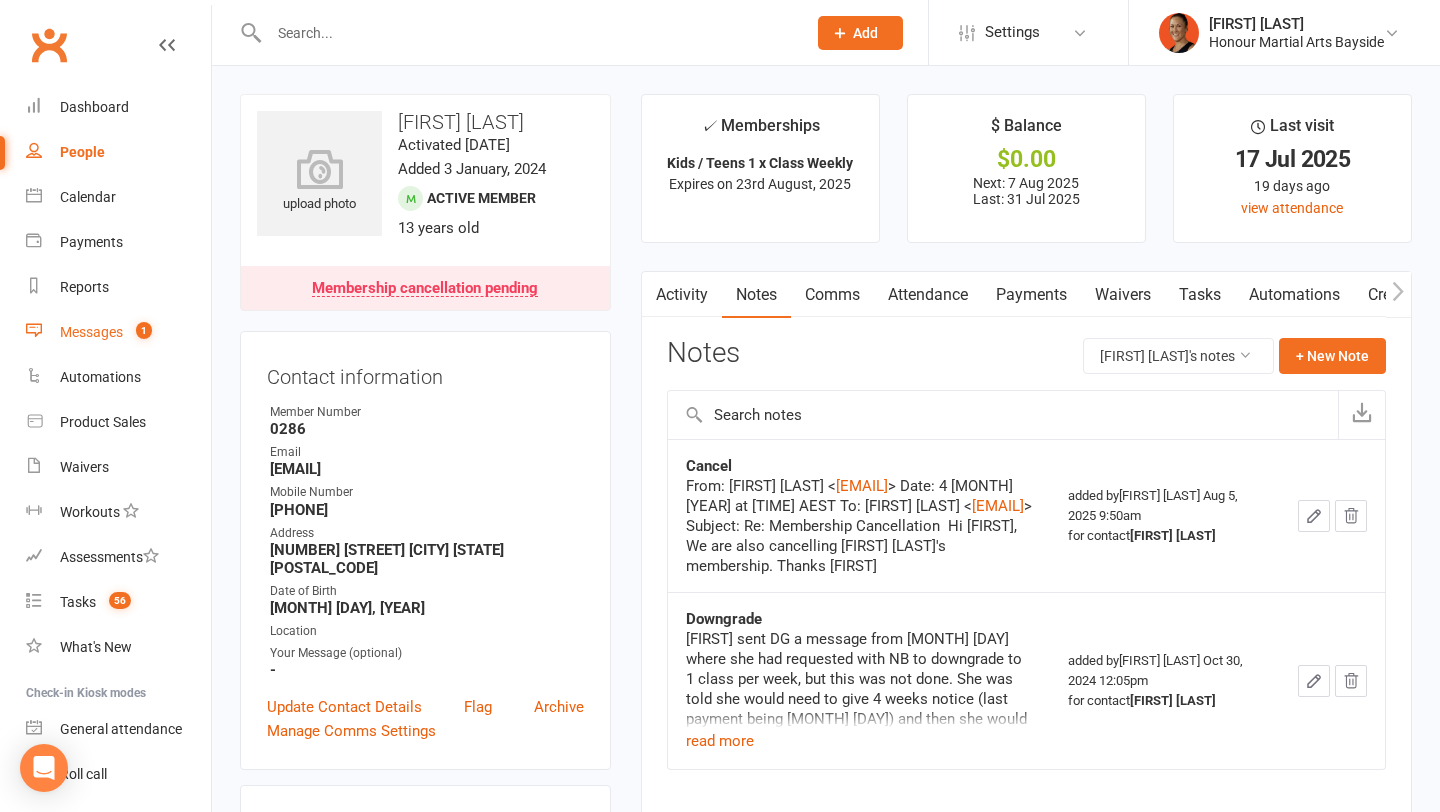 click on "Messages" at bounding box center (91, 332) 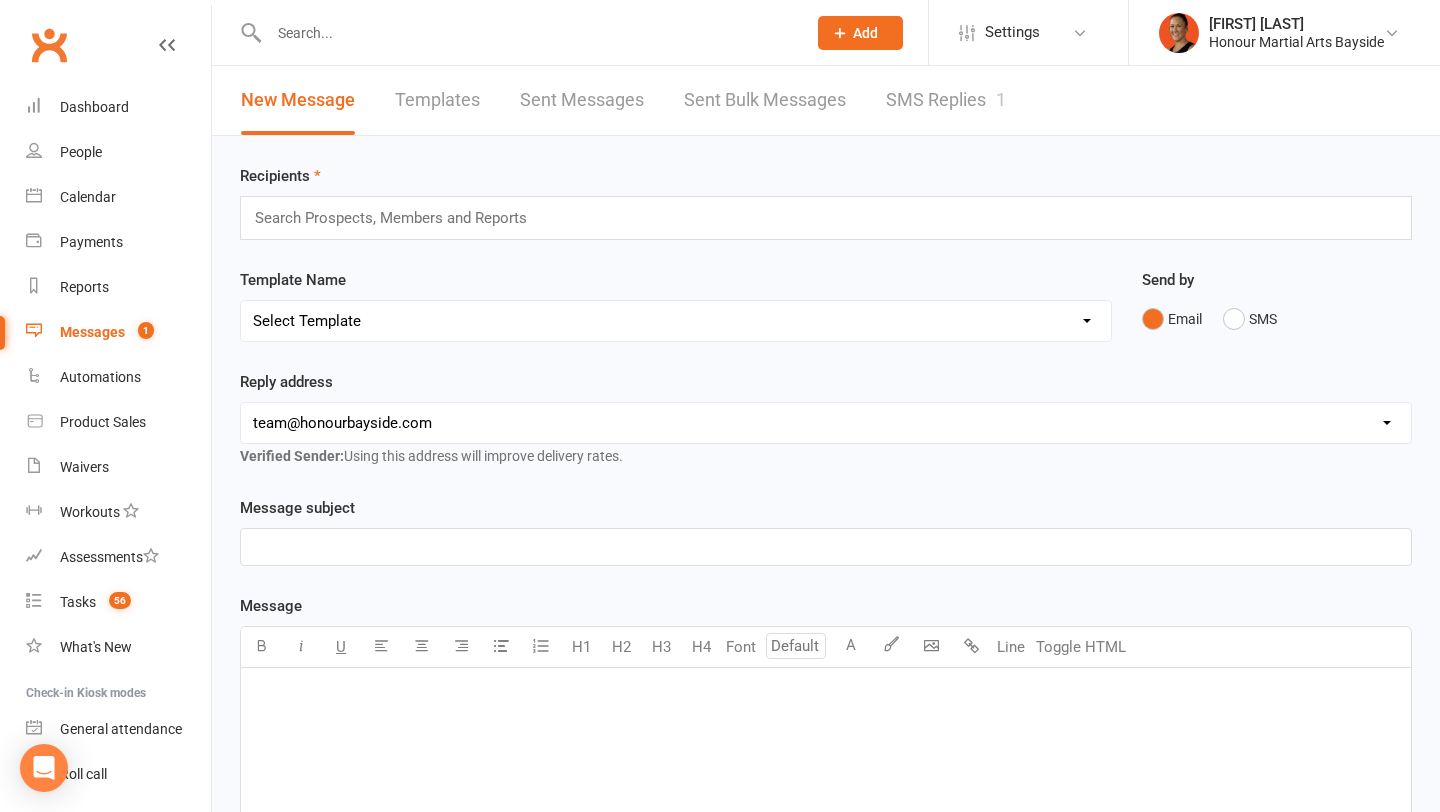 click on "SMS Replies  1" at bounding box center (946, 100) 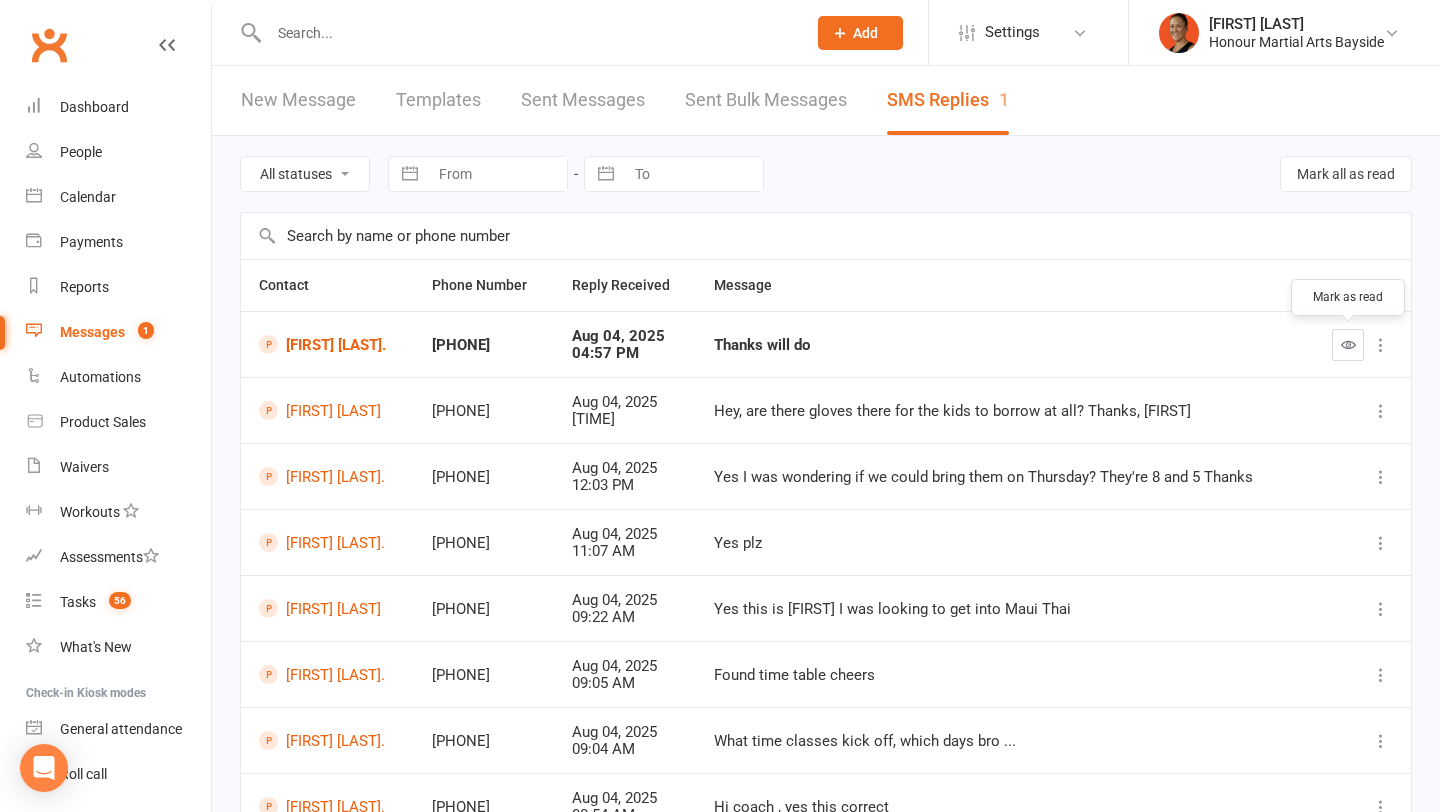click at bounding box center (1348, 344) 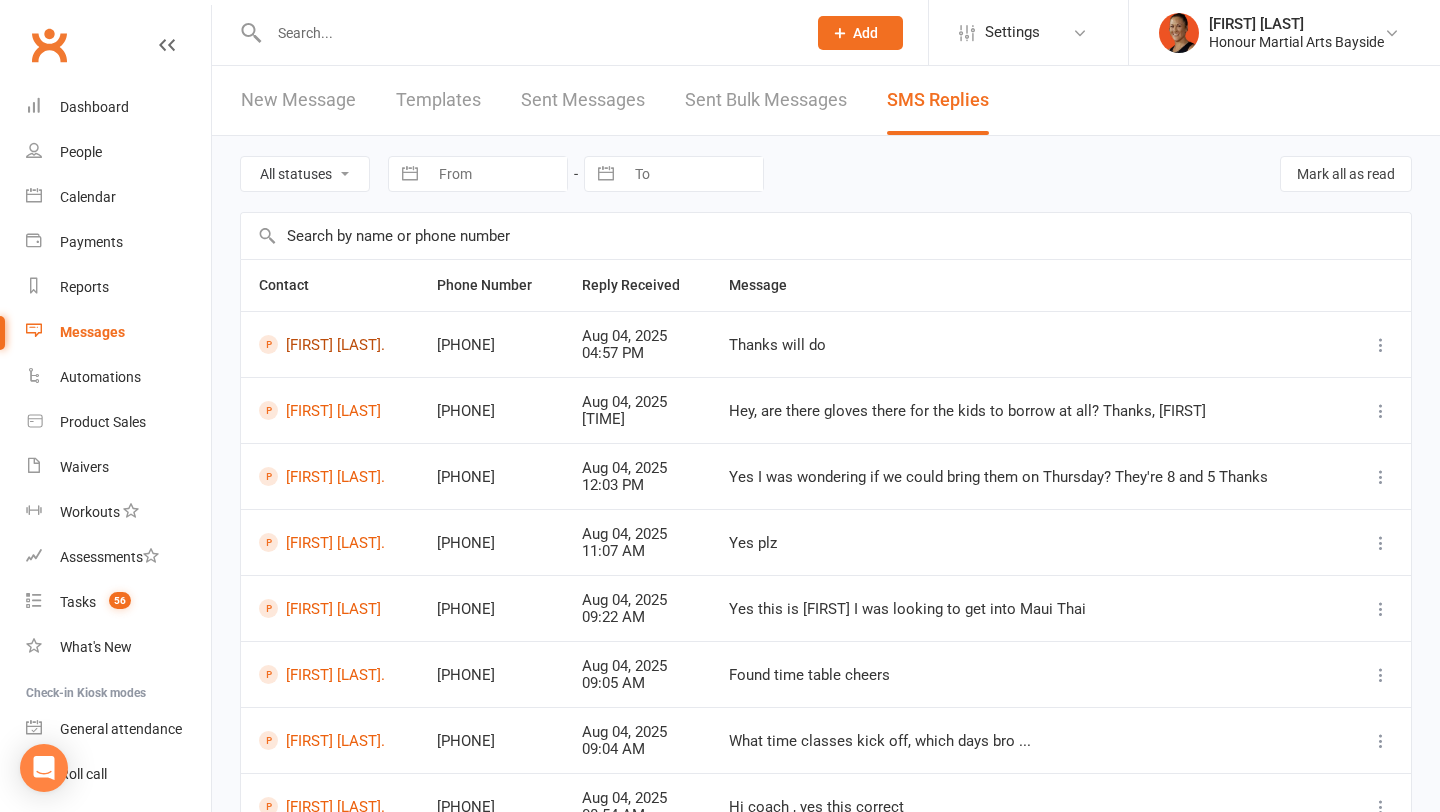 click on "Charlotte Louise." at bounding box center [330, 344] 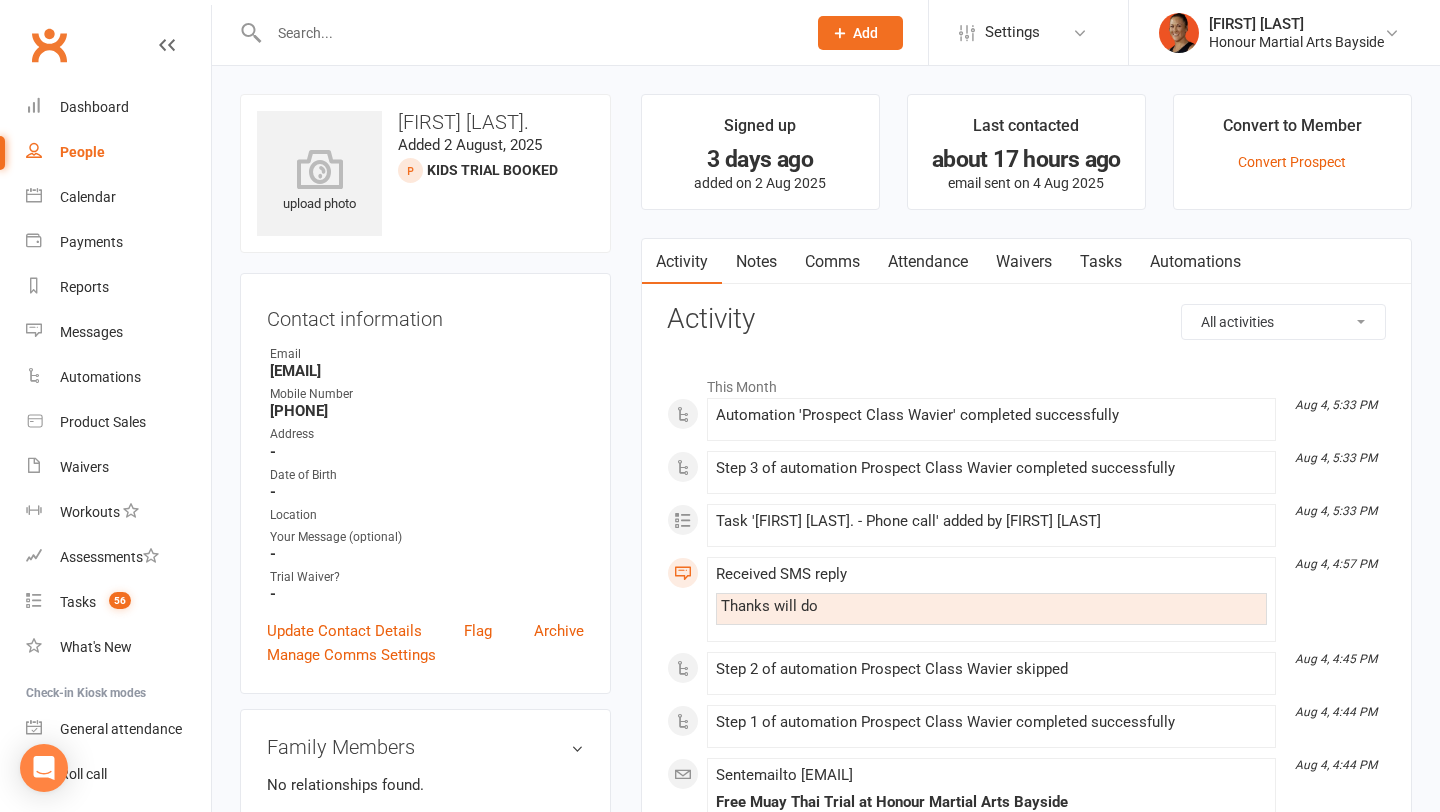 click on "Waivers" at bounding box center (1024, 262) 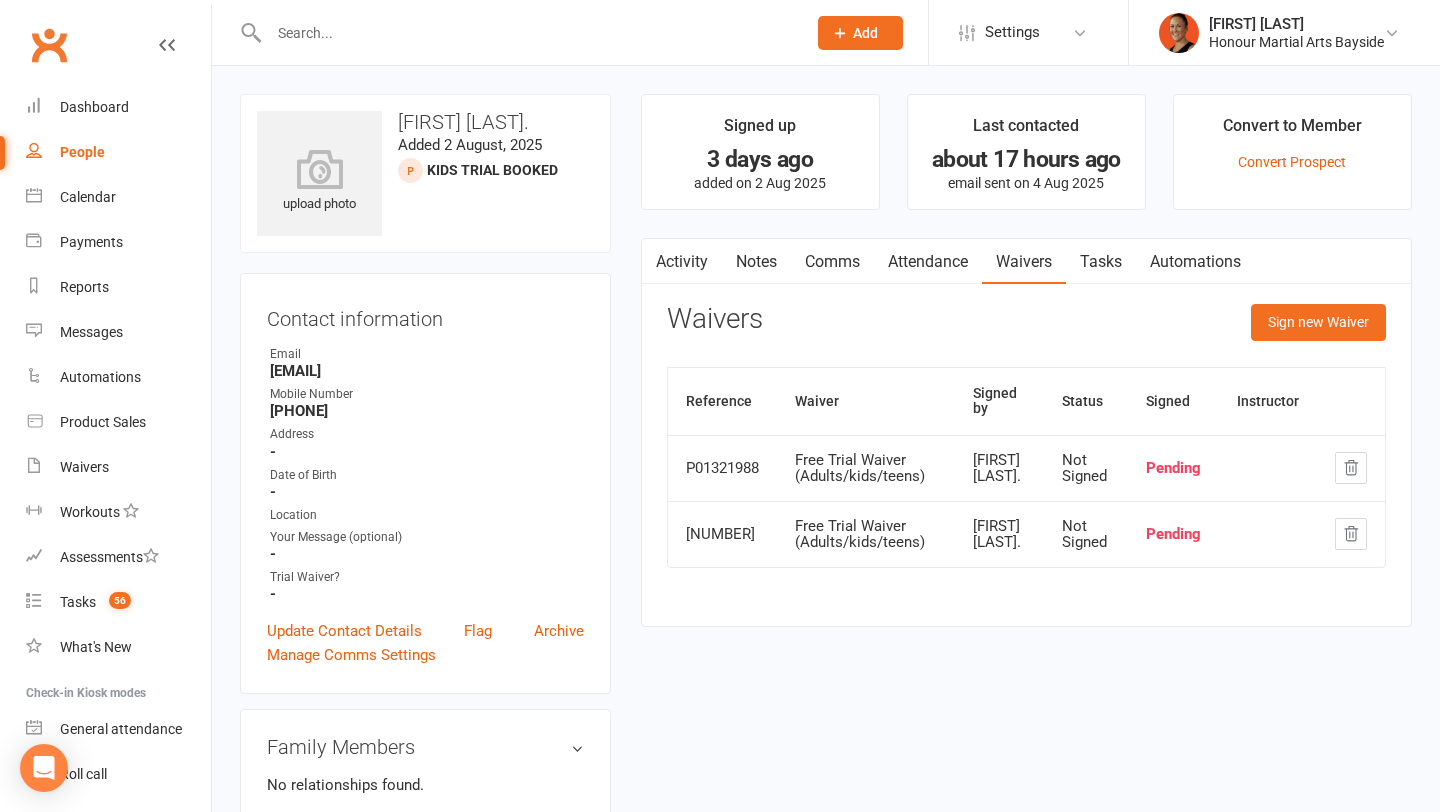 click on "Attendance" at bounding box center [928, 262] 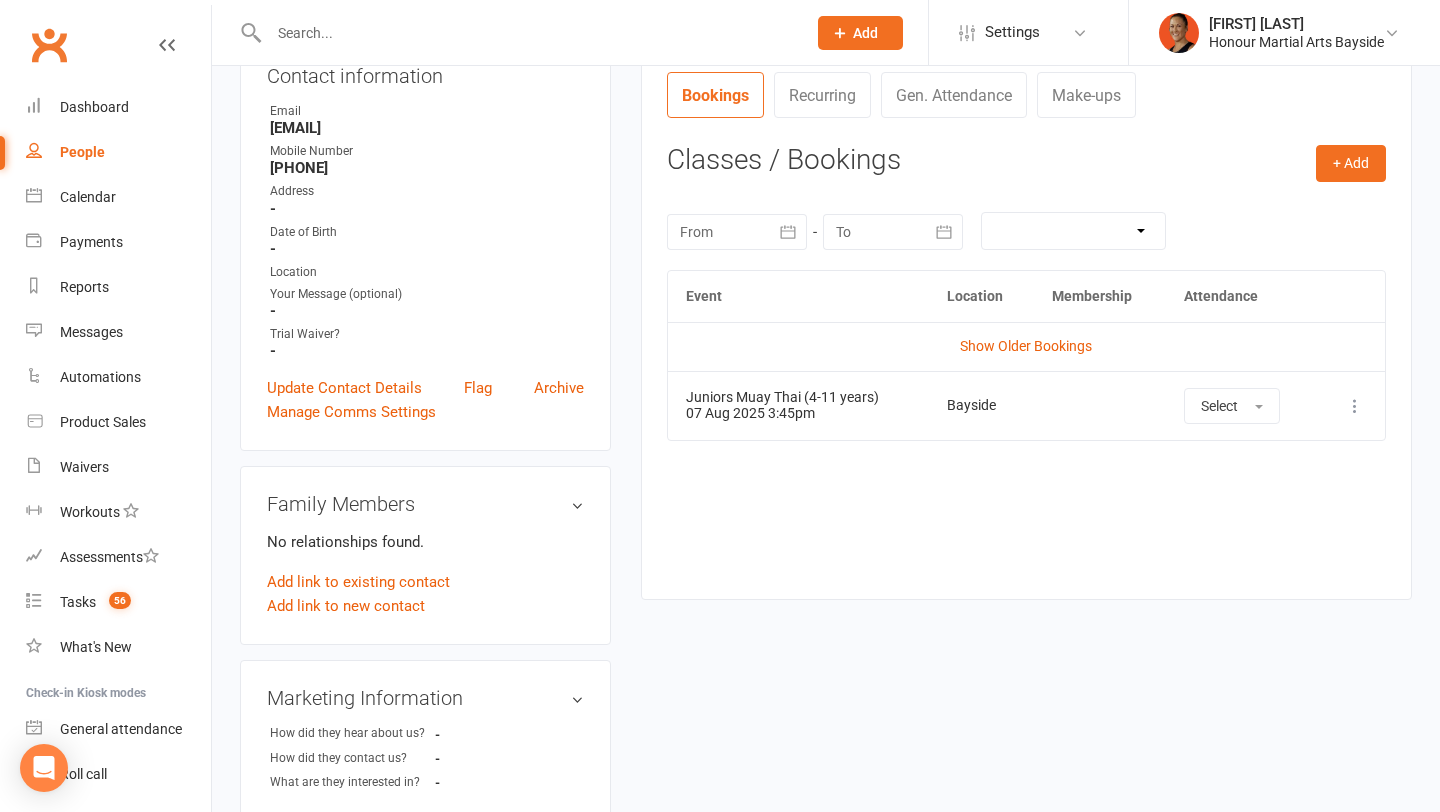 scroll, scrollTop: 249, scrollLeft: 0, axis: vertical 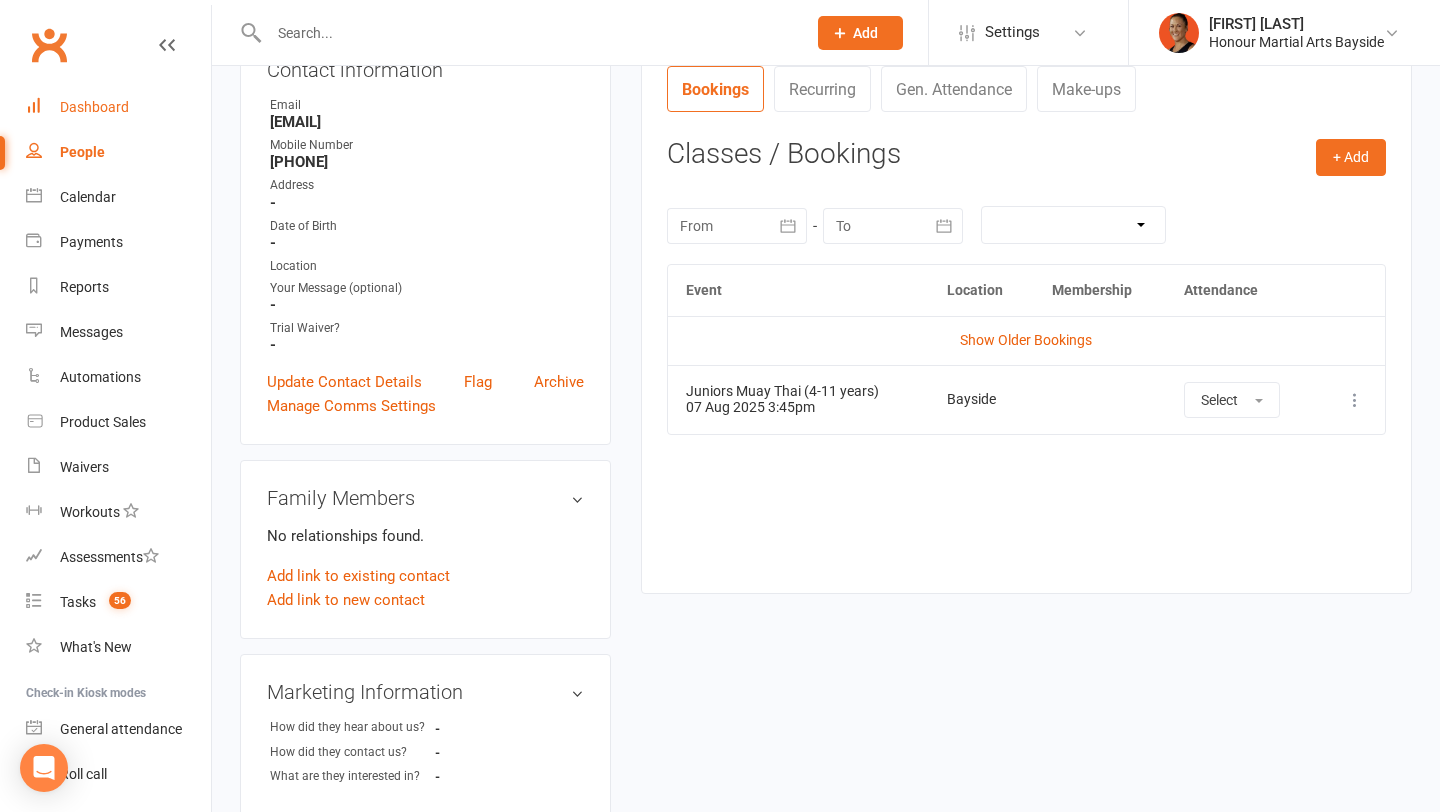click on "Dashboard" at bounding box center [94, 107] 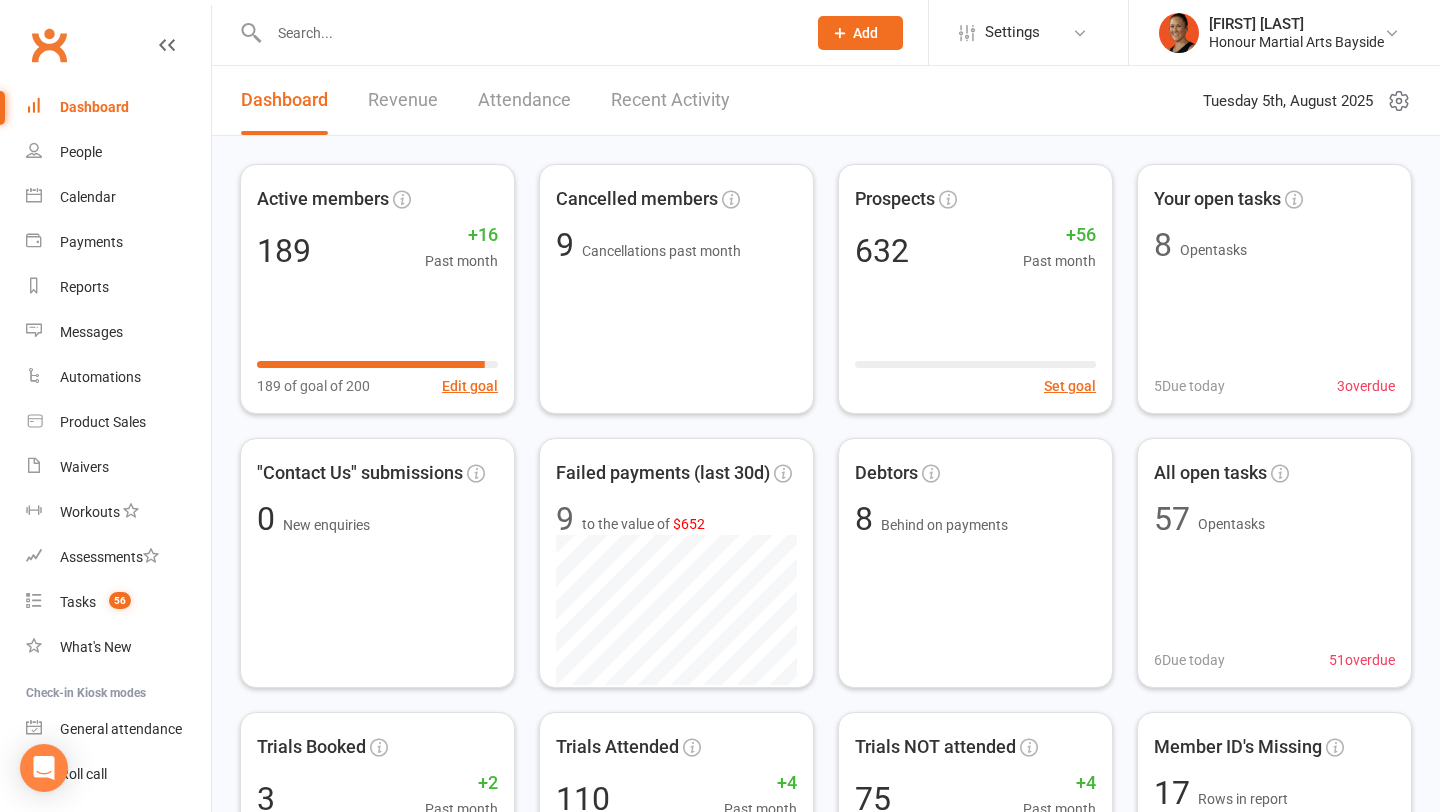 click at bounding box center (527, 33) 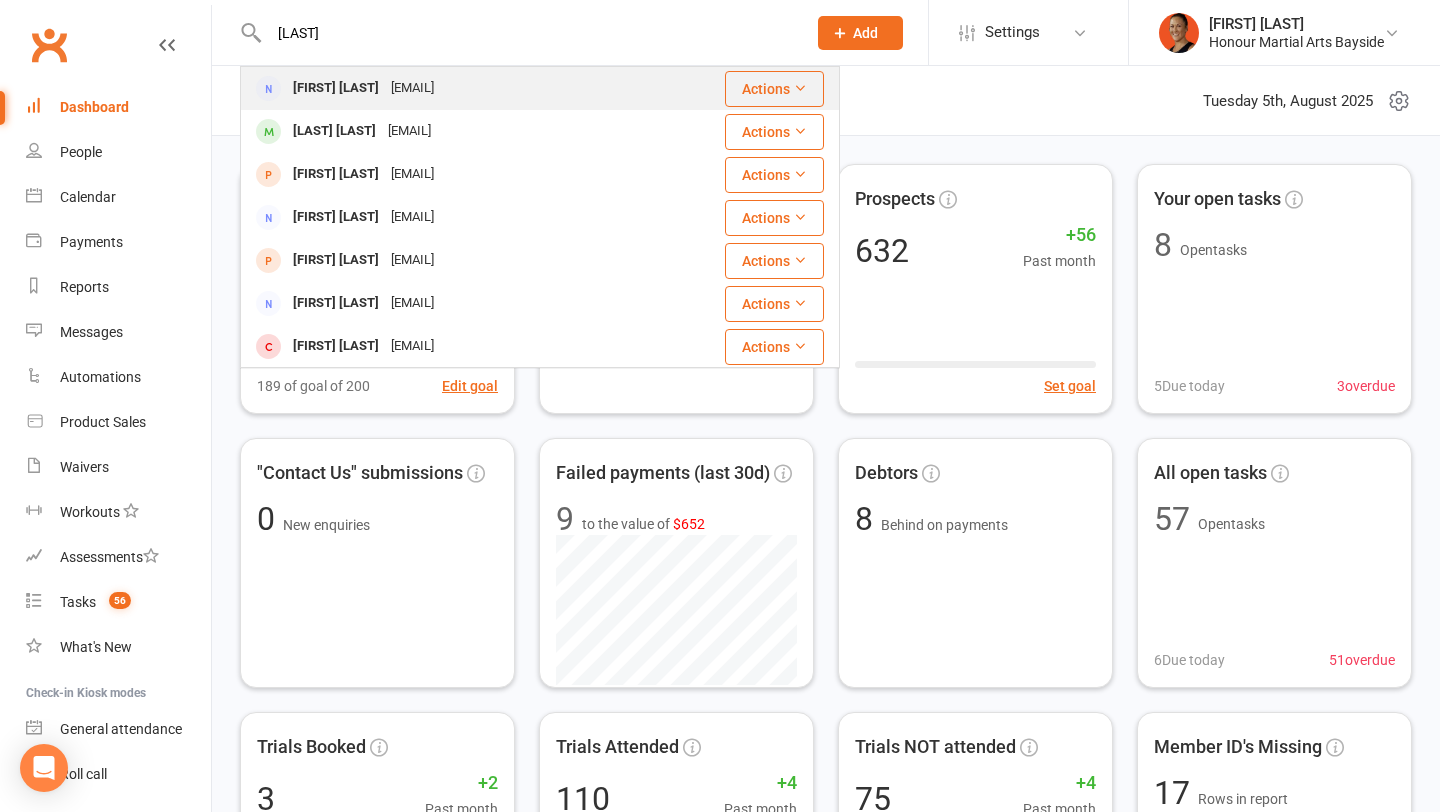 type on "mclean" 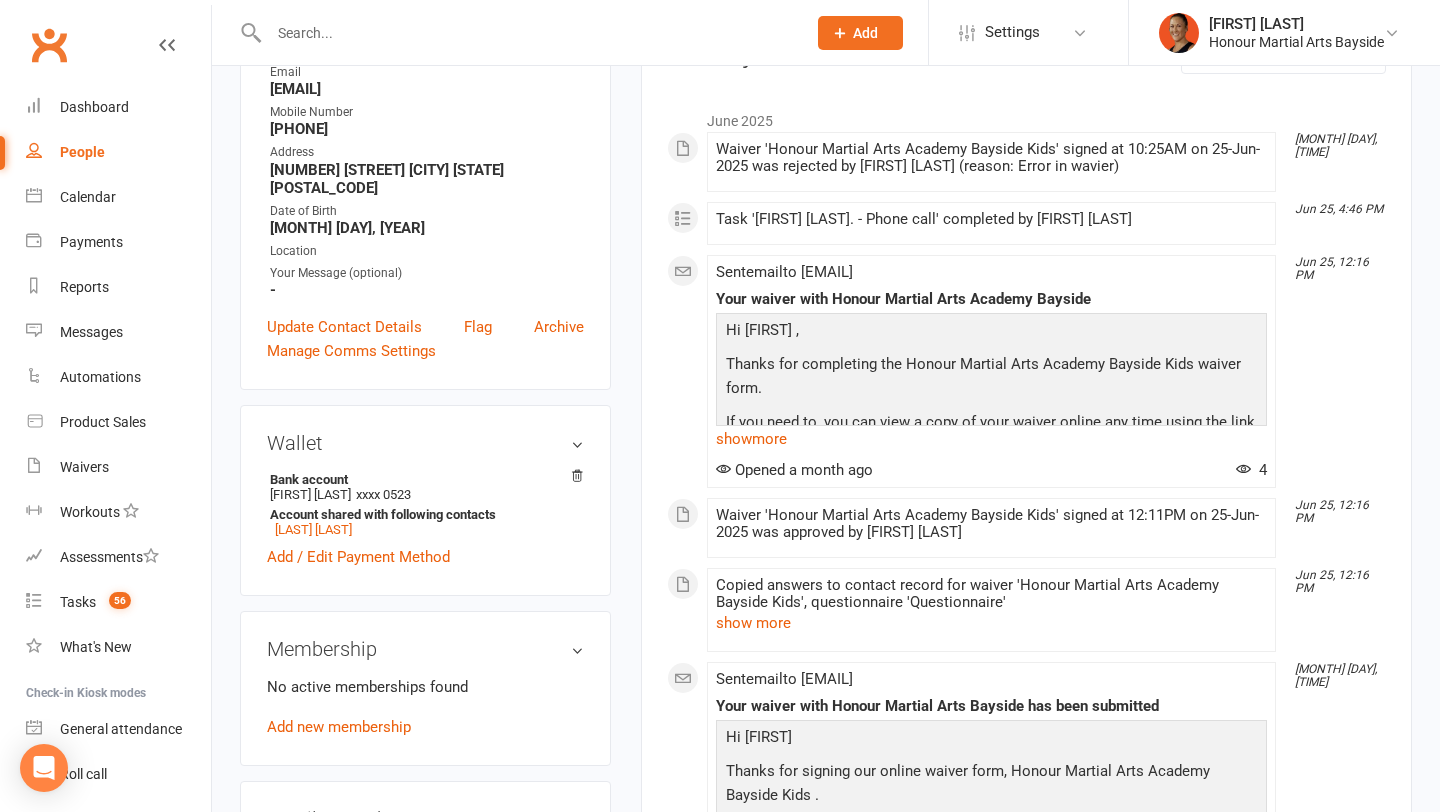 scroll, scrollTop: 284, scrollLeft: 0, axis: vertical 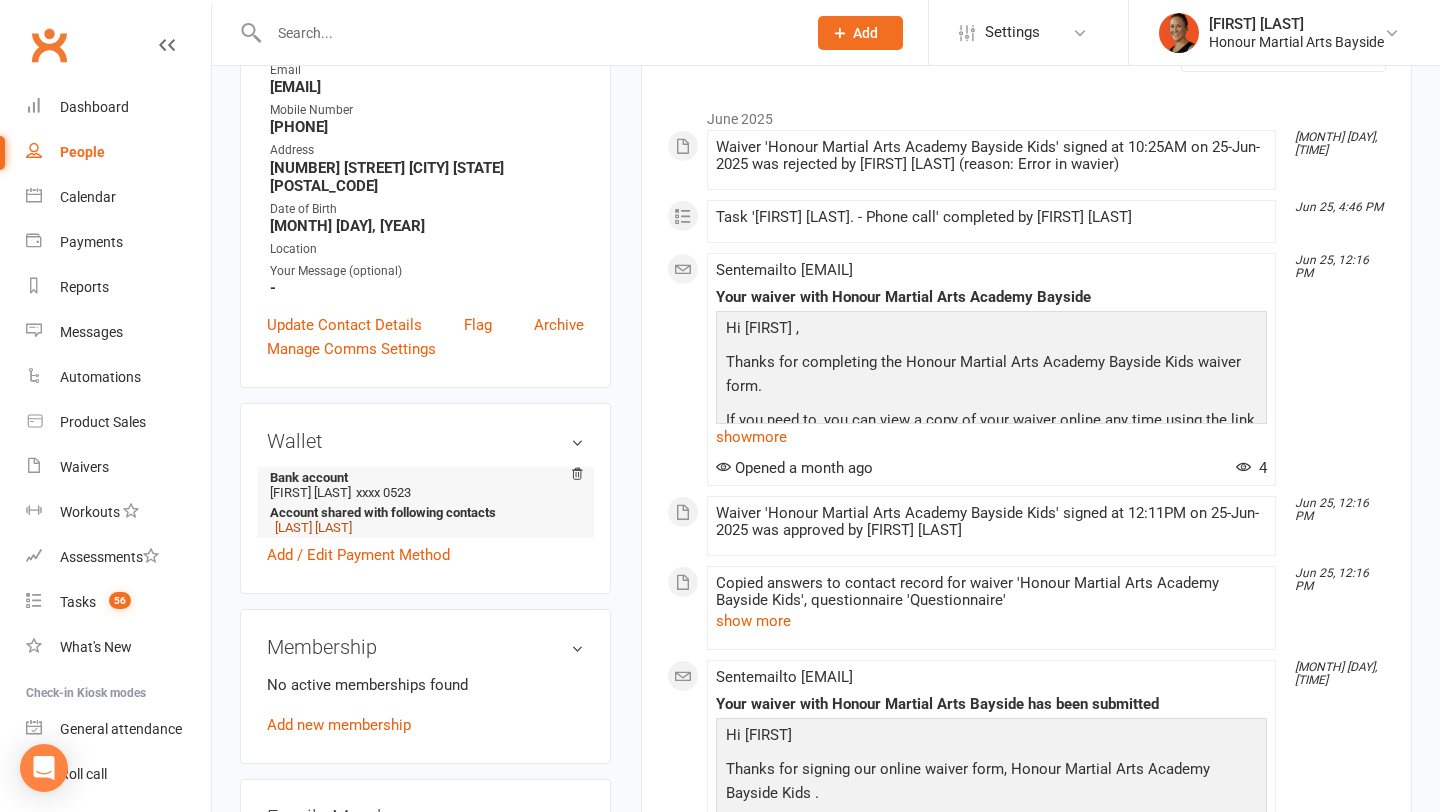click on "Lennon McLean" at bounding box center [313, 527] 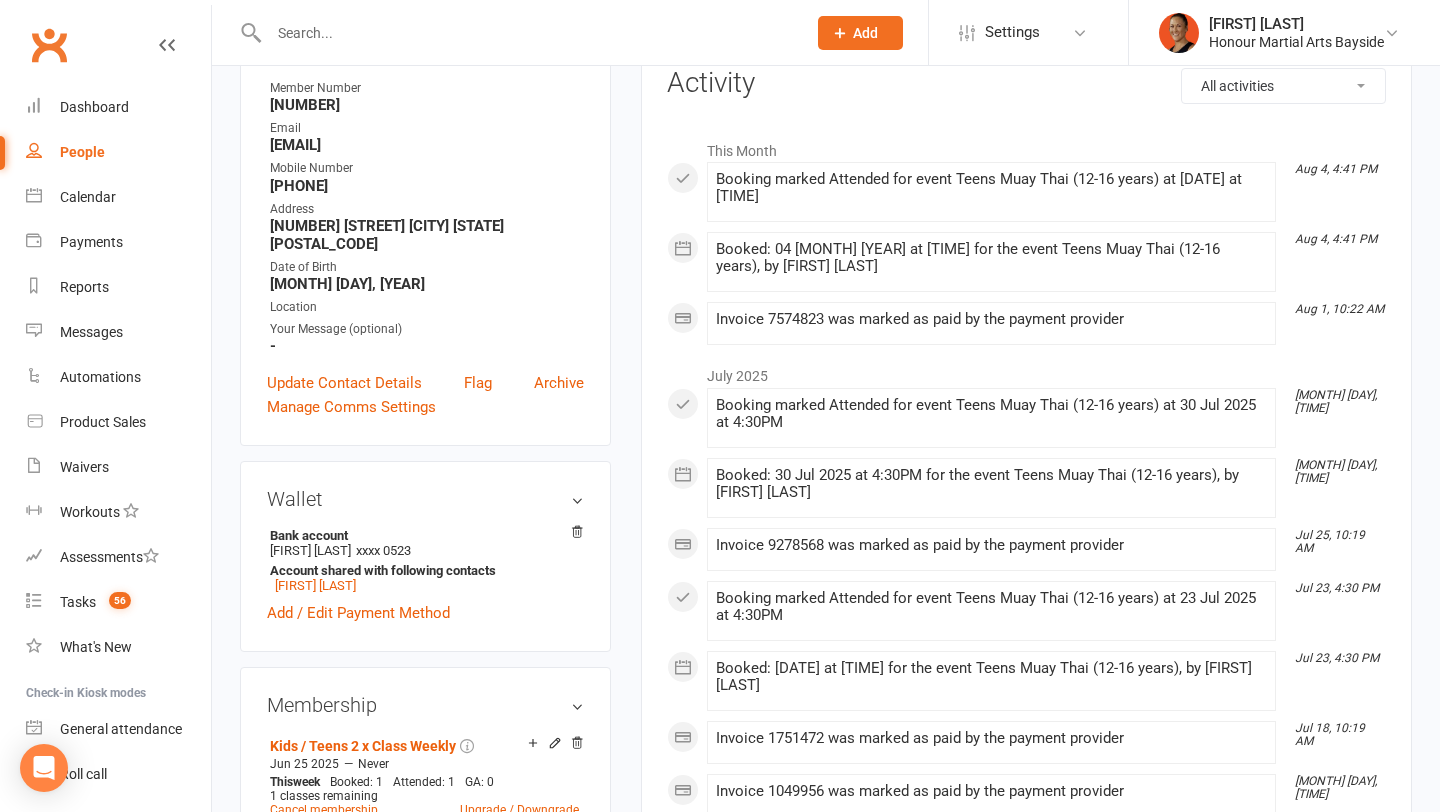 scroll, scrollTop: 195, scrollLeft: 0, axis: vertical 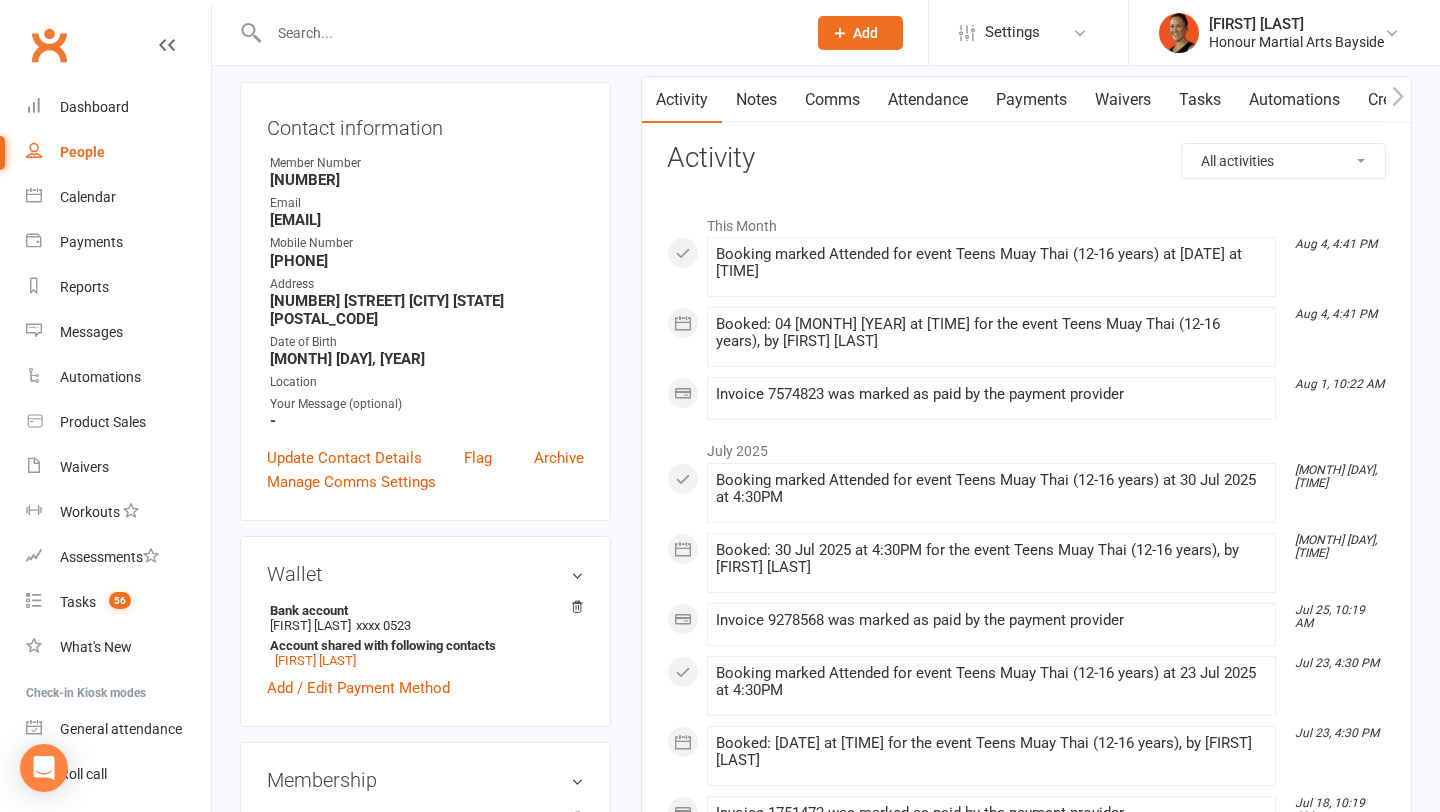 click on "Payments" at bounding box center [1031, 100] 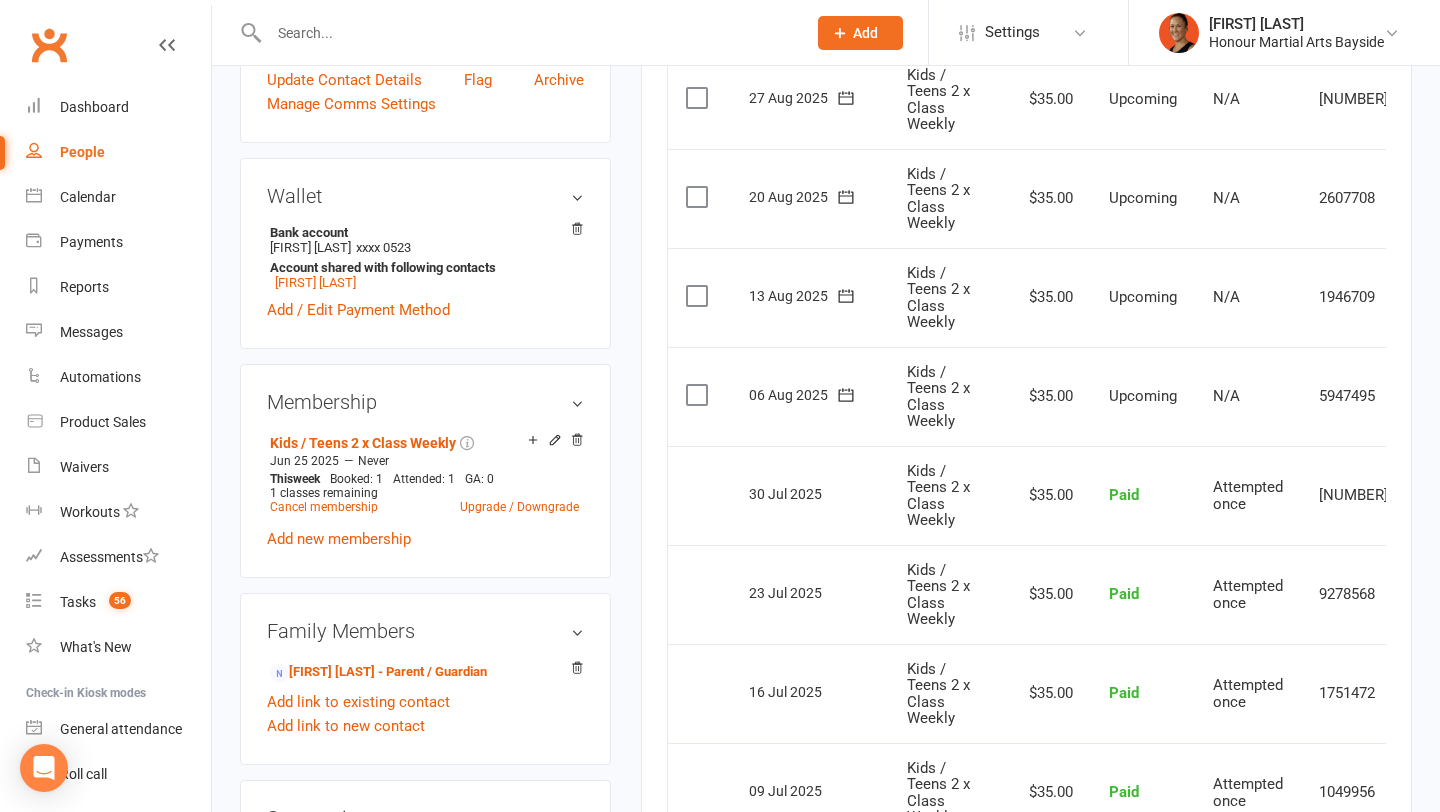 scroll, scrollTop: 609, scrollLeft: 0, axis: vertical 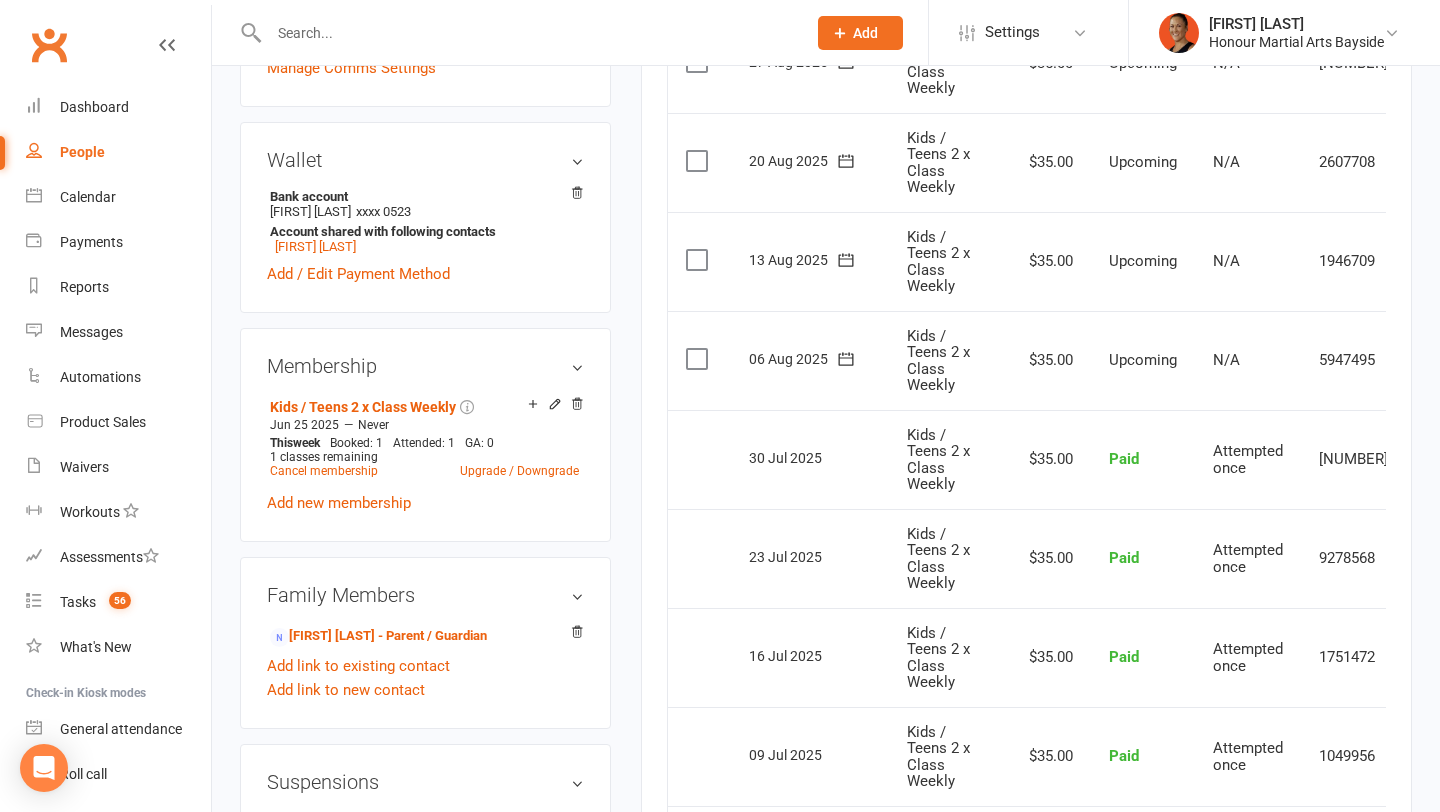 click on "06 Aug 2025" at bounding box center (795, 358) 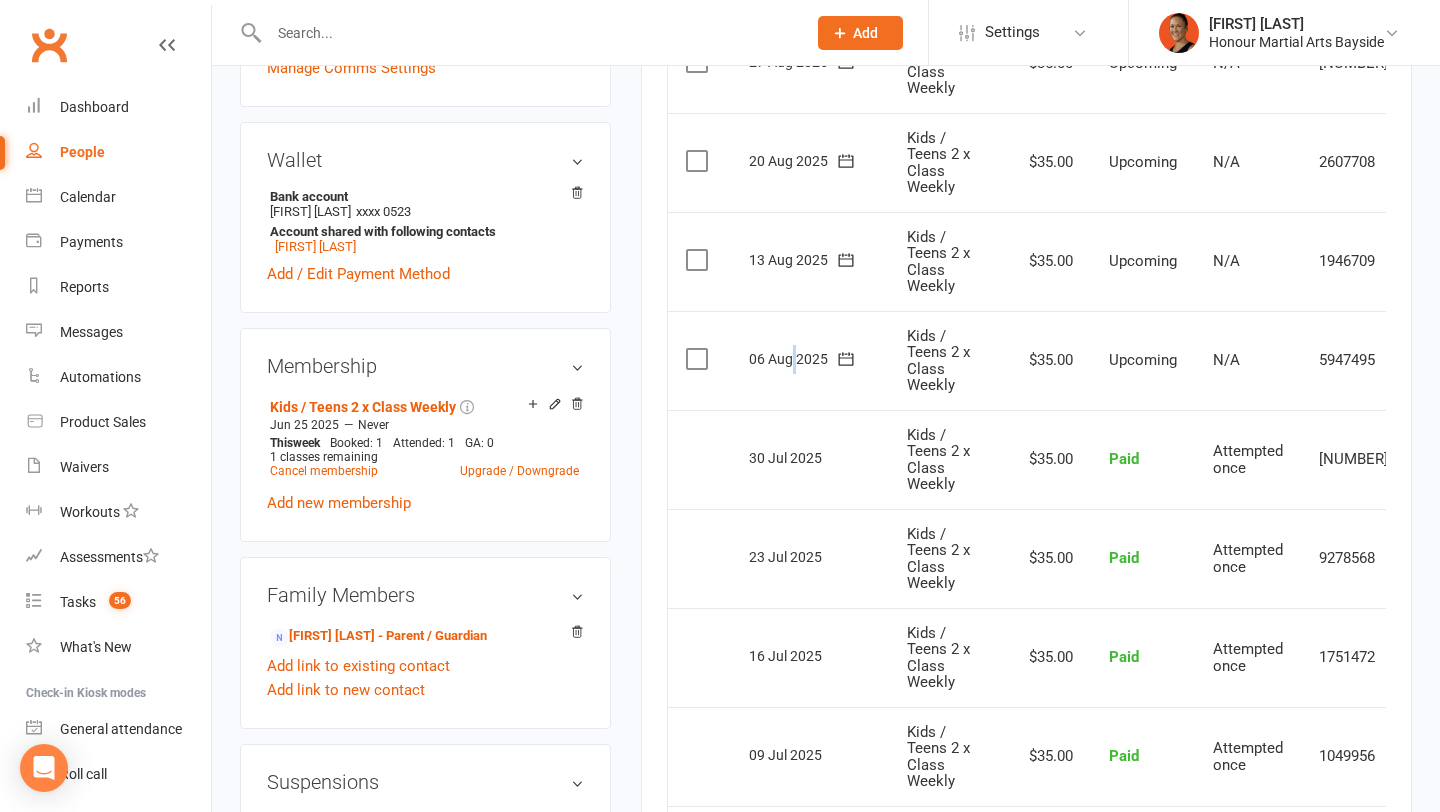 click on "06 Aug 2025" at bounding box center (795, 358) 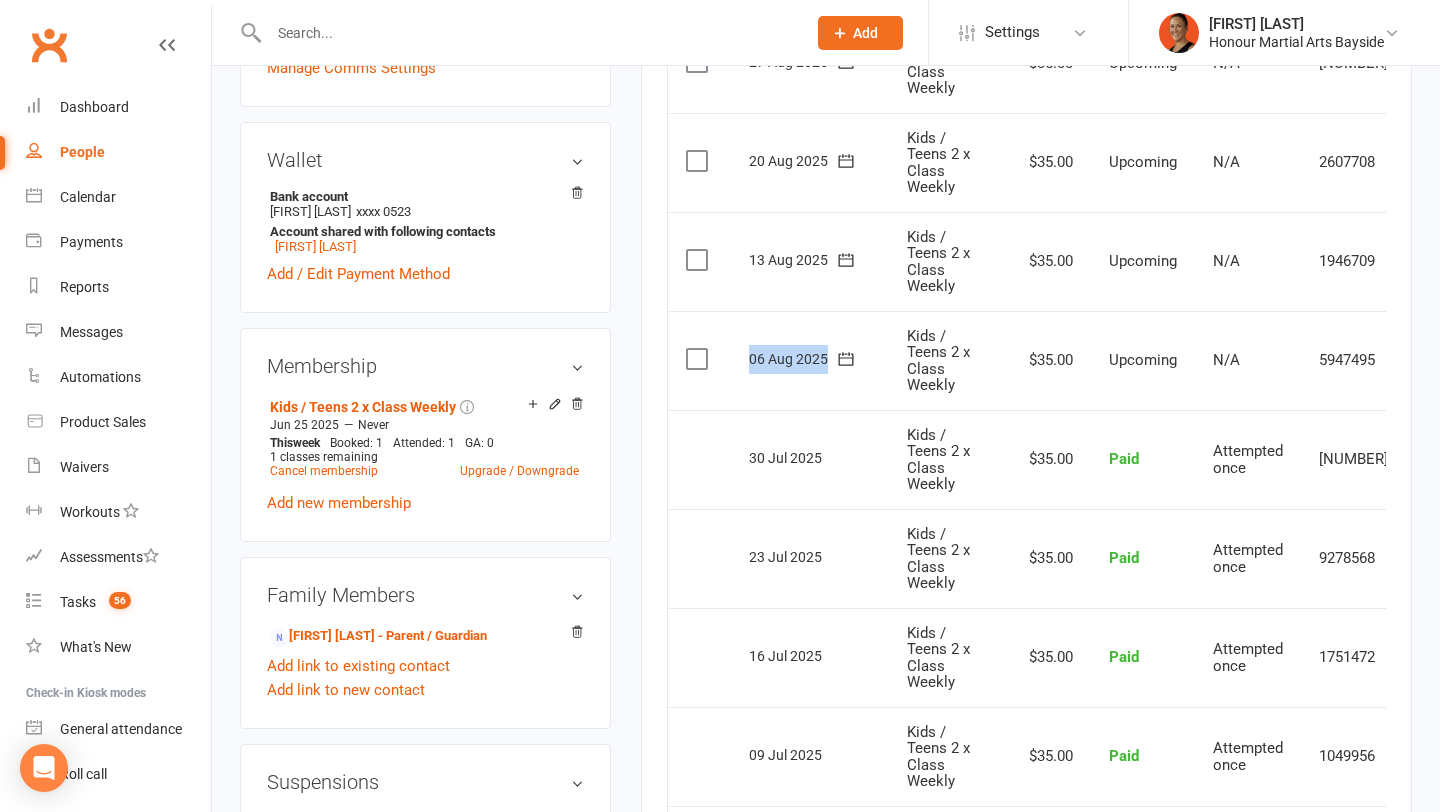 click on "06 Aug 2025" at bounding box center (795, 358) 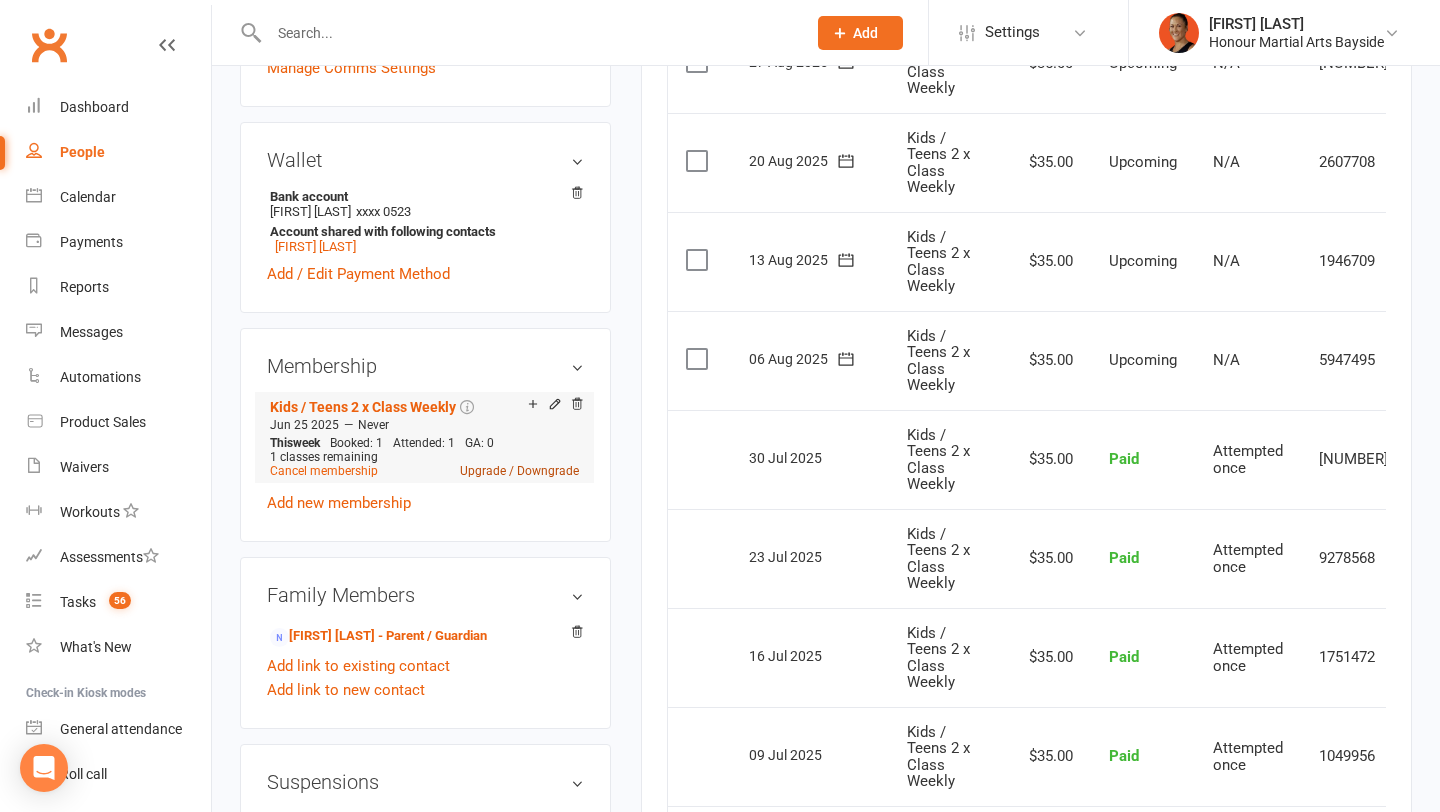 click on "Upgrade / Downgrade" at bounding box center [519, 471] 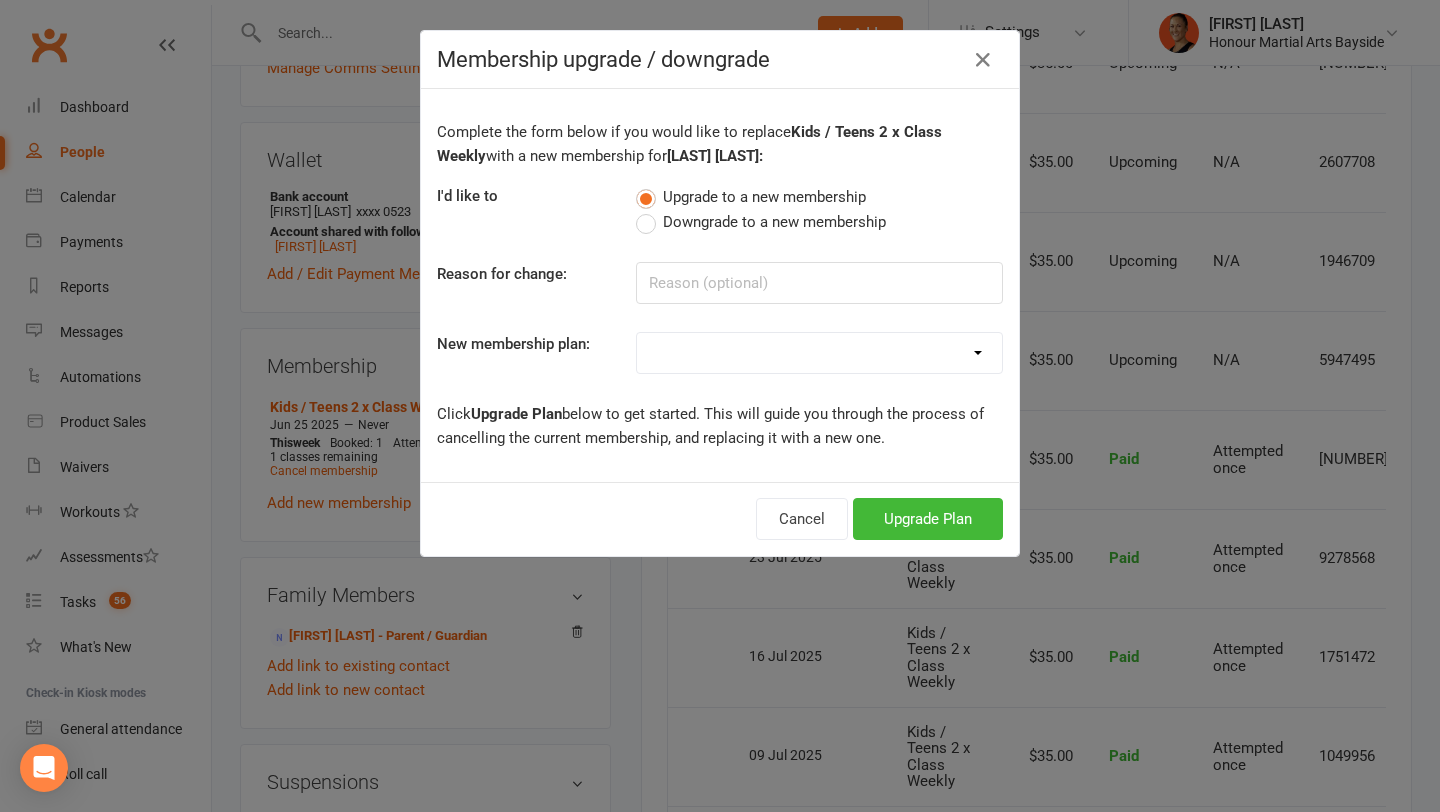 click on "Kids / Teens 1 x Class Weekly Kids / Teens 2 x Class Weekly Kids / Teens 3 x Class Weekly Kids / Teens 4 x Class Weekly Kids / Teens Unlimited Classes Adult 1 Class Per Week Adult up to 2 classes per week Adult up to 3 classes per week Adult up to 4 classes per week Adult Unlimited Classes Kids Membership add on 1 Week Free Trial 2 Weeks for $29 [3 Children aged 4-16 years] - up to 2 Classes/week (per child) Womens 6 week Challenge 2 x classes Womens 6 week Challenge 3 x classes Women's 6 Week Challenge 4 x classes + pt Outstanding Account Payment - $147 Teen to Queen 3 x classes per week Teen to Queen 2 x classes per week Juniors & Teens Free Trial Fighter Membership (by invite only) Casual Class pass Christmas Special: 1 Month - 2x Classes per week - $152" at bounding box center [819, 353] 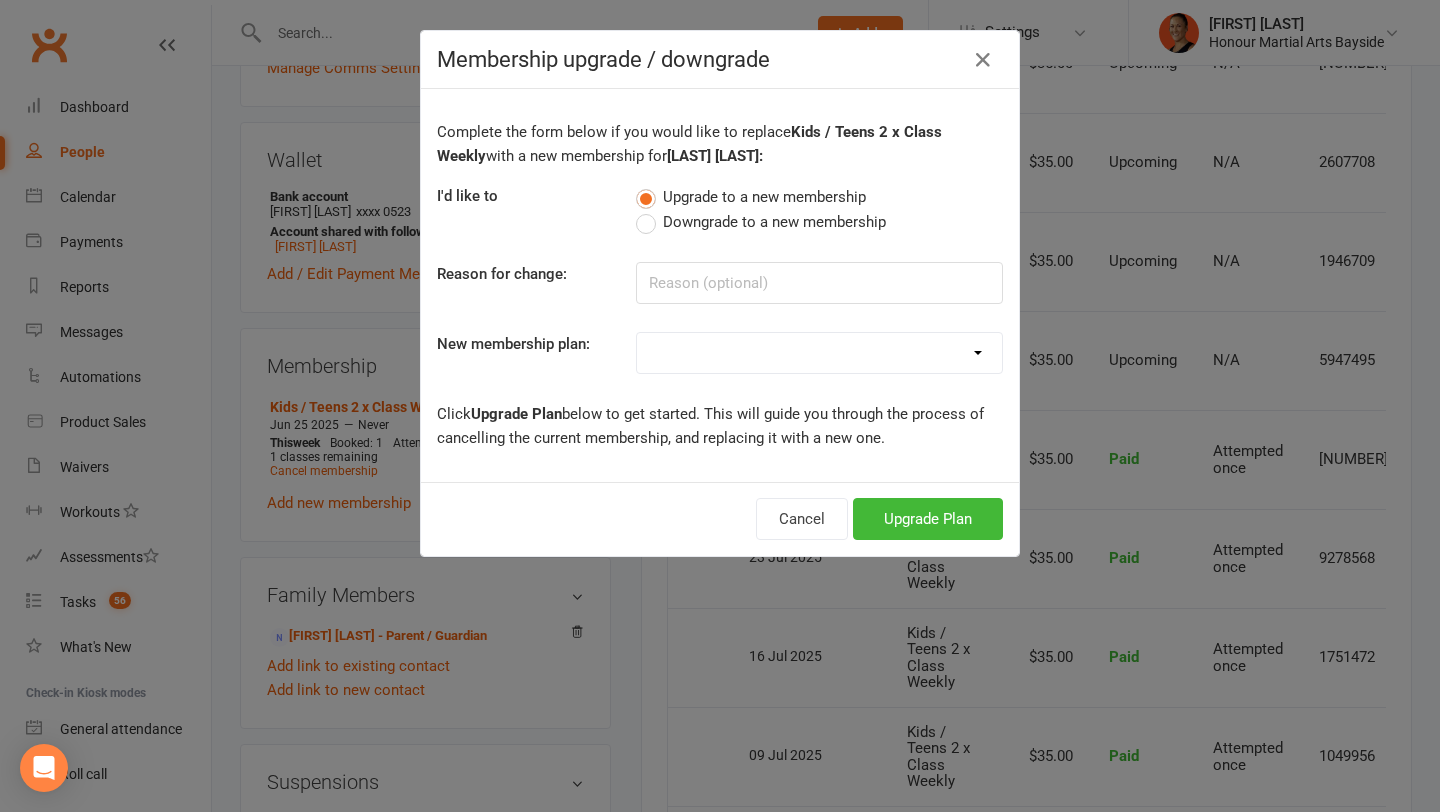 select on "2" 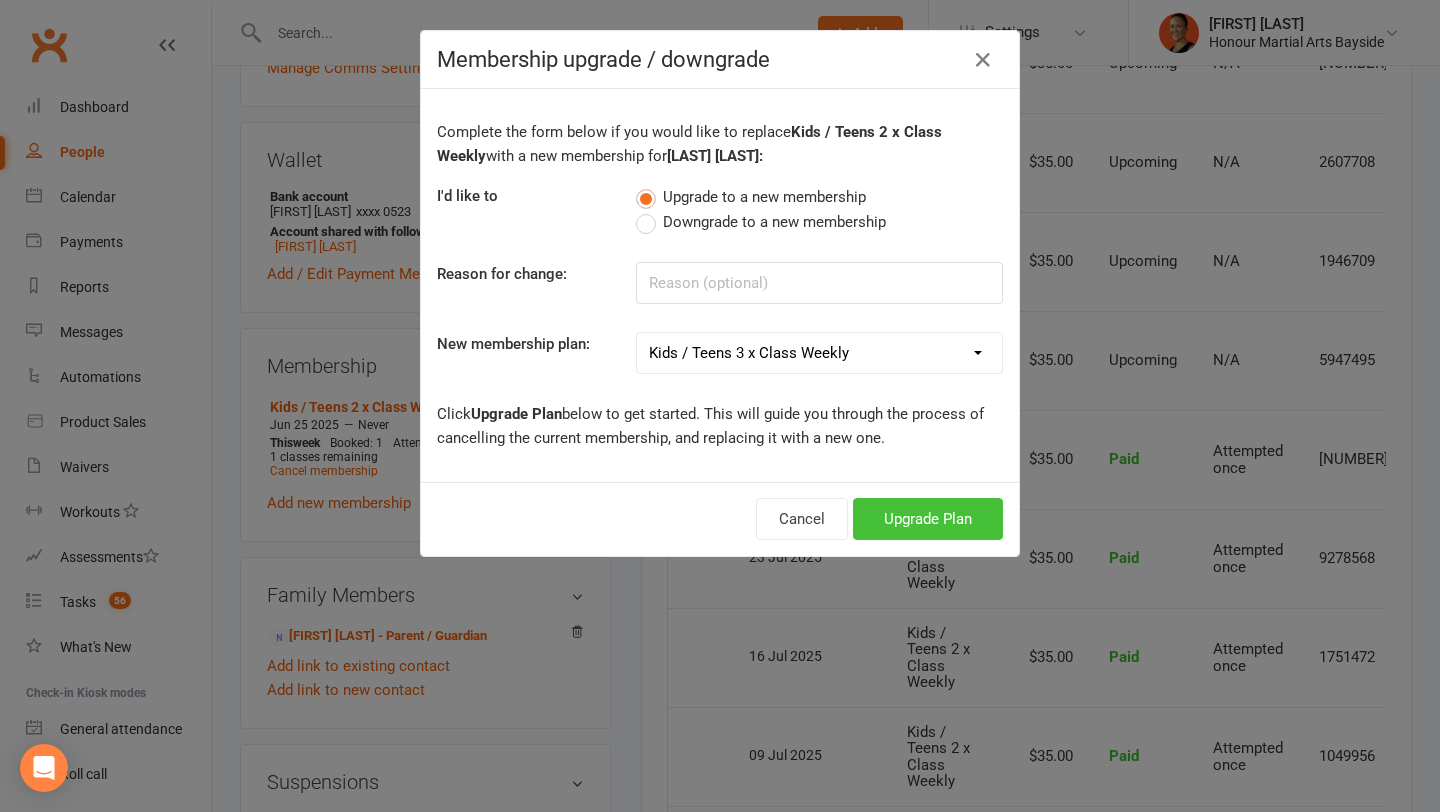 click on "Upgrade Plan" at bounding box center (928, 519) 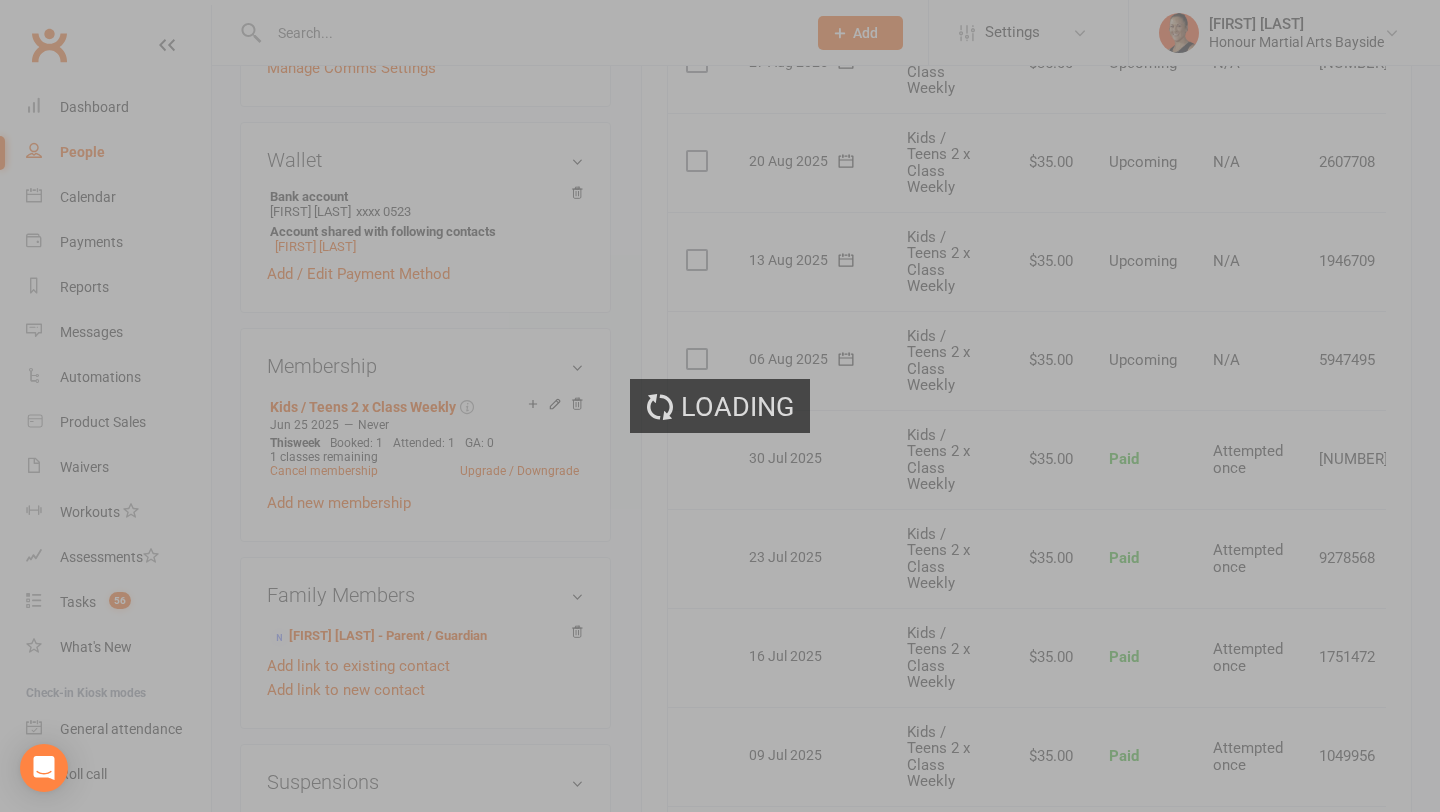 scroll, scrollTop: 0, scrollLeft: 0, axis: both 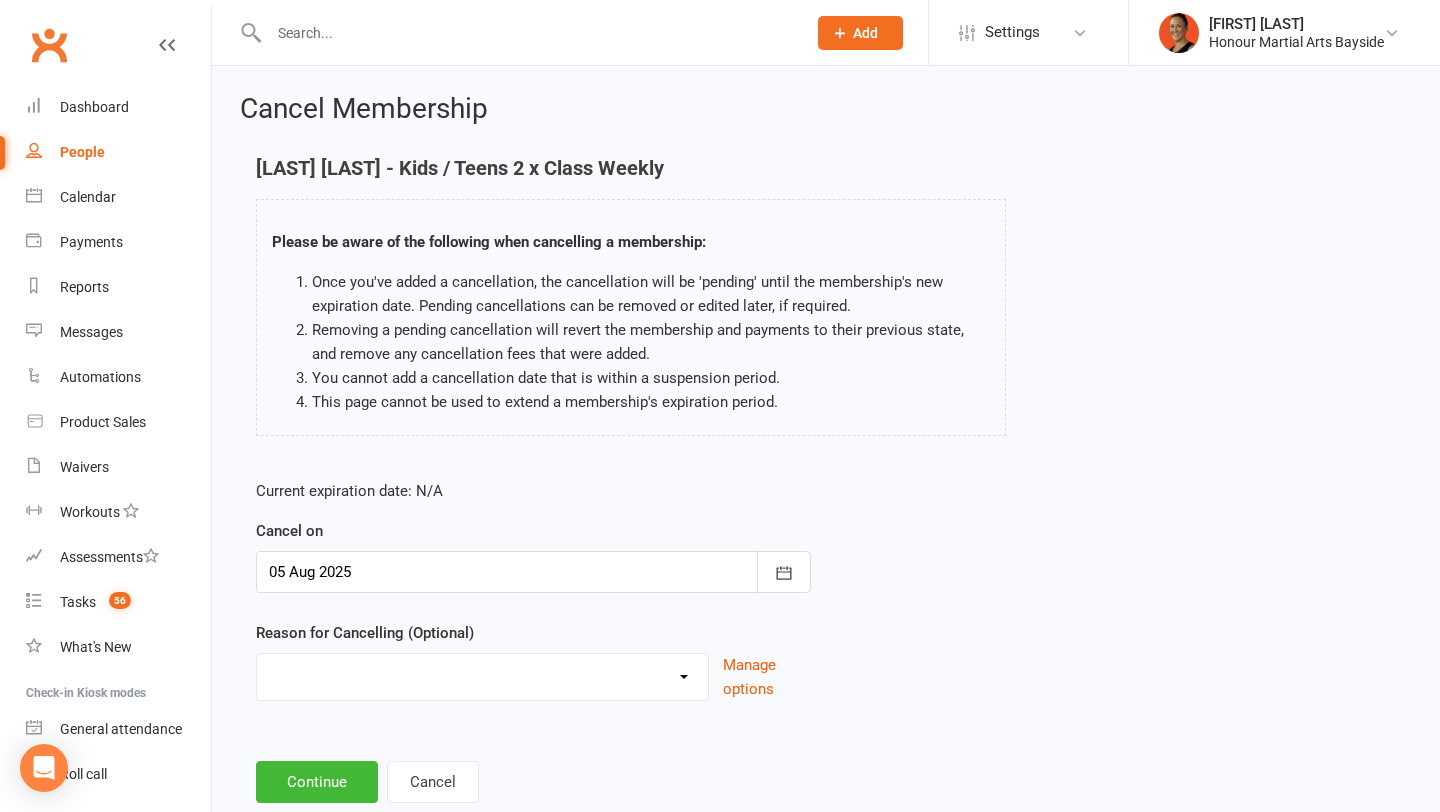 click at bounding box center (533, 572) 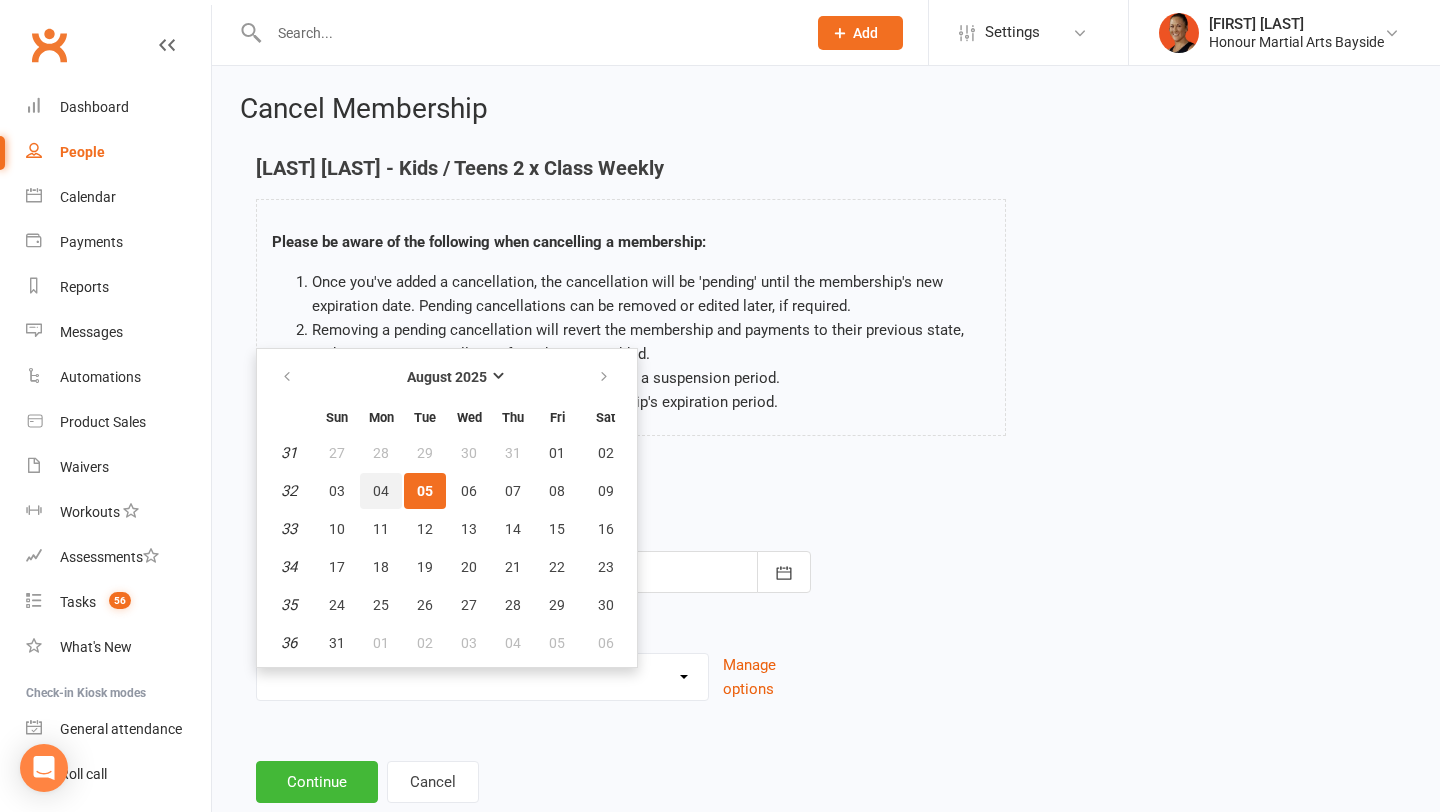 click on "04" at bounding box center (381, 491) 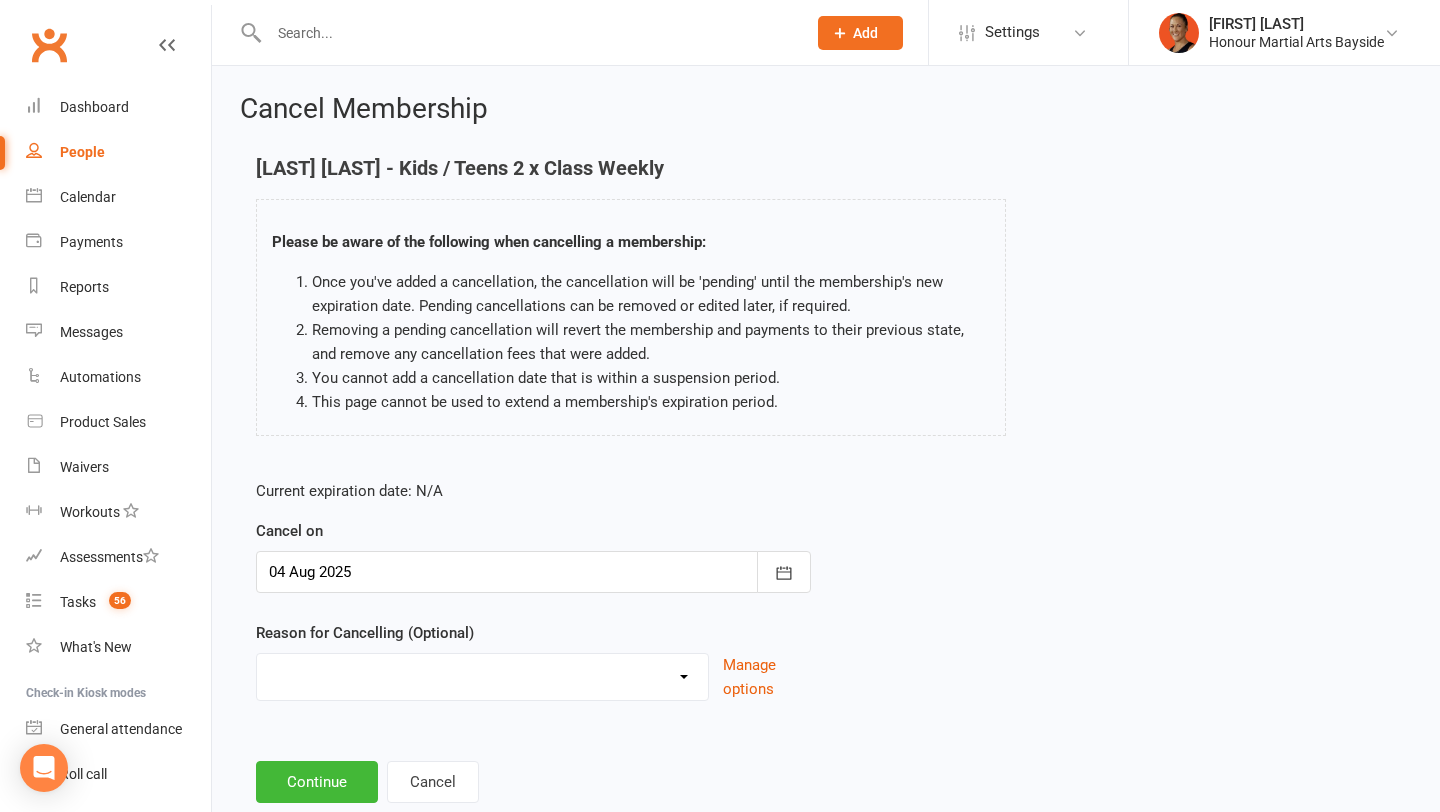 click on "Advised by DG - no reason given BAD DEBT Challenge Change to Casual Class Changing to Bulk Class Pack Doing other sports Doing PTs Downgrade Financial Issues Injury Moving away No reason given Not attending Too busy Upgrade Work Commitments Other reason" at bounding box center [482, 674] 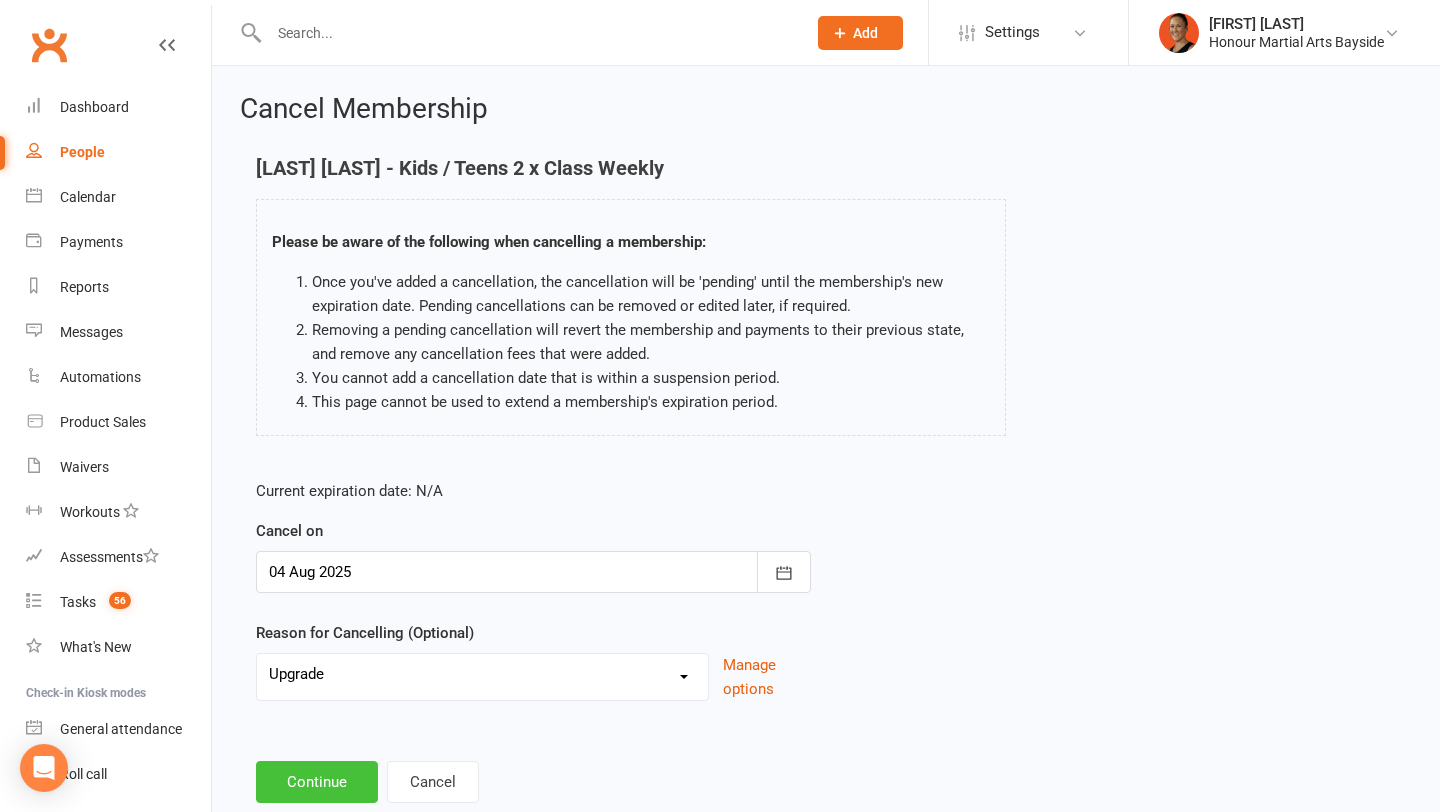 click on "Continue" at bounding box center (317, 782) 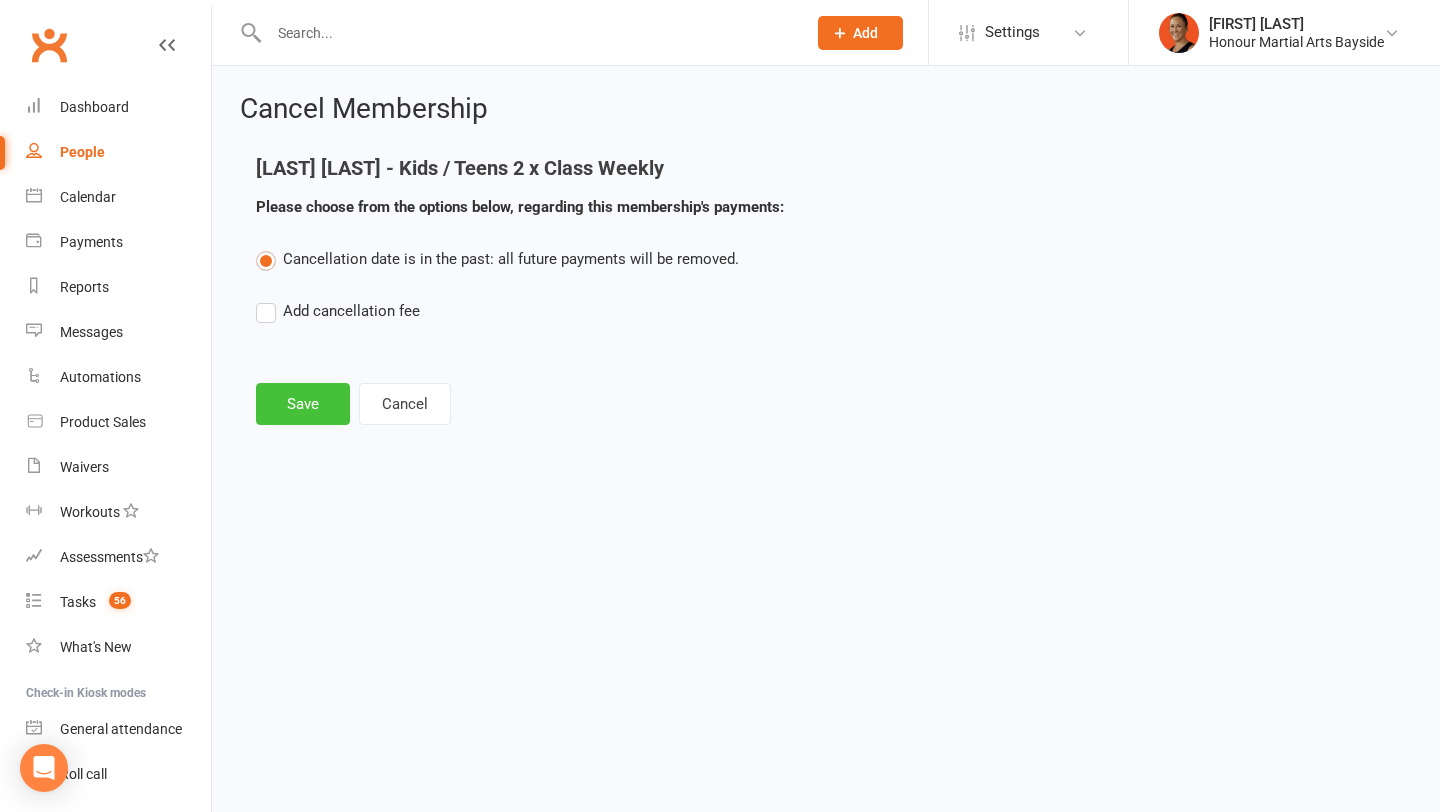 click on "Save" at bounding box center [303, 404] 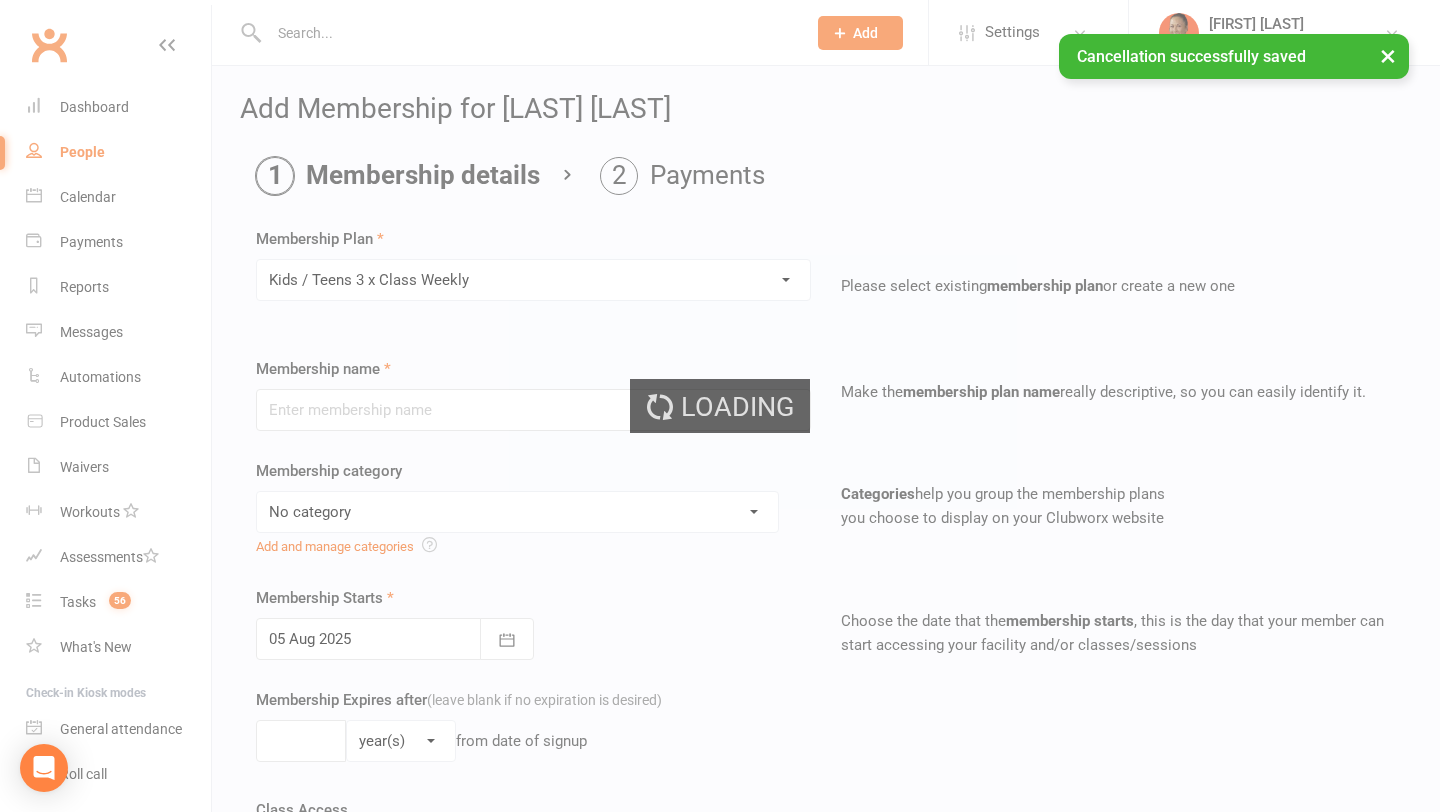 type on "Kids / Teens 3 x Class Weekly" 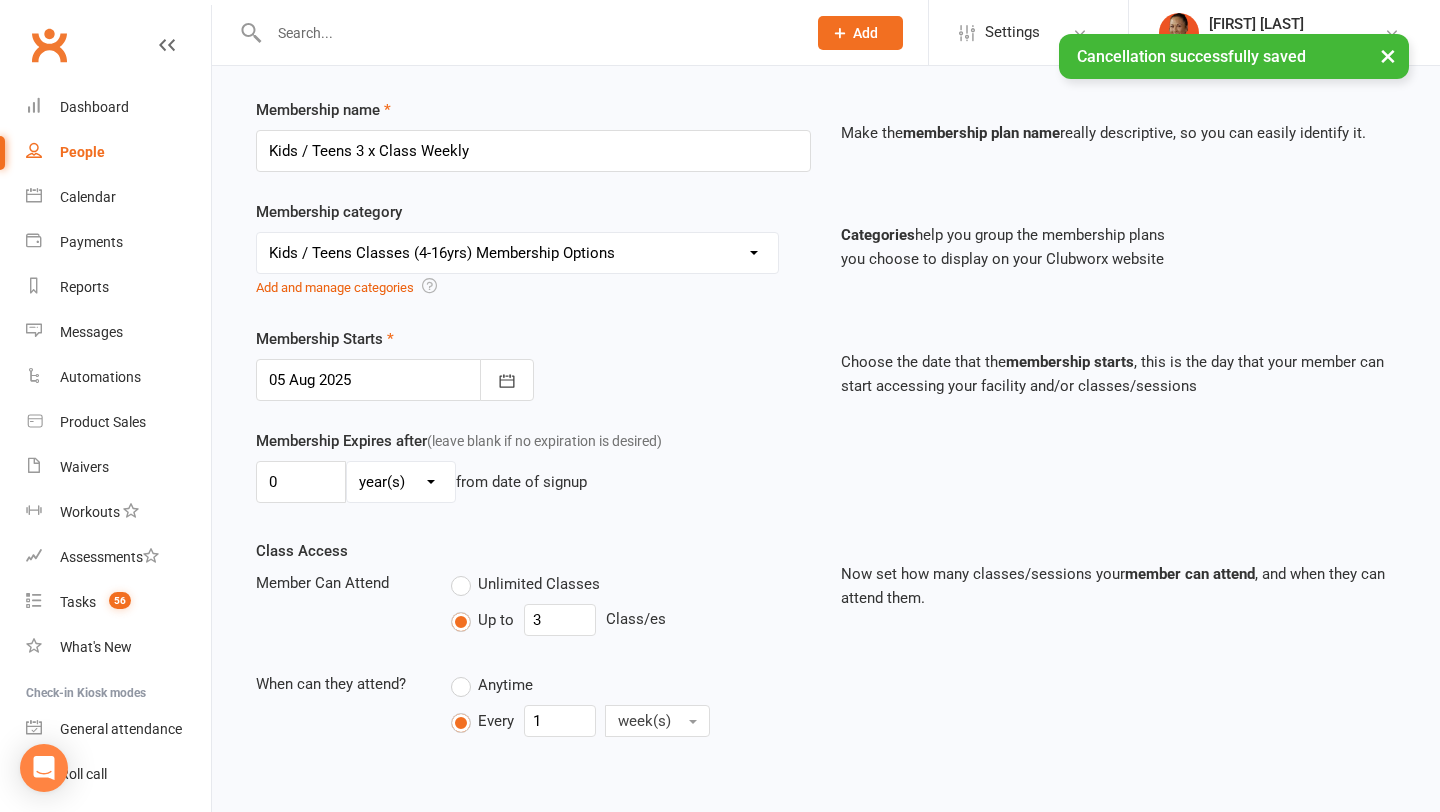 scroll, scrollTop: 261, scrollLeft: 0, axis: vertical 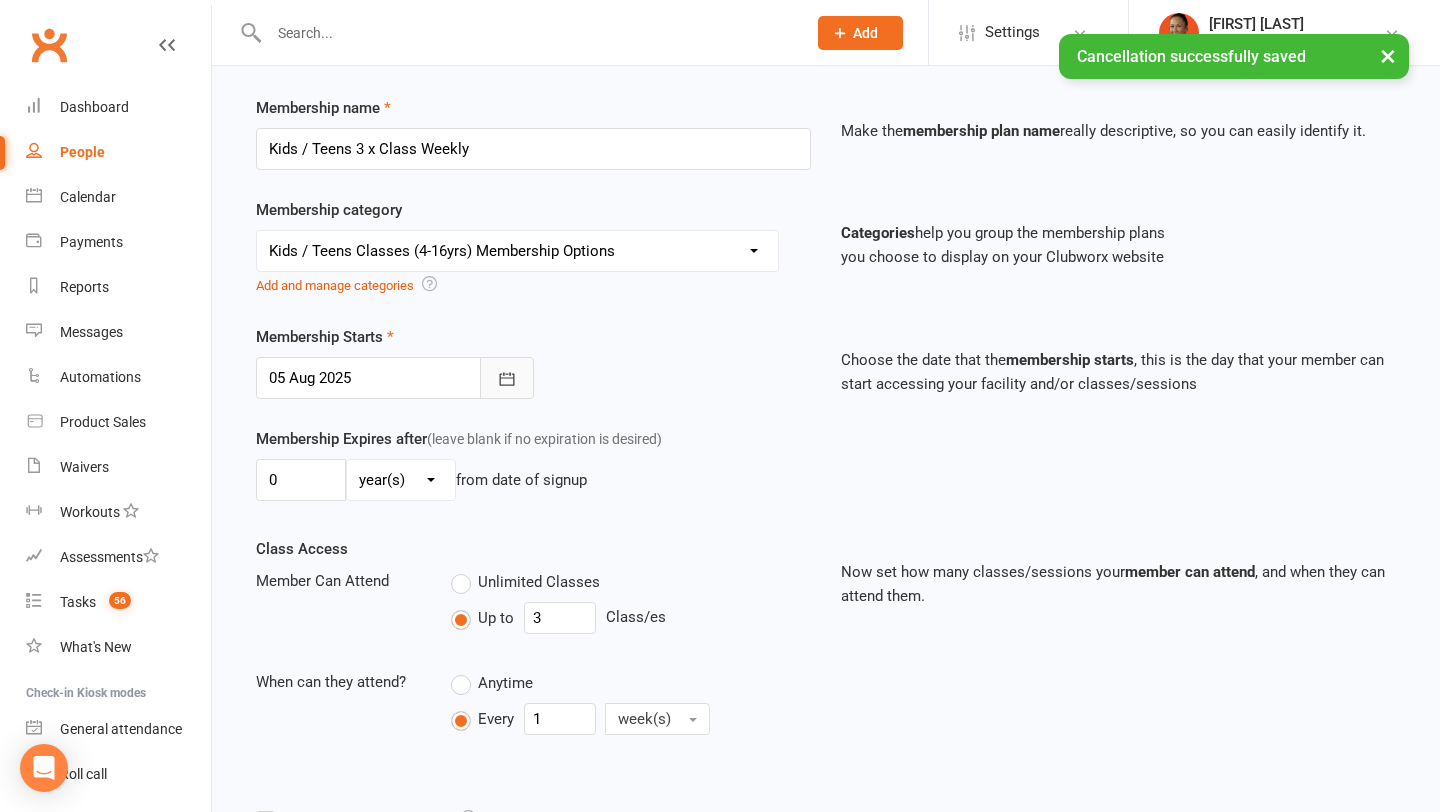 click 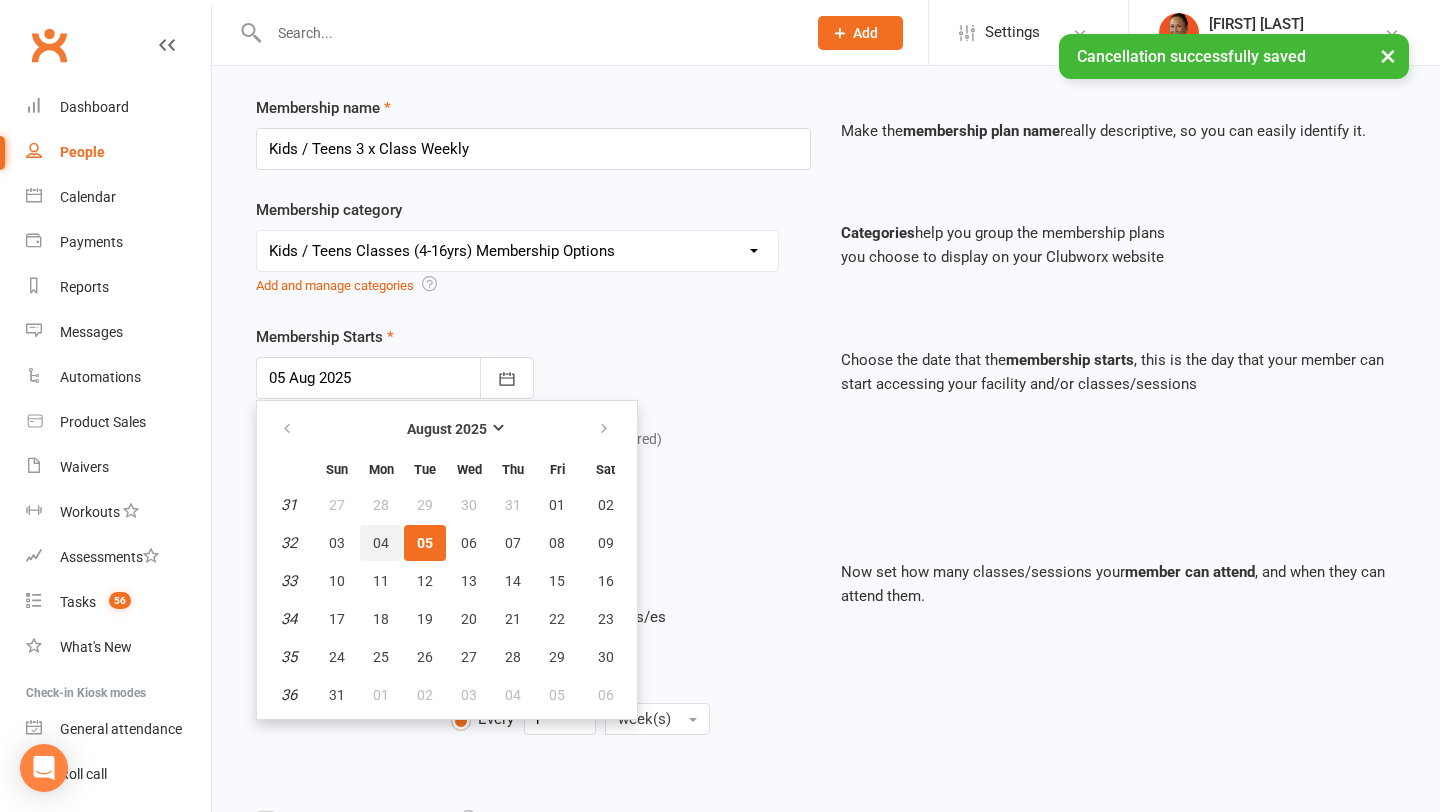 click on "04" at bounding box center [381, 543] 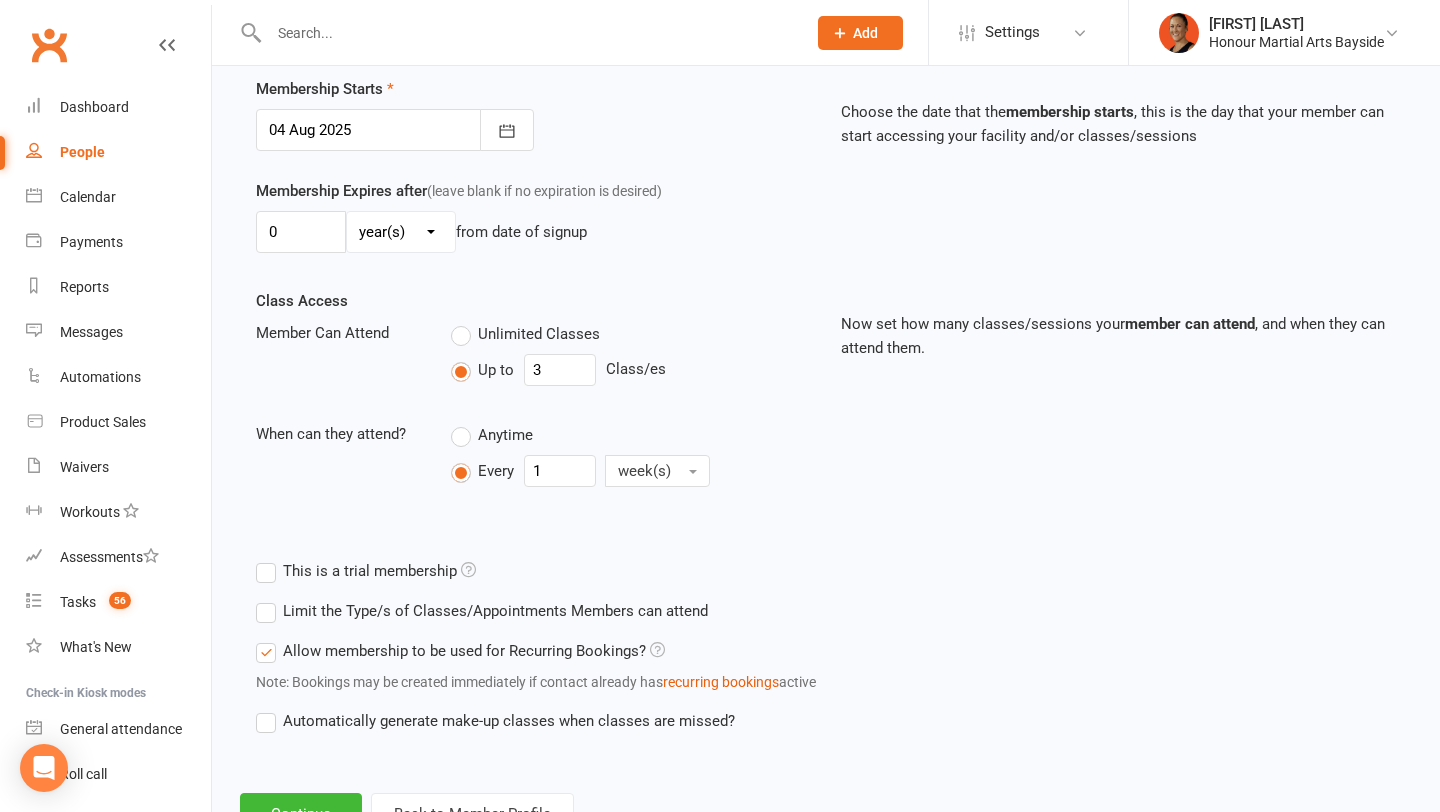 scroll, scrollTop: 589, scrollLeft: 0, axis: vertical 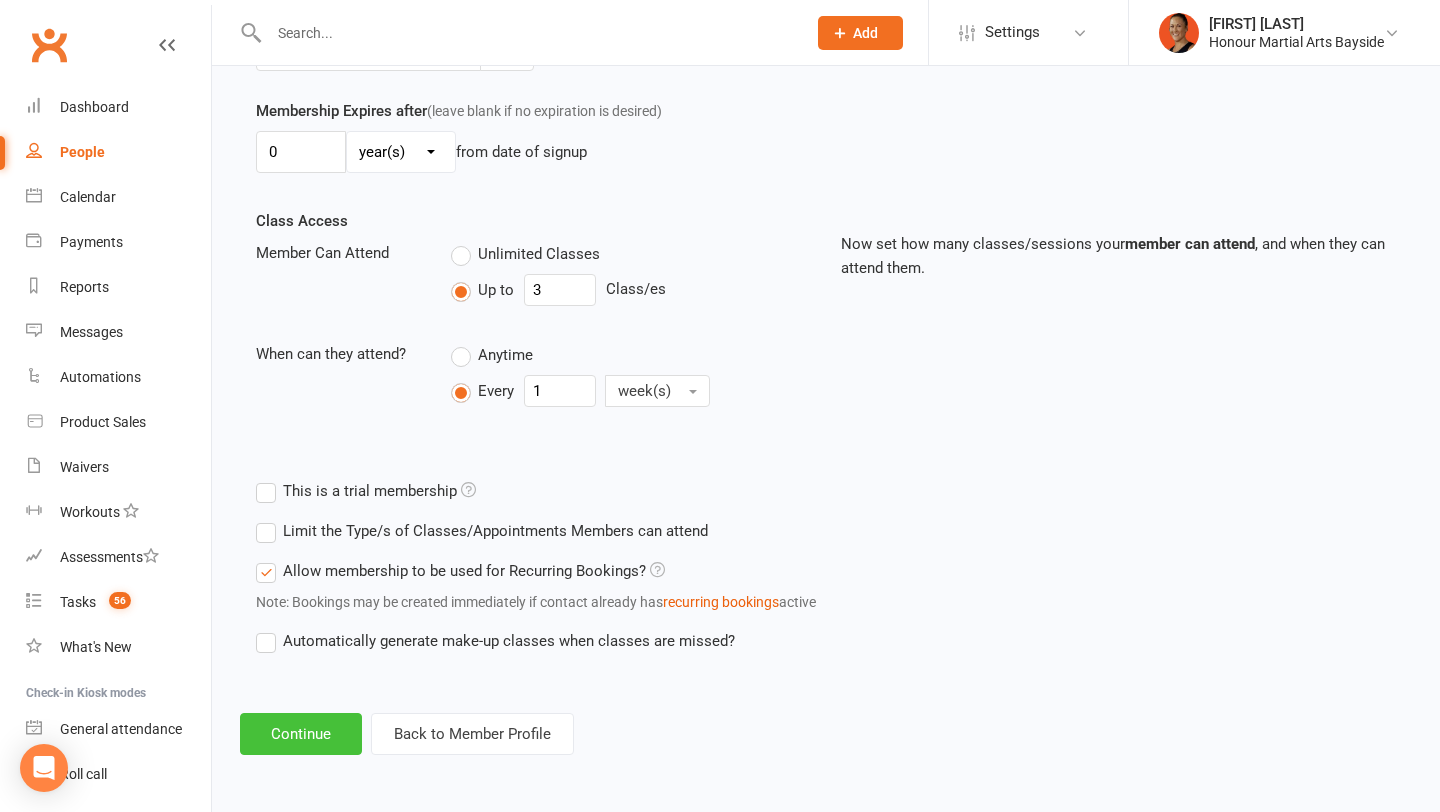 click on "Continue" at bounding box center [301, 734] 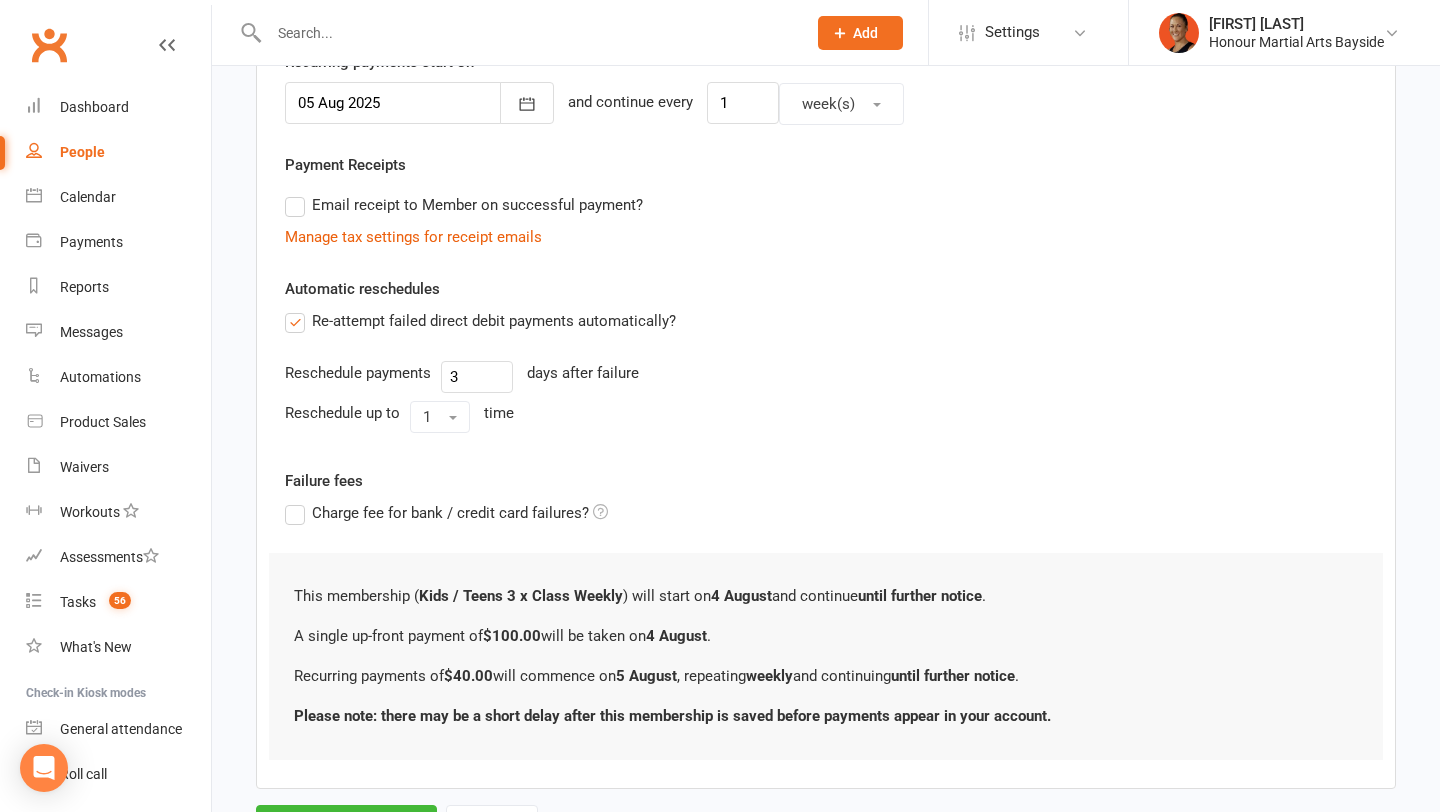 scroll, scrollTop: 0, scrollLeft: 0, axis: both 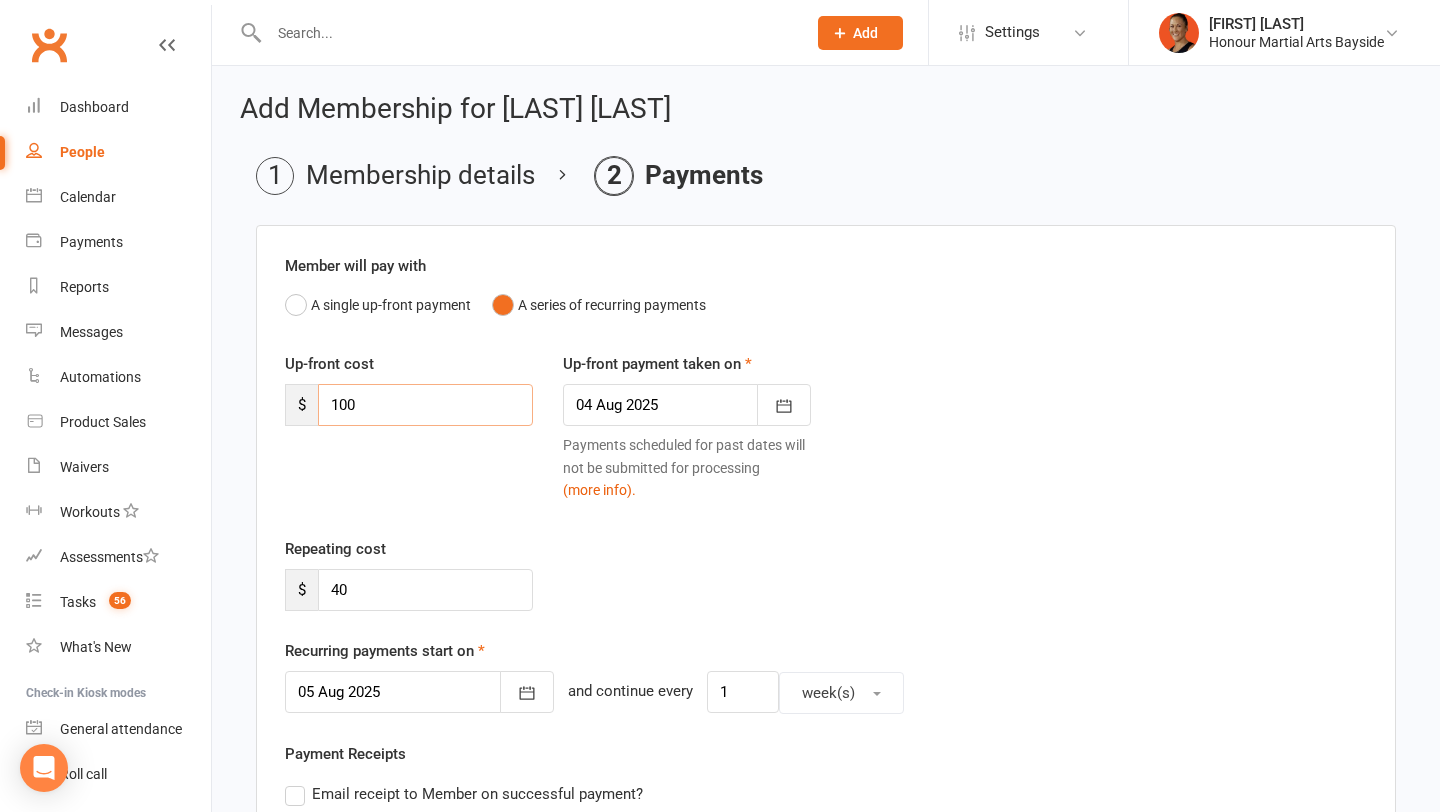 click on "100" at bounding box center (425, 405) 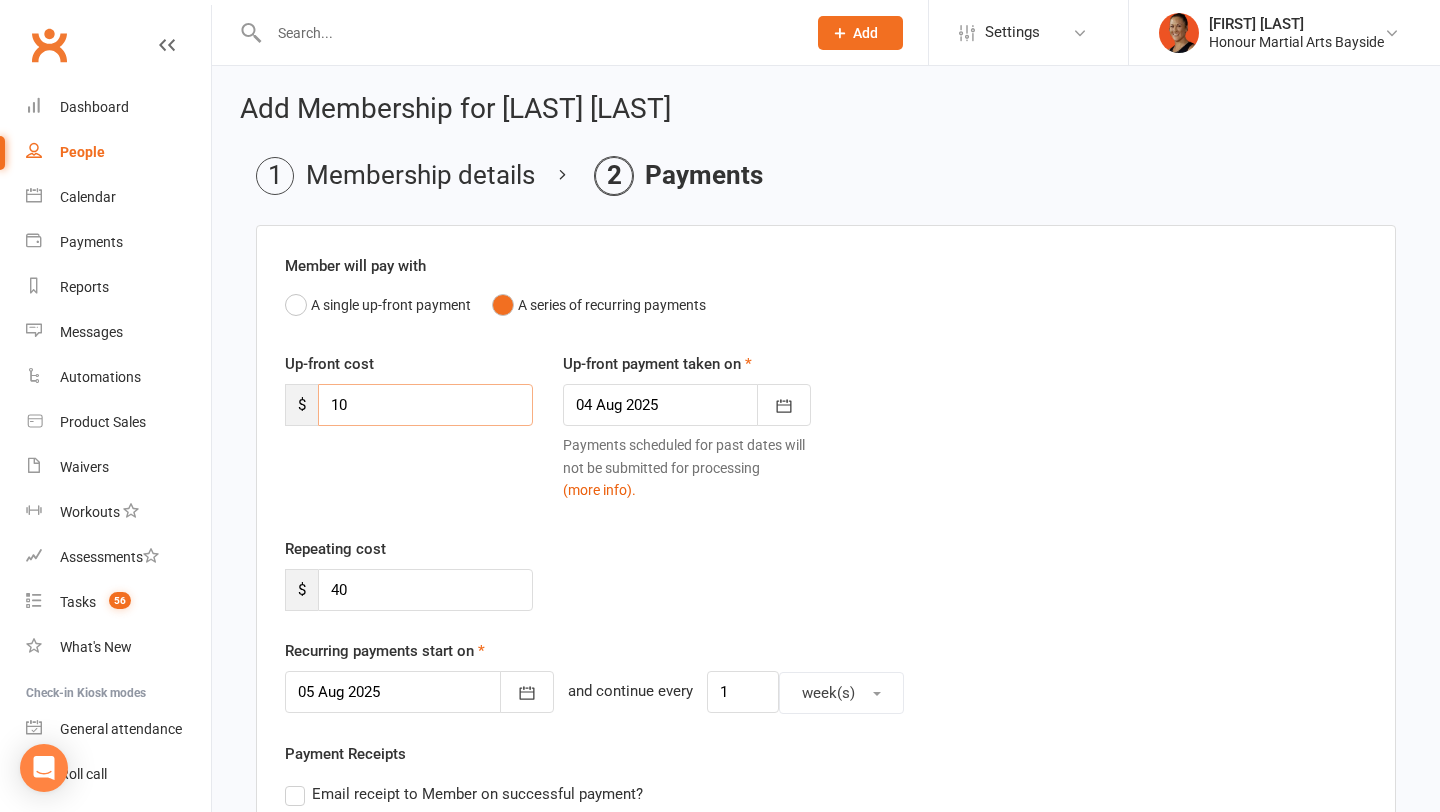 type on "1" 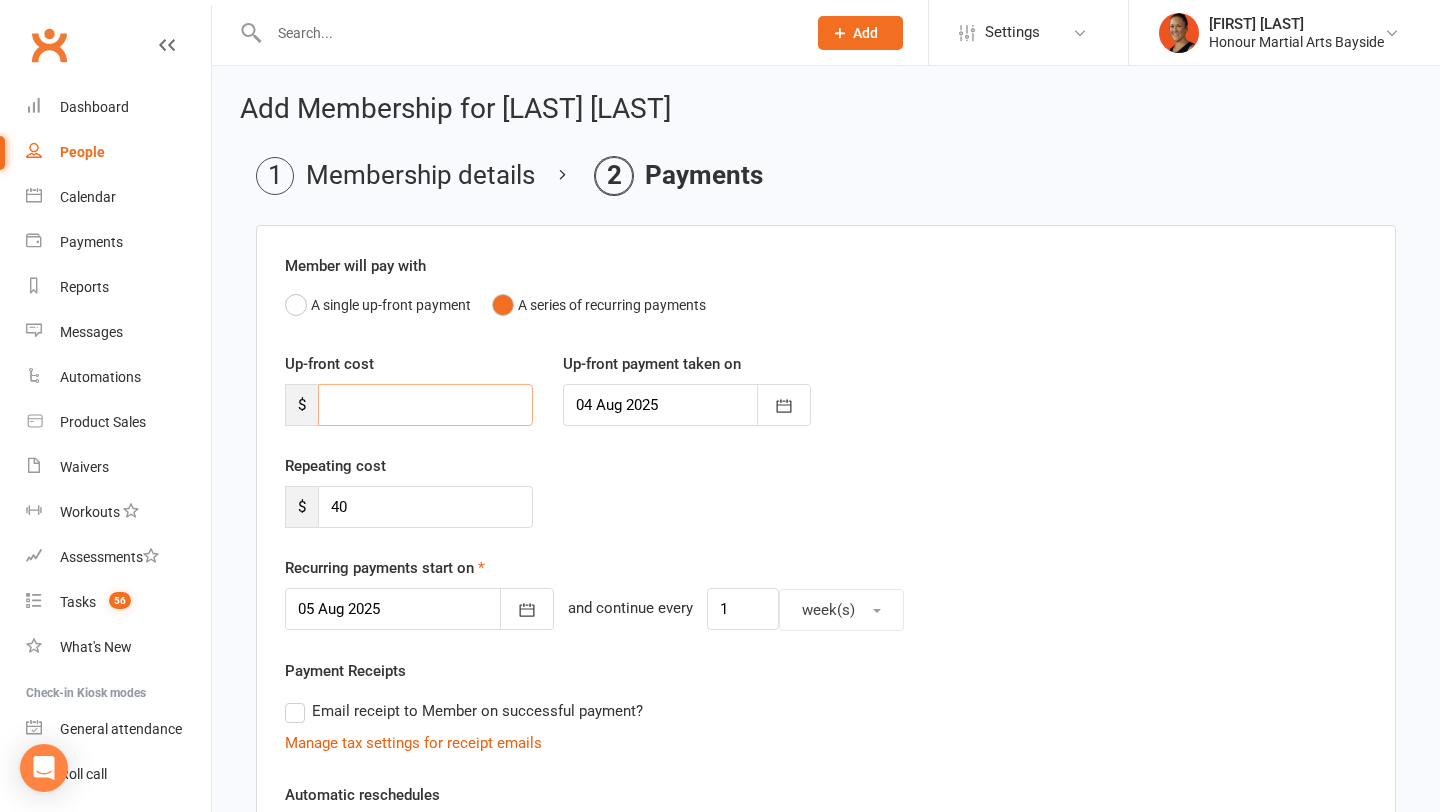 type 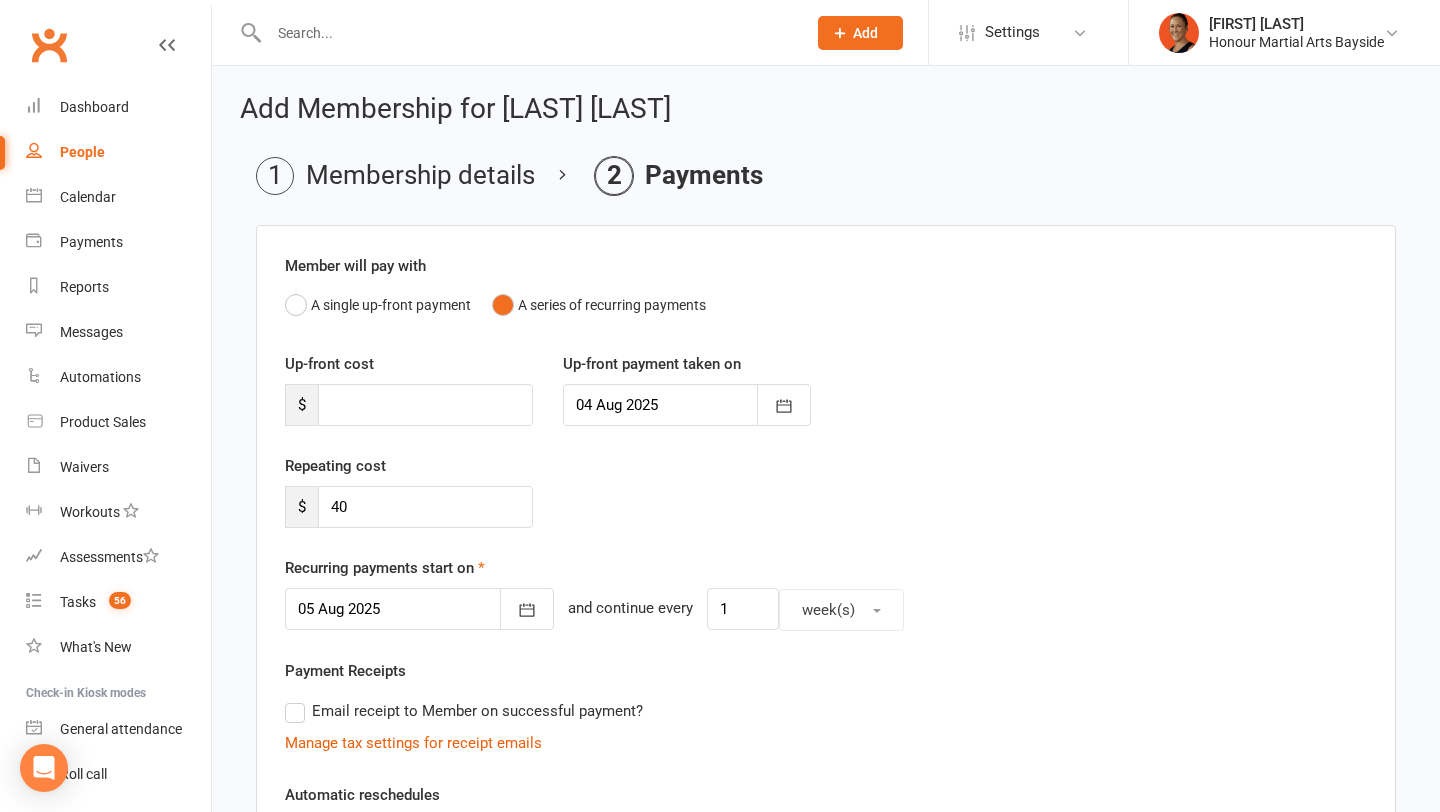 click at bounding box center [419, 609] 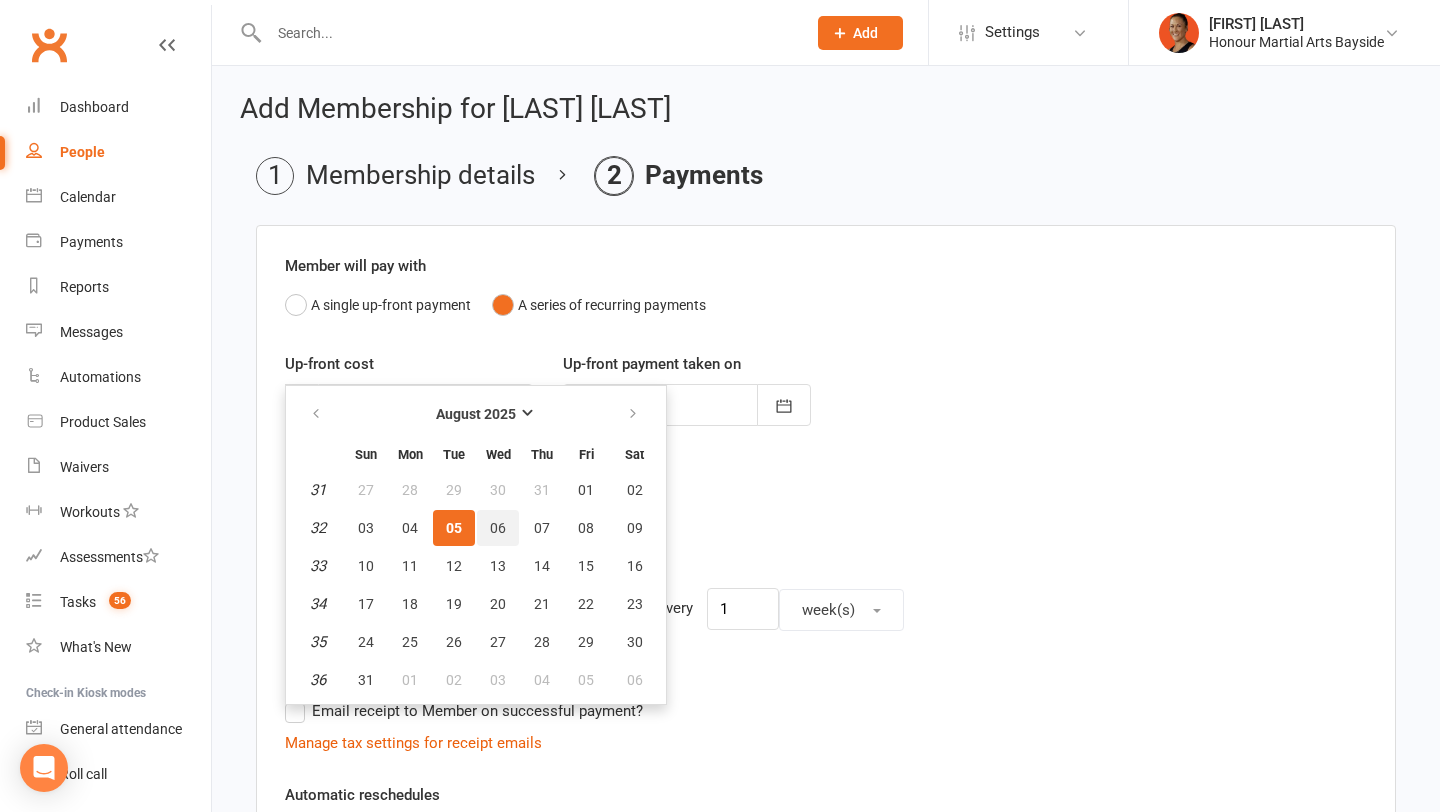 click on "06" at bounding box center [498, 528] 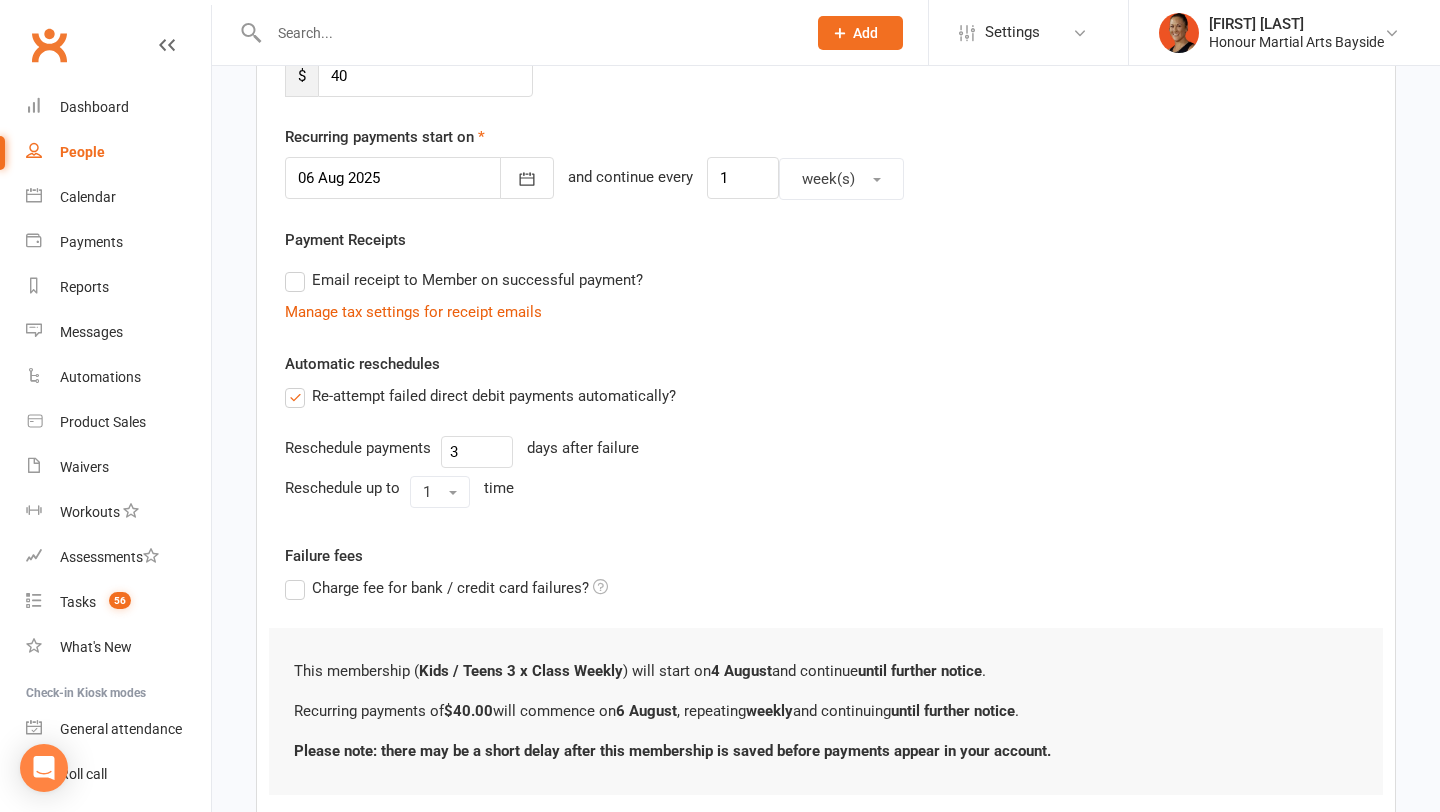 scroll, scrollTop: 562, scrollLeft: 0, axis: vertical 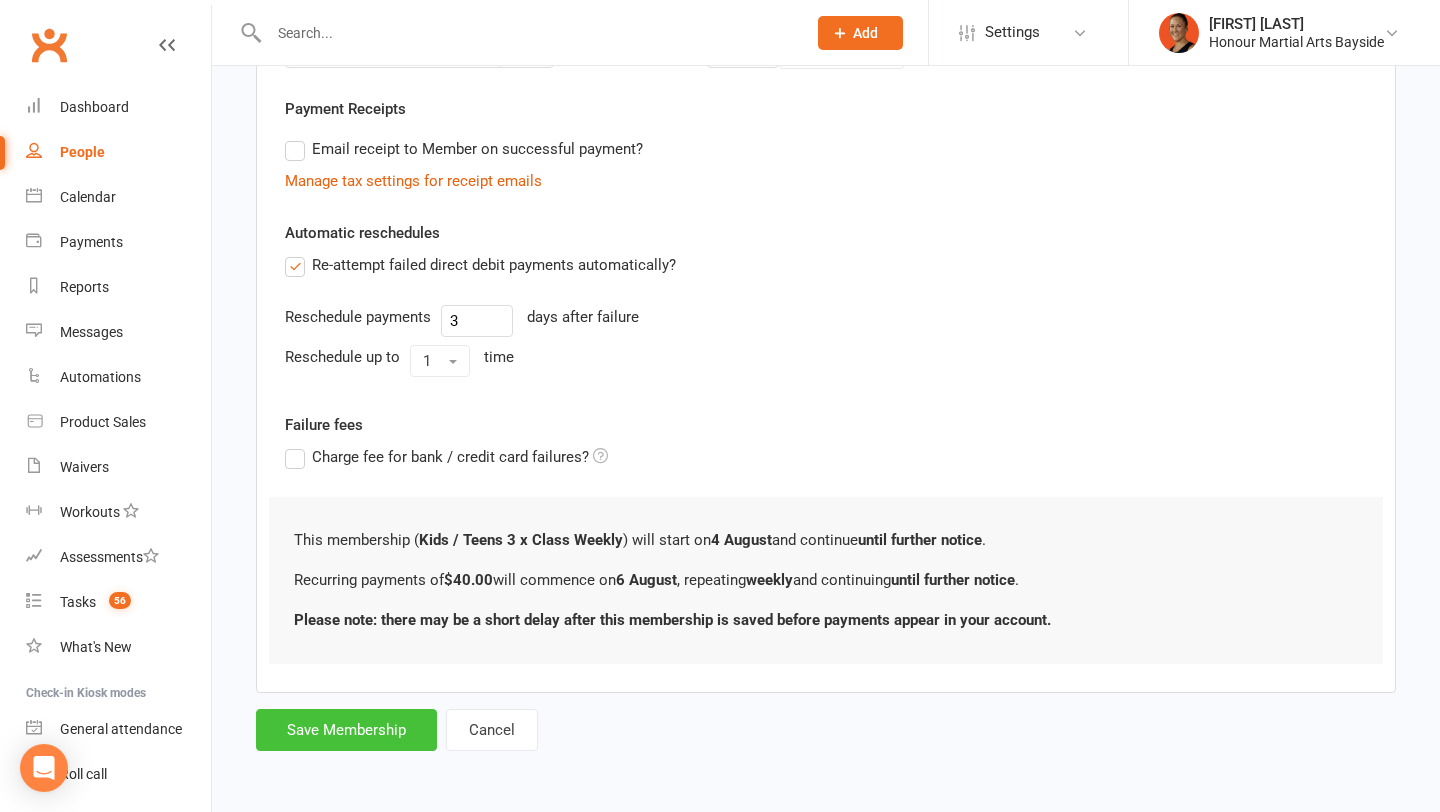 click on "Save Membership" at bounding box center (346, 730) 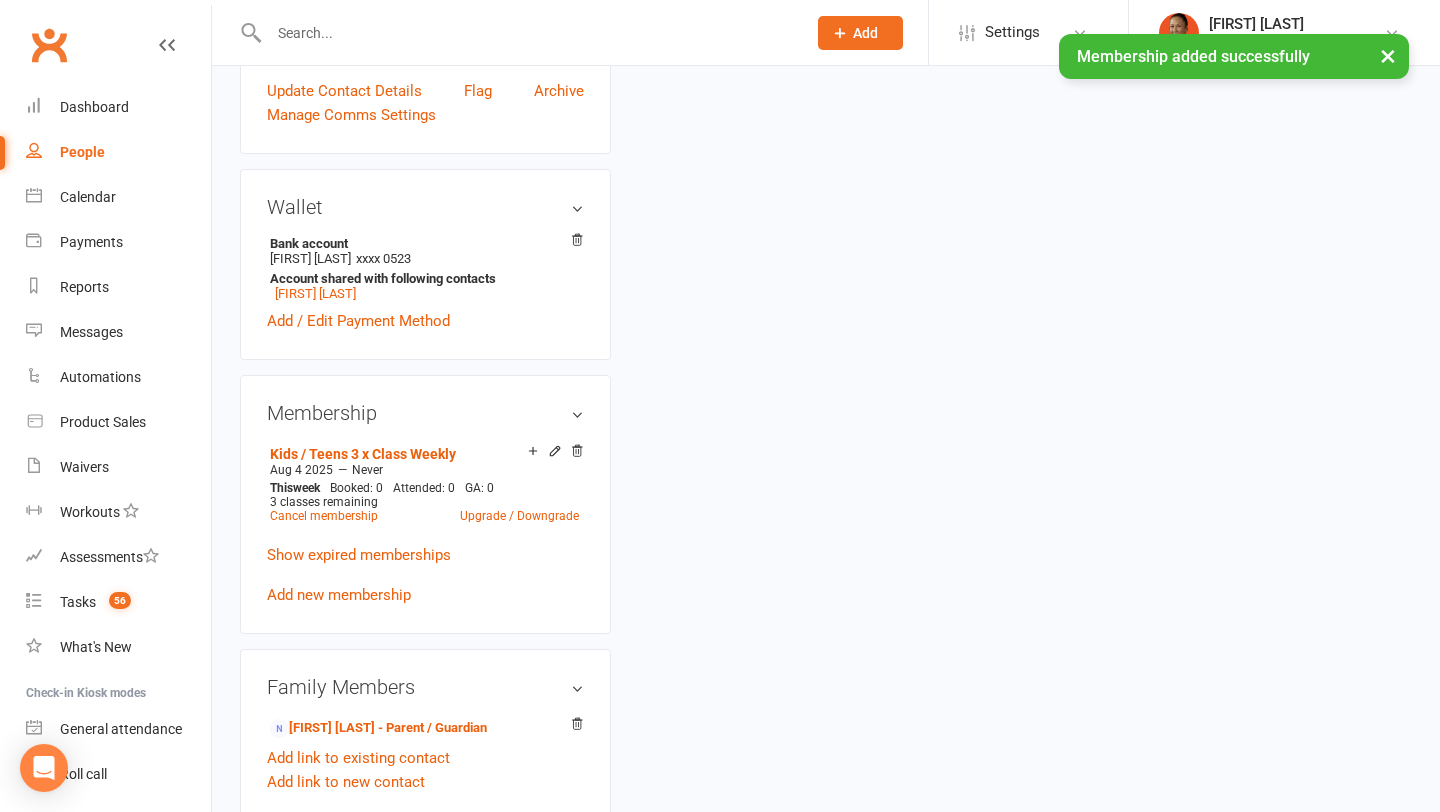 scroll, scrollTop: 0, scrollLeft: 0, axis: both 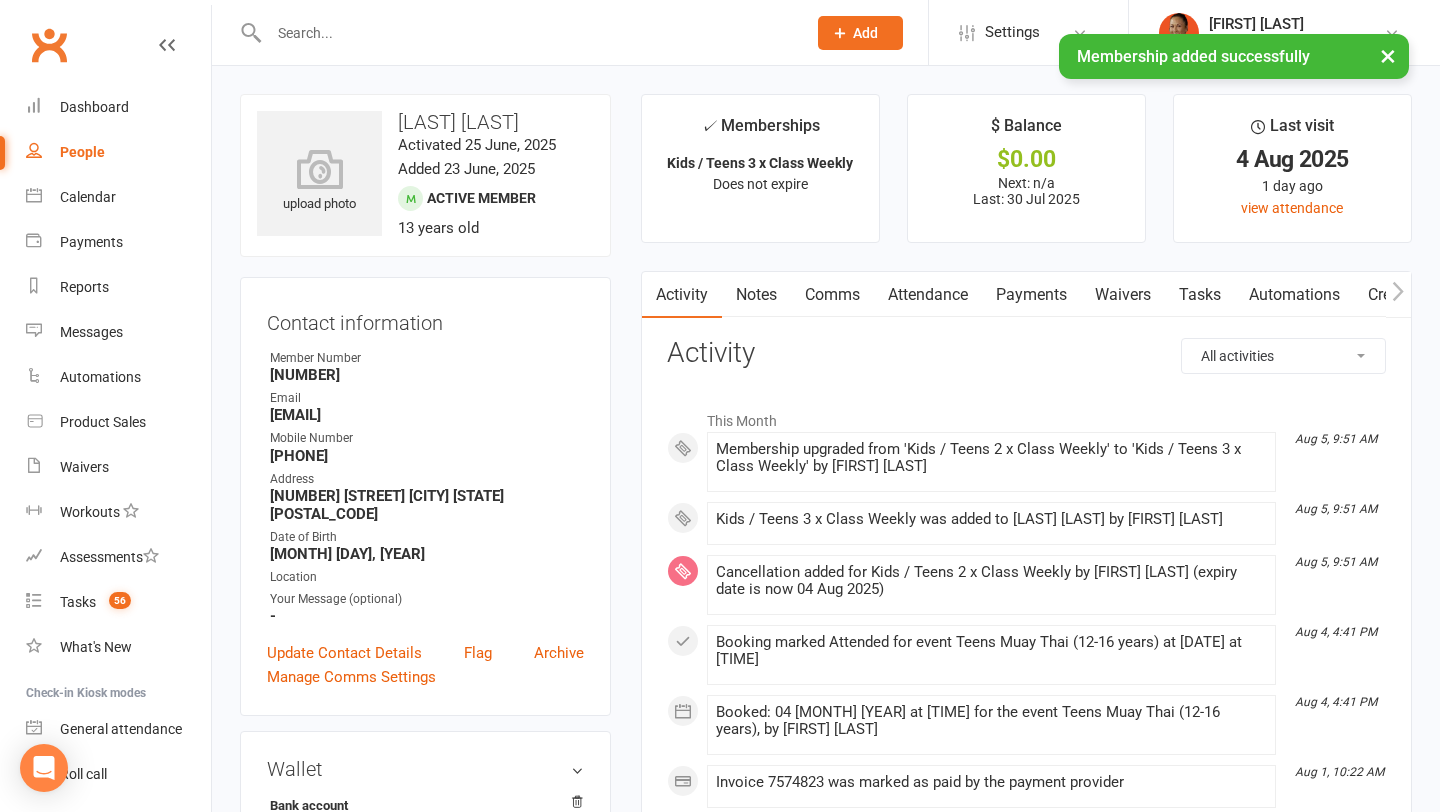 click on "Payments" at bounding box center [1031, 295] 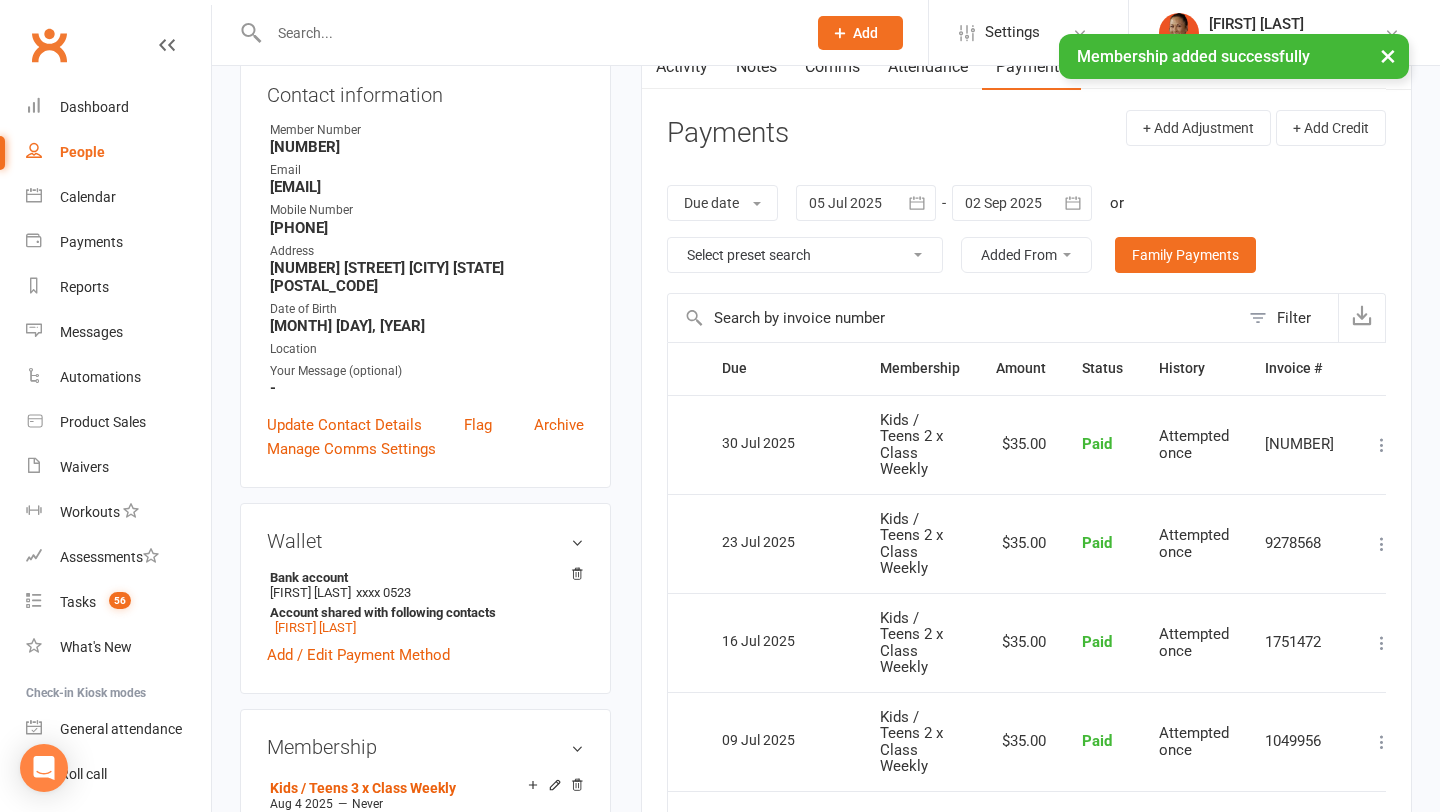scroll, scrollTop: 0, scrollLeft: 0, axis: both 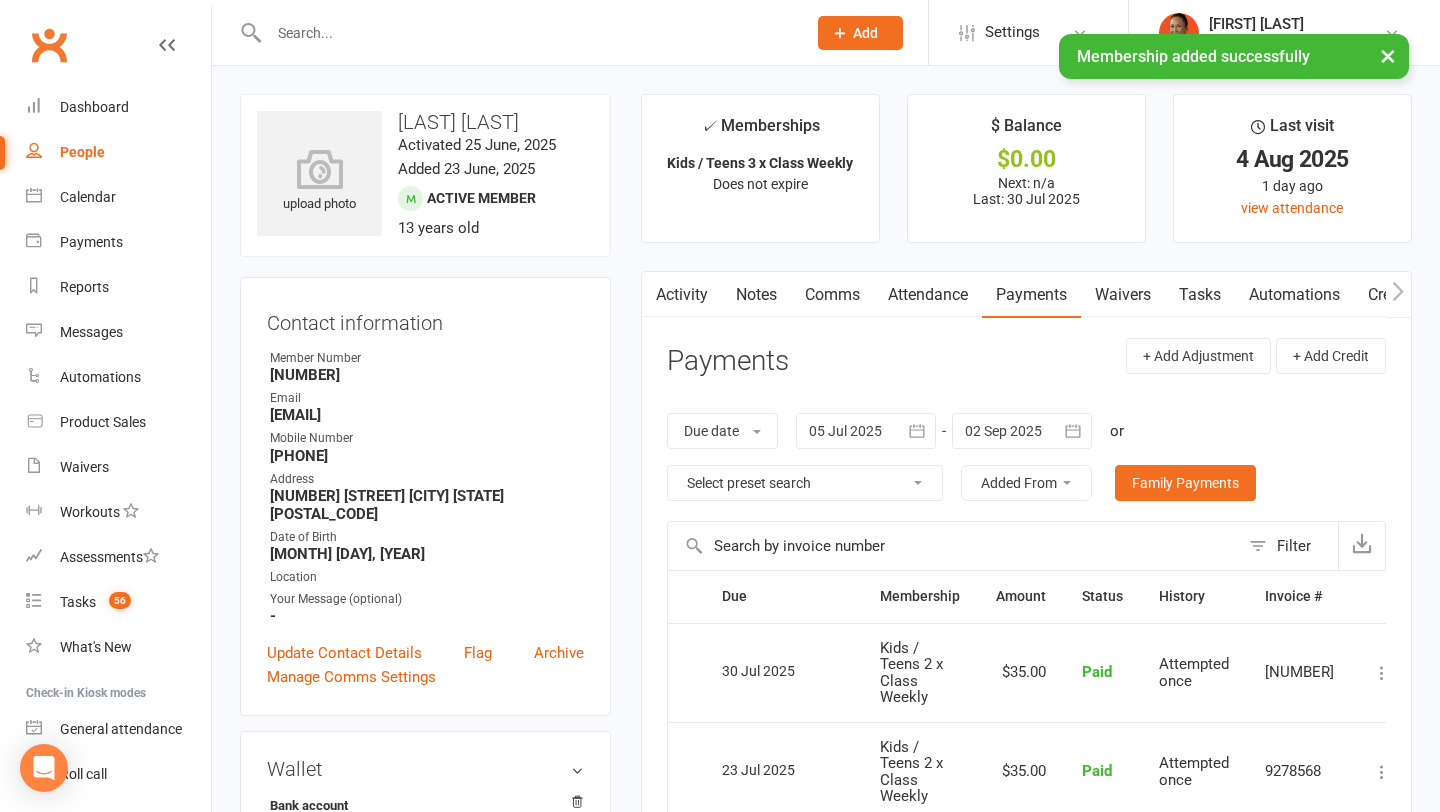 click on "Comms" at bounding box center [832, 295] 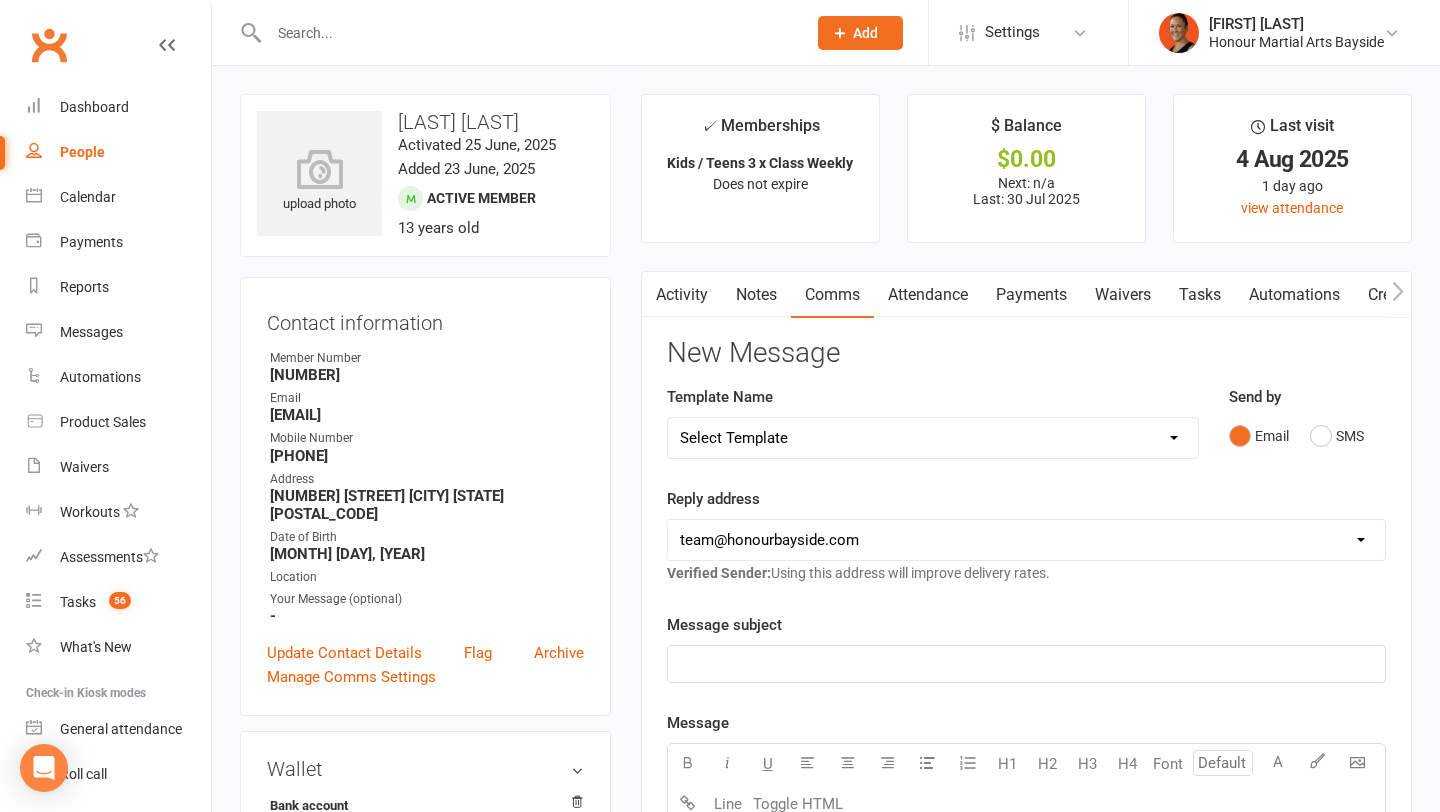 click on "Select Template [Email] EziDebit Deactivation / Invalid Account [SMS] Failed Multiple Weeks SMS [SMS] Failed Payments - When coming in?  [SMS] Failed payment - will retry if not heard back [Email] Final Notice Warning [SMS] SMS Bank Details Form Required [Email] Xmas Gift Ideas [Email] Membership Up/Downgrade [Email] Suspend/Cancel Choice [Email] Suspension Confirmation [Email] Xmas holiday Closures Suspended [Email] 1 - Kids Not Yet Joined after 7 days  [Email] 2 - Kids Not Yet Joined after 7 days [Email] Kids 4-11 Class Enquiry [SMS] Kids 4-11yrs Class Times [SMS] Kids Reply to Number check SMS [Email] Teens Class Enquiry [Email] Trial Attended KIDS followup join [Email] FAQ's for Trial & booking link [SMS] First Class SMS [SMS] New Prospect Follow up EMAIL NOT READ [Email] New Year Offer for Prospects [Email] Prospect First Enquiry (Adults) [Email] Trial Attended - 1 Week Follow Up [Email] Trial Done - Not yet joined - 1 week later - Flup #2 [SMS] Trial Done - SMS Still Keen? - FLUP #4" at bounding box center (933, 438) 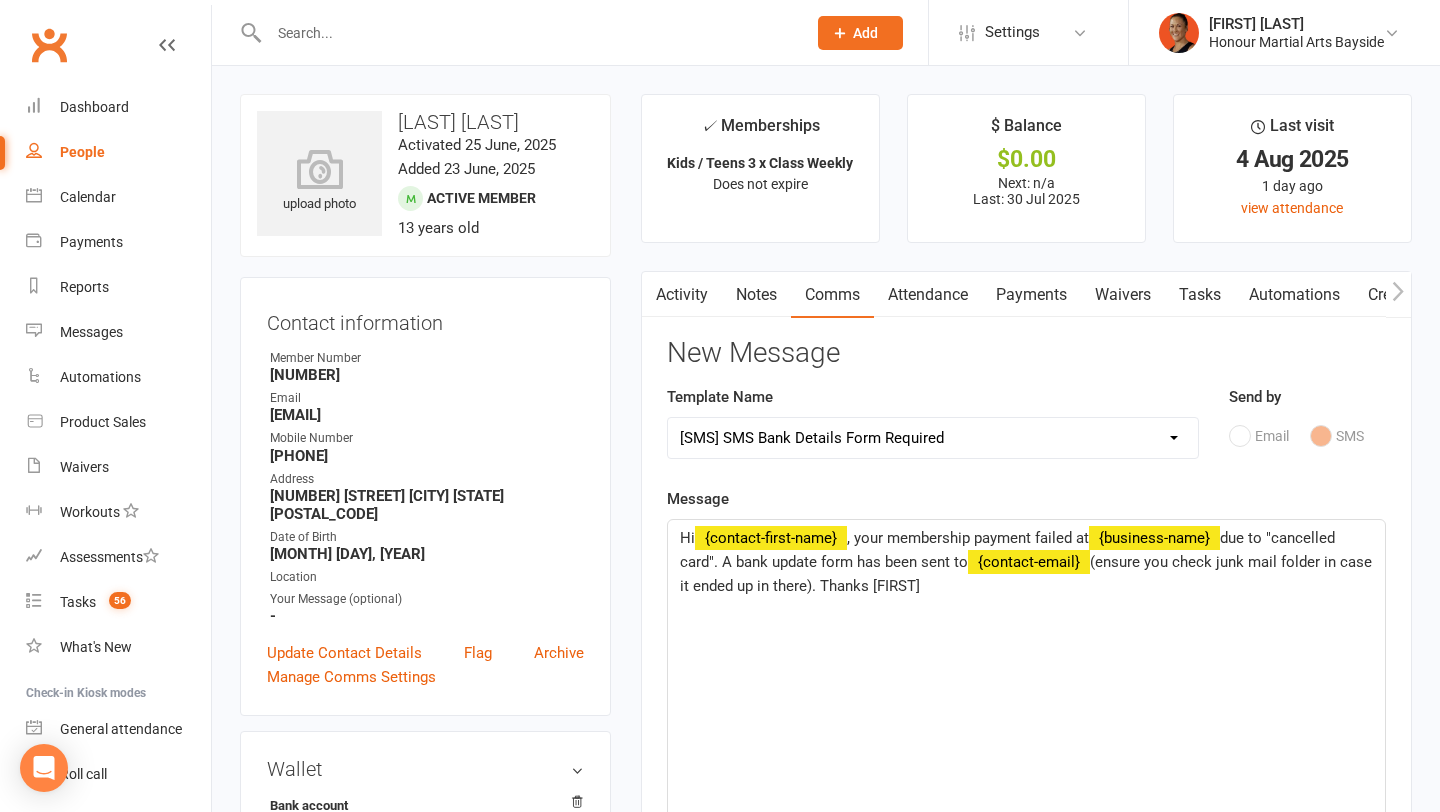 click on "Select Template [Email] EziDebit Deactivation / Invalid Account [SMS] Failed Multiple Weeks SMS [SMS] Failed Payments - When coming in?  [SMS] Failed payment - will retry if not heard back [Email] Final Notice Warning [SMS] SMS Bank Details Form Required [Email] Xmas Gift Ideas [Email] Membership Up/Downgrade [Email] Suspend/Cancel Choice [Email] Suspension Confirmation [Email] Xmas holiday Closures Suspended [Email] 1 - Kids Not Yet Joined after 7 days  [Email] 2 - Kids Not Yet Joined after 7 days [Email] Kids 4-11 Class Enquiry [SMS] Kids 4-11yrs Class Times [SMS] Kids Reply to Number check SMS [Email] Teens Class Enquiry [Email] Trial Attended KIDS followup join [Email] FAQ's for Trial & booking link [SMS] First Class SMS [SMS] New Prospect Follow up EMAIL NOT READ [Email] New Year Offer for Prospects [Email] Prospect First Enquiry (Adults) [Email] Trial Attended - 1 Week Follow Up [Email] Trial Done - Not yet joined - 1 week later - Flup #2 [SMS] Trial Done - SMS Still Keen? - FLUP #4" at bounding box center [933, 438] 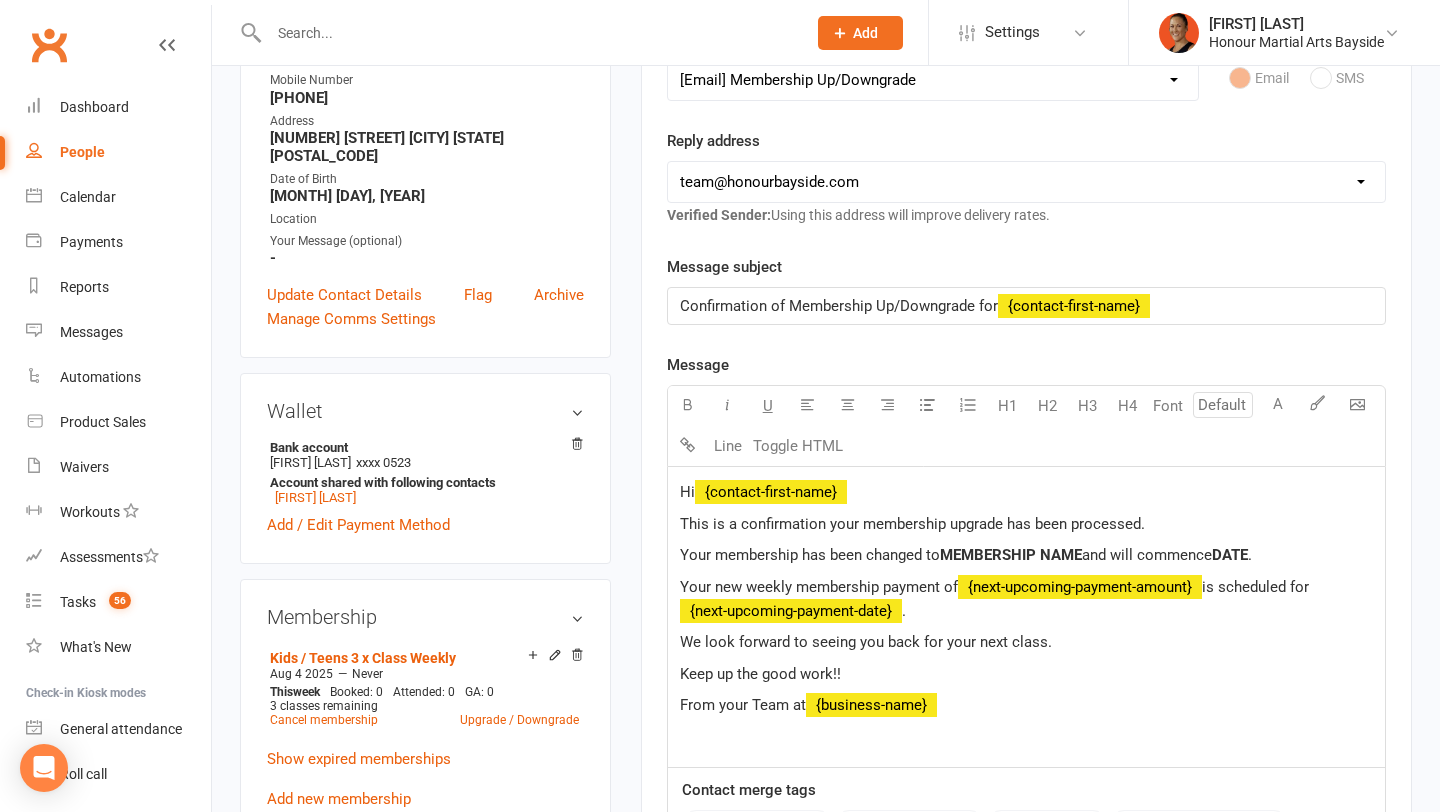 scroll, scrollTop: 431, scrollLeft: 0, axis: vertical 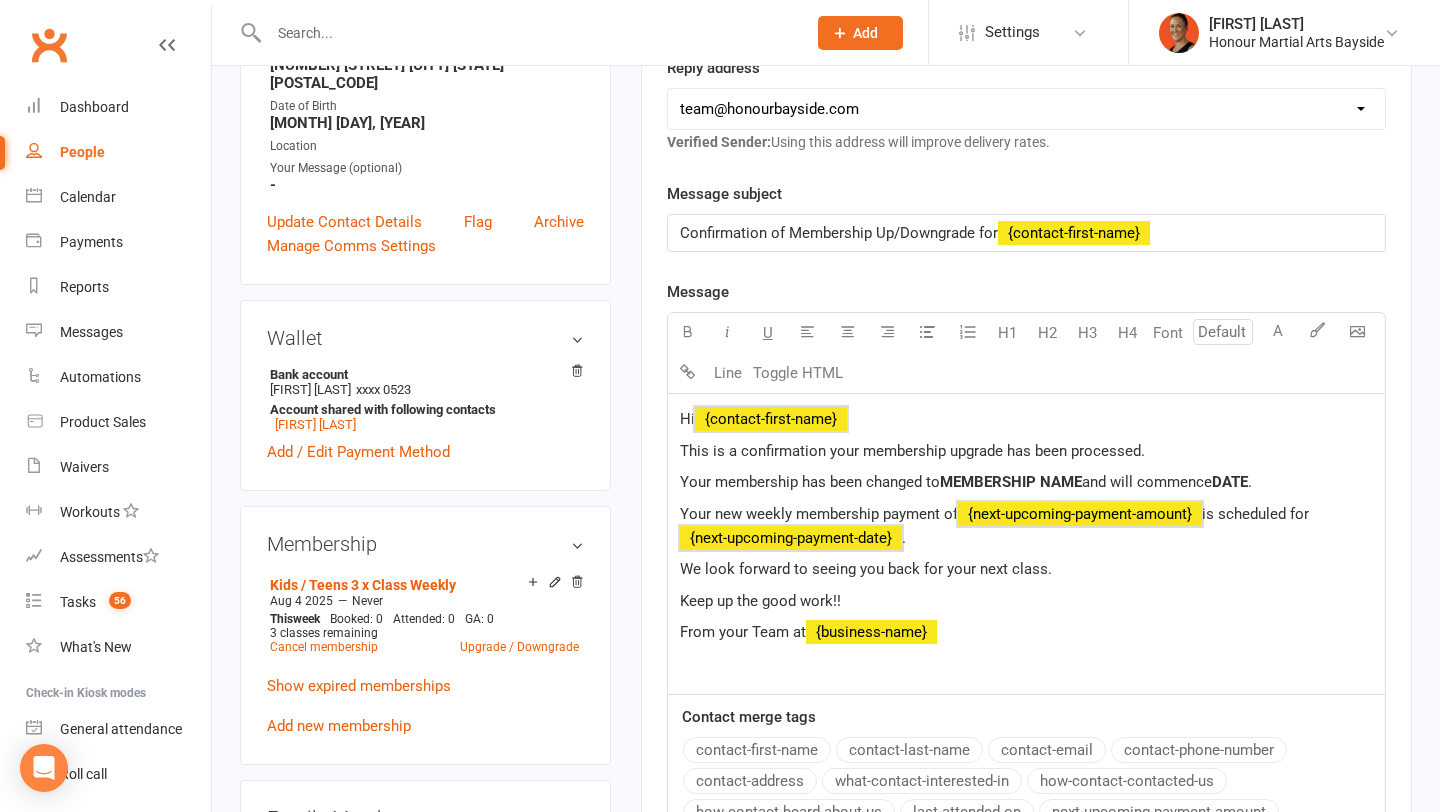 drag, startPoint x: 984, startPoint y: 634, endPoint x: 675, endPoint y: 424, distance: 373.6054 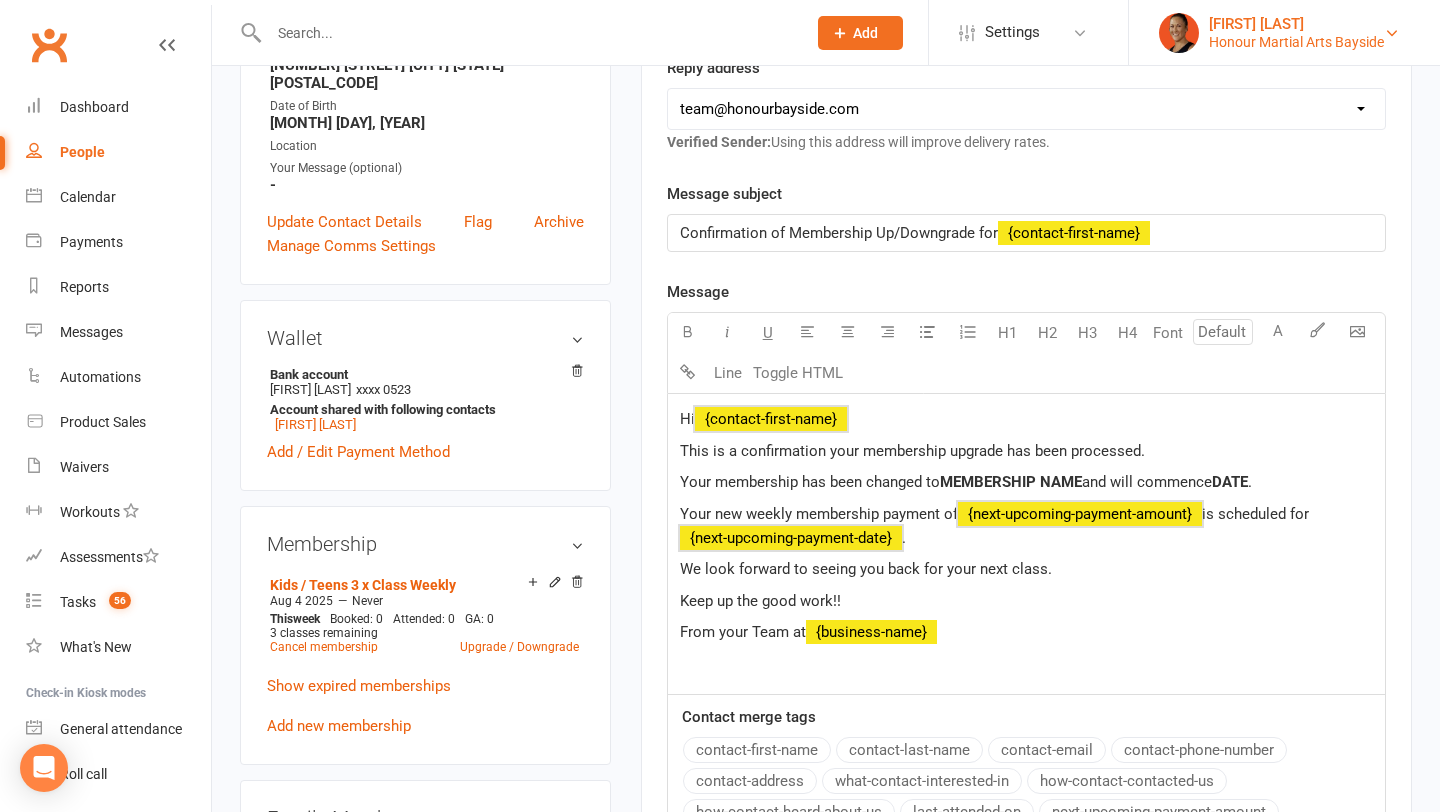 click on "Honour Martial Arts Bayside" at bounding box center (1296, 42) 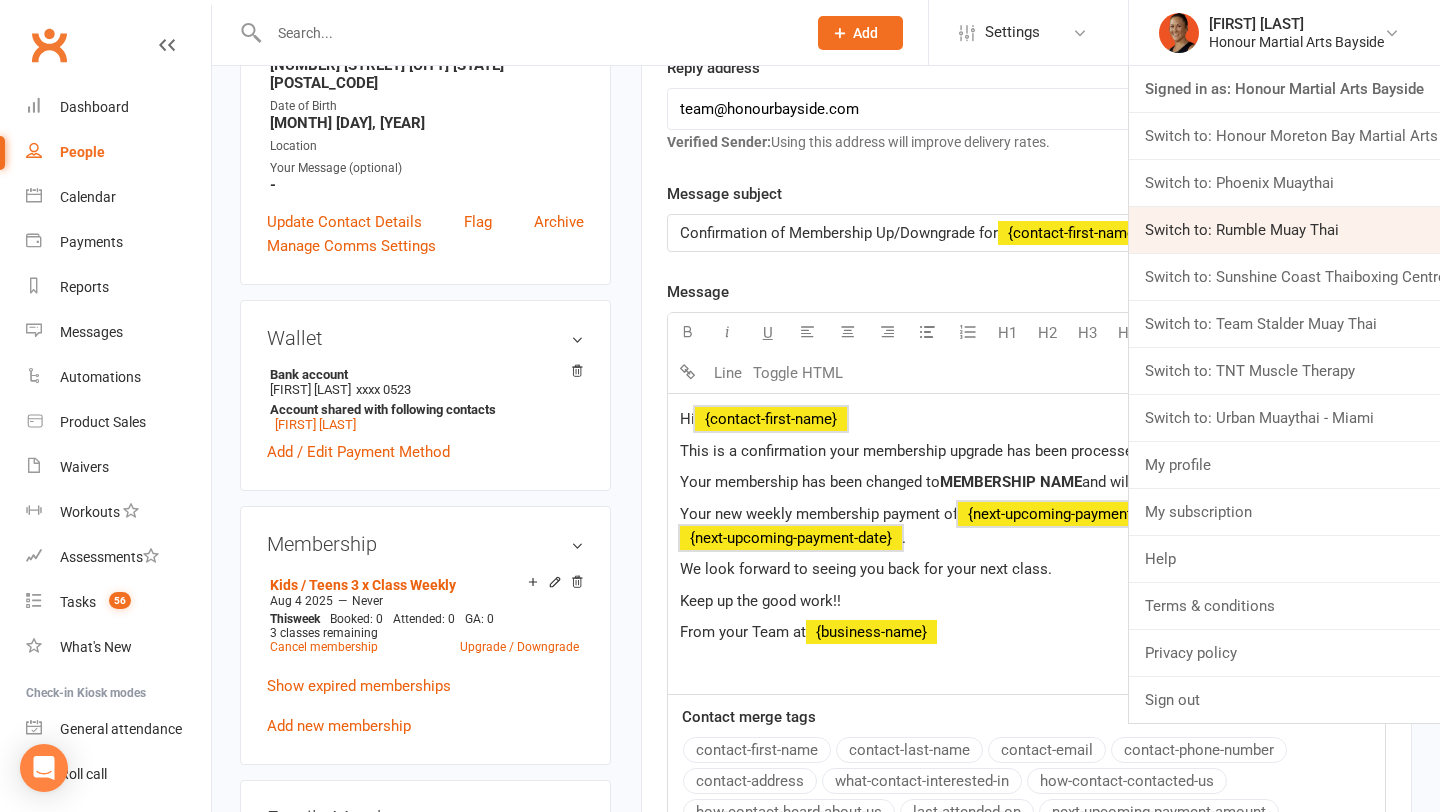 click on "Switch to: Rumble Muay Thai" at bounding box center [1284, 230] 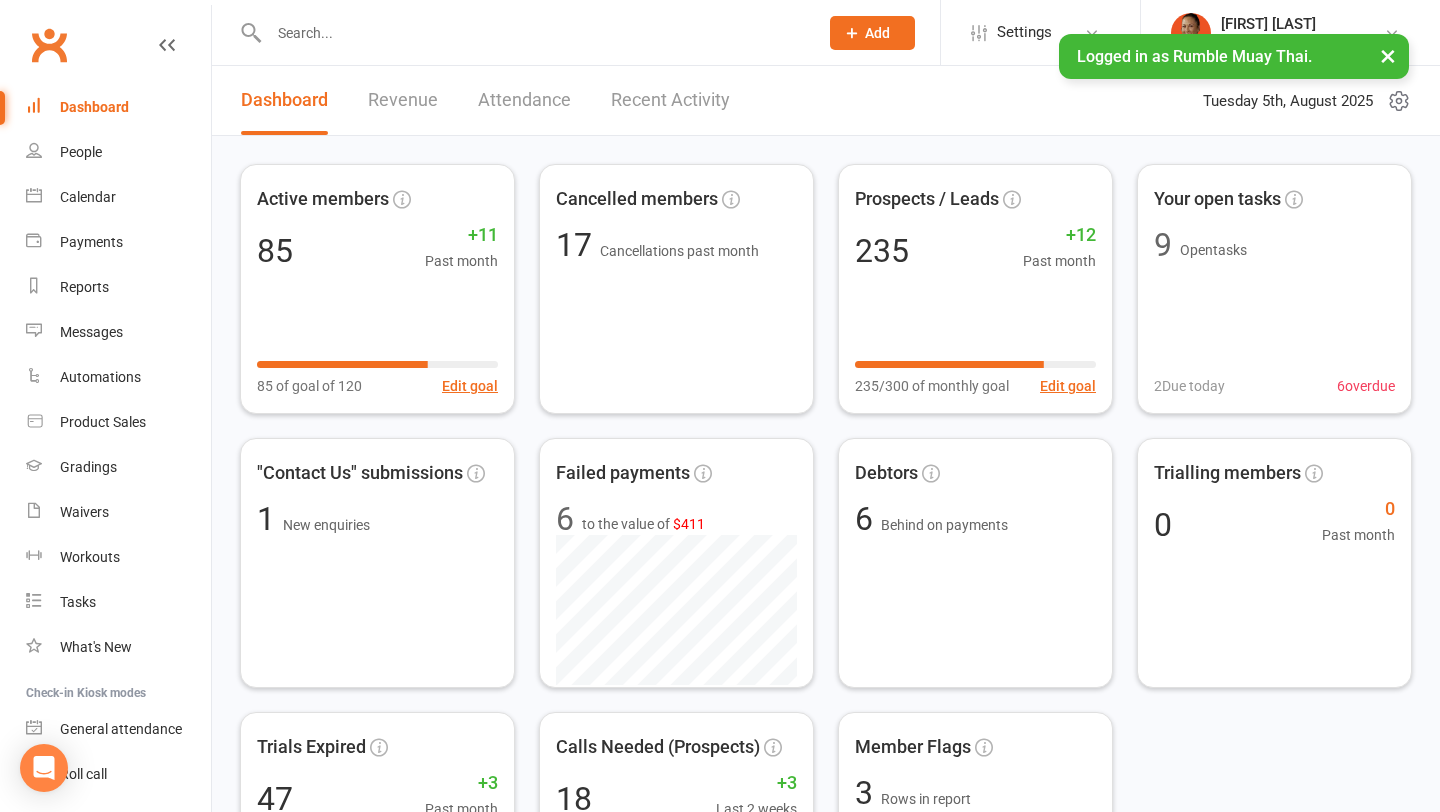 scroll, scrollTop: 0, scrollLeft: 0, axis: both 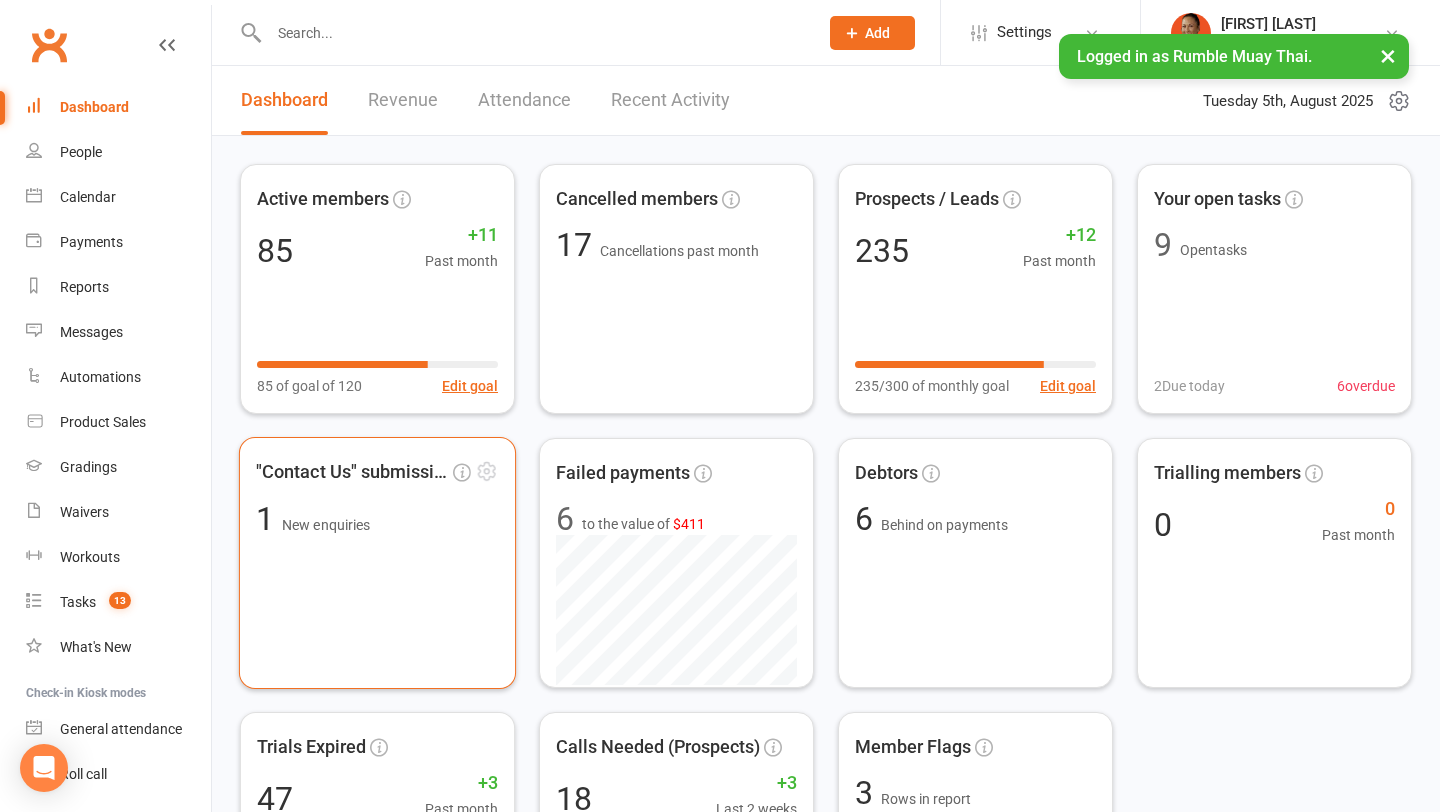click on ""Contact Us" submissions   1   New enquiries" at bounding box center [377, 563] 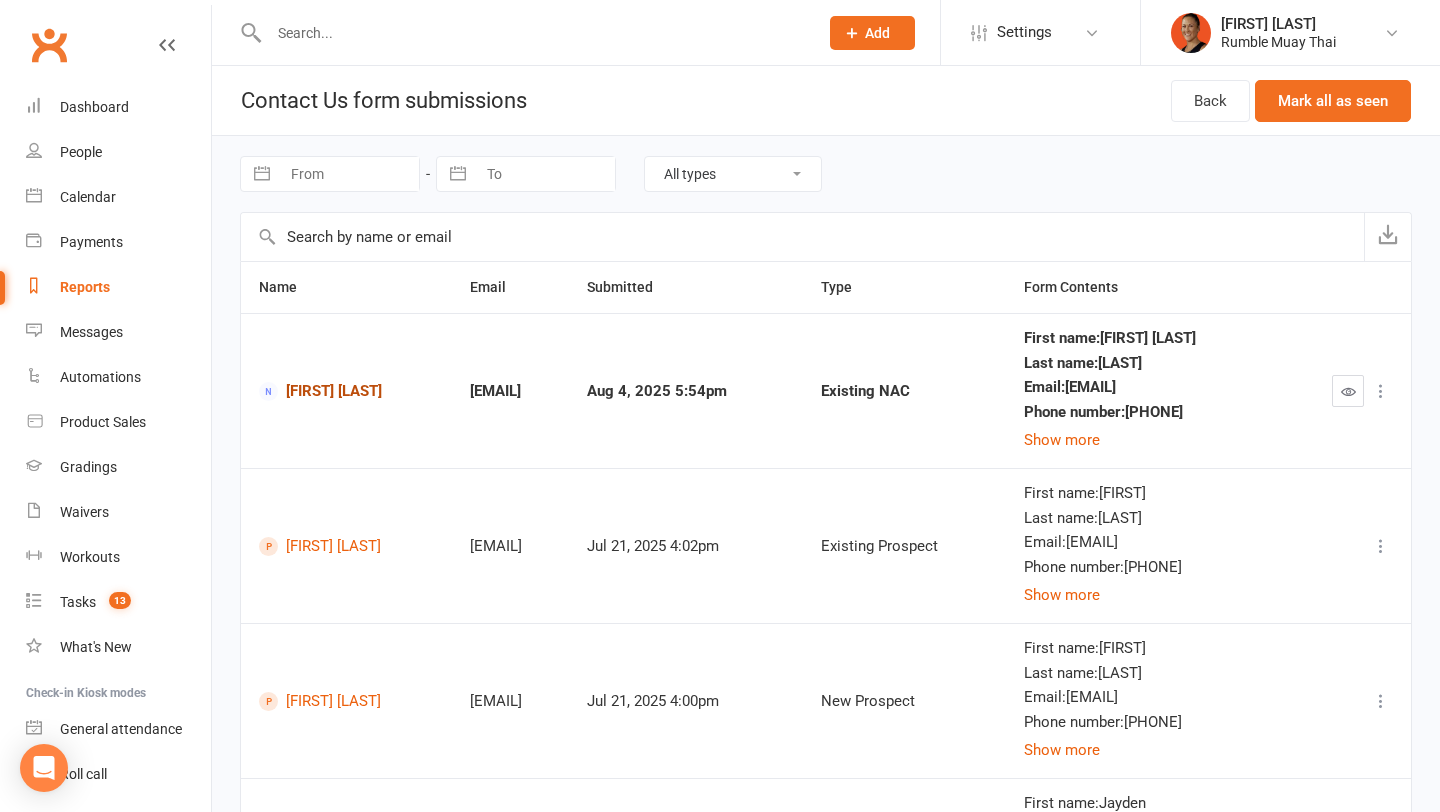 click on "Ingrid Dutton" at bounding box center (346, 391) 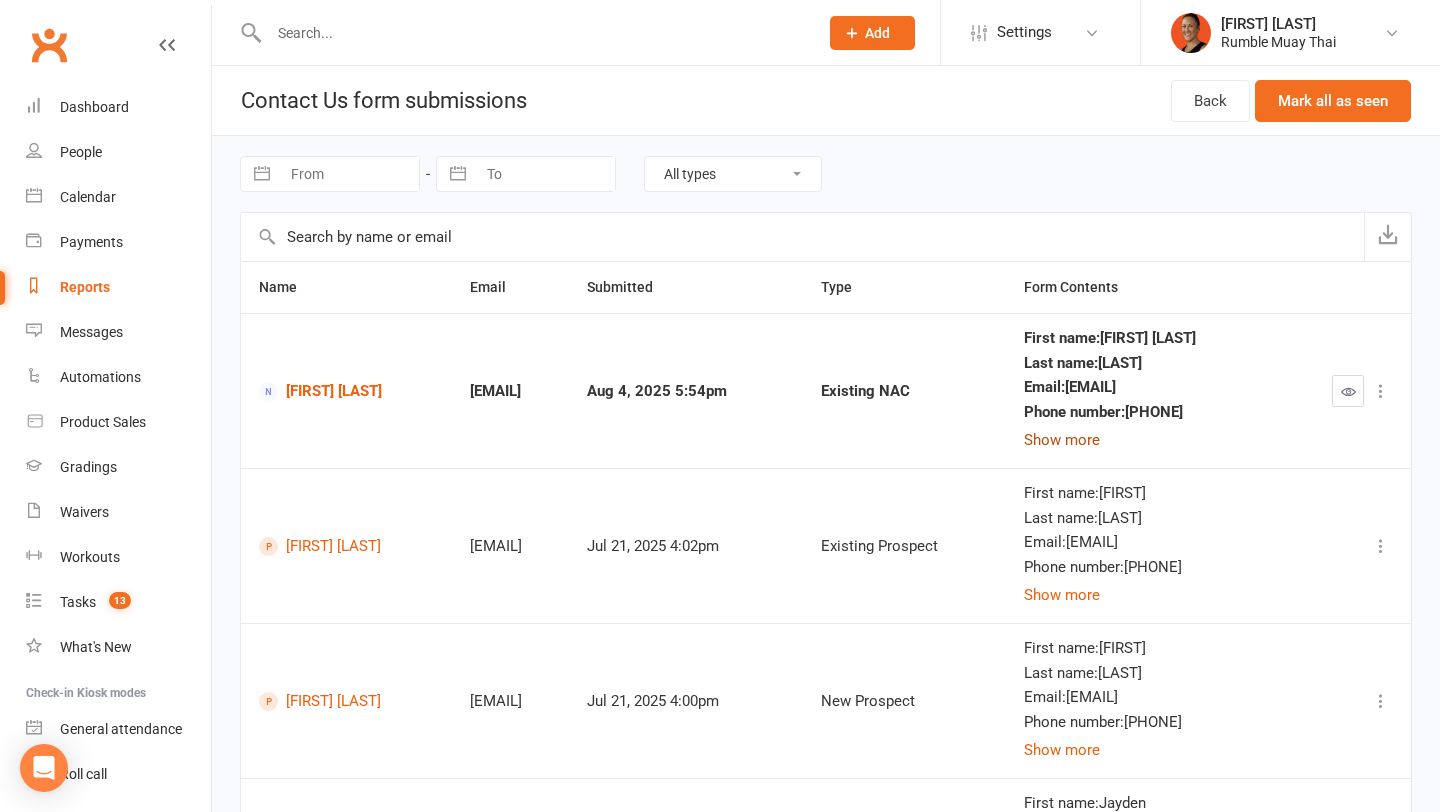 click on "Show more" at bounding box center [1062, 440] 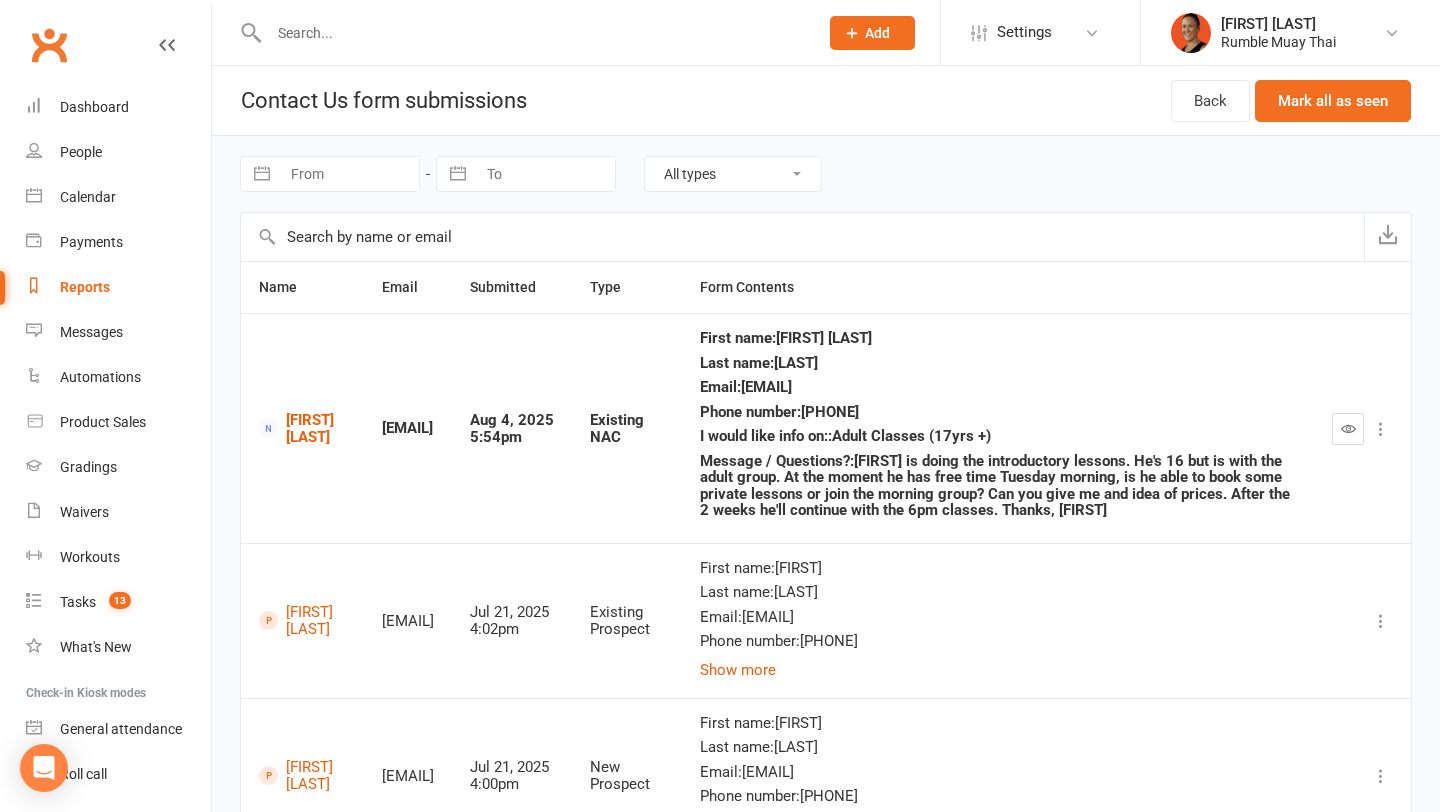 click at bounding box center (1348, 428) 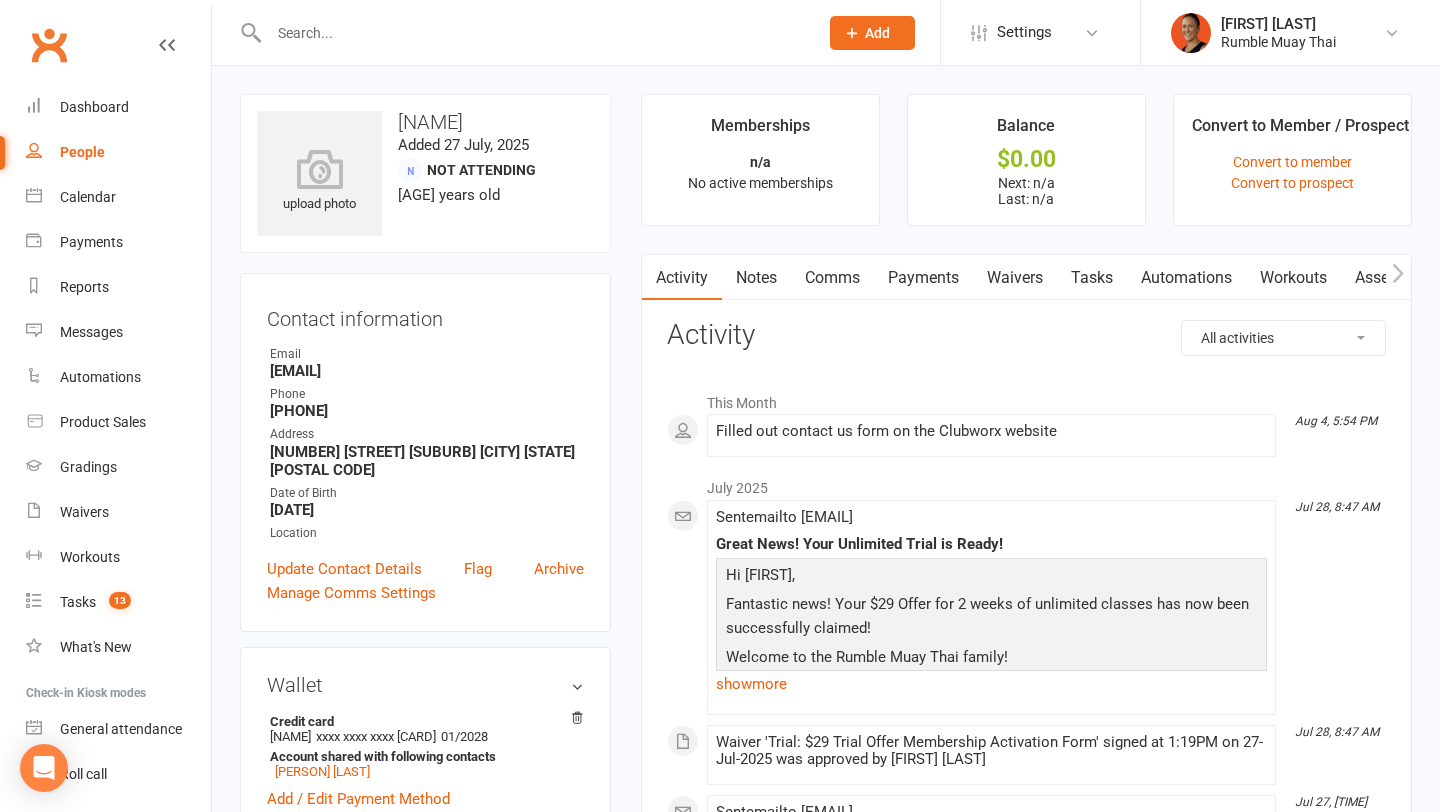 scroll, scrollTop: 0, scrollLeft: 0, axis: both 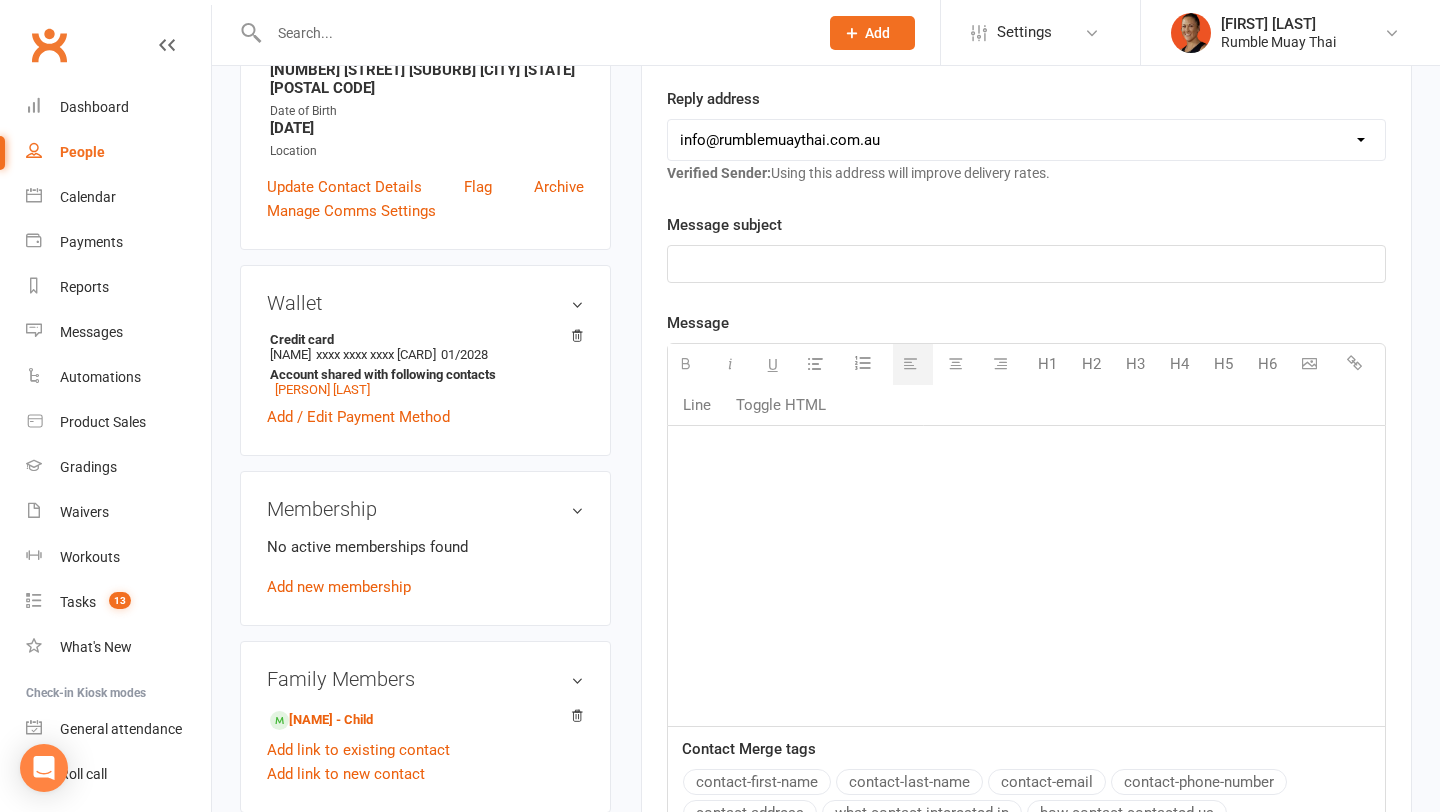 click at bounding box center (1026, 576) 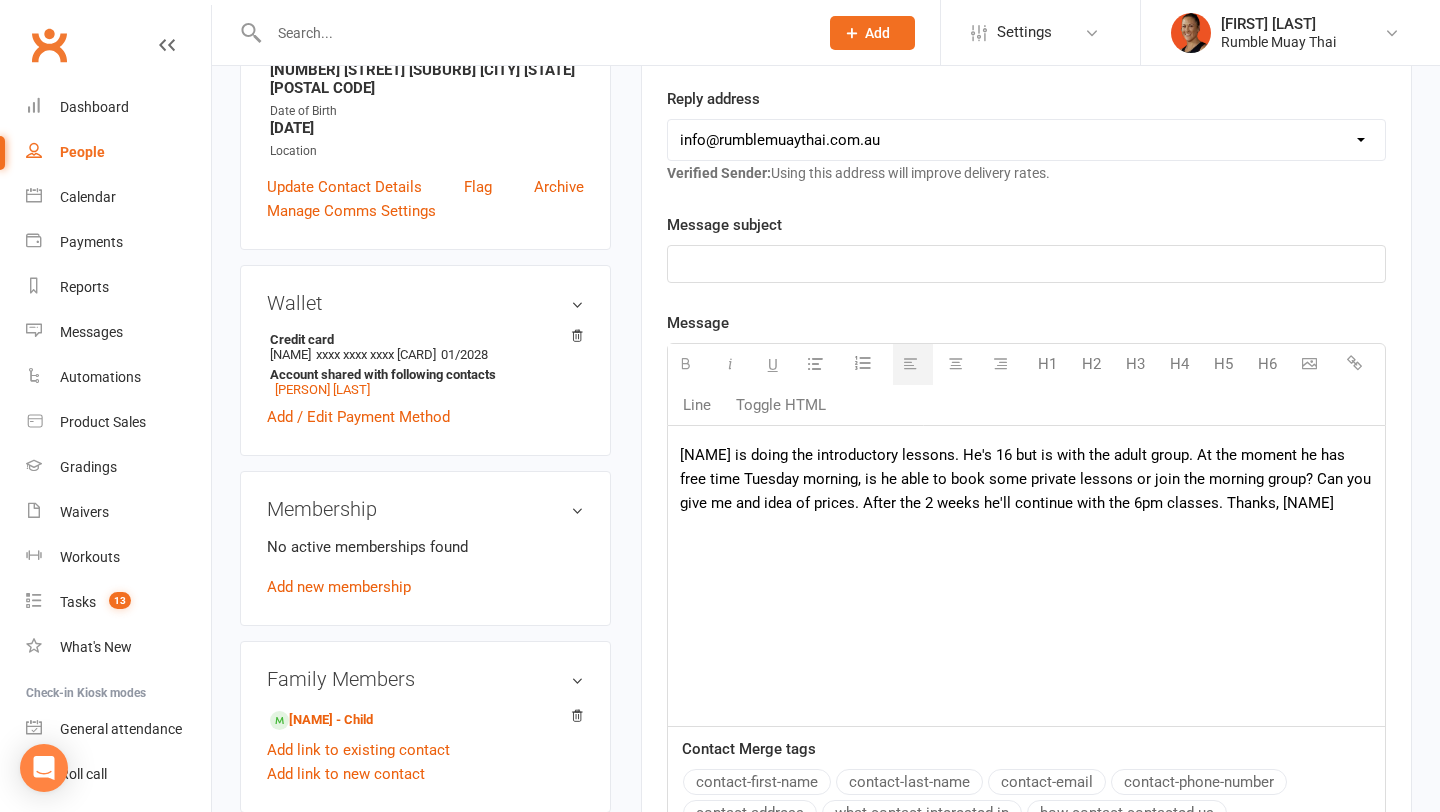 click on "[NAME] is doing the introductory lessons. He's 16 but is with the adult group. At the moment he has free time Tuesday morning, is he able to book some private lessons or join the morning group? Can you give me and idea of prices. After the 2 weeks he'll continue with the 6pm classes. Thanks, [NAME]" at bounding box center (1026, 479) 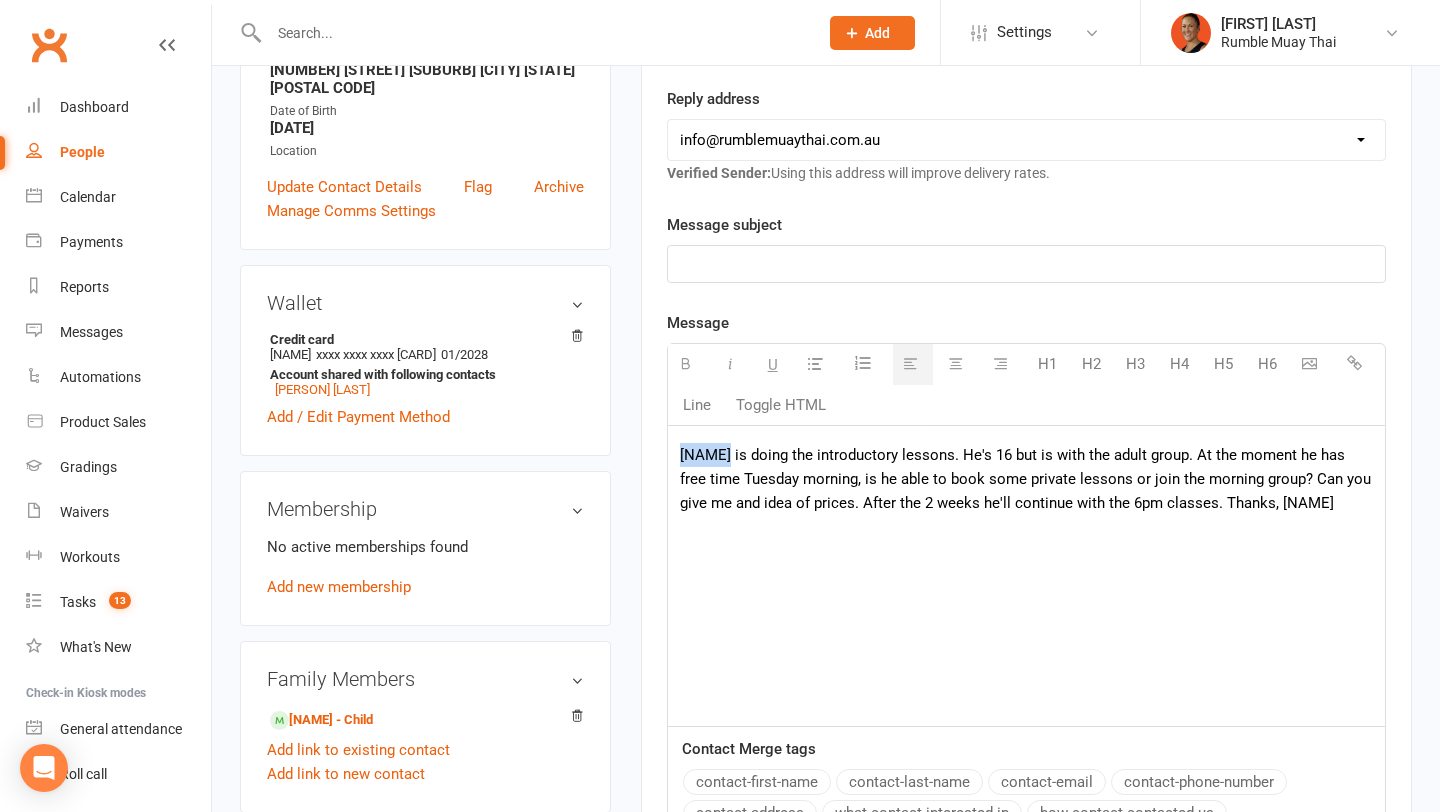click on "[NAME] is doing the introductory lessons. He's 16 but is with the adult group. At the moment he has free time Tuesday morning, is he able to book some private lessons or join the morning group? Can you give me and idea of prices. After the 2 weeks he'll continue with the 6pm classes. Thanks, [NAME]" at bounding box center (1026, 479) 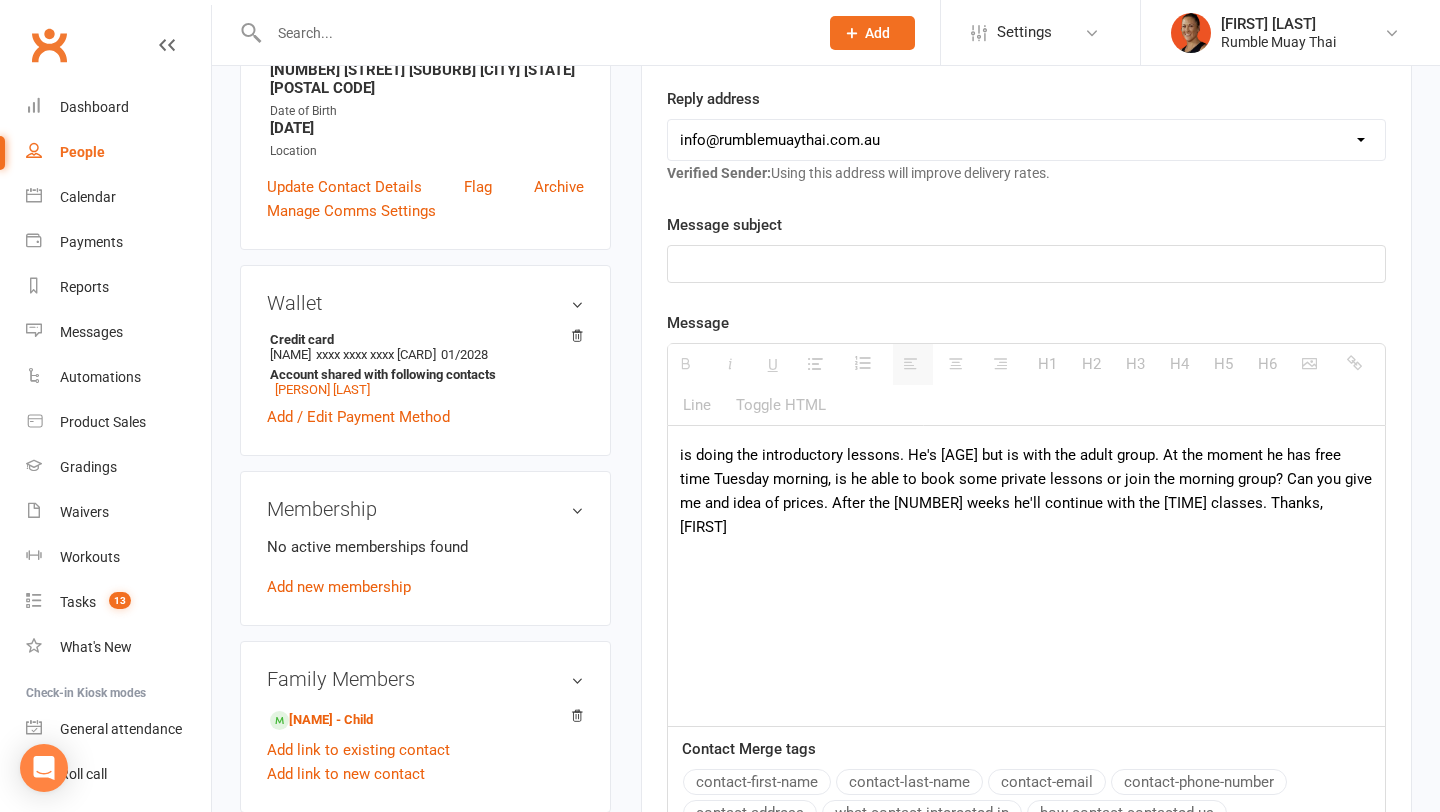 click at bounding box center [1026, 264] 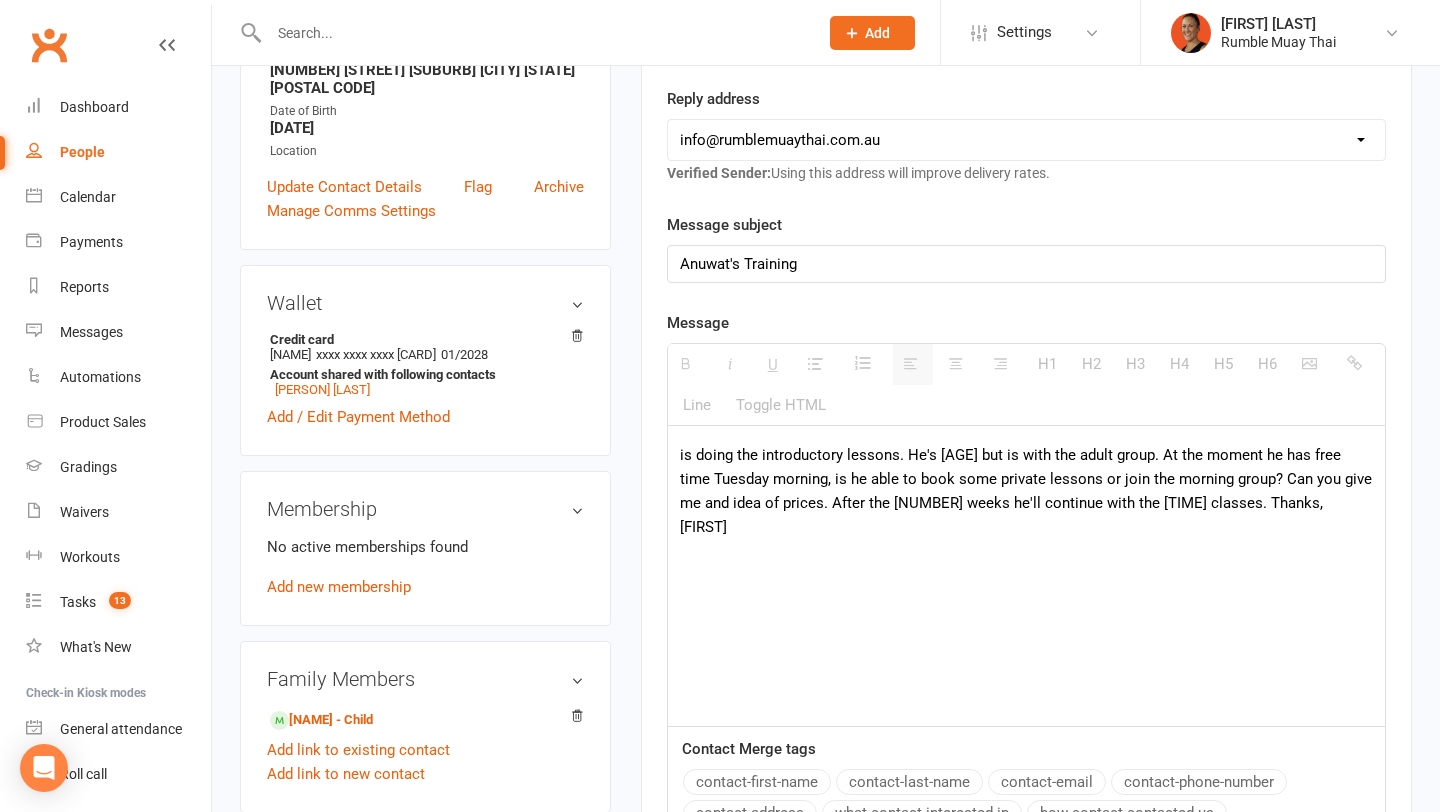 click on "Anuwat's Training" at bounding box center [1026, 264] 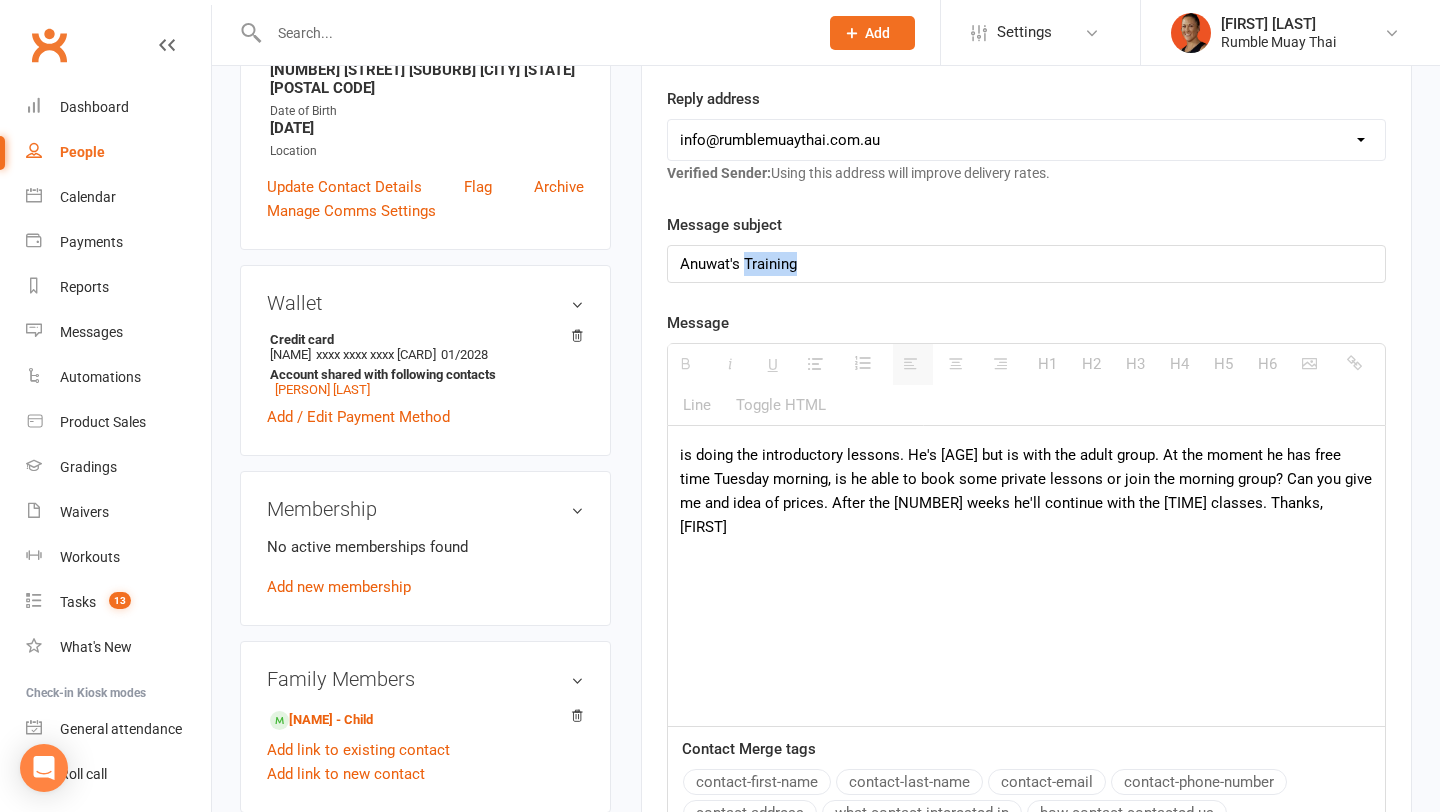 click on "Anuwat's Training" at bounding box center (1026, 264) 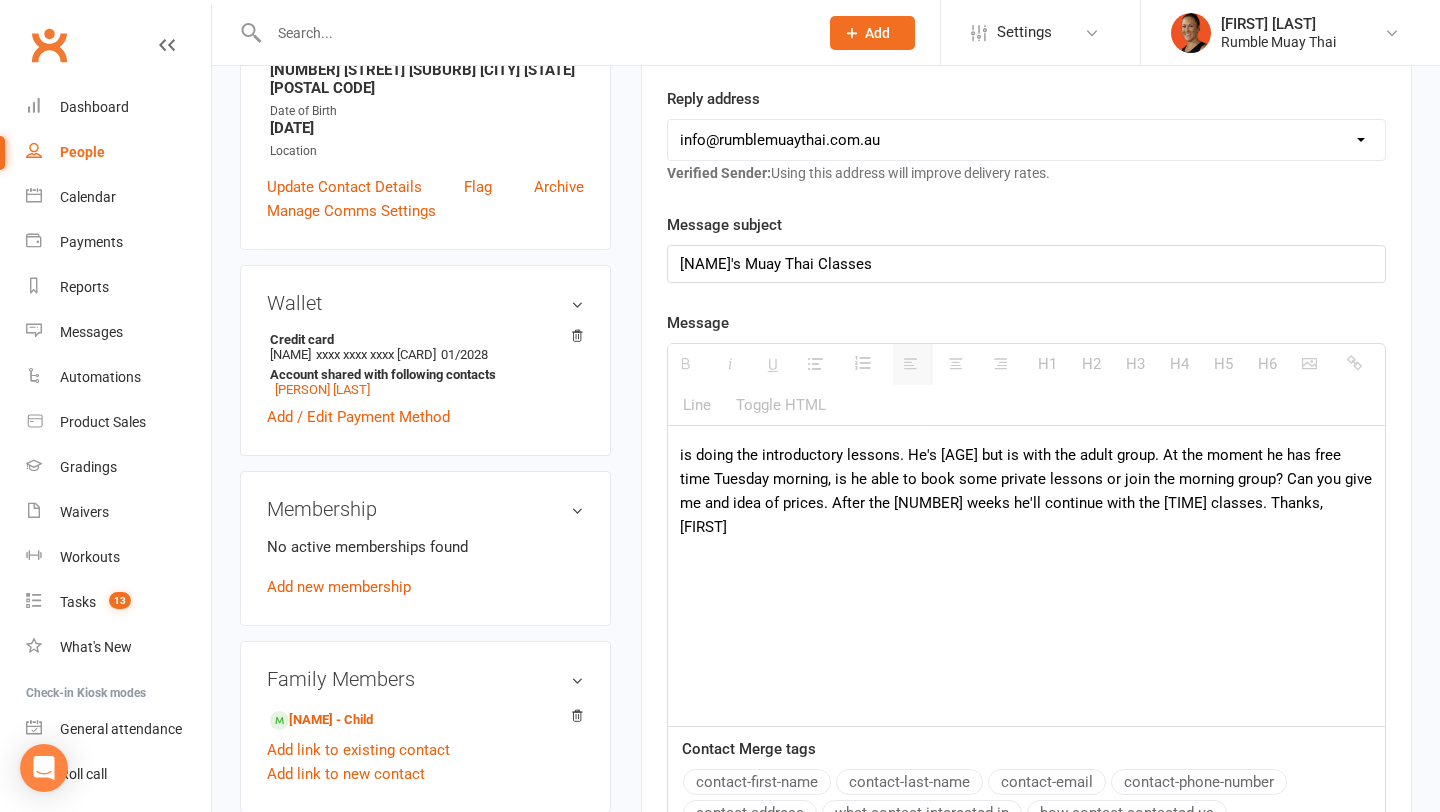 click on "is doing the introductory lessons. He's [AGE] but is with the adult group. At the moment he has free time Tuesday morning, is he able to book some private lessons or join the morning group? Can you give me and idea of prices. After the [NUMBER] weeks he'll continue with the [TIME] classes. Thanks, [FIRST]" at bounding box center [1026, 576] 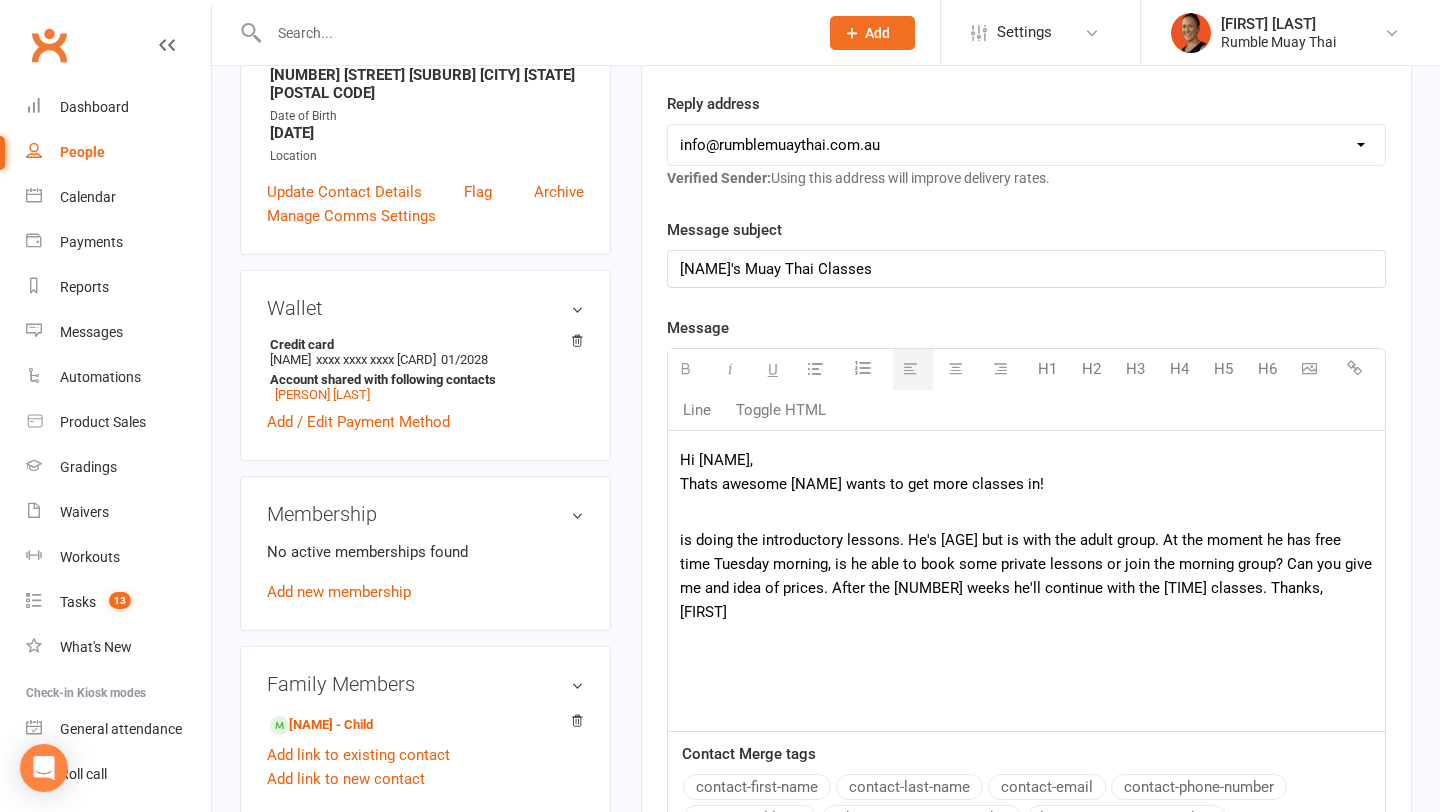 scroll, scrollTop: 379, scrollLeft: 0, axis: vertical 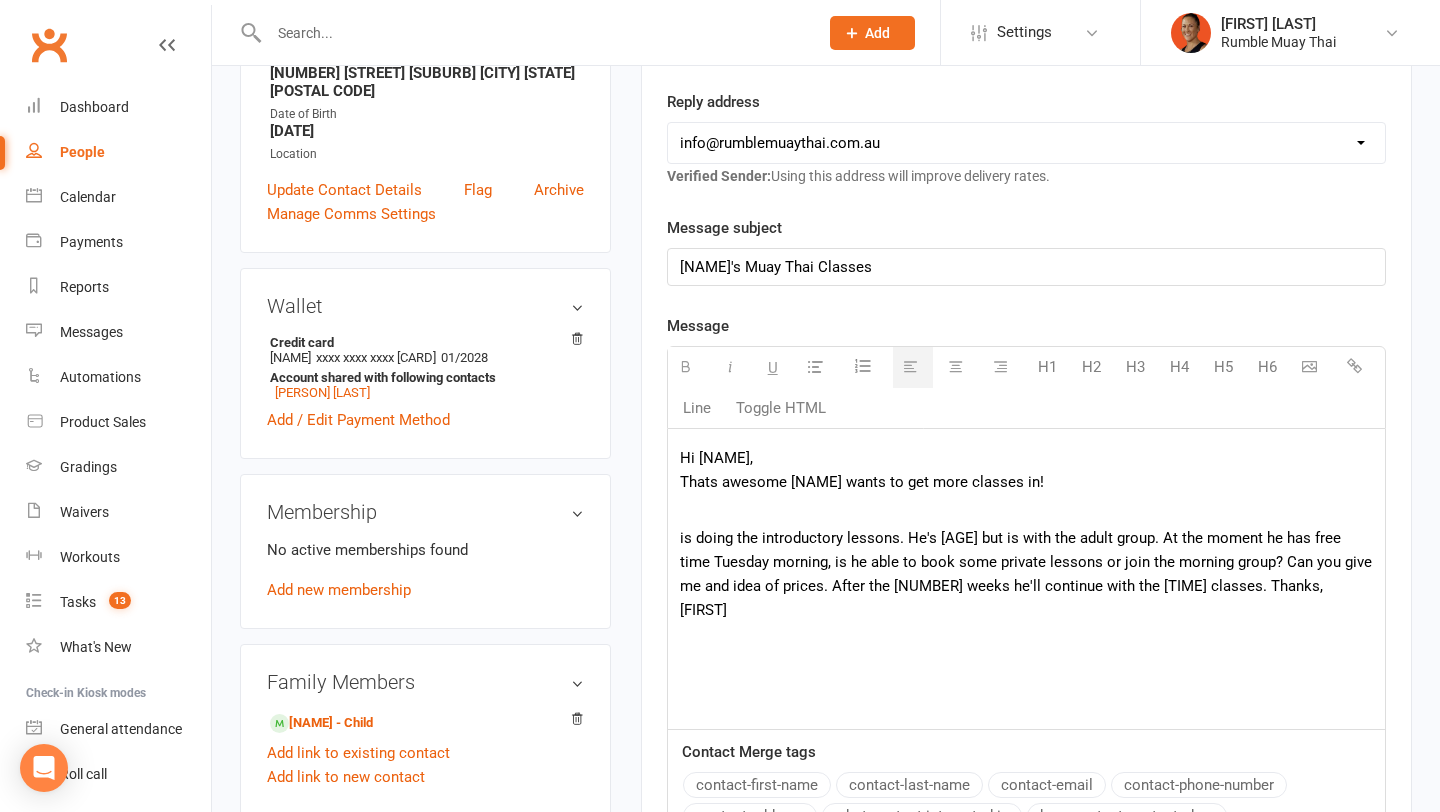 click on "Hi [FIRST],  Thats awesome [FIRST] wants to get more classes in!" at bounding box center (1026, 470) 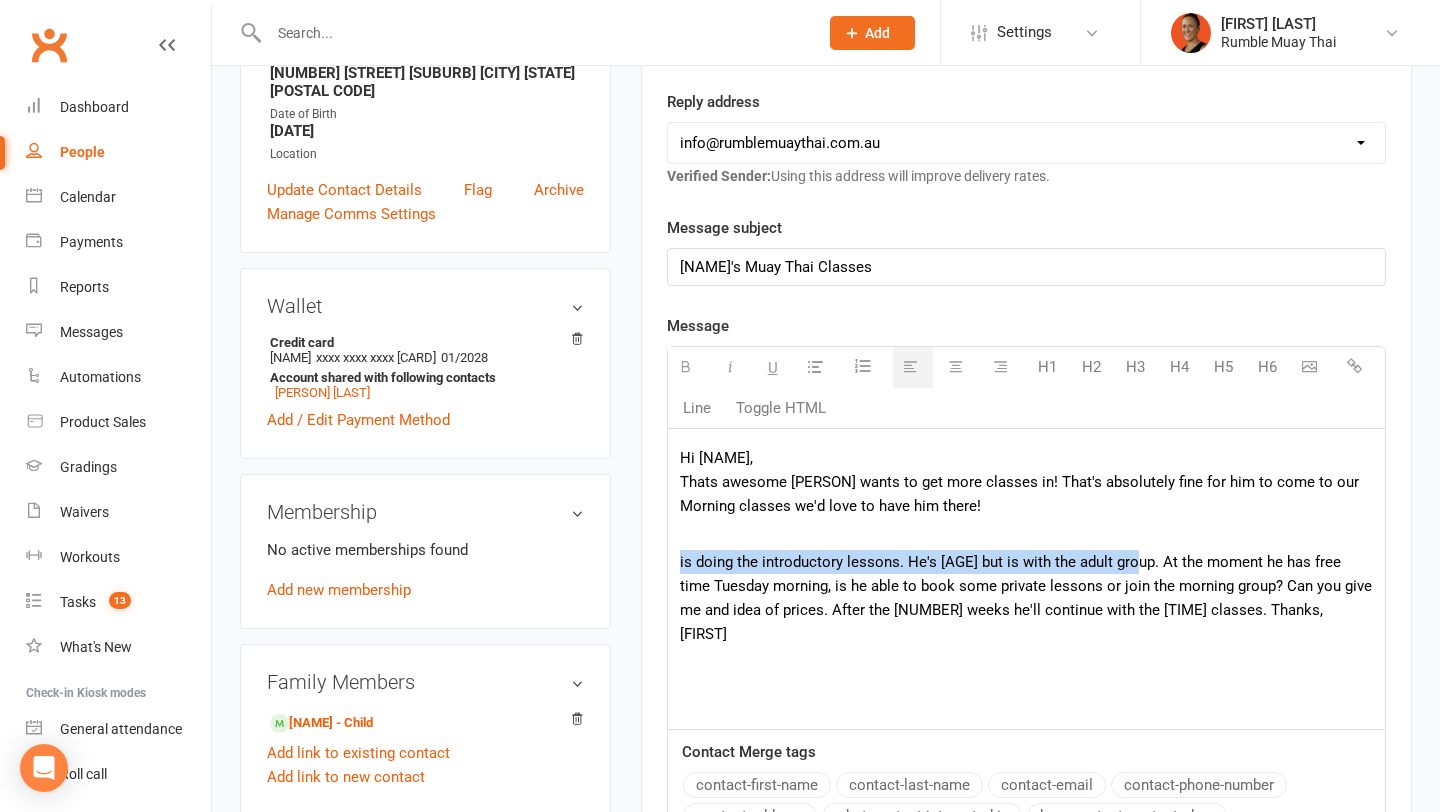 drag, startPoint x: 1132, startPoint y: 565, endPoint x: 676, endPoint y: 573, distance: 456.07016 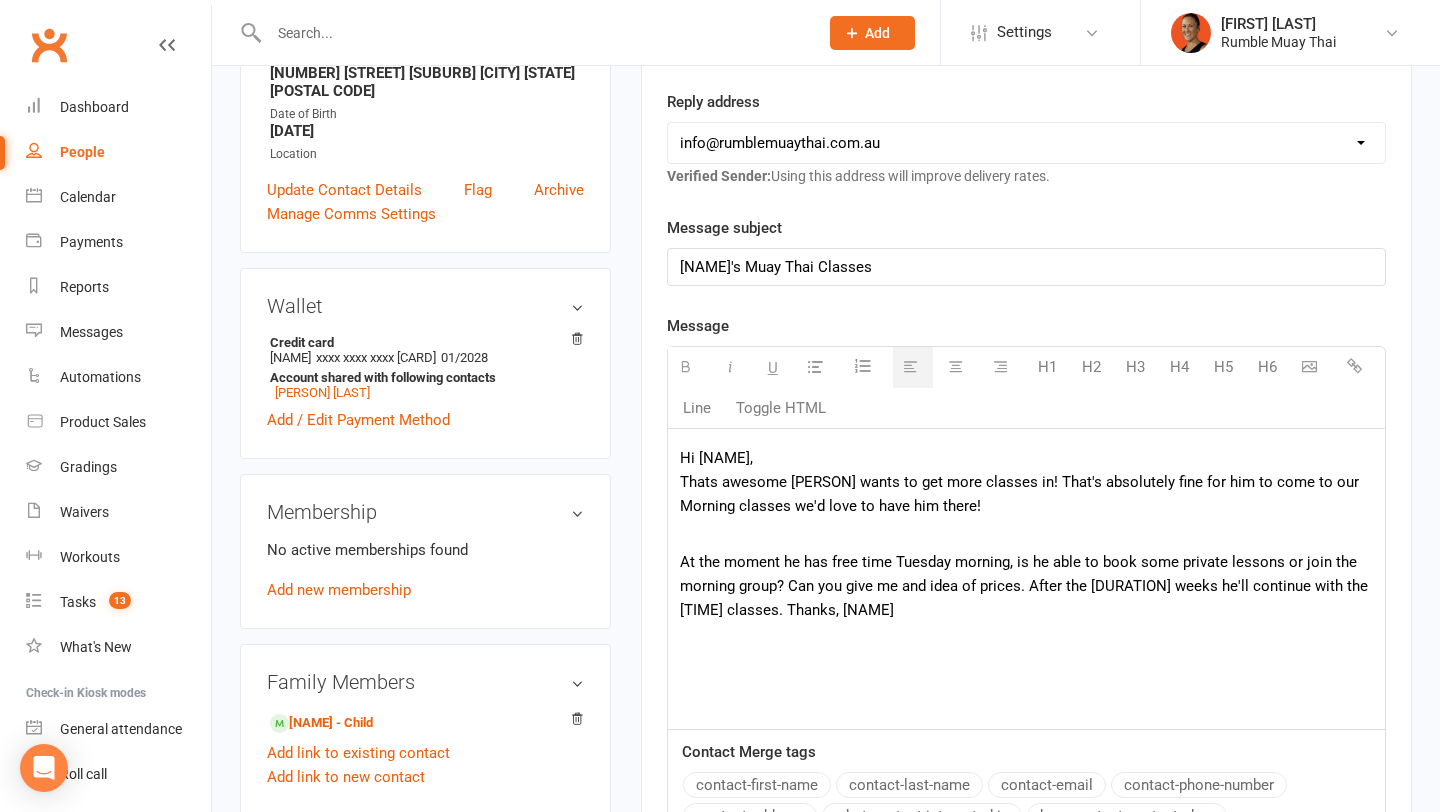click on "Hi [NAME],  Thats awesome [NAME] wants to get more classes in!  That's absolutely fine for him to come to our Morning classes we'd love to have him there!" at bounding box center (1026, 482) 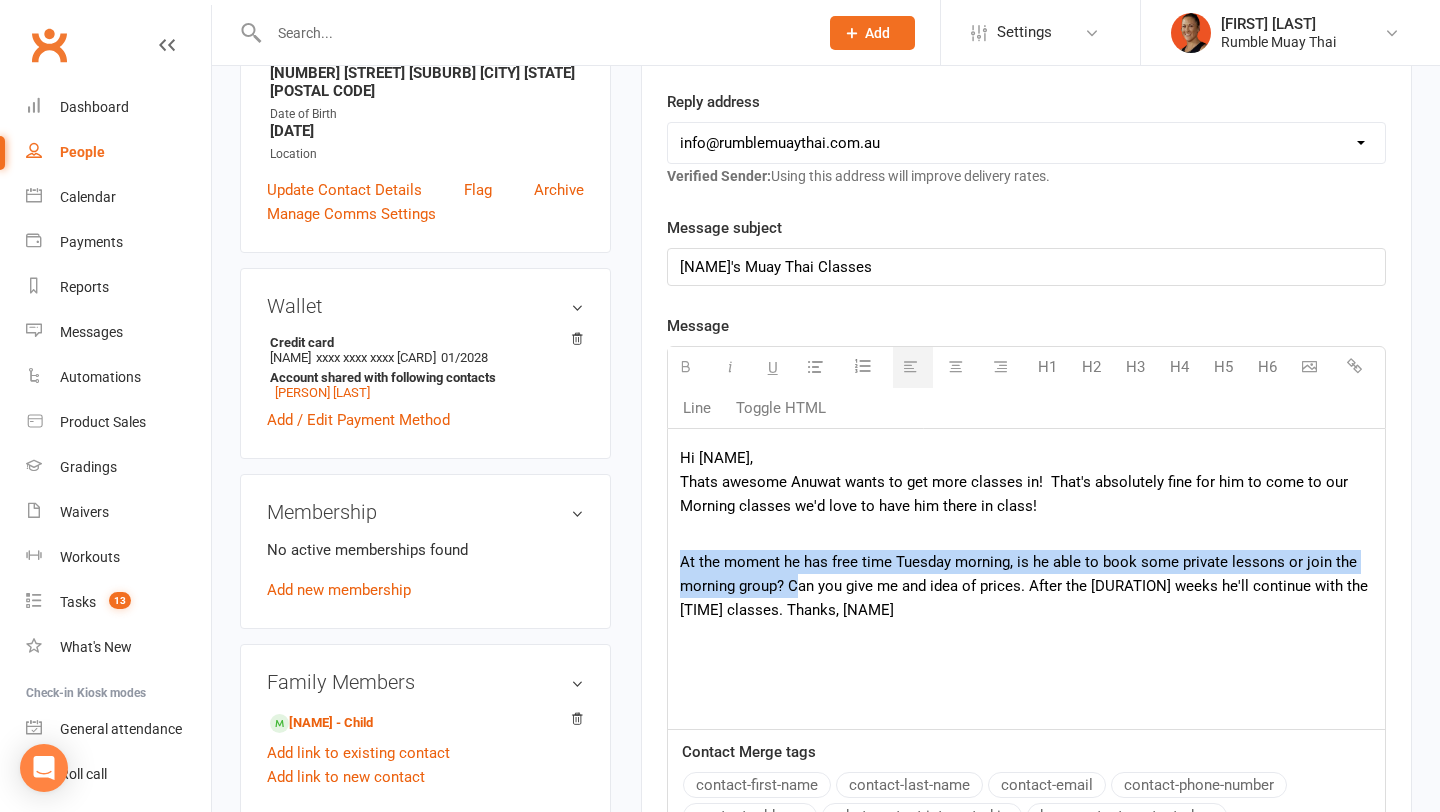 drag, startPoint x: 791, startPoint y: 583, endPoint x: 653, endPoint y: 556, distance: 140.6165 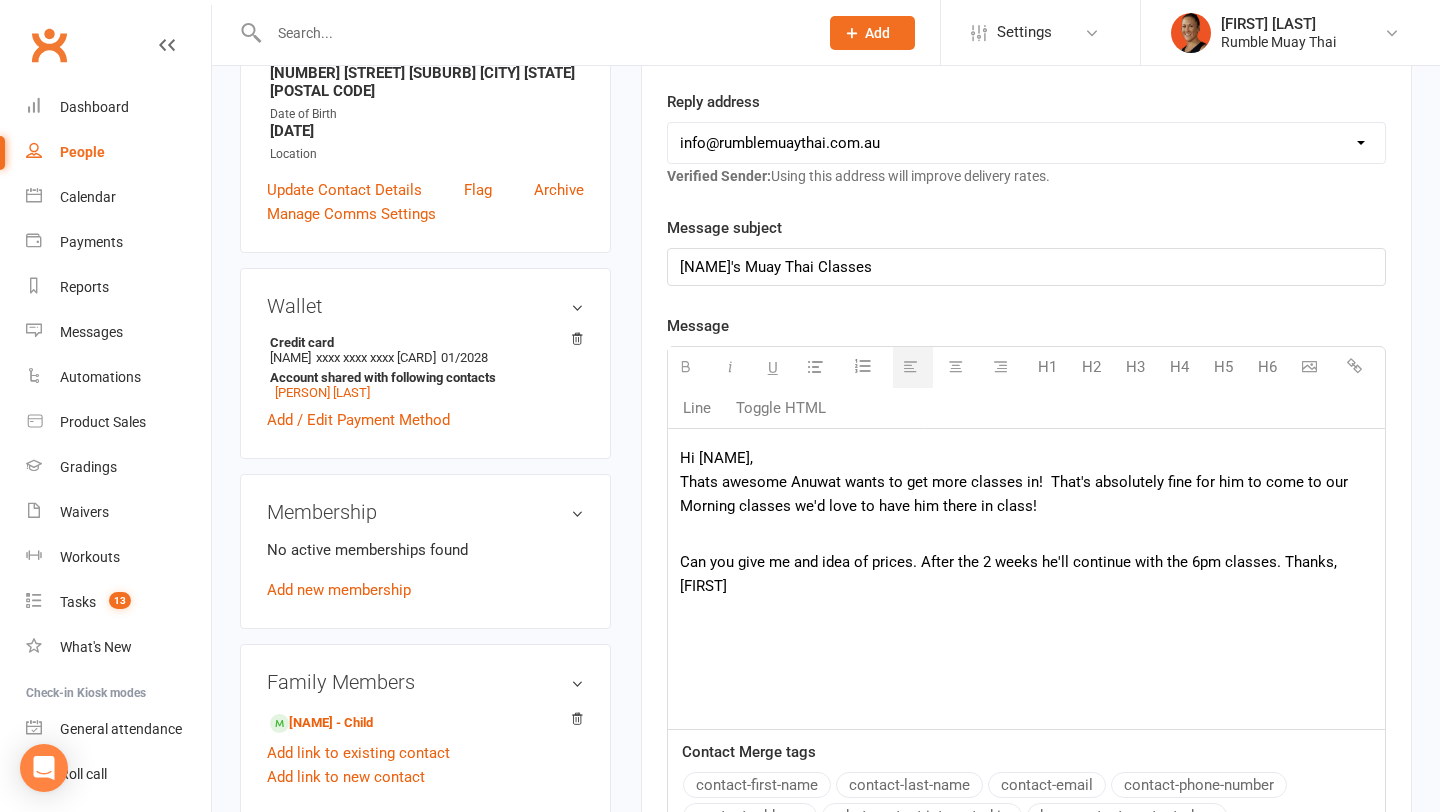click on "Hi [NAME],  Thats awesome [NAME] wants to get more classes in!  That's absolutely fine for him to come to our Morning classes we'd love to have him there in class!" at bounding box center (1026, 482) 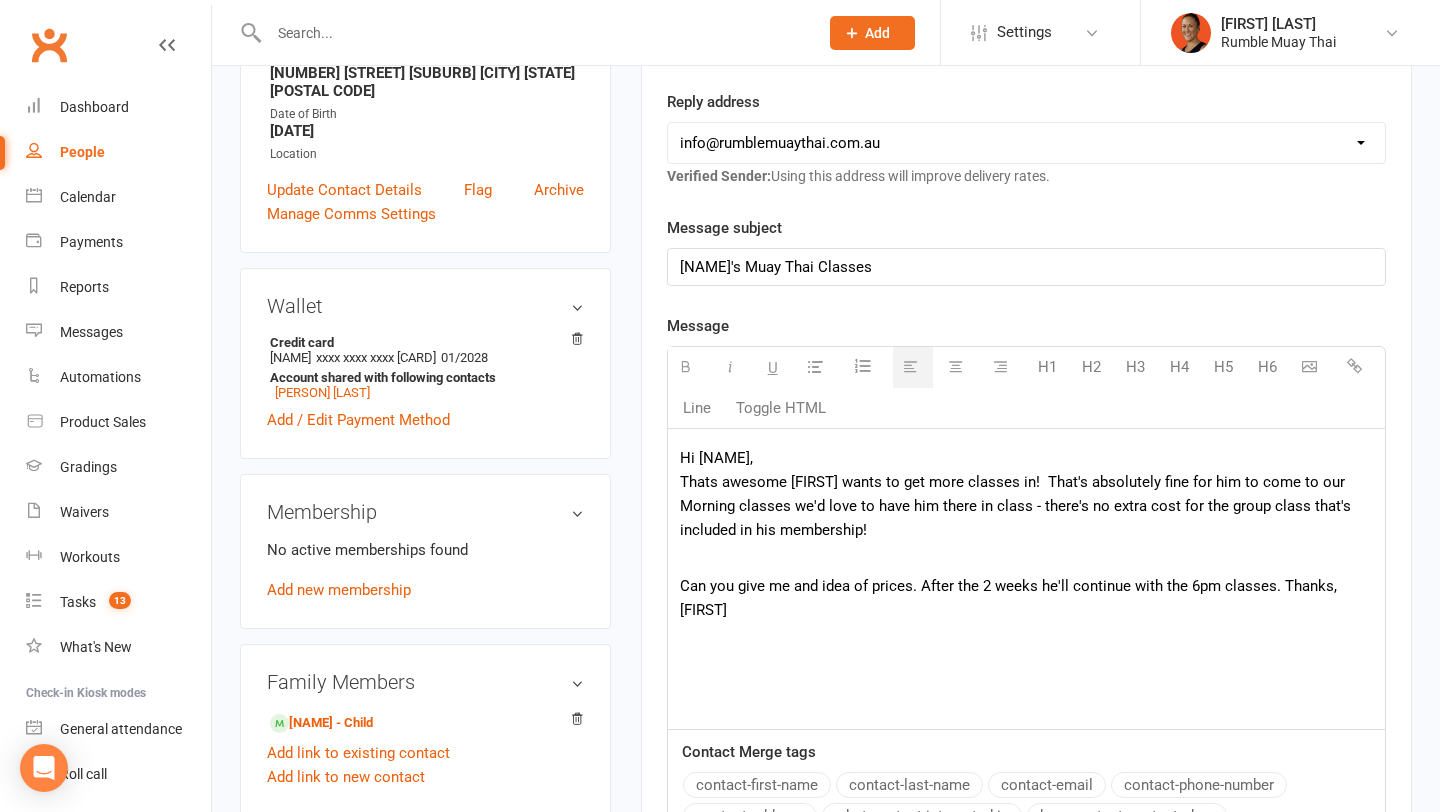 click on "Hi [NAME],  Thats awesome [NAME] wants to get more classes in!  That's absolutely fine for him to come to our Morning classes we'd love to have him there in class - there's no extra cost for the group class that's included in his membership!  Can you give me and idea of prices. After the 2 weeks he'll continue with the 6pm classes. Thanks, [NAME]" at bounding box center (1026, 579) 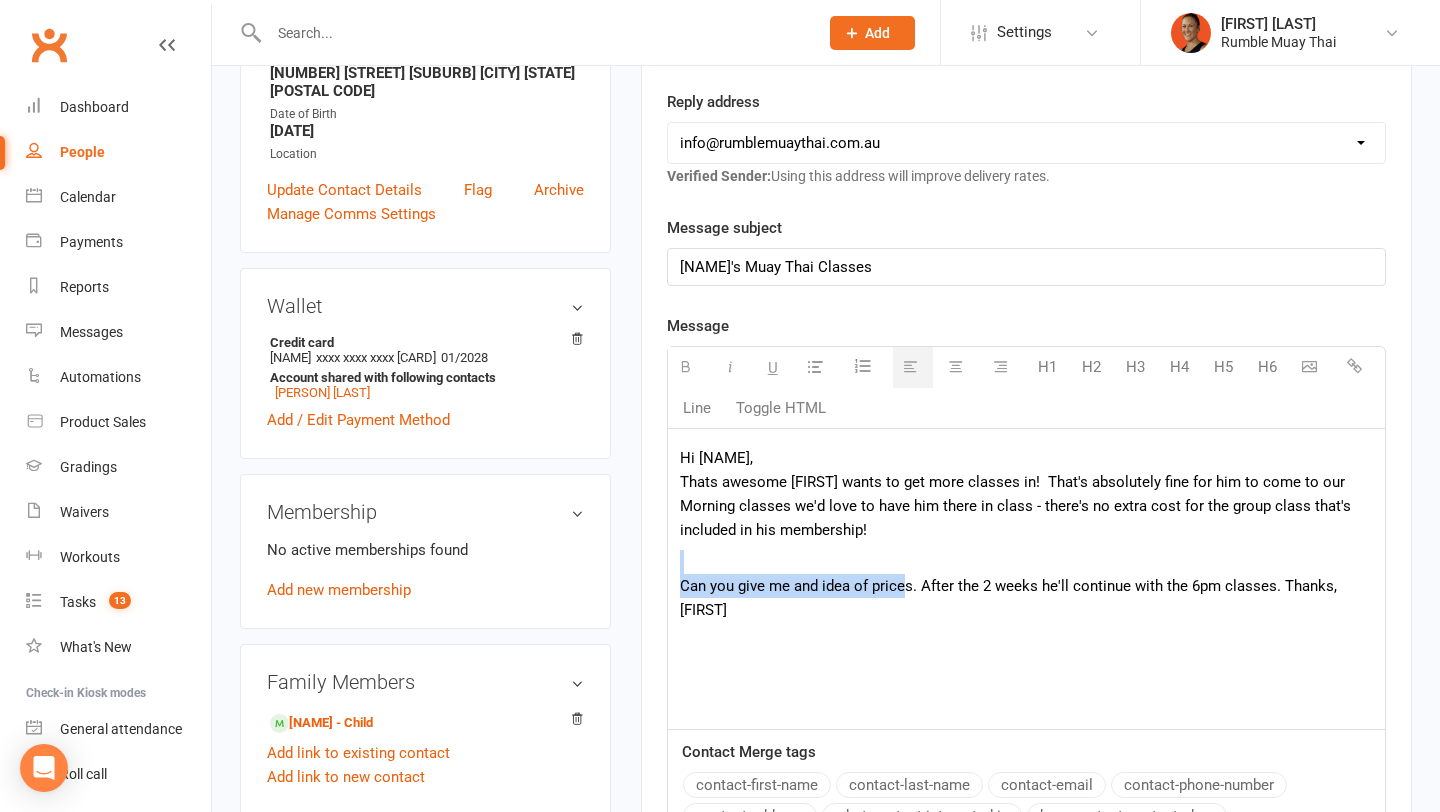 drag, startPoint x: 904, startPoint y: 583, endPoint x: 575, endPoint y: 571, distance: 329.21878 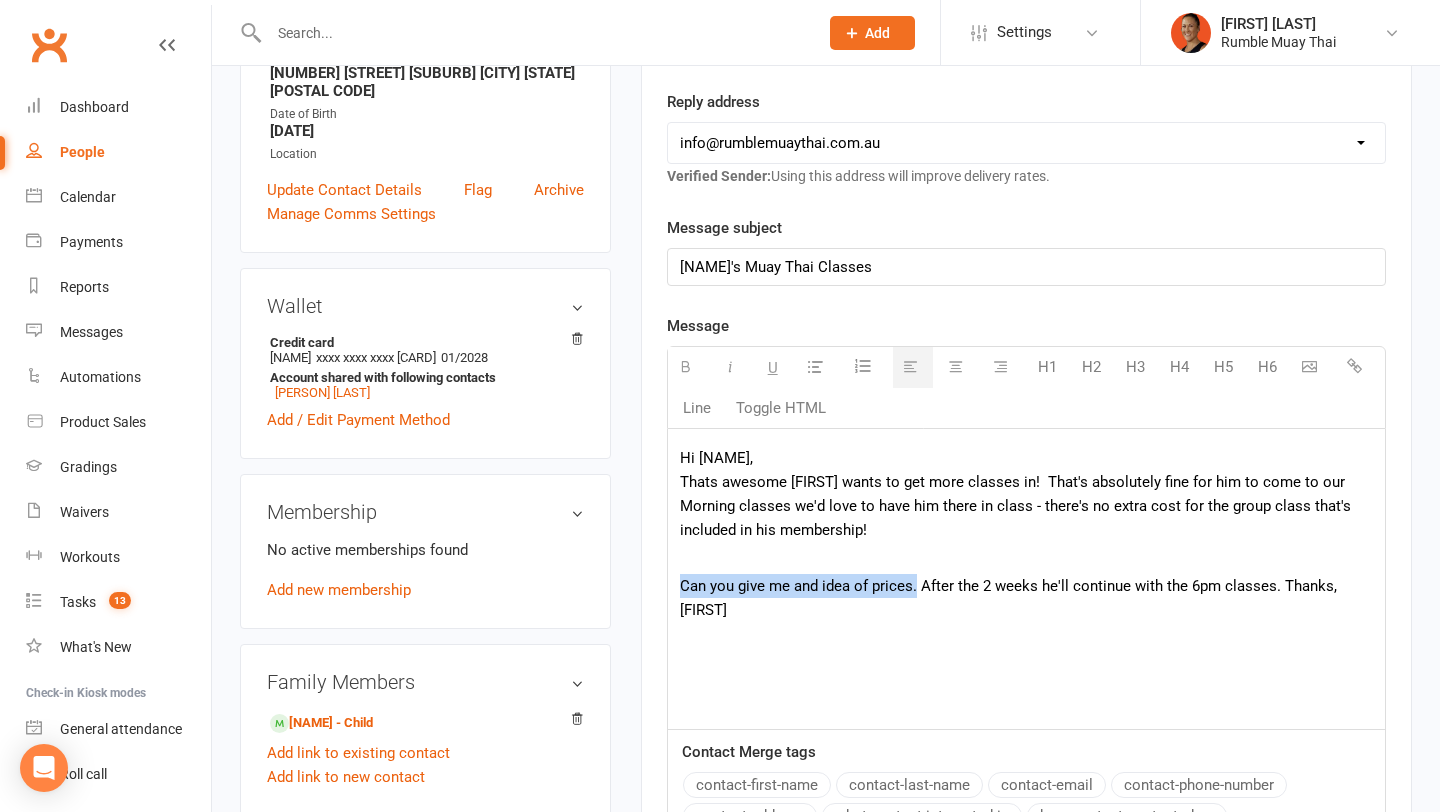 drag, startPoint x: 916, startPoint y: 586, endPoint x: 608, endPoint y: 587, distance: 308.00162 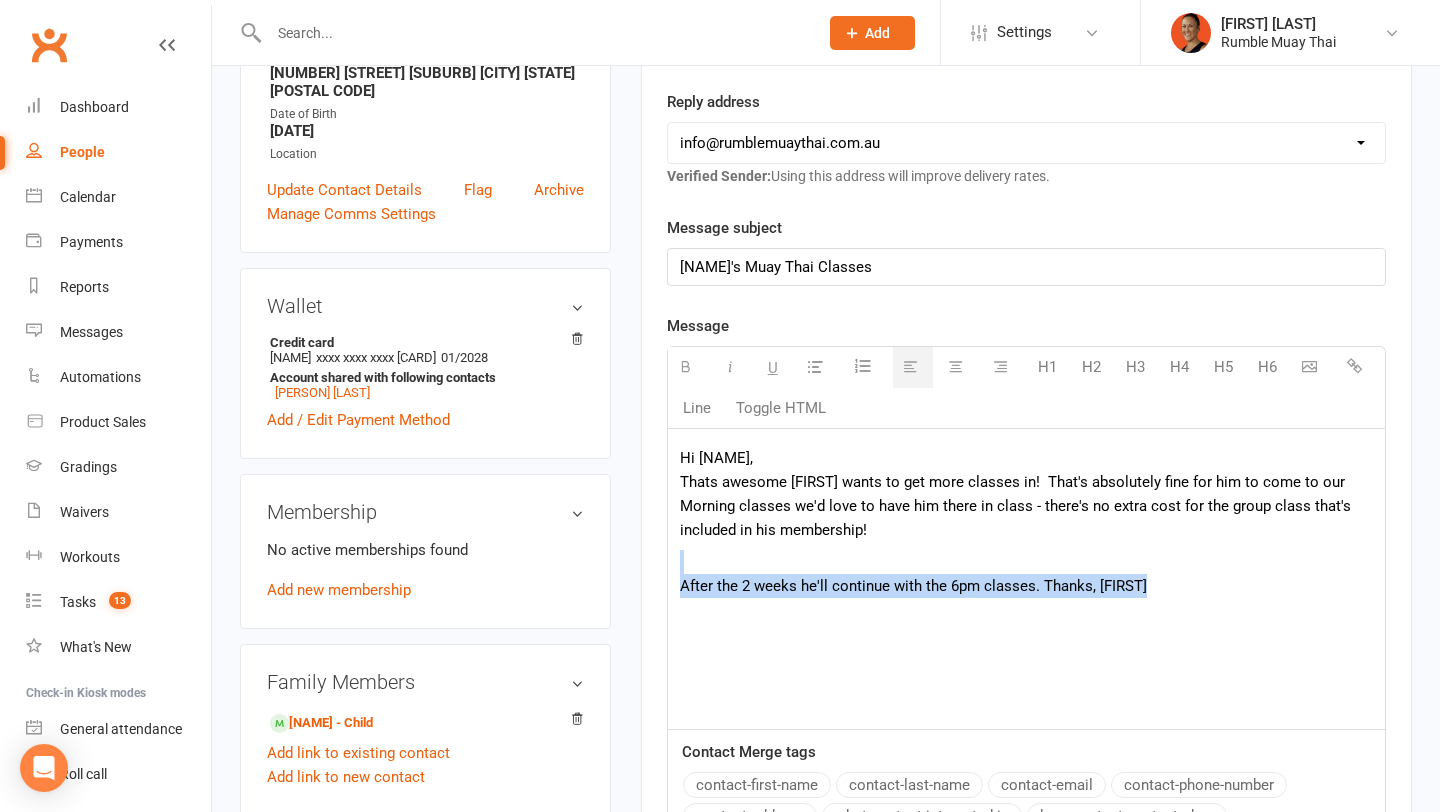 drag, startPoint x: 711, startPoint y: 566, endPoint x: 1302, endPoint y: 582, distance: 591.21655 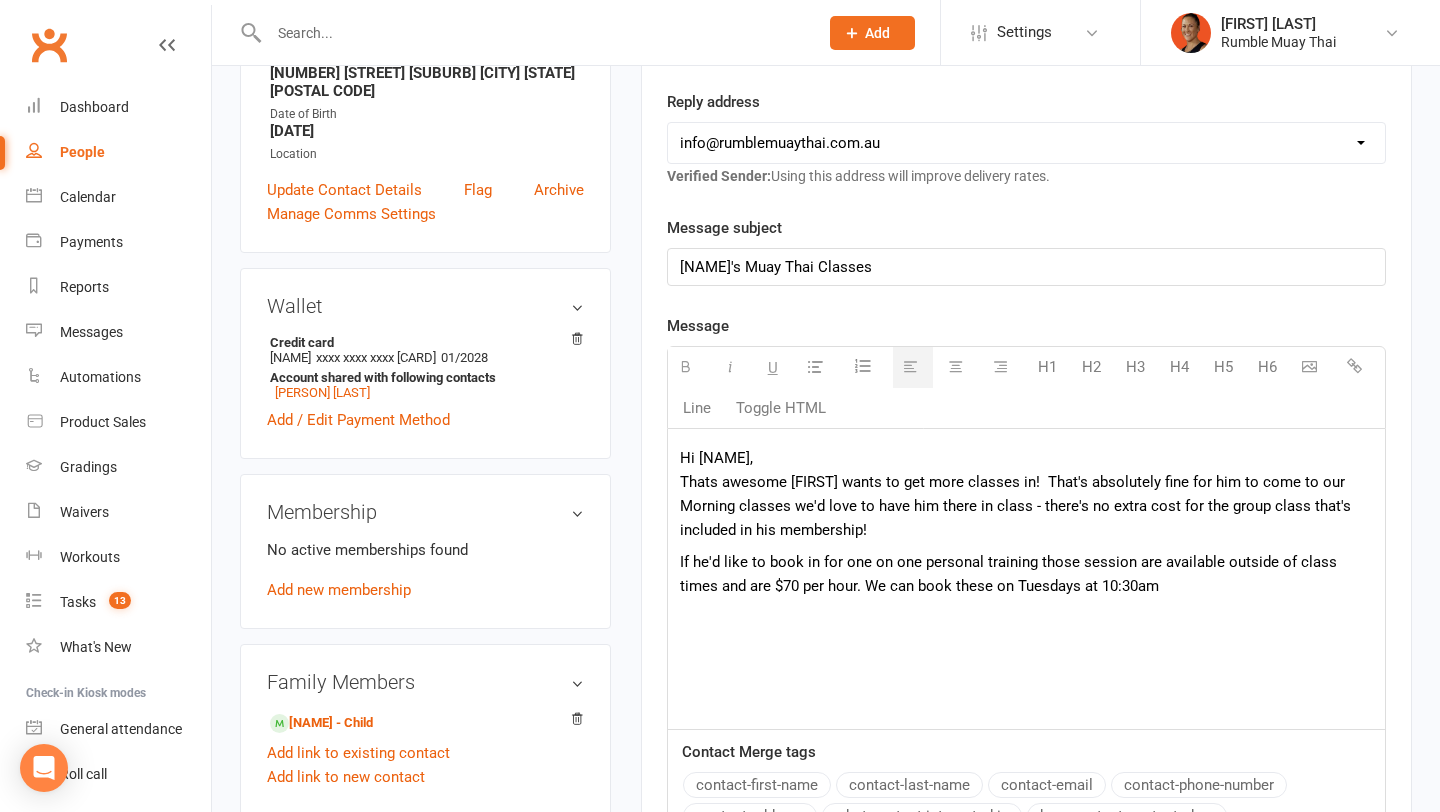 click on "If he'd like to book in for one on one personal training those session are available outside of class times and are $70 per hour. We can book these on Tuesdays at 10:30am" at bounding box center [1026, 574] 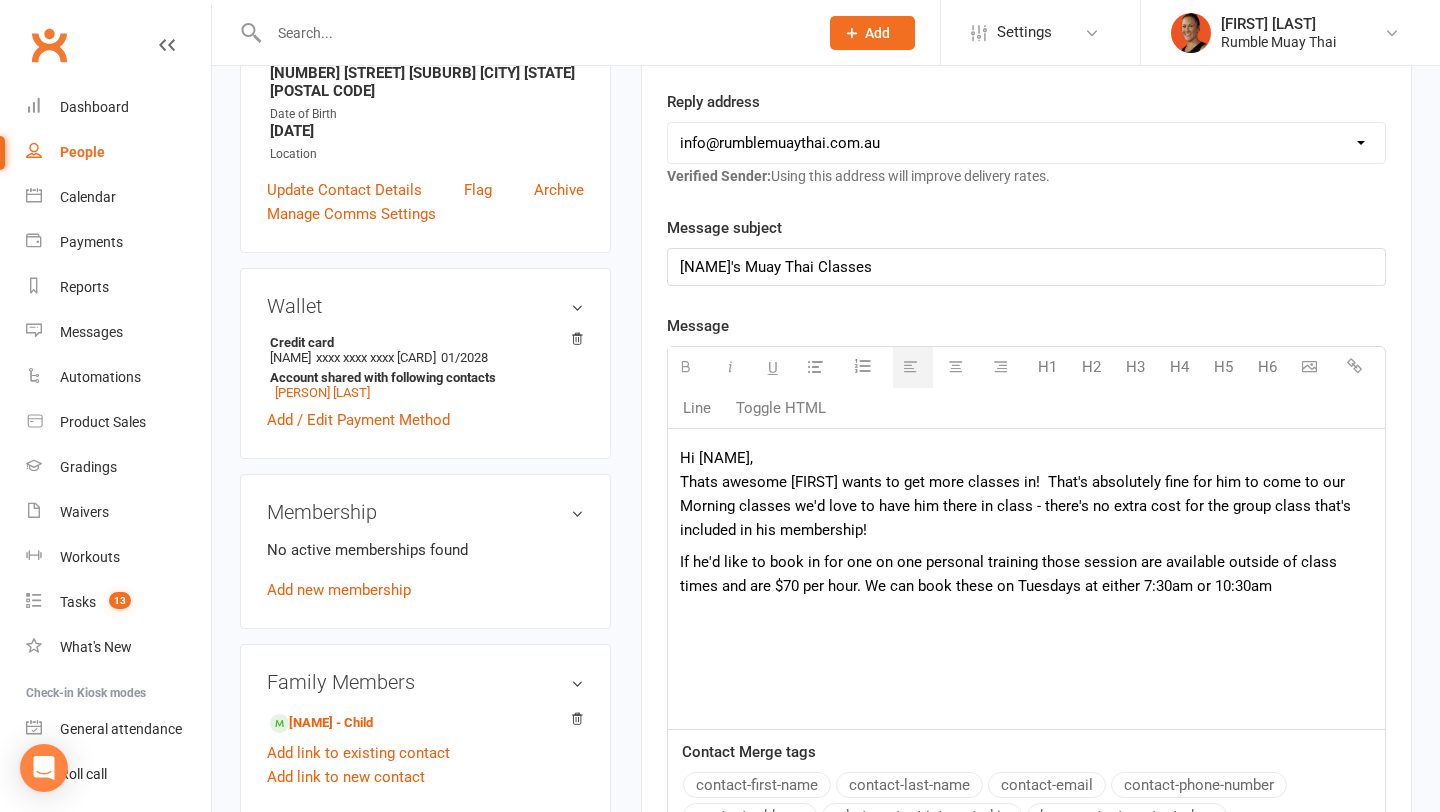 click on "If he'd like to book in for one on one personal training those session are available outside of class times and are $70 per hour. We can book these on Tuesdays at either 7:30am or 10:30am" at bounding box center (1026, 574) 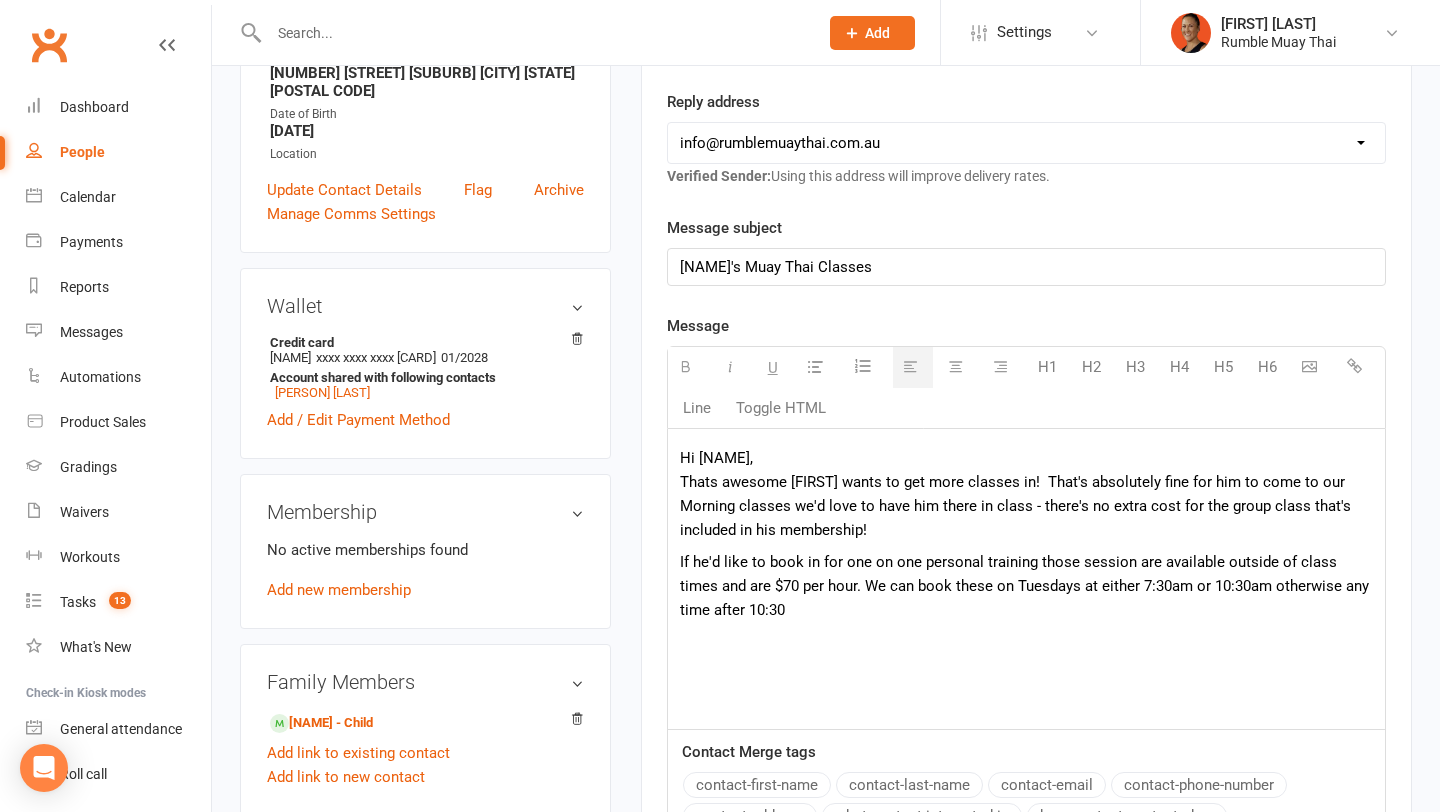 click on "If he'd like to book in for one on one personal training those session are available outside of class times and are $70 per hour. We can book these on Tuesdays at either 7:30am or 10:30am otherwise any time after 10:30" at bounding box center [1026, 586] 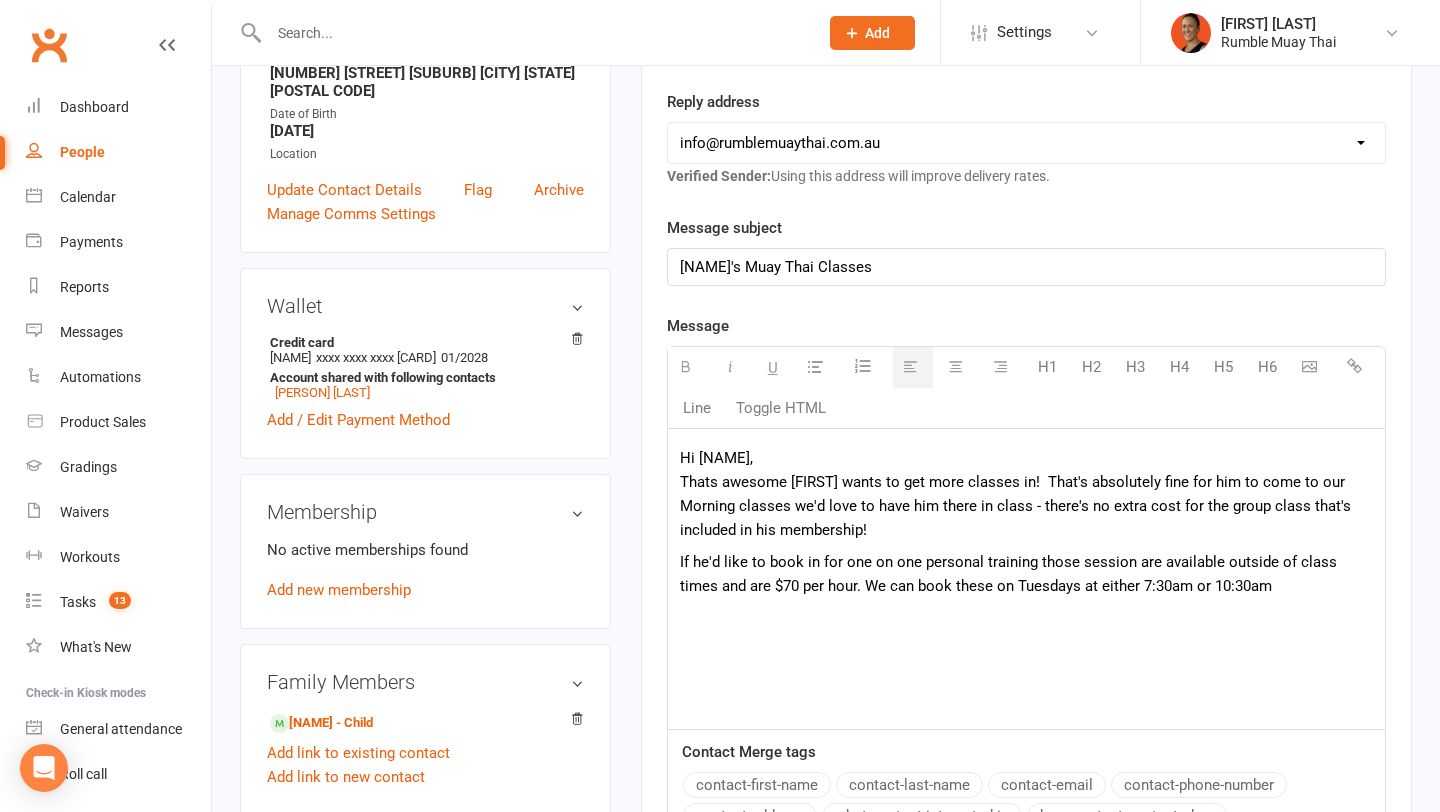 click on "If he'd like to book in for one on one personal training those session are available outside of class times and are $70 per hour. We can book these on Tuesdays at either 7:30am or 10:30am" at bounding box center (1026, 574) 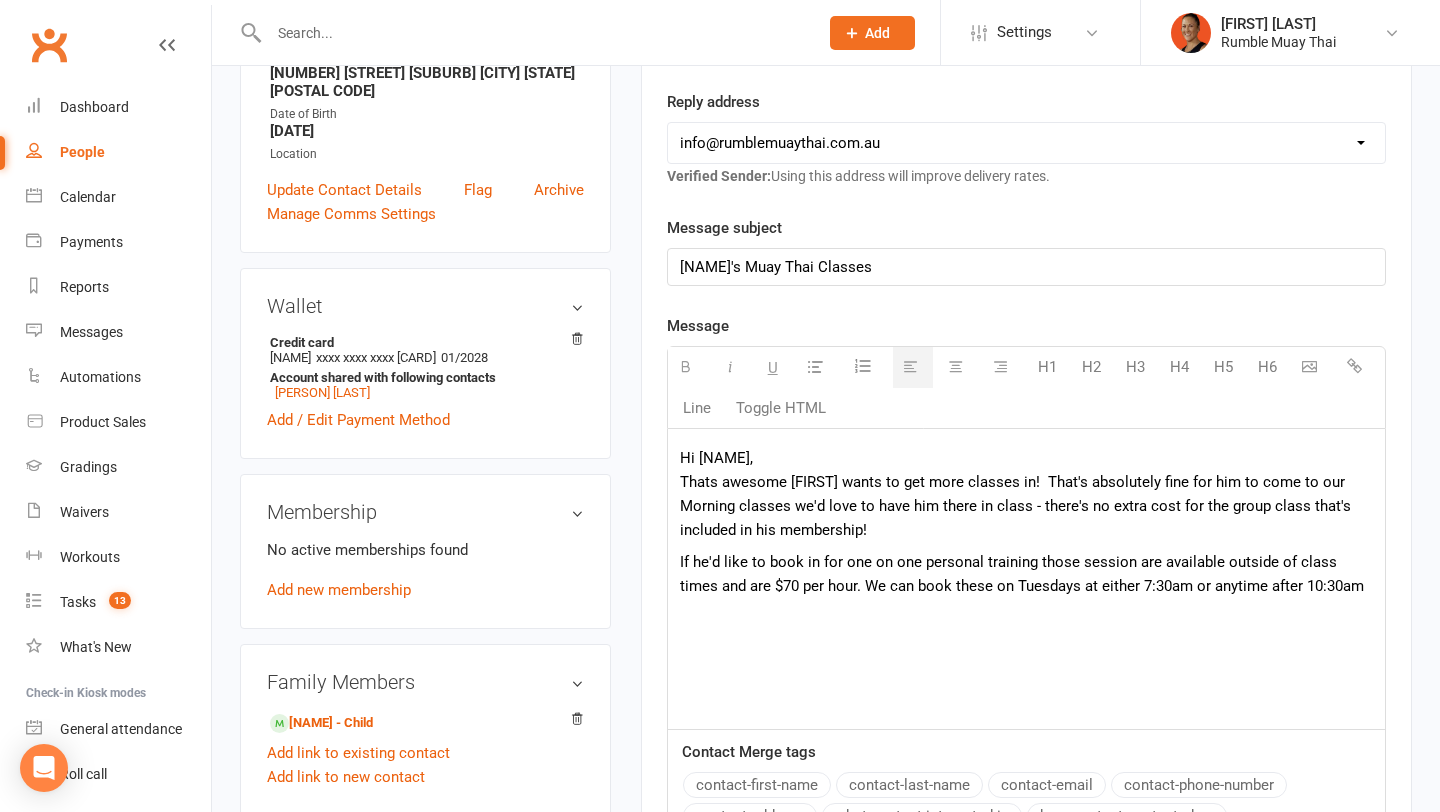 click on "If he'd like to book in for one on one personal training those session are available outside of class times and are $70 per hour. We can book these on Tuesdays at either 7:30am or anytime after 10:30am" at bounding box center (1026, 574) 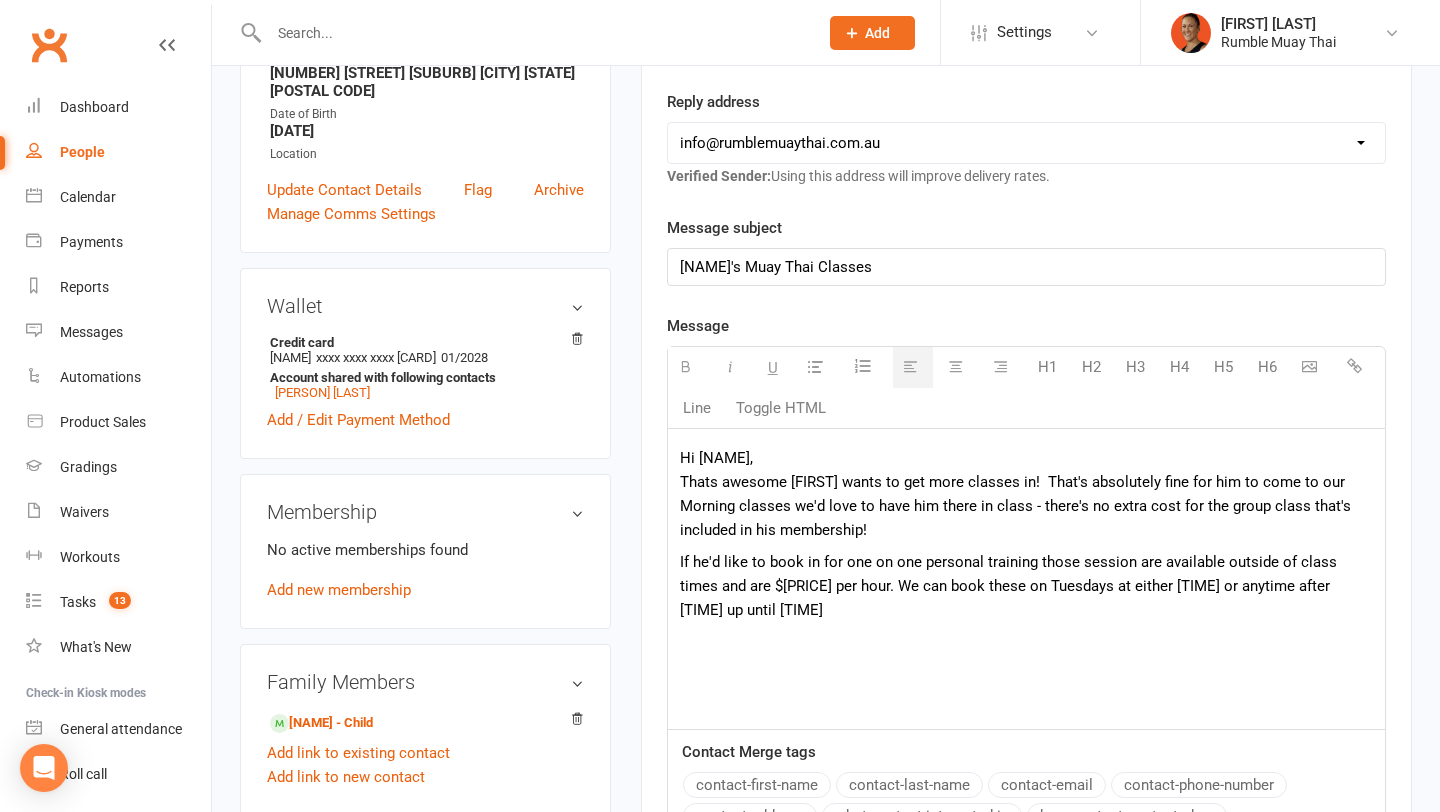 click on "If he'd like to book in for one on one personal training those session are available outside of class times and are $70 per hour. We can book these on Tuesdays at either 7:30am or anytime after 10:30am up until 2:30pm" at bounding box center (1026, 586) 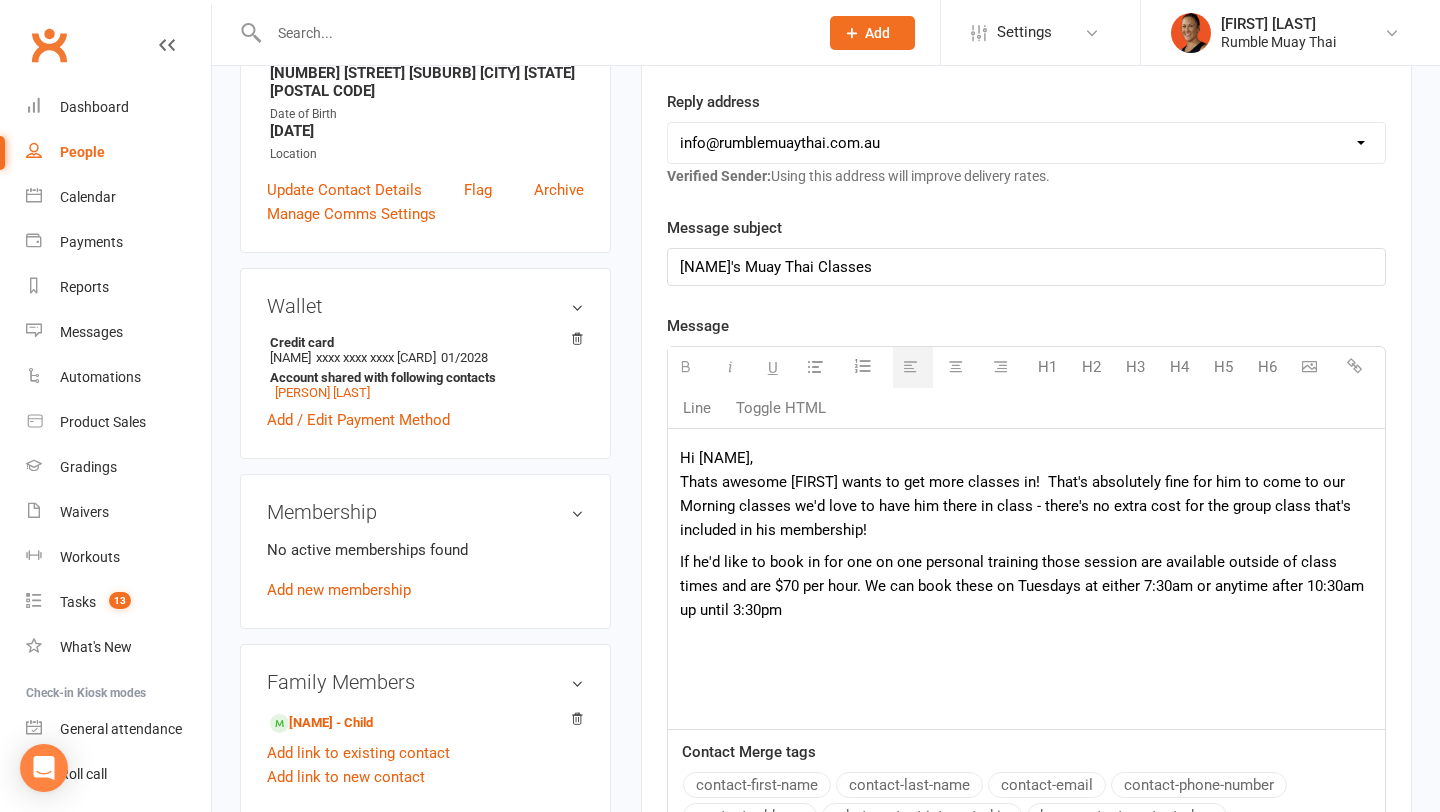 click on "If he'd like to book in for one on one personal training those session are available outside of class times and are $70 per hour. We can book these on Tuesdays at either 7:30am or anytime after 10:30am up until 3:30pm" at bounding box center (1026, 586) 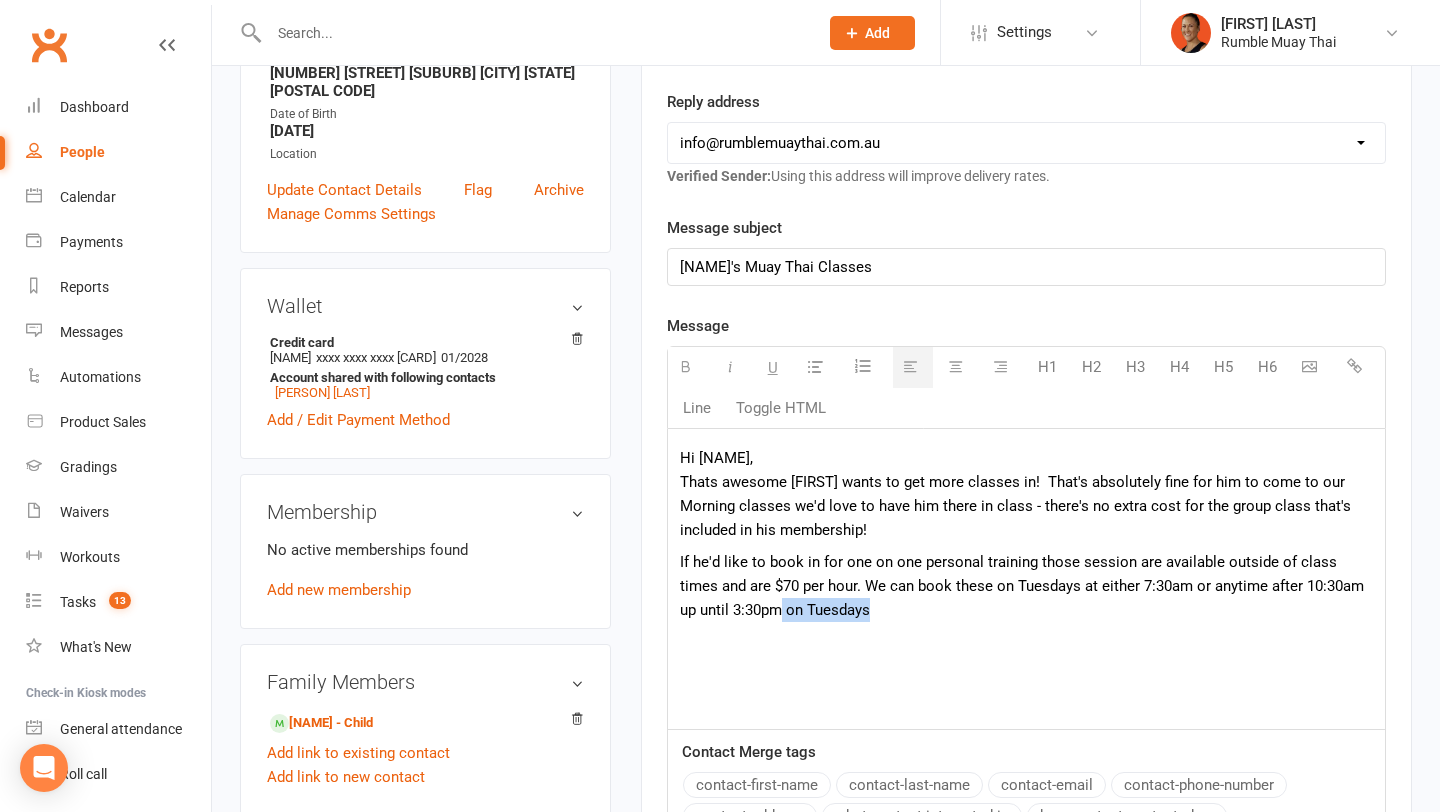 drag, startPoint x: 764, startPoint y: 606, endPoint x: 904, endPoint y: 616, distance: 140.35669 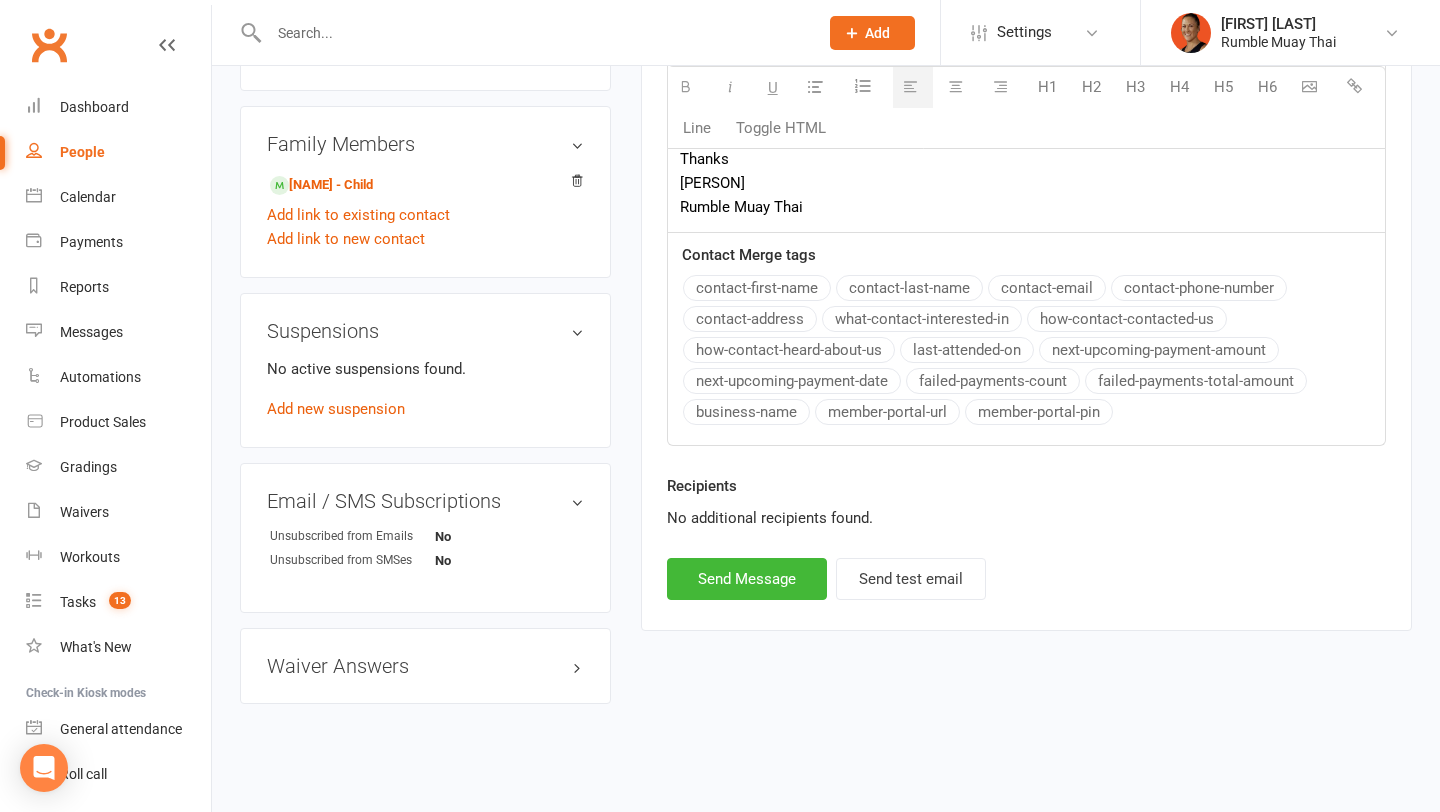 scroll, scrollTop: 925, scrollLeft: 0, axis: vertical 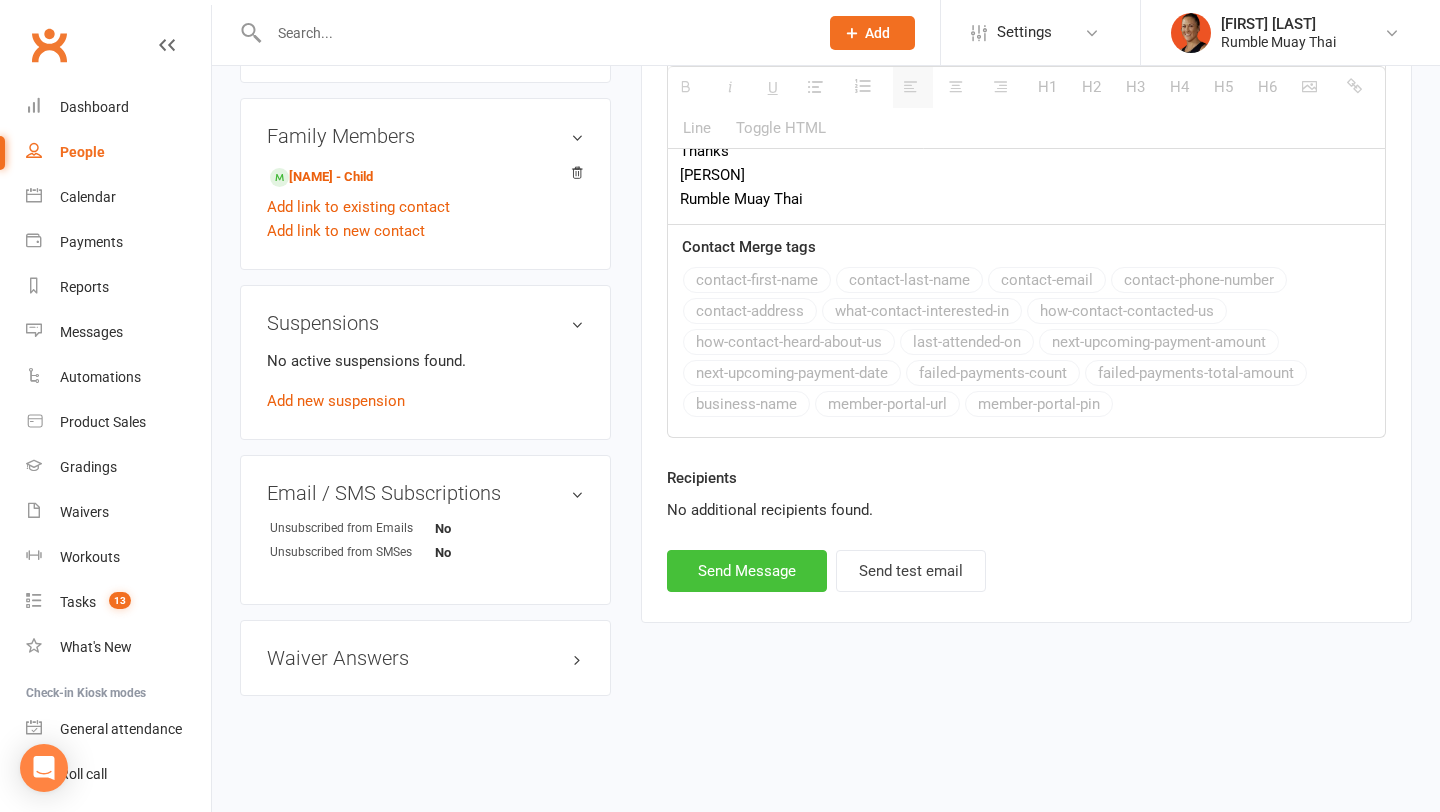 click on "Send Message" at bounding box center (747, 571) 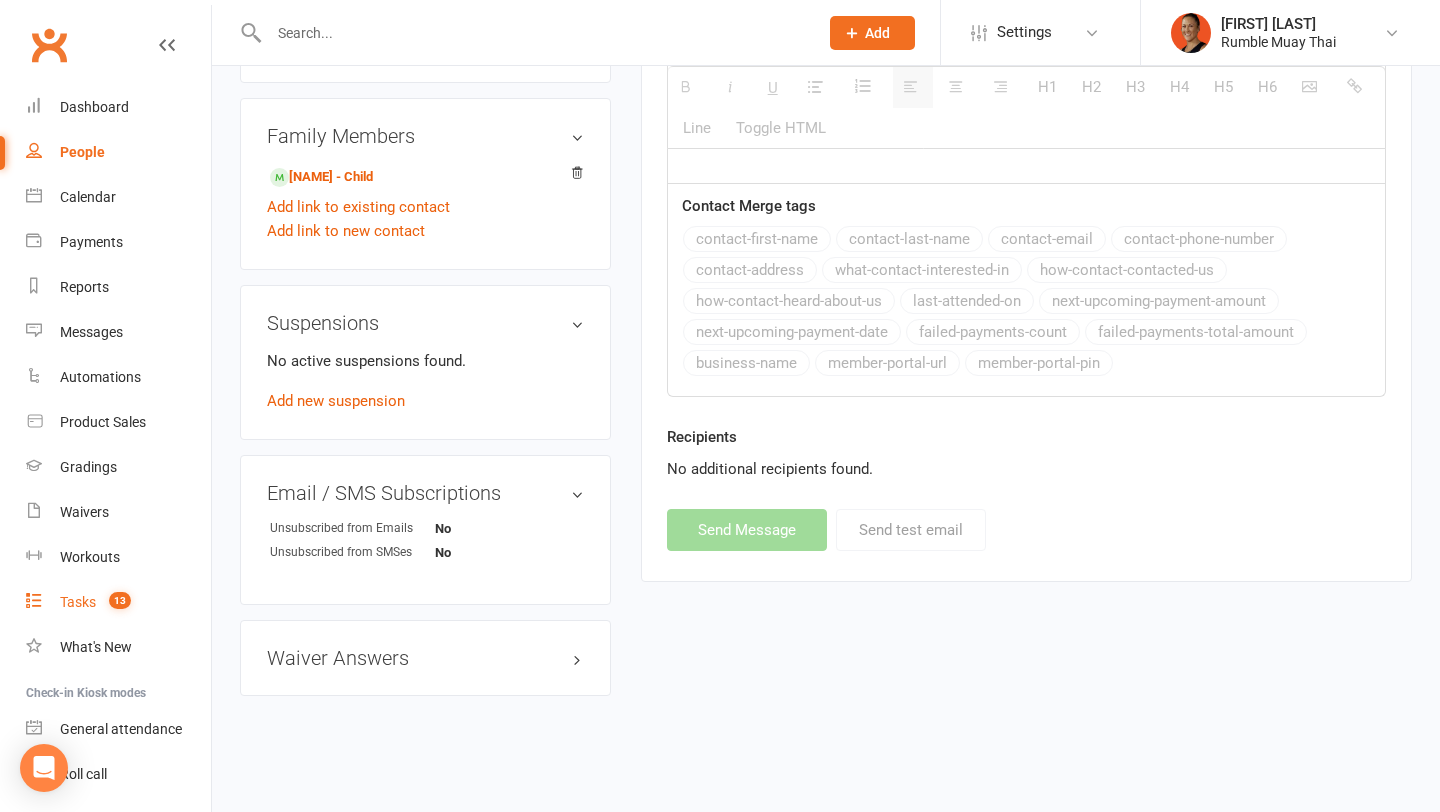 click on "Tasks   13" at bounding box center [118, 602] 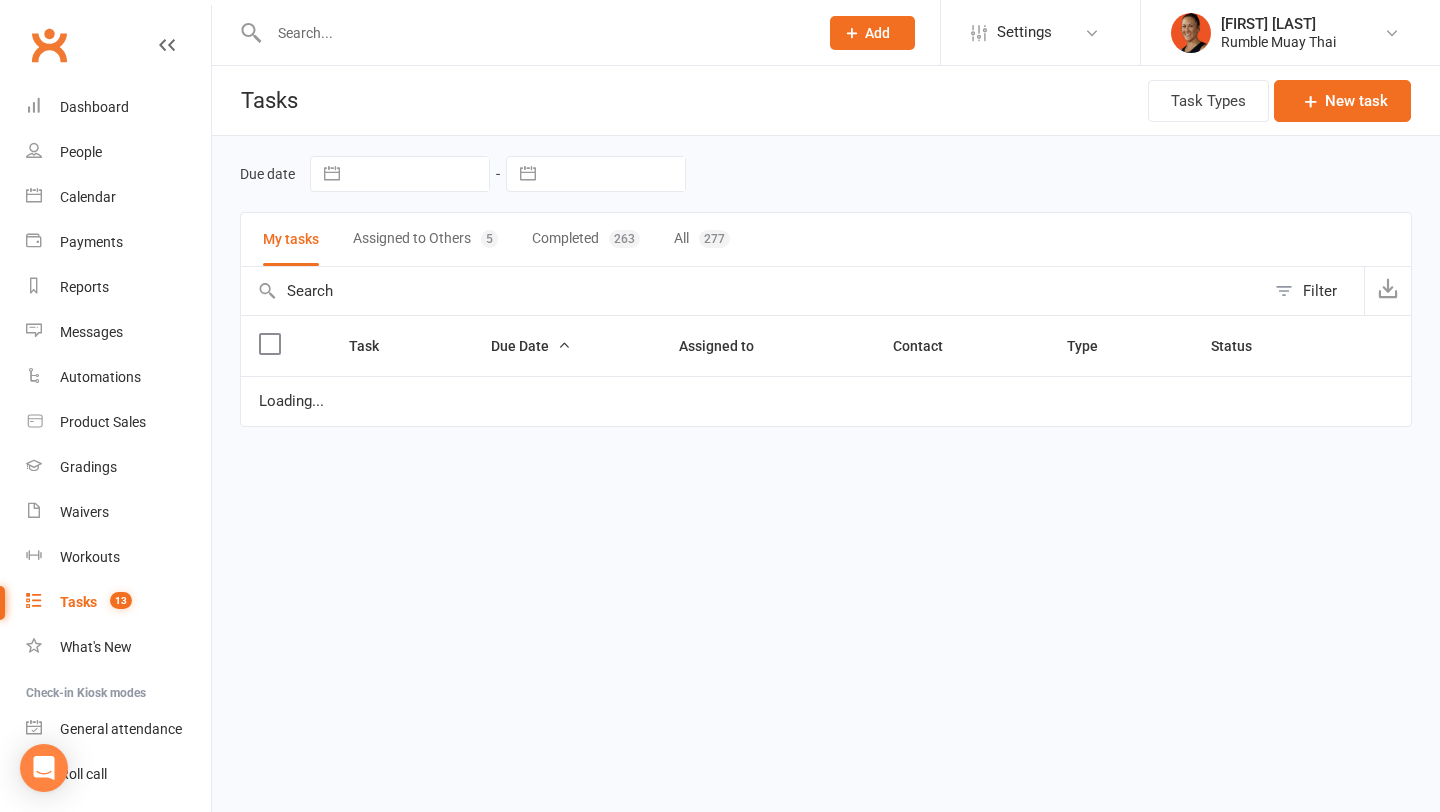 select on "waiting" 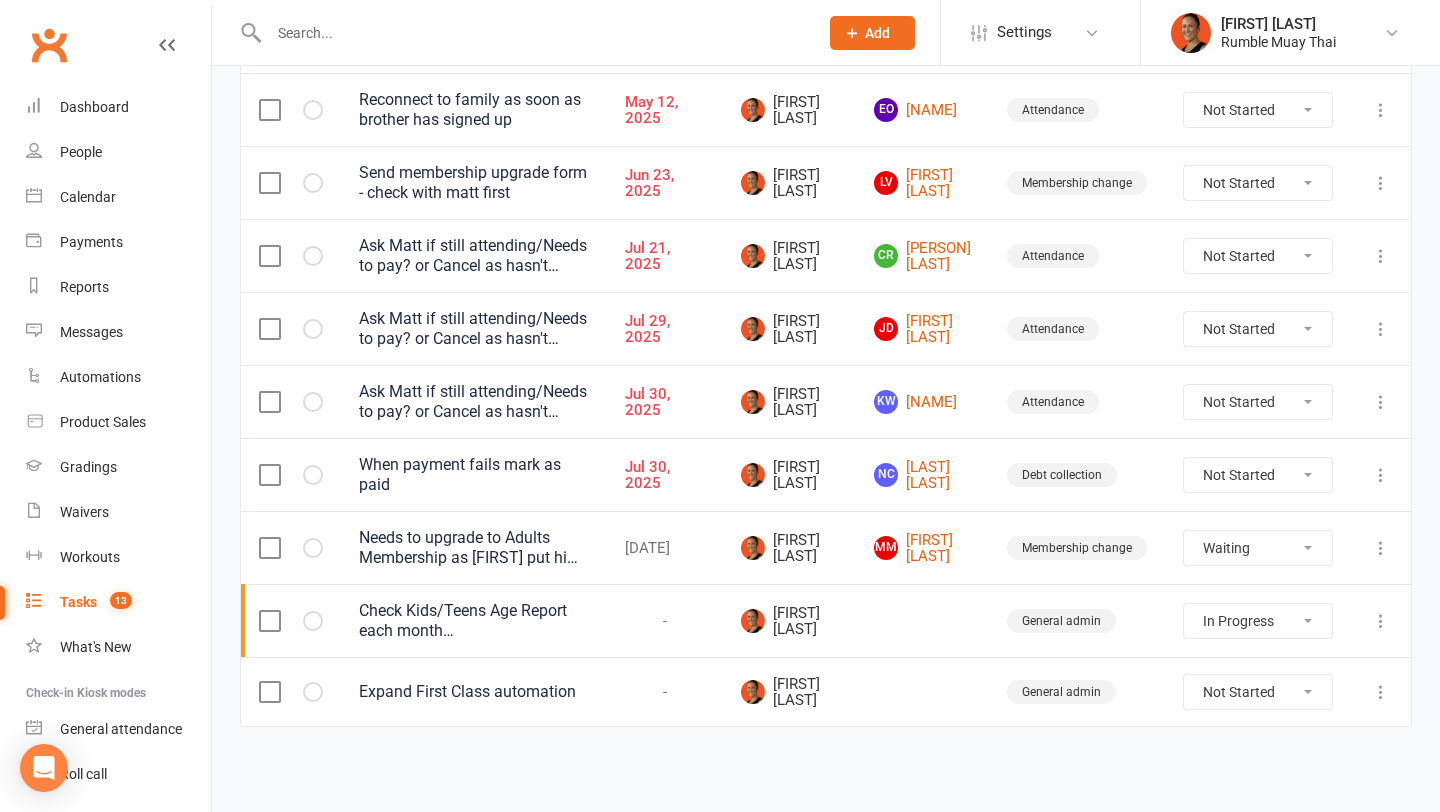 scroll, scrollTop: 0, scrollLeft: 0, axis: both 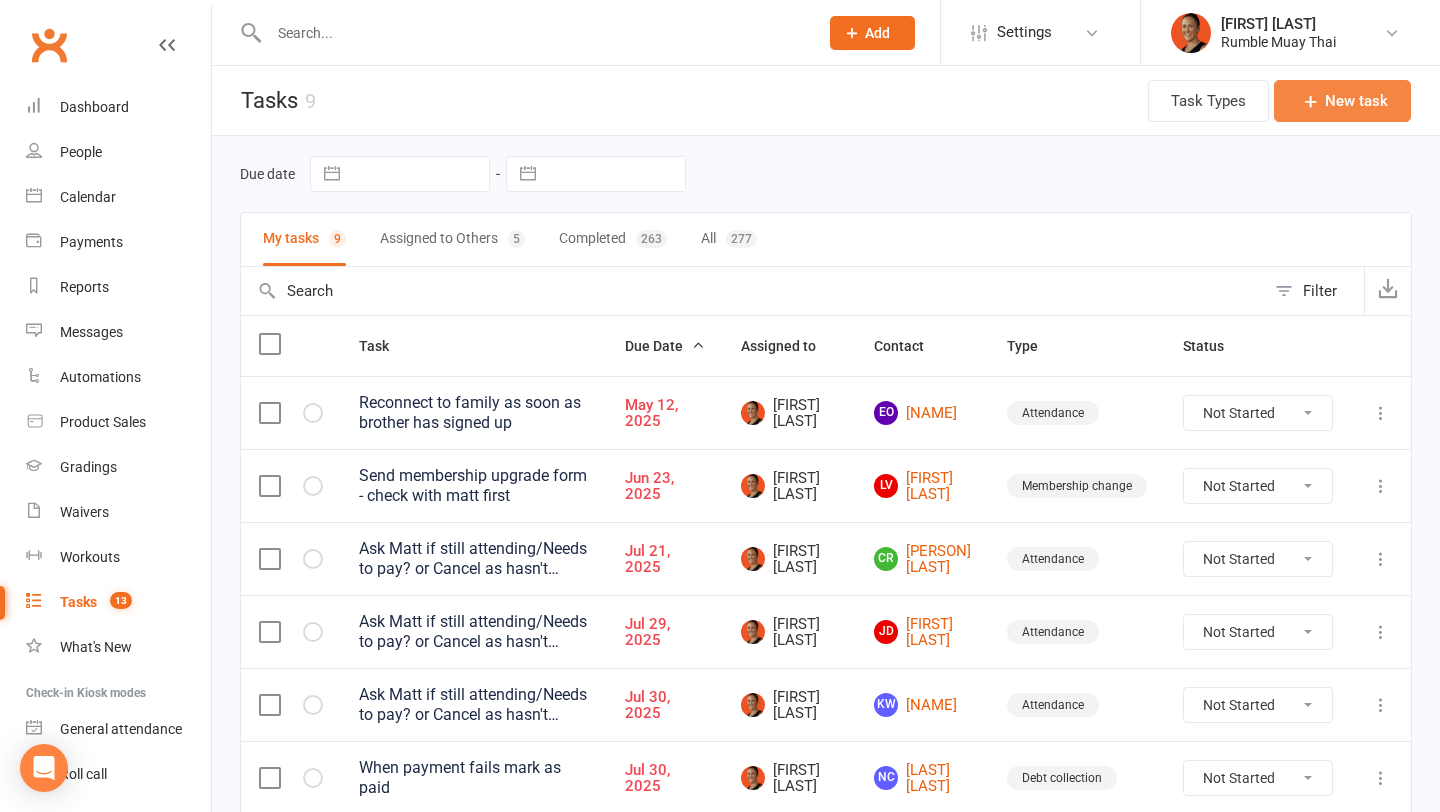 click on "New task" at bounding box center (1342, 101) 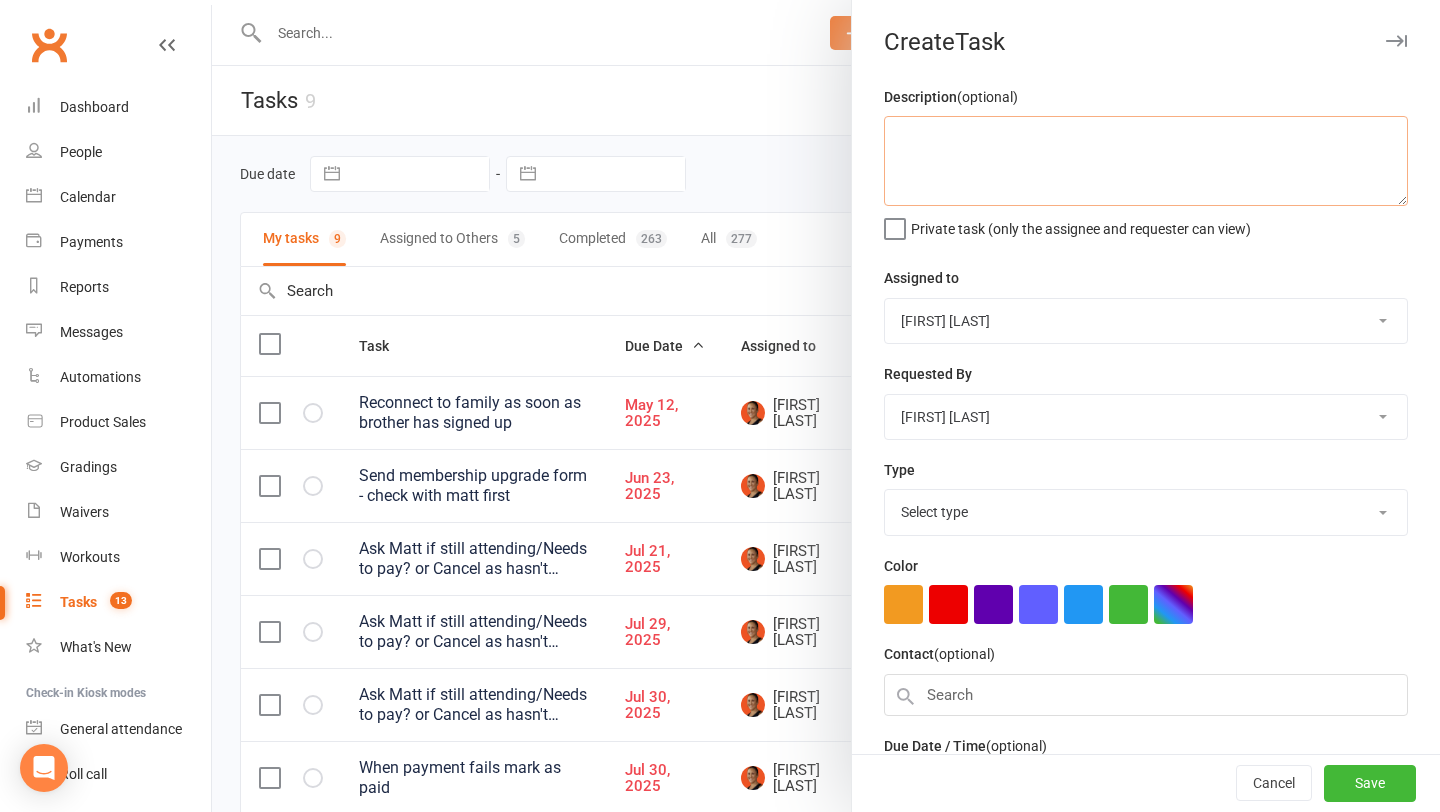 click at bounding box center (1146, 161) 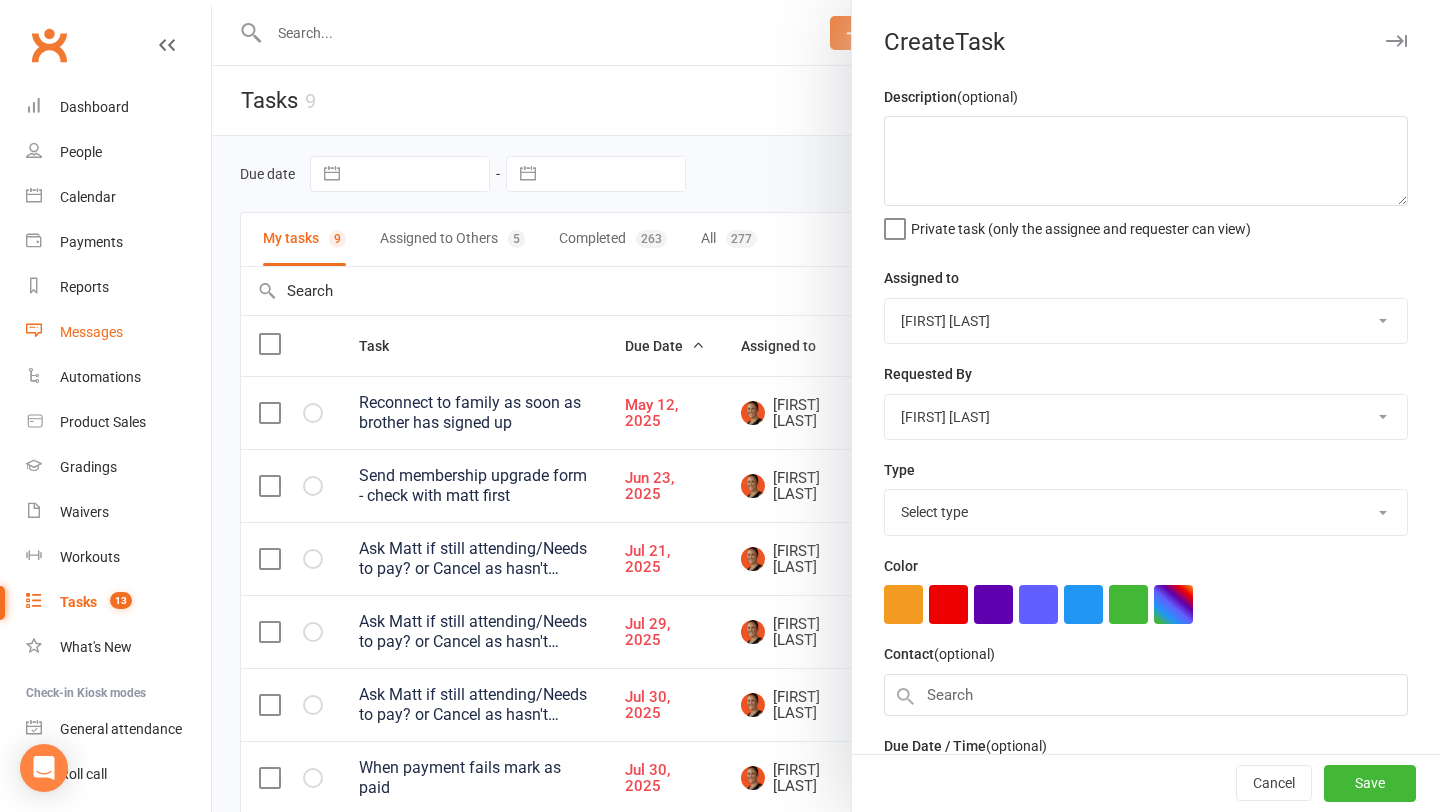 click on "Messages" at bounding box center (91, 332) 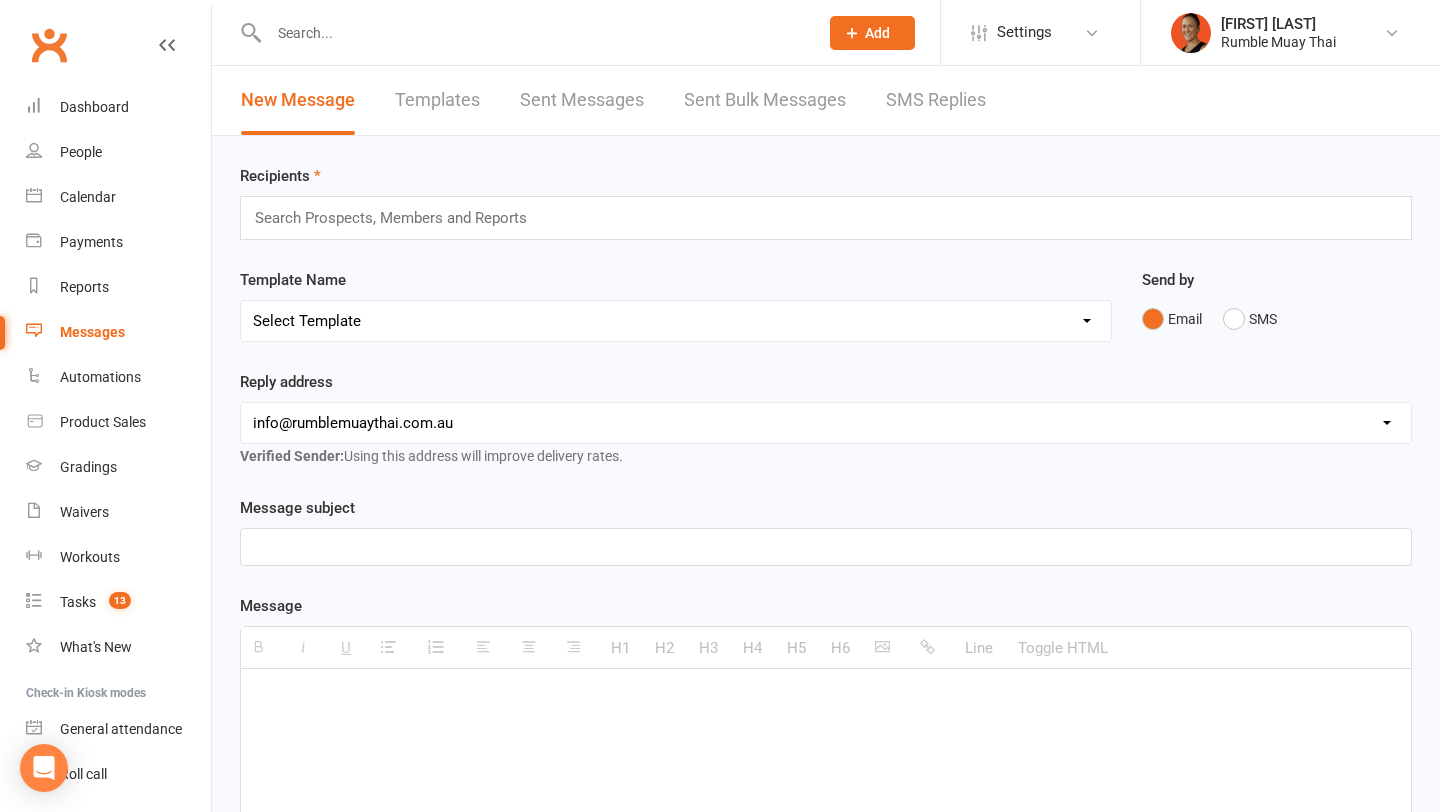 click on "Templates" at bounding box center [437, 100] 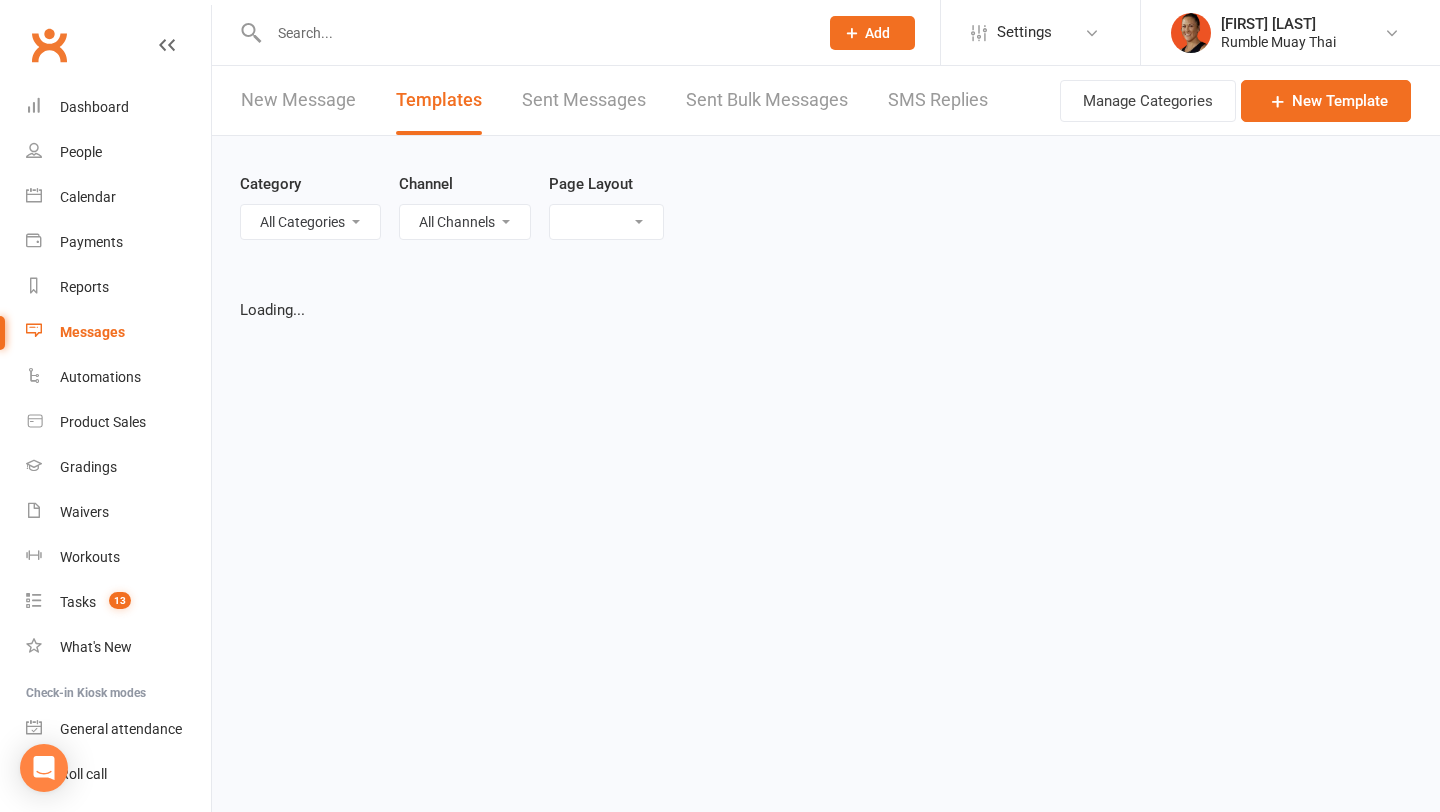 select on "list" 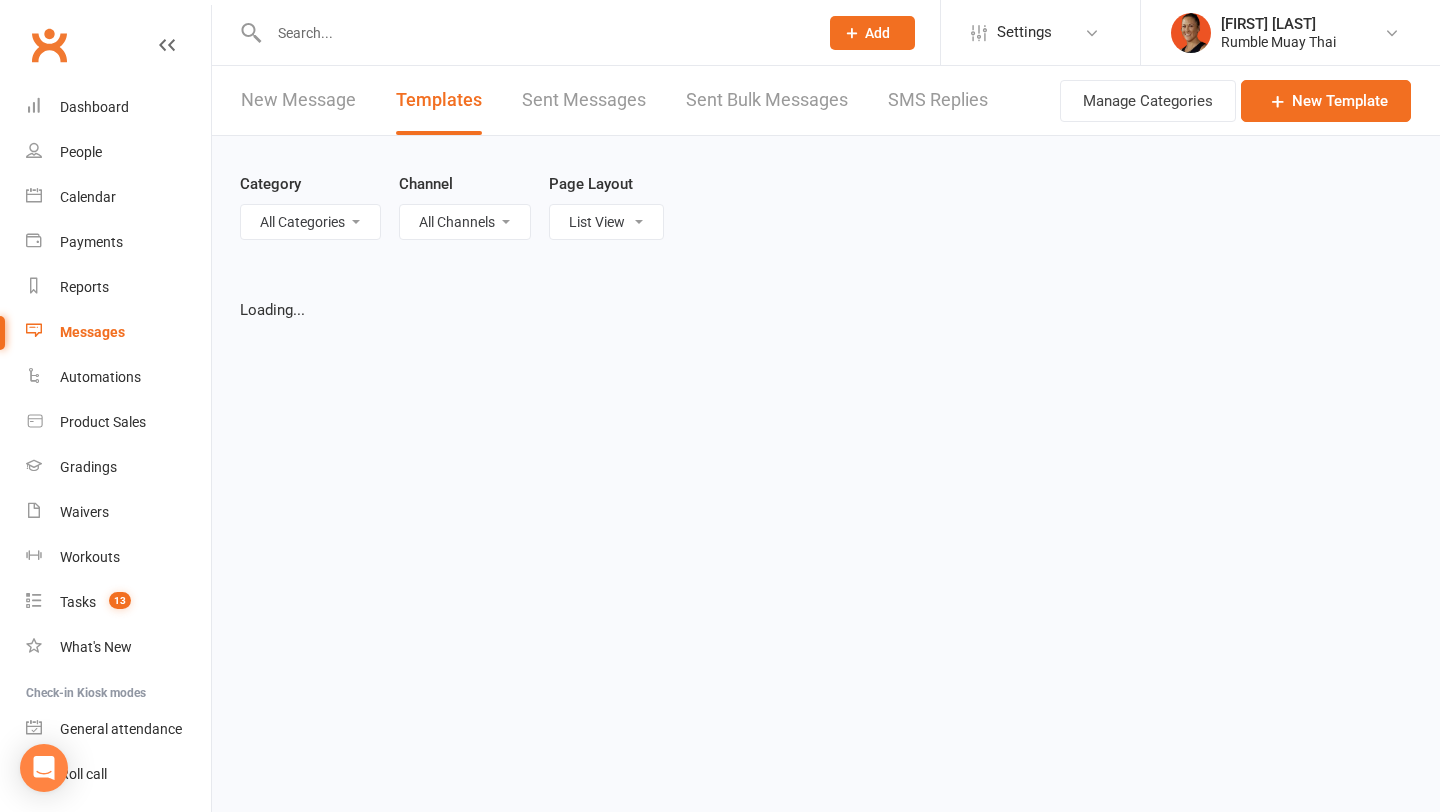 select on "100" 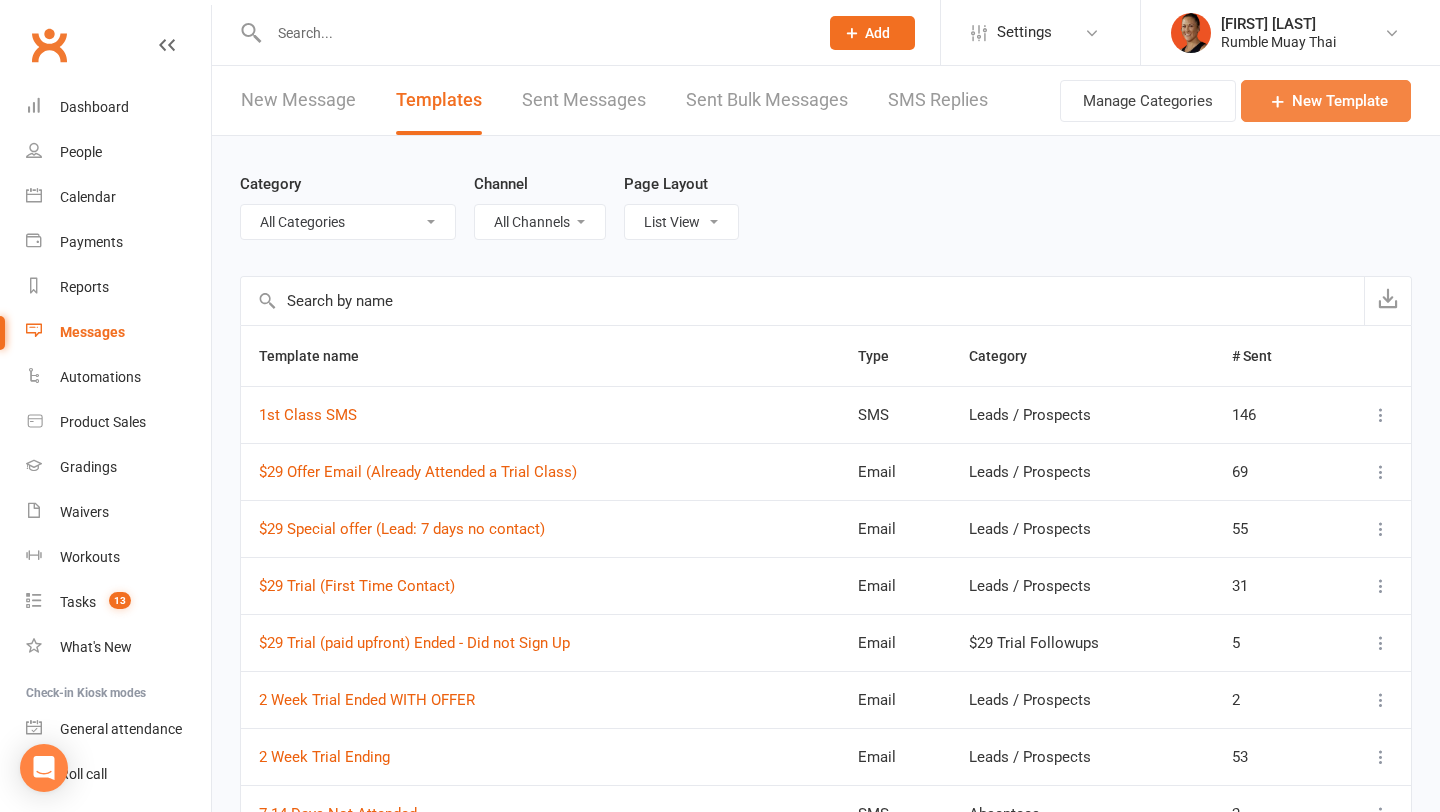 click on "New Template" at bounding box center [1326, 101] 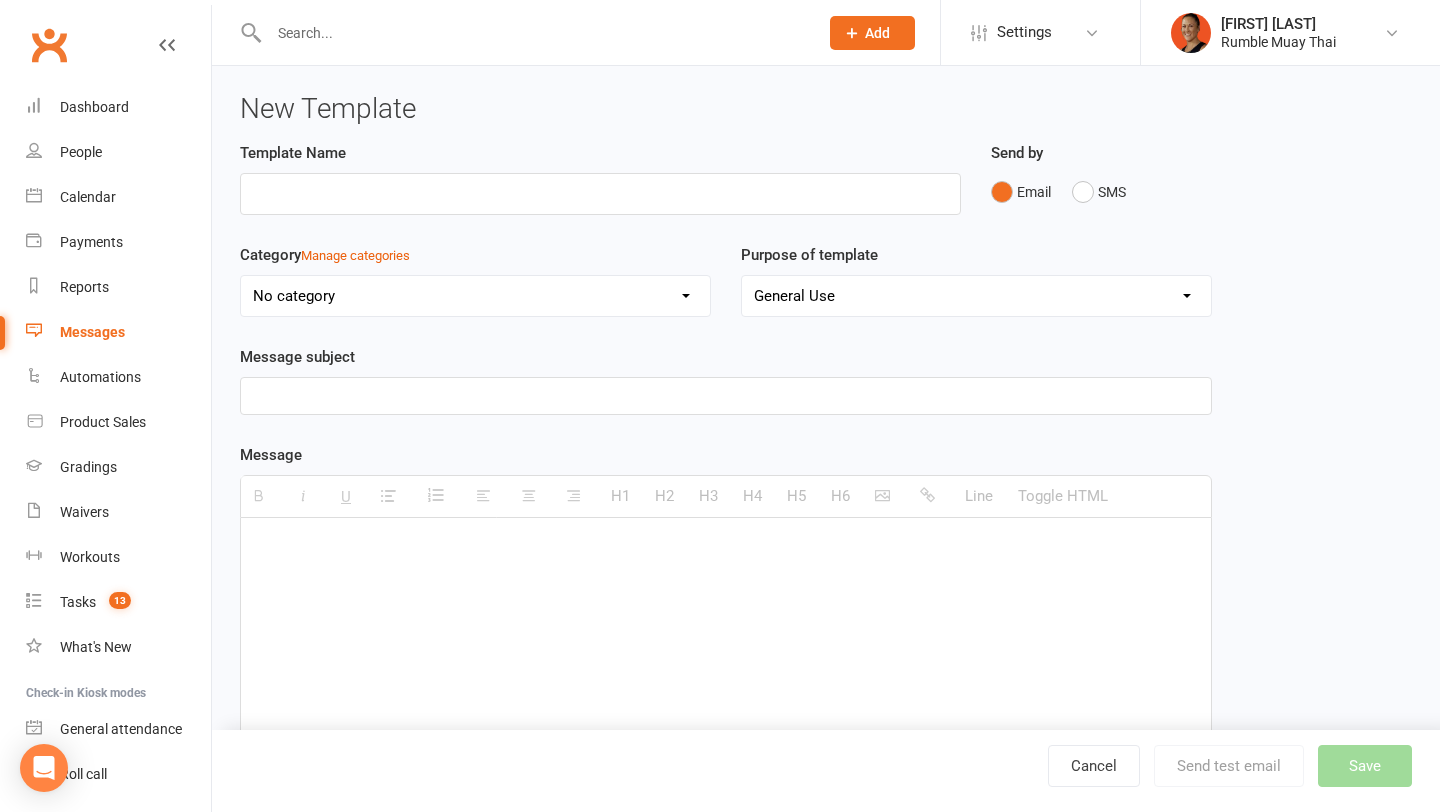 type on "O" 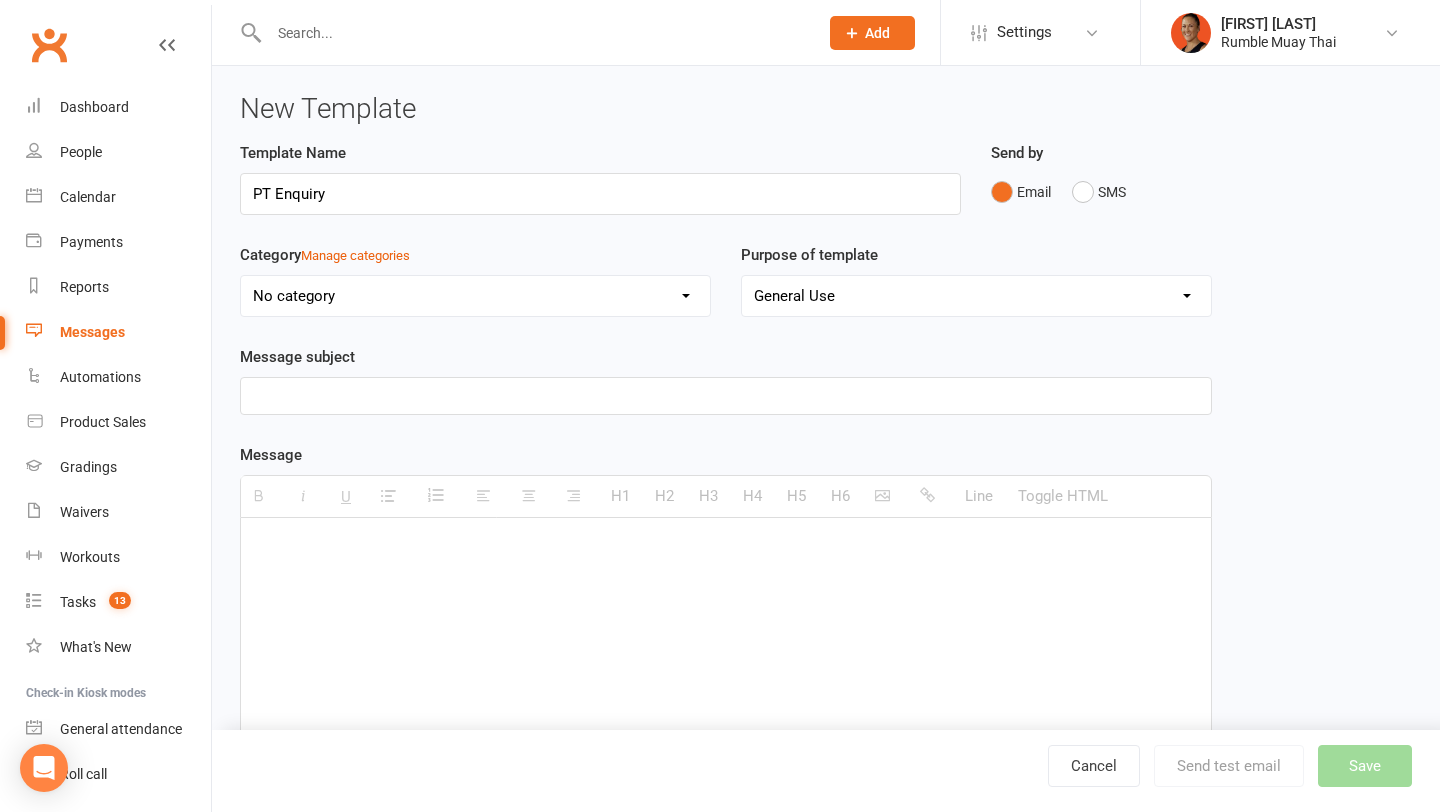 type on "PT Enquiry" 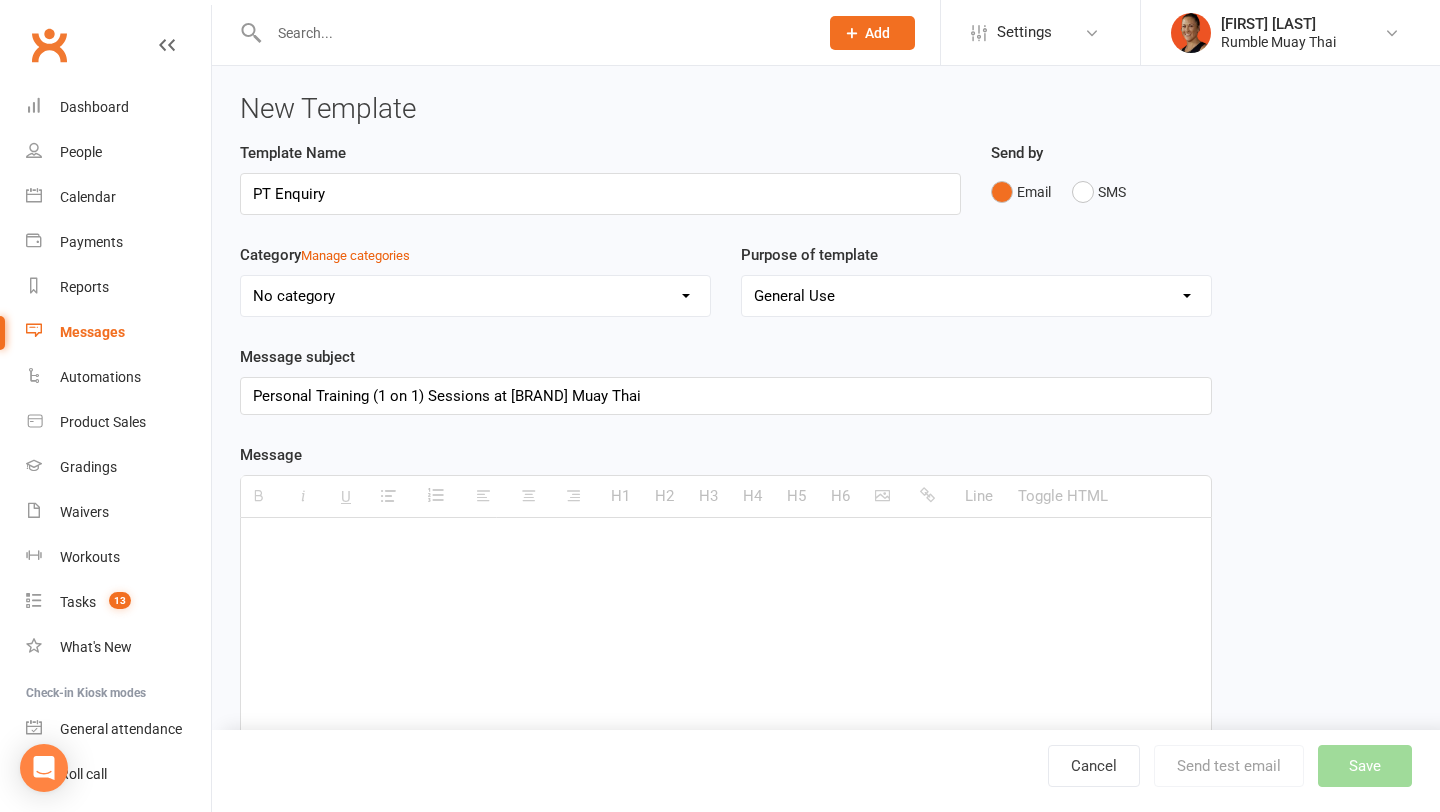 click on "Personal Training (1 on 1) Sessions at Rumble Muay Thai" at bounding box center [726, 396] 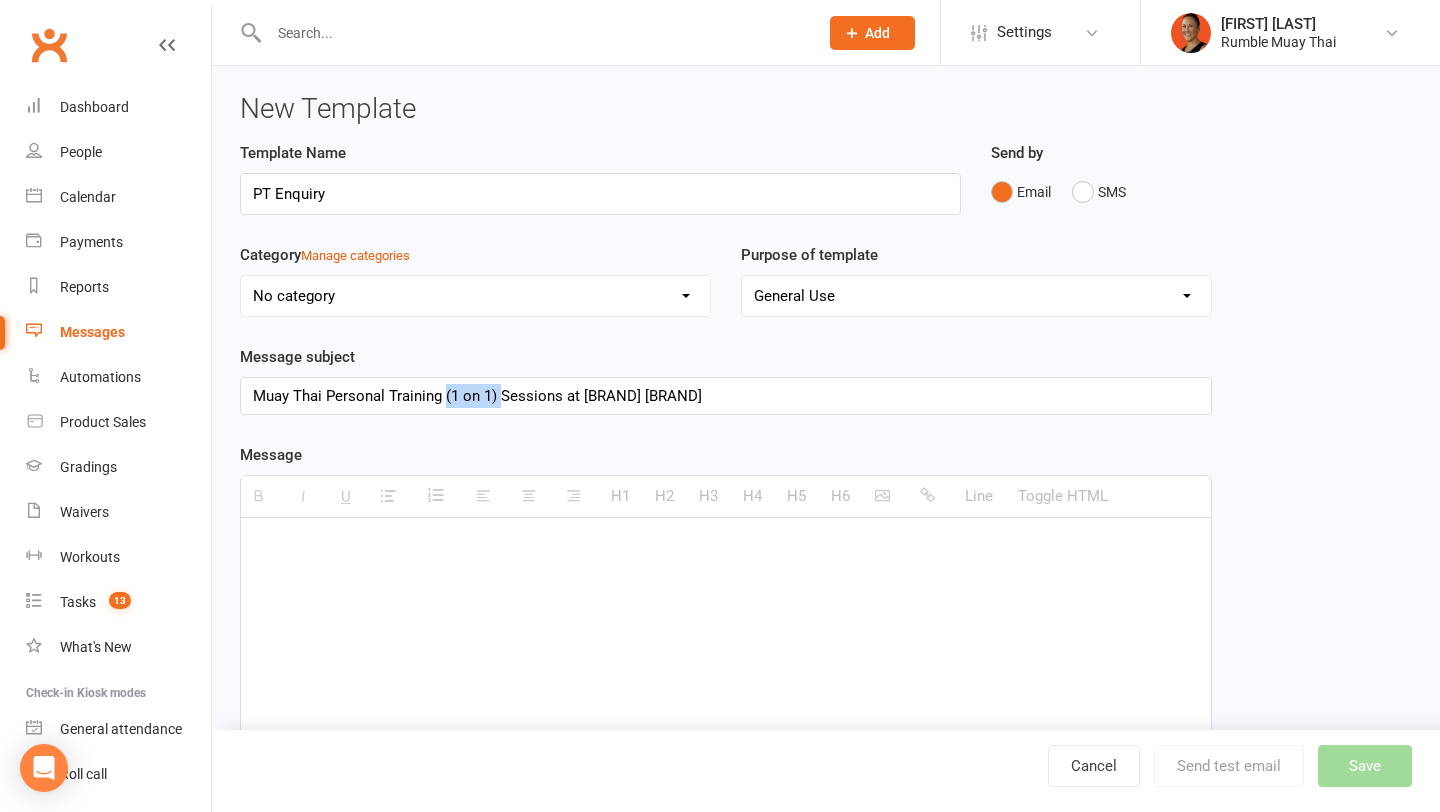 drag, startPoint x: 500, startPoint y: 395, endPoint x: 447, endPoint y: 393, distance: 53.037724 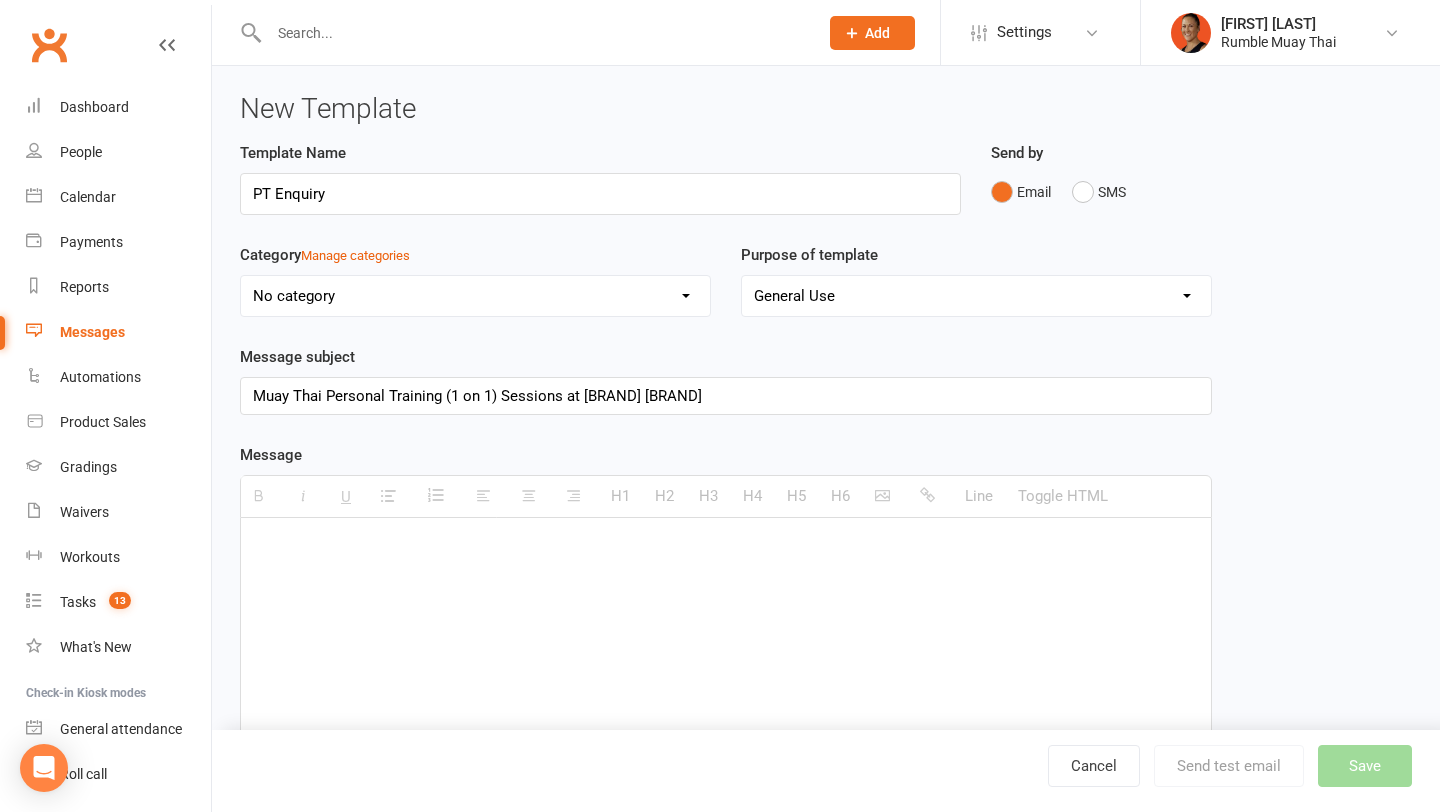 click at bounding box center [726, 668] 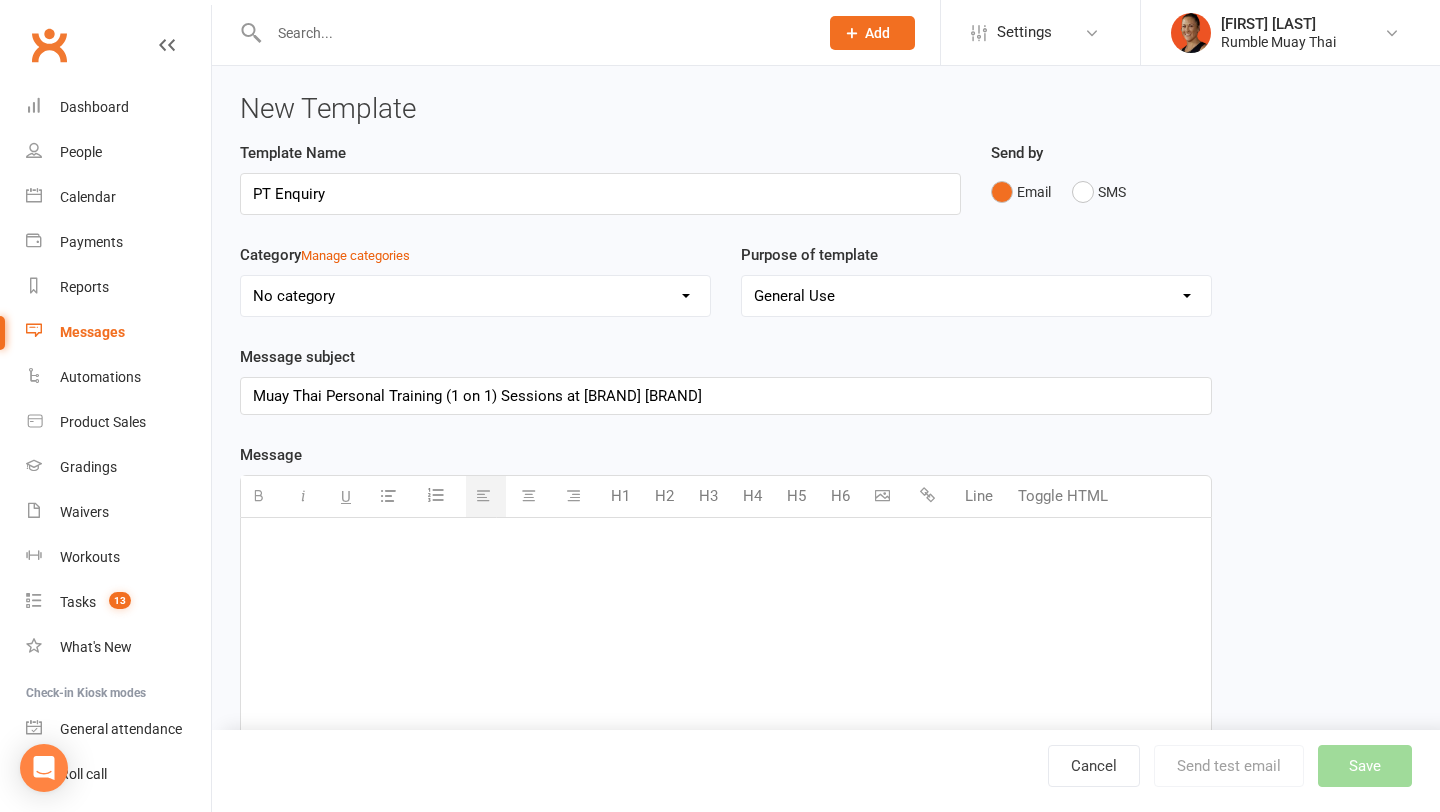 click on "Muay Thai Personal Training (1 on 1) Sessions at Rumble Muay Thai" at bounding box center (726, 396) 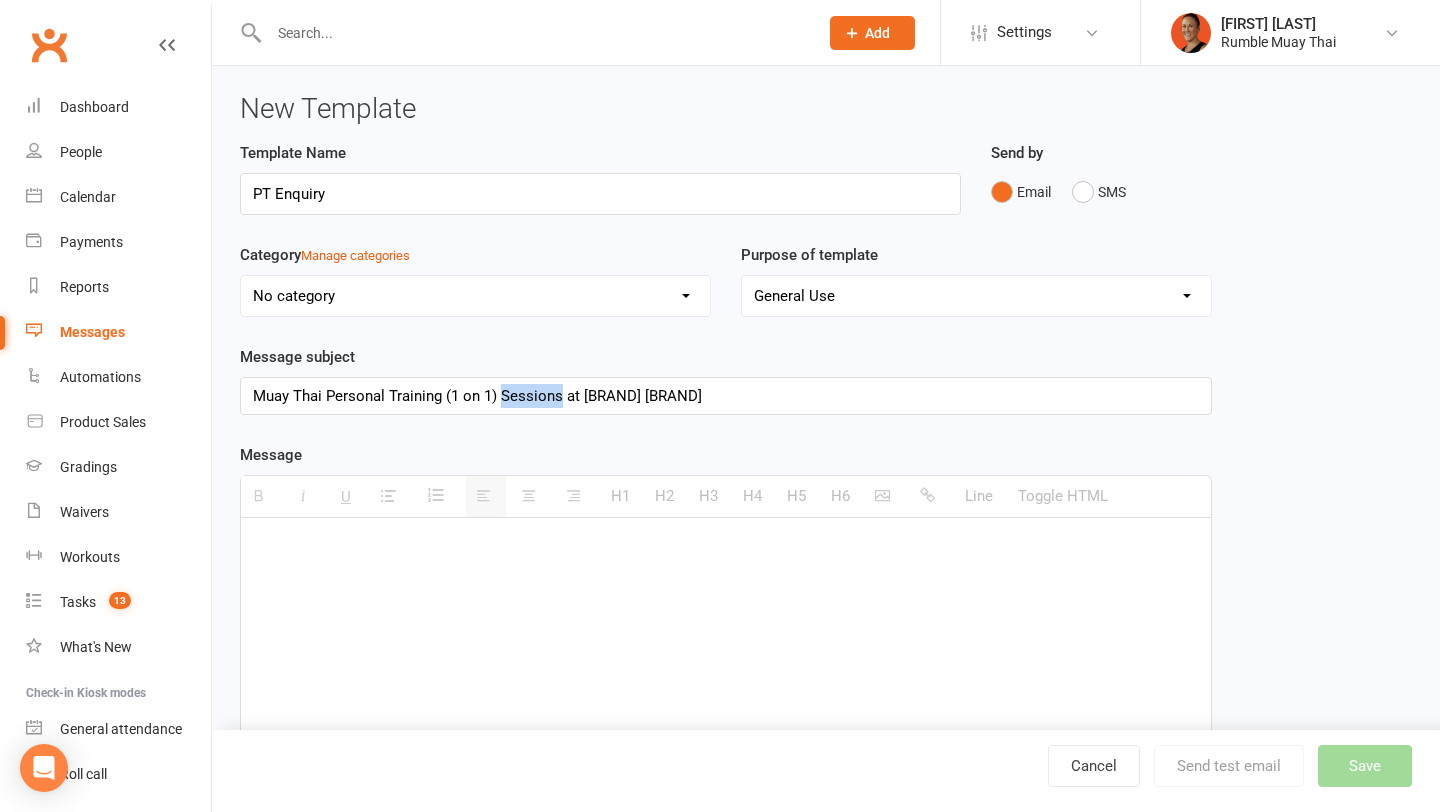 click on "Muay Thai Personal Training (1 on 1) Sessions at Rumble Muay Thai" at bounding box center (726, 396) 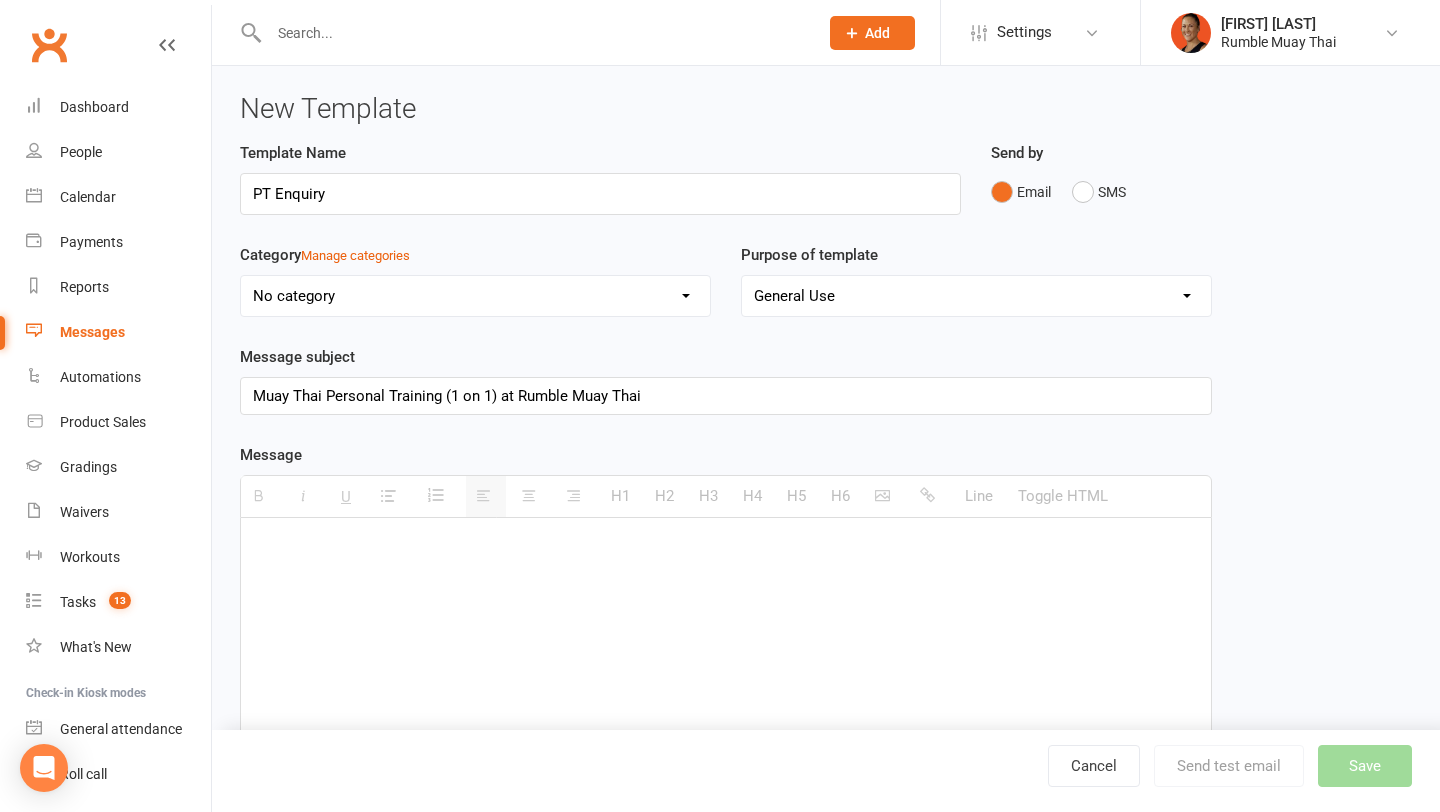 click on "Muay Thai Personal Training (1 on 1) at Rumble Muay Thai" at bounding box center (726, 396) 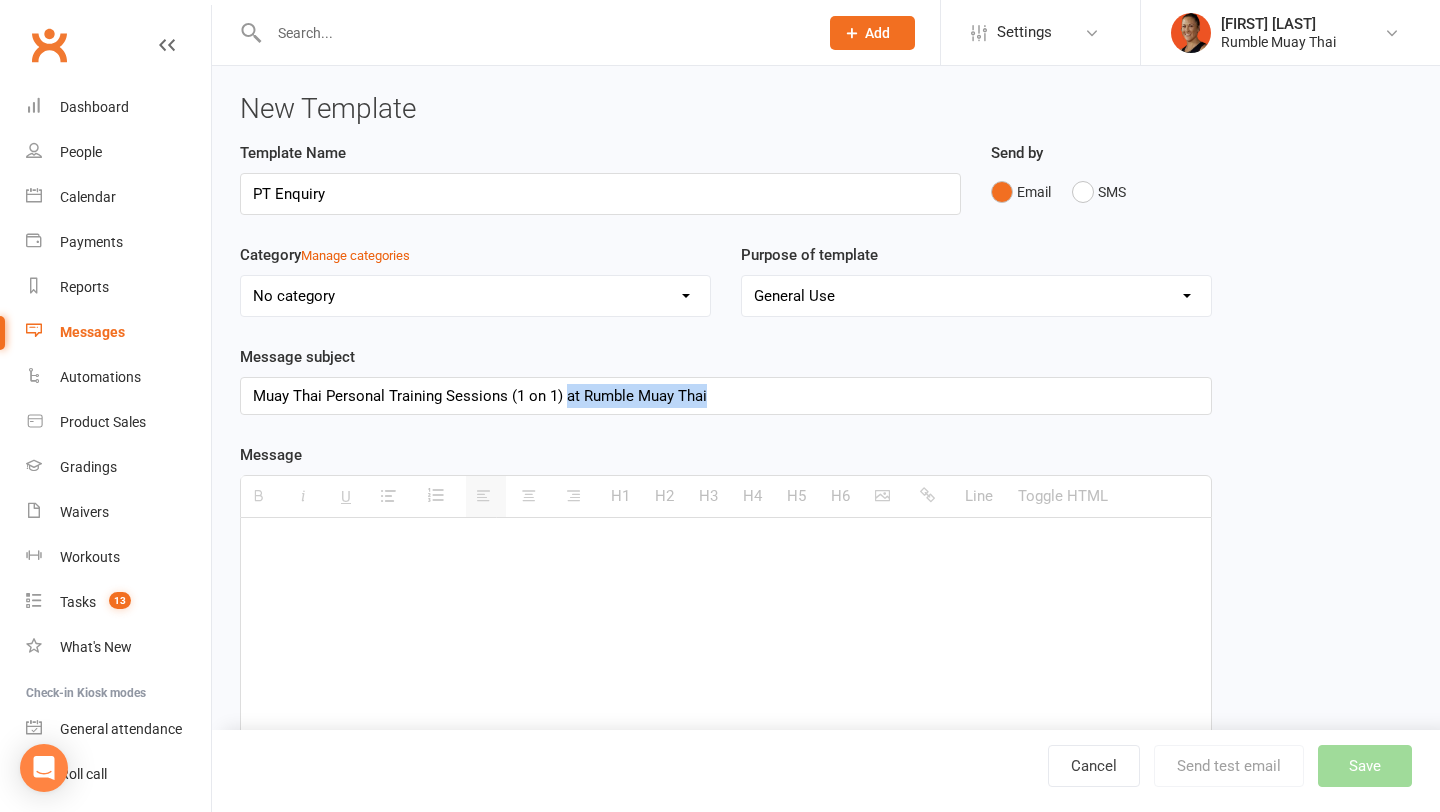 drag, startPoint x: 563, startPoint y: 396, endPoint x: 764, endPoint y: 399, distance: 201.02238 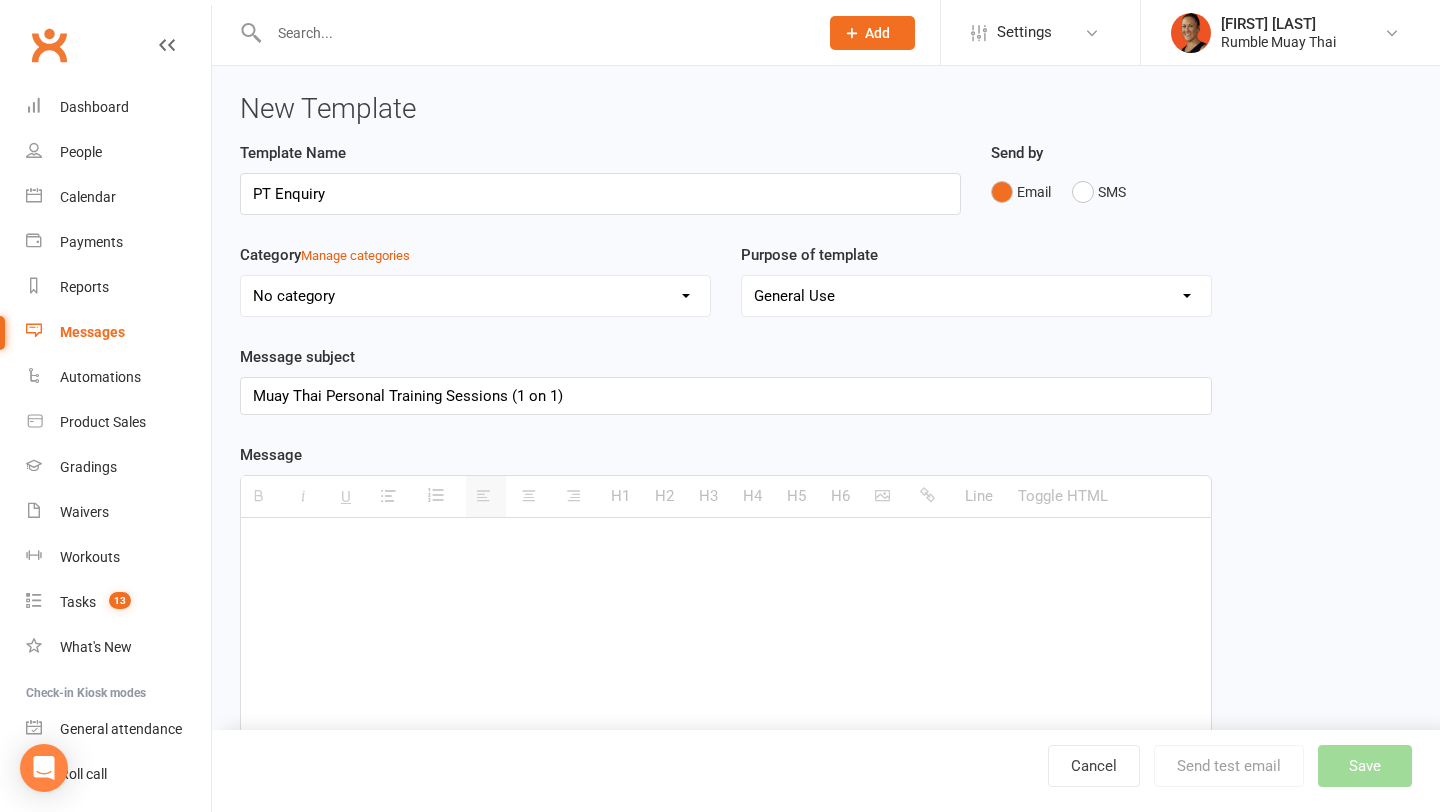 click on "Muay Thai Personal Training Sessions (1 on 1)" at bounding box center [726, 396] 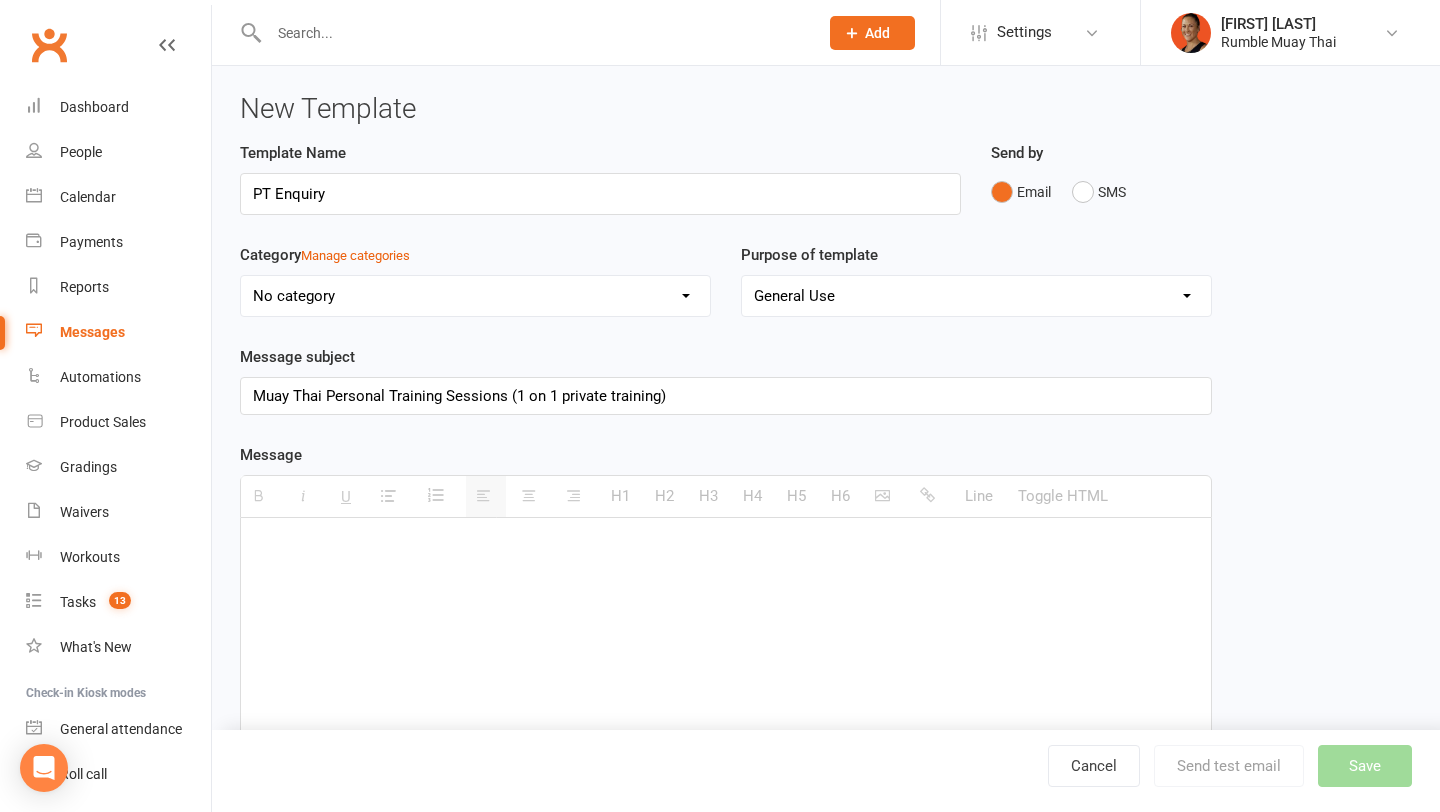 click at bounding box center [726, 668] 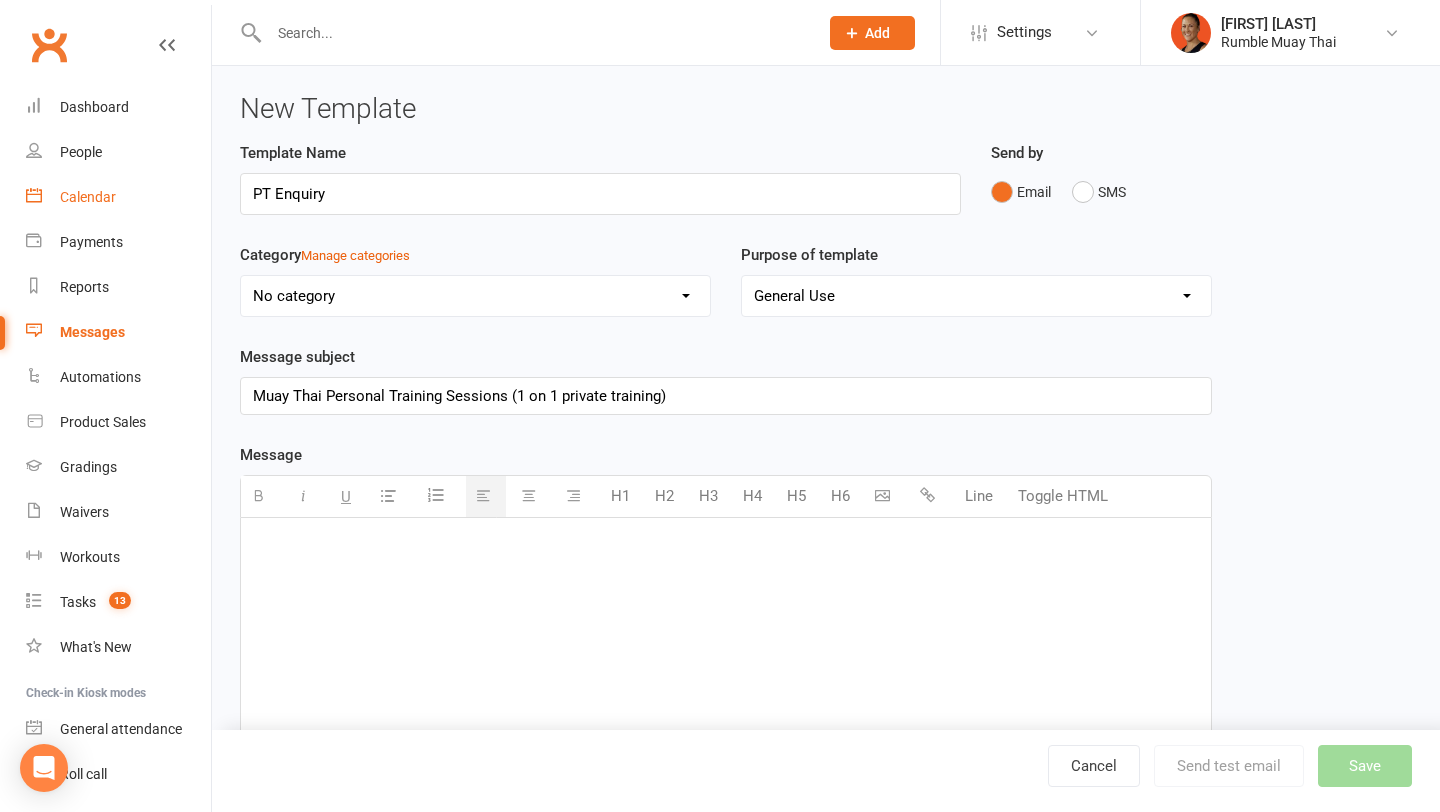 click on "Calendar" at bounding box center [88, 197] 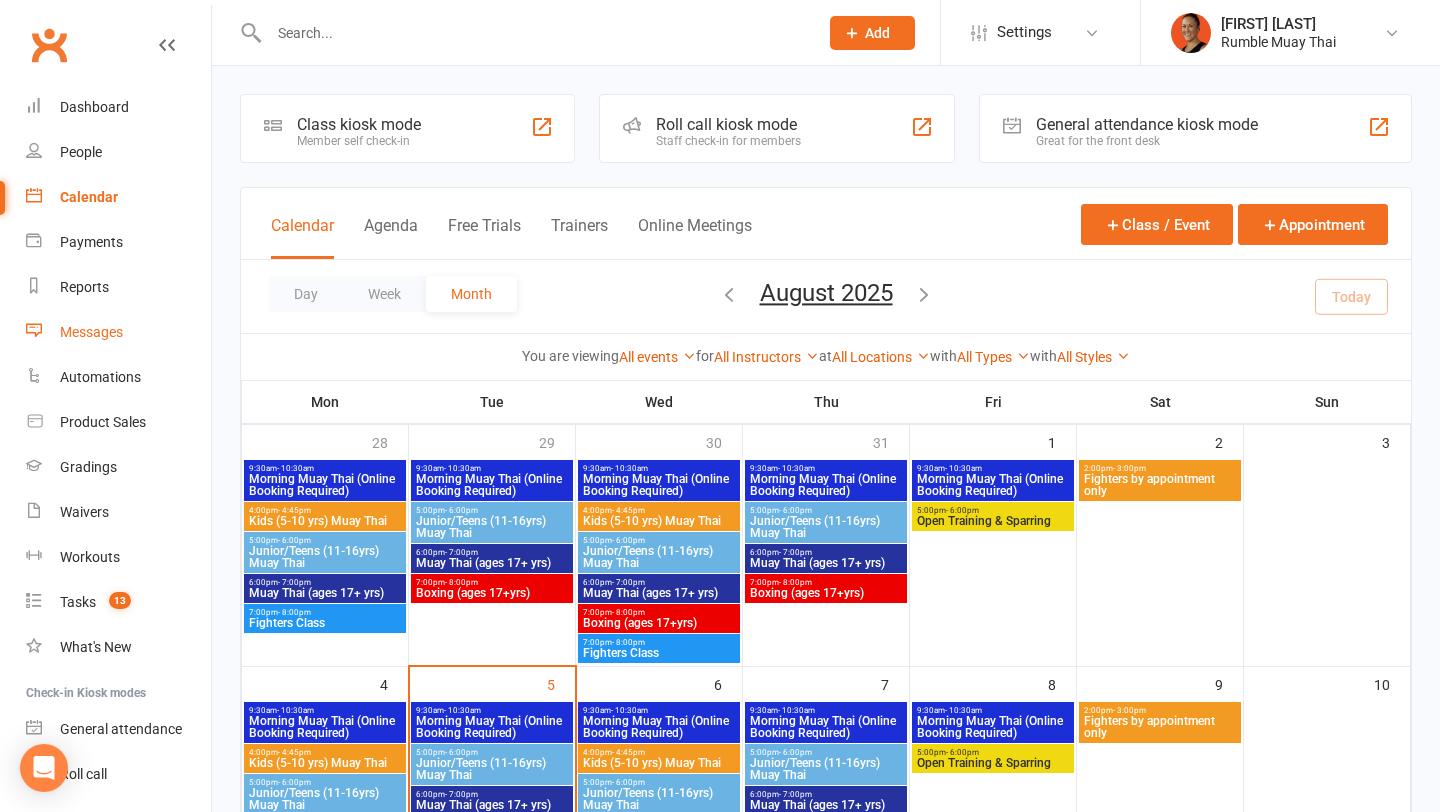 click on "Messages" at bounding box center [91, 332] 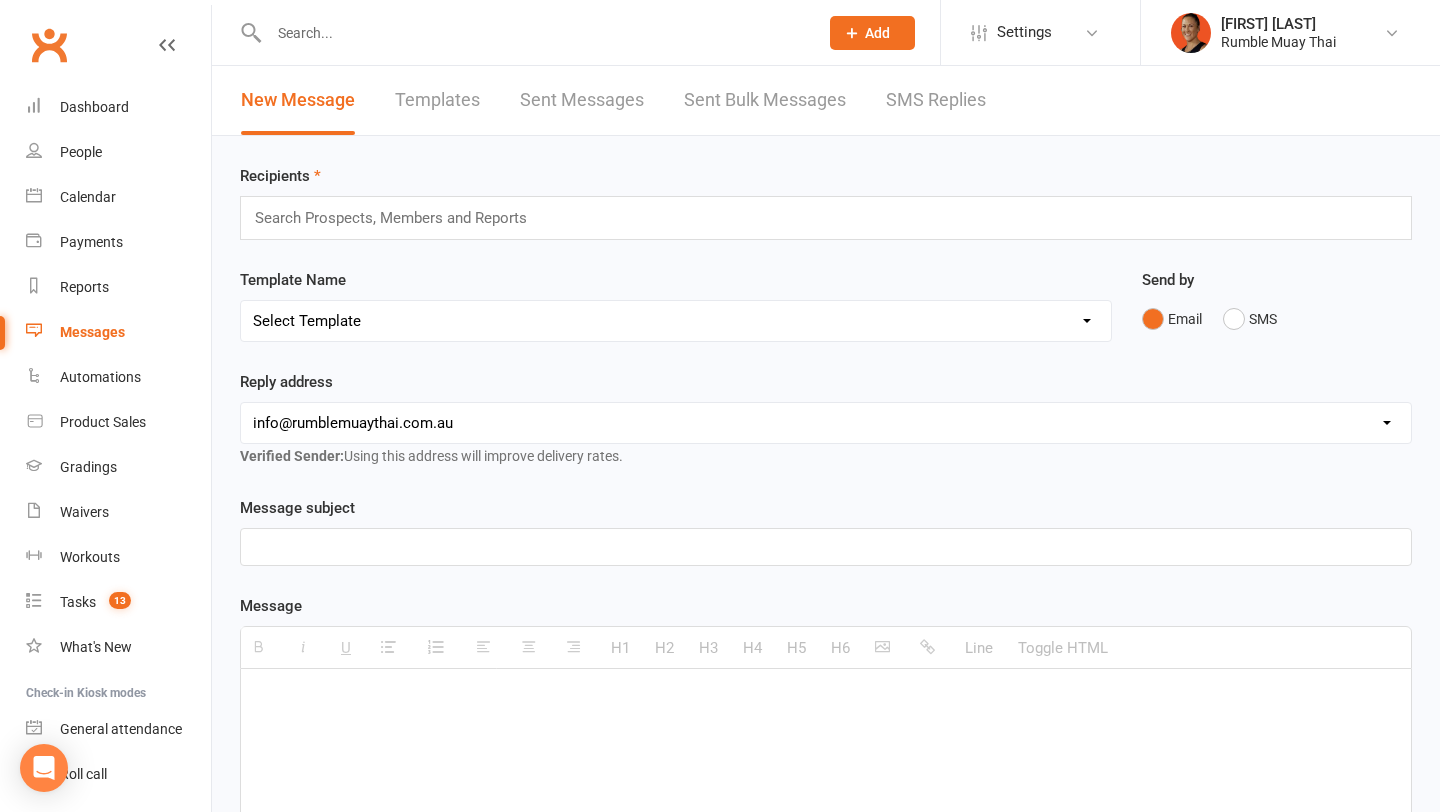 click on "Templates" at bounding box center (437, 100) 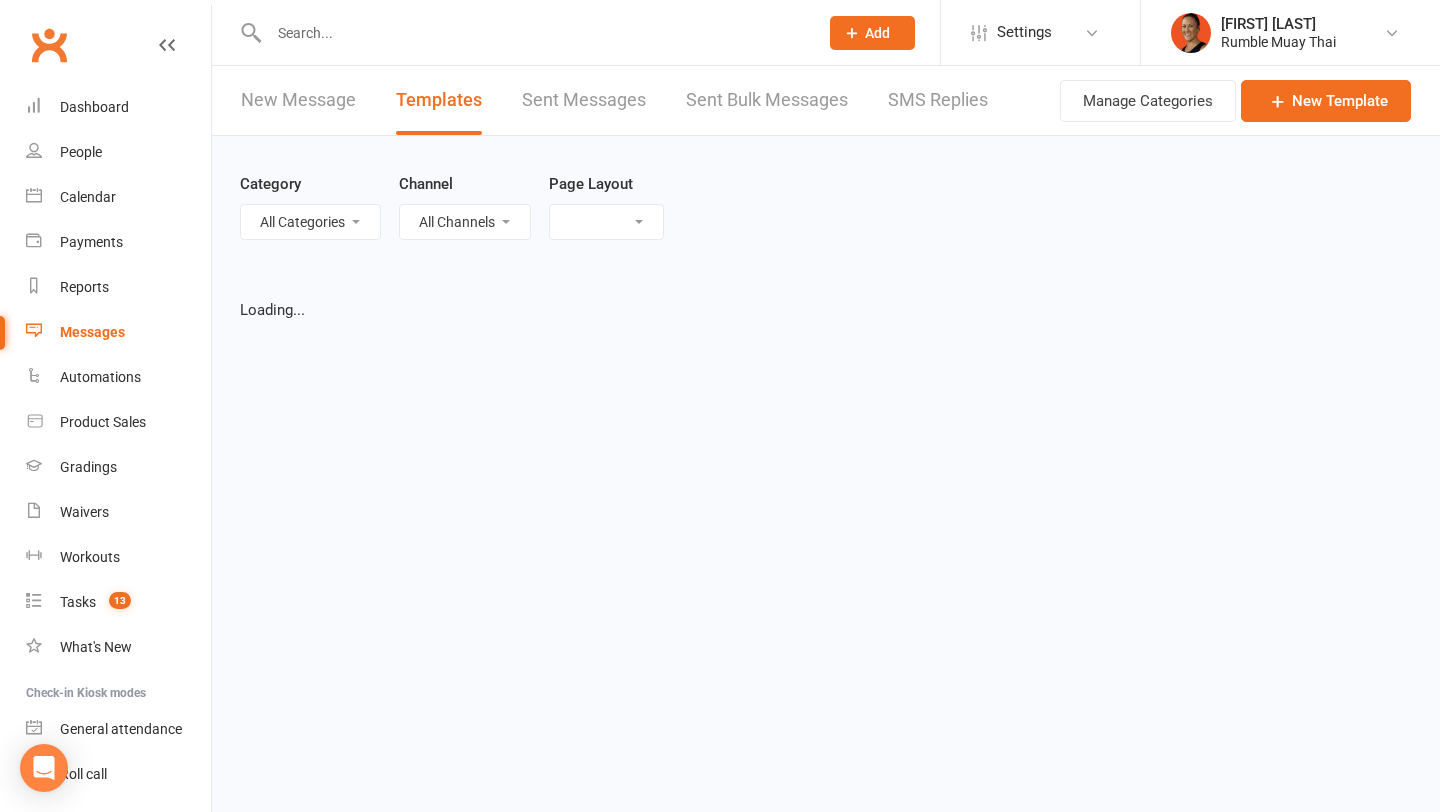 select on "list" 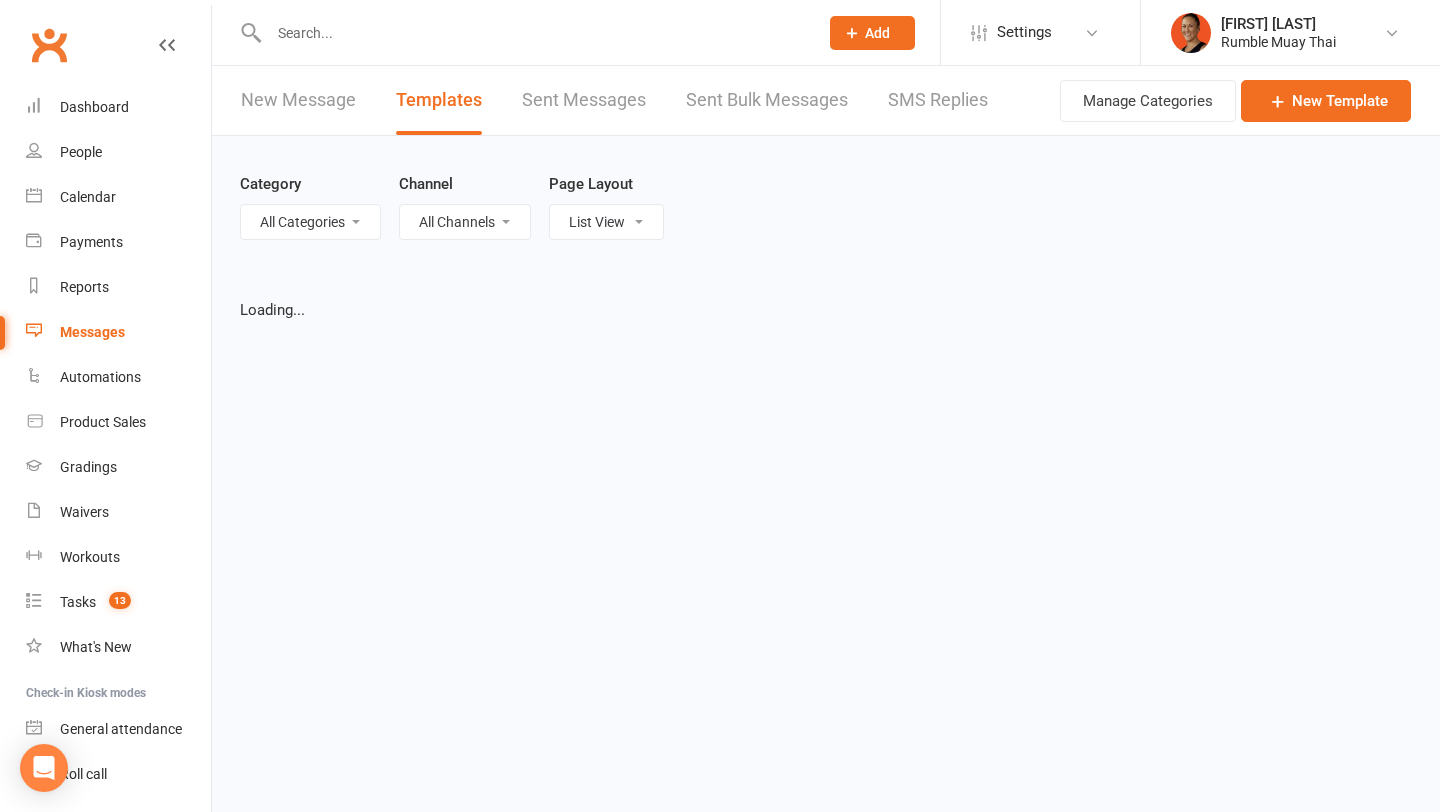select on "100" 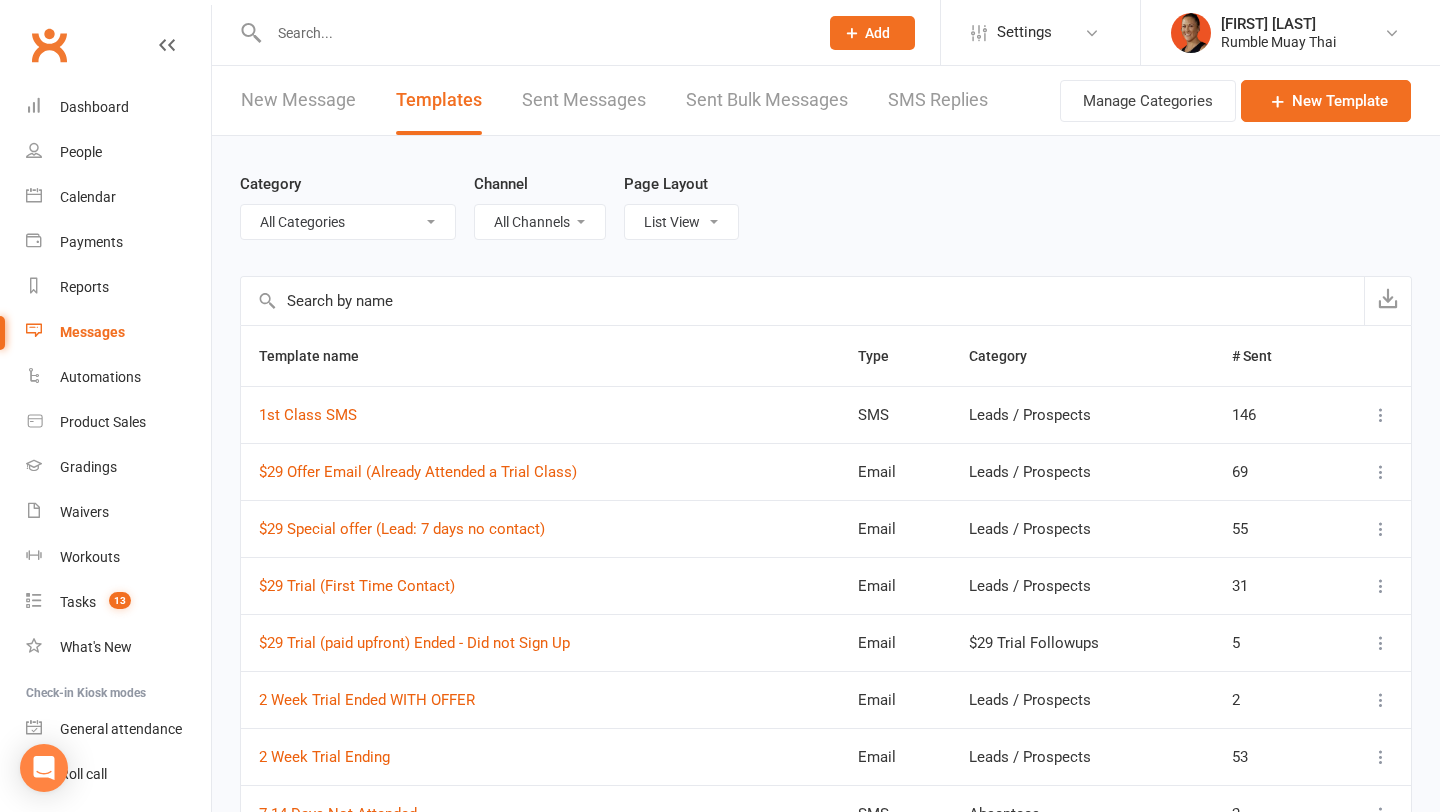 click at bounding box center (802, 301) 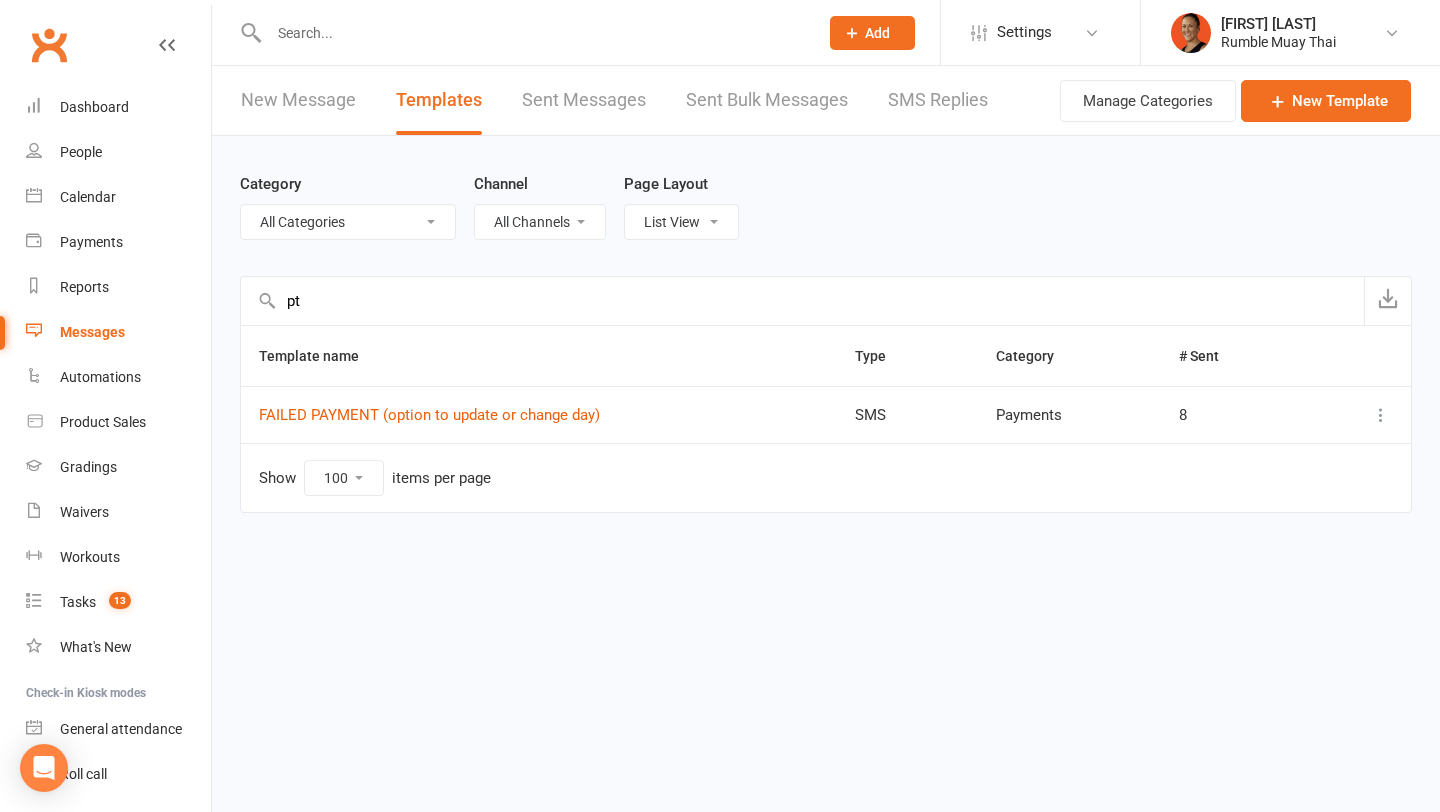 type on "pt" 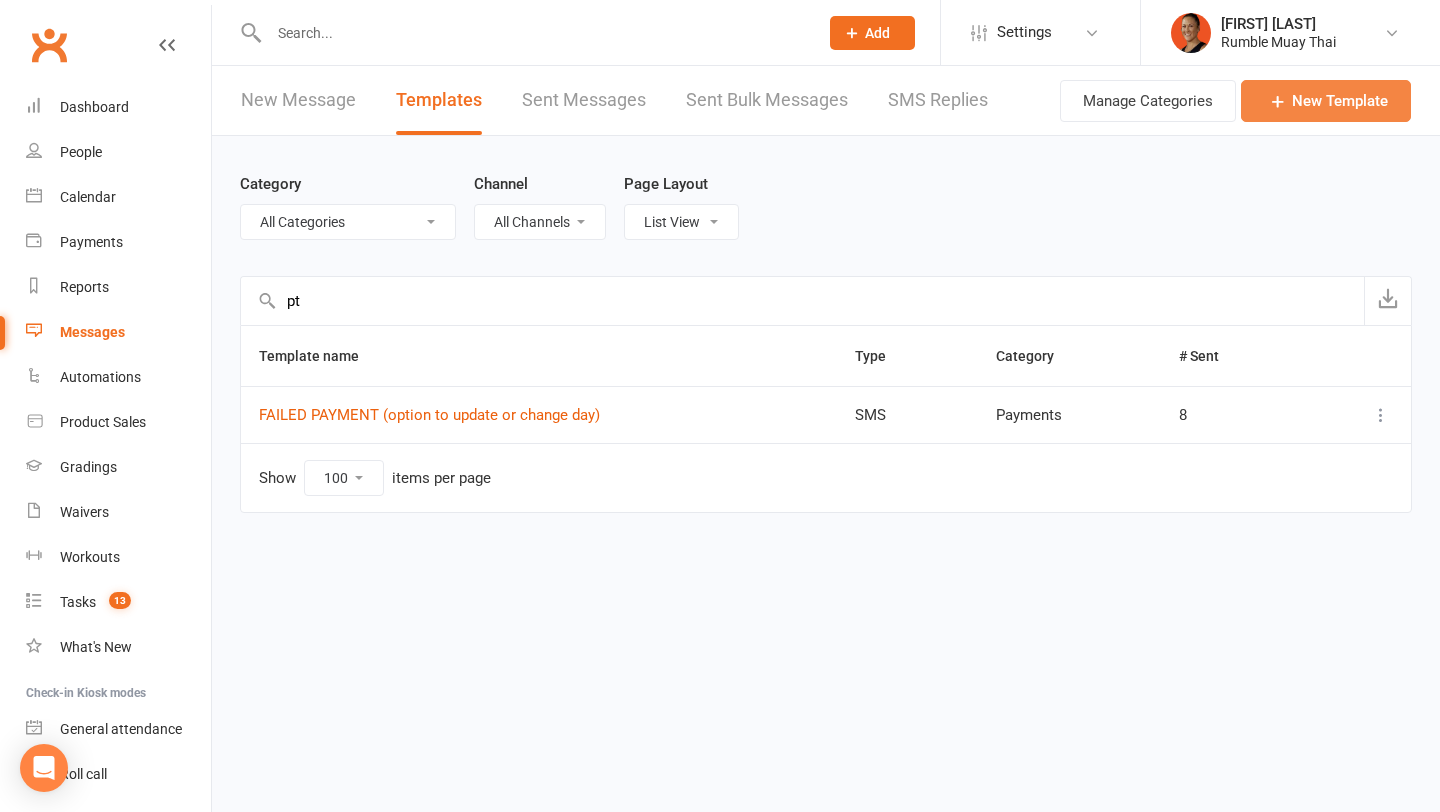 click on "New Template" at bounding box center (1326, 101) 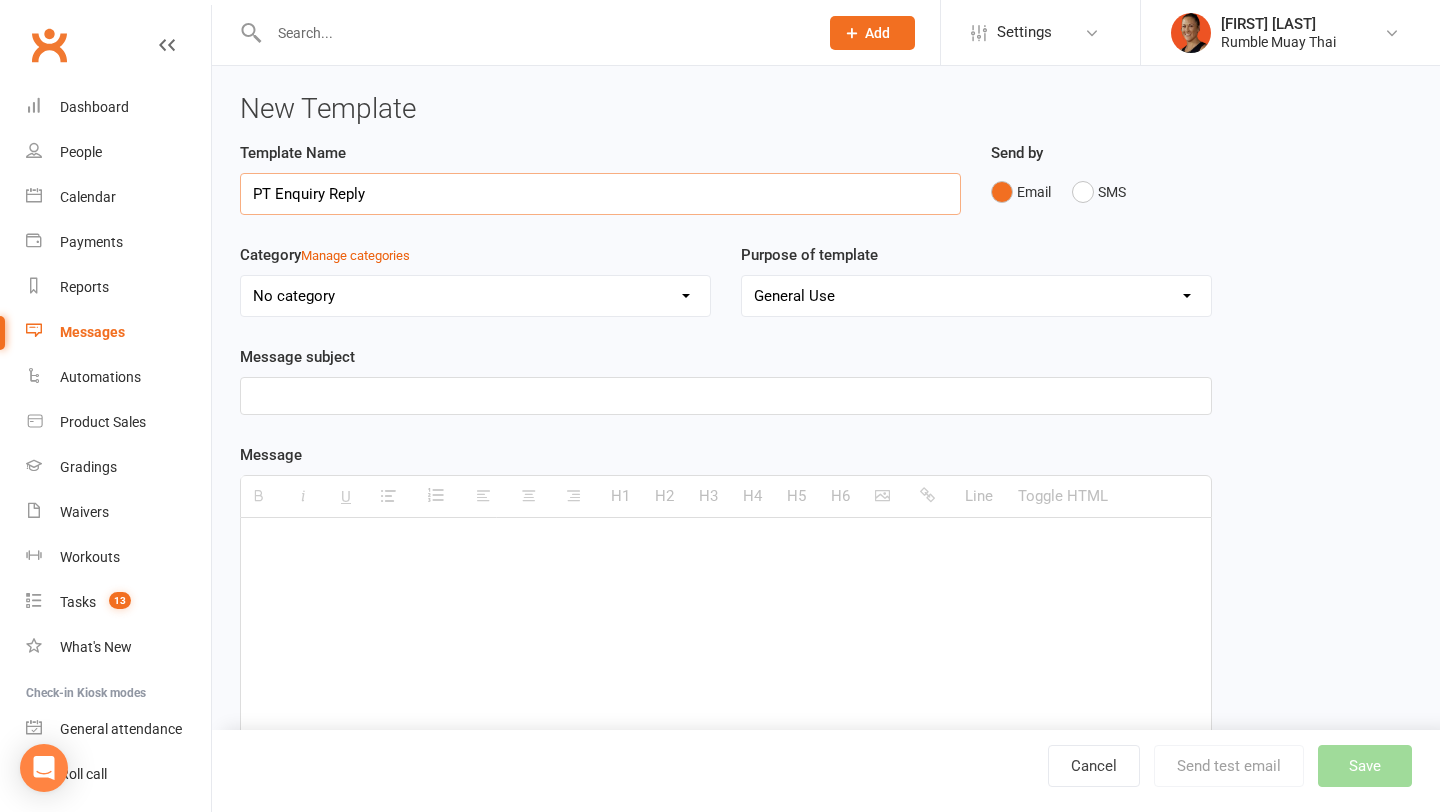 type on "PT Enquiry Reply" 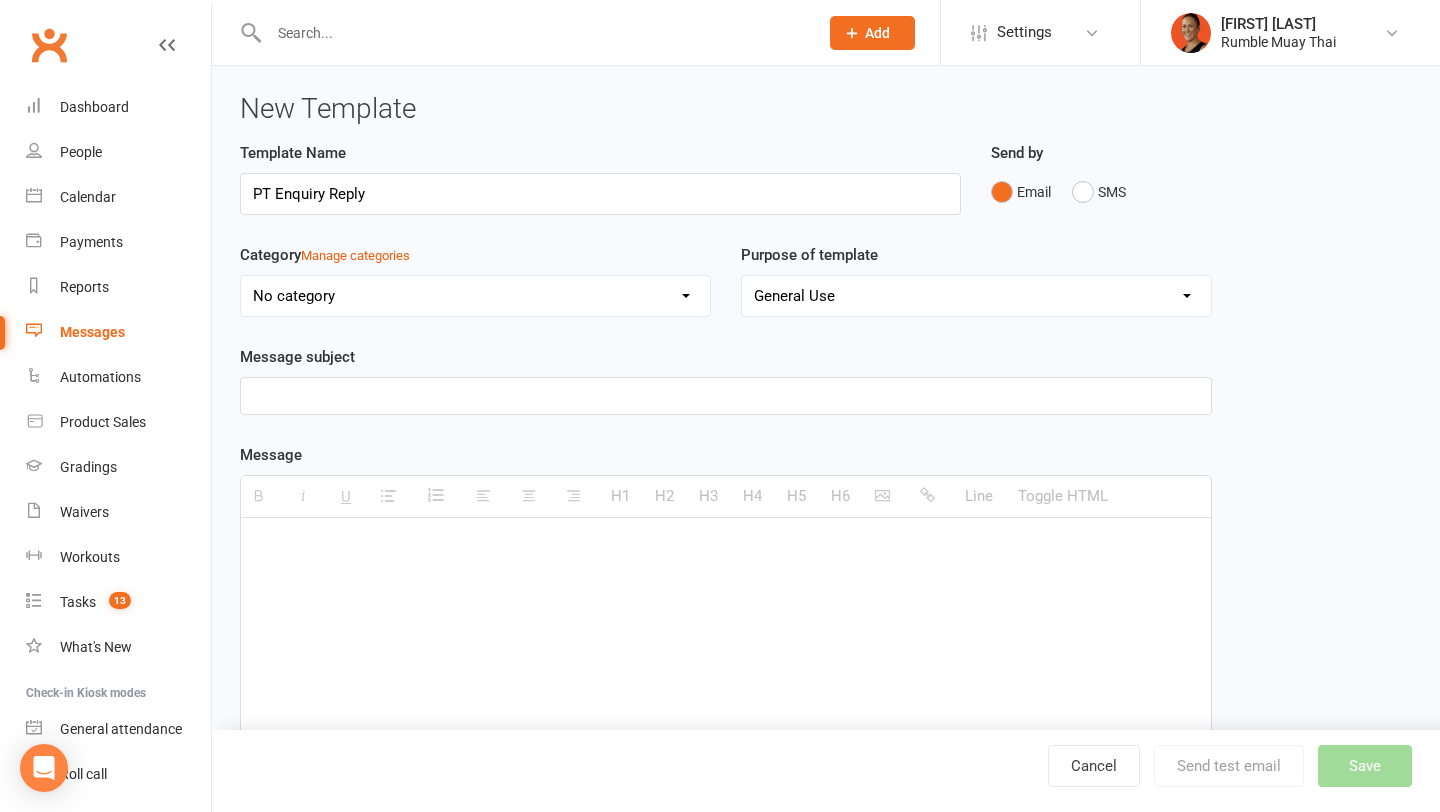 click at bounding box center [726, 547] 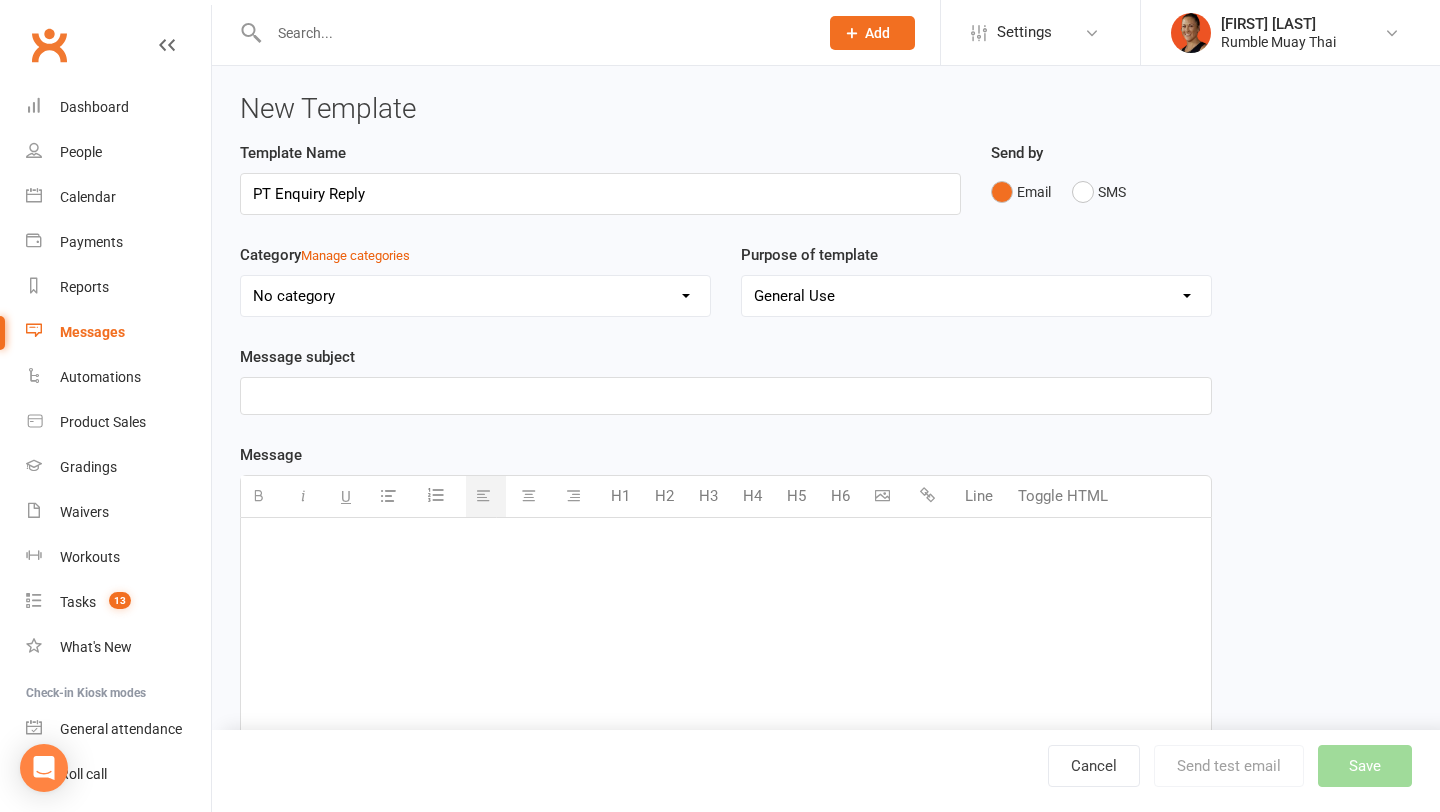 paste 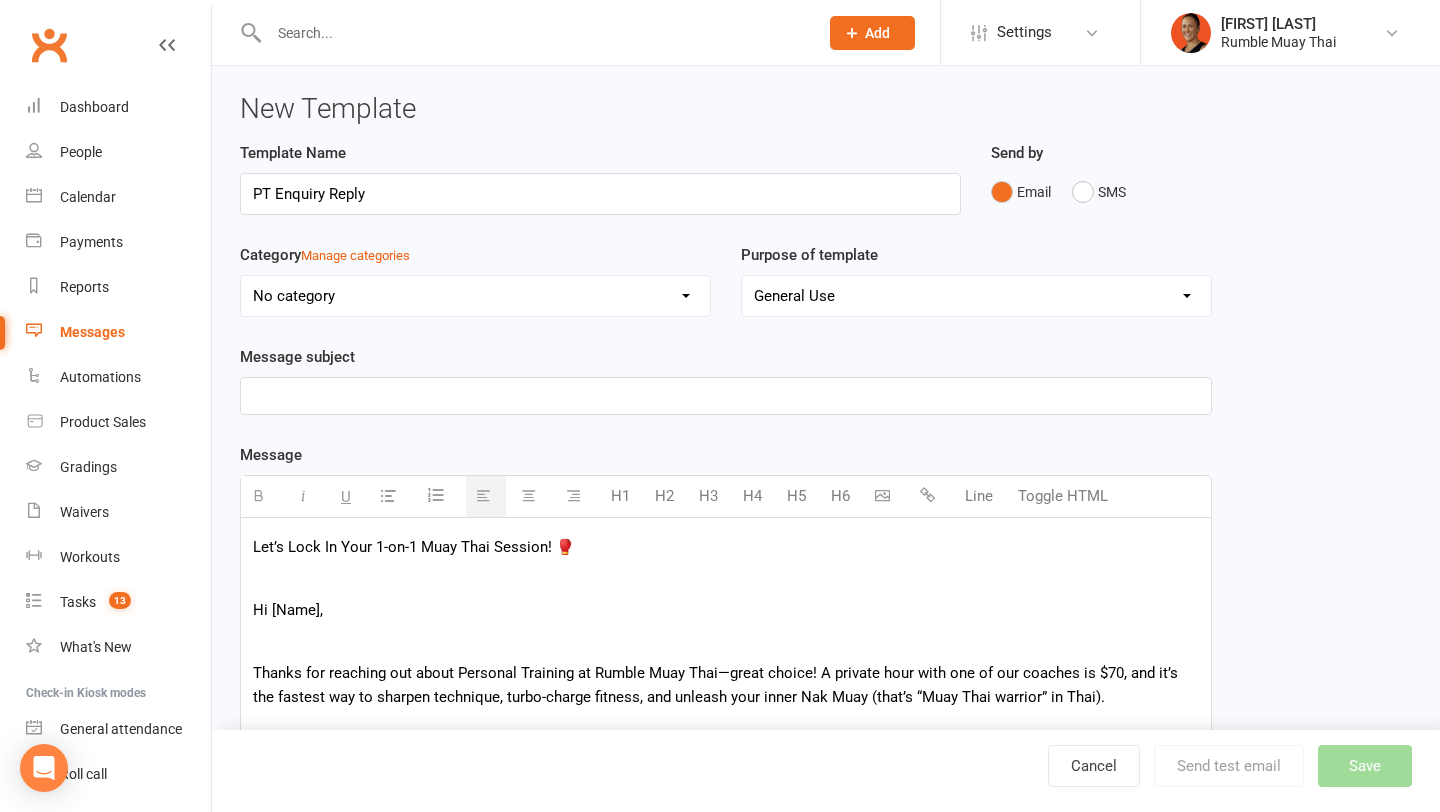 click on "Let’s Lock In Your 1-on-1 Muay Thai Session! 🥊" at bounding box center (726, 547) 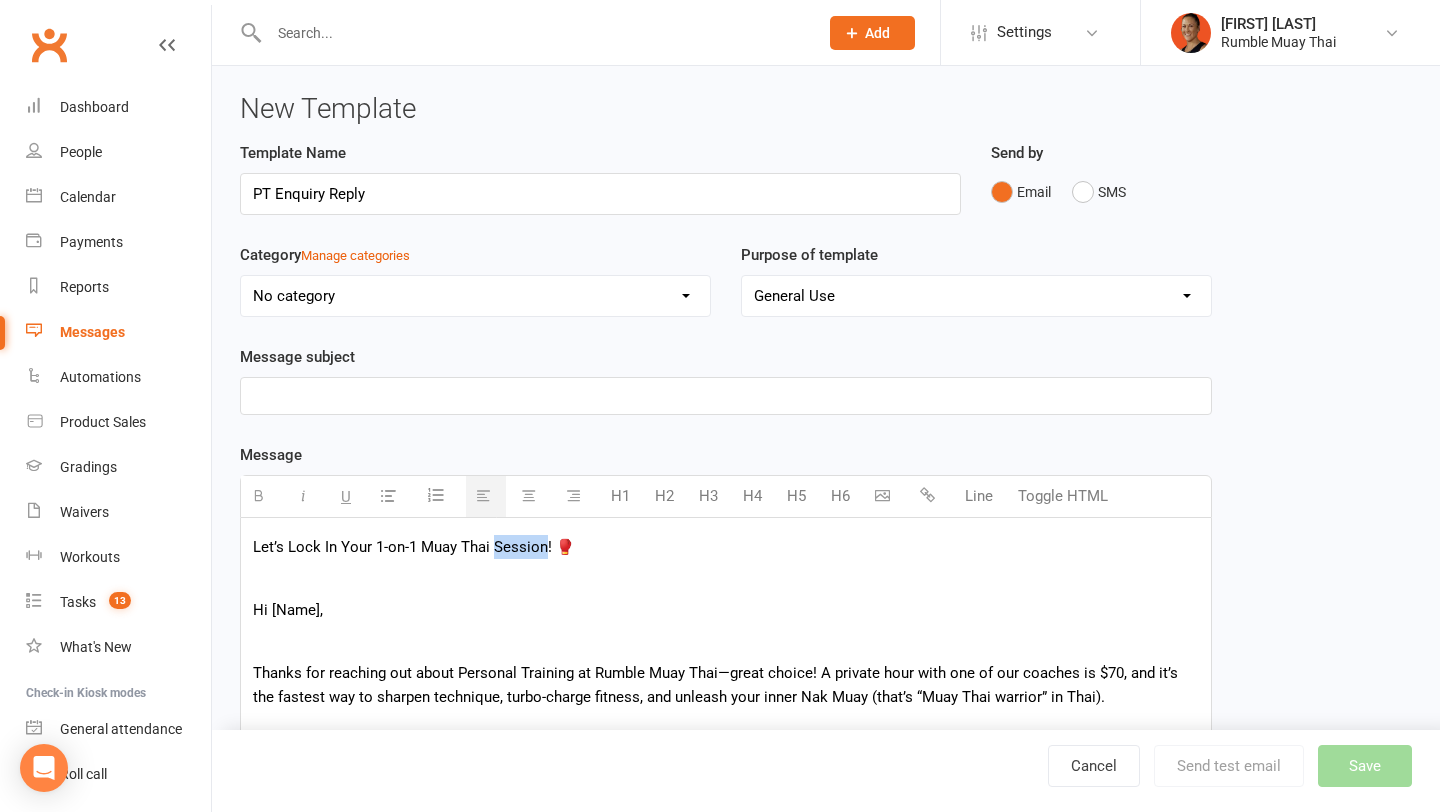 click on "Let’s Lock In Your 1-on-1 Muay Thai Session! 🥊" at bounding box center [726, 547] 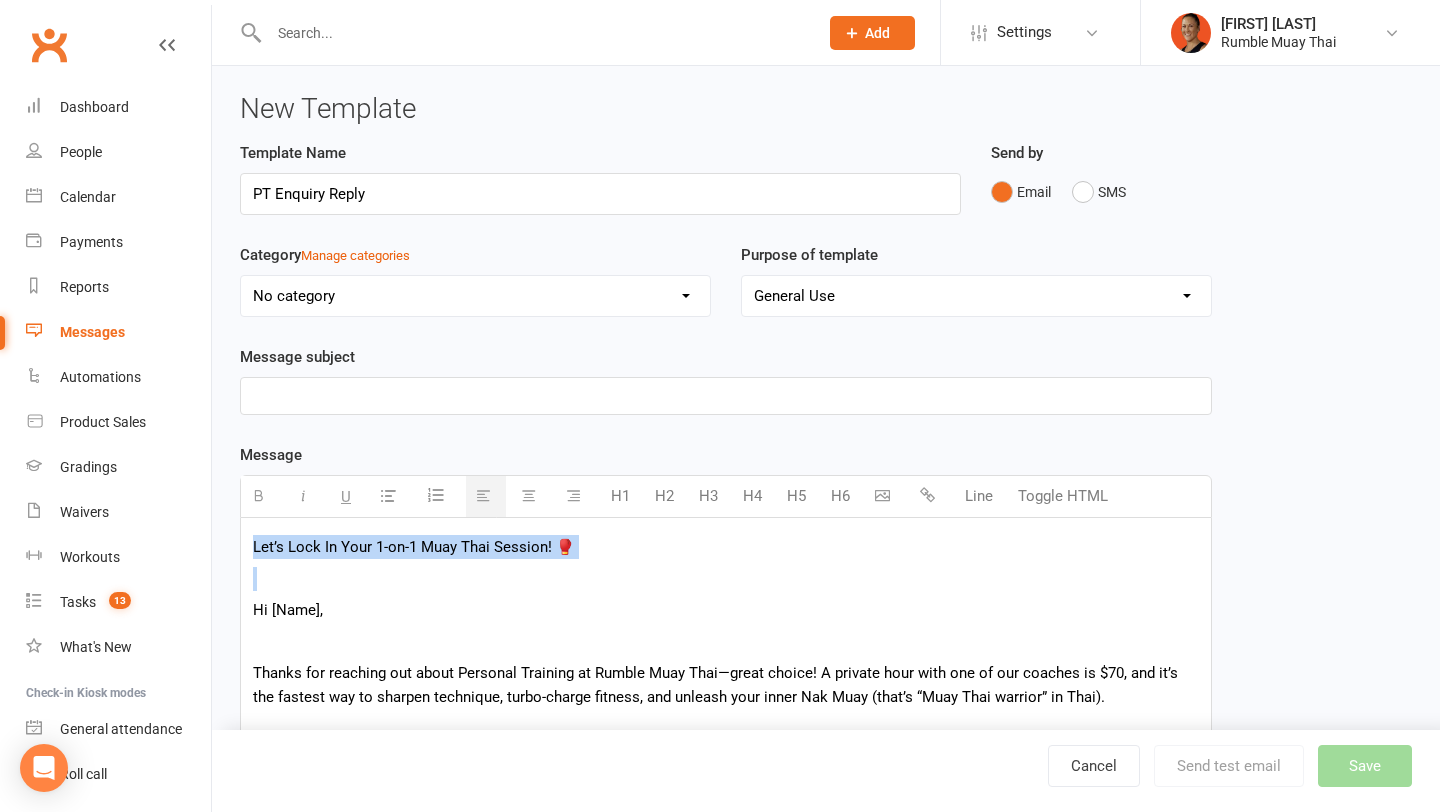 click on "Let’s Lock In Your 1-on-1 Muay Thai Session! 🥊" at bounding box center [726, 547] 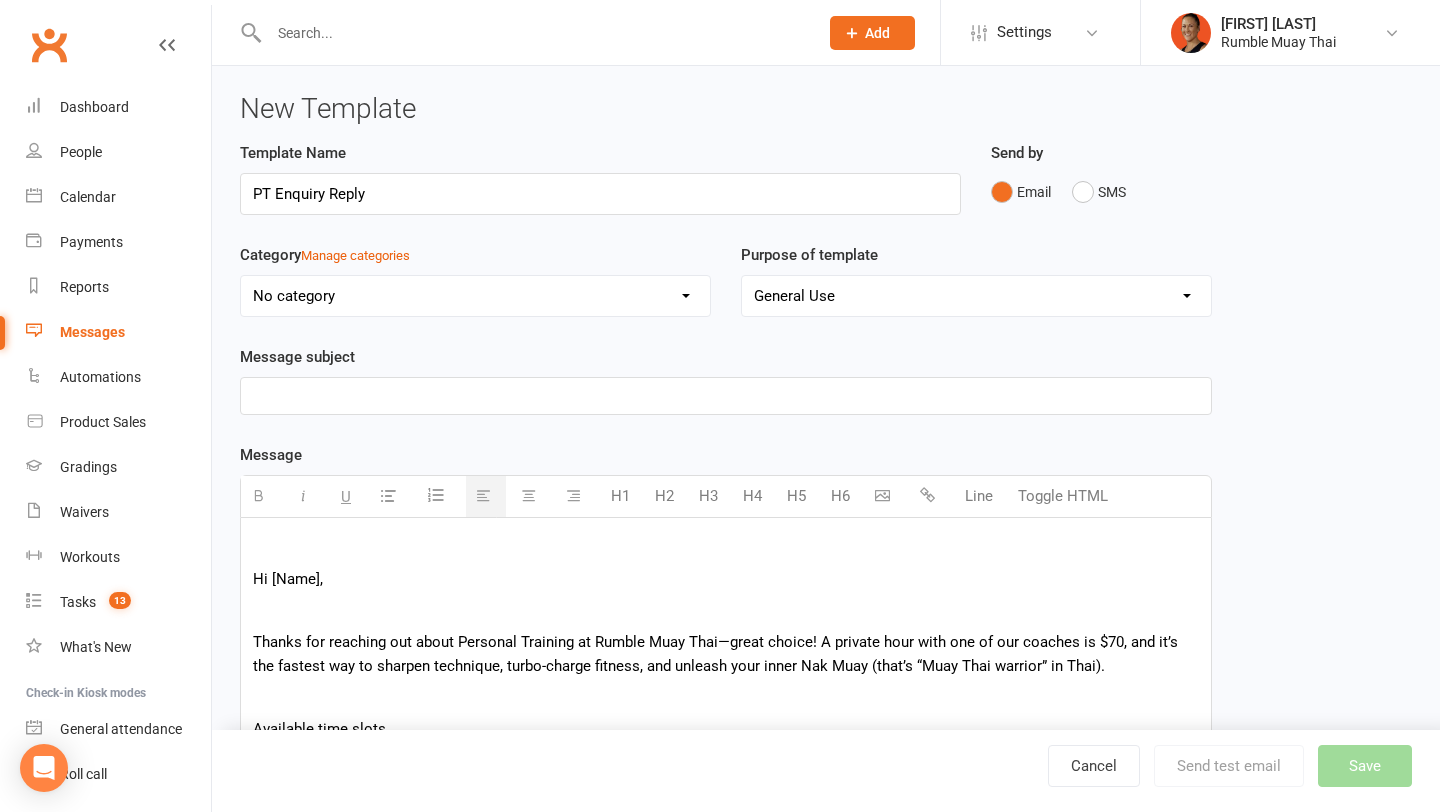 click at bounding box center [726, 396] 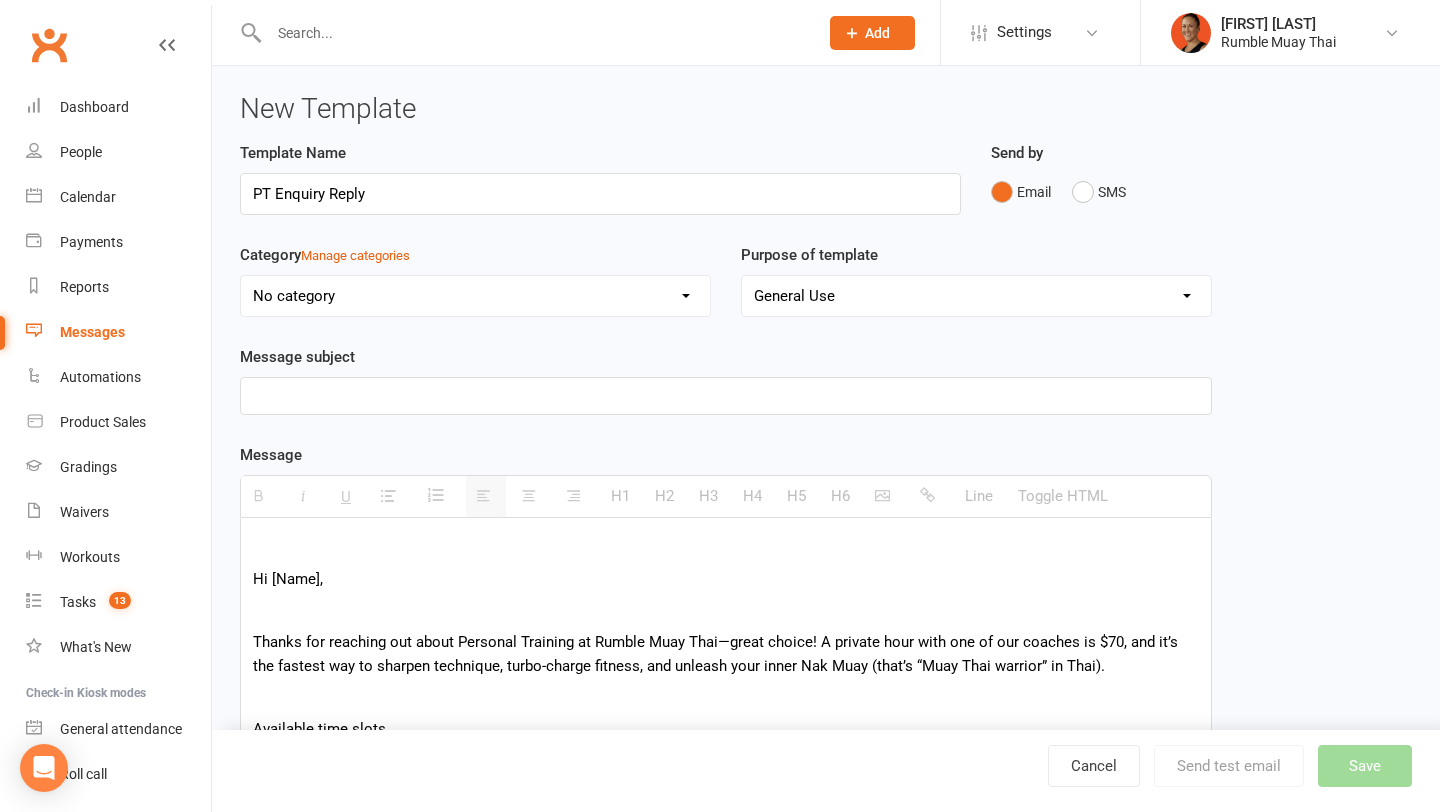 paste 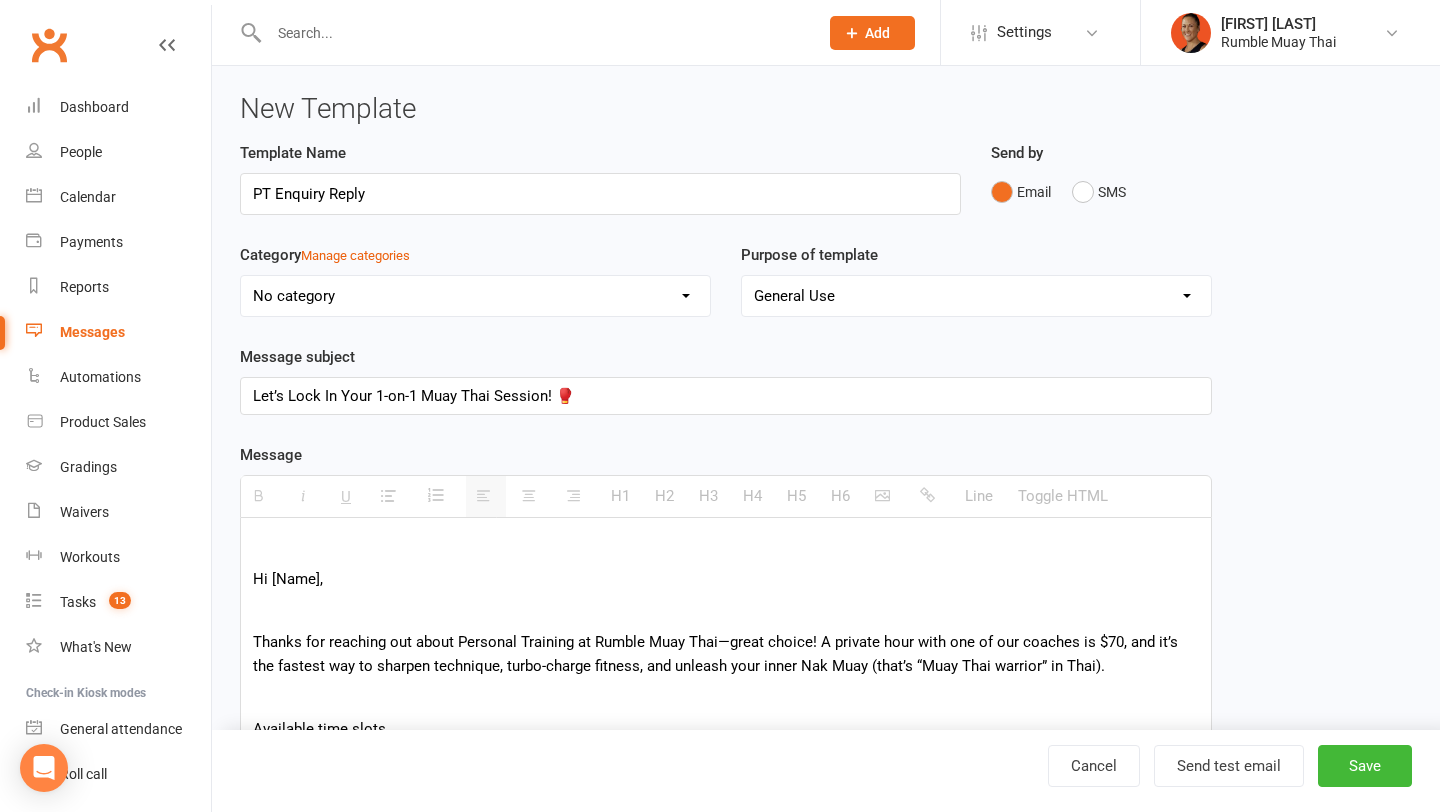 click at bounding box center [726, 610] 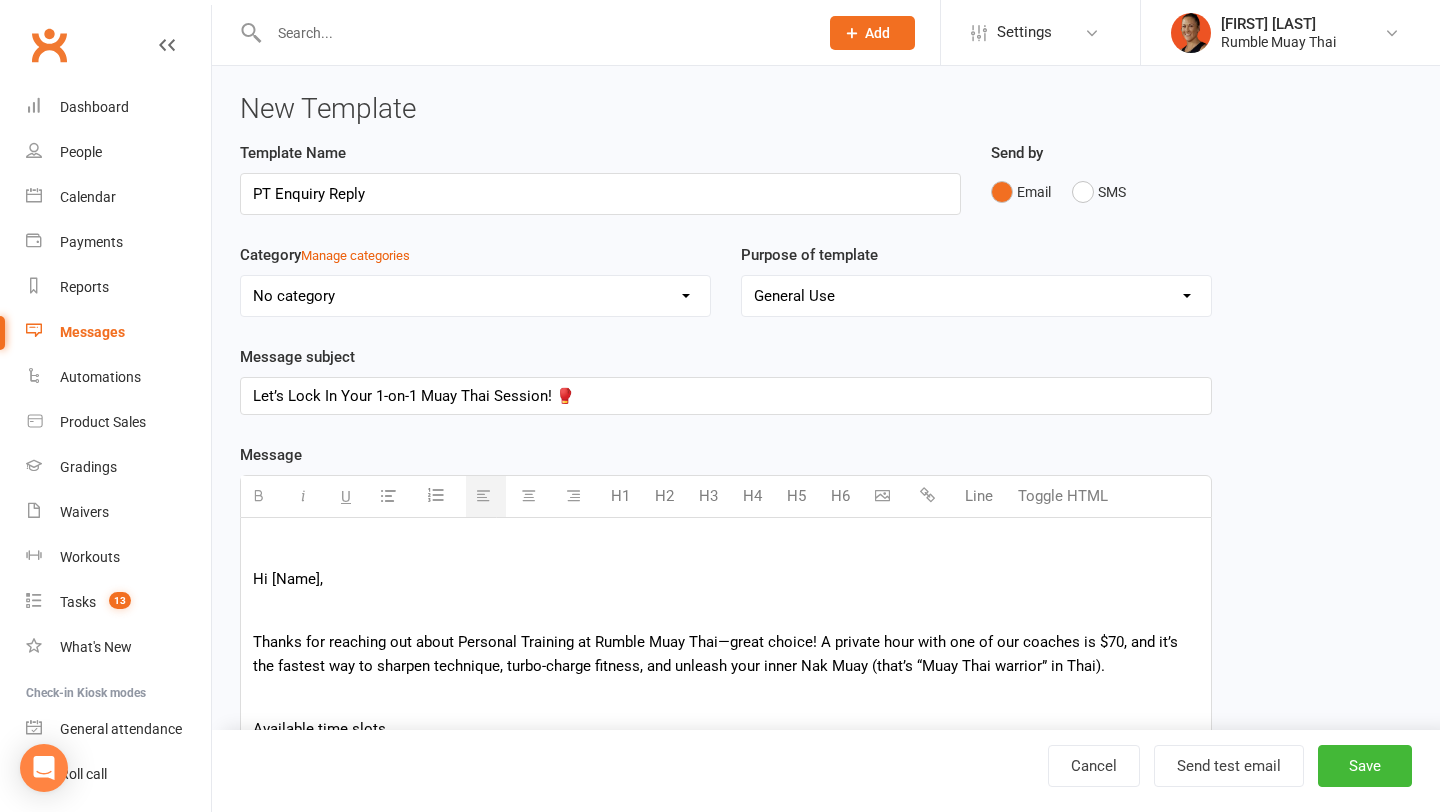 click on "Hi [Name]," at bounding box center (726, 579) 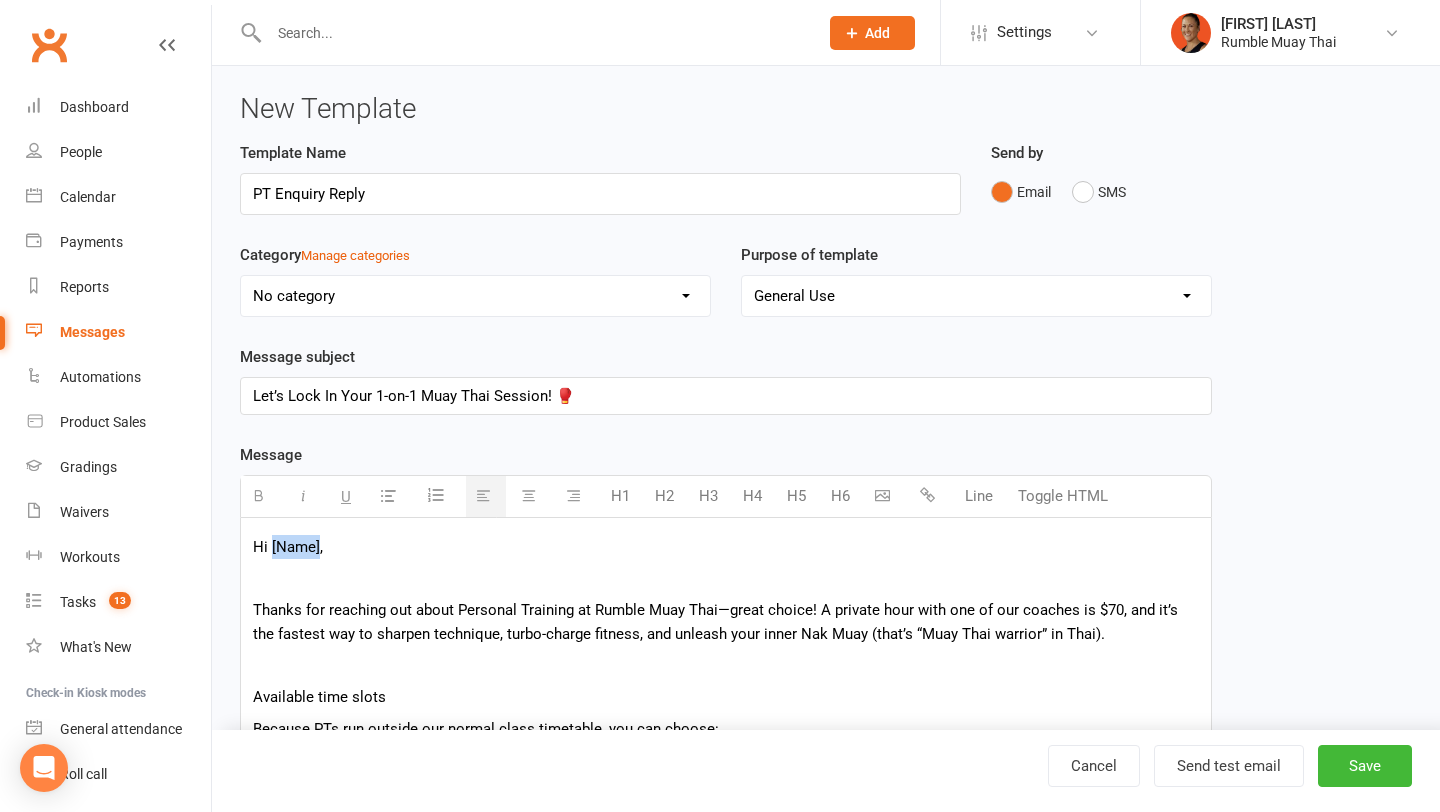 drag, startPoint x: 318, startPoint y: 547, endPoint x: 273, endPoint y: 546, distance: 45.01111 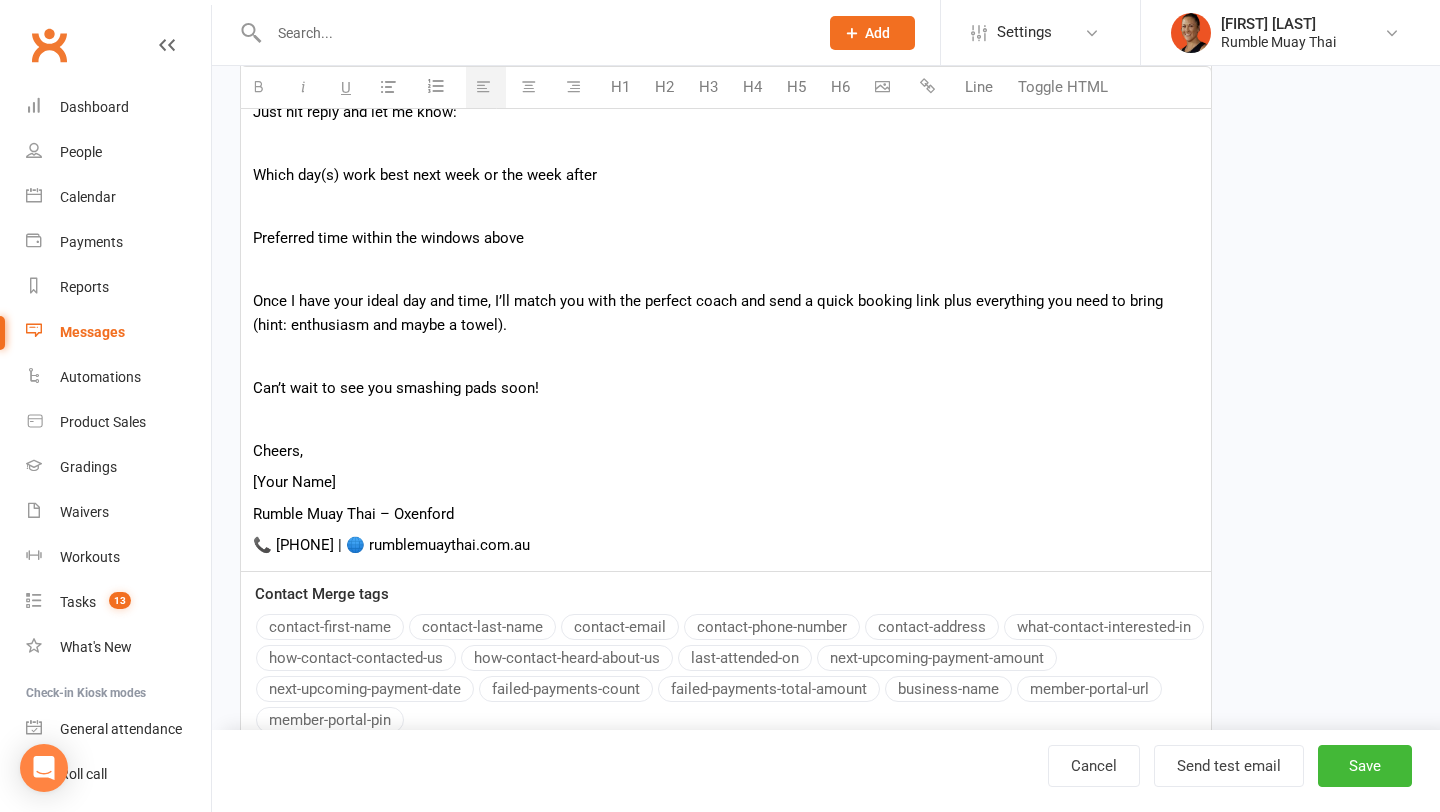 scroll, scrollTop: 811, scrollLeft: 0, axis: vertical 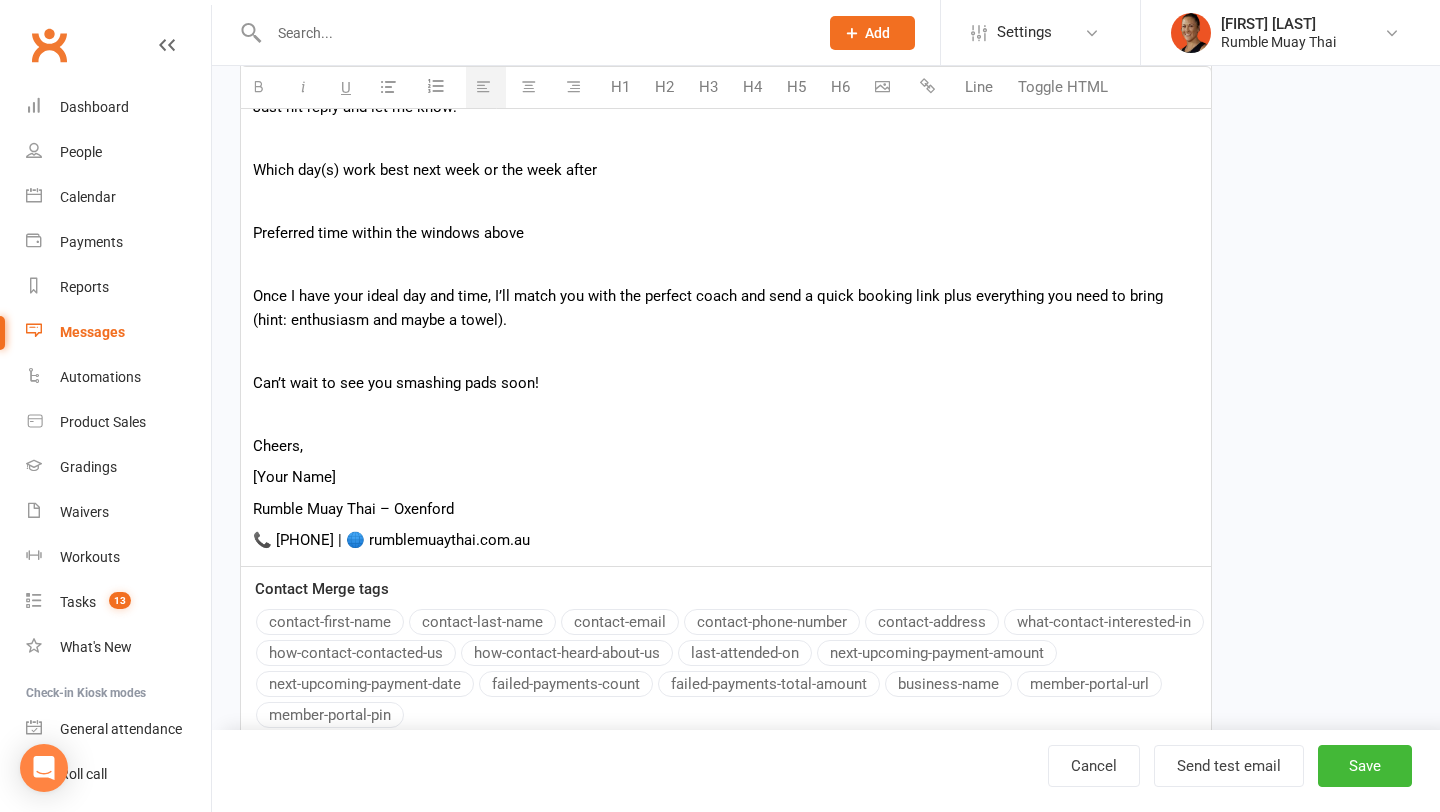 click on "contact-first-name" at bounding box center (330, 622) 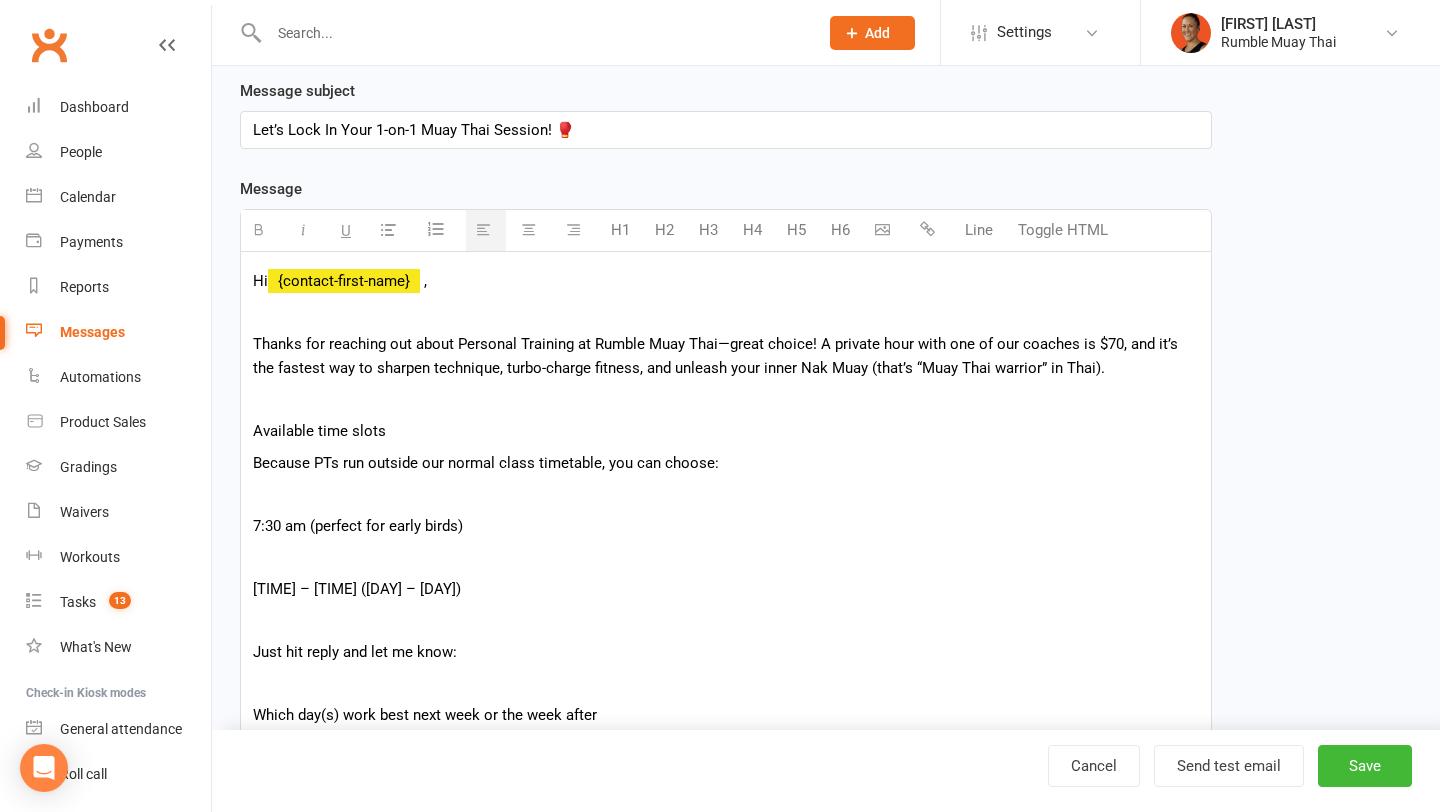 scroll, scrollTop: 267, scrollLeft: 0, axis: vertical 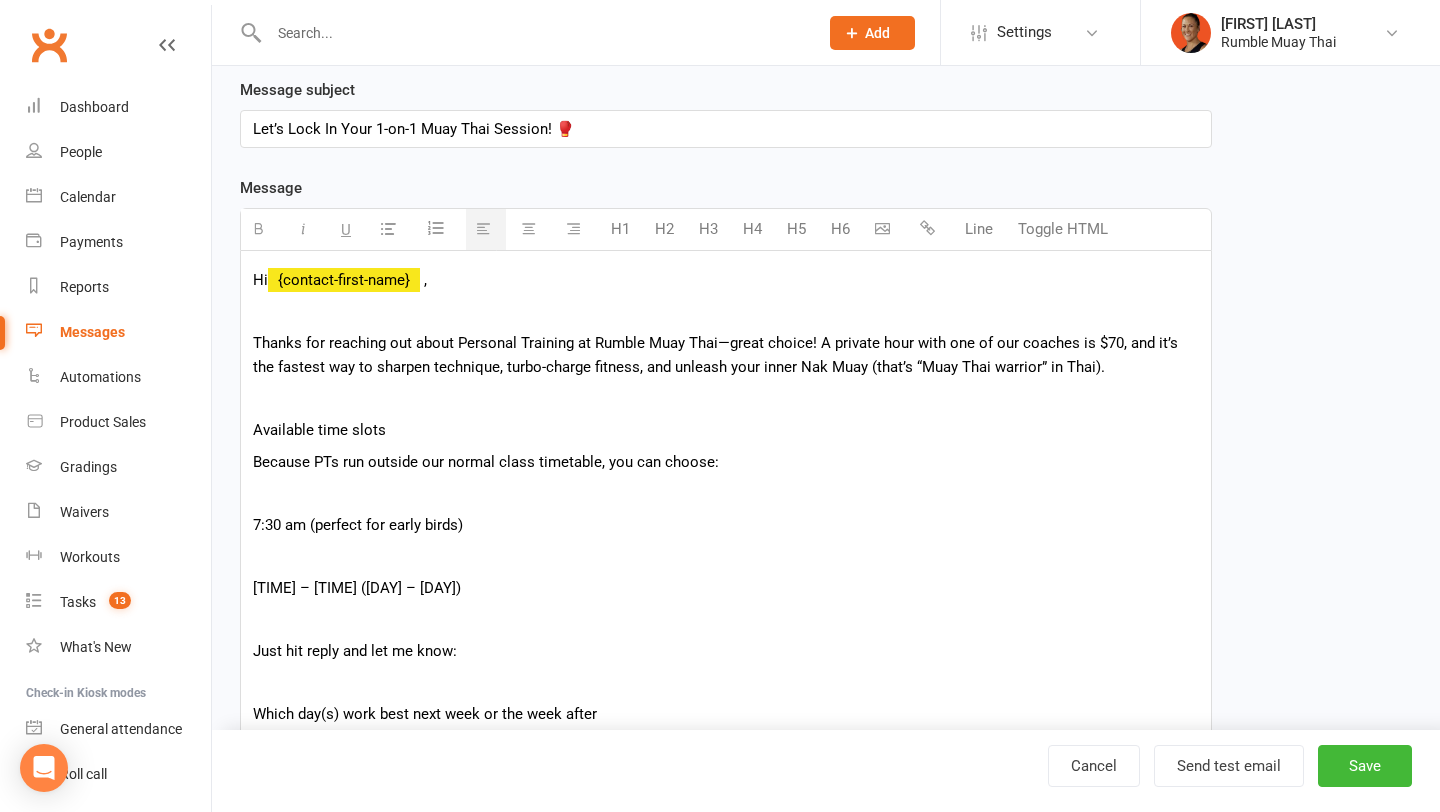 click at bounding box center [726, 312] 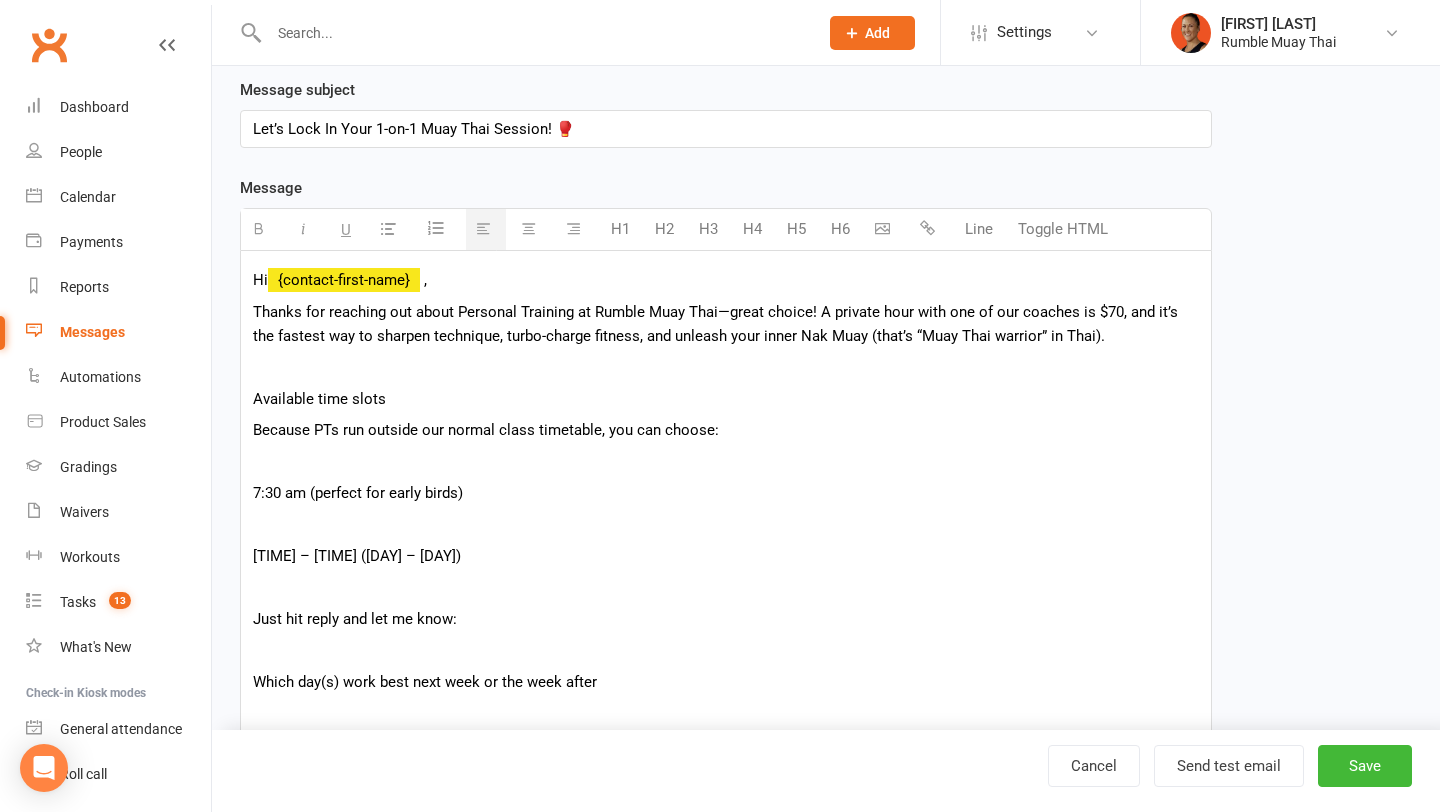 click on "Thanks for reaching out about Personal Training at Rumble Muay Thai—great choice! A private hour with one of our coaches is $70, and it’s the fastest way to sharpen technique, turbo-charge fitness, and unleash your inner Nak Muay (that’s “Muay Thai warrior” in Thai)." at bounding box center (726, 324) 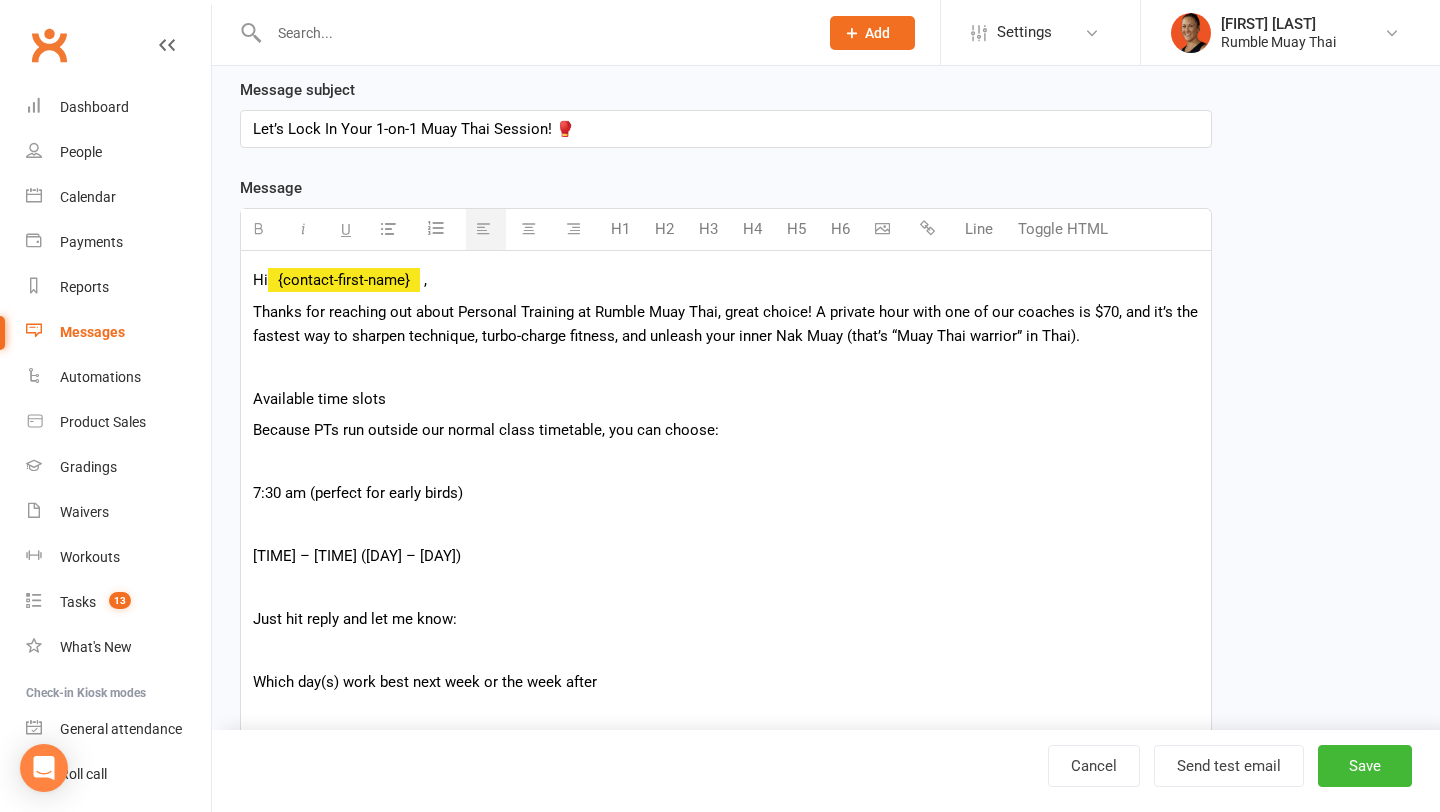 click on "Thanks for reaching out about Personal Training at Rumble Muay Thai, great choice! A private hour with one of our coaches is $70, and it’s the fastest way to sharpen technique, turbo-charge fitness, and unleash your inner Nak Muay (that’s “Muay Thai warrior” in Thai)." at bounding box center (726, 324) 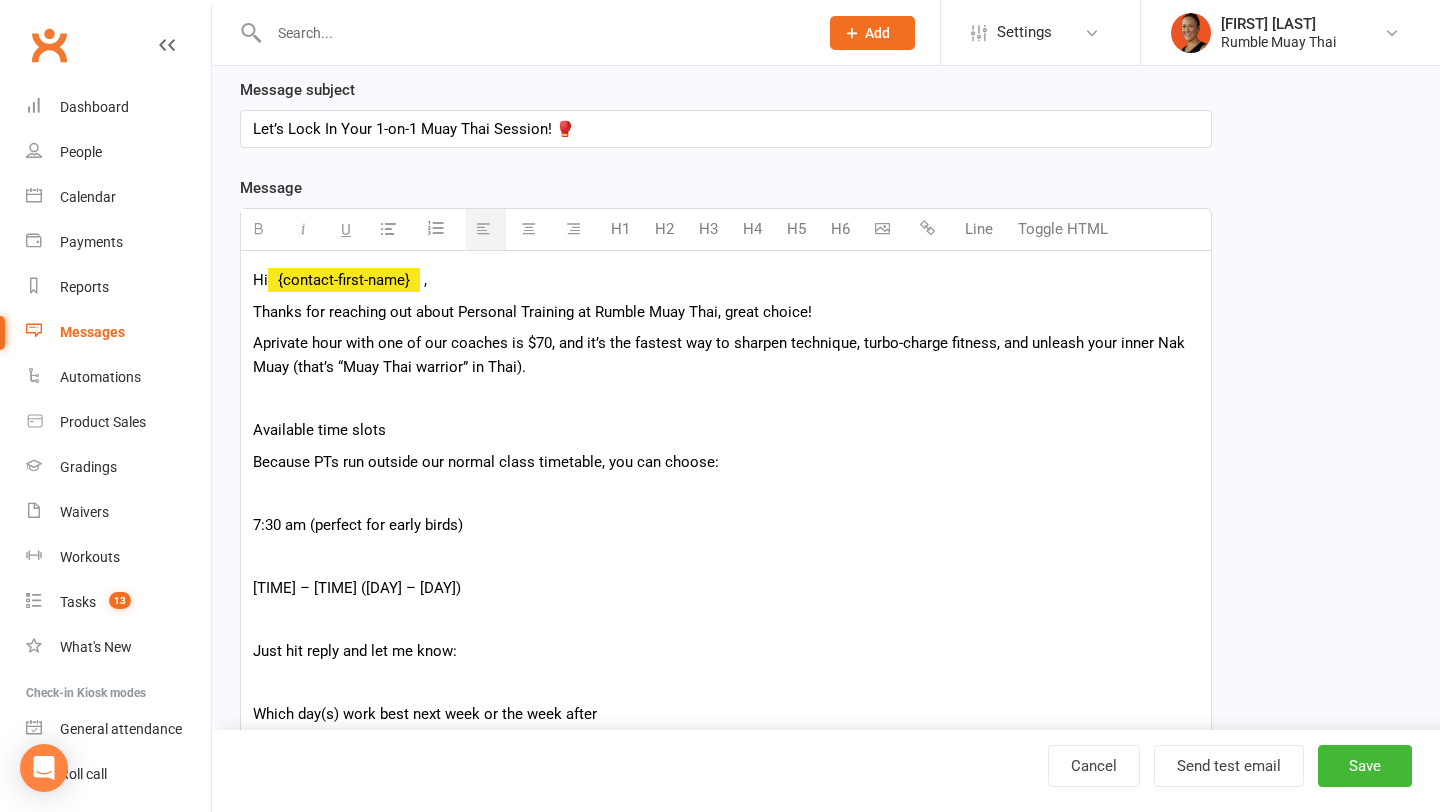 click on "private hour with one of our coaches is $70, and it’s the fastest way to sharpen technique, turbo-charge fitness, and unleash your inner Nak Muay (that’s “Muay Thai warrior” in Thai)." at bounding box center (719, 355) 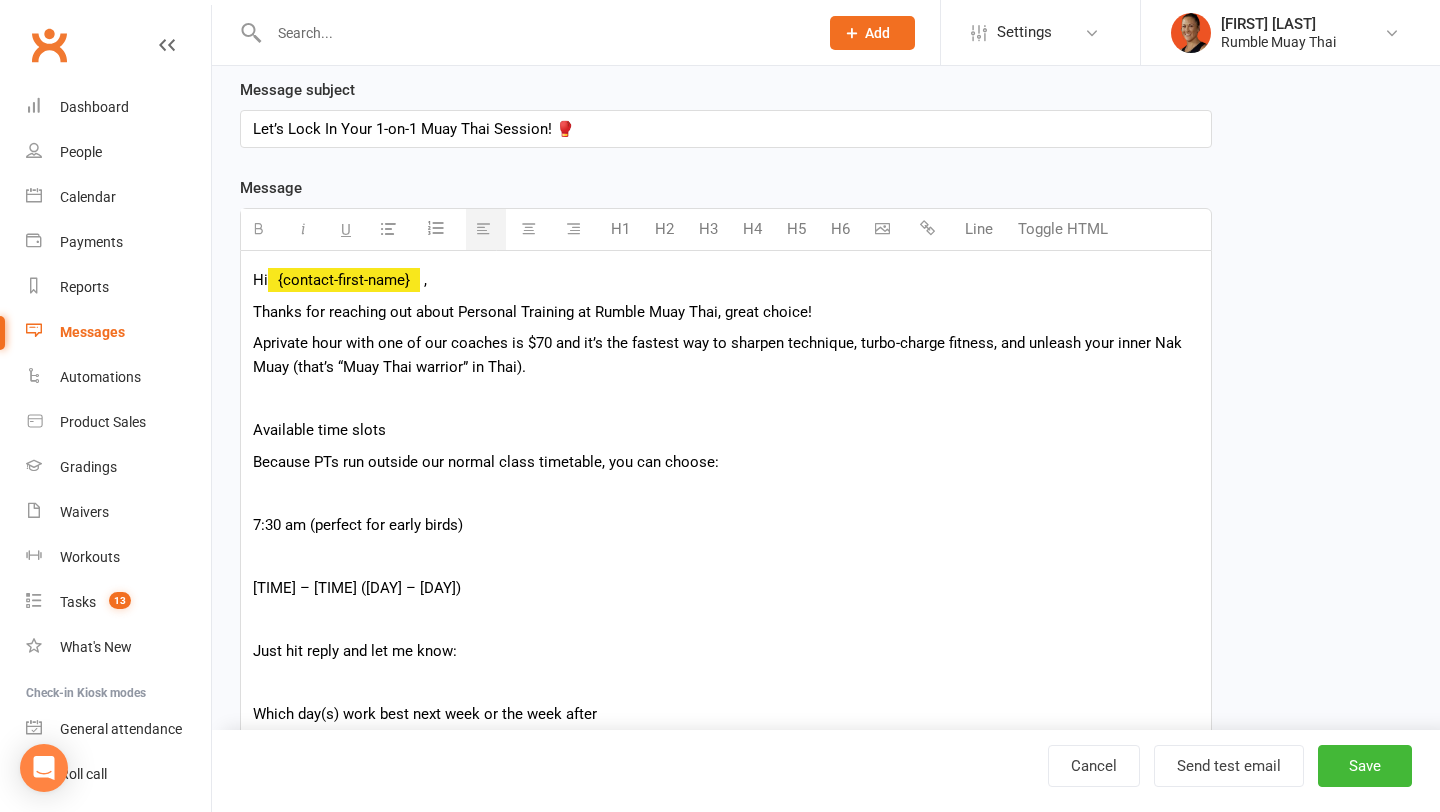 click on "private hour with one of our coaches is $70 and it’s the fastest way to sharpen technique, turbo-charge fitness, and unleash your inner Nak Muay (that’s “Muay Thai warrior” in Thai)." at bounding box center [717, 355] 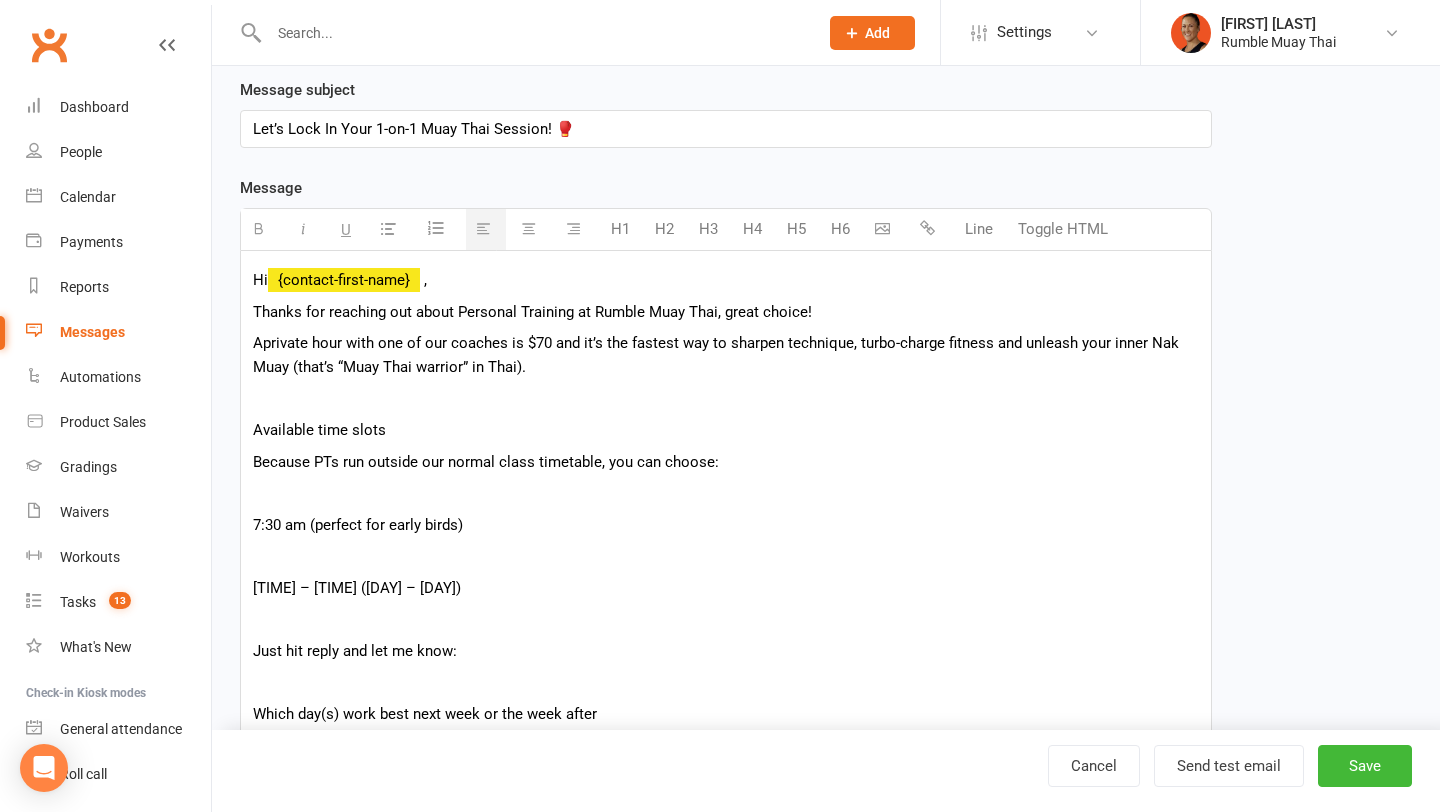click at bounding box center (726, 399) 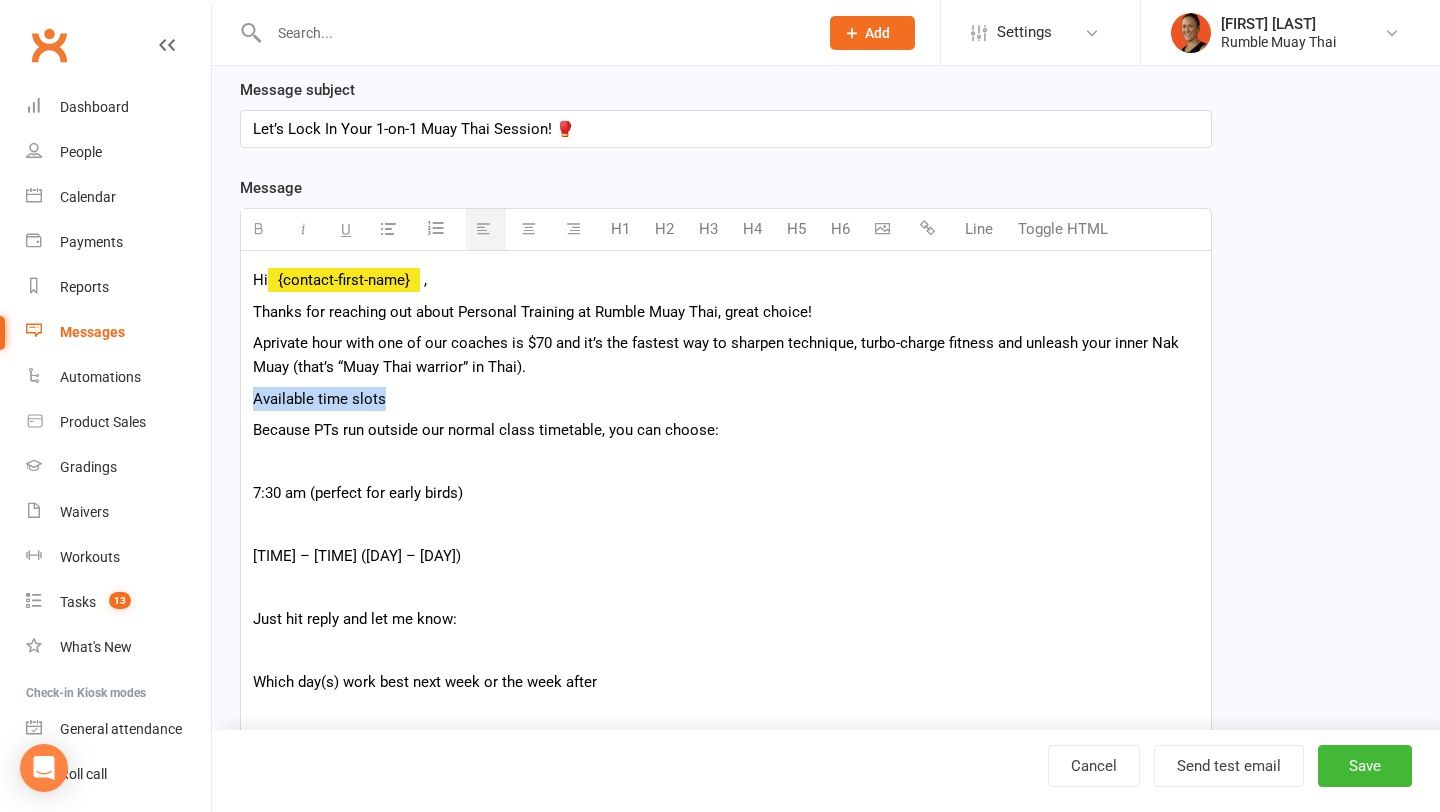 drag, startPoint x: 405, startPoint y: 407, endPoint x: 213, endPoint y: 398, distance: 192.21082 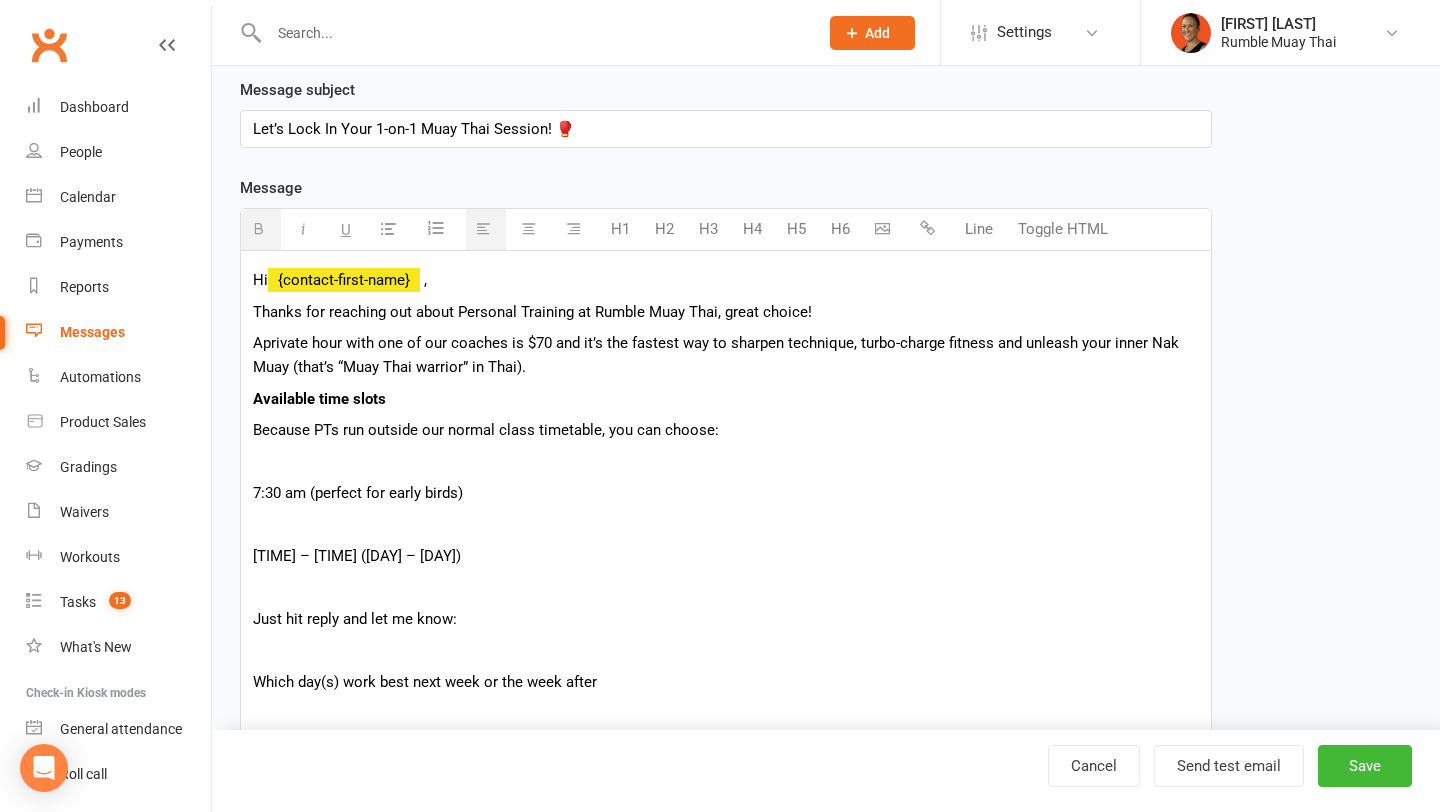 click on "Because PTs run outside our normal class timetable, you can choose:" at bounding box center [726, 430] 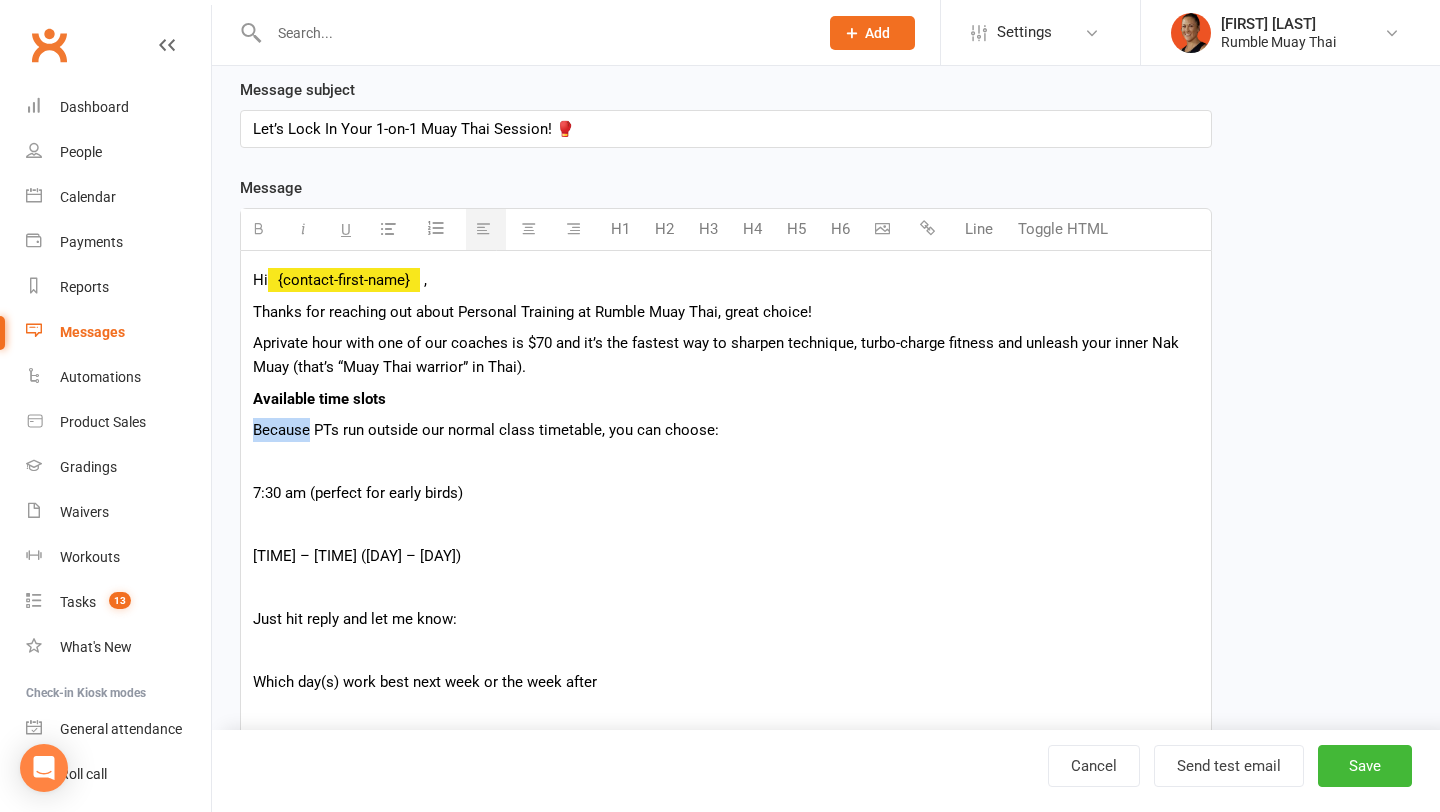 click on "Because PTs run outside our normal class timetable, you can choose:" at bounding box center (726, 430) 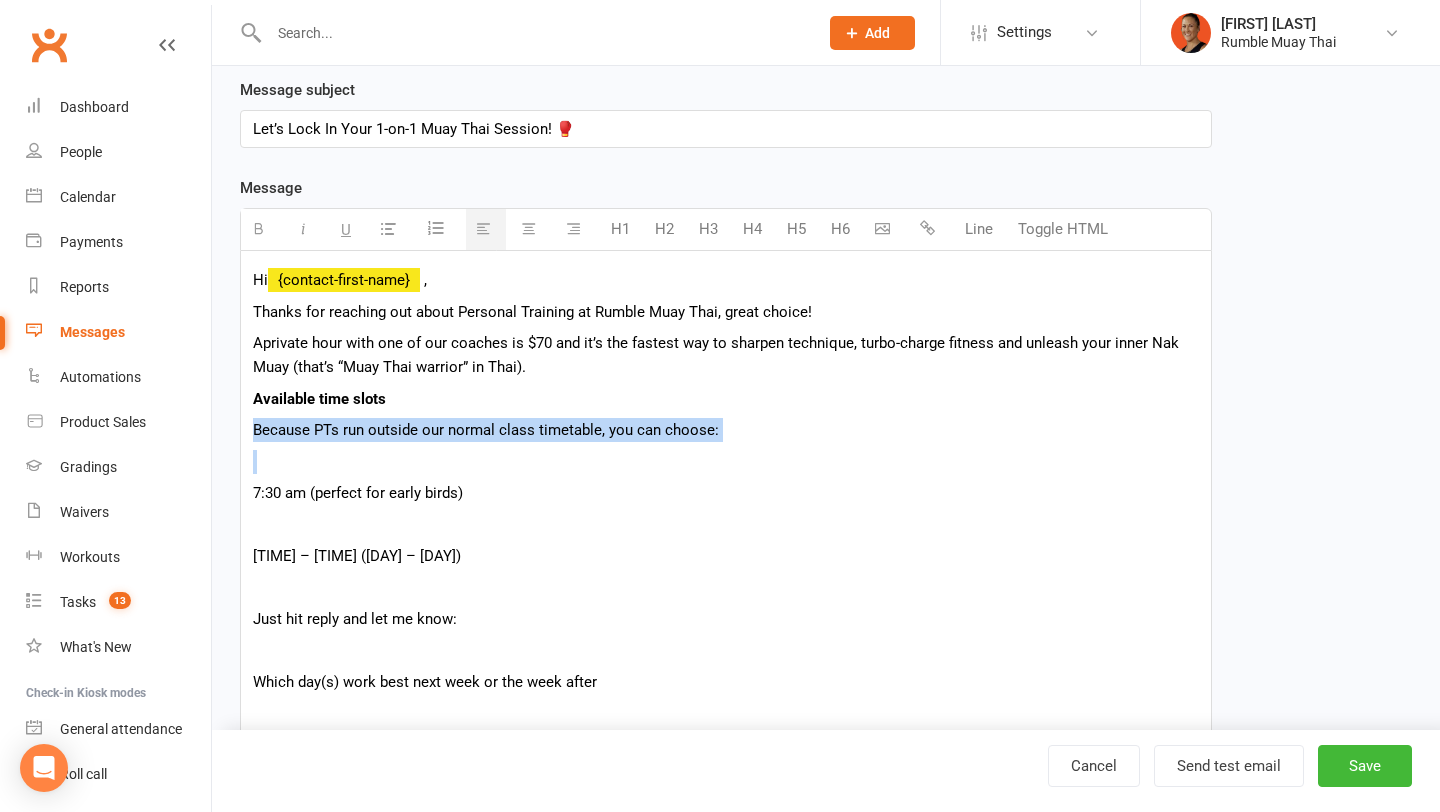 click on "Because PTs run outside our normal class timetable, you can choose:" at bounding box center (726, 430) 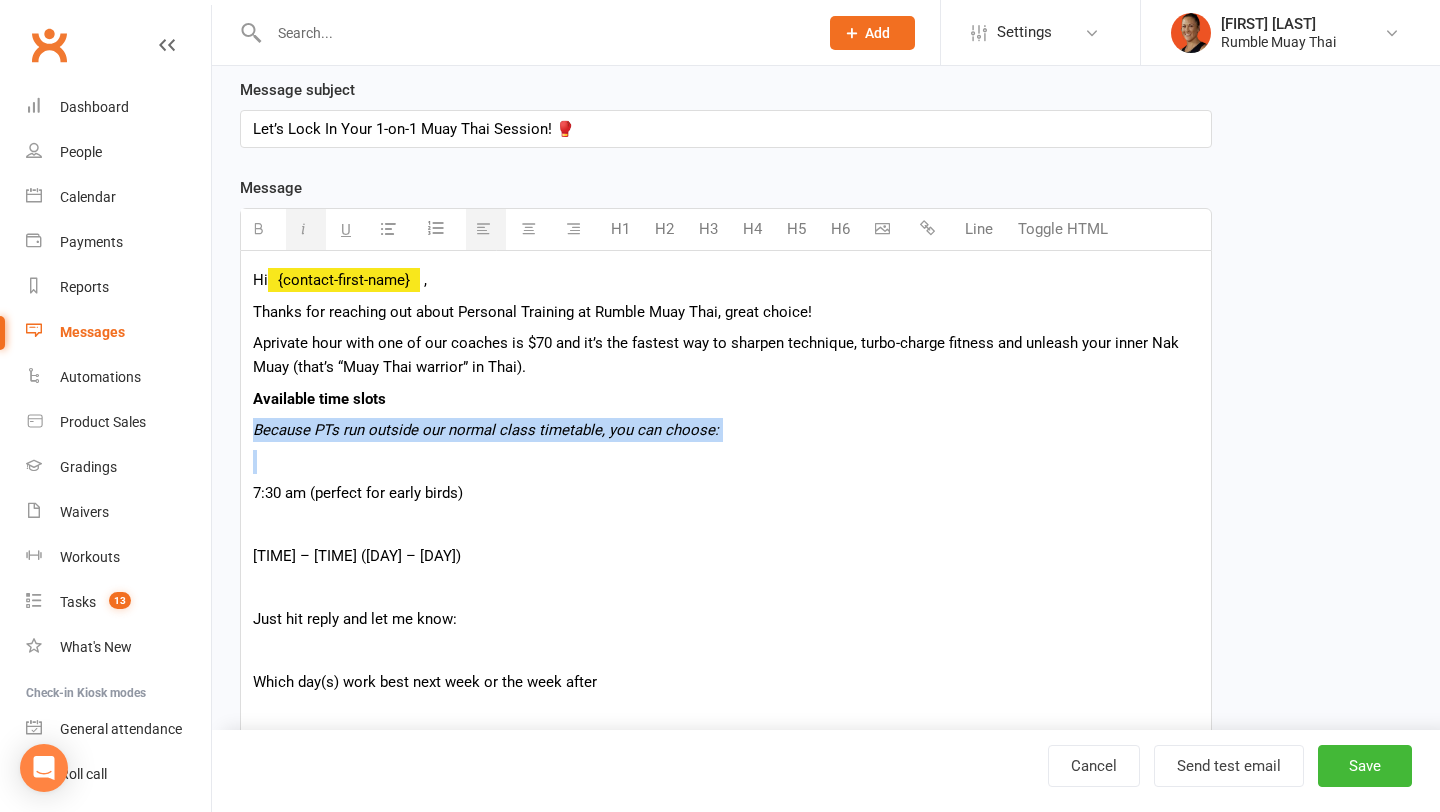 click on "Hi  {contact-first-name}   , Thanks for reaching out about Personal Training at Rumble Muay Thai, great choice!  A  private hour with one of our coaches is $70 and it’s the fastest way to sharpen technique, turbo-charge fitness and unleash your inner Nak Muay (that’s “Muay Thai warrior” in Thai). Available time slots Because PTs run outside our normal class timetable, you can choose: 7:30 am (perfect for early birds) 10:30 am – 2:30 pm (Monday – Friday) Just hit reply and let me know: Which day(s) work best next week or the week after Preferred time within the windows above Once I have your ideal day and time, I’ll match you with the perfect coach and send a quick booking link plus everything you need to bring (hint: enthusiasm and maybe a towel). Can’t wait to see you smashing pads soon! Cheers, [Your Name] Rumble Muay Thai – Oxenford 📞 07 5559 xxxx | 🌐 rumblemuaythai.com.au" at bounding box center (726, 665) 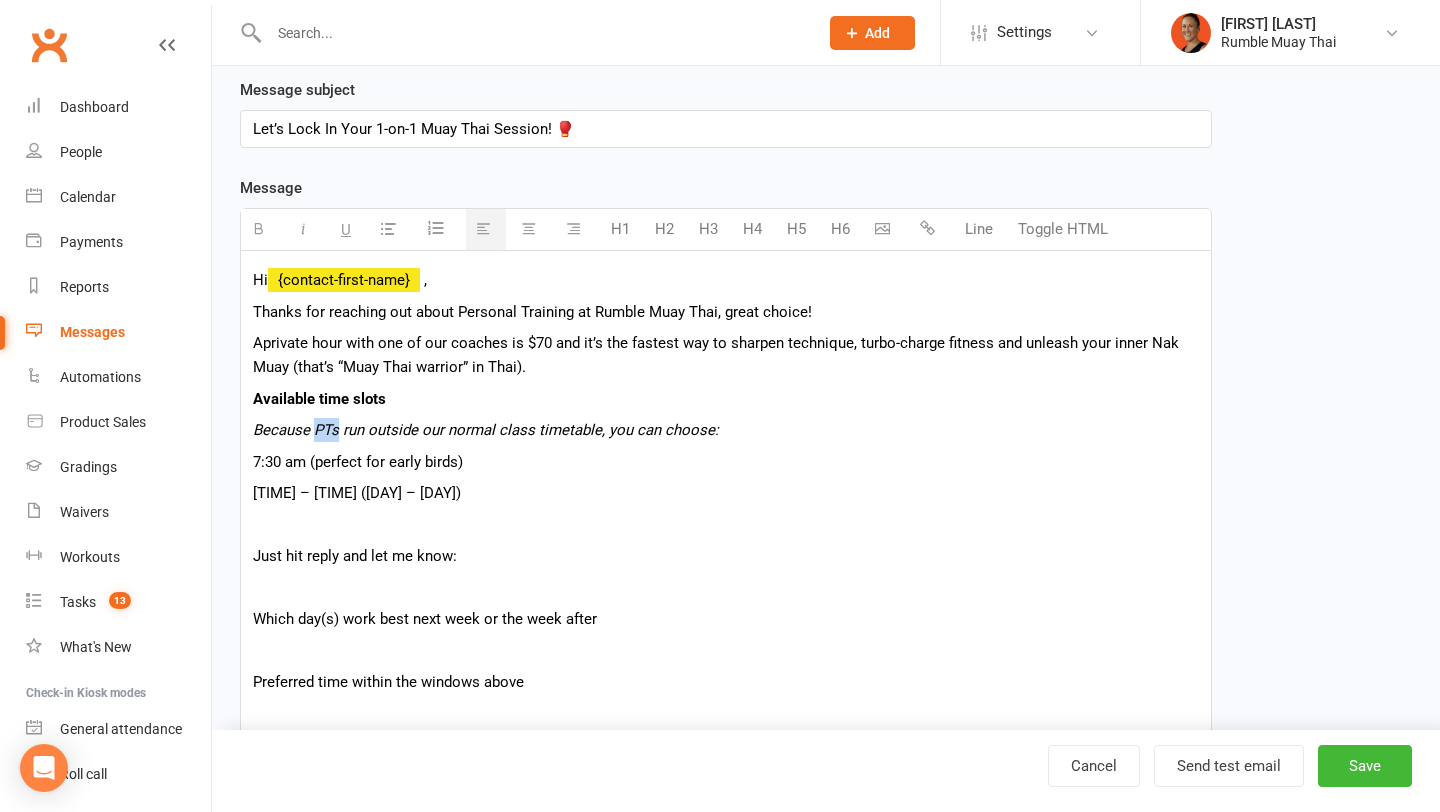 drag, startPoint x: 340, startPoint y: 427, endPoint x: 315, endPoint y: 420, distance: 25.96151 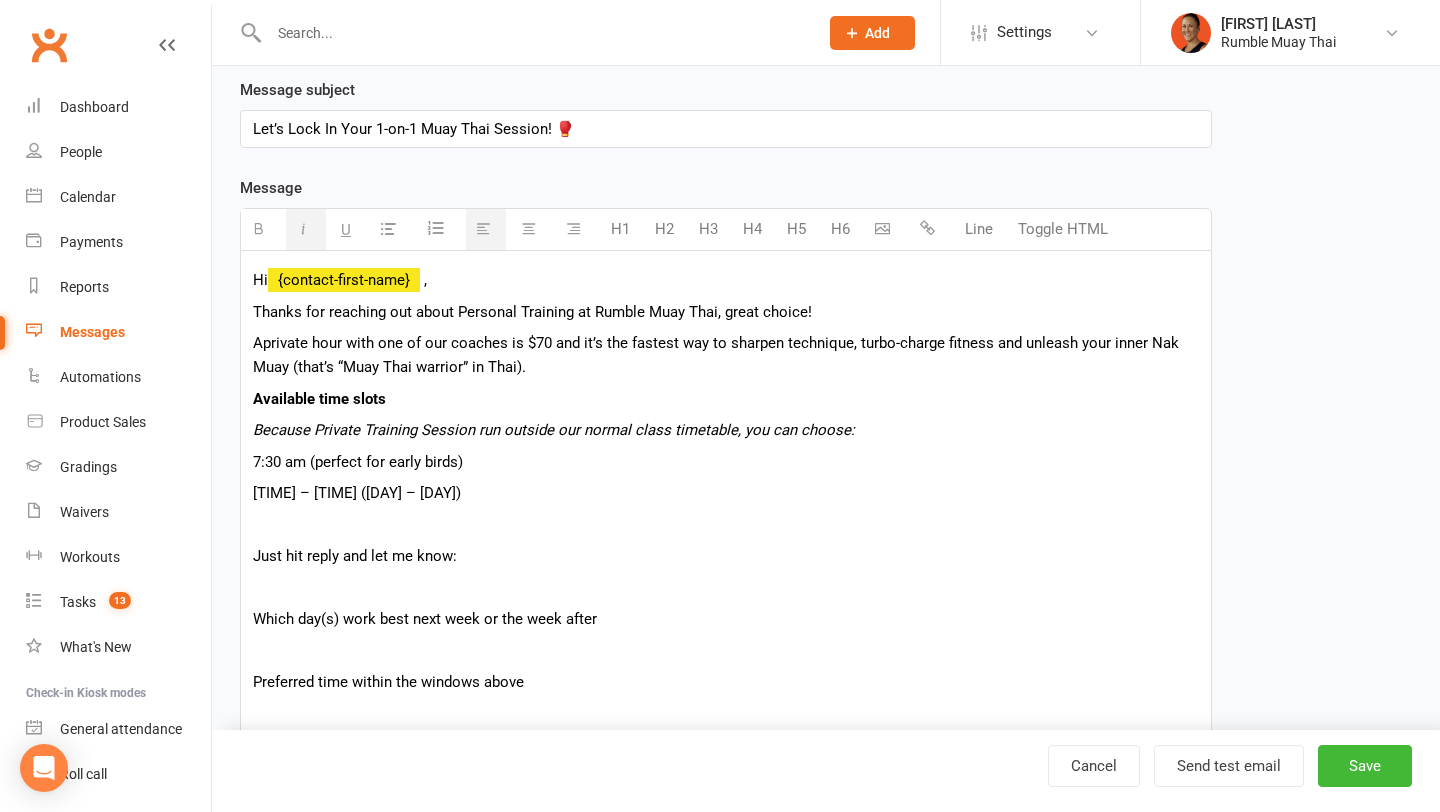 click on "Because Private Training Session run outside our normal class timetable, you can choose:" at bounding box center (554, 430) 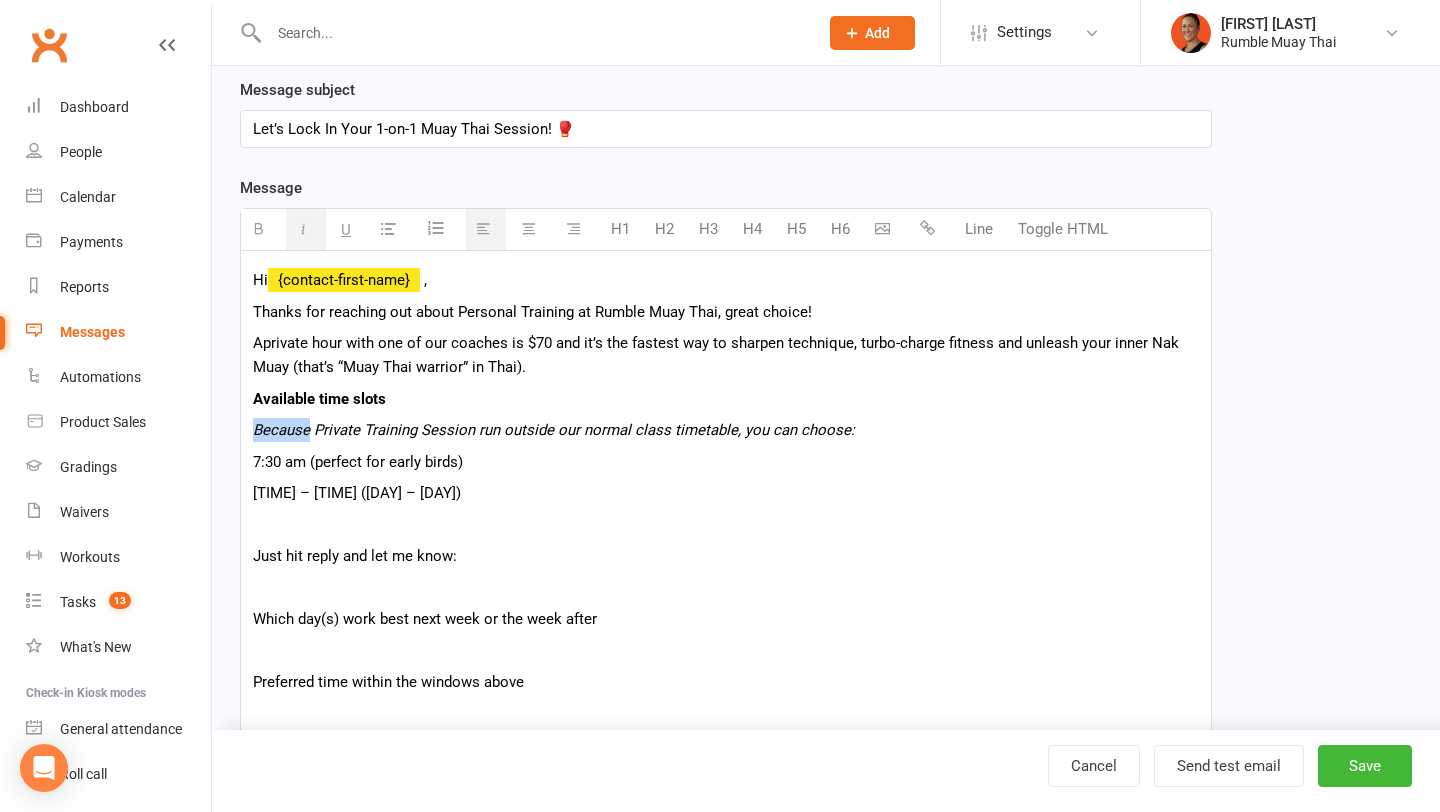 click on "Because Private Training Session run outside our normal class timetable, you can choose:" at bounding box center (554, 430) 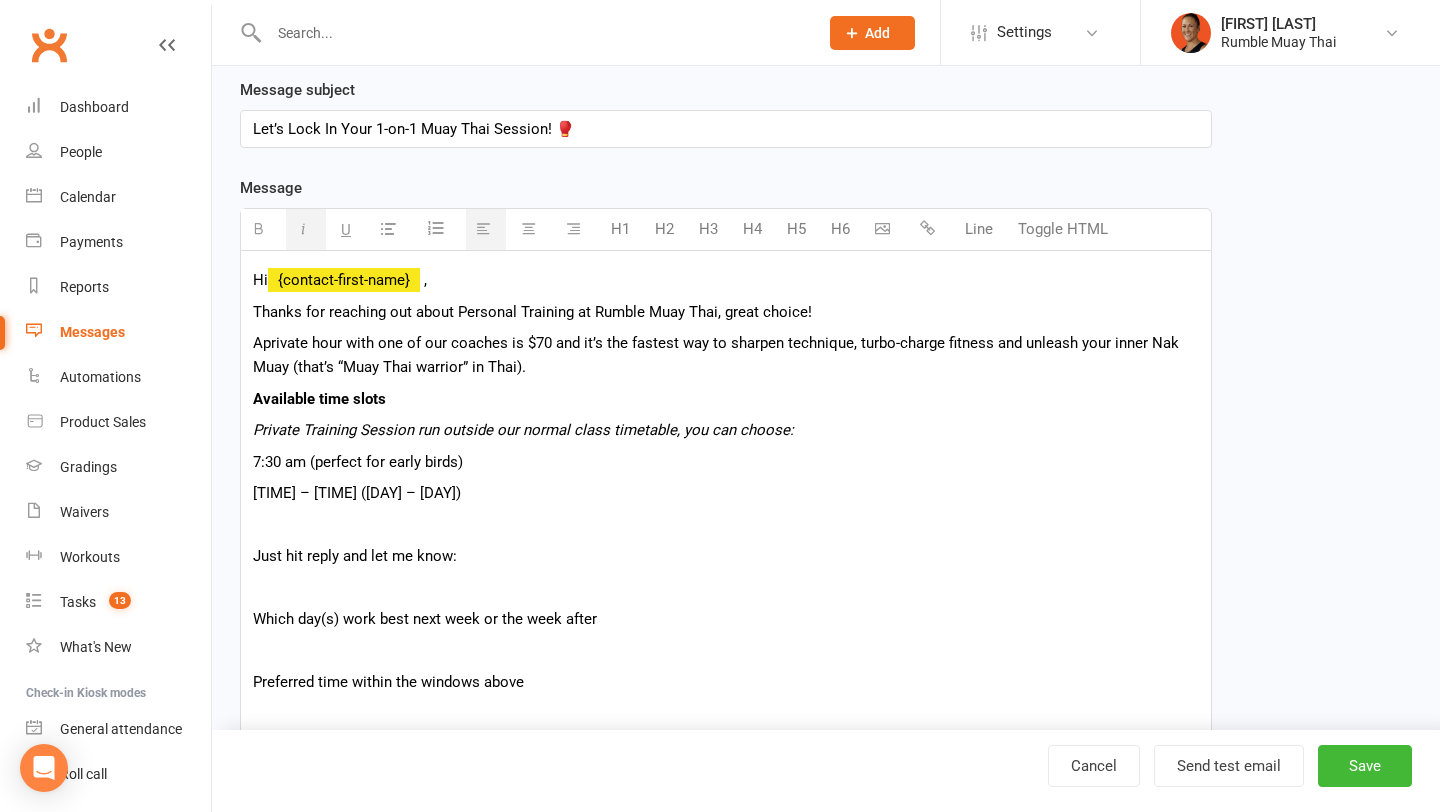 click on "Private Training Session run outside our normal class timetable, you can choose:" at bounding box center [523, 430] 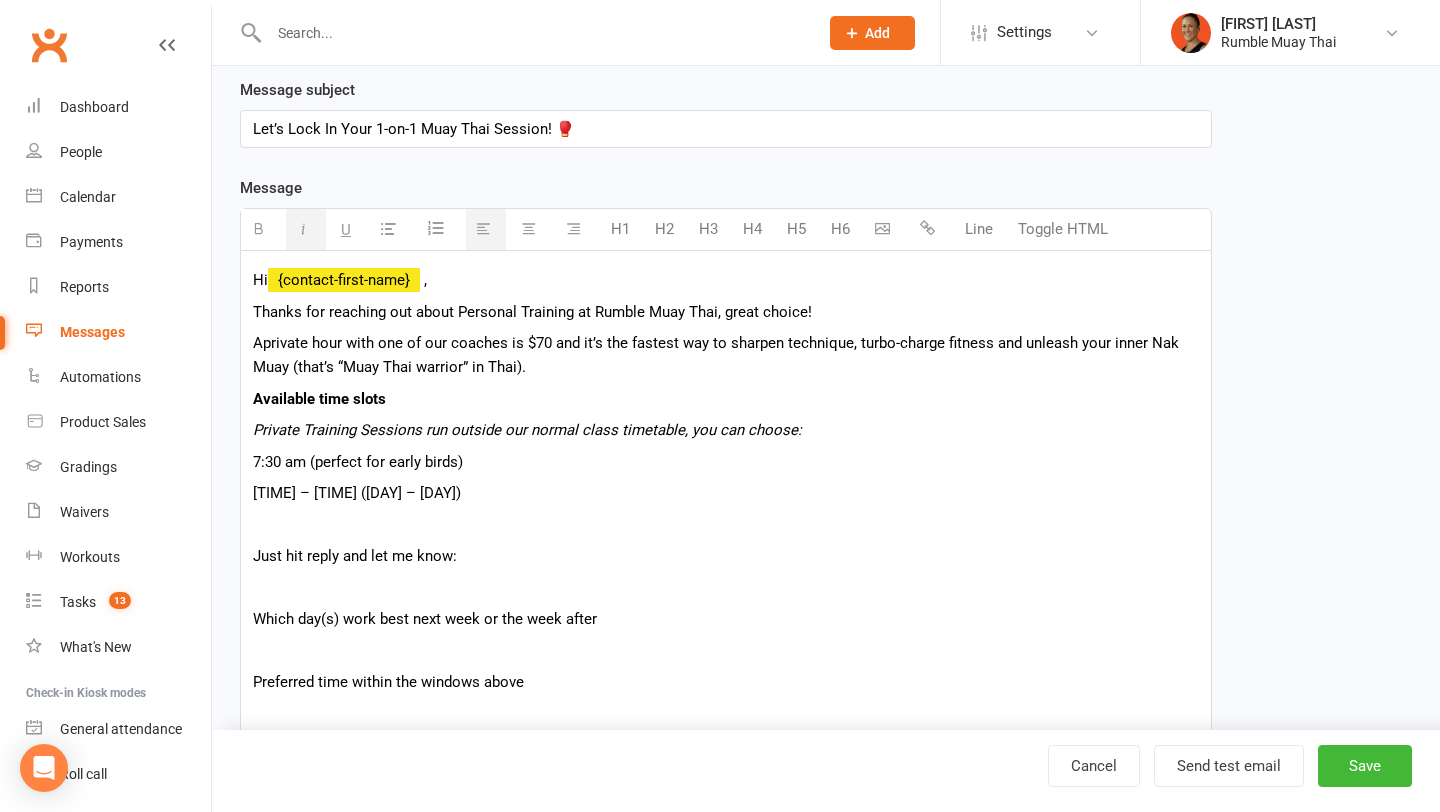 click on "Private Training Sessions run outside our normal class timetable, you can choose:" at bounding box center (527, 430) 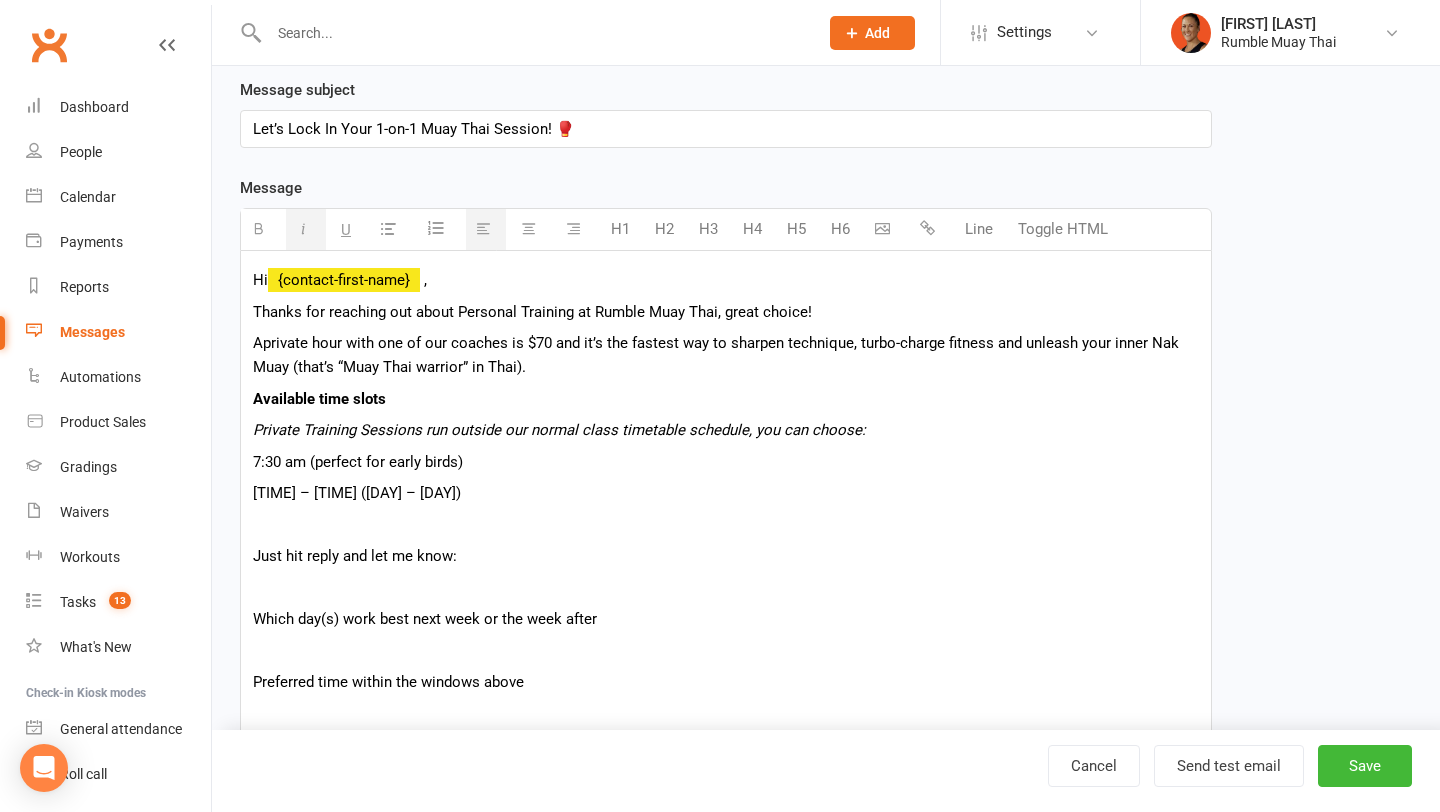 click on "Private Training Sessions run outside our normal class timetable schedule, you can choose:" at bounding box center (559, 430) 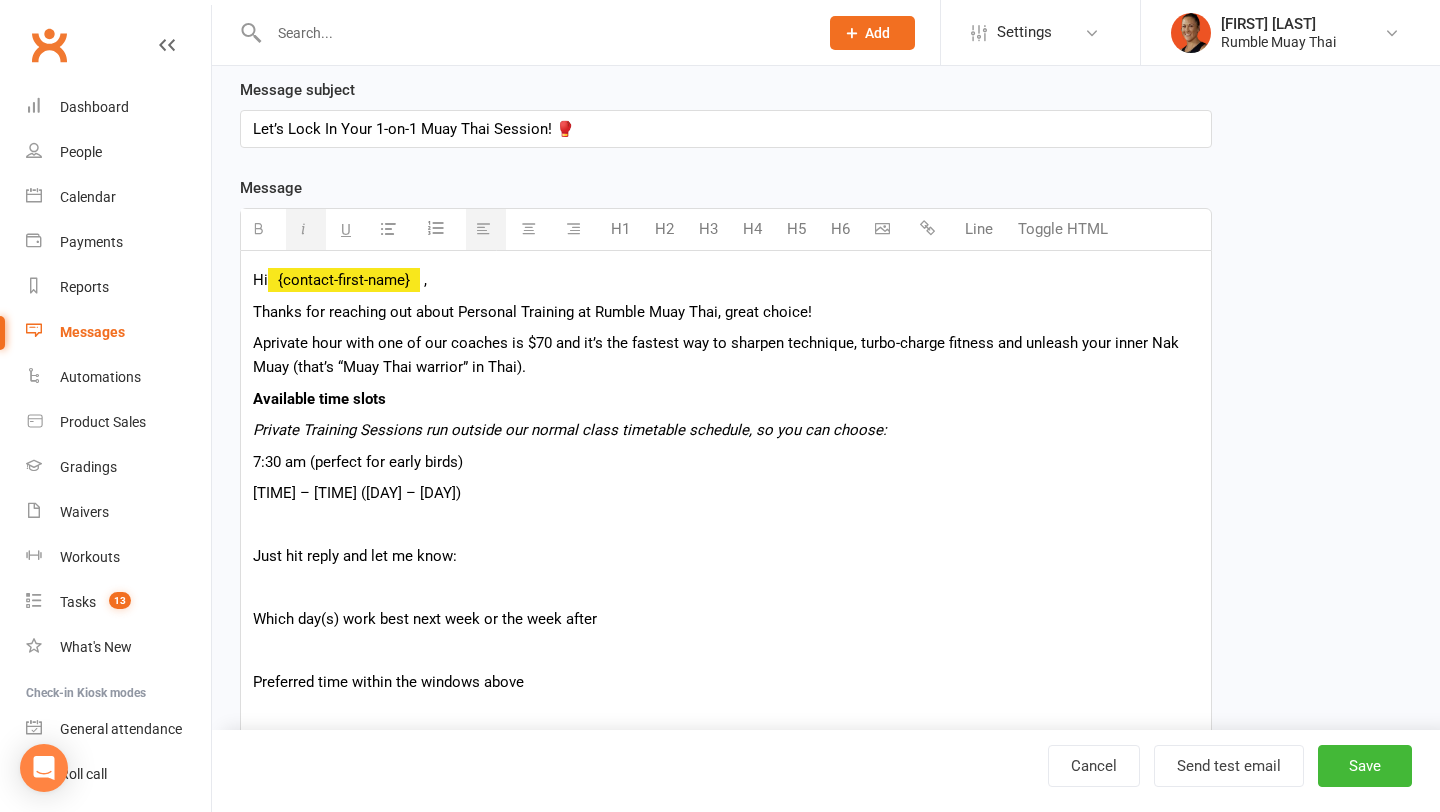 click on "7:30 am (perfect for early birds)" at bounding box center [726, 462] 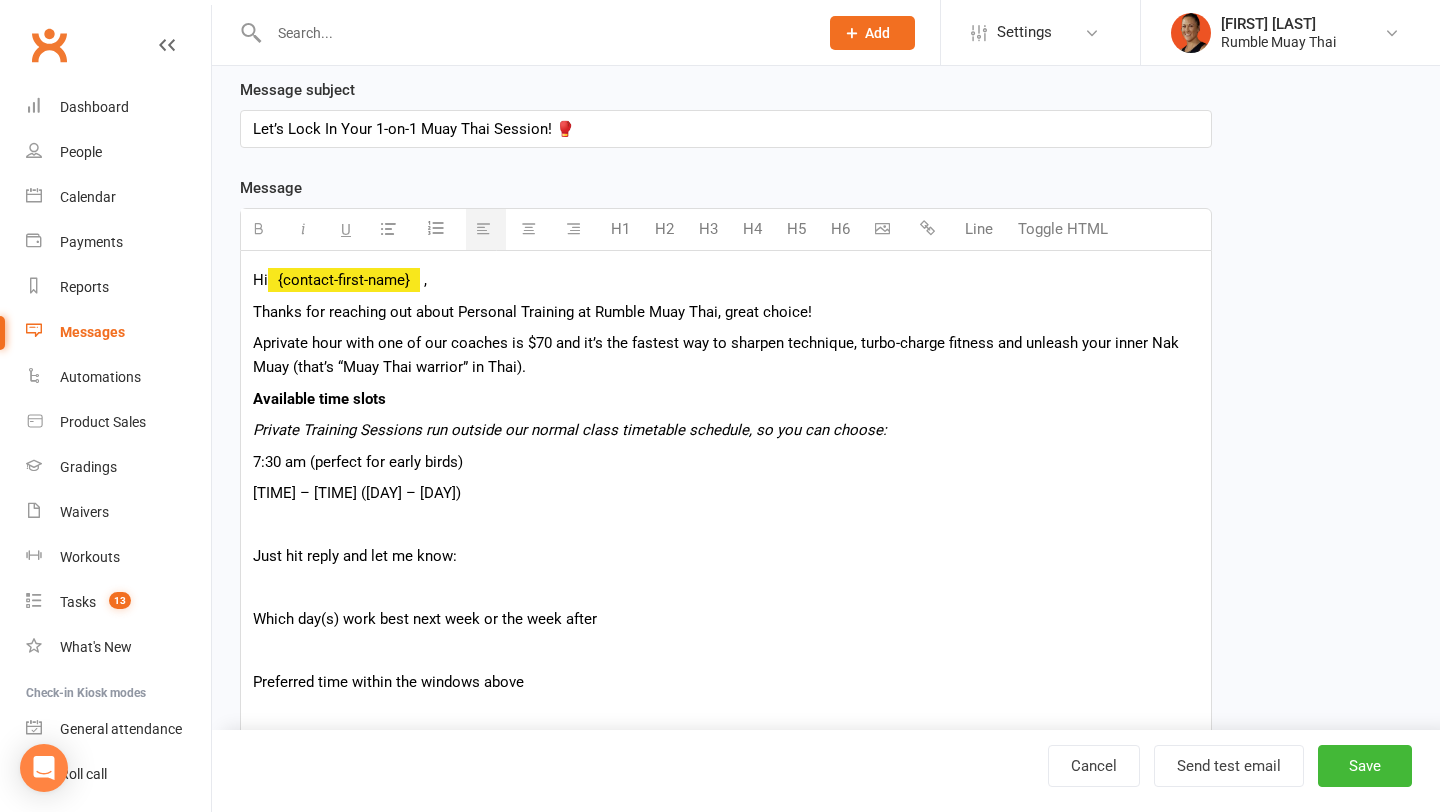 click at bounding box center (388, 228) 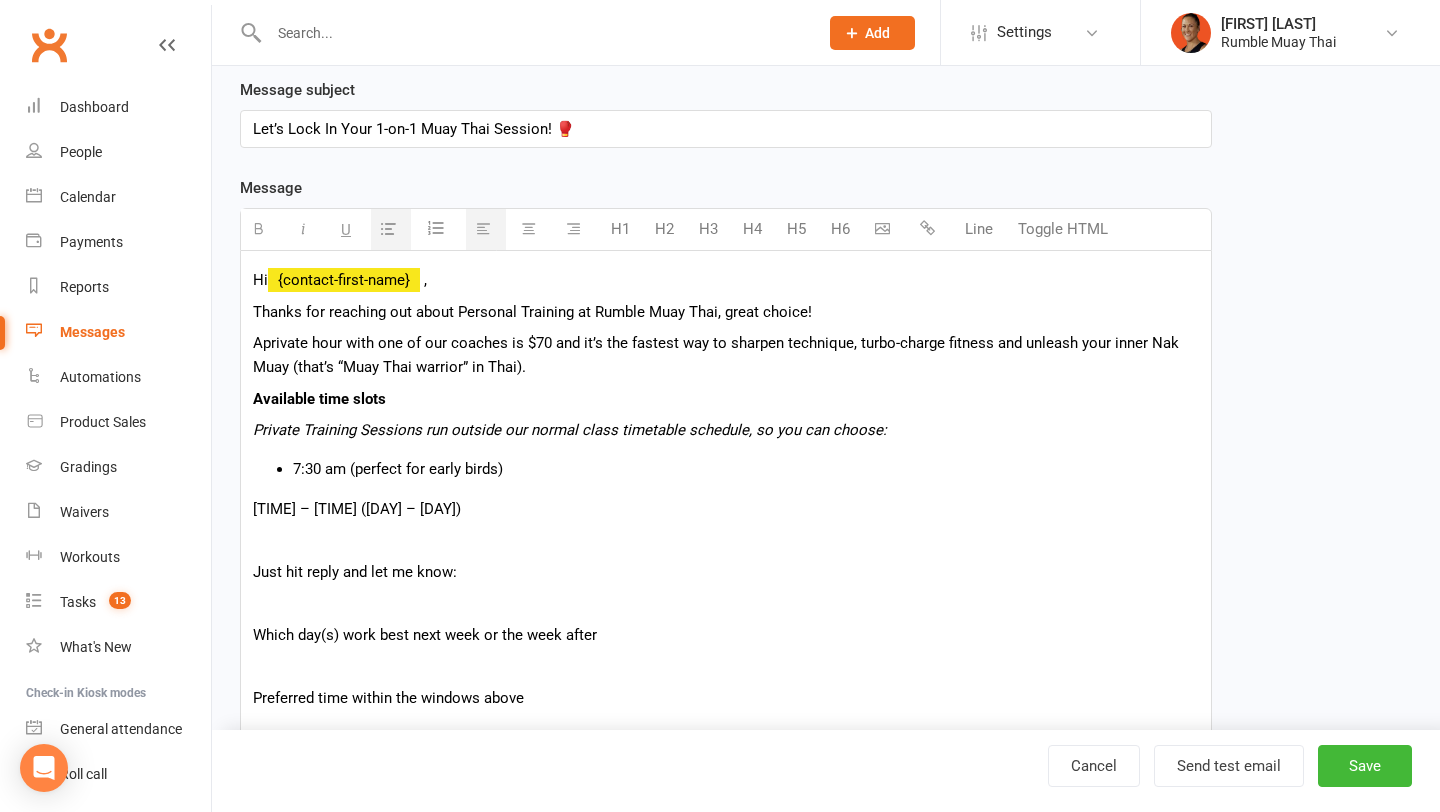 click on "10:30 am – 2:30 pm (Monday – Friday)" at bounding box center (726, 509) 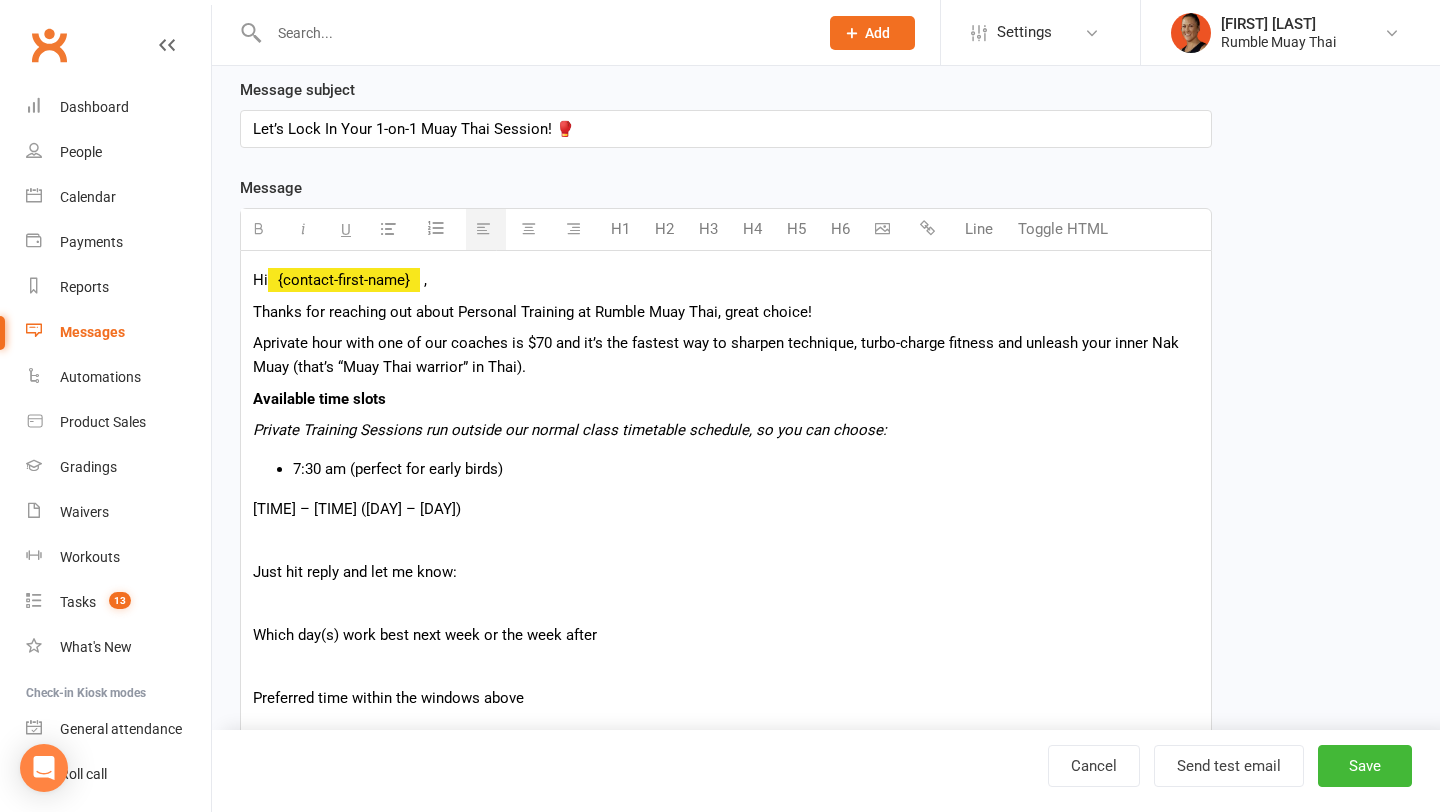 click at bounding box center [388, 228] 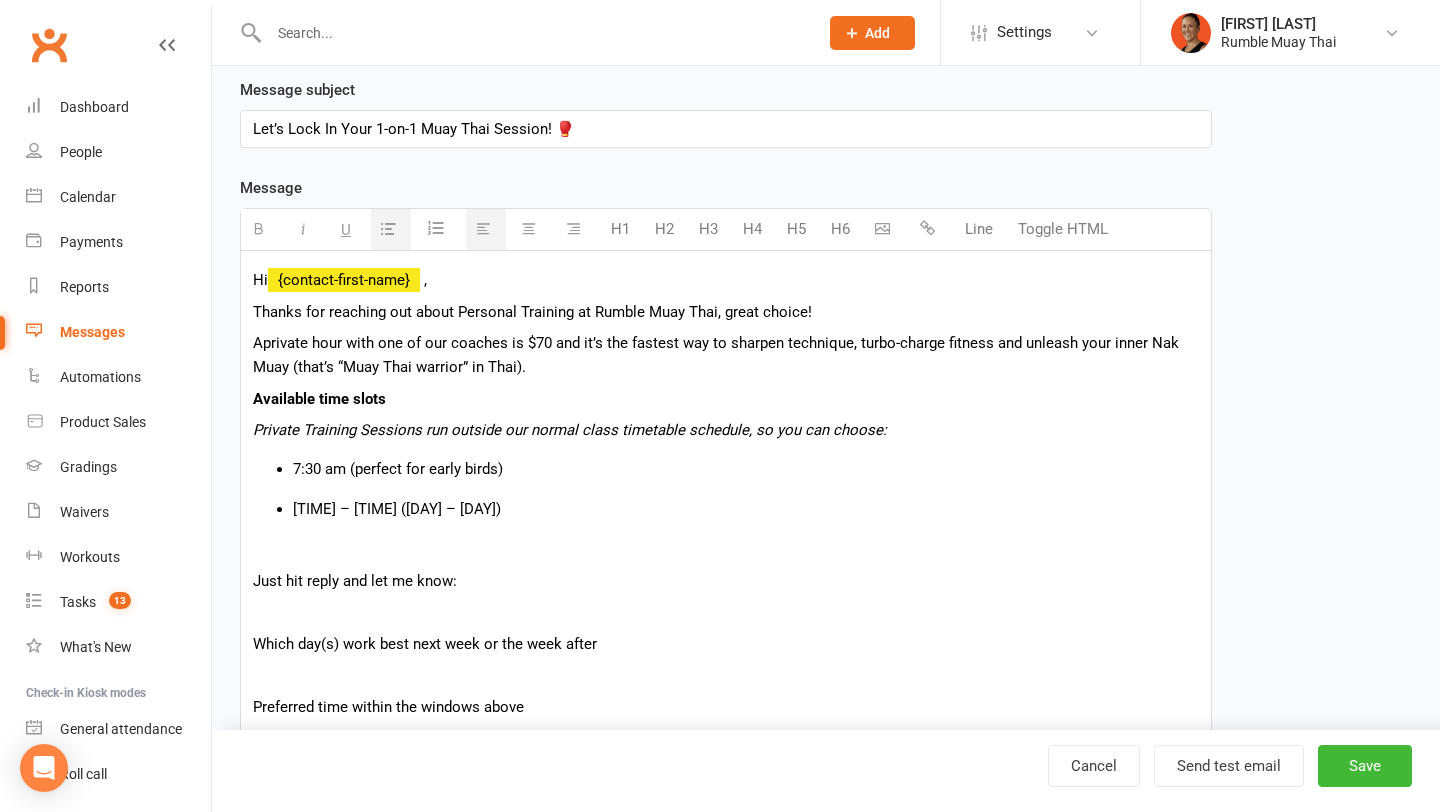 click on "Hi  {contact-first-name}   , Thanks for reaching out about Personal Training at Rumble Muay Thai, great choice!  A  private hour with one of our coaches is $70 and it’s the fastest way to sharpen technique, turbo-charge fitness and unleash your inner Nak Muay (that’s “Muay Thai warrior” in Thai). Available time slots Private Training Sessions run outside our normal class timetable schedule, so you can choose: 7:30 am (perfect for early birds) 10:30 am – 2:30 pm (Monday – Friday) Just hit reply and let me know: Which day(s) work best next week or the week after Preferred time within the windows above Once I have your ideal day and time, I’ll match you with the perfect coach and send a quick booking link plus everything you need to bring (hint: enthusiasm and maybe a towel). Can’t wait to see you smashing pads soon! Cheers, [Your Name] Rumble Muay Thai – Oxenford 📞 07 5559 xxxx | 🌐 rumblemuaythai.com.au" at bounding box center (726, 645) 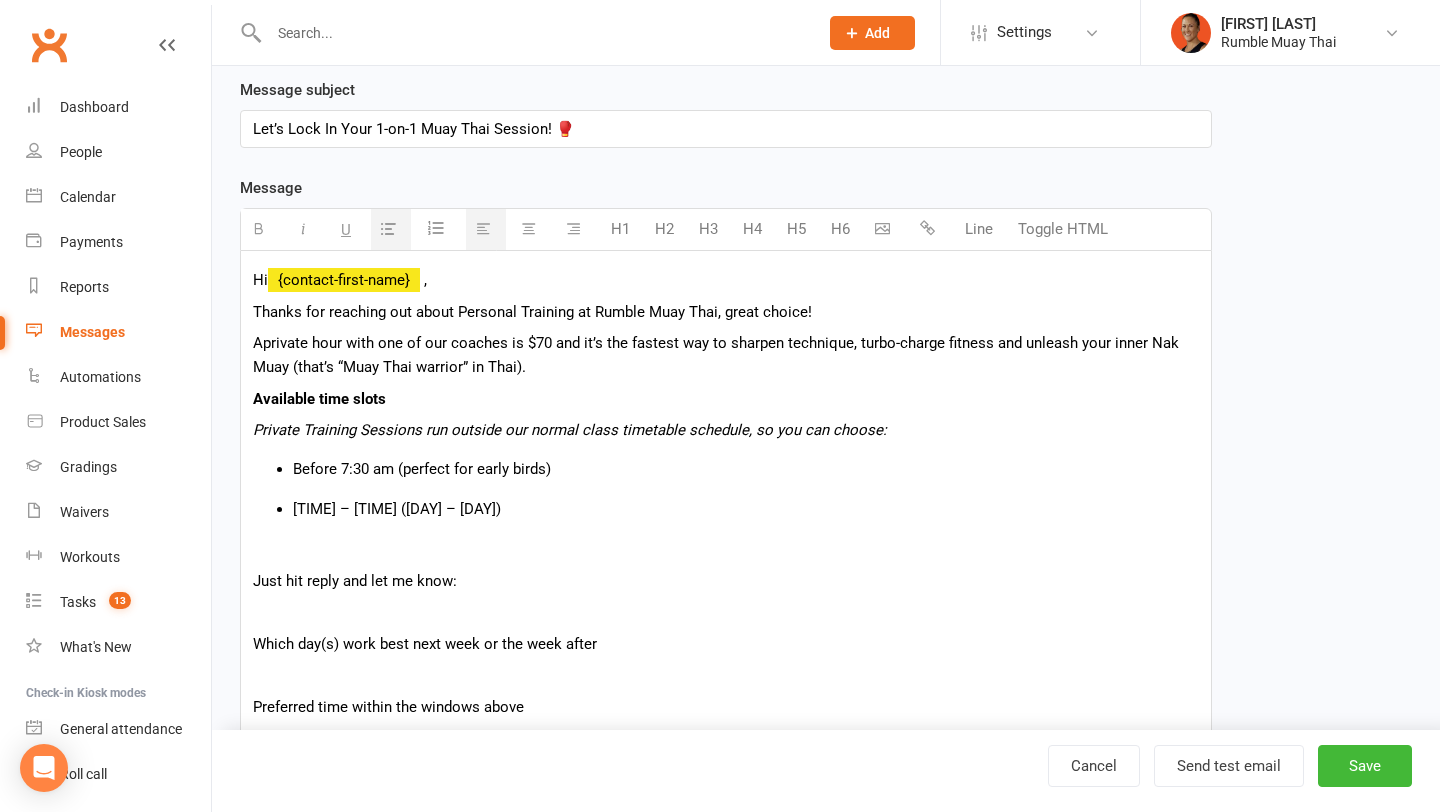 click on "Before 7:30 am (perfect for early birds)" at bounding box center [746, 469] 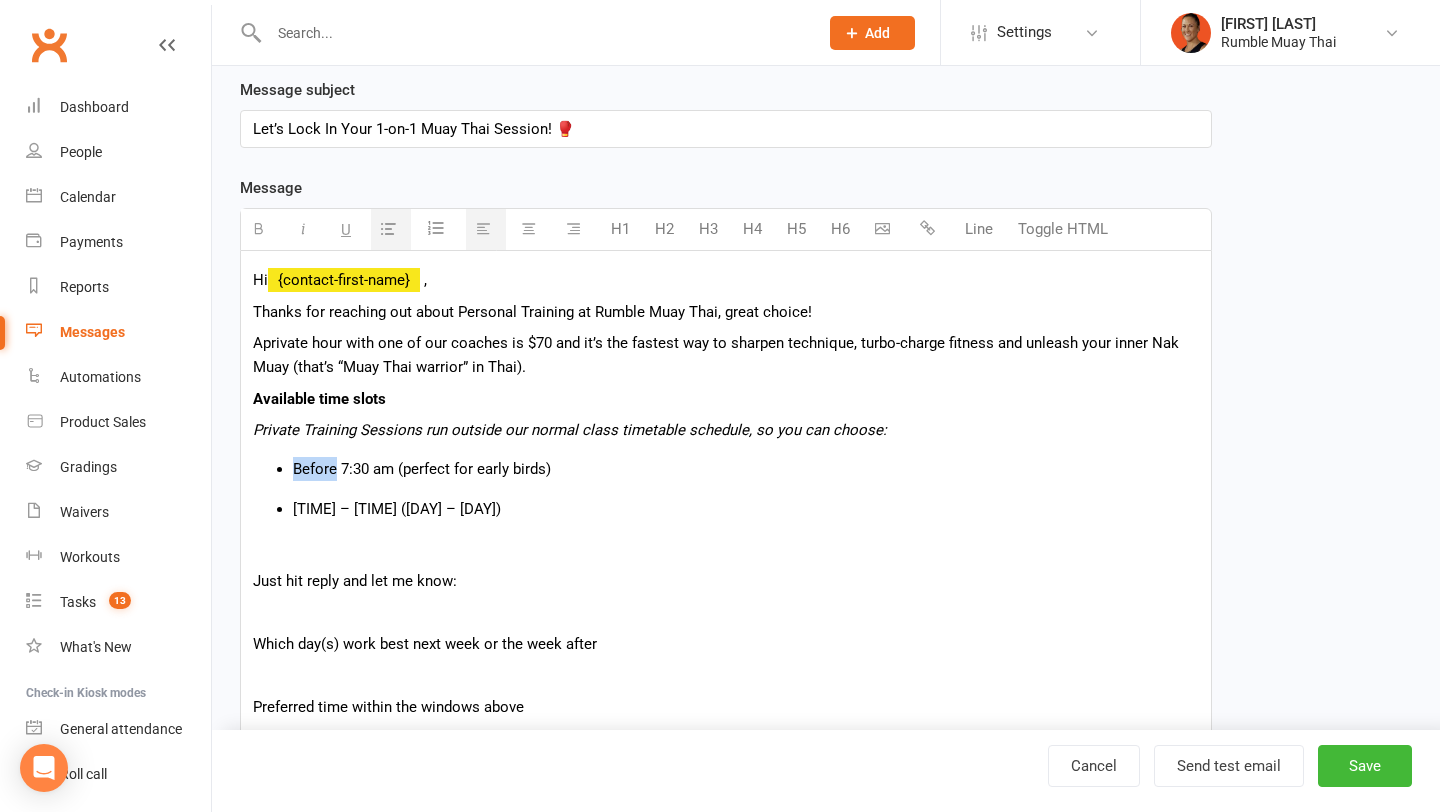 click on "Before 7:30 am (perfect for early birds)" at bounding box center (746, 469) 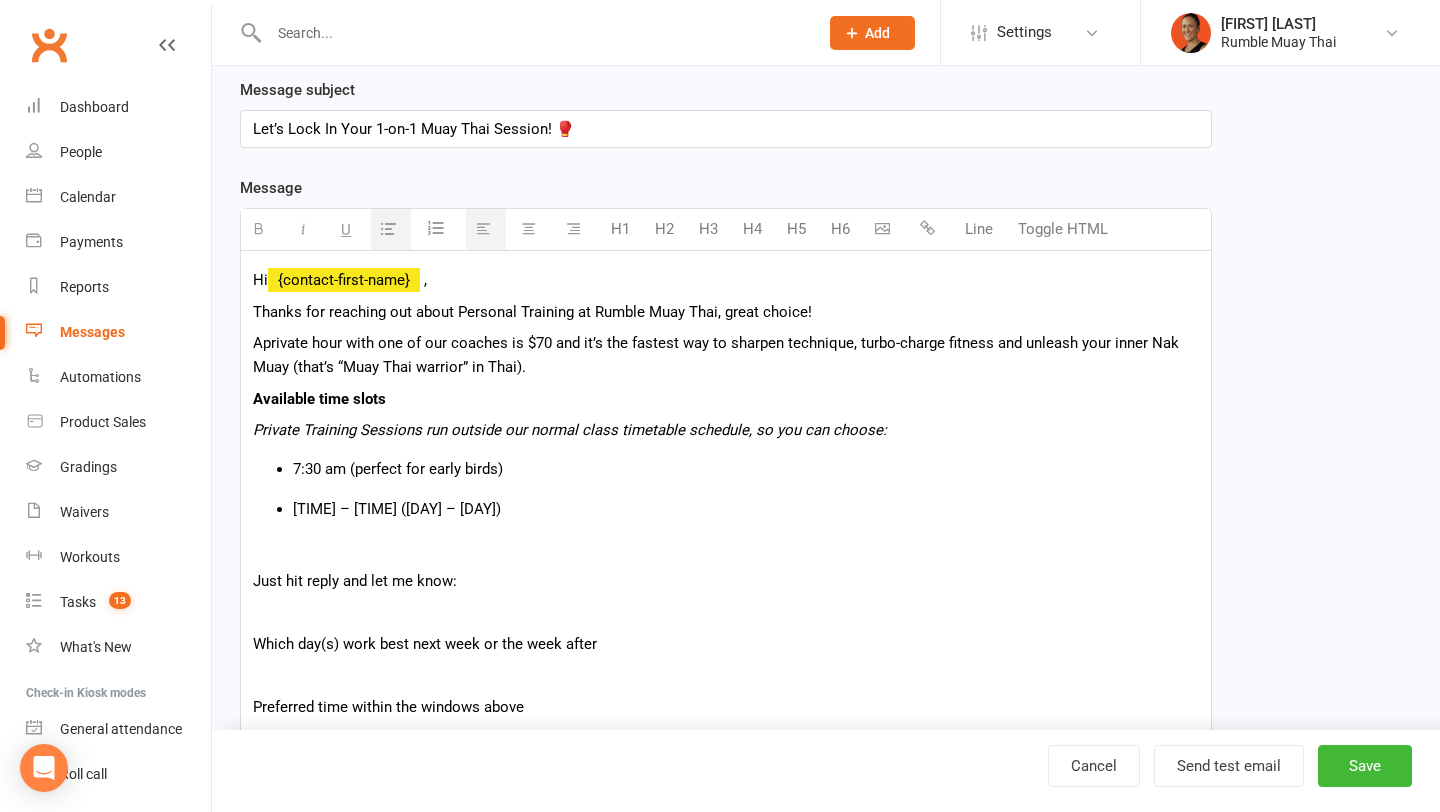 click on "Hi  {contact-first-name}   , Thanks for reaching out about Personal Training at Rumble Muay Thai, great choice!  A  private hour with one of our coaches is $70 and it’s the fastest way to sharpen technique, turbo-charge fitness and unleash your inner Nak Muay (that’s “Muay Thai warrior” in Thai). Available time slots Private Training Sessions run outside our normal class timetable schedule, so you can choose: 7:30 am (perfect for early birds) 10:30 am – 2:30 pm (Monday – Friday) Just hit reply and let me know: Which day(s) work best next week or the week after Preferred time within the windows above Once I have your ideal day and time, I’ll match you with the perfect coach and send a quick booking link plus everything you need to bring (hint: enthusiasm and maybe a towel). Can’t wait to see you smashing pads soon! Cheers, [Your Name] Rumble Muay Thai – Oxenford 📞 07 5559 xxxx | 🌐 rumblemuaythai.com.au" at bounding box center [726, 645] 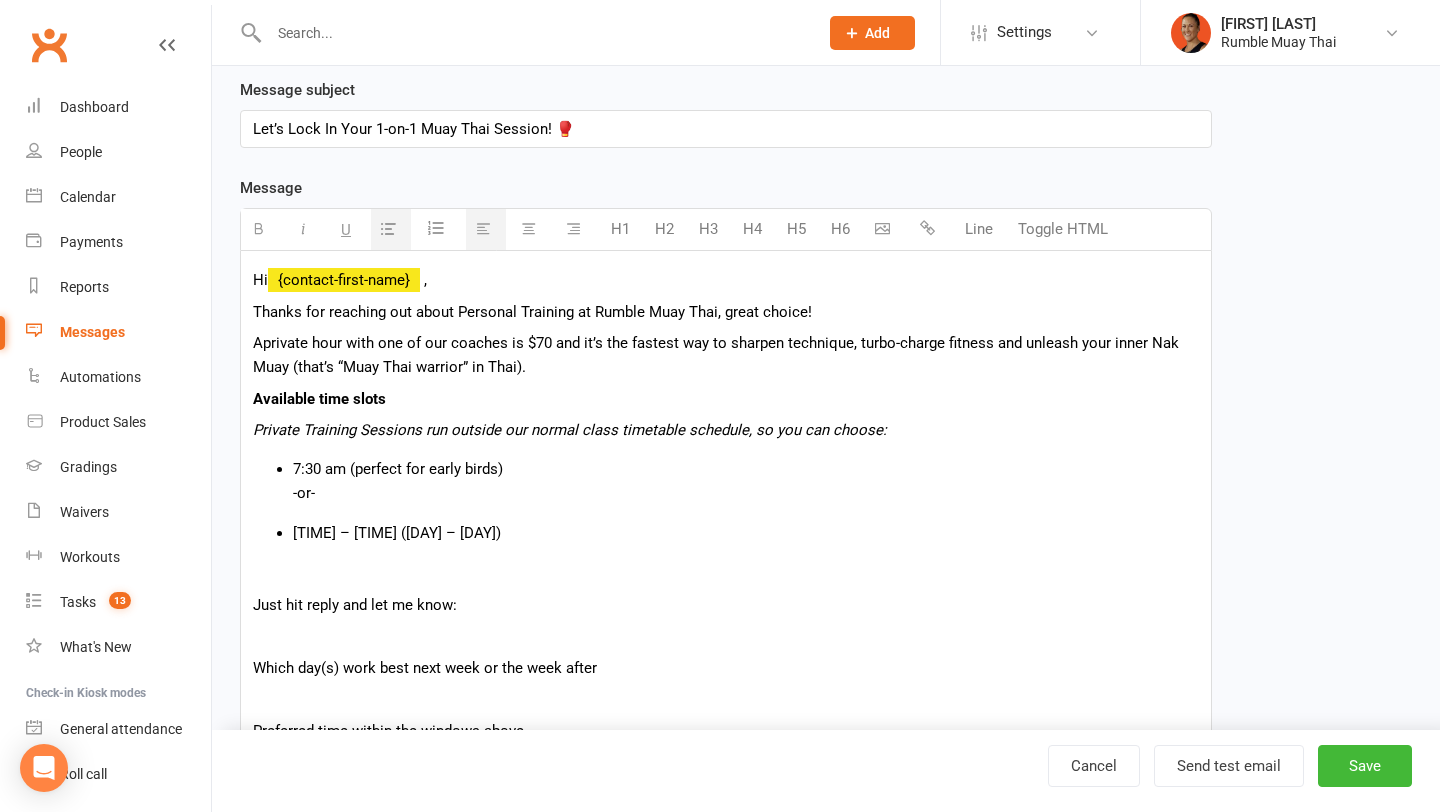 click on "Hi  {contact-first-name}   , Thanks for reaching out about Personal Training at Rumble Muay Thai, great choice!  A  private hour with one of our coaches is $70 and it’s the fastest way to sharpen technique, turbo-charge fitness and unleash your inner Nak Muay (that’s “Muay Thai warrior” in Thai). Available time slots Private Training Sessions run outside our normal class timetable schedule, so you can choose: 7:30 am (perfect for early birds) -or- 10:30 am – 2:30 pm (Monday – Friday) Just hit reply and let me know: Which day(s) work best next week or the week after Preferred time within the windows above Once I have your ideal day and time, I’ll match you with the perfect coach and send a quick booking link plus everything you need to bring (hint: enthusiasm and maybe a towel). Can’t wait to see you smashing pads soon! Cheers, [Your Name] Rumble Muay Thai – Oxenford 📞 07 5559 xxxx | 🌐 rumblemuaythai.com.au" at bounding box center (726, 657) 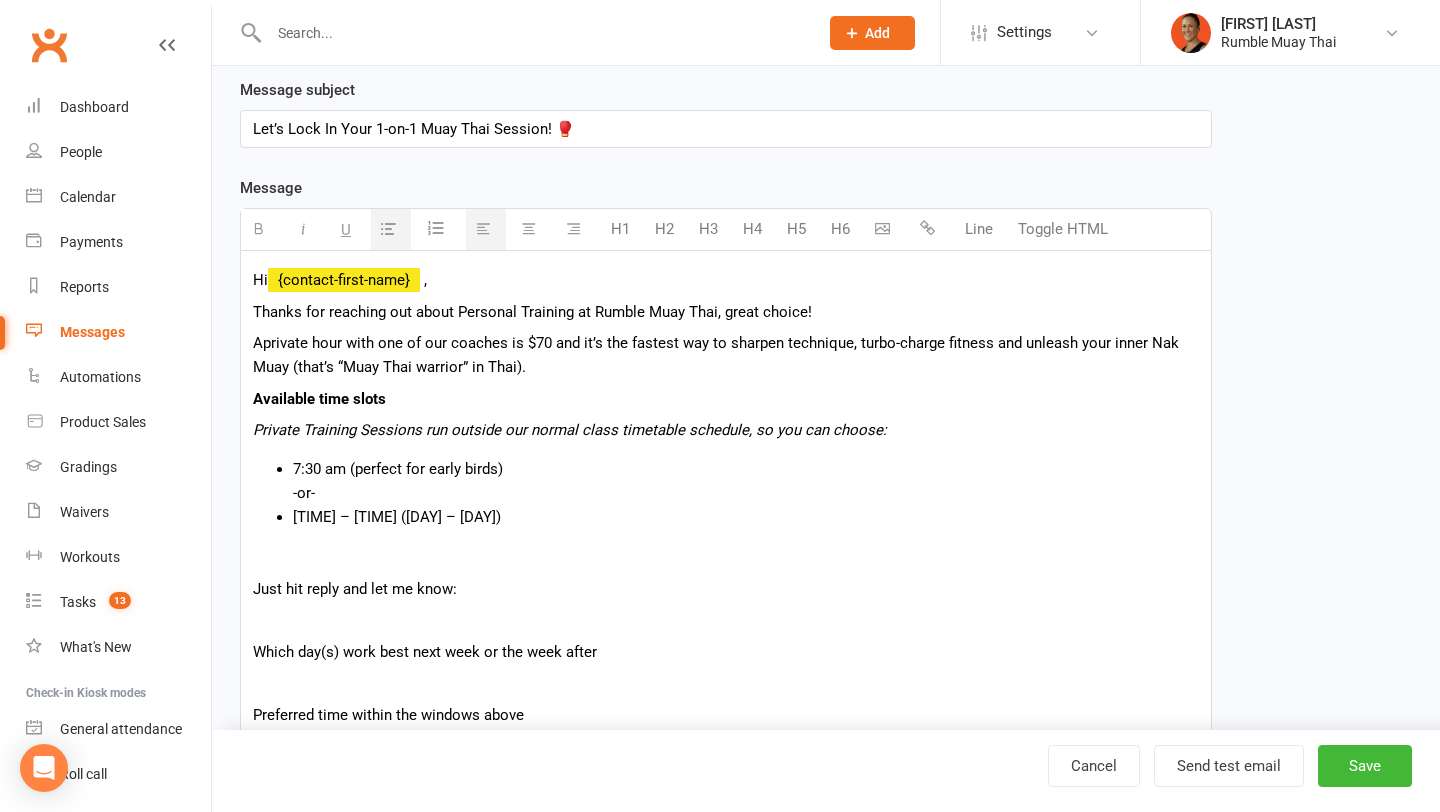 click on "10:30 am – 2:30 pm (Monday – Friday)" at bounding box center [746, 517] 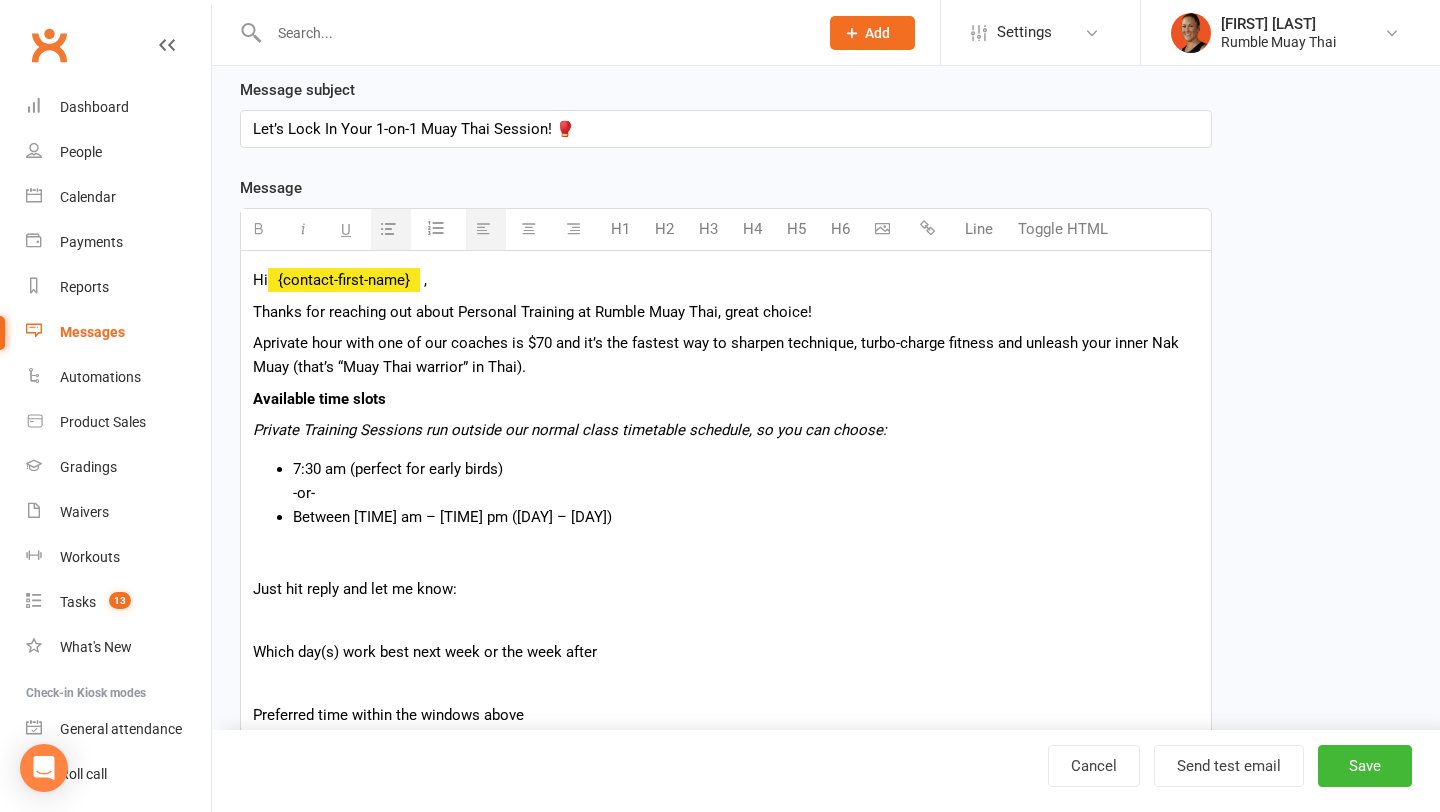 click on "Between 10:30 am – 2:30 pm (Monday – Friday)" at bounding box center (746, 517) 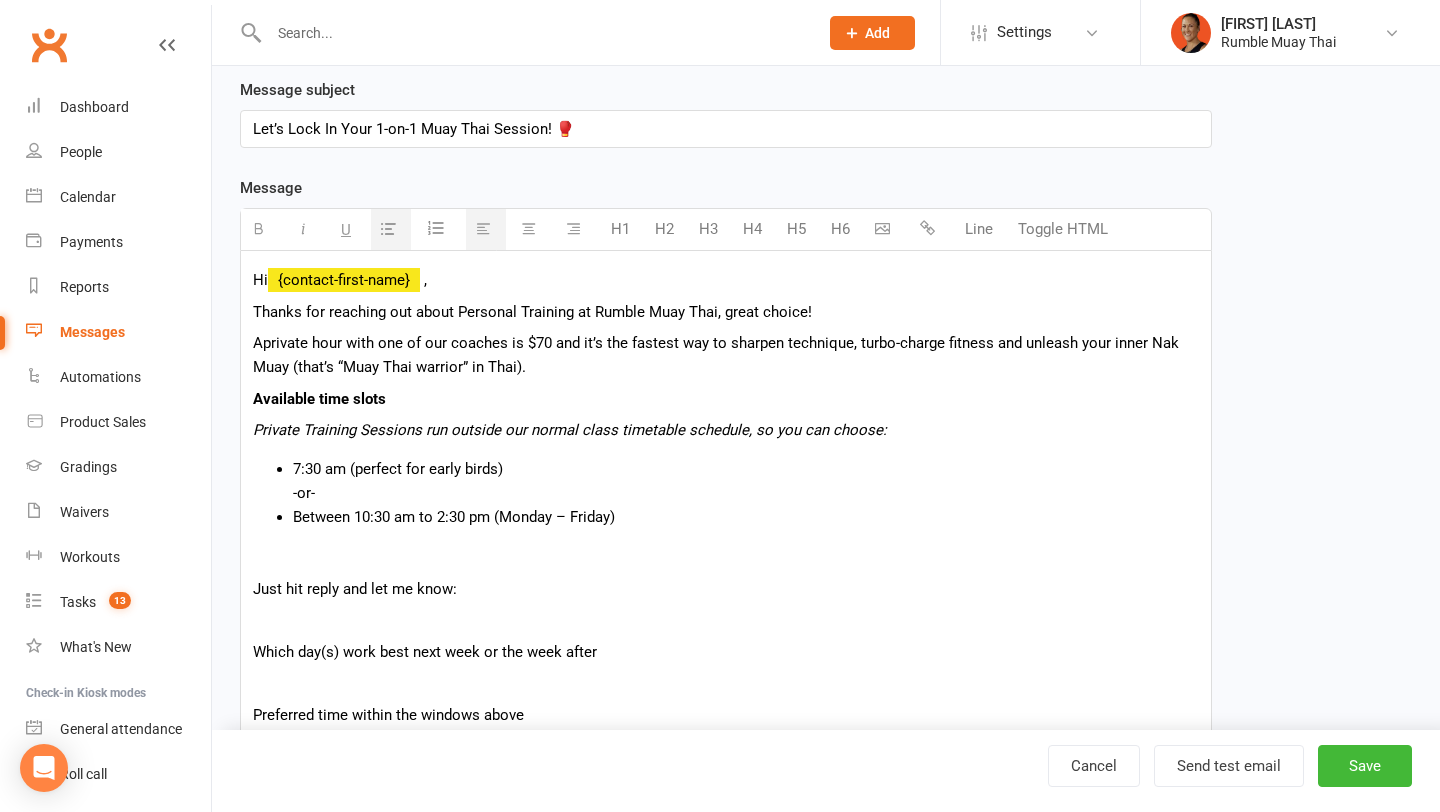click on "Hi  {contact-first-name}   , Thanks for reaching out about Personal Training at Rumble Muay Thai, great choice!  A  private hour with one of our coaches is $70 and it’s the fastest way to sharpen technique, turbo-charge fitness and unleash your inner Nak Muay (that’s “Muay Thai warrior” in Thai). Available time slots Private Training Sessions run outside our normal class timetable schedule, so you can choose: 7:30 am (perfect for early birds) -or- Between 10:30 am to 2:30 pm (Monday – Friday) Just hit reply and let me know: Which day(s) work best next week or the week after Preferred time within the windows above Once I have your ideal day and time, I’ll match you with the perfect coach and send a quick booking link plus everything you need to bring (hint: enthusiasm and maybe a towel). Can’t wait to see you smashing pads soon! Cheers, [Your Name] Rumble Muay Thai – Oxenford 📞 07 5559 xxxx | 🌐 rumblemuaythai.com.au" at bounding box center [726, 649] 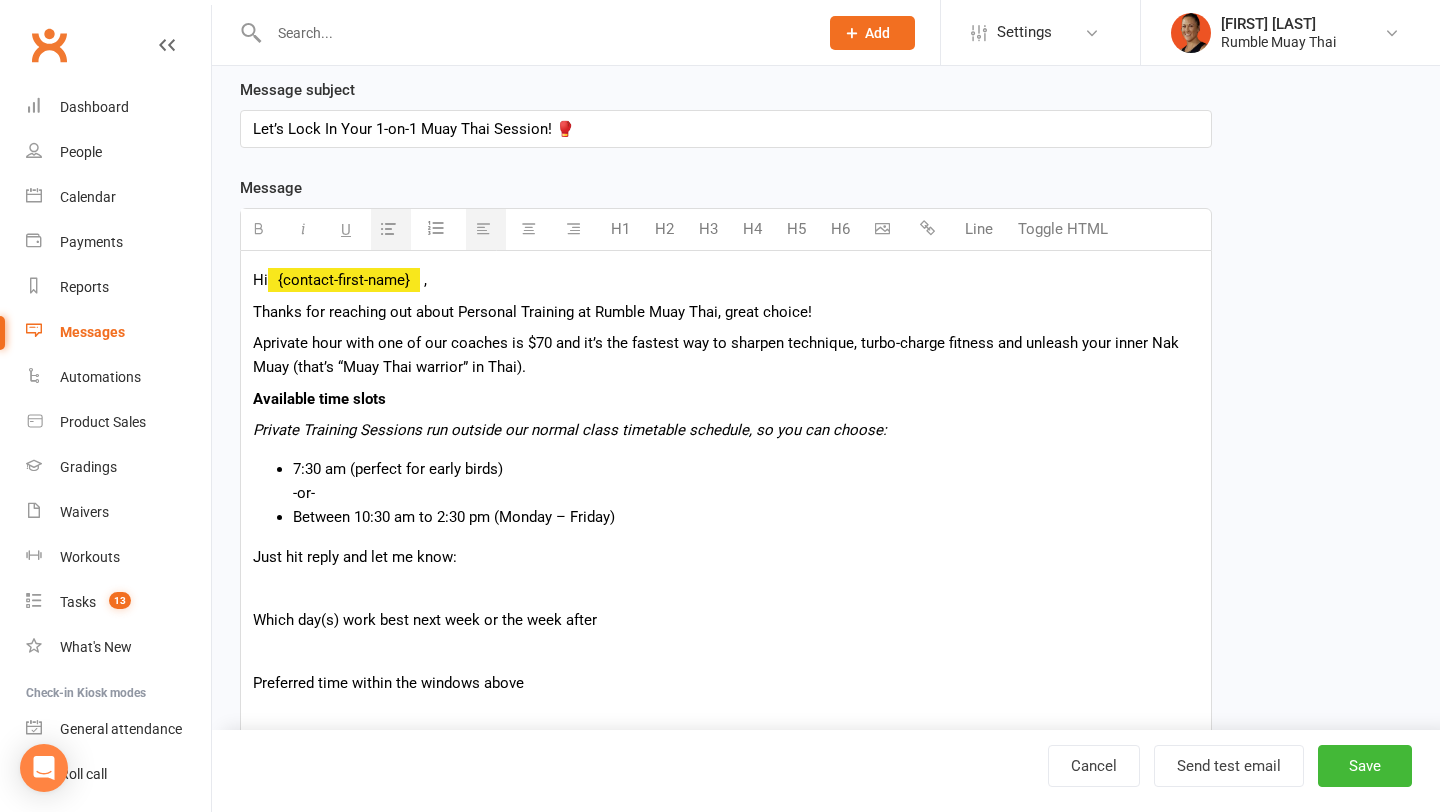 click at bounding box center [726, 589] 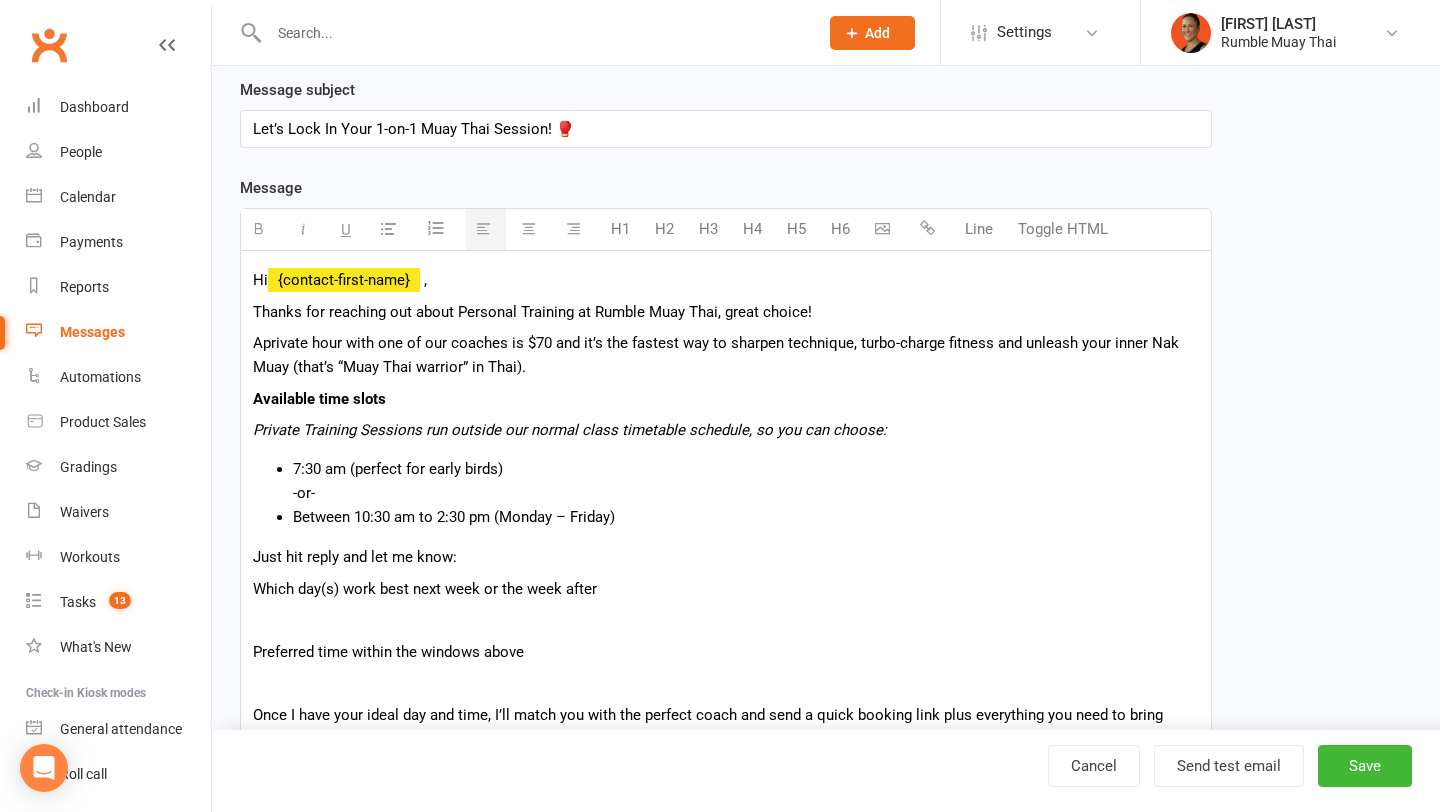 click on "Which day(s) work best next week or the week after" at bounding box center (726, 589) 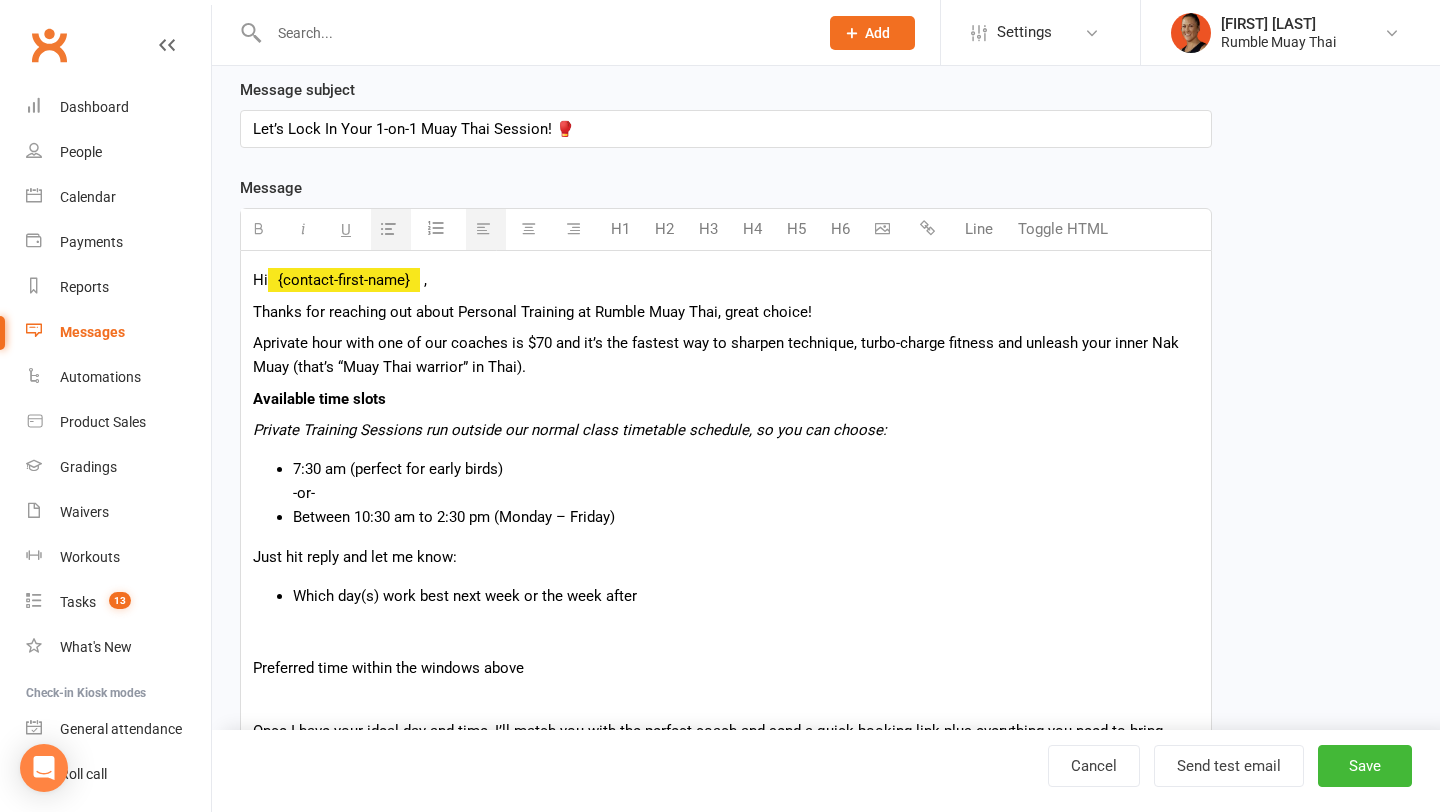click on "Preferred time within the windows above" at bounding box center [726, 668] 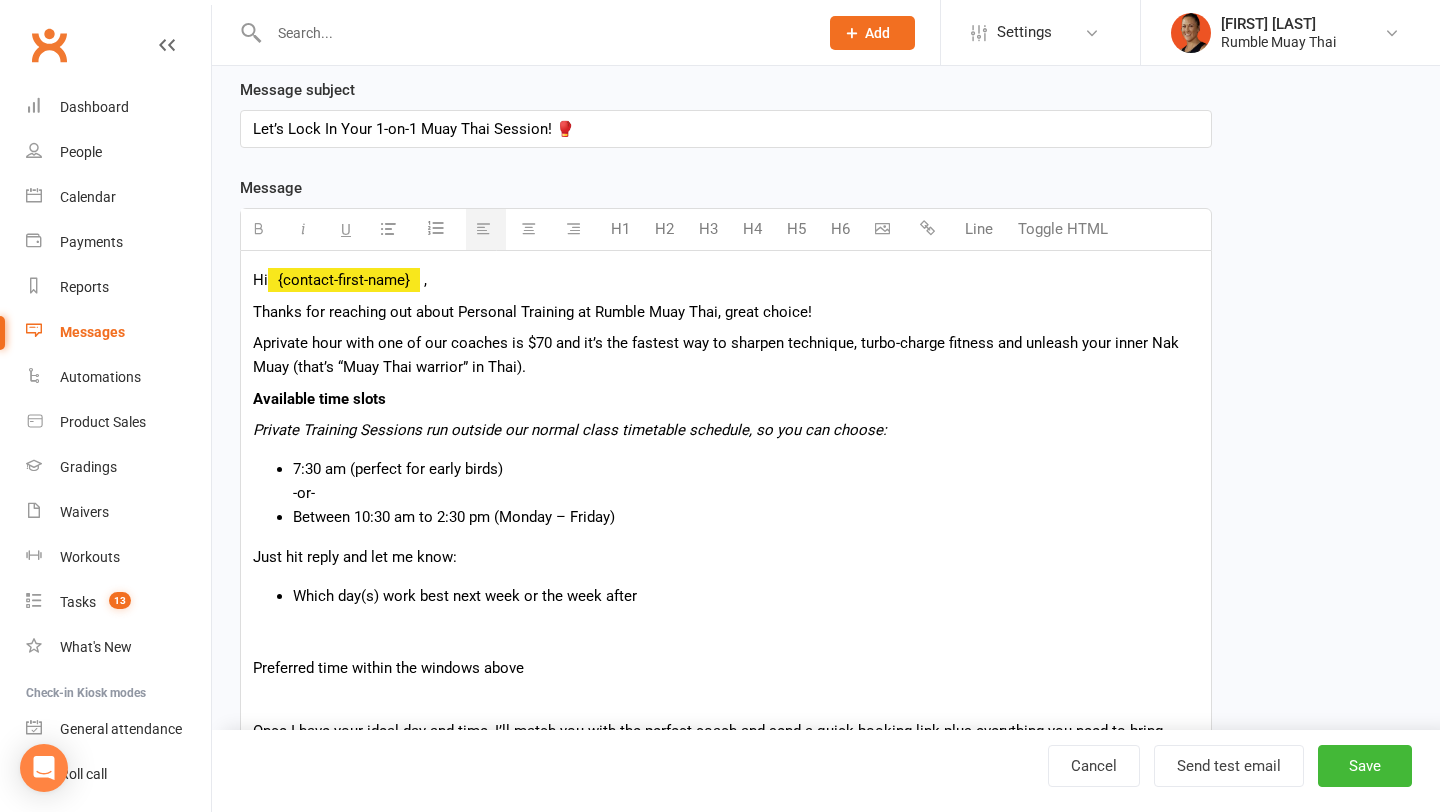 click at bounding box center (388, 228) 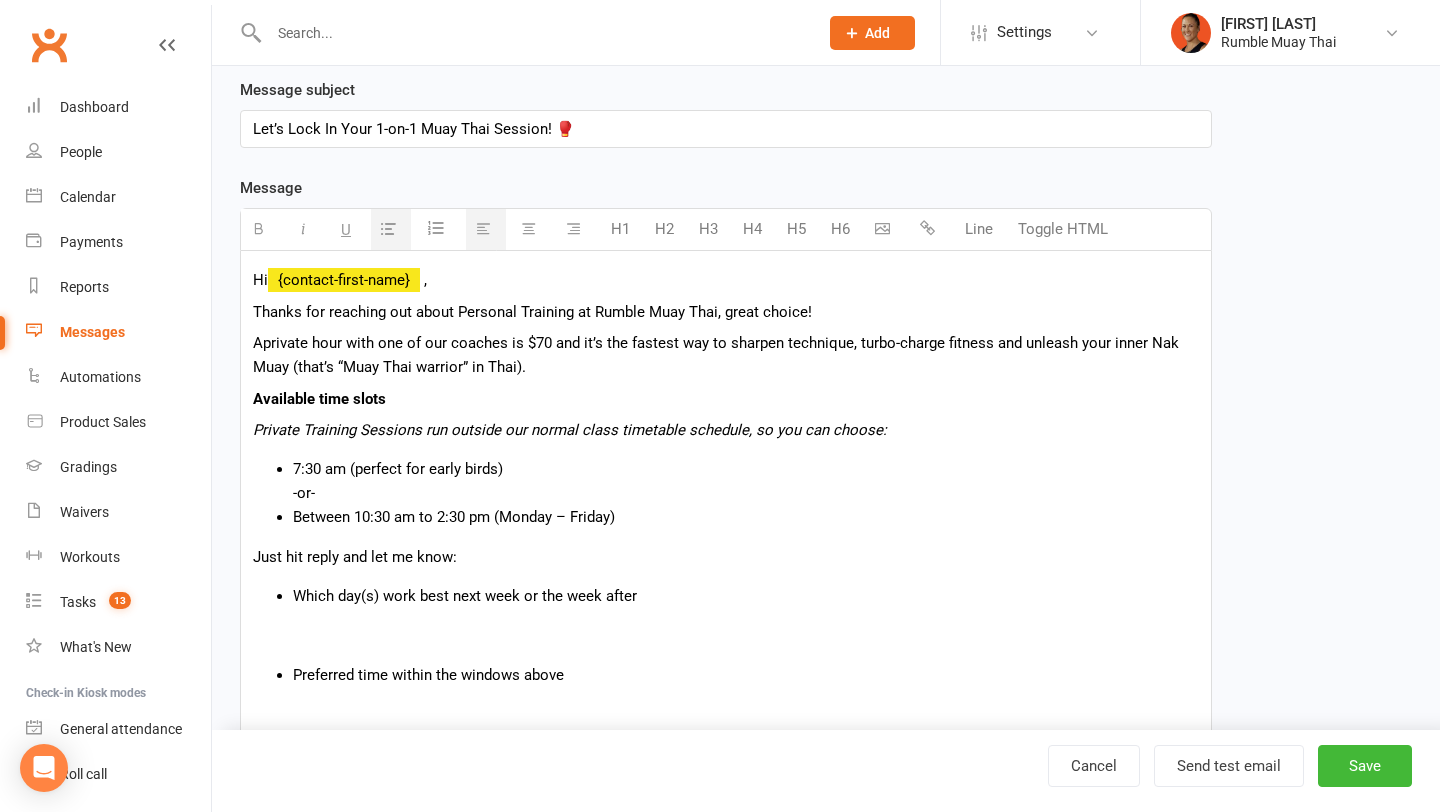 click at bounding box center (726, 636) 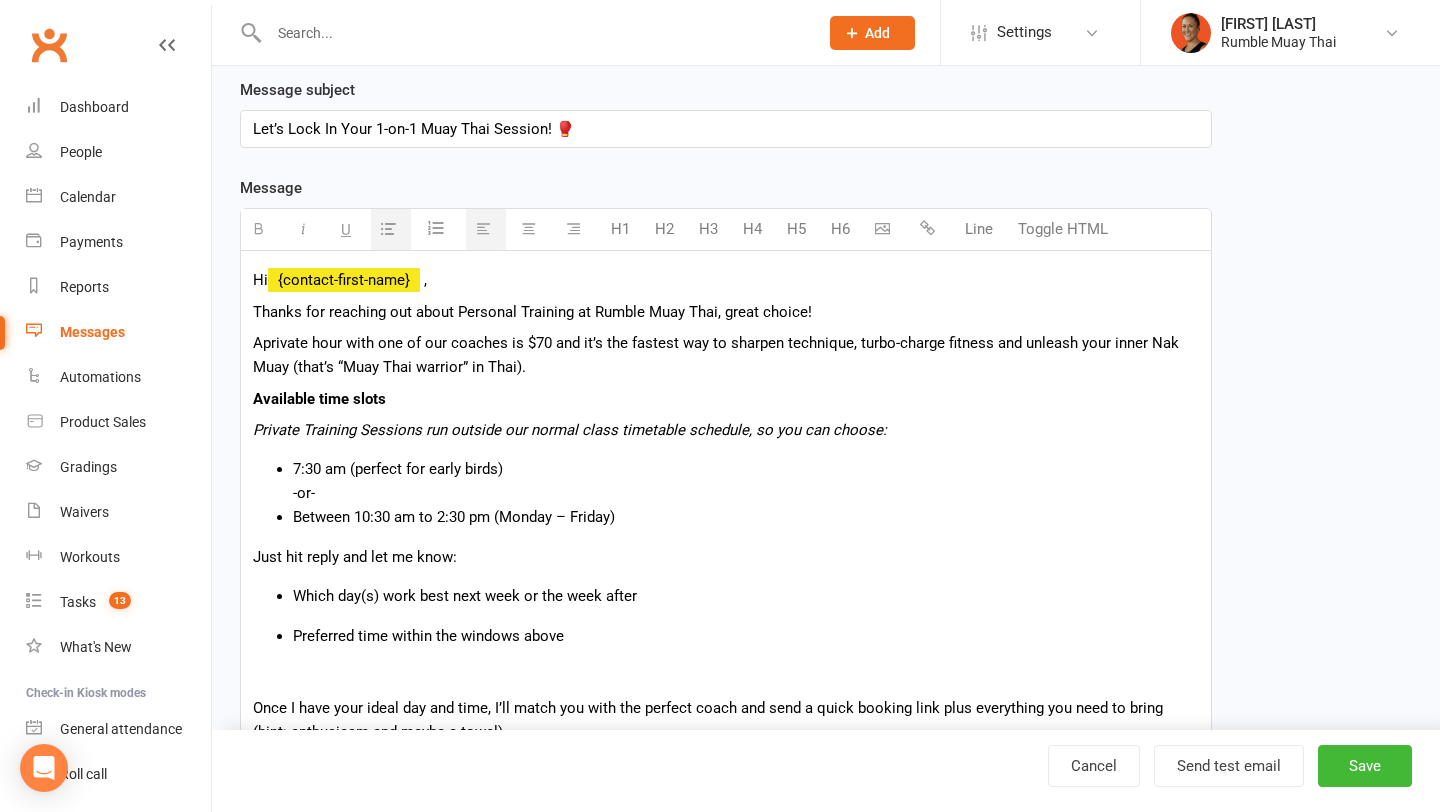 click on "Once I have your ideal day and time, I’ll match you with the perfect coach and send a quick booking link plus everything you need to bring (hint: enthusiasm and maybe a towel)." at bounding box center (726, 720) 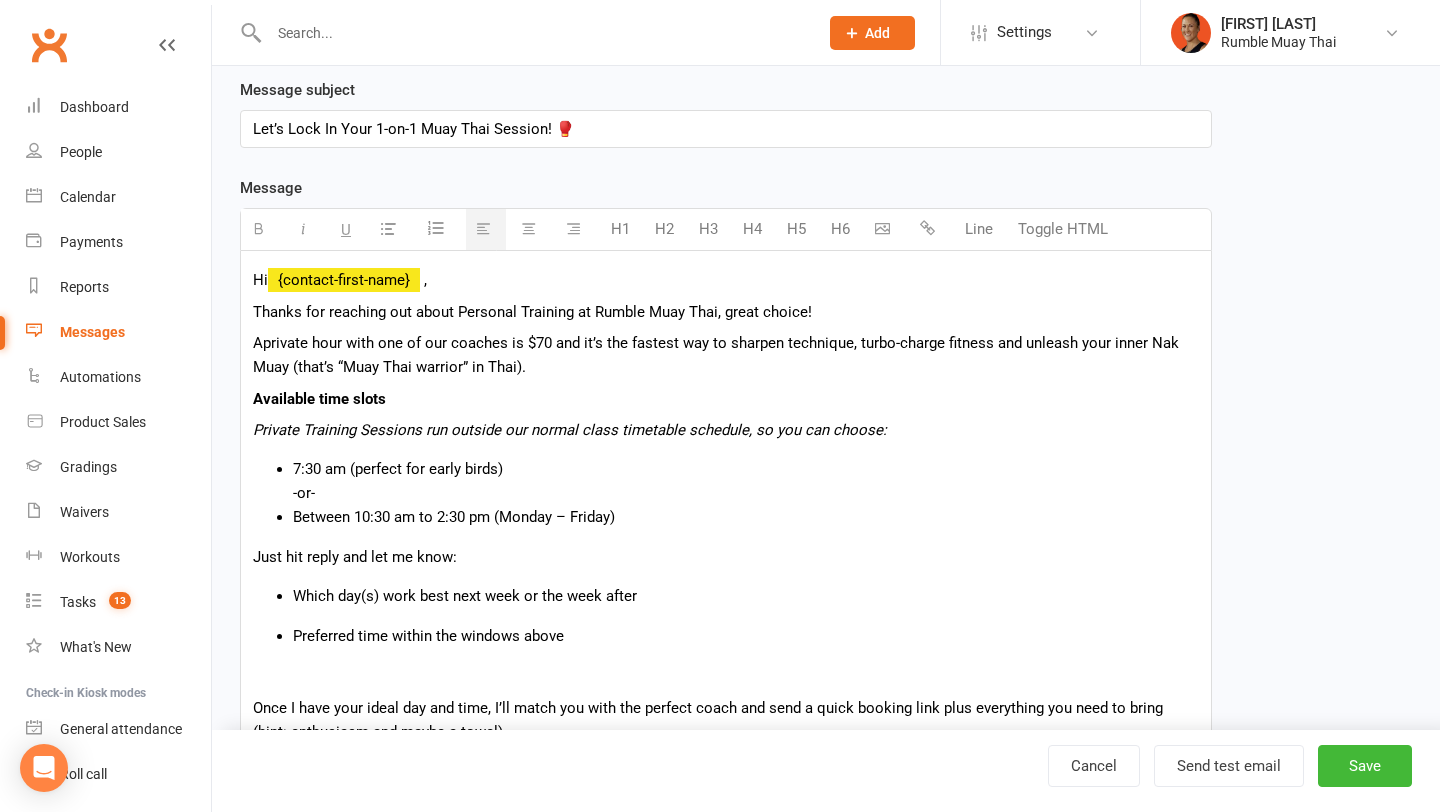 click on "Preferred time within the windows above" at bounding box center (746, 636) 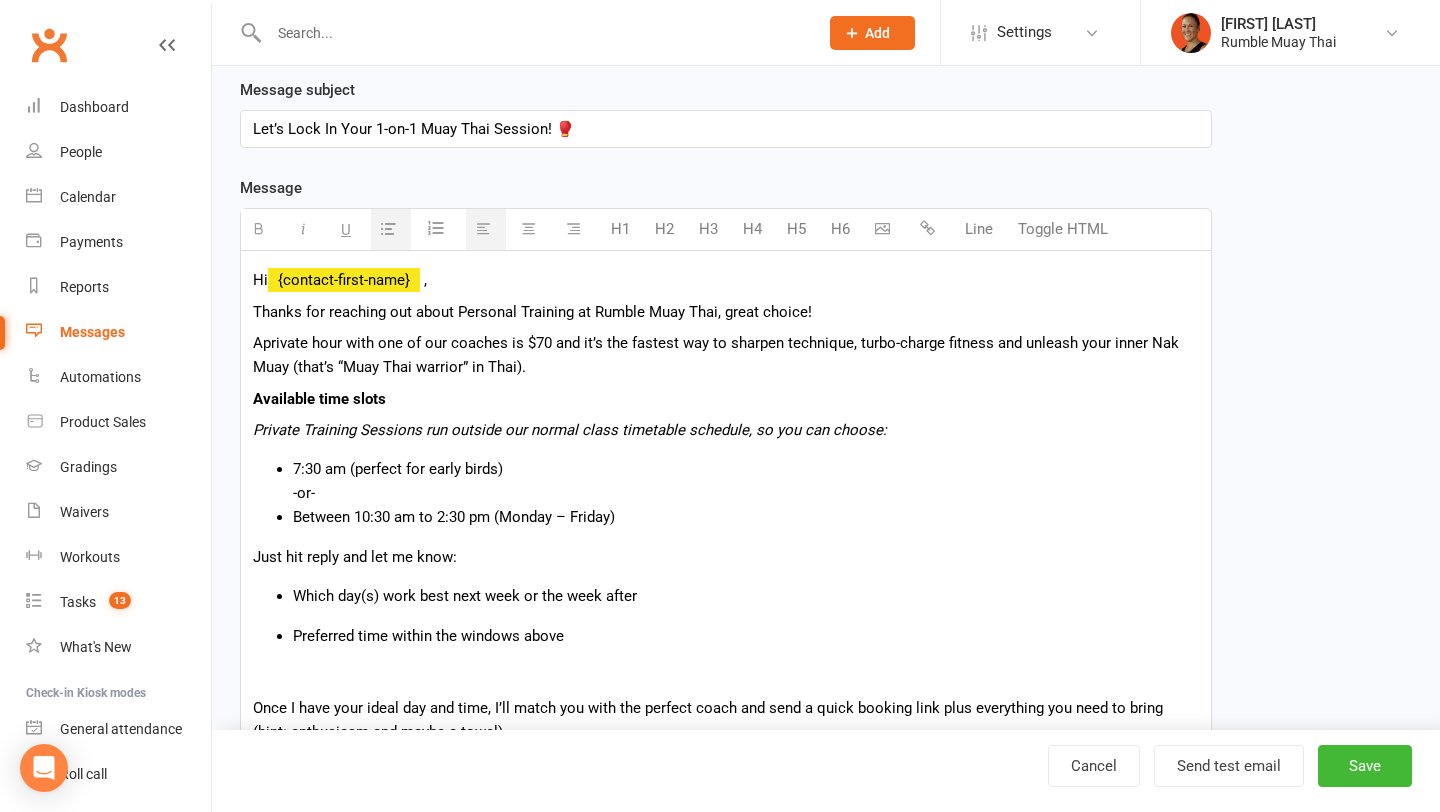 click on "Hi  {contact-first-name}   , Thanks for reaching out about Personal Training at Rumble Muay Thai, great choice!  A  private hour with one of our coaches is $70 and it’s the fastest way to sharpen technique, turbo-charge fitness and unleash your inner Nak Muay (that’s “Muay Thai warrior” in Thai). Available time slots Private Training Sessions run outside our normal class timetable schedule, so you can choose: 7:30 am (perfect for early birds) -or- Between 10:30 am to 2:30 pm (Monday – Friday) Just hit reply and let me know: Which day(s) work best next week or the week after Preferred time within the windows above Once I have your ideal day and time, I’ll match you with the perfect coach and send a quick booking link plus everything you need to bring (hint: enthusiasm and maybe a towel). Can’t wait to see you smashing pads soon! Cheers, [Your Name] Rumble Muay Thai – Oxenford 📞 07 5559 xxxx | 🌐 rumblemuaythai.com.au" at bounding box center [726, 614] 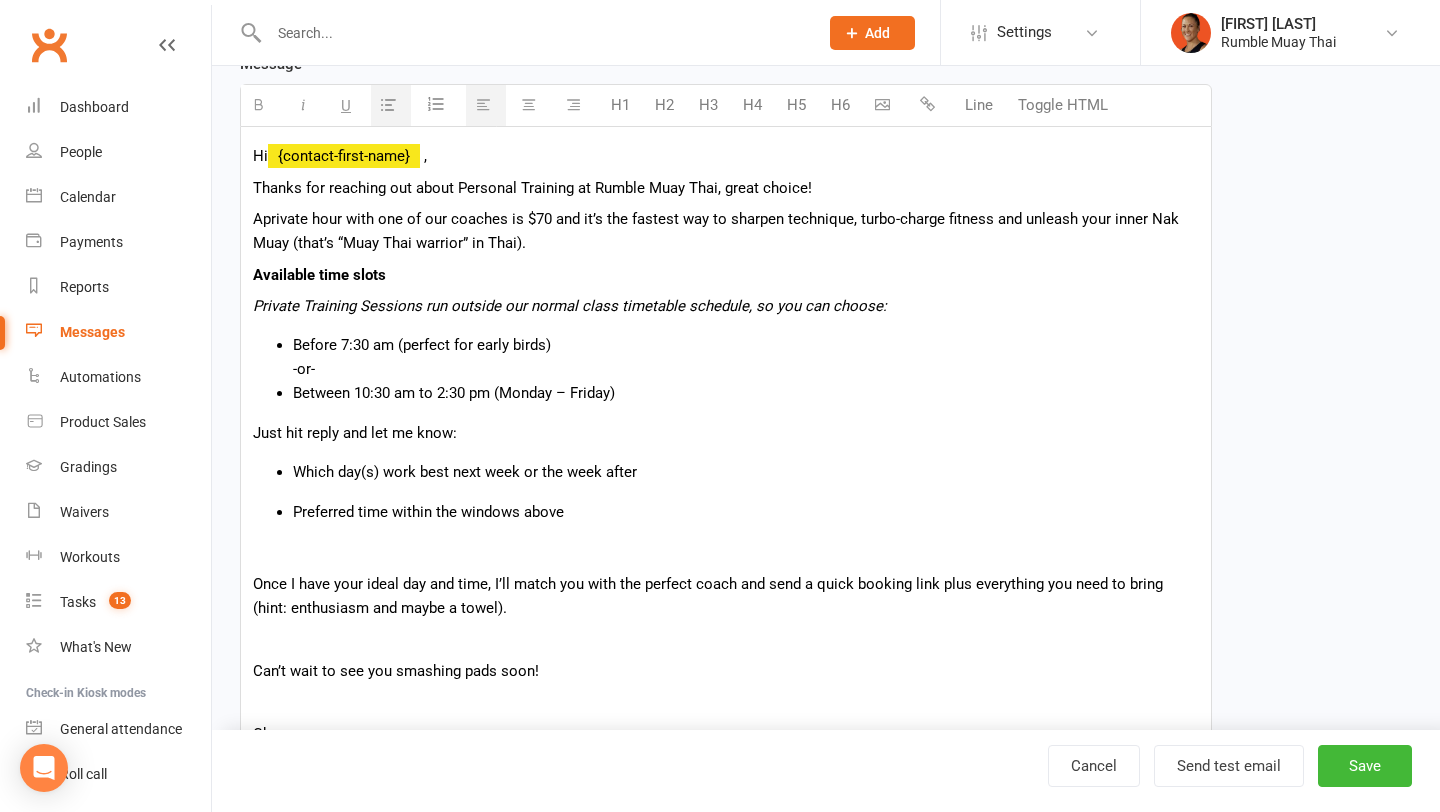 scroll, scrollTop: 395, scrollLeft: 0, axis: vertical 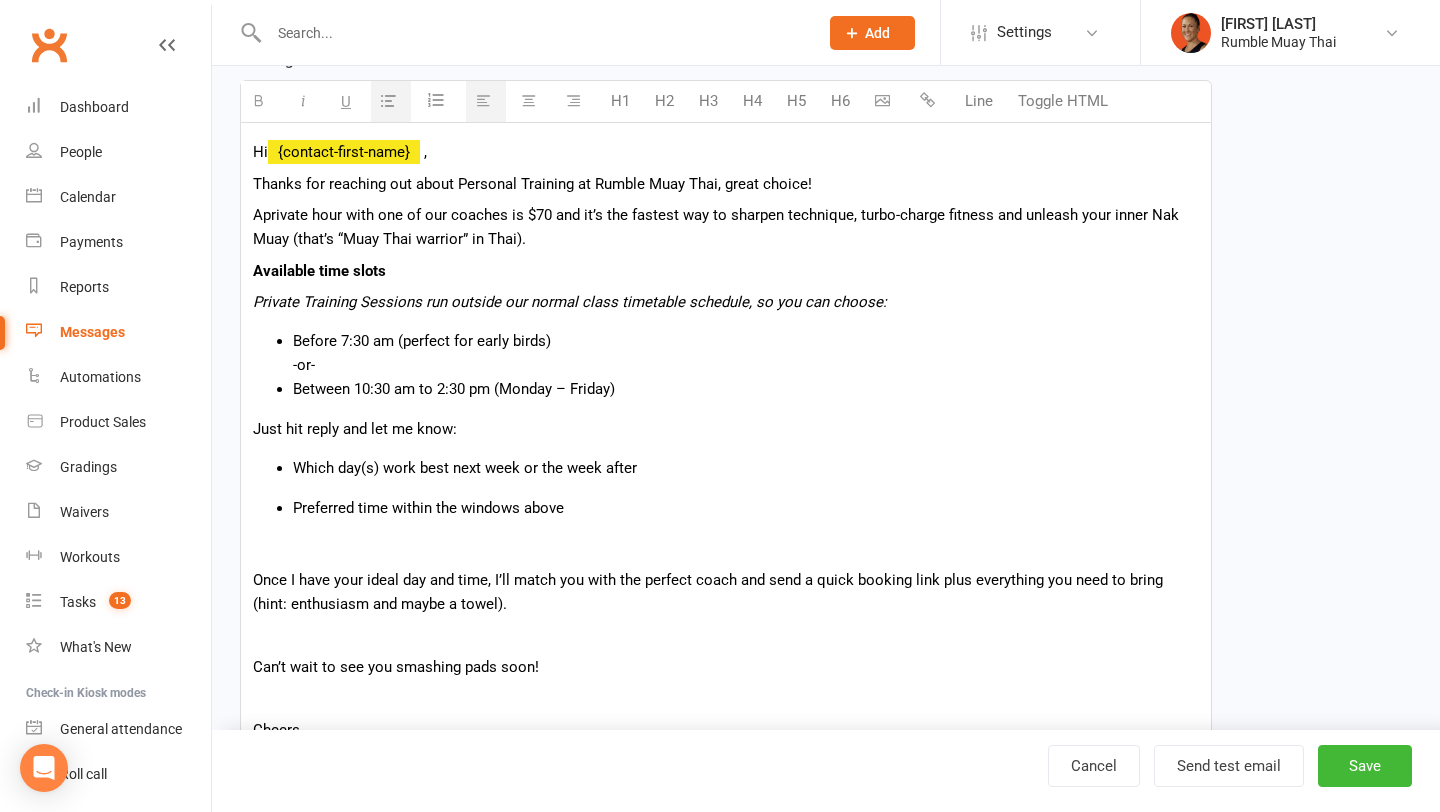 click on "Before 7:30 am (perfect for early birds) -or-" at bounding box center [746, 353] 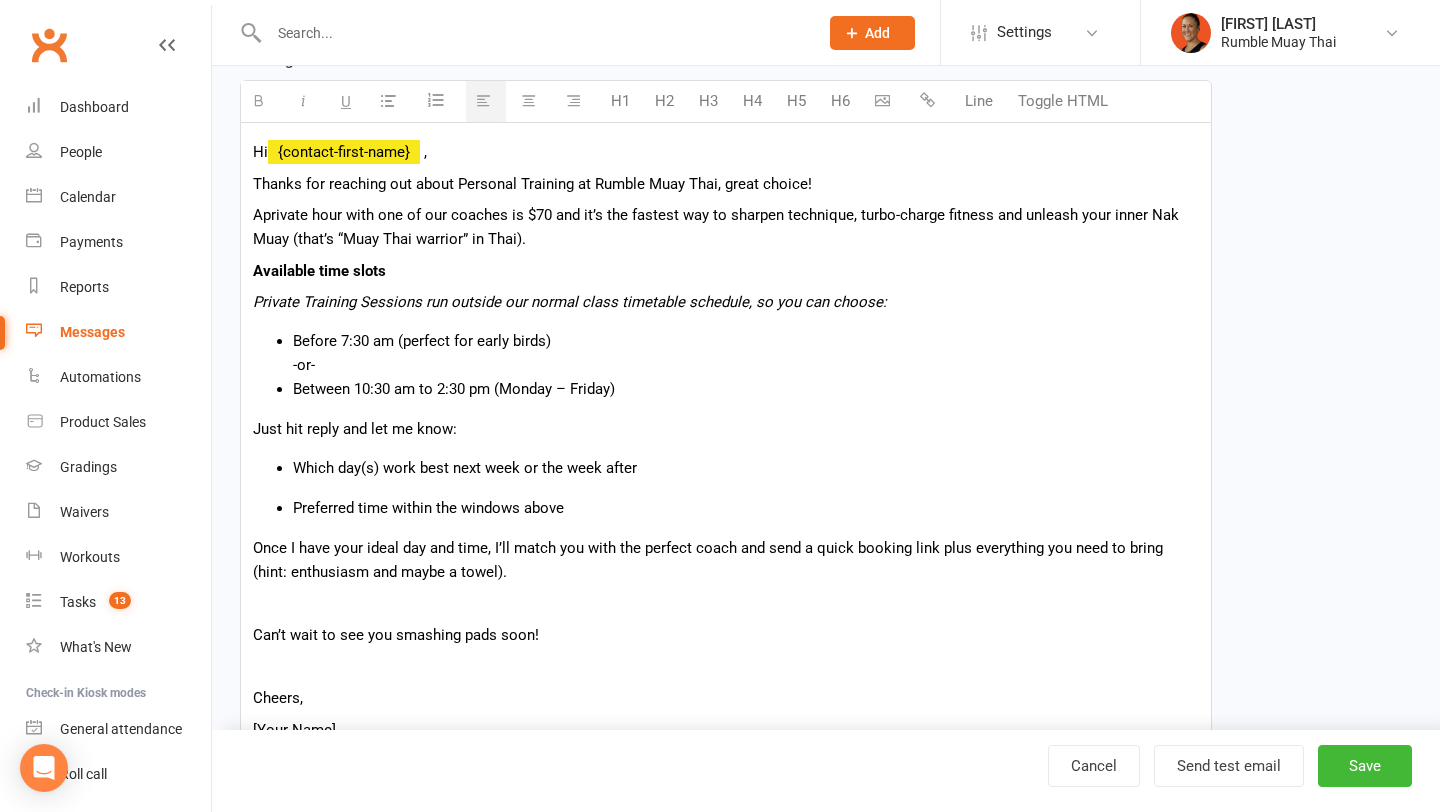 click at bounding box center (726, 604) 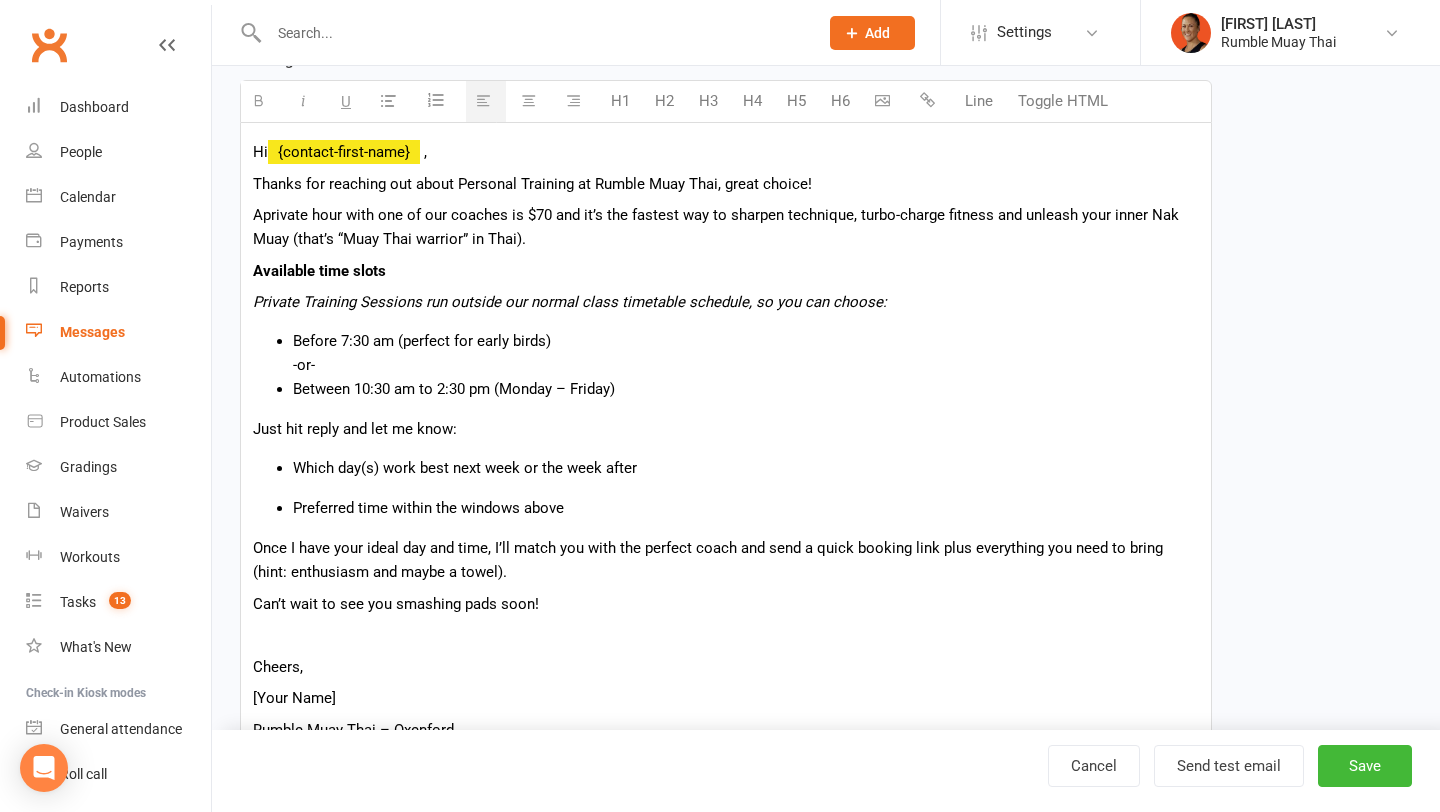 click at bounding box center [726, 635] 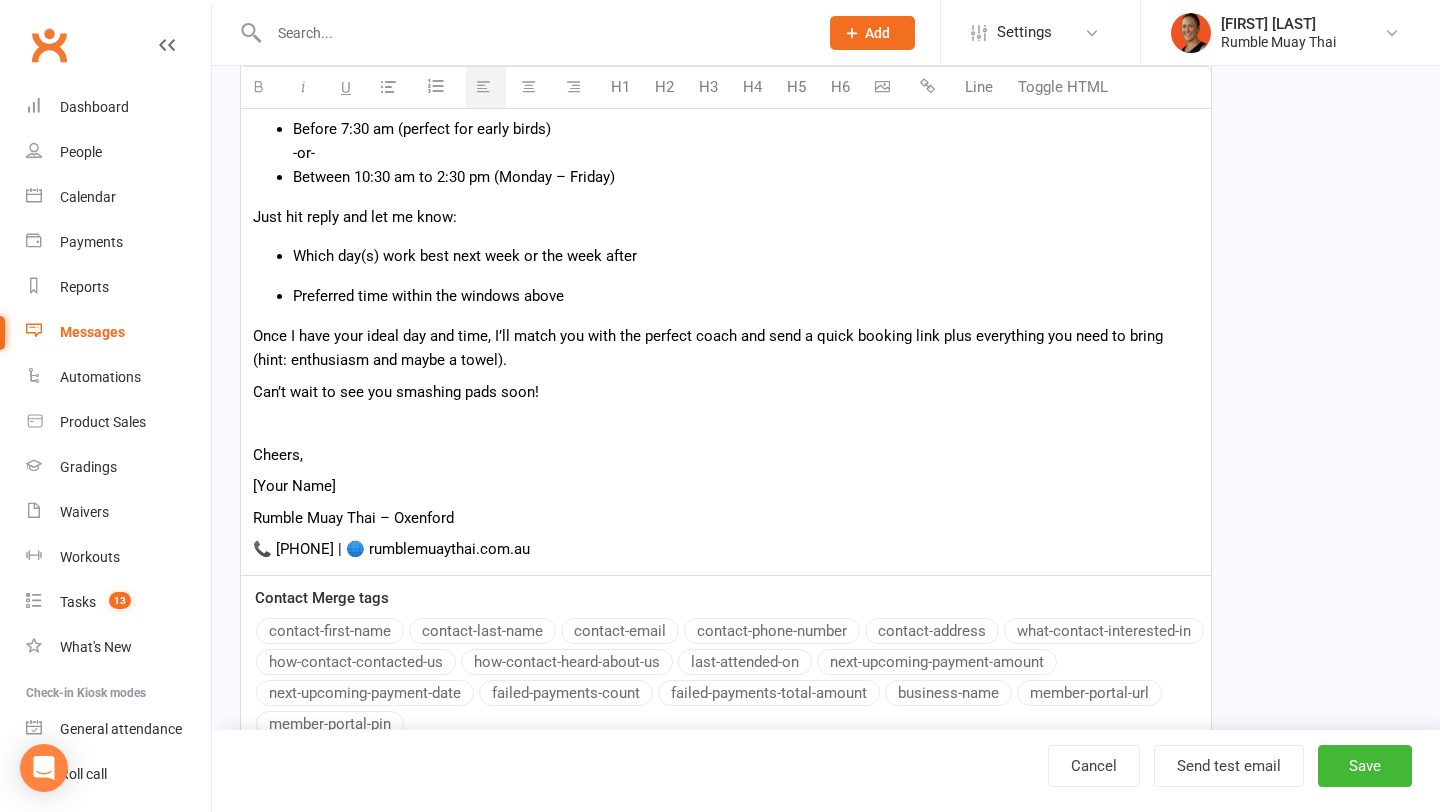 scroll, scrollTop: 614, scrollLeft: 0, axis: vertical 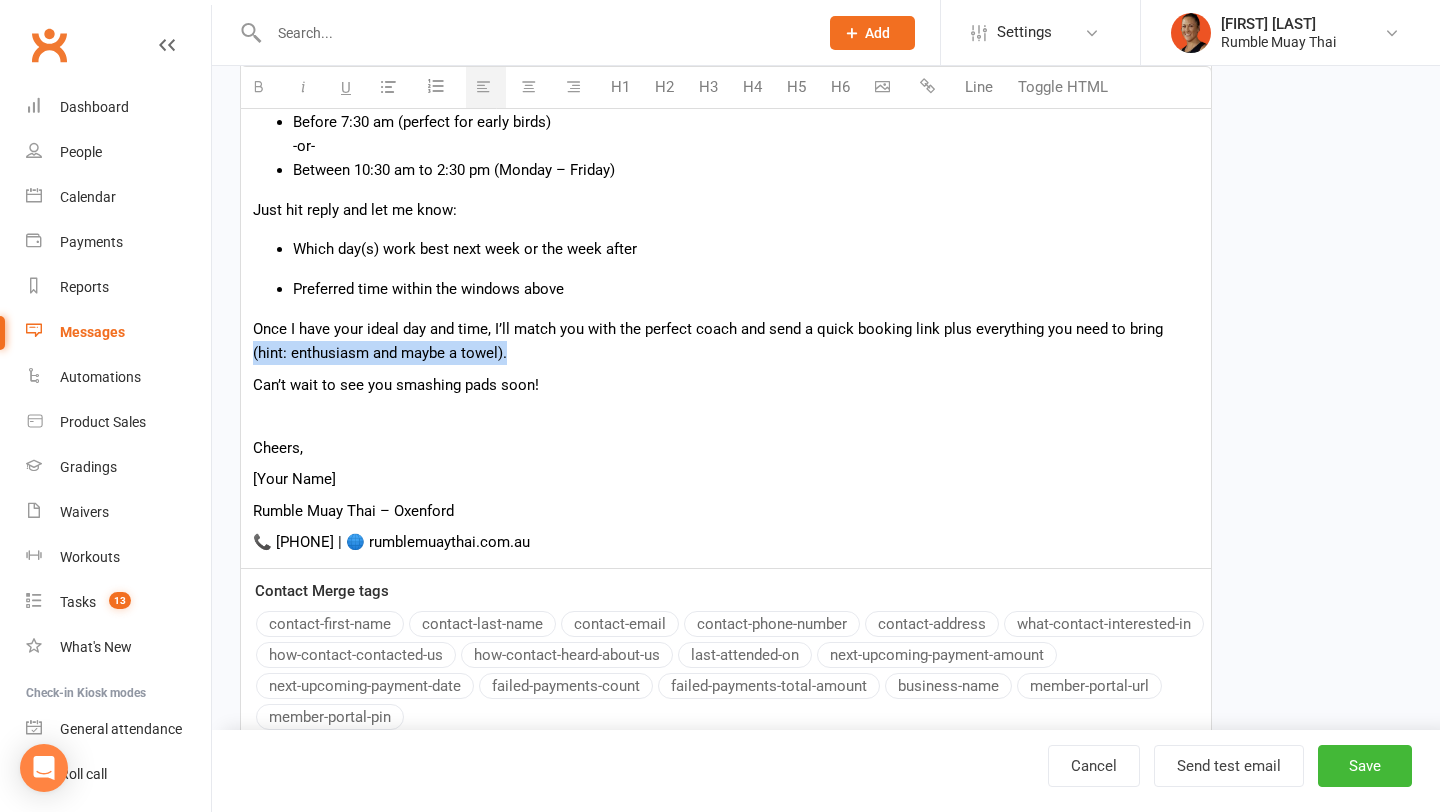 drag, startPoint x: 1160, startPoint y: 331, endPoint x: 1198, endPoint y: 360, distance: 47.801674 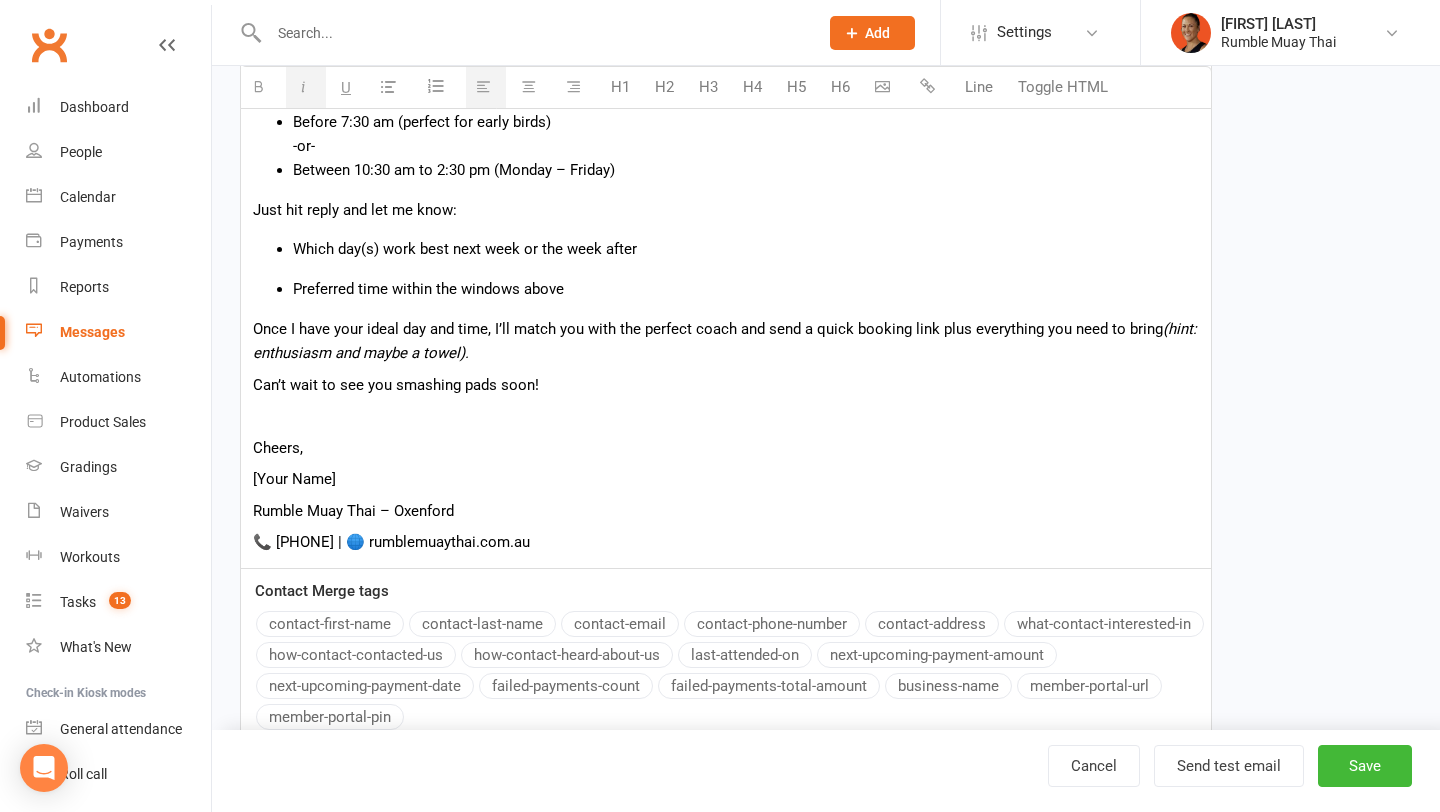 click on "(hint: enthusiasm and maybe a towel)." at bounding box center (725, 341) 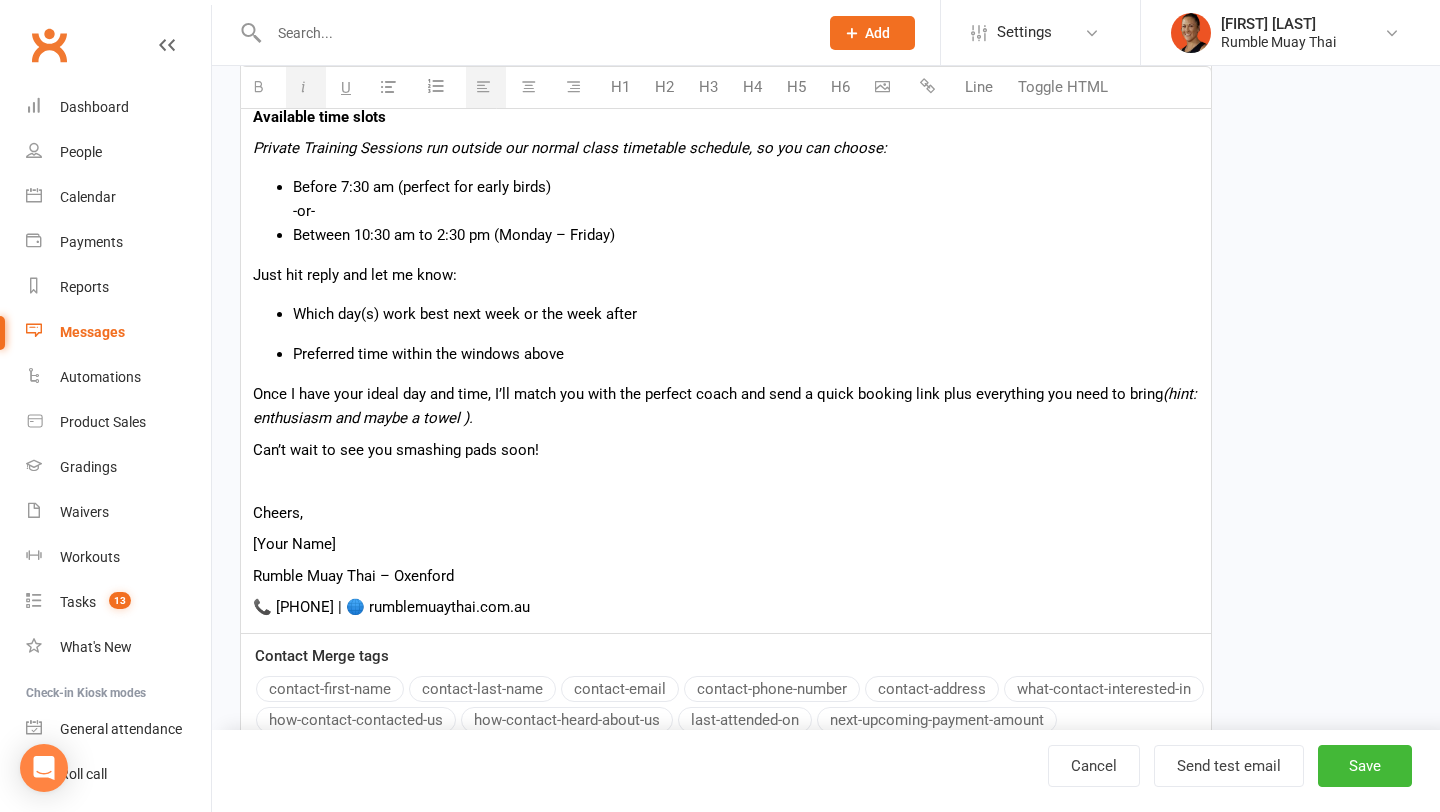 scroll, scrollTop: 618, scrollLeft: 0, axis: vertical 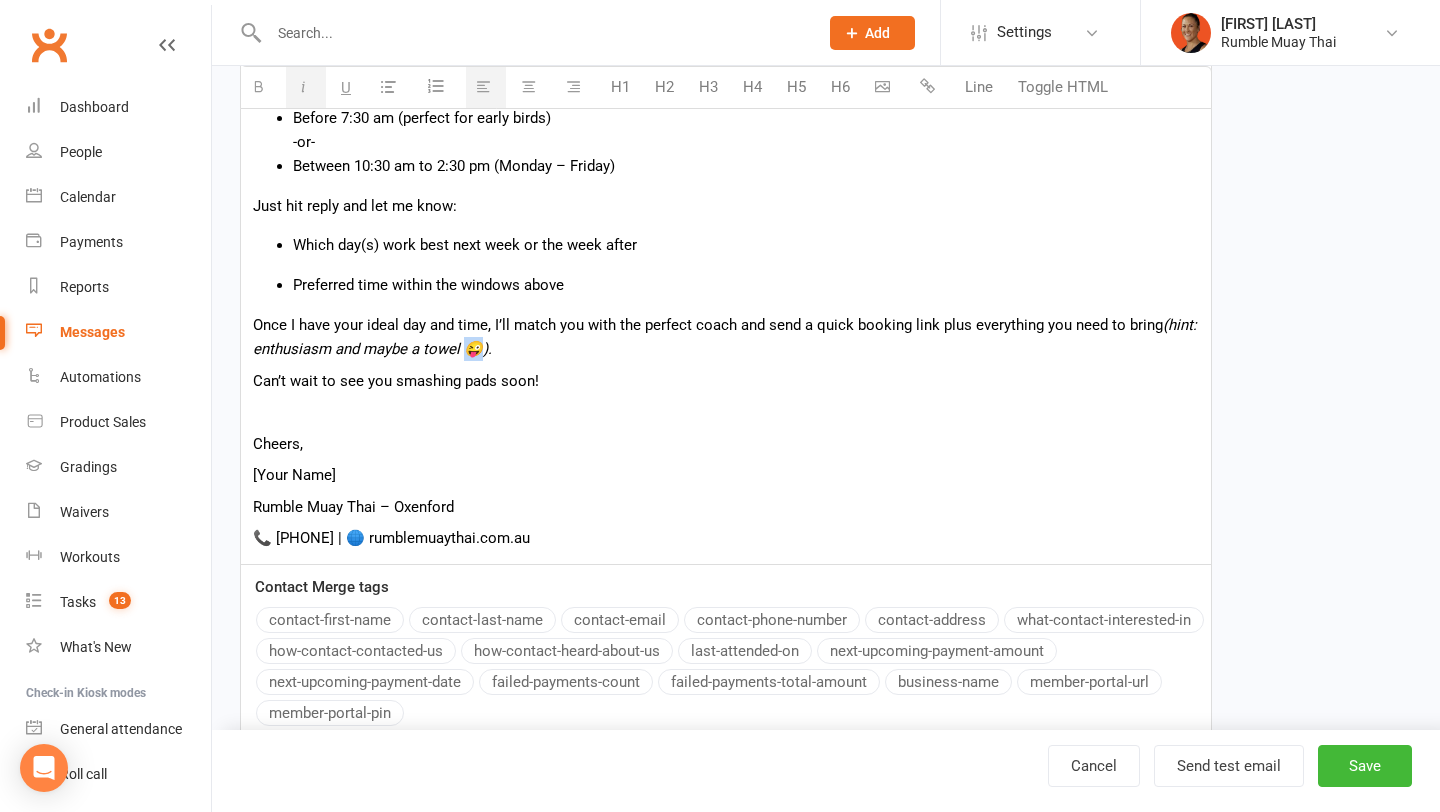 drag, startPoint x: 480, startPoint y: 351, endPoint x: 466, endPoint y: 348, distance: 14.3178215 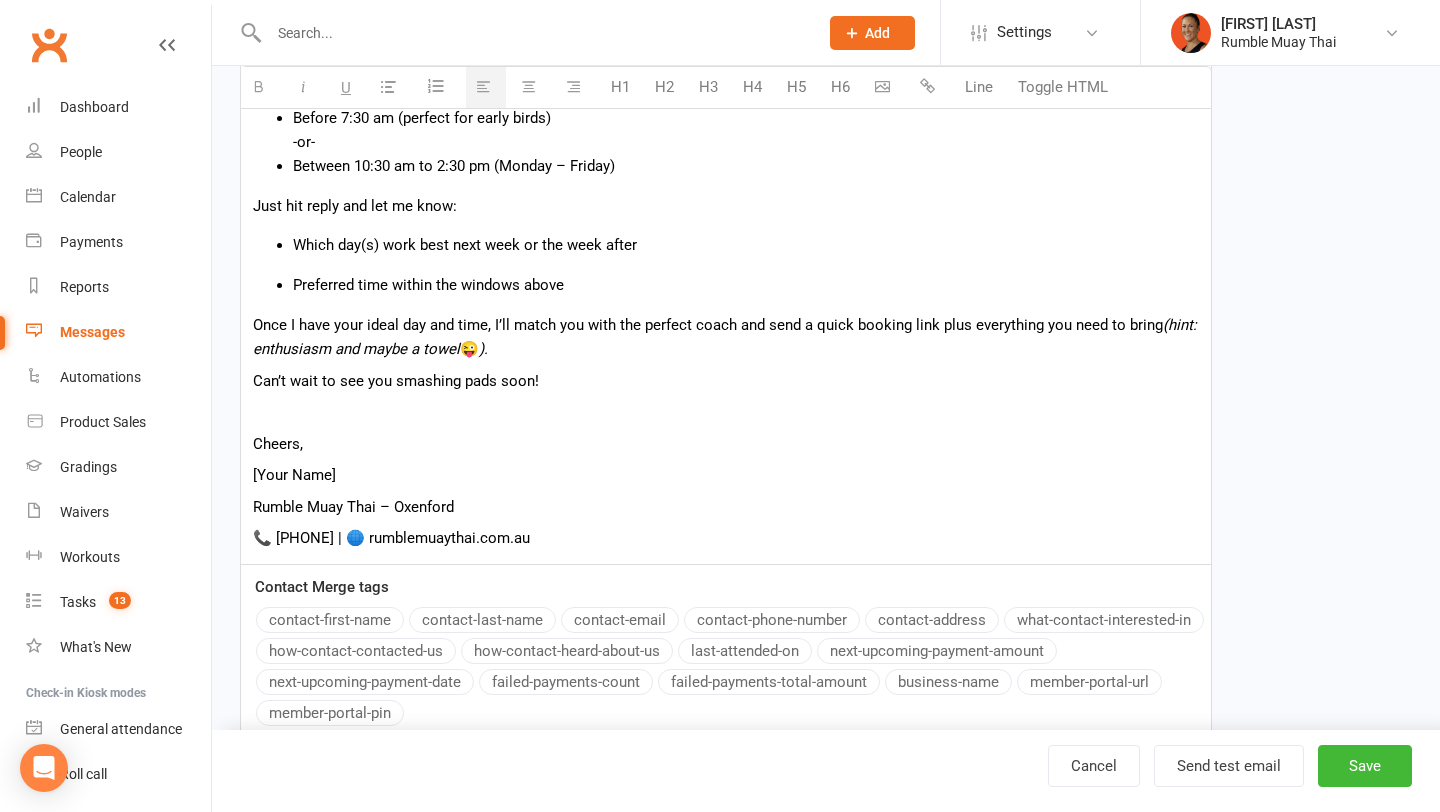 click at bounding box center [726, 412] 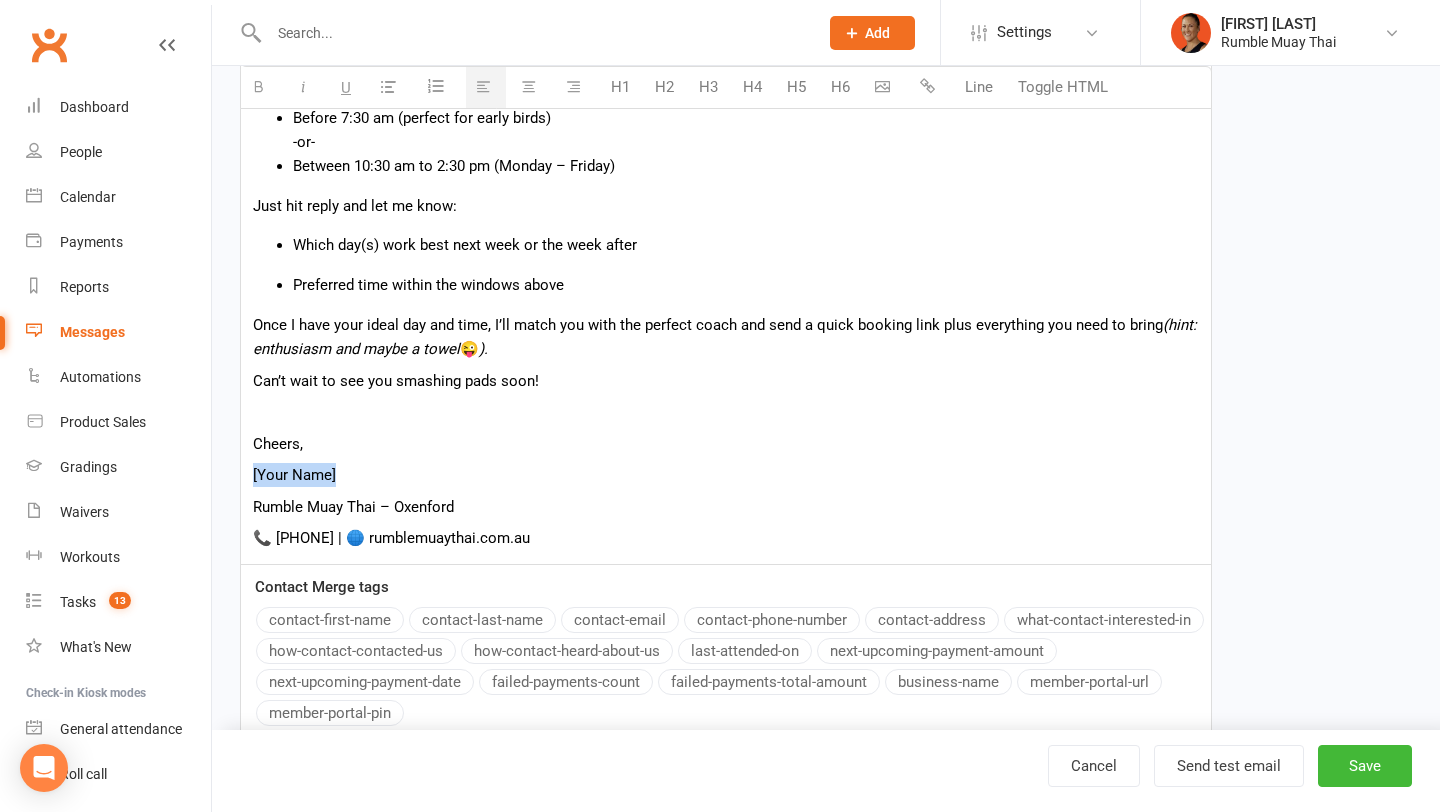 drag, startPoint x: 351, startPoint y: 475, endPoint x: 230, endPoint y: 474, distance: 121.004135 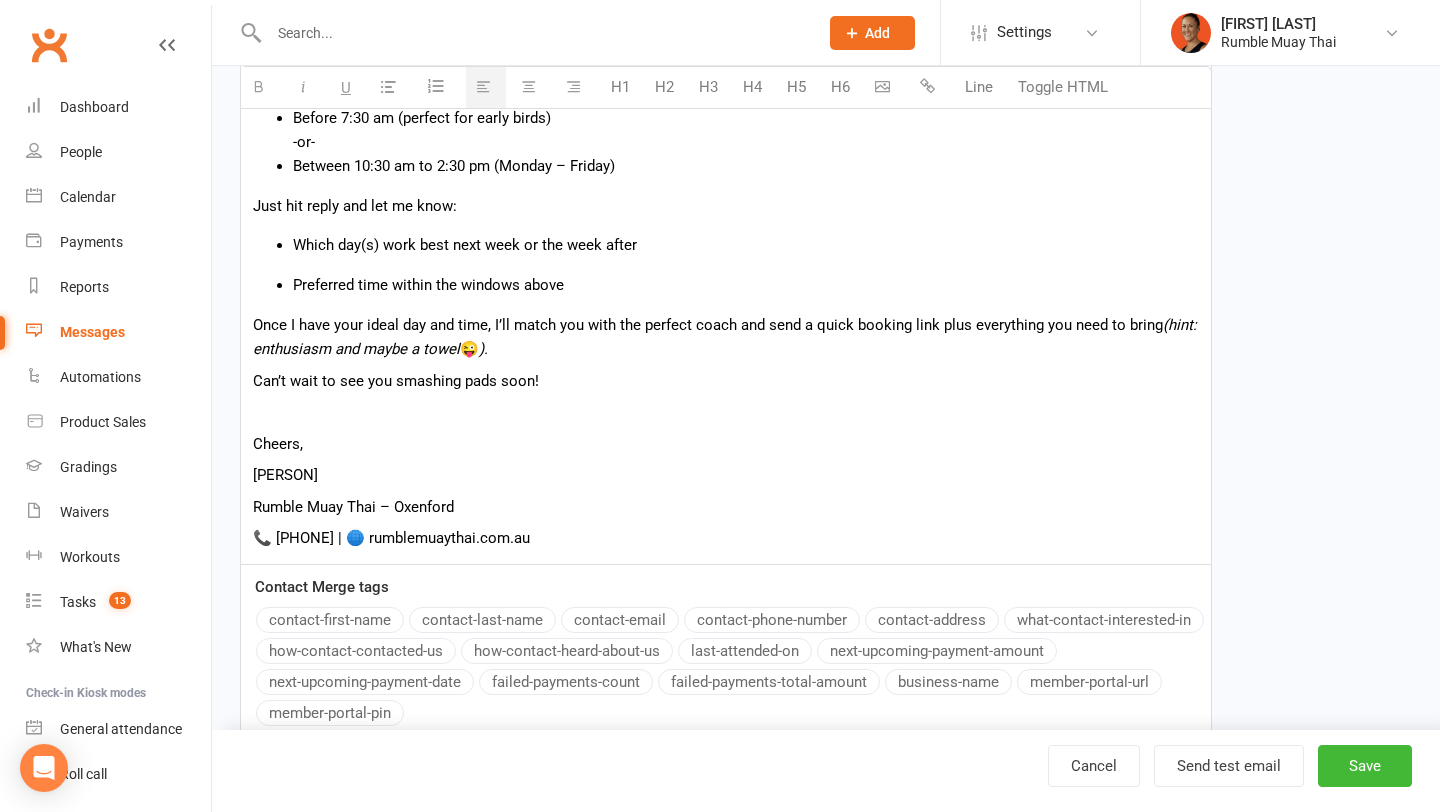 click at bounding box center [726, 412] 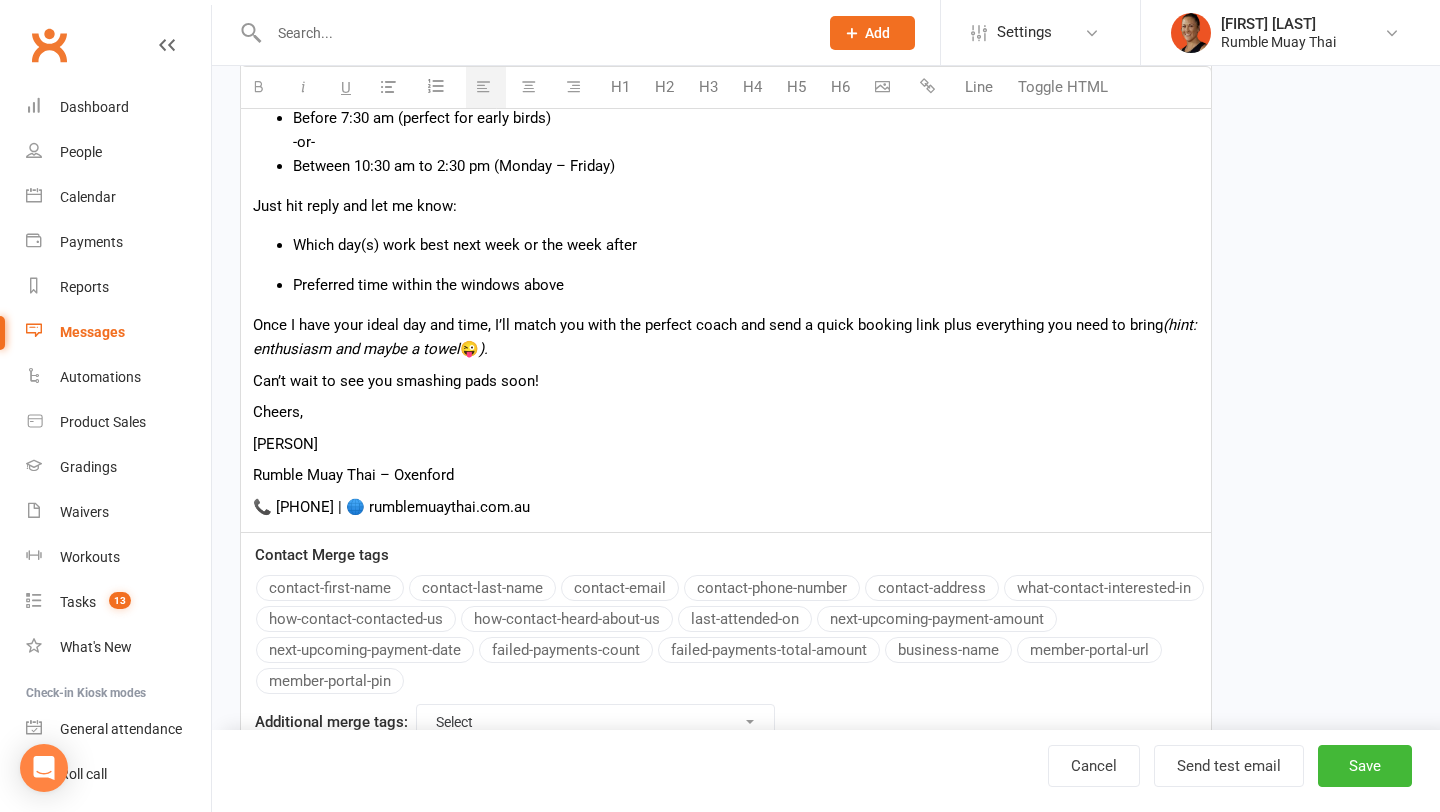 click on "Melina" at bounding box center (726, 444) 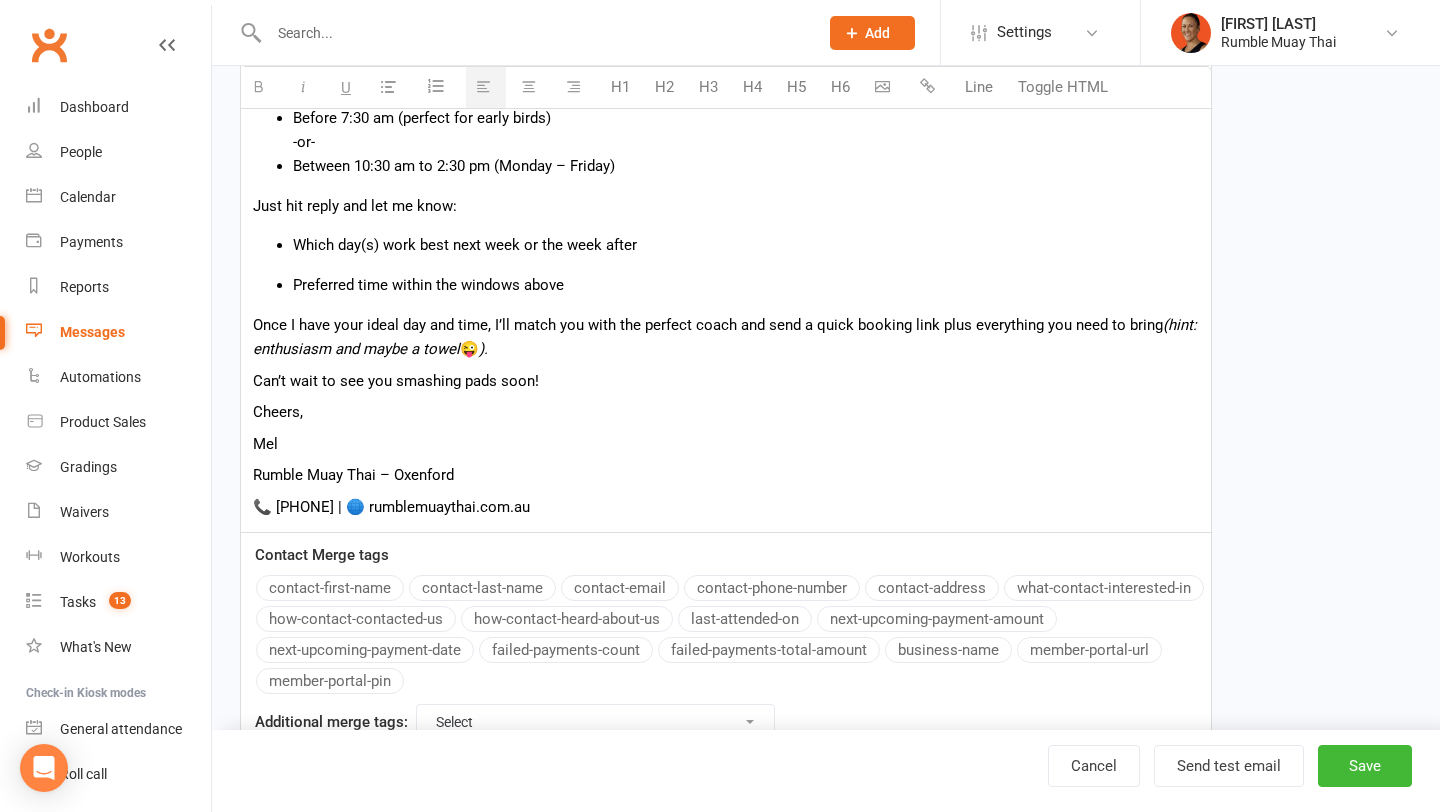 click on "📞 07 5559 xxxx | 🌐 rumblemuaythai.com.au" at bounding box center (726, 507) 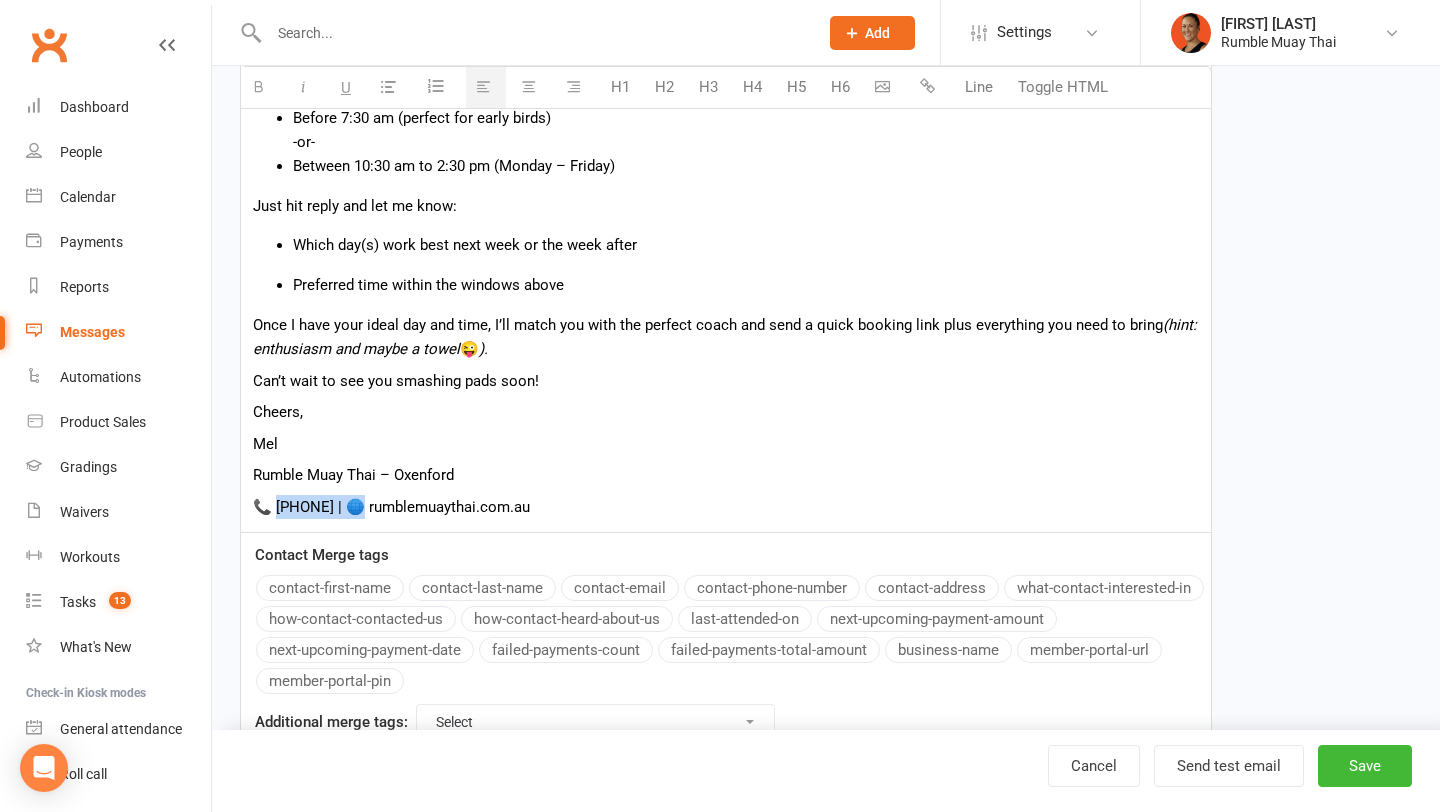 drag, startPoint x: 360, startPoint y: 506, endPoint x: 272, endPoint y: 501, distance: 88.14193 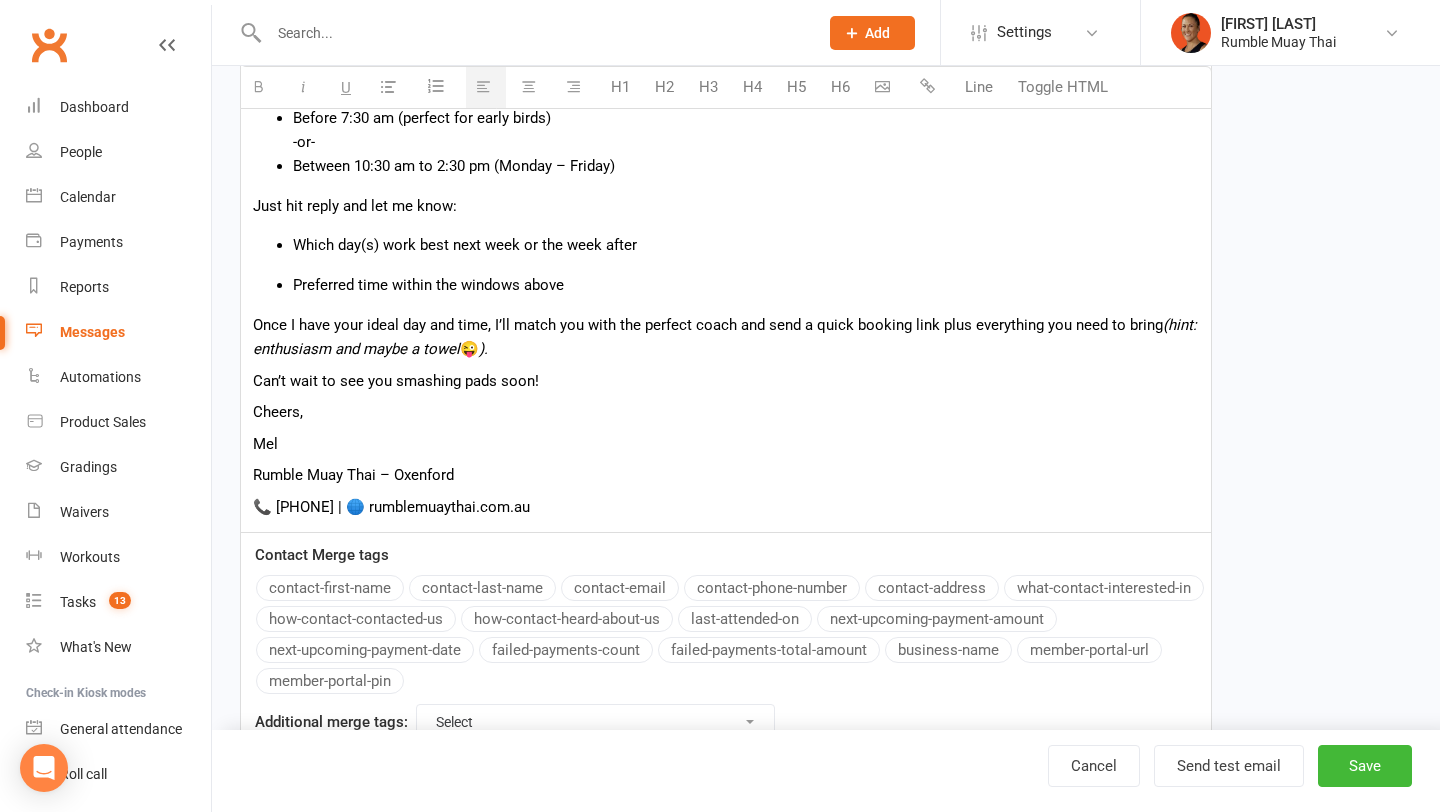 click on "📞 438 189 366 | 🌐 rumblemuaythai.com.au" at bounding box center (726, 507) 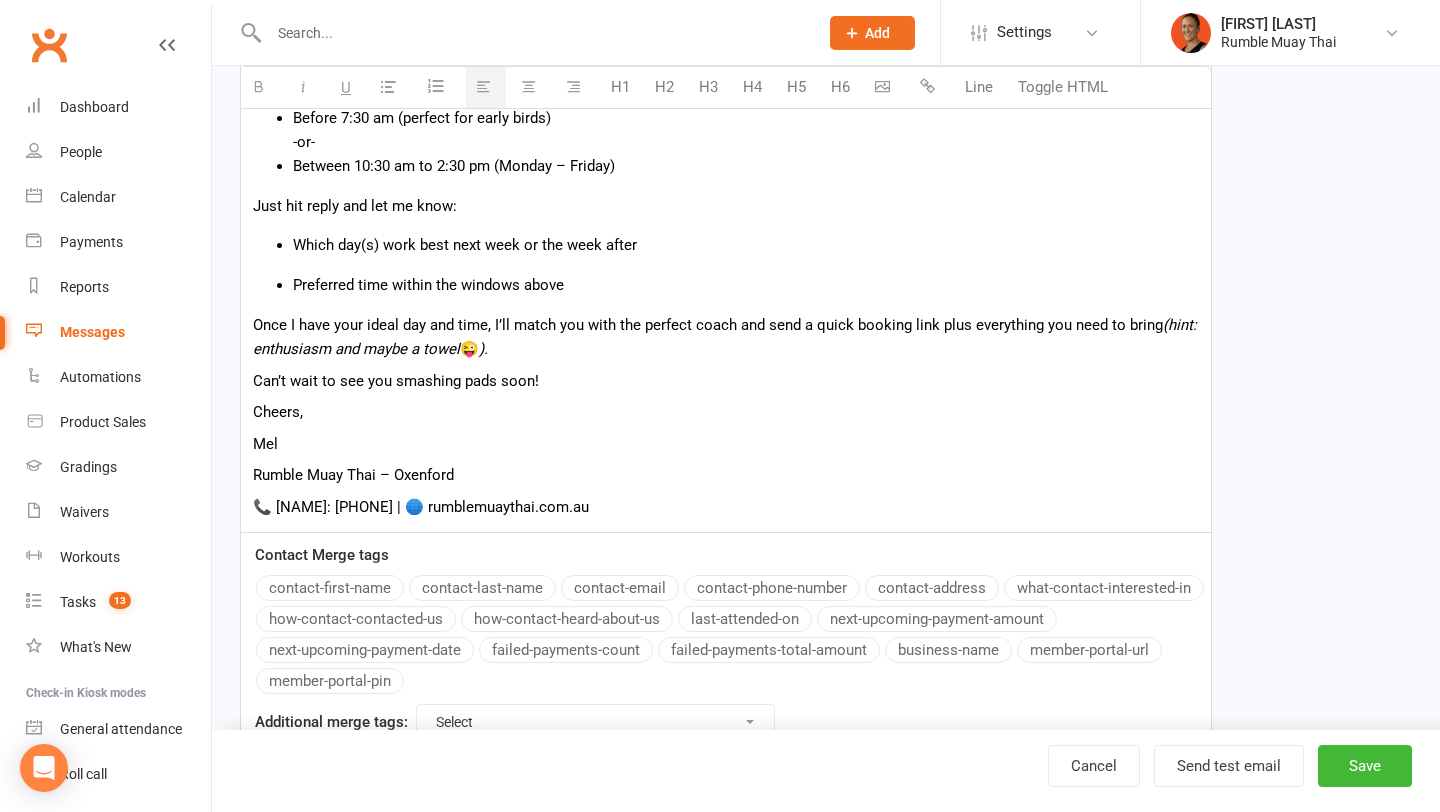click on "📞 Matt: 0438 189 366 | 🌐 rumblemuaythai.com.au" at bounding box center [726, 507] 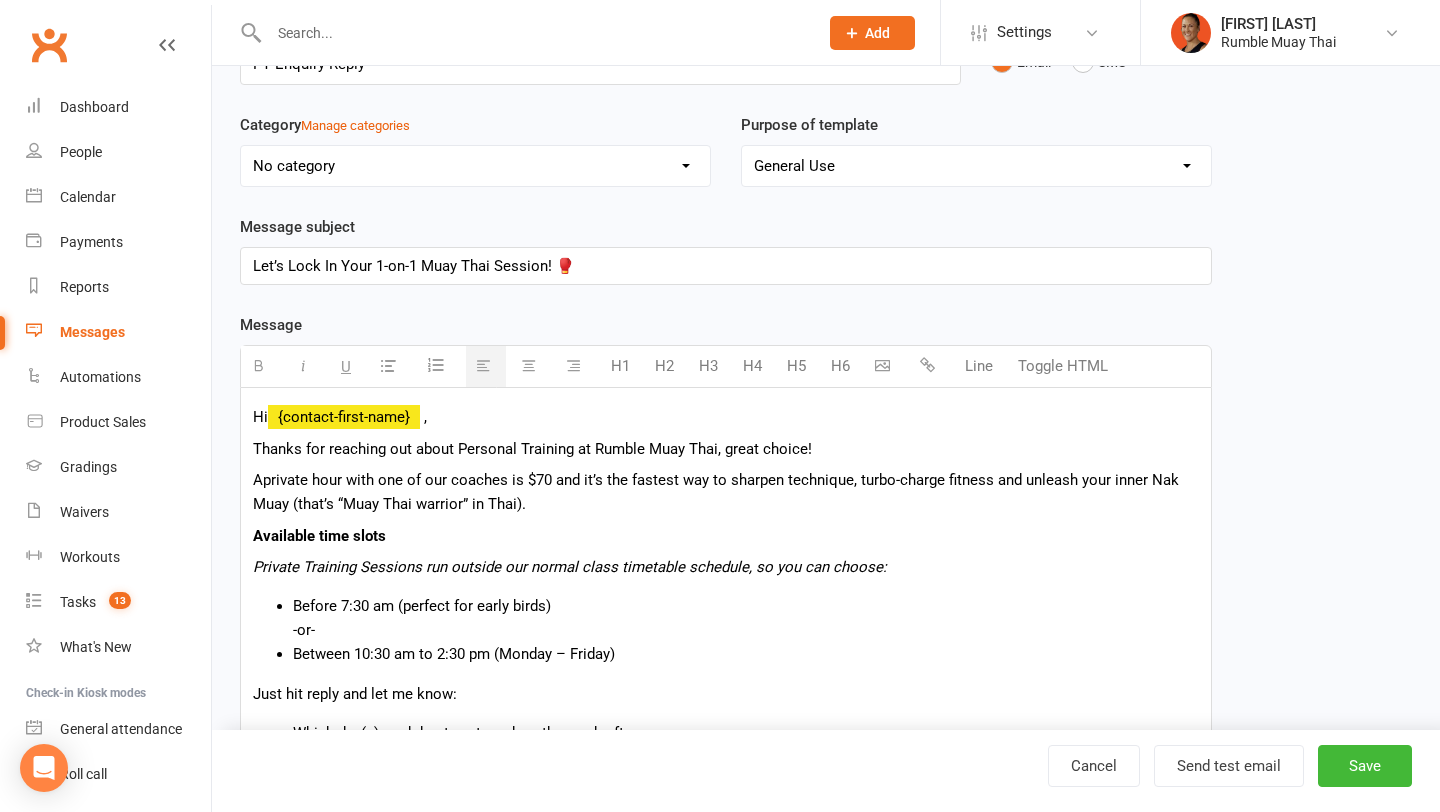 scroll, scrollTop: 133, scrollLeft: 0, axis: vertical 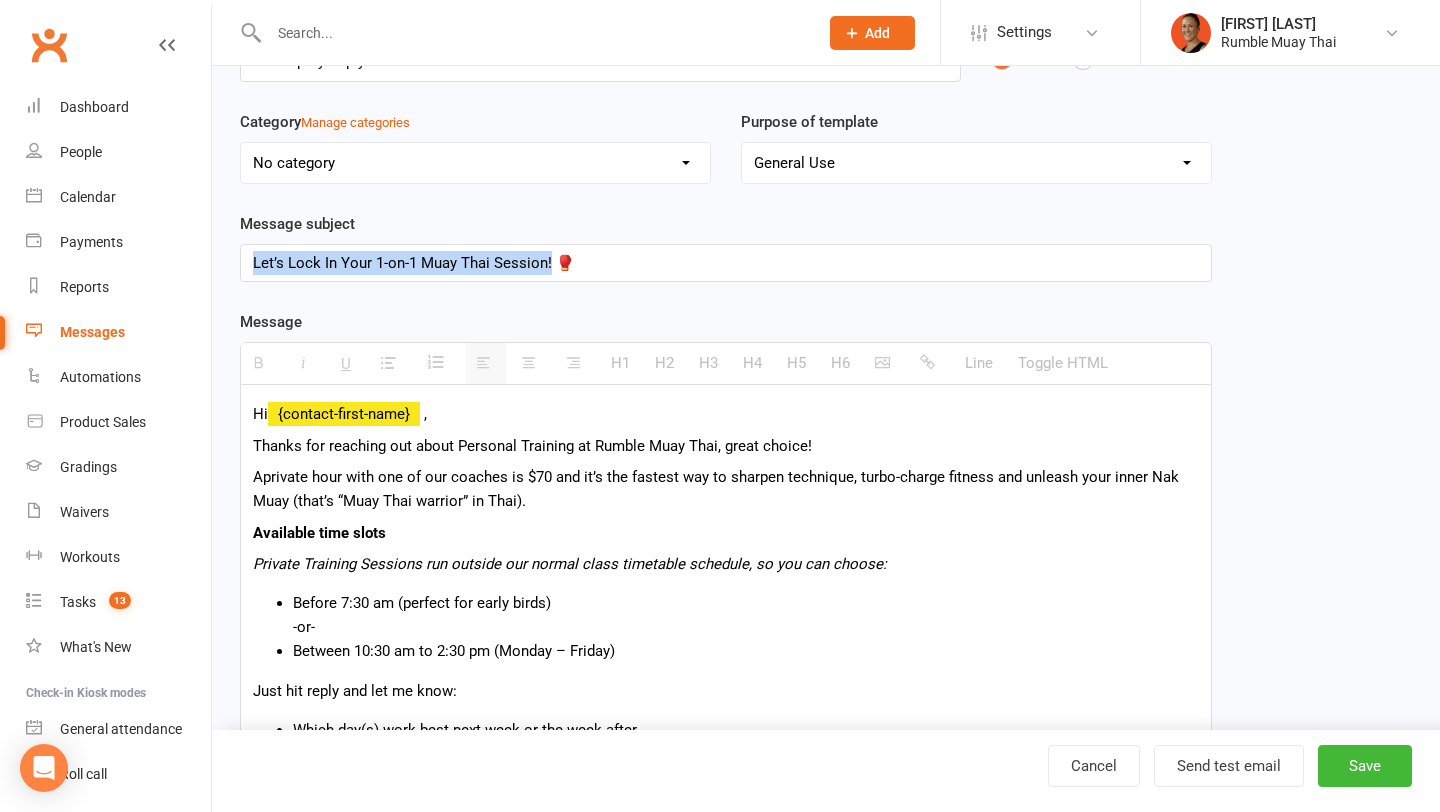 drag, startPoint x: 549, startPoint y: 261, endPoint x: 235, endPoint y: 264, distance: 314.01434 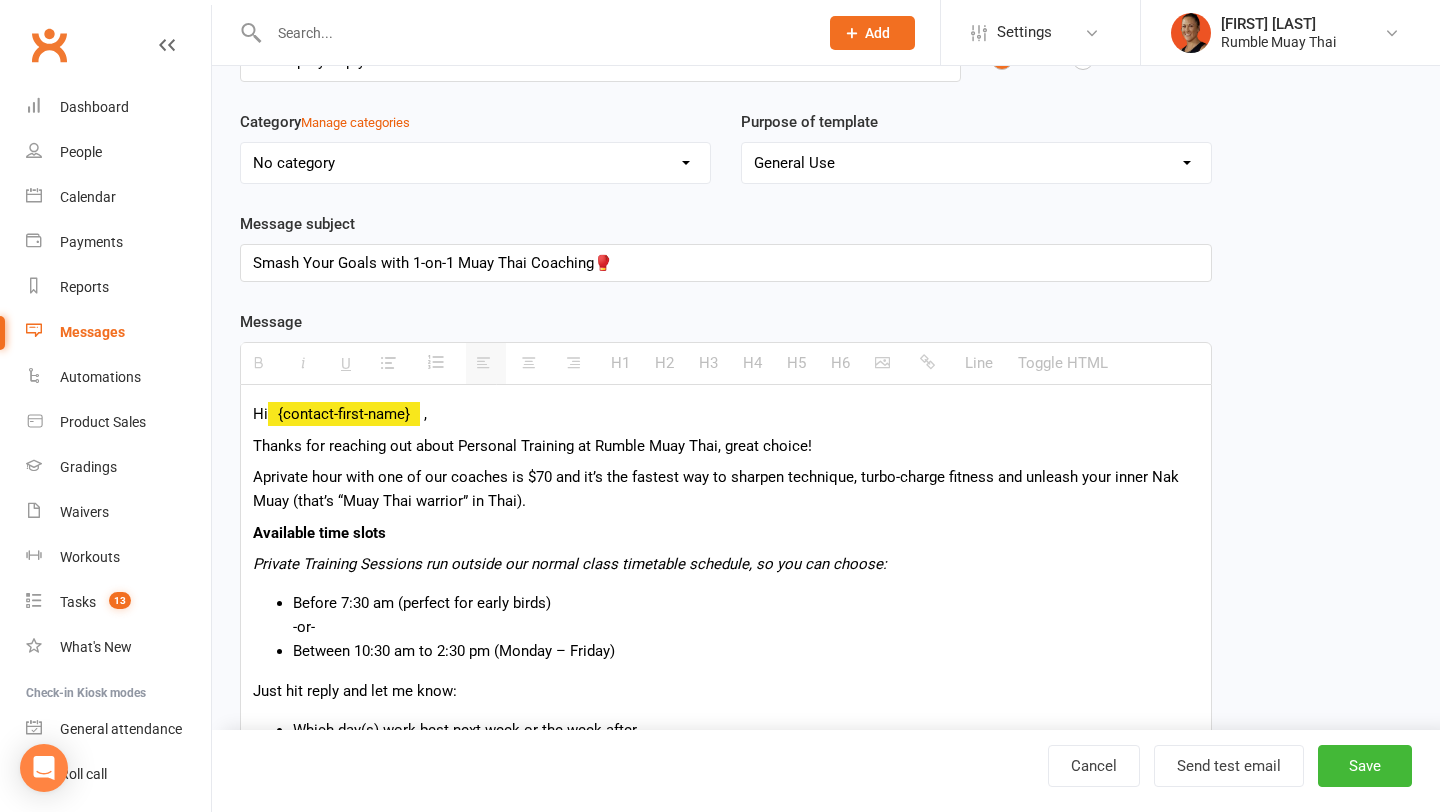click on "Smash Your Goals with 1-on-1 Muay Thai Coaching  🥊" at bounding box center (726, 263) 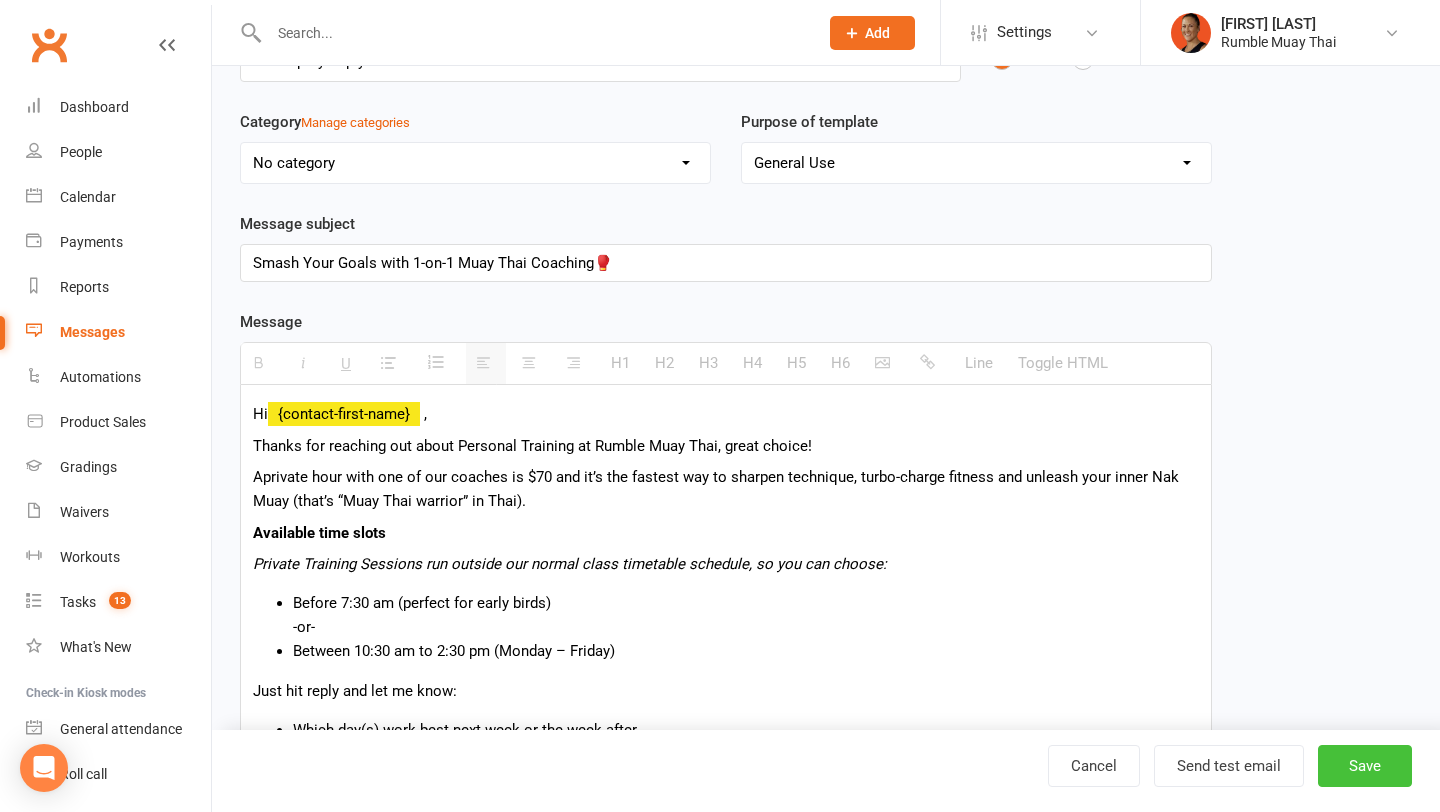 click on "Save" at bounding box center [1365, 766] 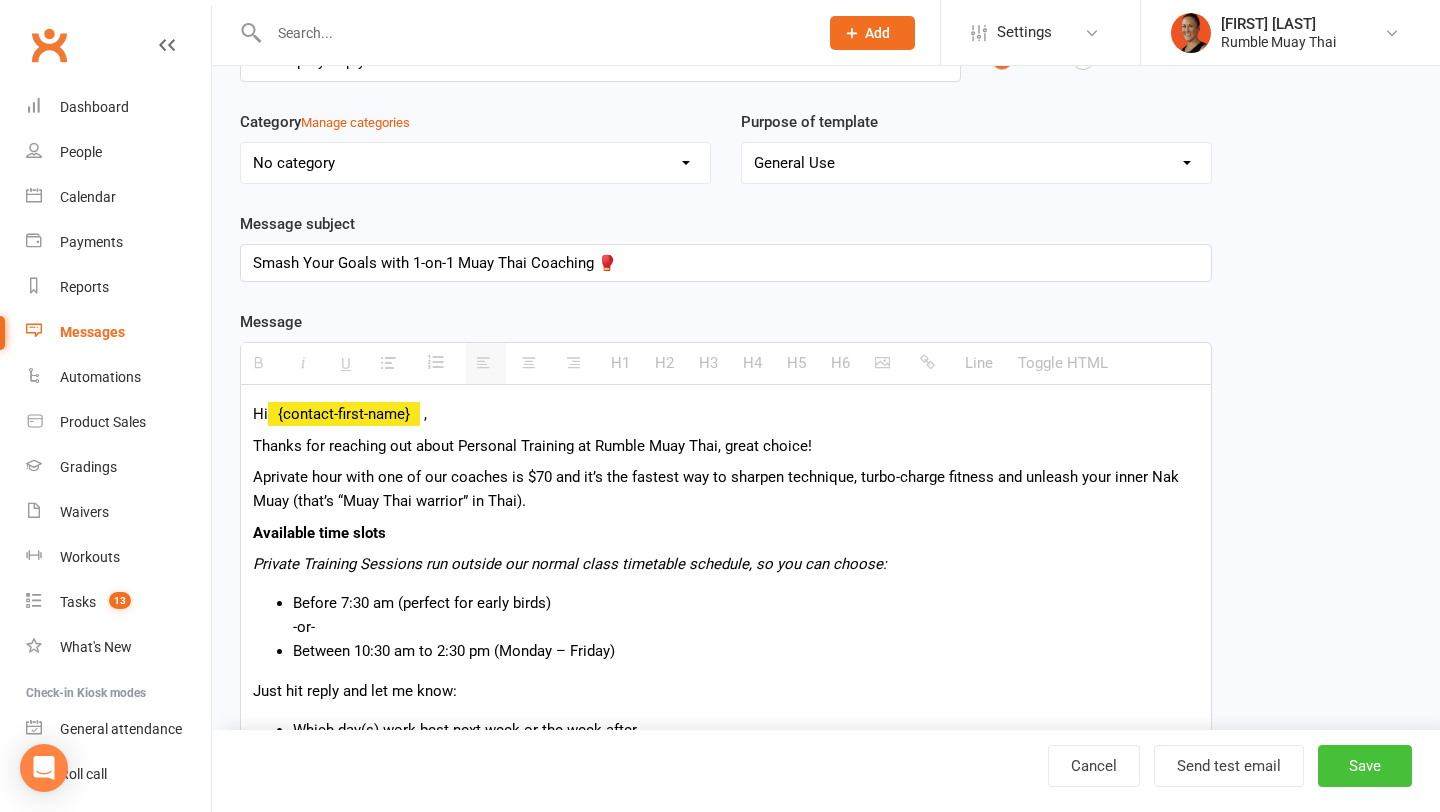 scroll, scrollTop: 0, scrollLeft: 0, axis: both 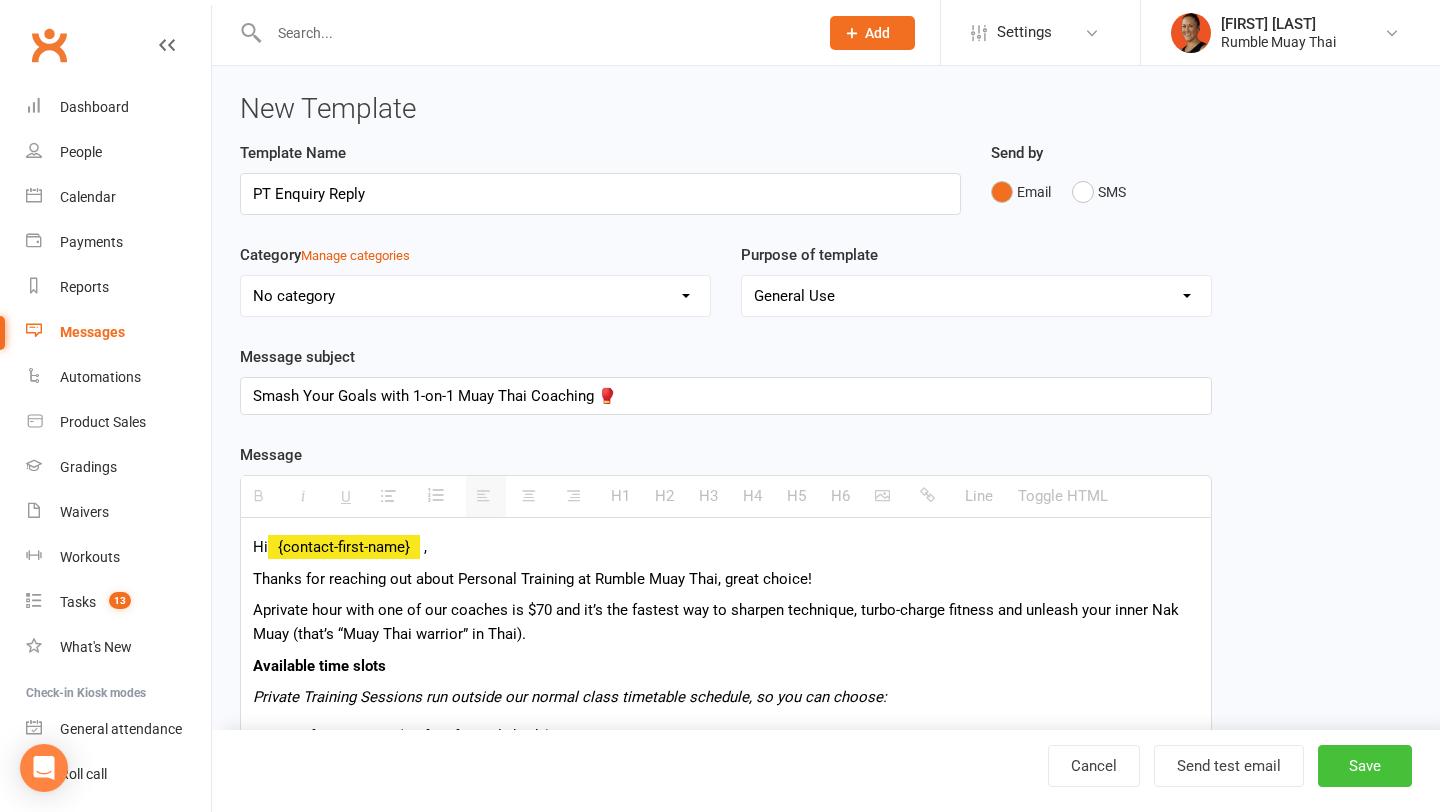 select on "100" 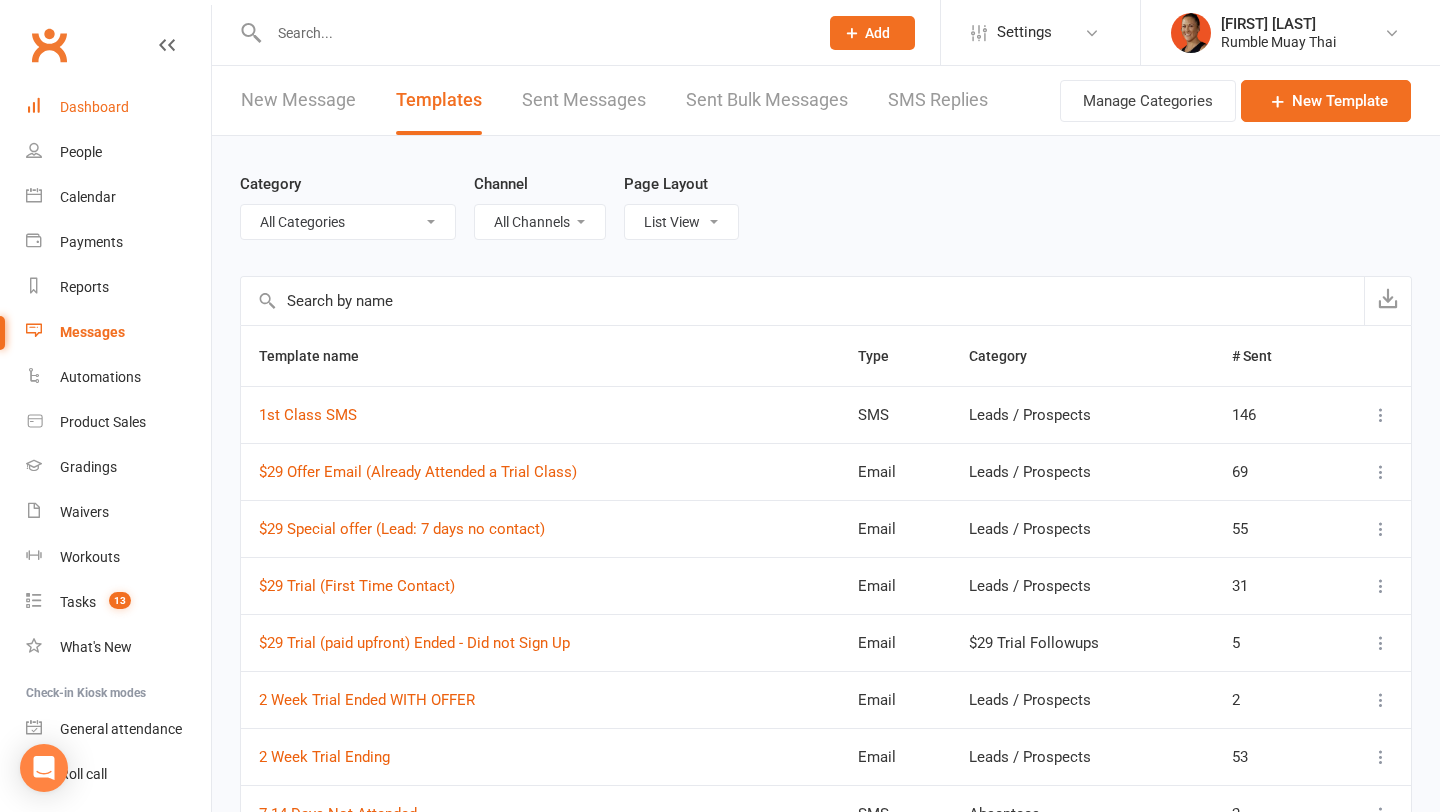 click on "Dashboard" at bounding box center [94, 107] 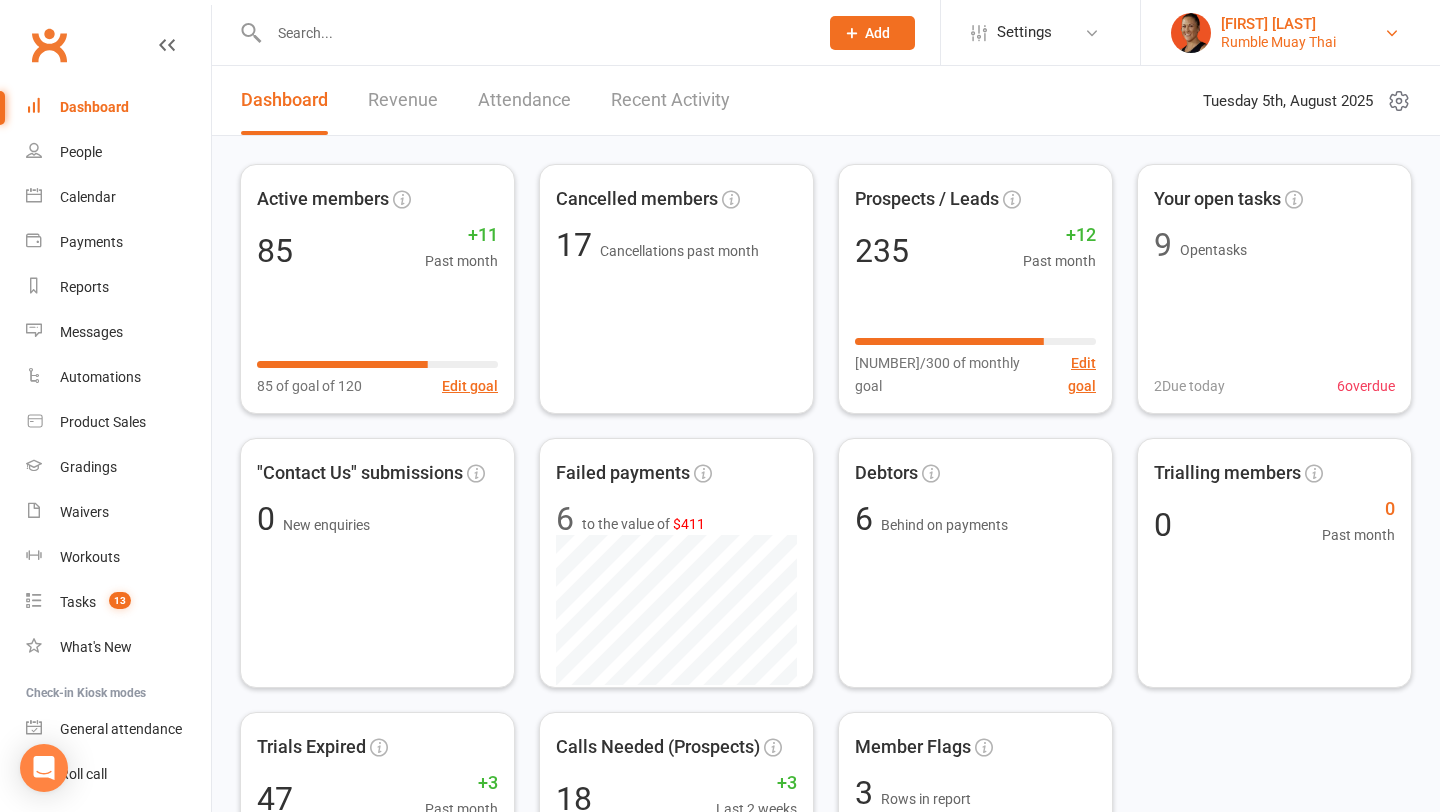 click on "Rumble Muay Thai" at bounding box center [1278, 42] 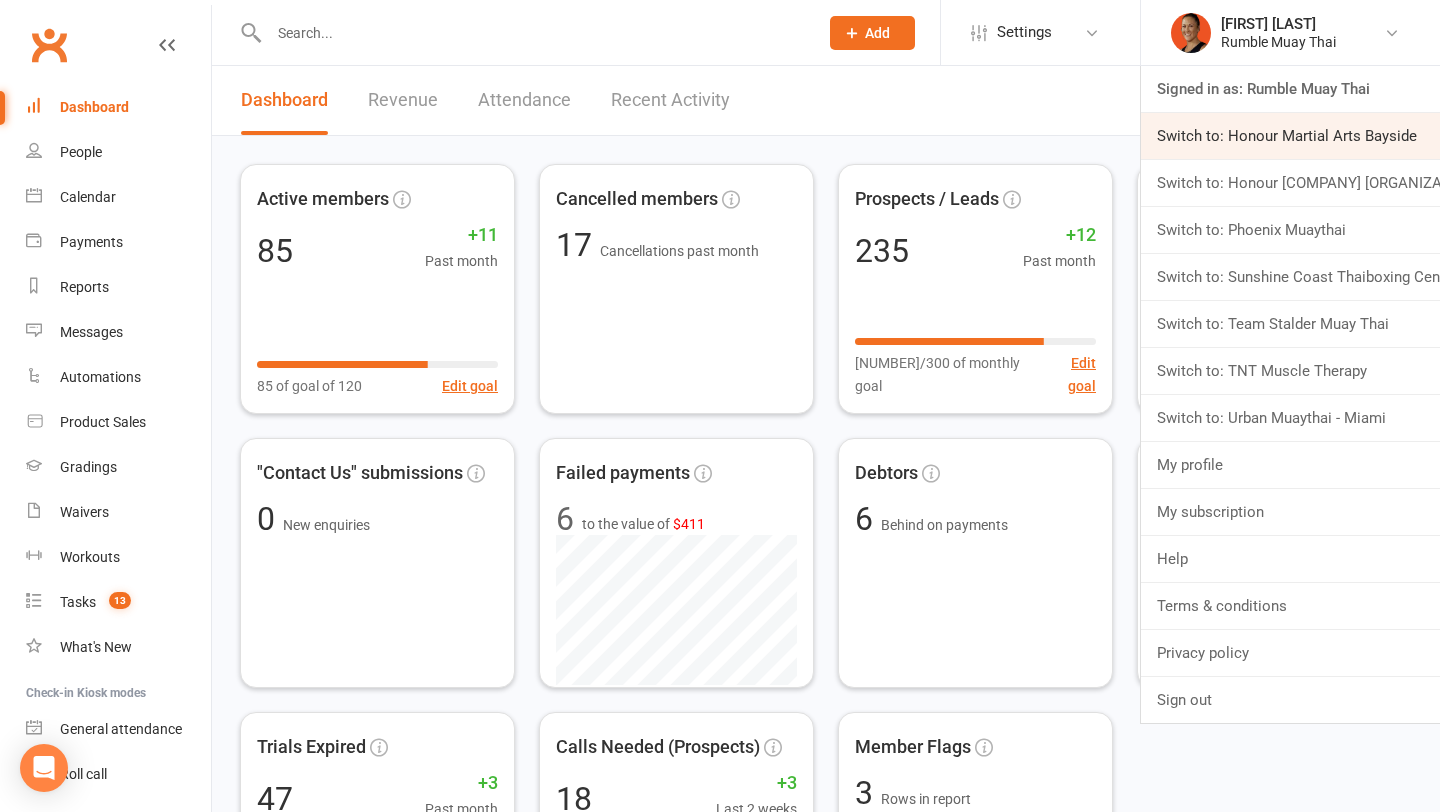 click on "Switch to: Honour Martial Arts Bayside" at bounding box center [1290, 136] 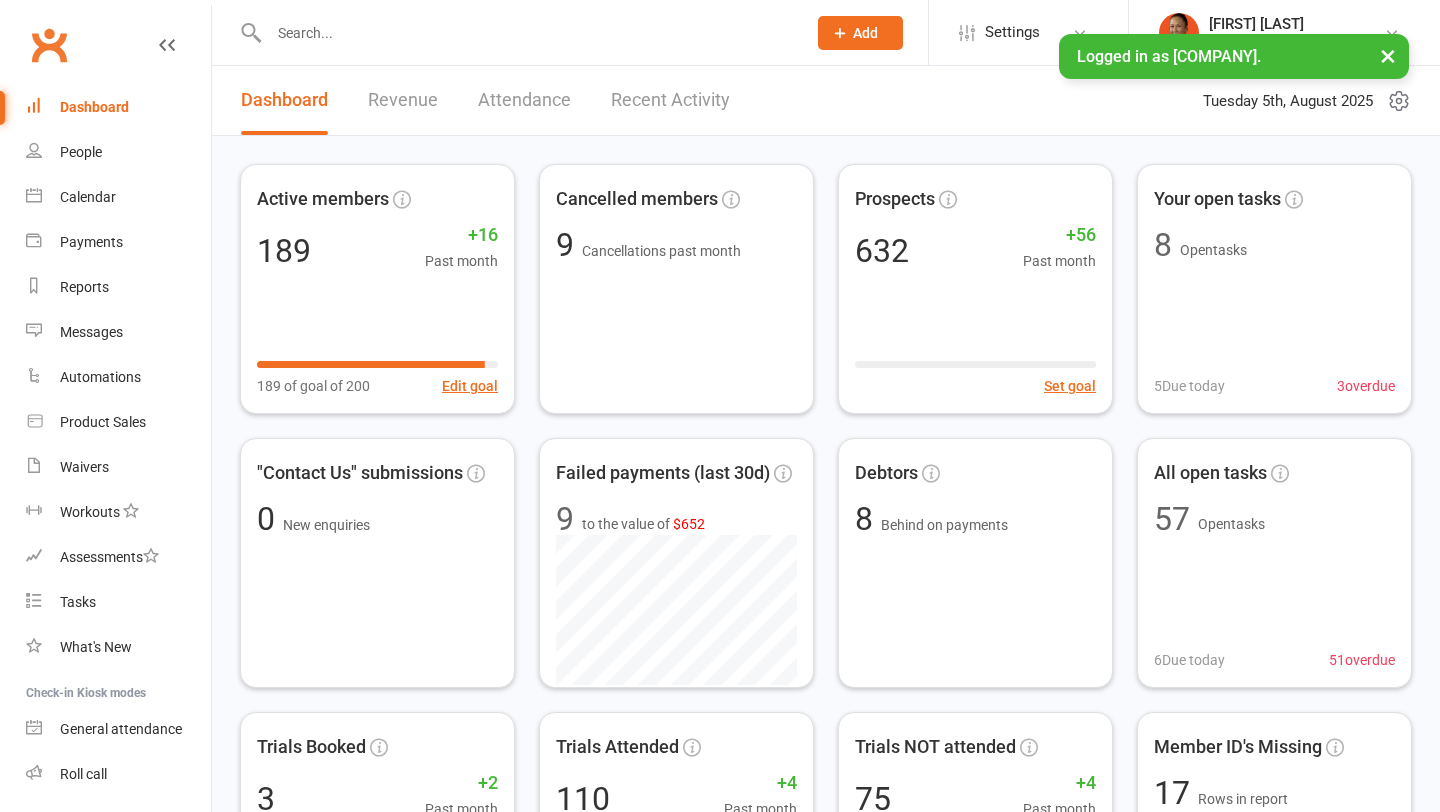 scroll, scrollTop: 0, scrollLeft: 0, axis: both 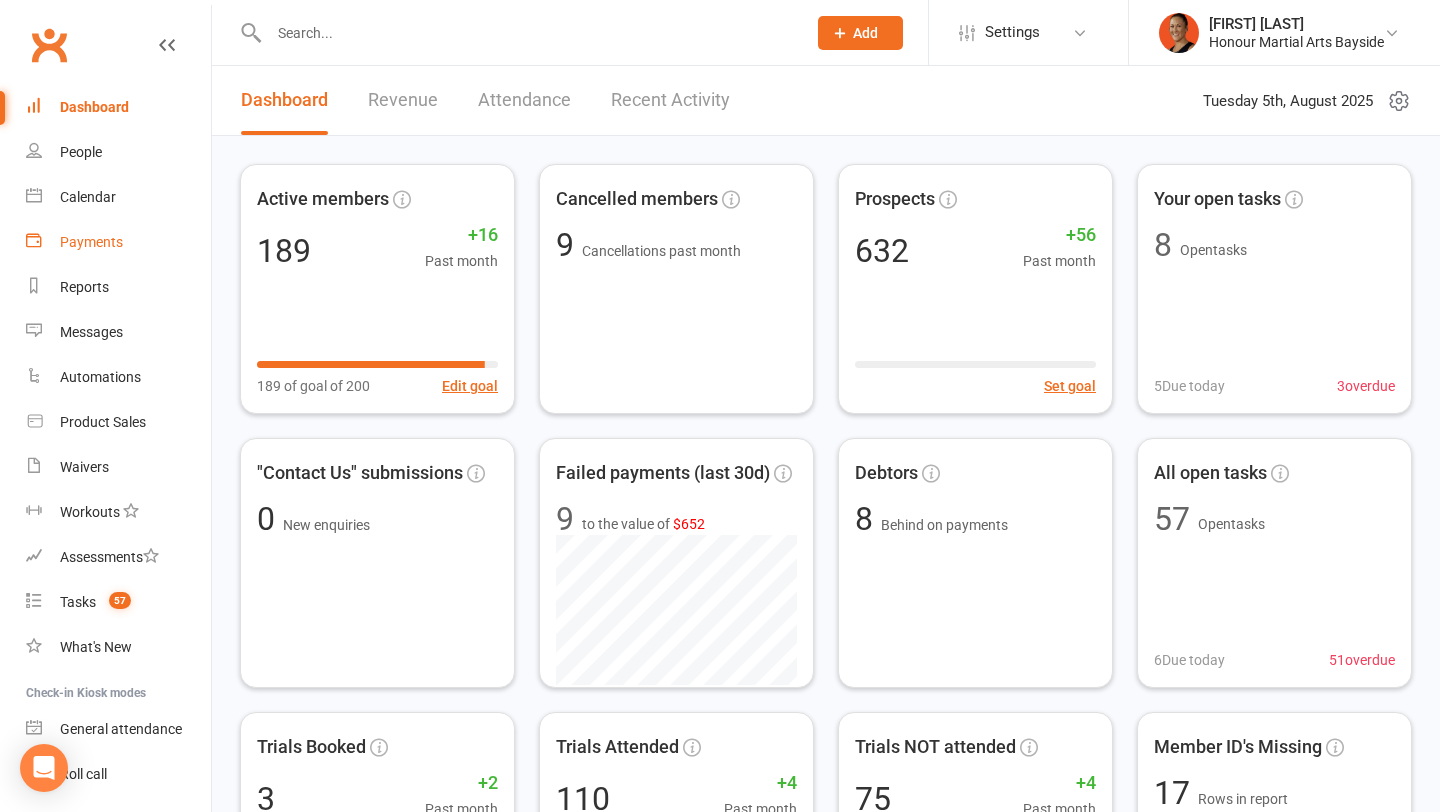 click on "Payments" at bounding box center (118, 242) 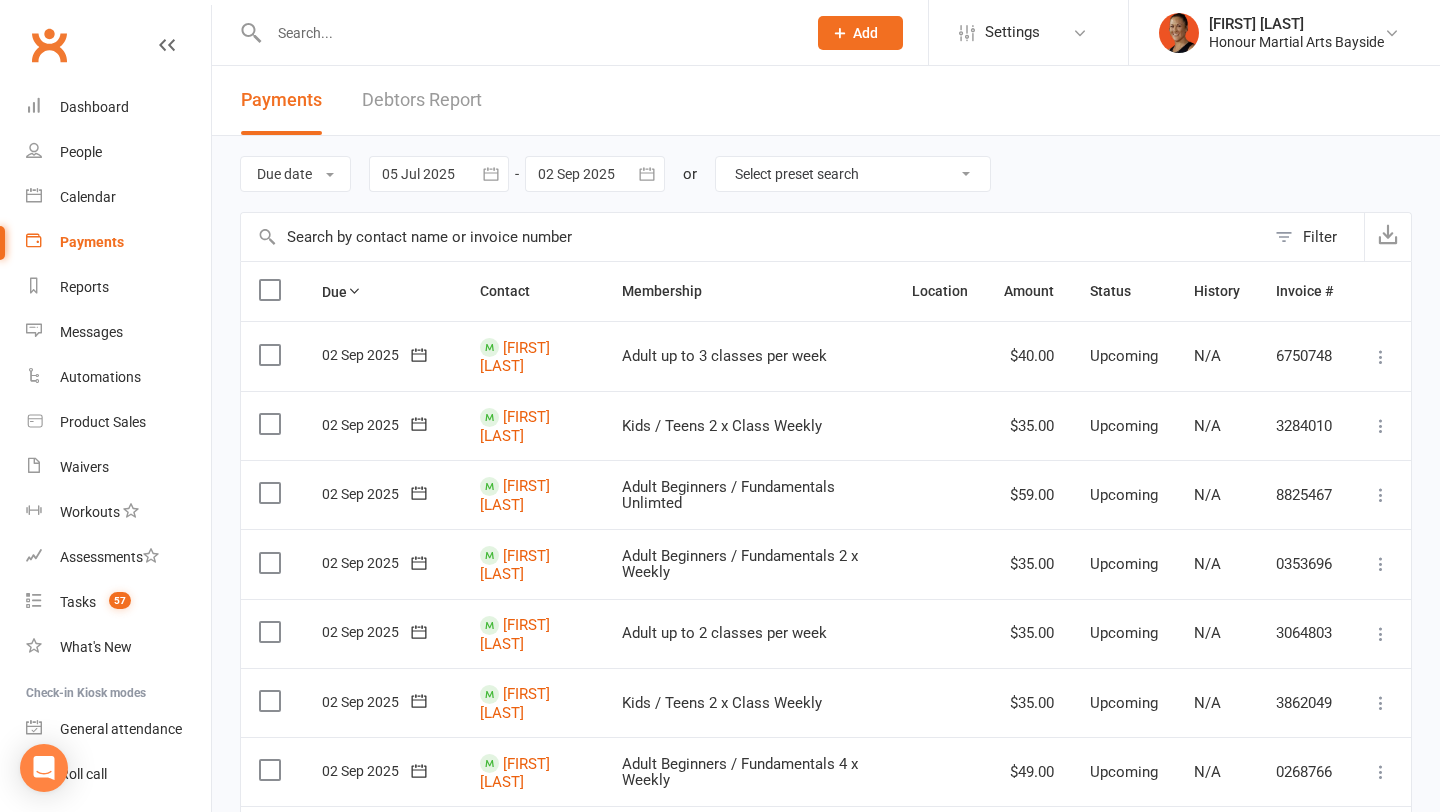 click on "Due date  Due date Date paid Date failed Date settled 05 Jul 2025
July 2025
Sun Mon Tue Wed Thu Fri Sat
27
29
30
01
02
03
04
05
28
06
07
08
09
10
11
12
29
13
14
15
16
17
18
19
30
20
21
22
23
24
25
26
31
27
28
29
30
31
01 02 32" at bounding box center [826, 174] 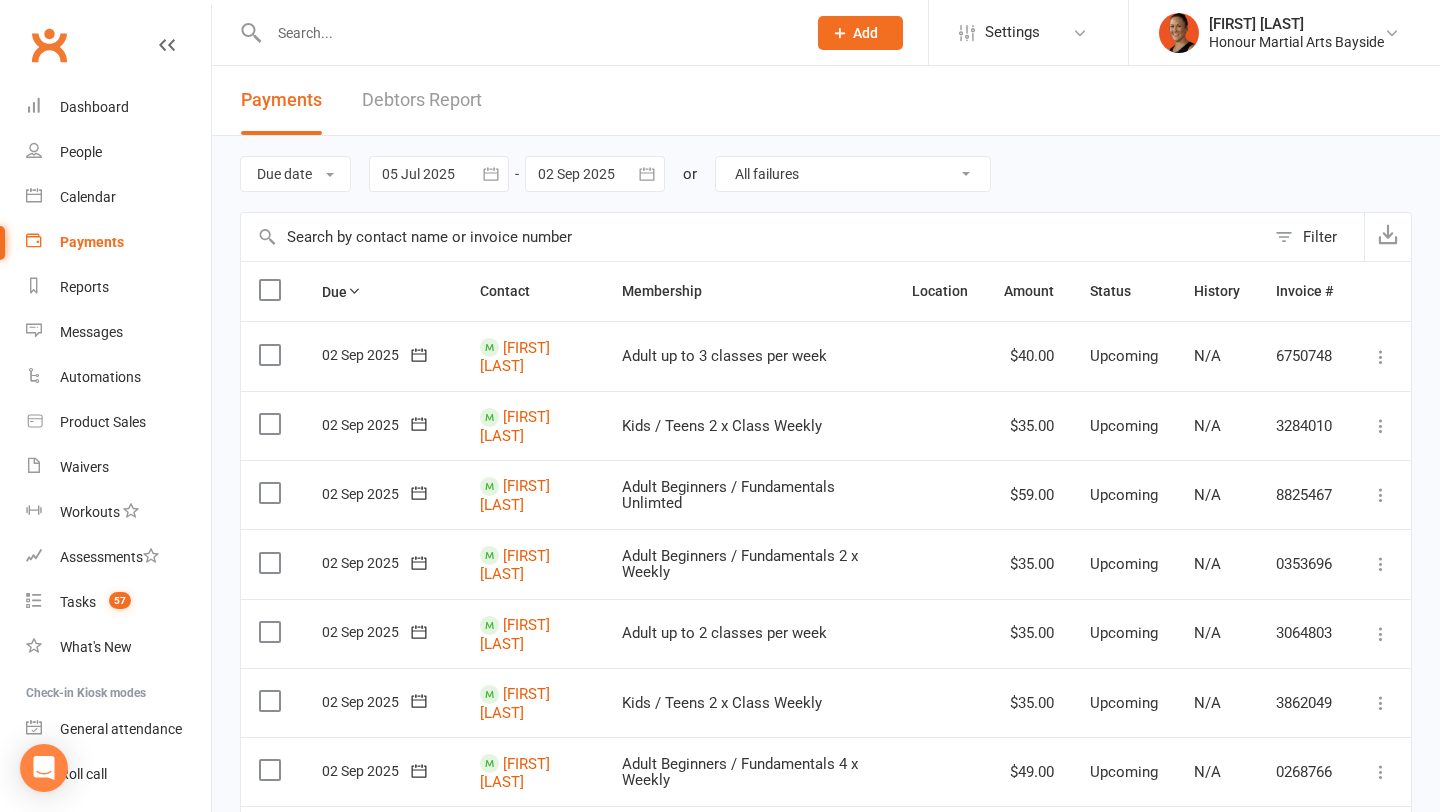 type 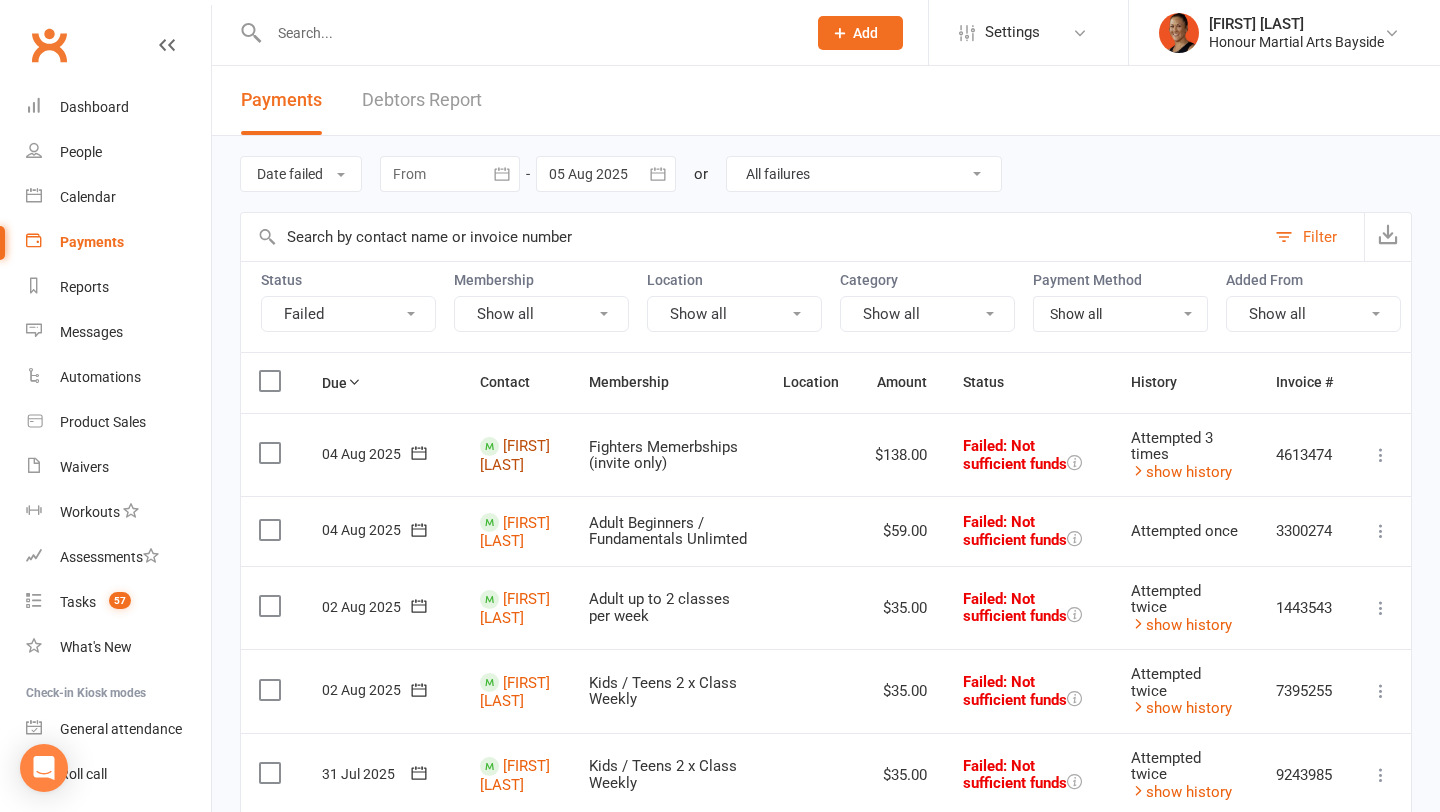 click on "[FIRST] [LAST]" at bounding box center [515, 455] 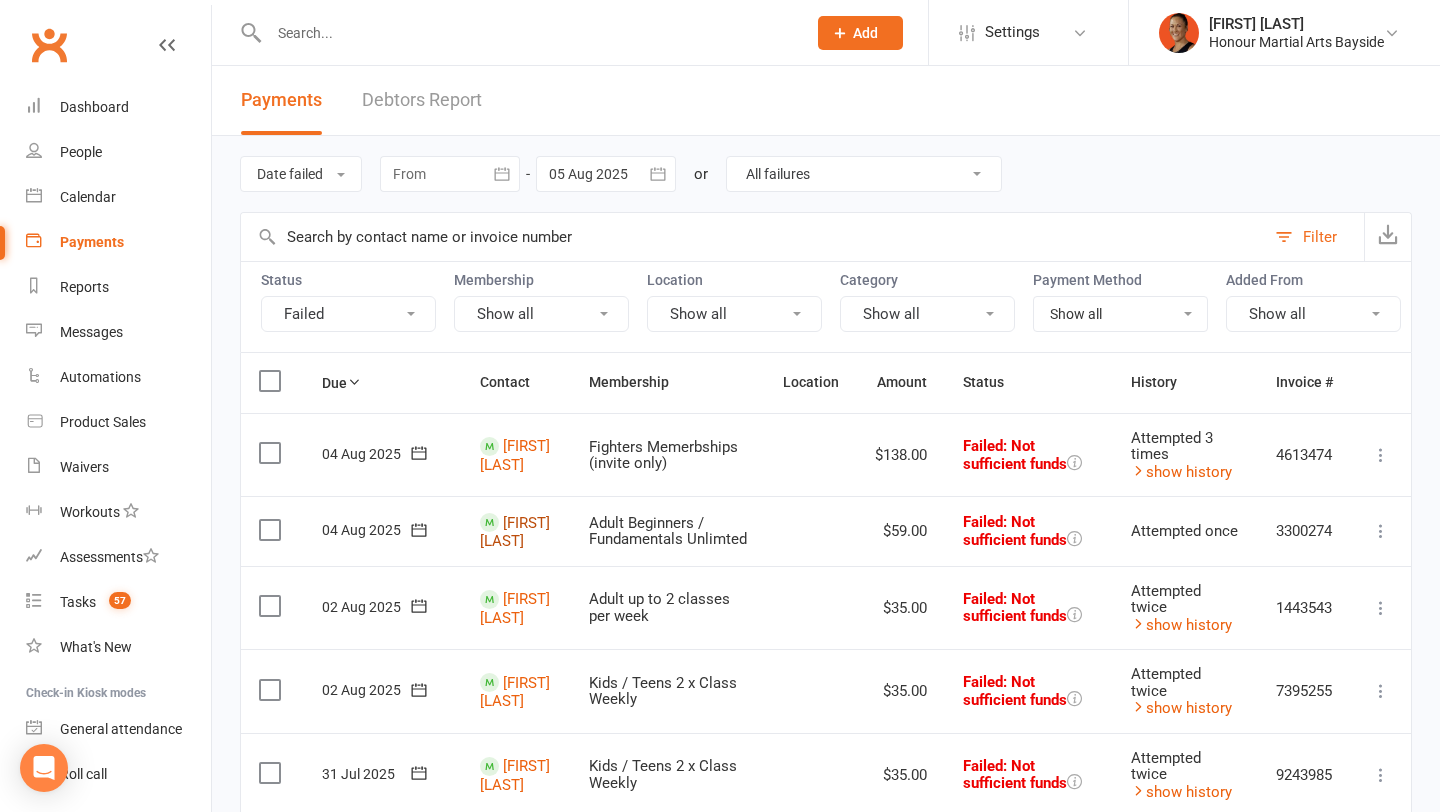 click on "Renee Tuteru" at bounding box center (515, 532) 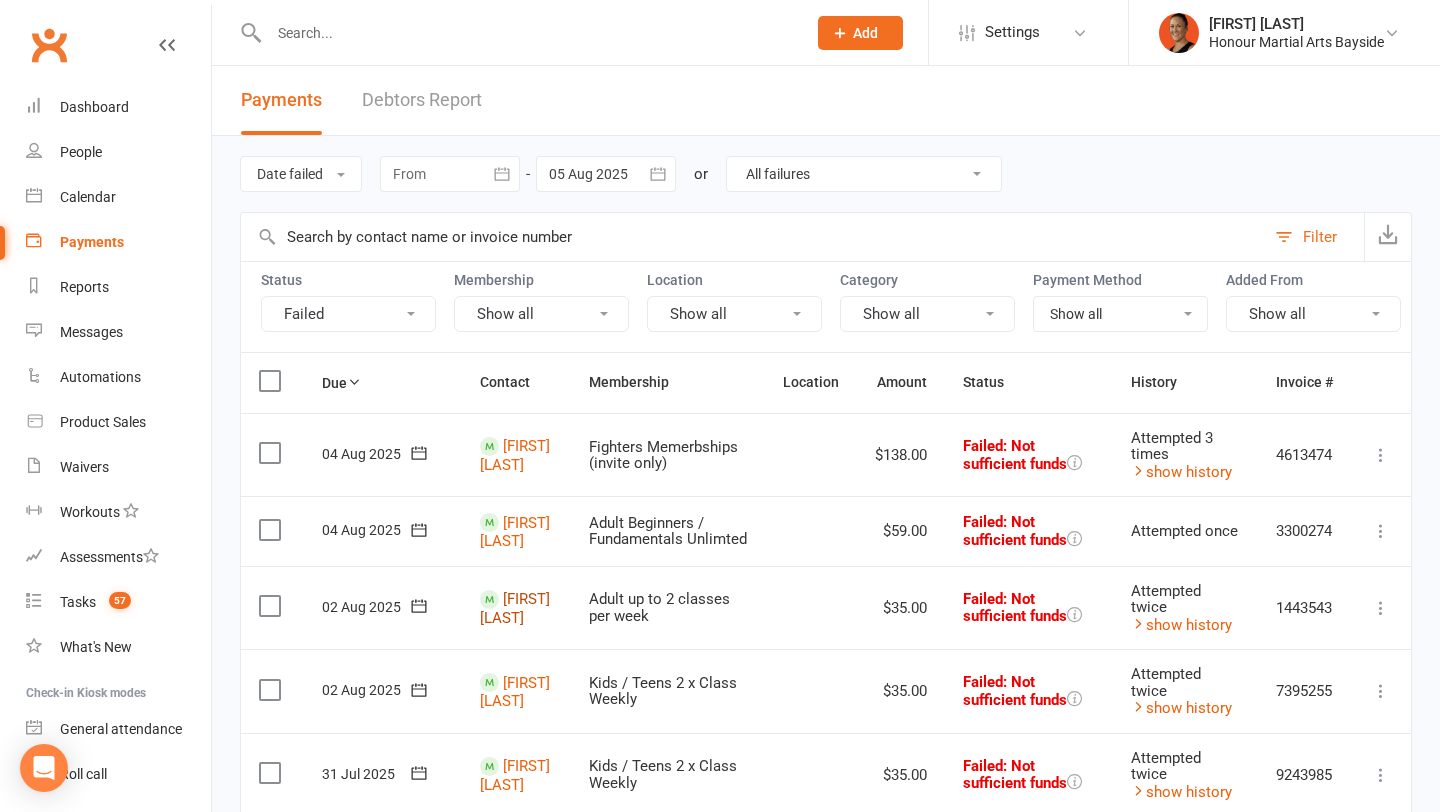 click on "Patrick Ashford" at bounding box center [515, 608] 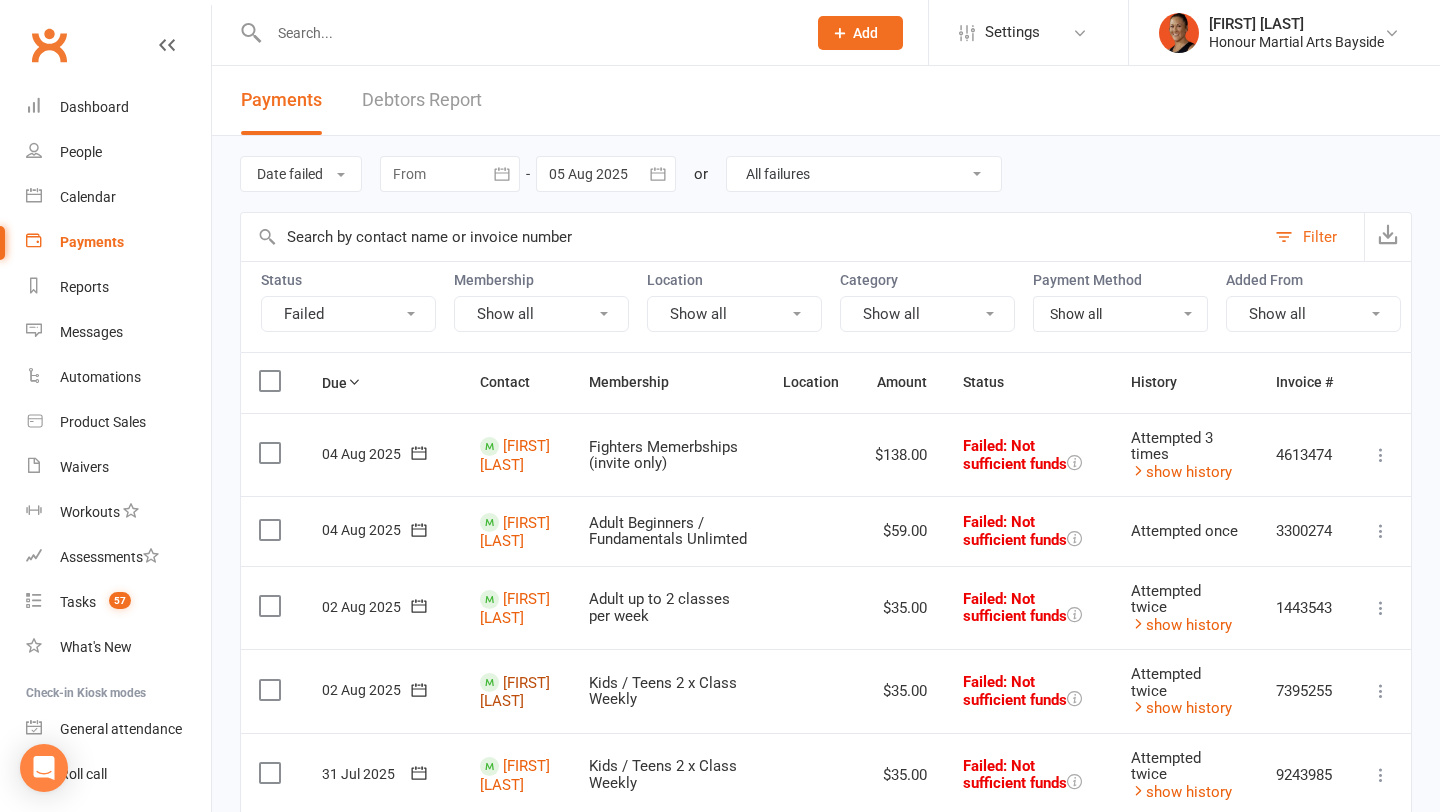 click on "Ruby Sielaff" at bounding box center [515, 691] 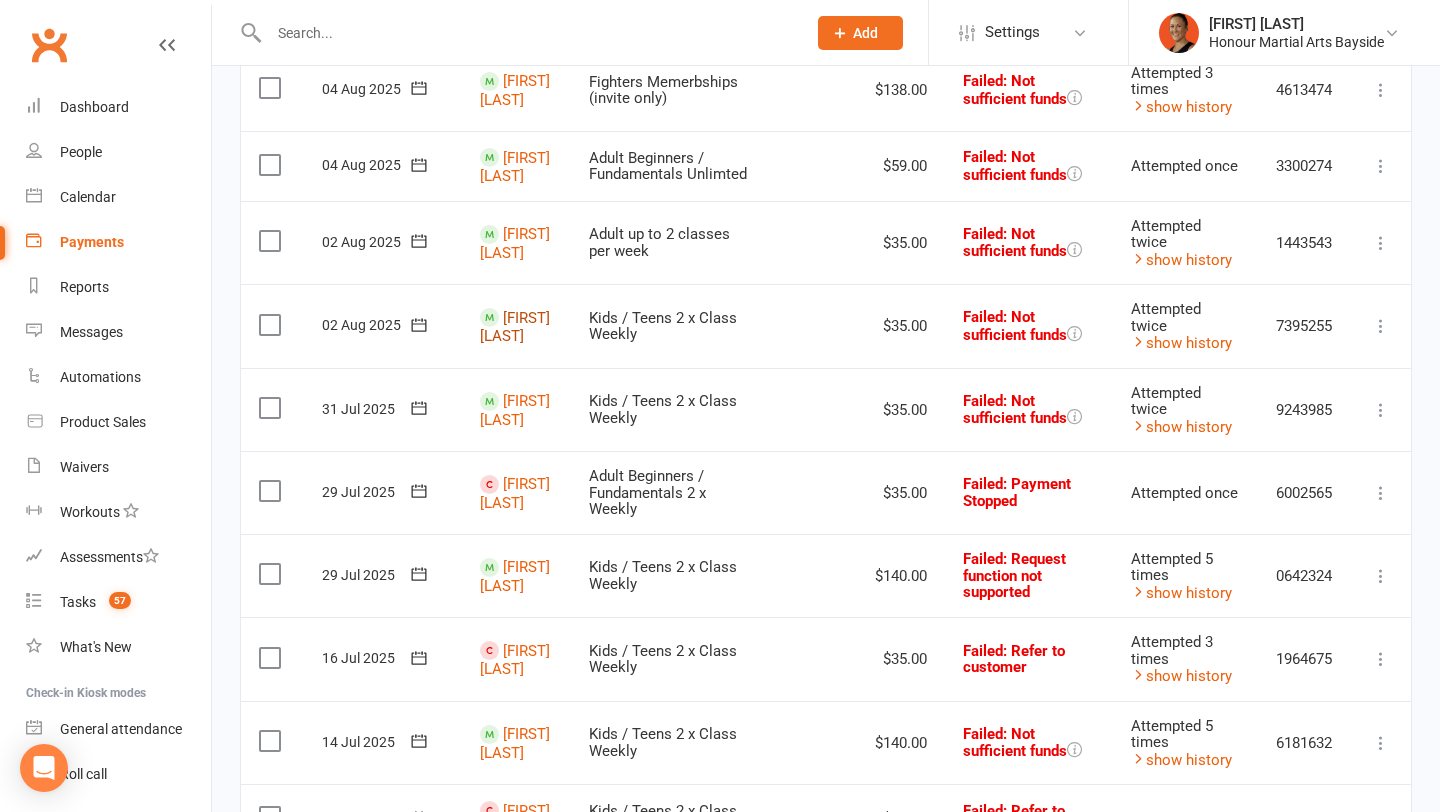 scroll, scrollTop: 372, scrollLeft: 0, axis: vertical 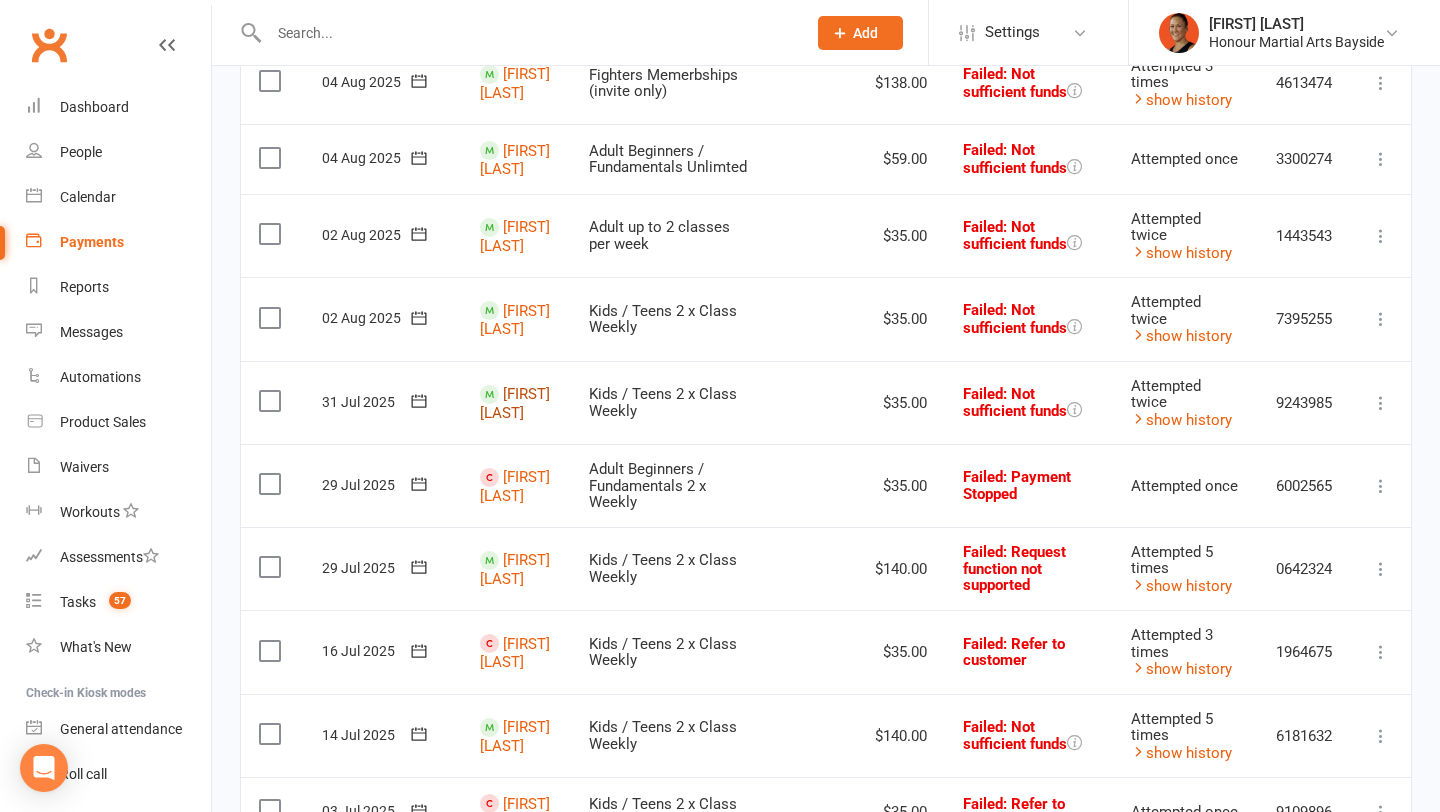 click on "kodey Jones" at bounding box center [515, 403] 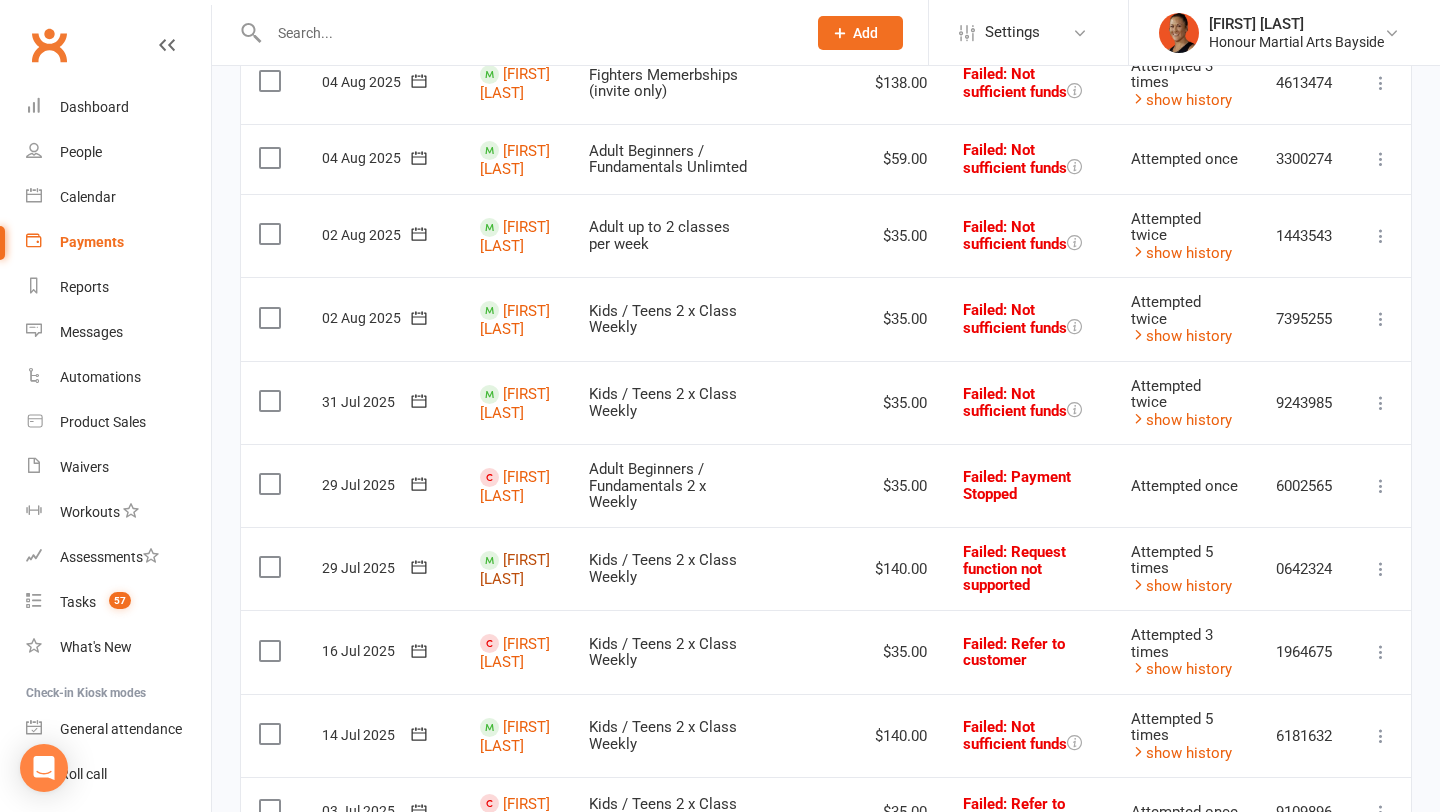click on "damon sullivan" at bounding box center (515, 569) 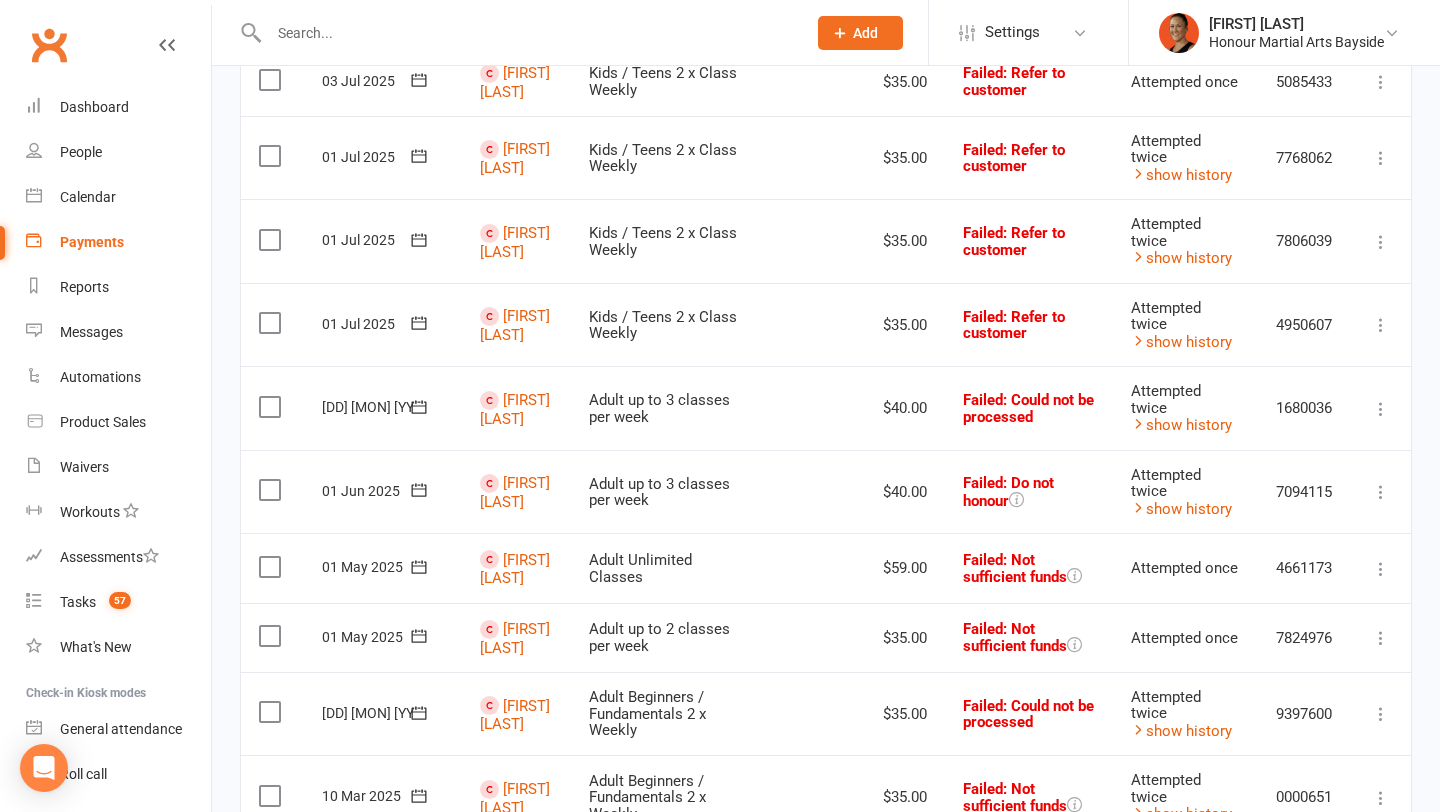 scroll, scrollTop: 1318, scrollLeft: 0, axis: vertical 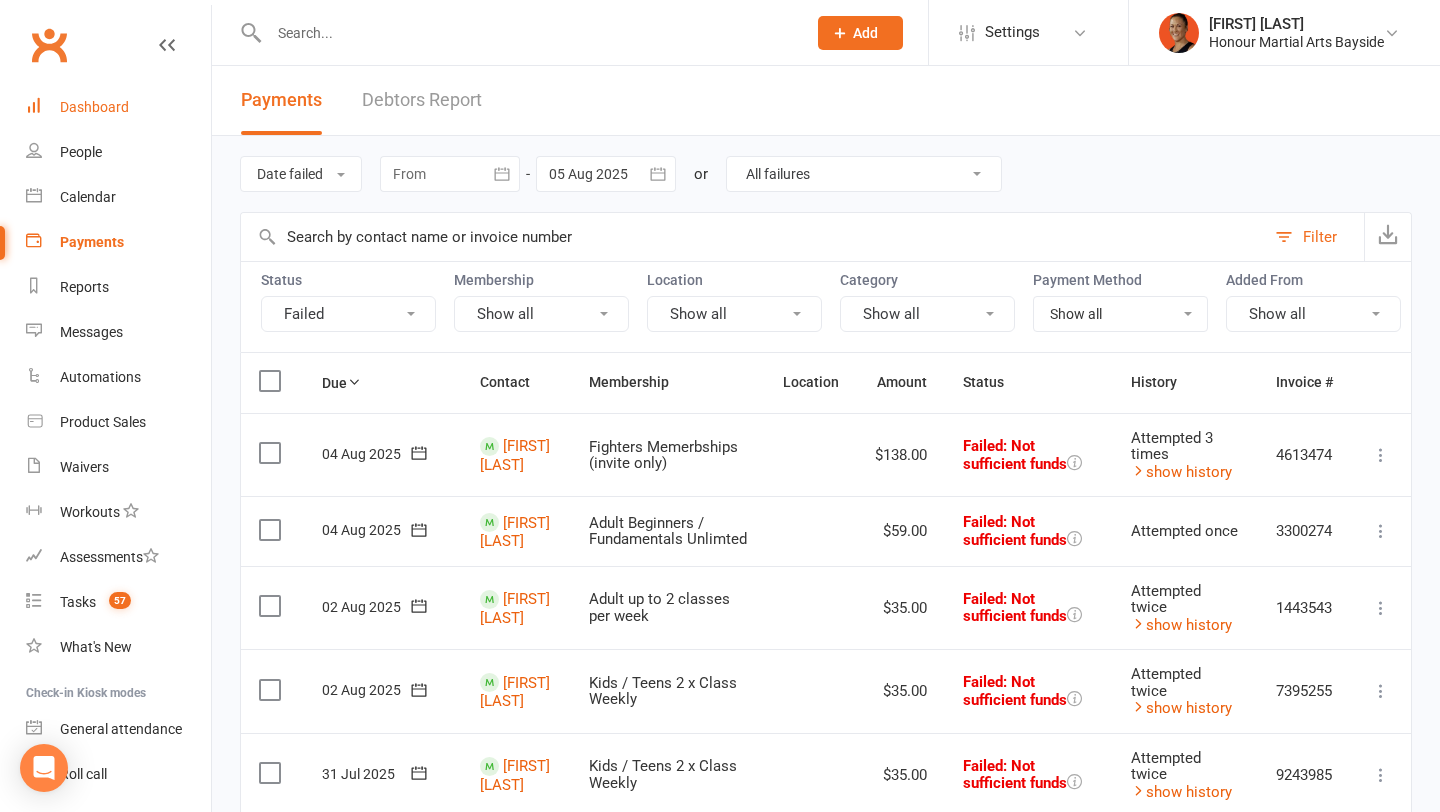 click on "Dashboard" at bounding box center (118, 107) 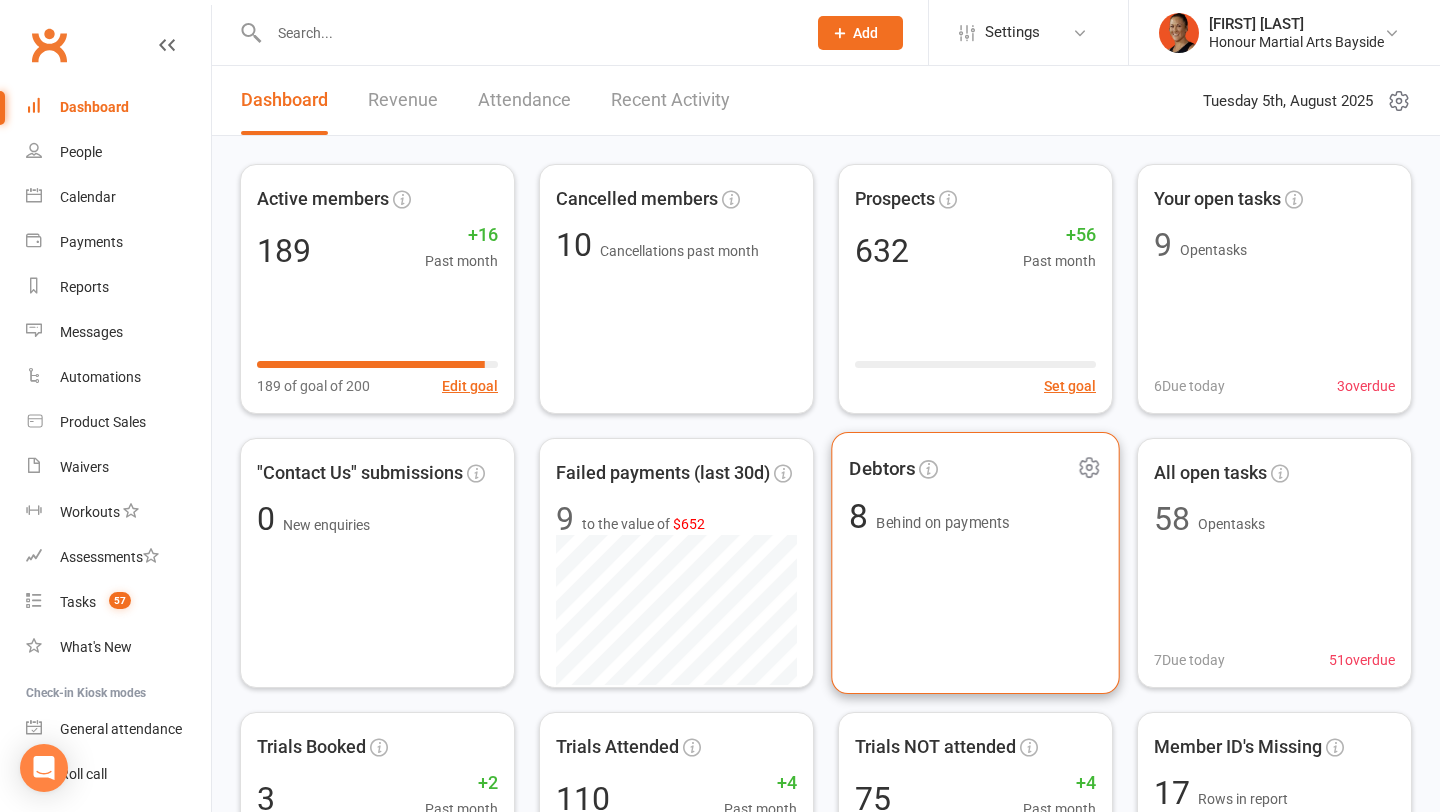 click on "Debtors   8   Behind on payments" at bounding box center (975, 563) 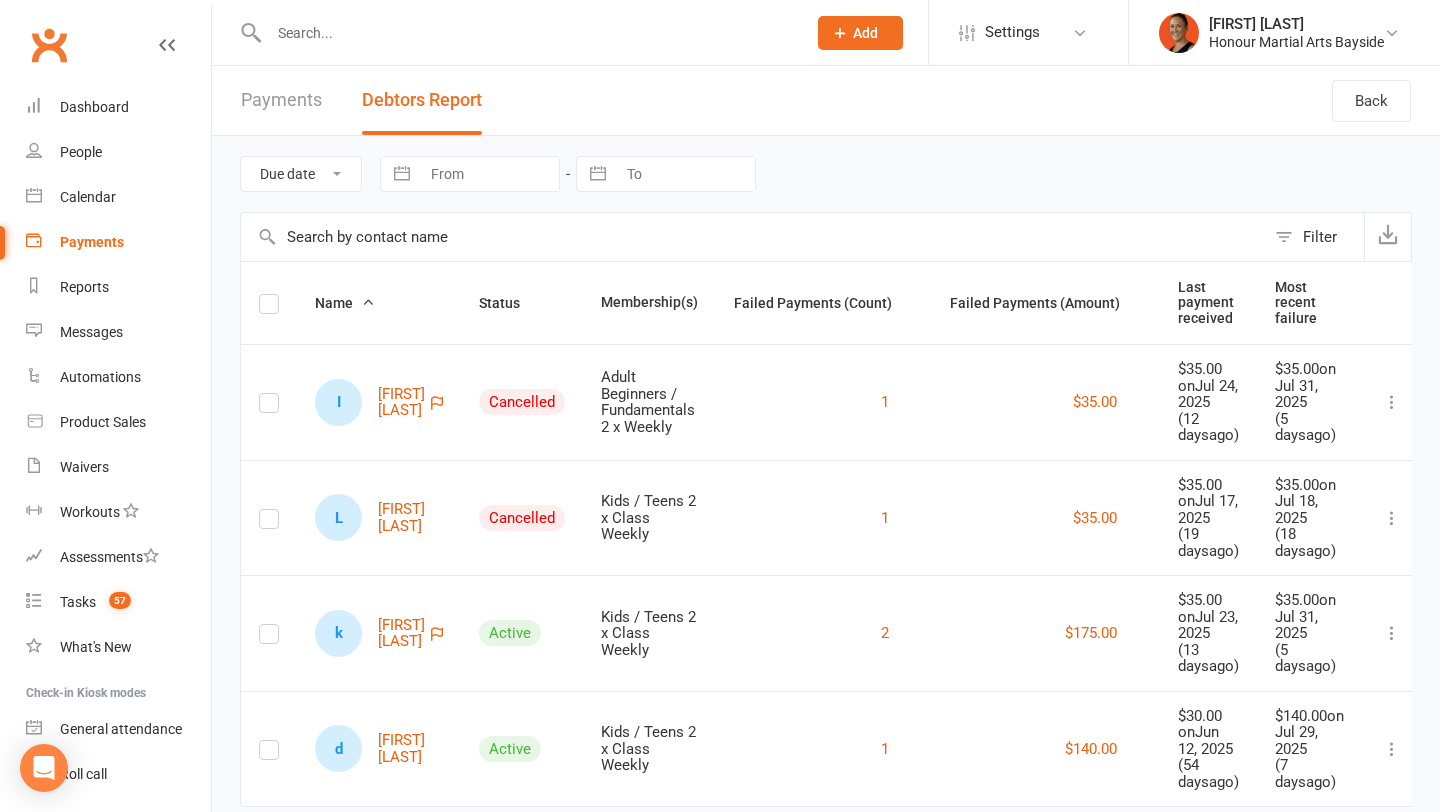 click on "1" at bounding box center (824, 518) 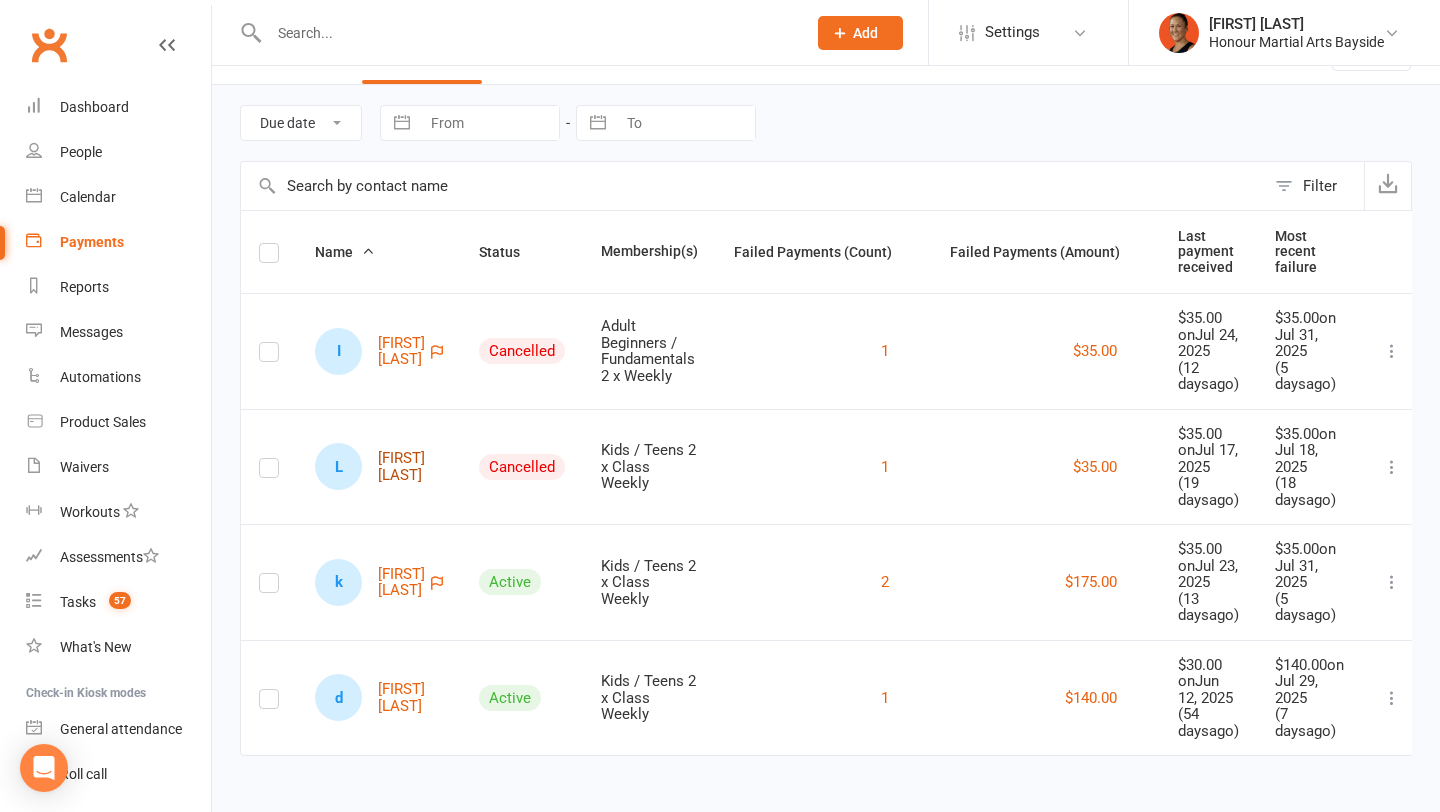click on "L Lachlan Holloway" at bounding box center [379, 466] 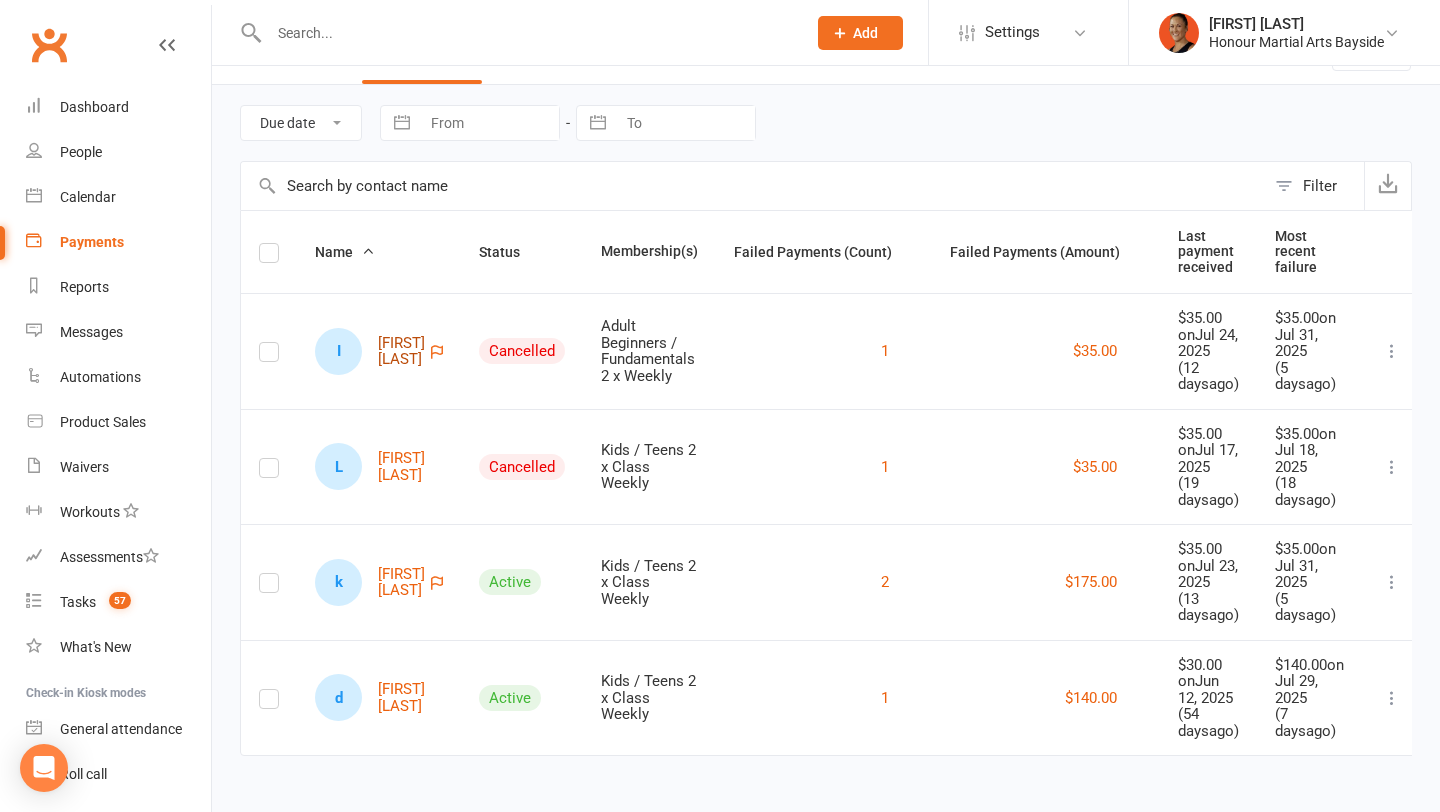 click on "I Isaac Gannon" at bounding box center [370, 351] 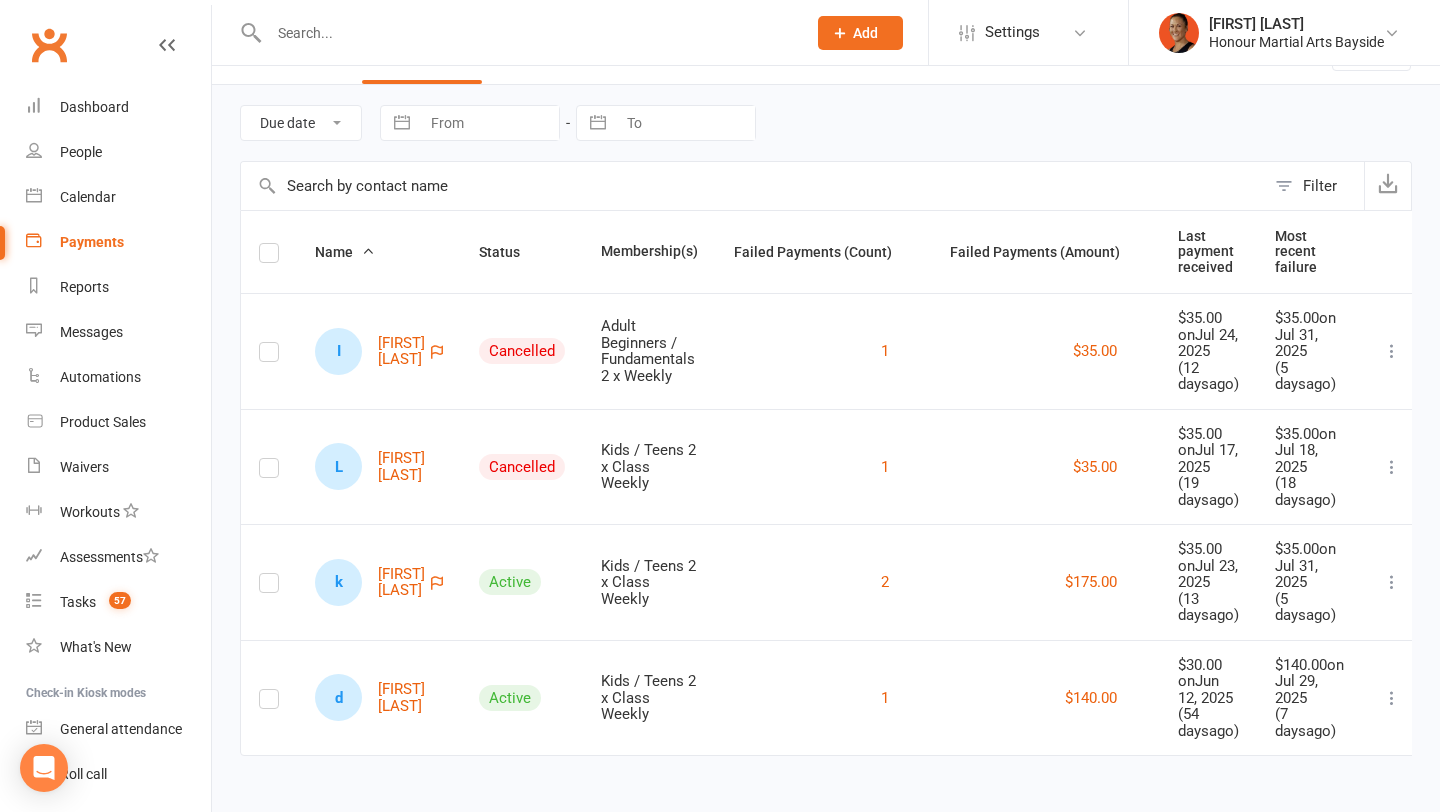 click at bounding box center [1392, 351] 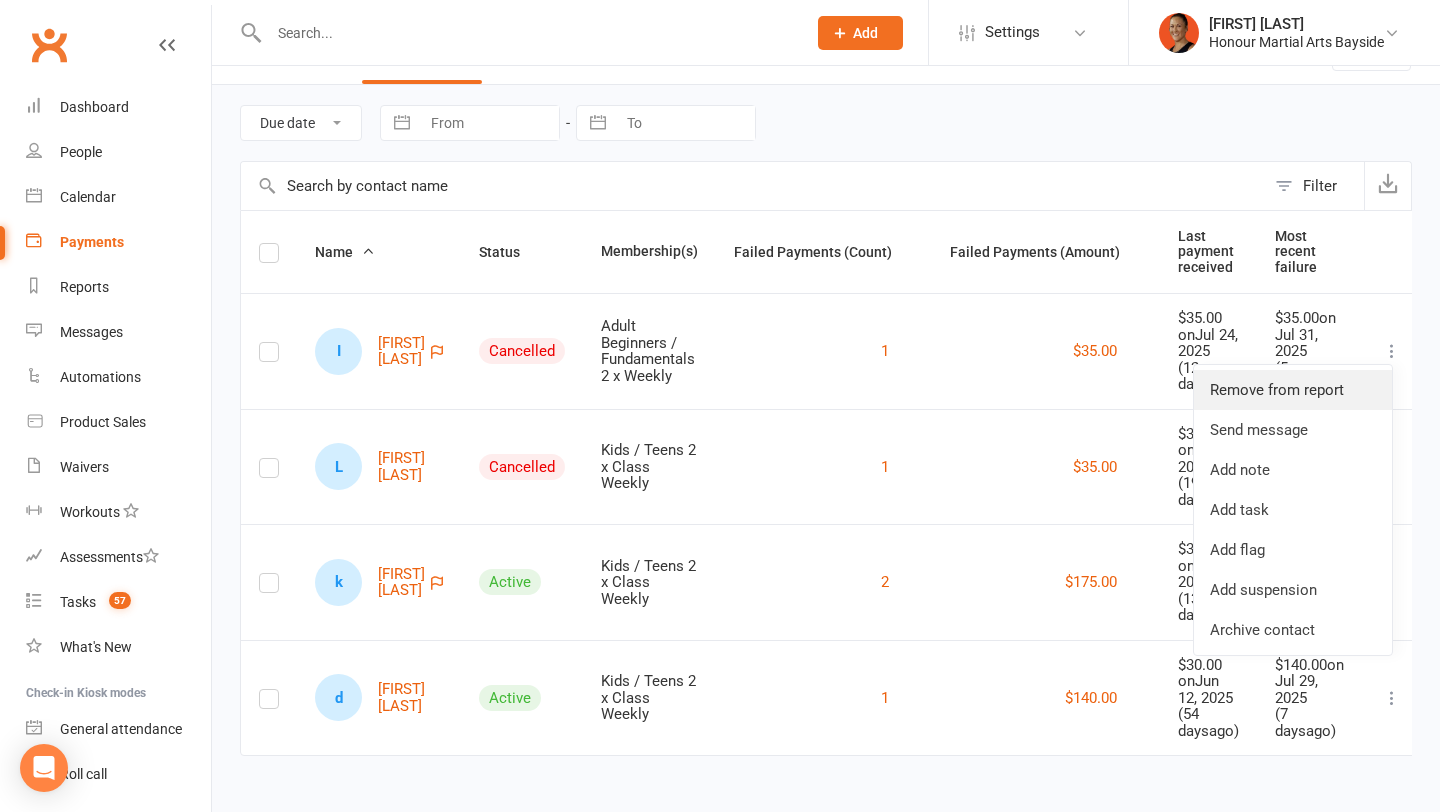 click on "Remove from report" at bounding box center [1293, 390] 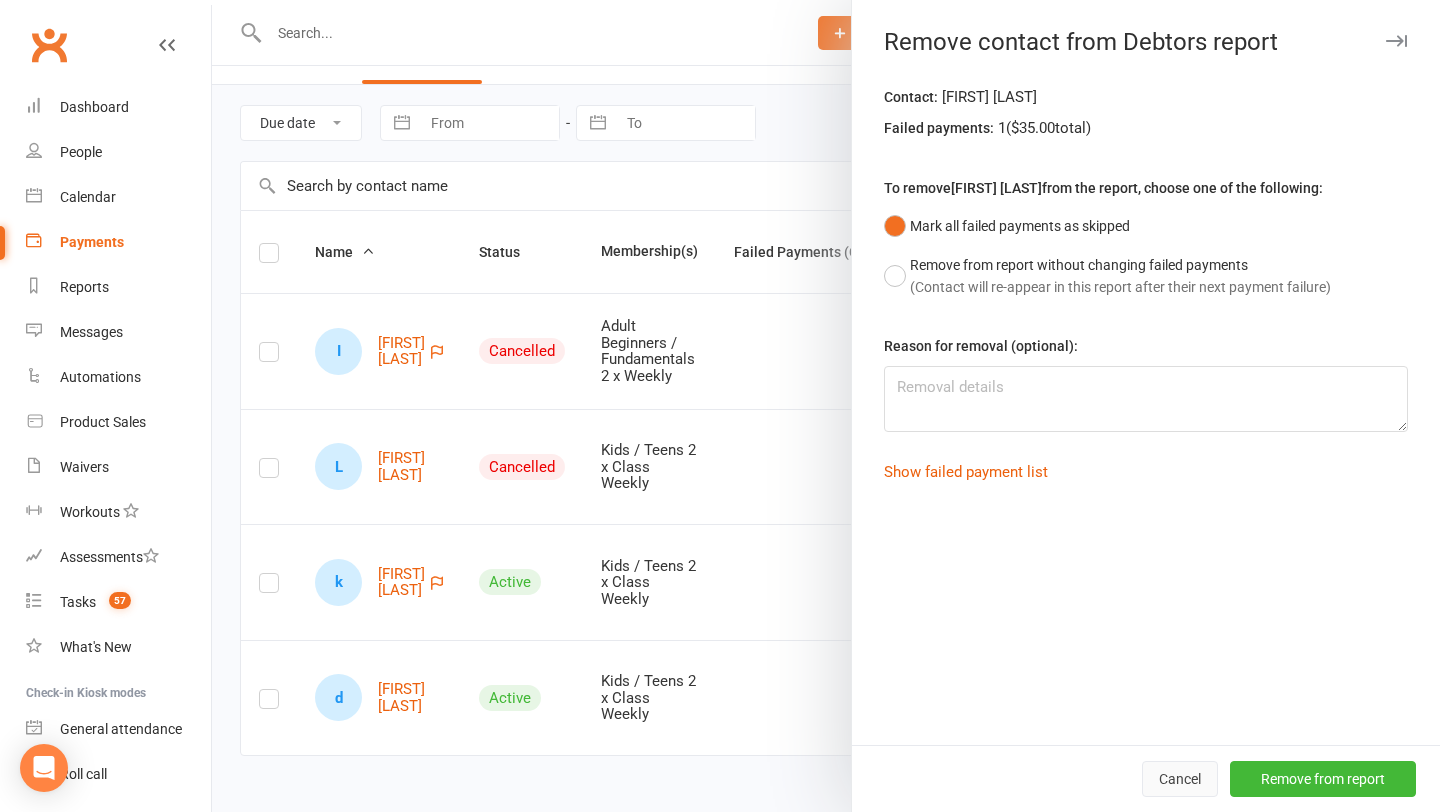 click on "Cancel" at bounding box center (1180, 779) 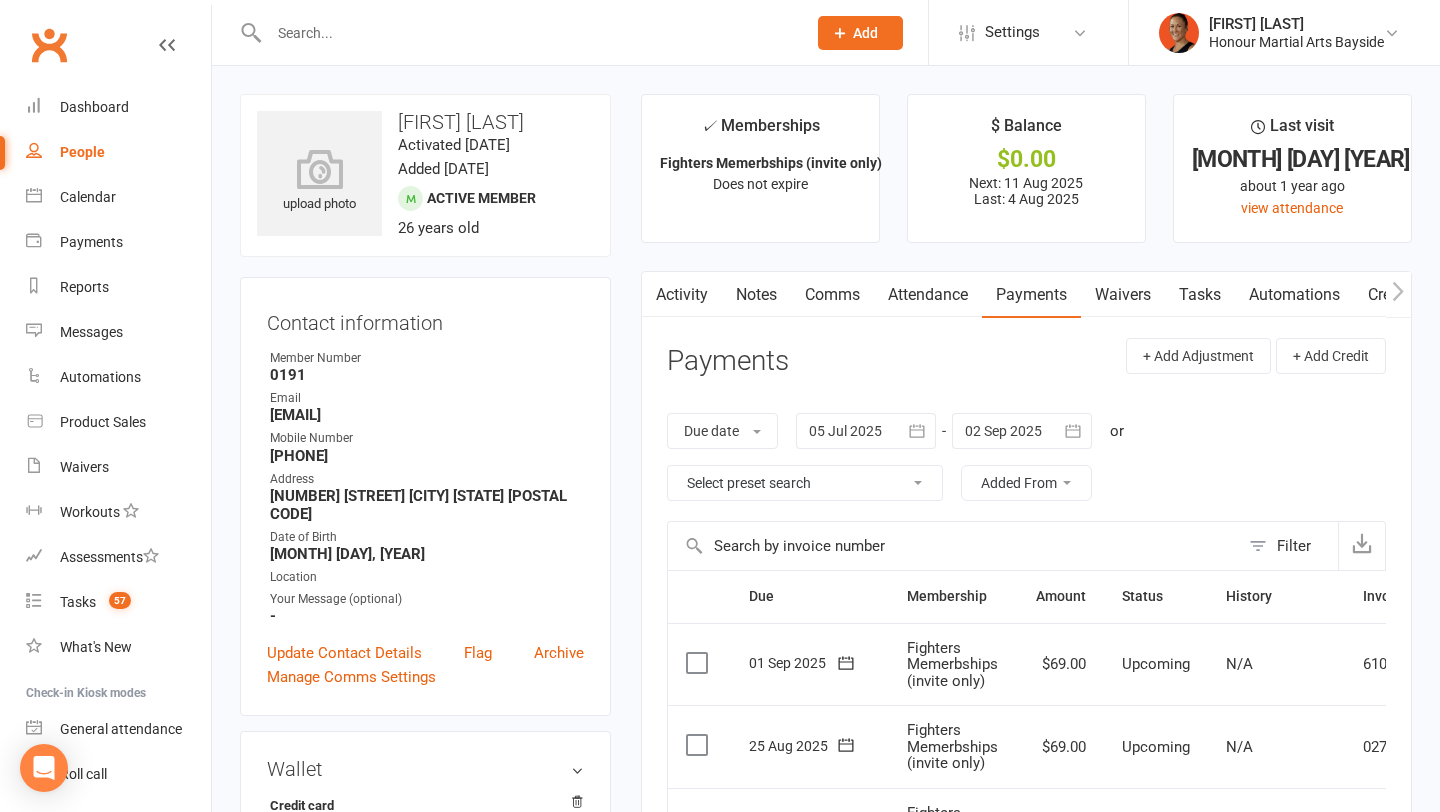 scroll, scrollTop: 0, scrollLeft: 0, axis: both 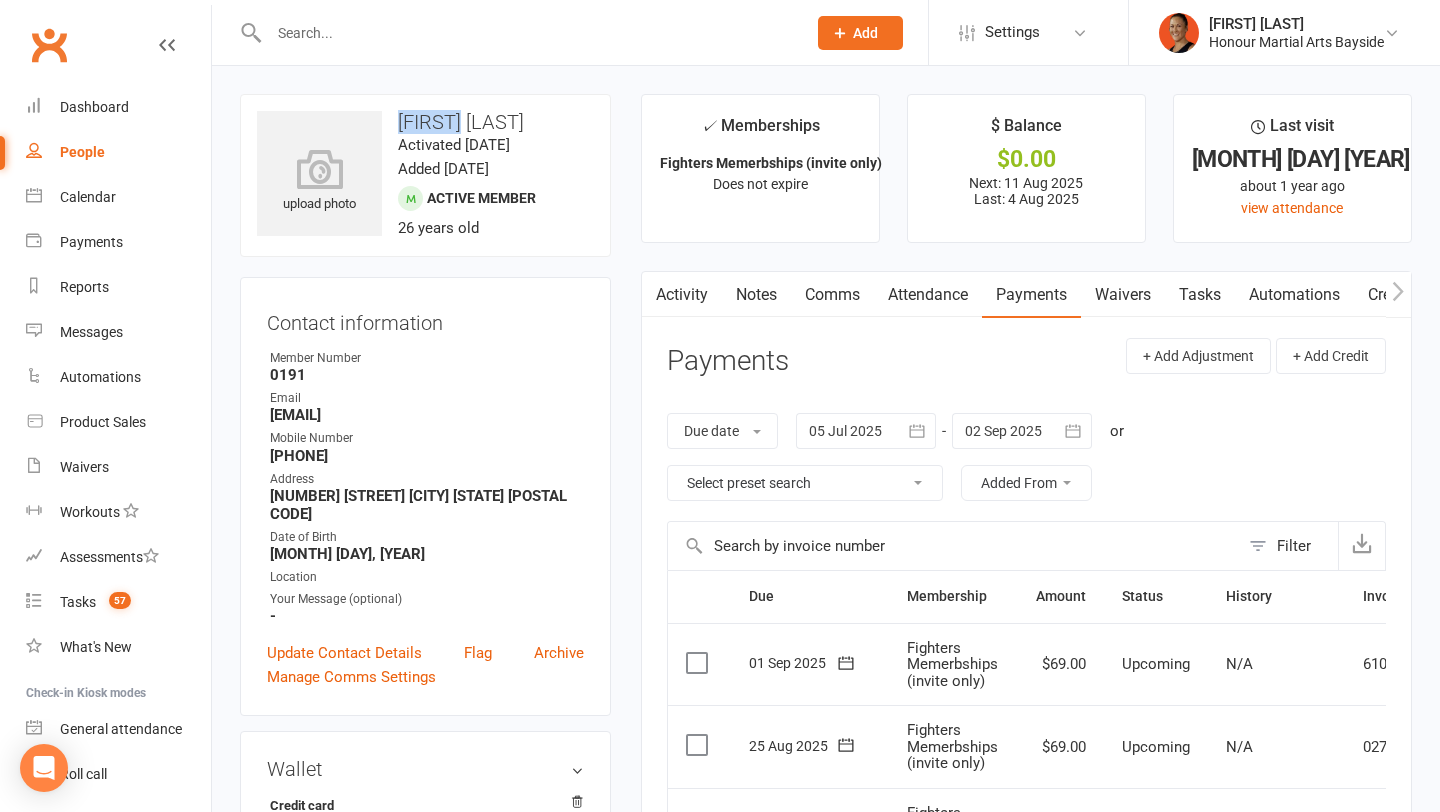 click on "[FIRST] [LAST]" at bounding box center [425, 122] 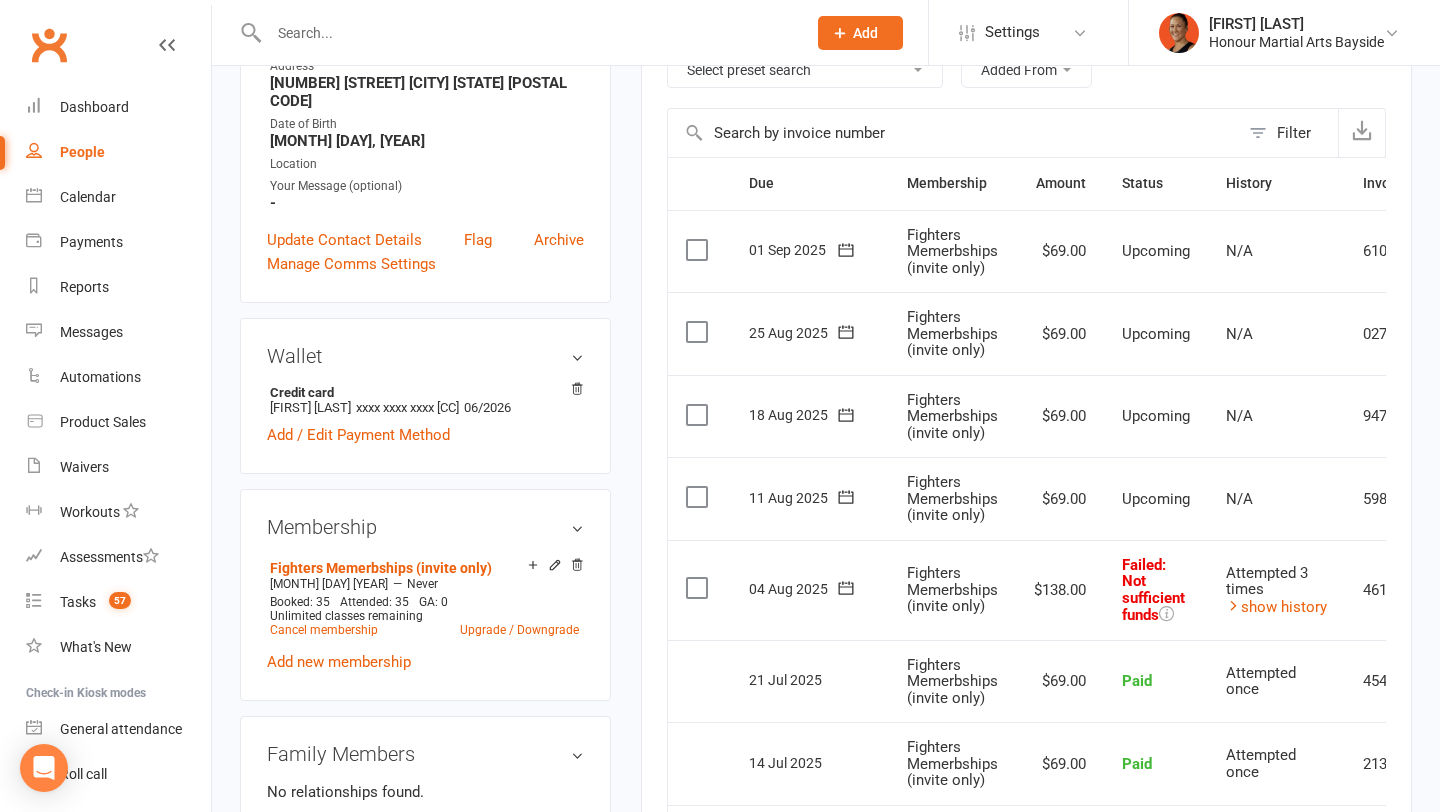 scroll, scrollTop: 420, scrollLeft: 0, axis: vertical 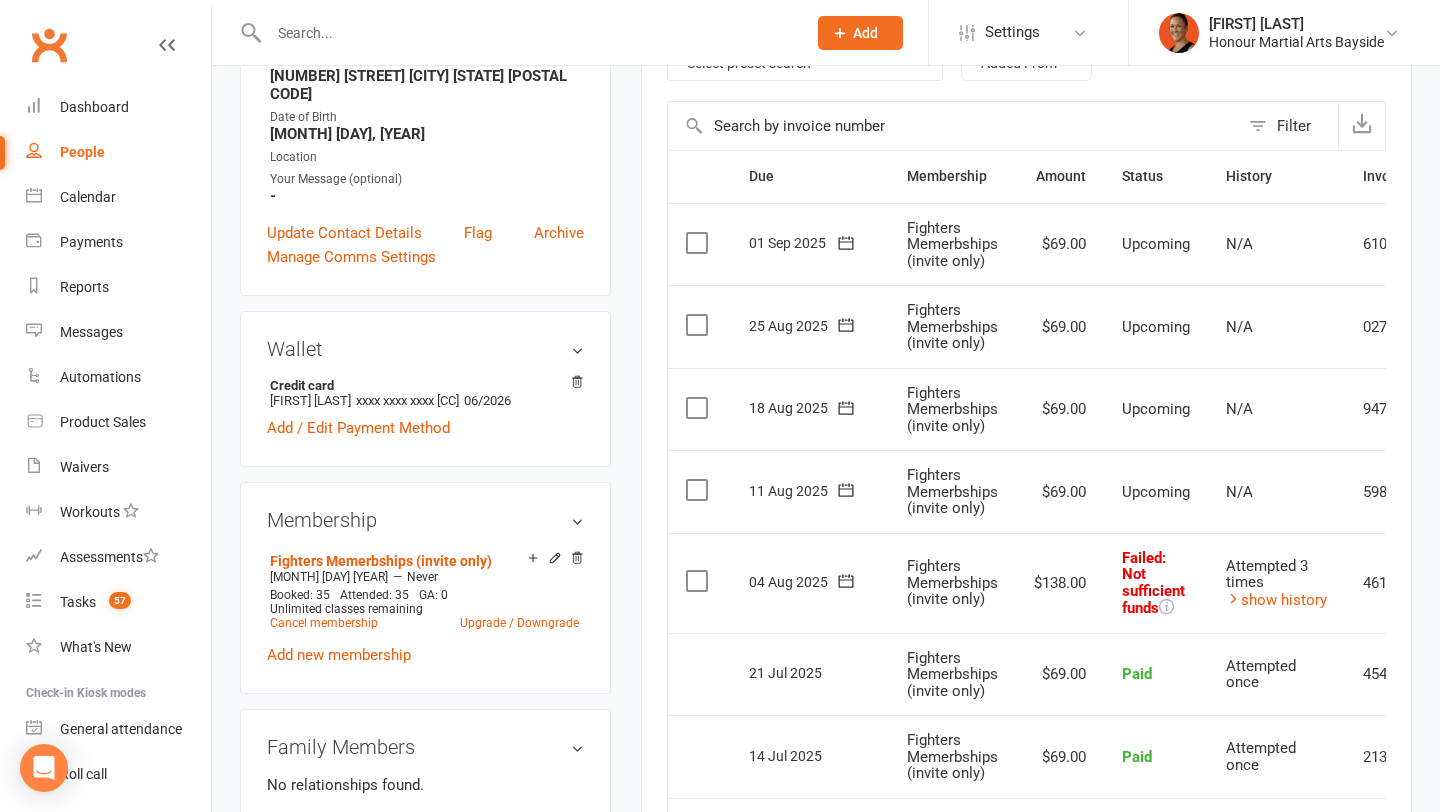click 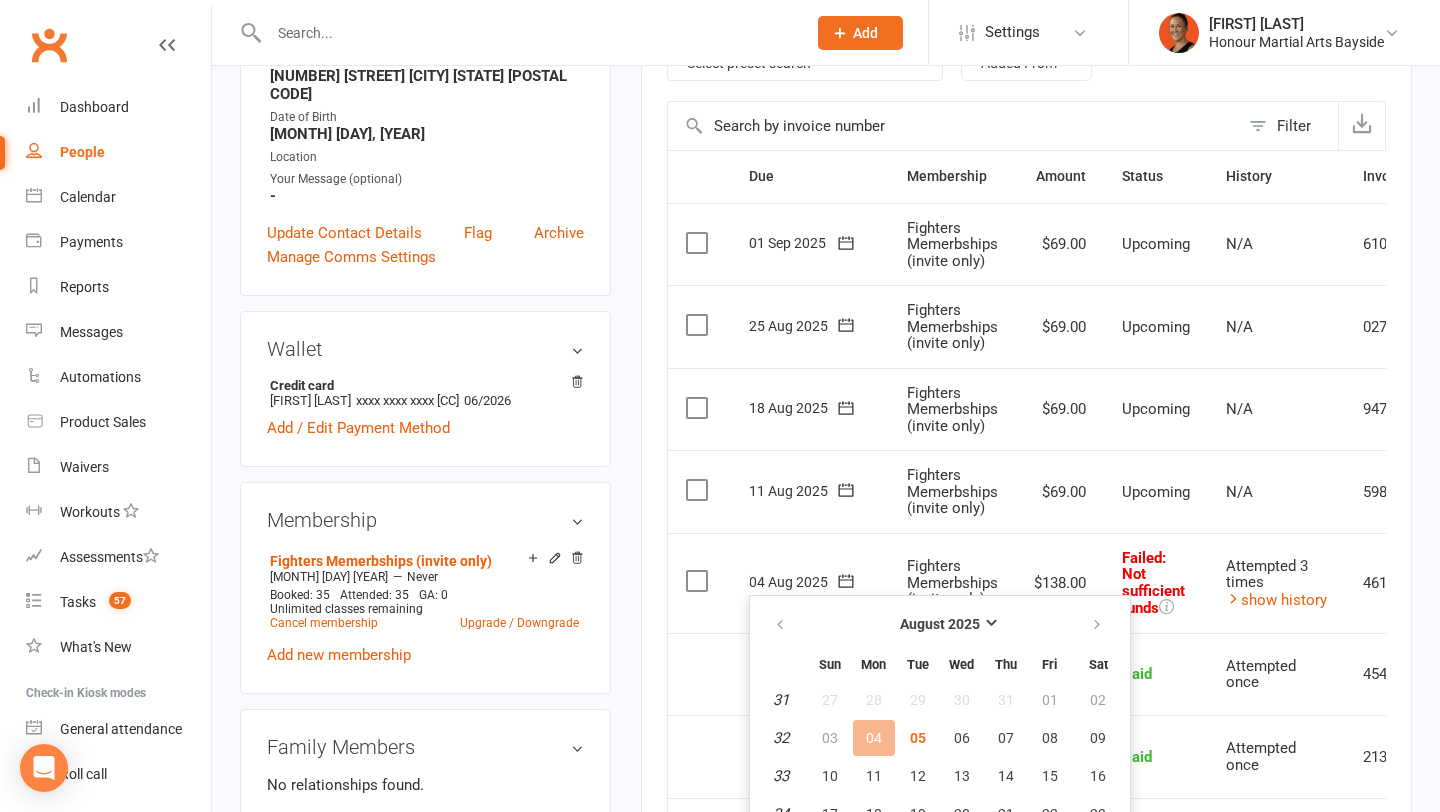 scroll, scrollTop: 493, scrollLeft: 0, axis: vertical 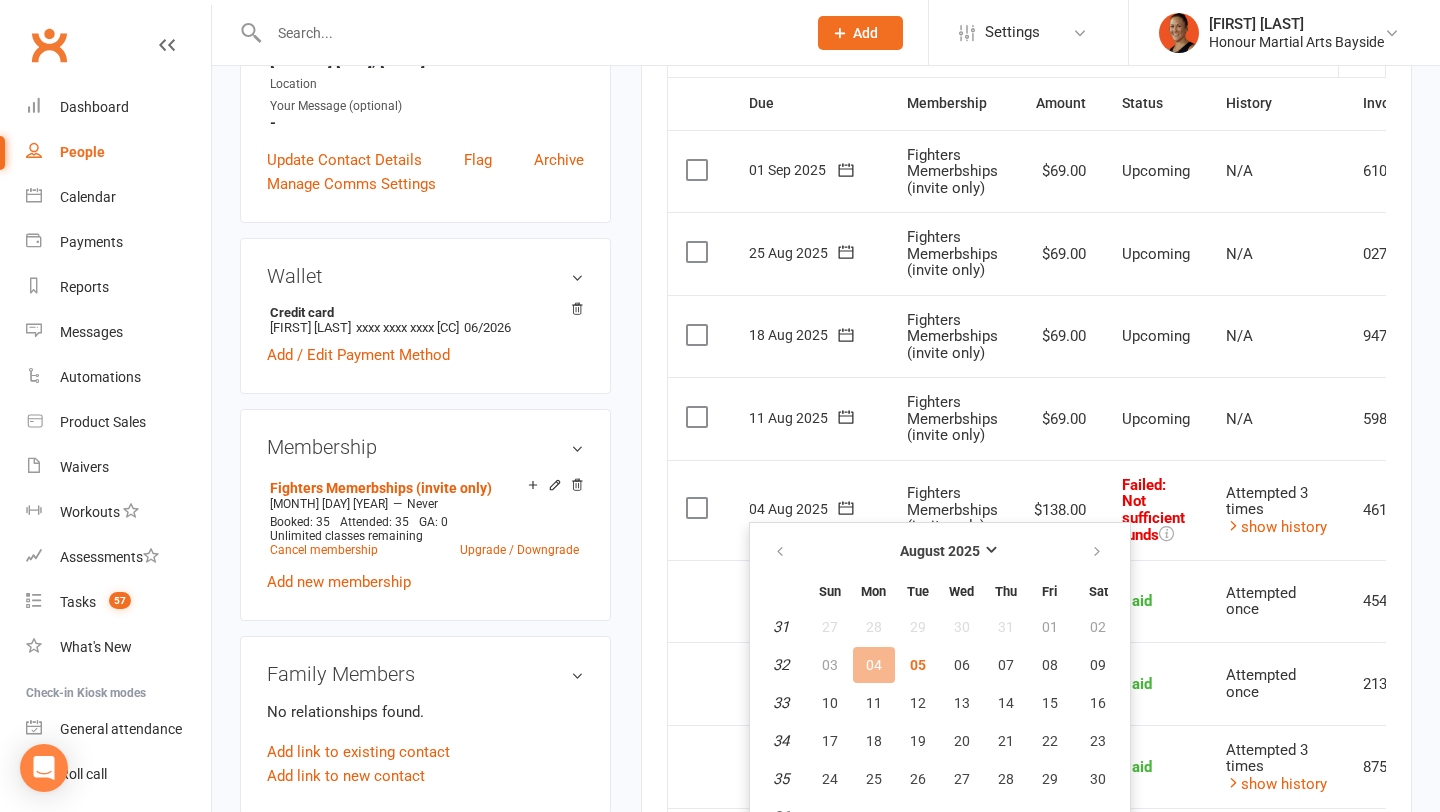 click on "$138.00" at bounding box center [1060, 510] 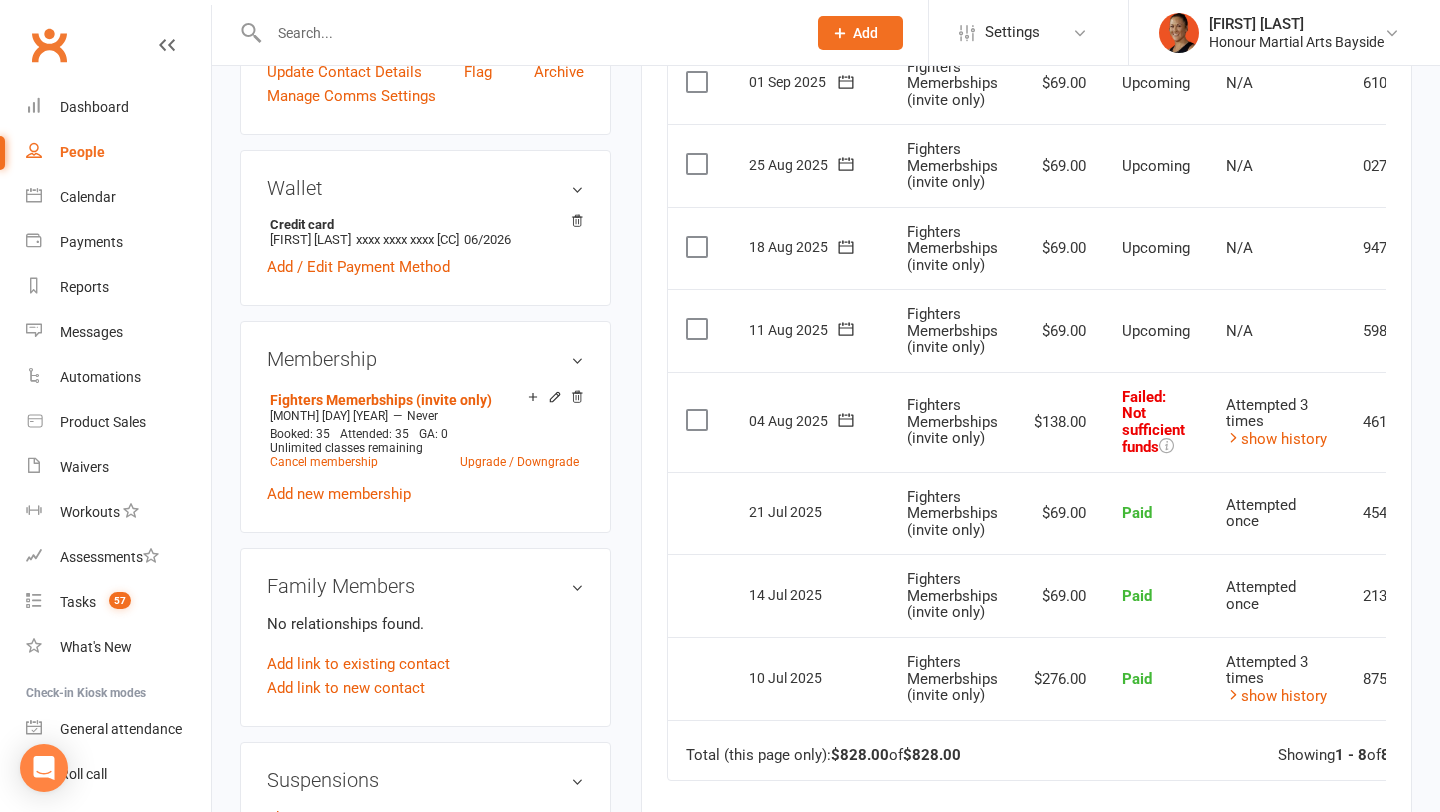 scroll, scrollTop: 597, scrollLeft: 0, axis: vertical 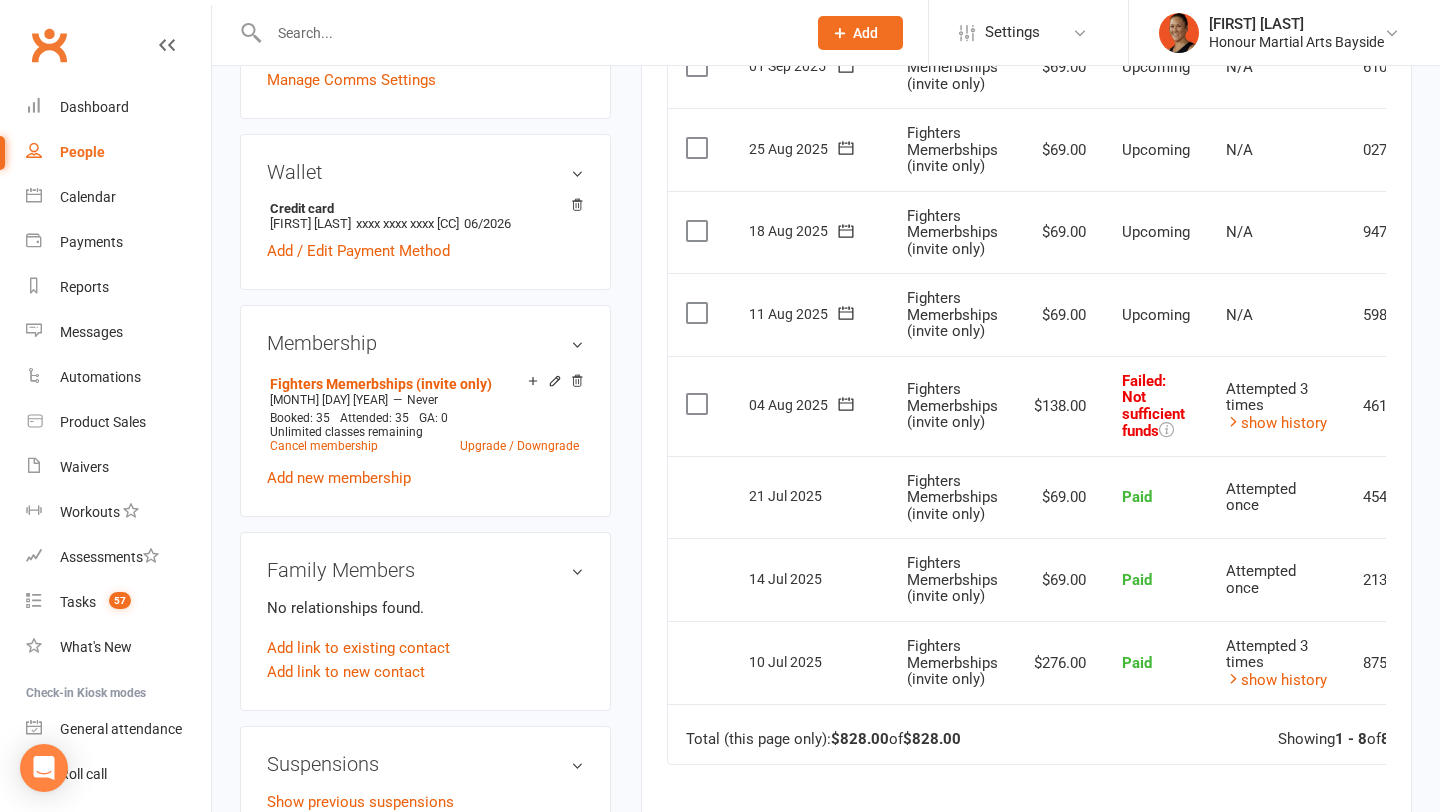 click 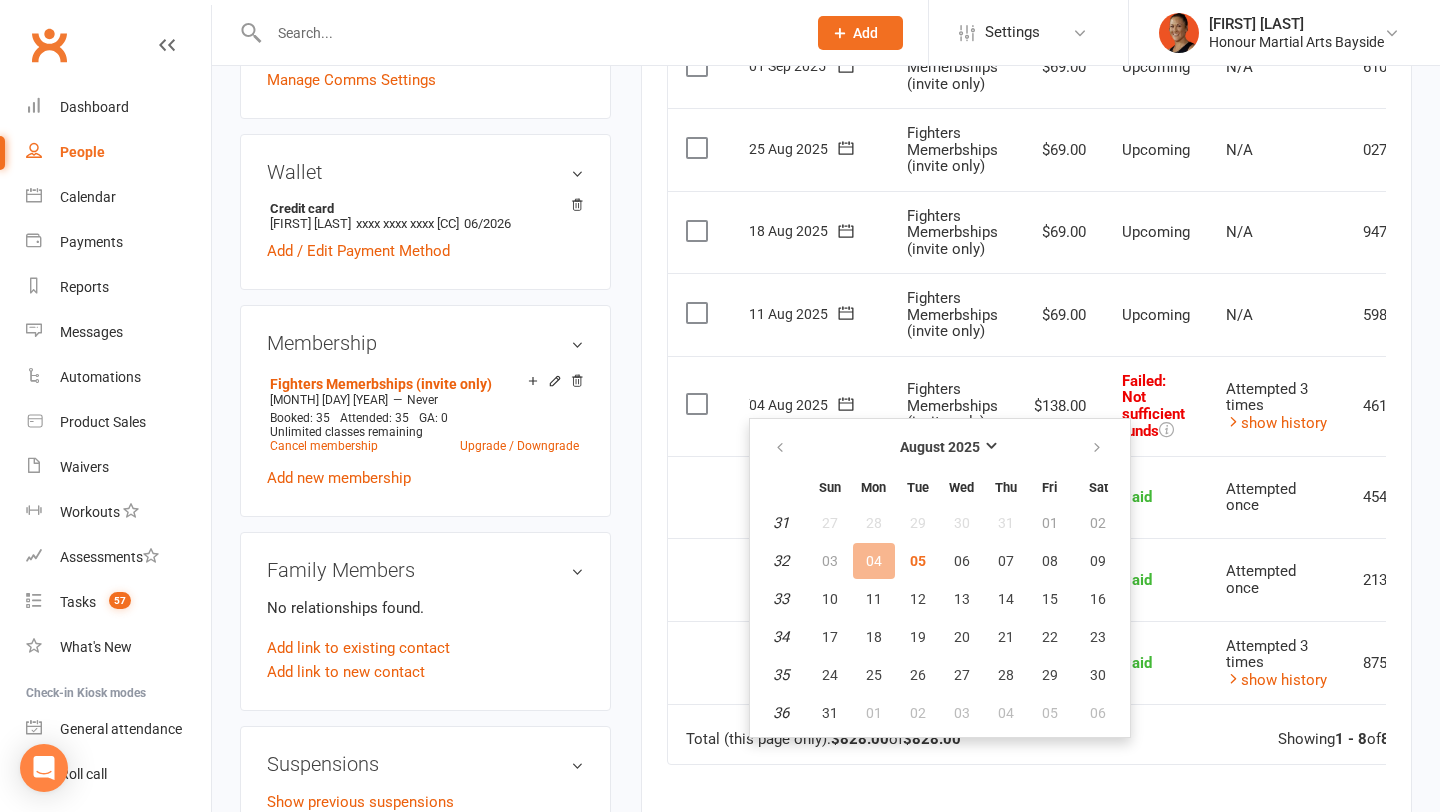click on "$69.00" at bounding box center (1060, 314) 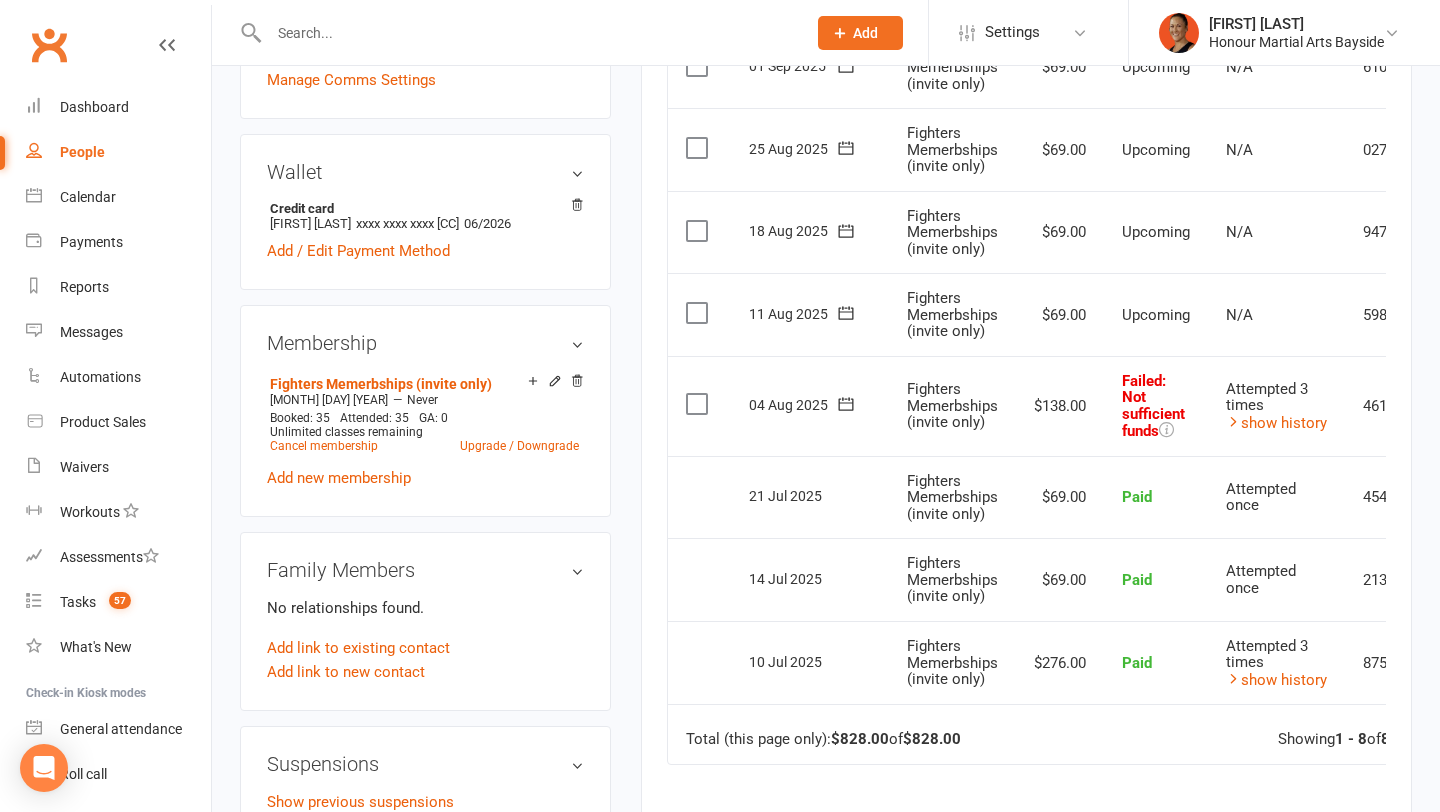 click 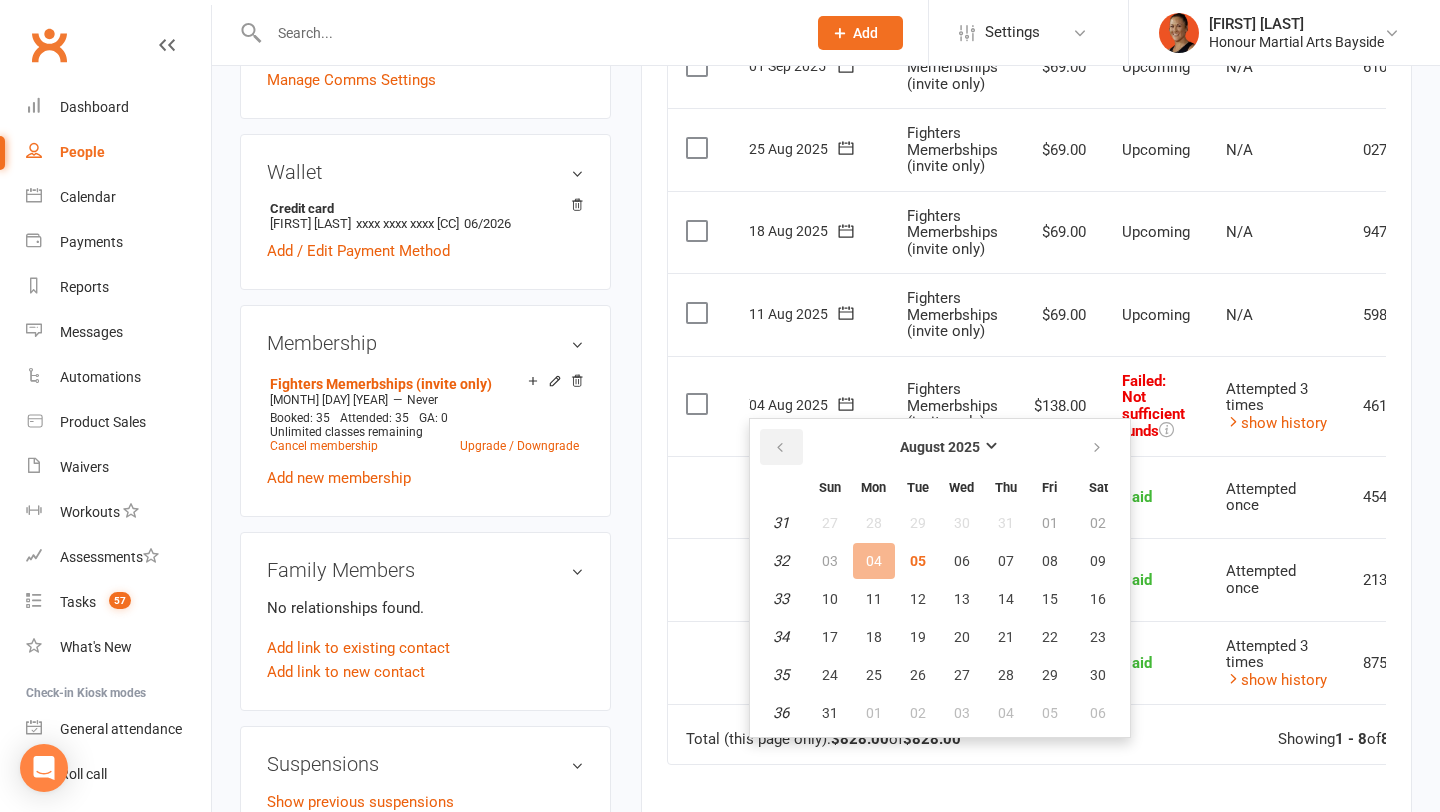 click at bounding box center (781, 447) 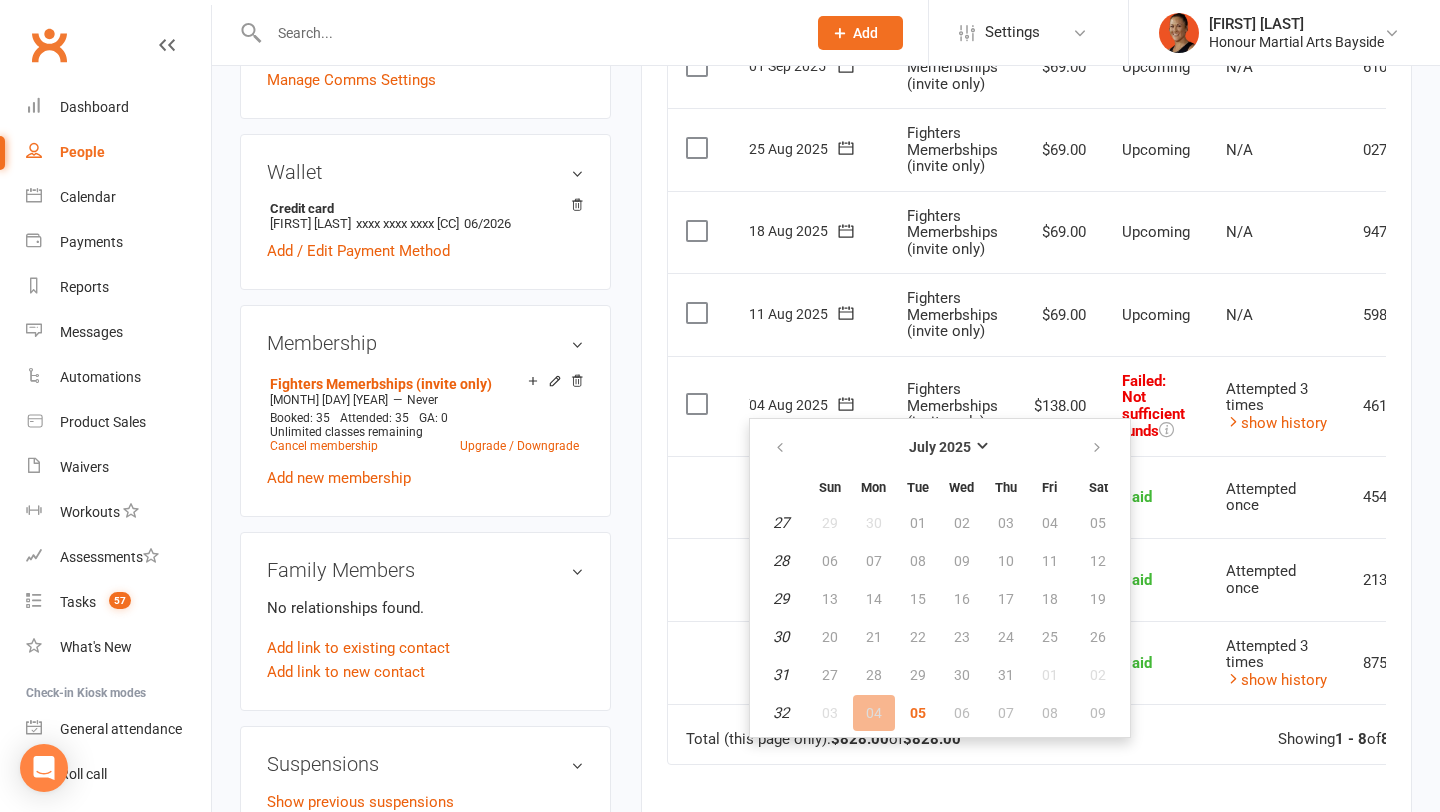 click on "[DATE] [DATE]" at bounding box center [810, 406] 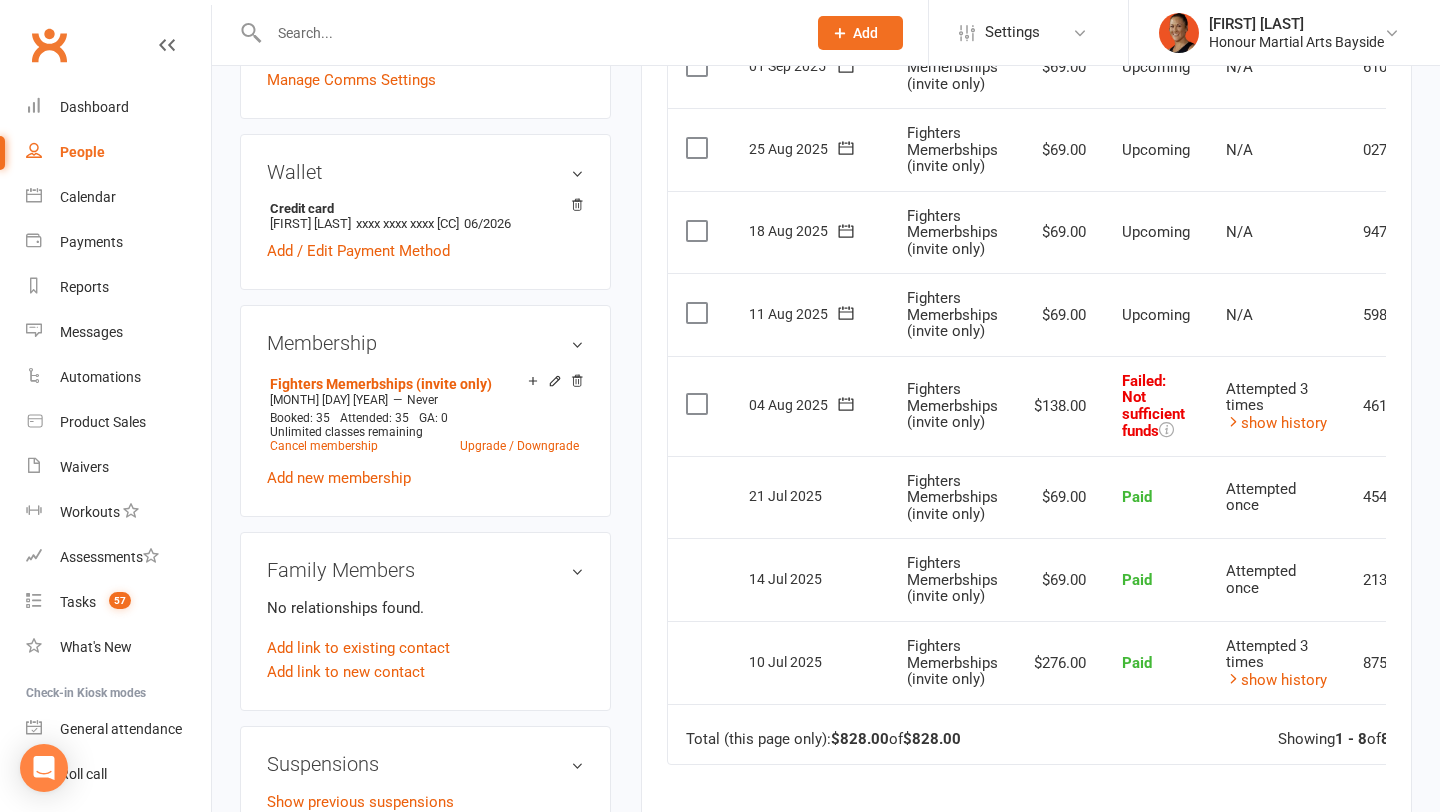 click at bounding box center [846, 404] 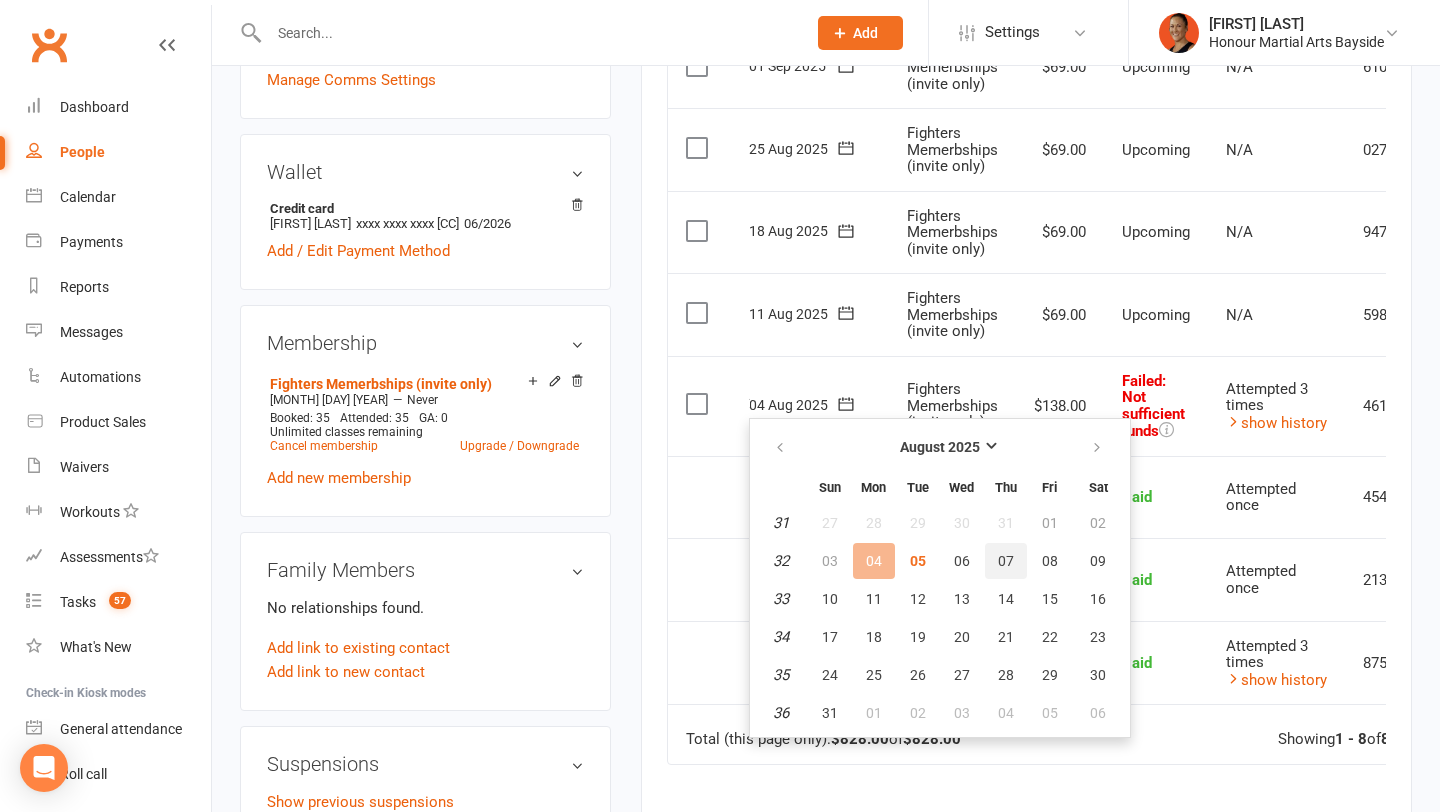 click on "07" at bounding box center (1006, 561) 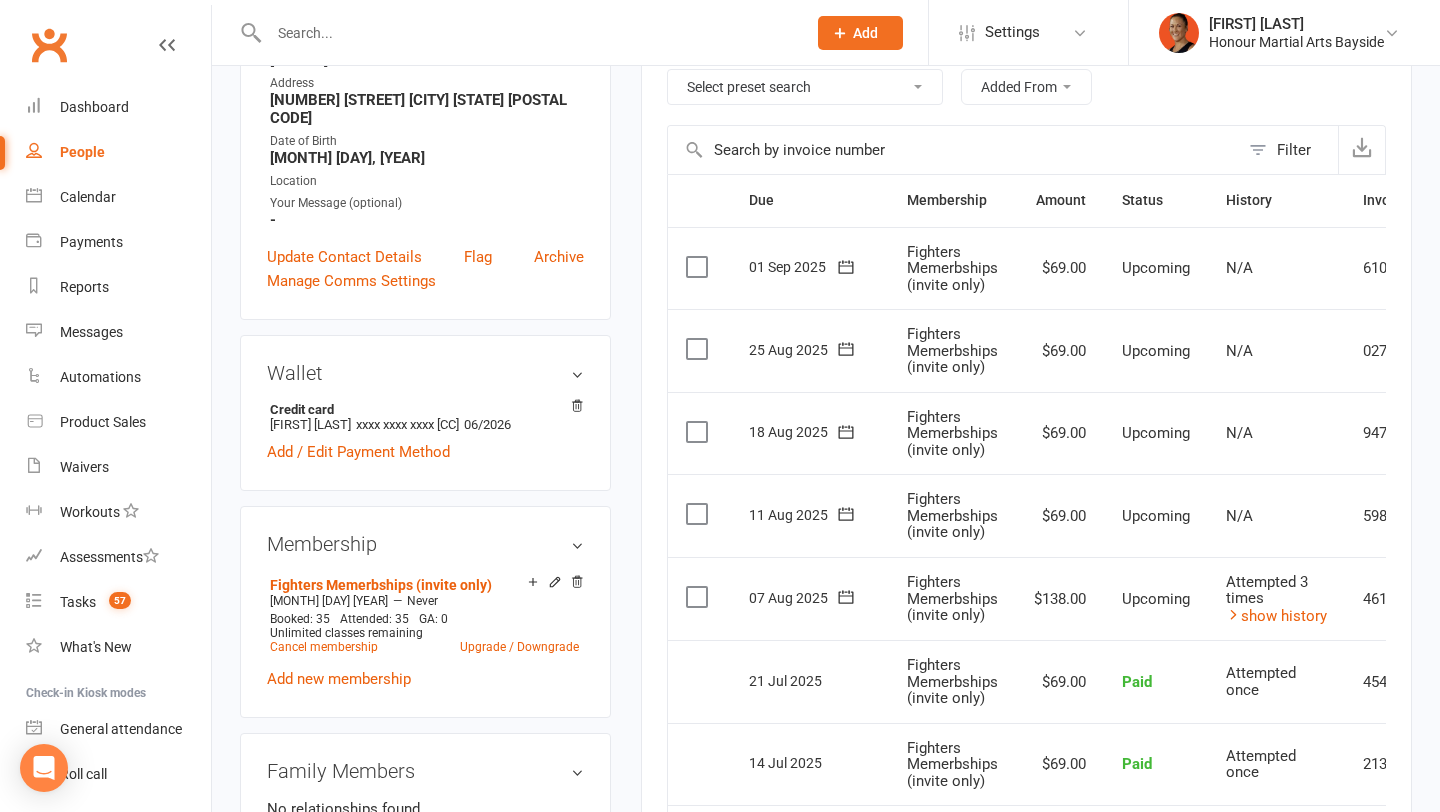 scroll, scrollTop: 0, scrollLeft: 0, axis: both 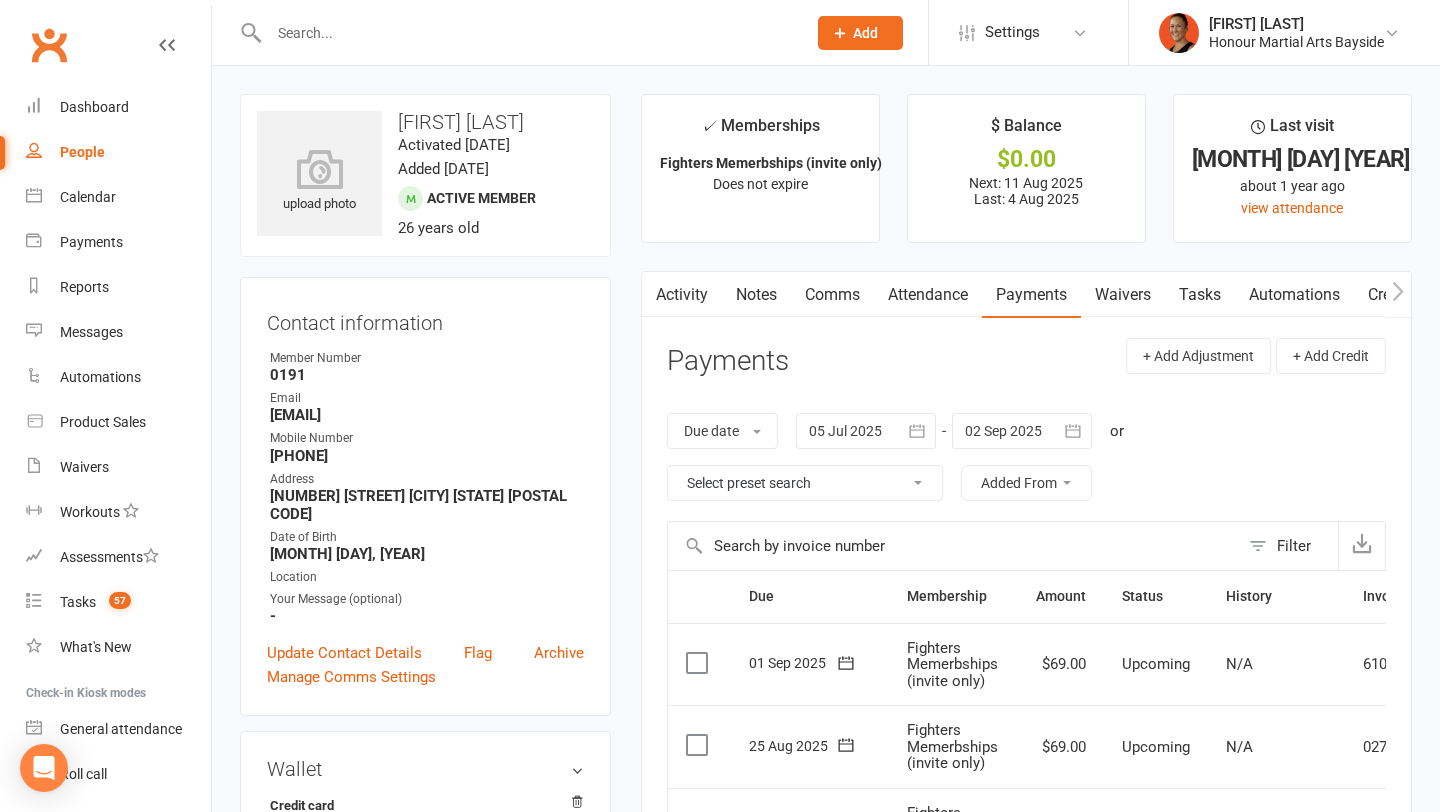 click on "Notes" at bounding box center (756, 295) 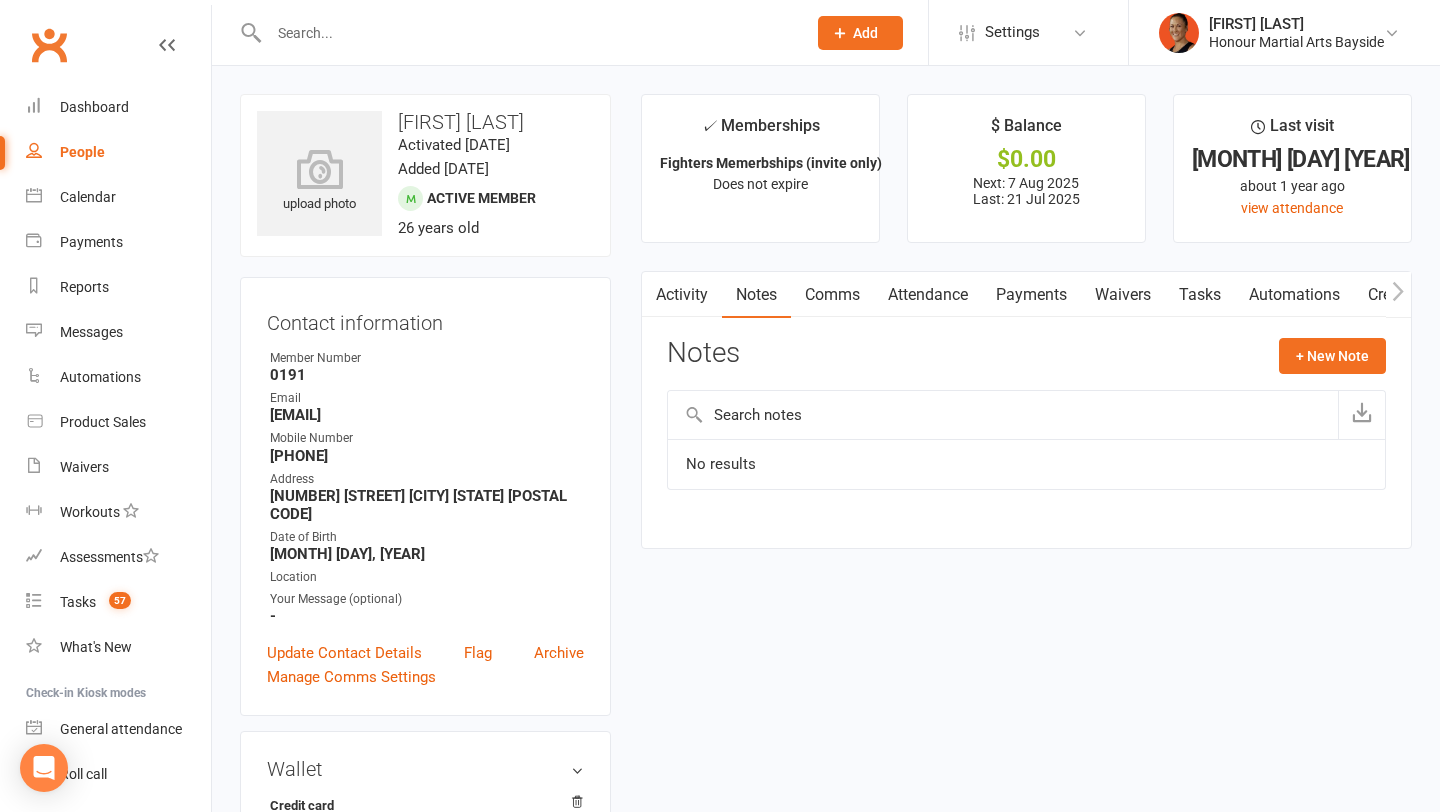 click on "Activity" at bounding box center [682, 295] 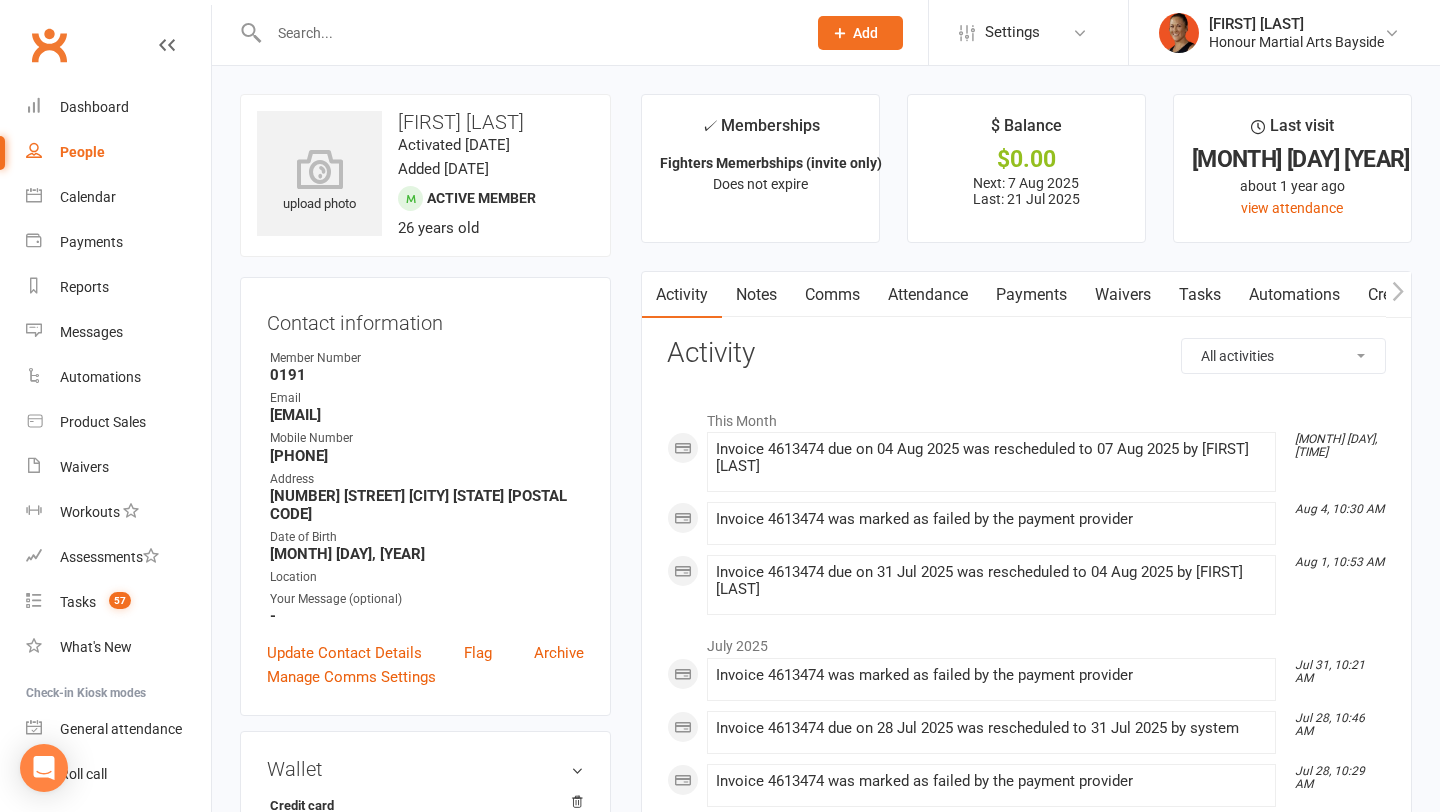 click on "Payments" at bounding box center (1031, 295) 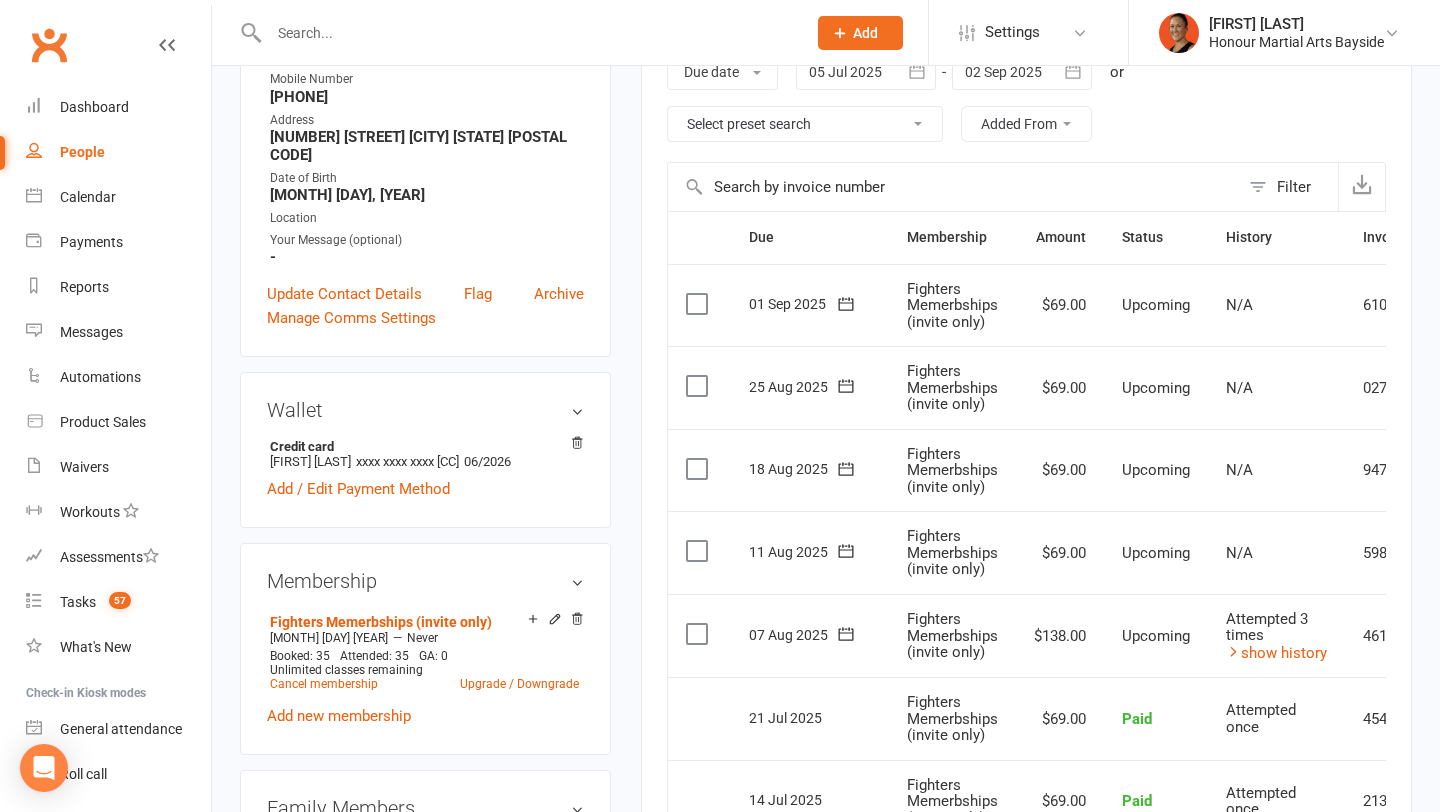 scroll, scrollTop: 322, scrollLeft: 0, axis: vertical 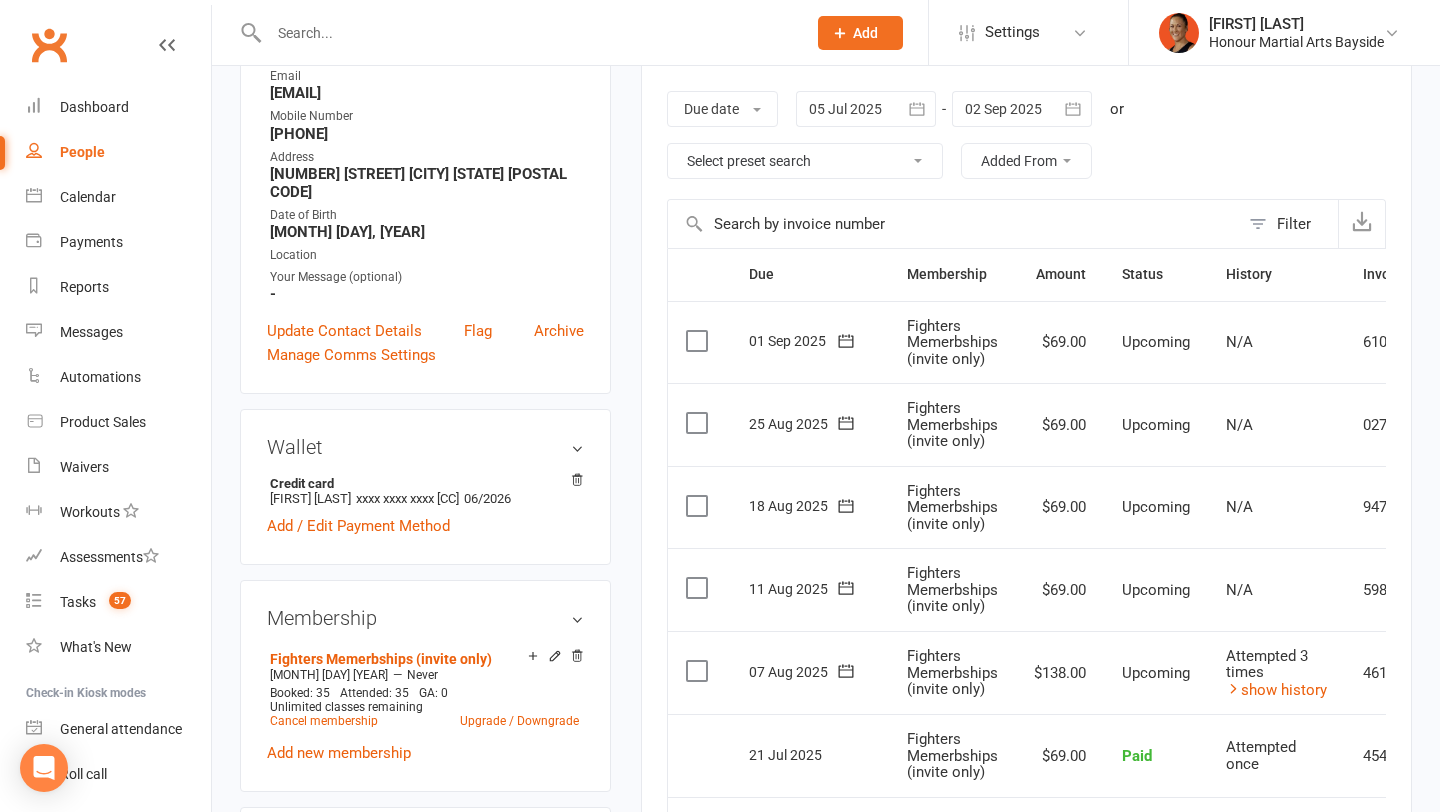 click at bounding box center [866, 109] 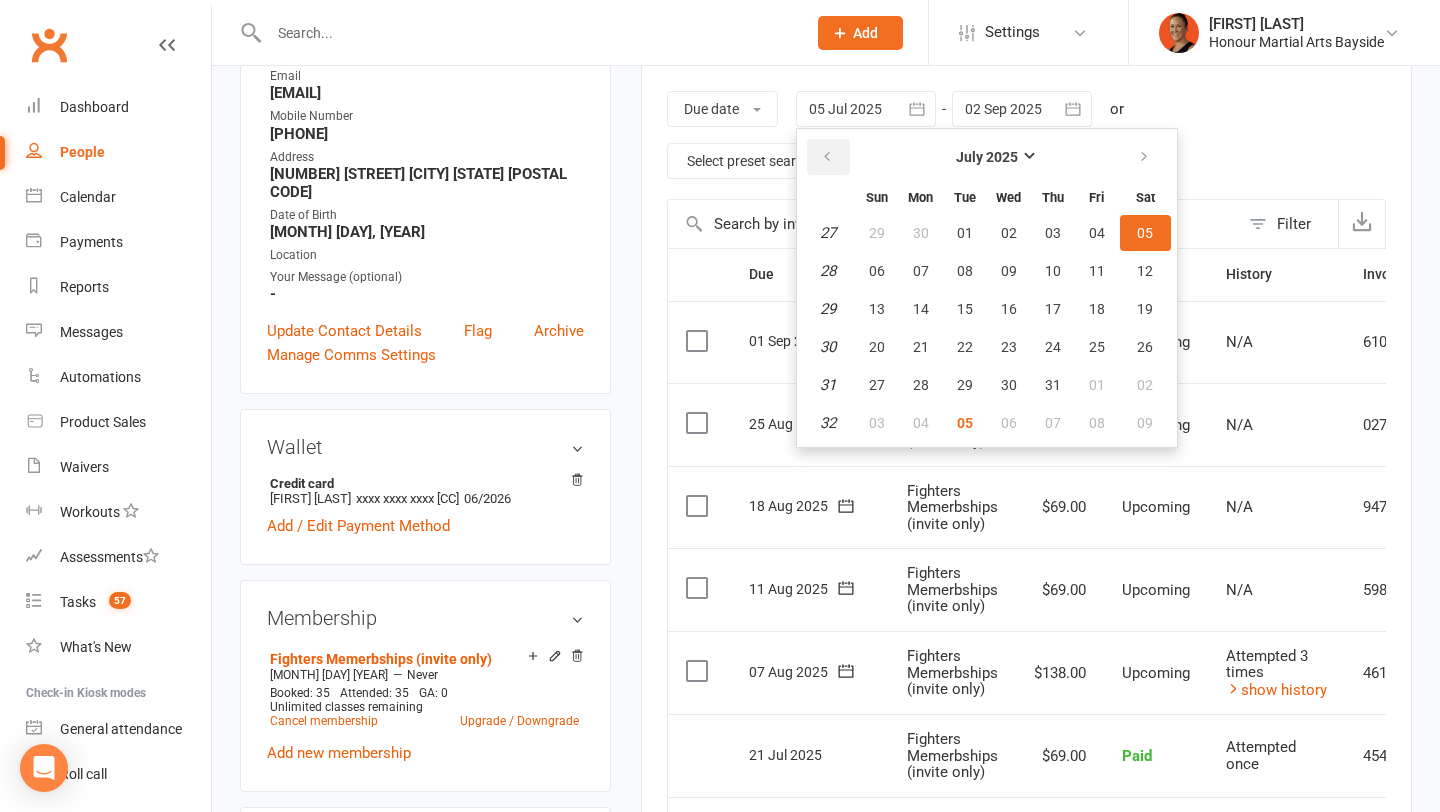 click at bounding box center (828, 157) 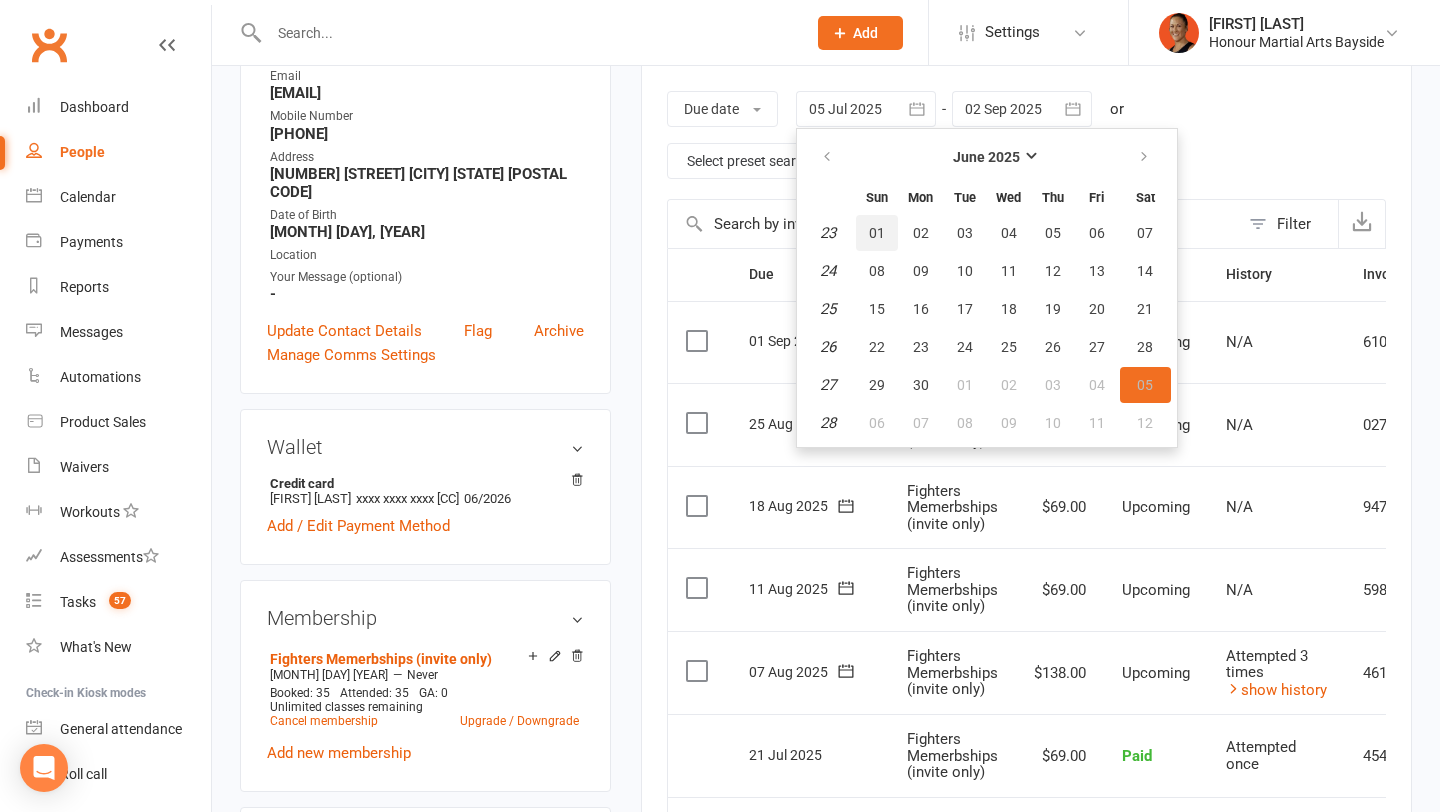click on "01" at bounding box center (877, 233) 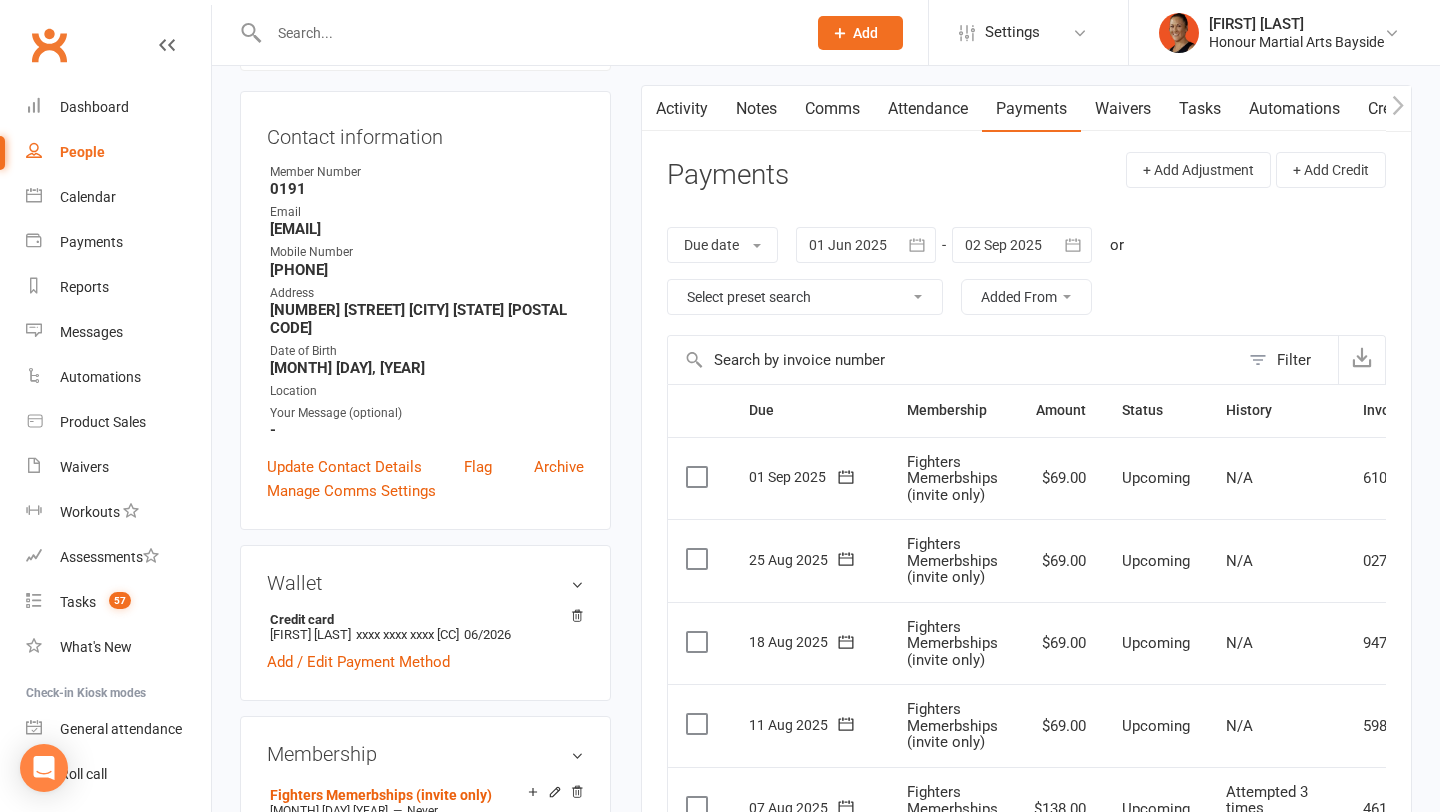 scroll, scrollTop: 107, scrollLeft: 0, axis: vertical 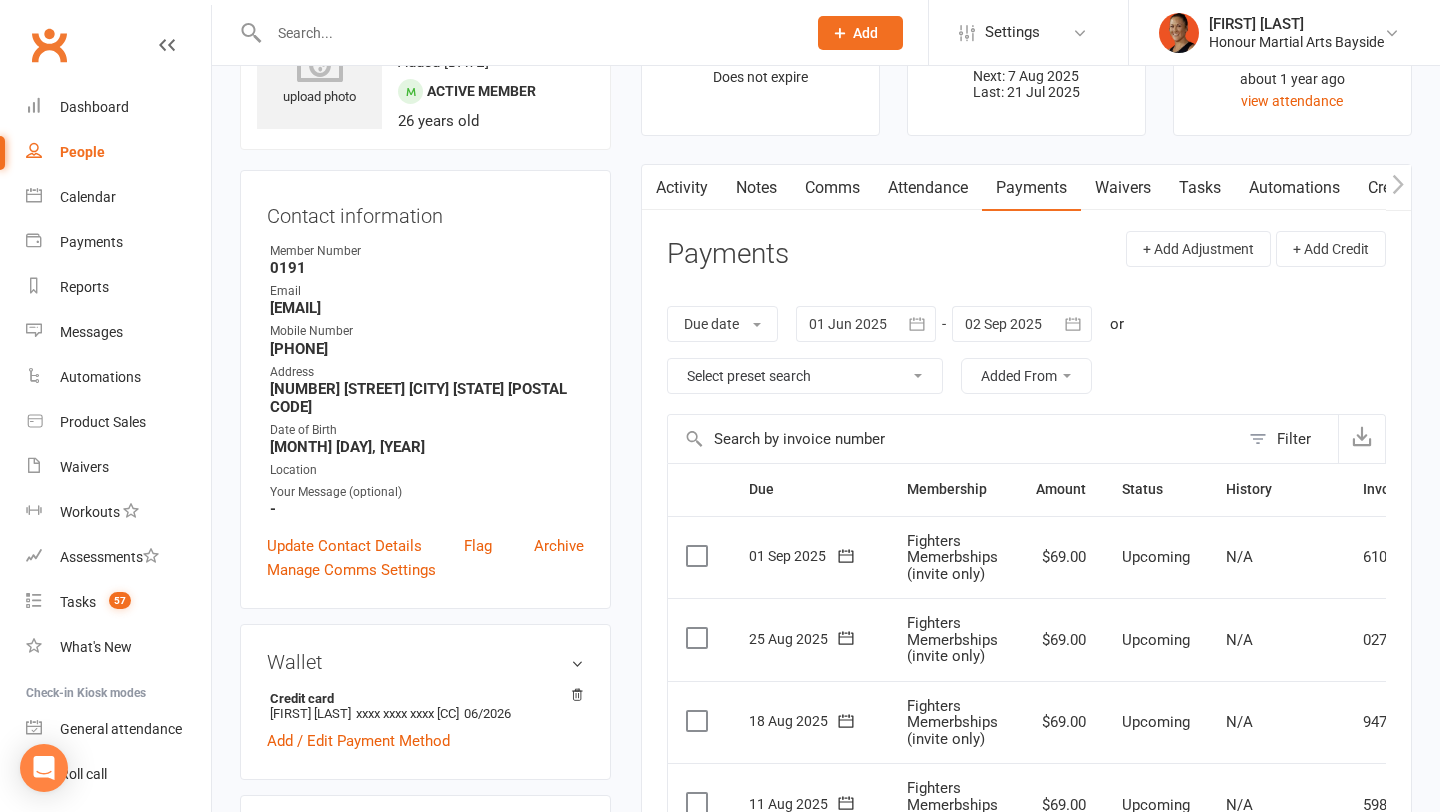 click at bounding box center [866, 324] 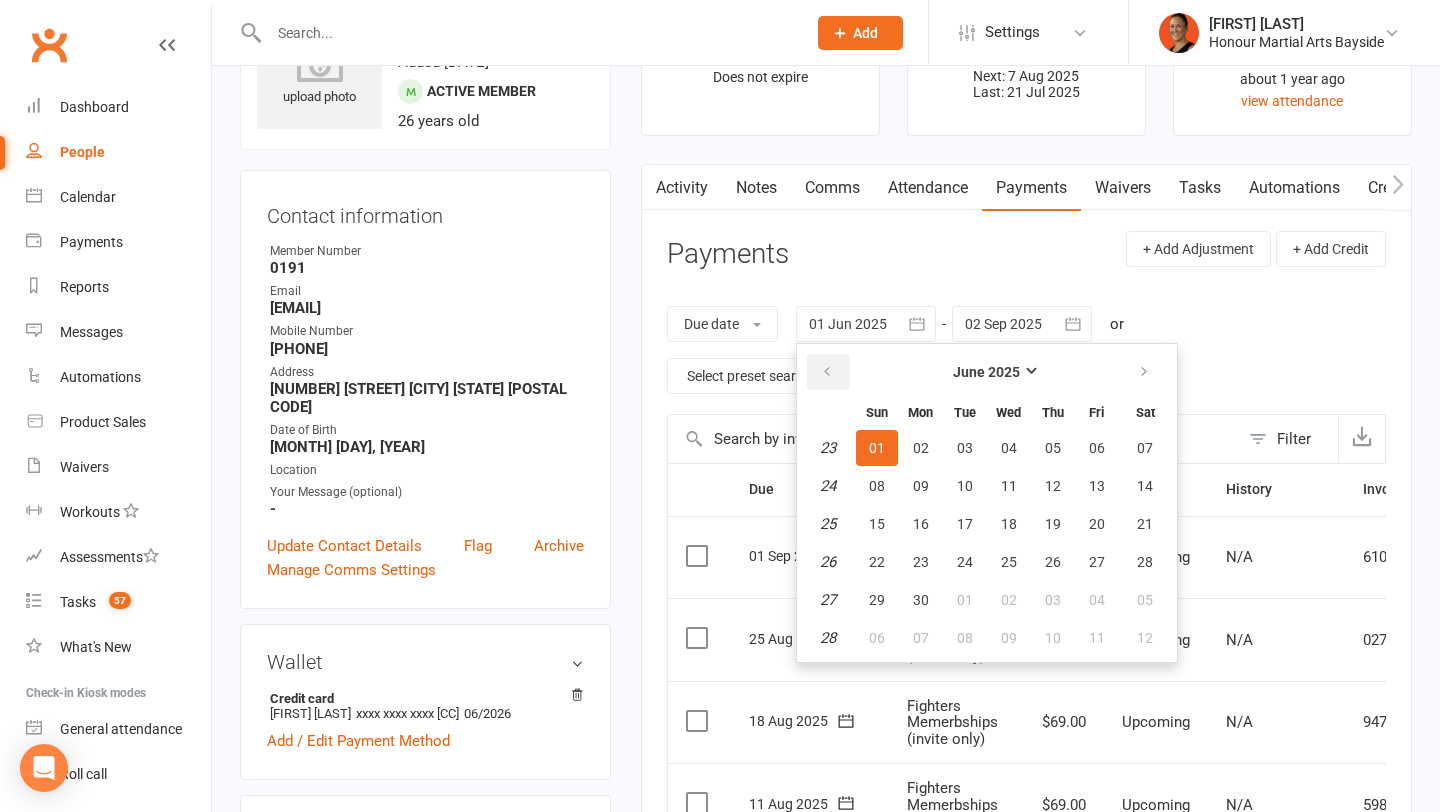 click at bounding box center (828, 372) 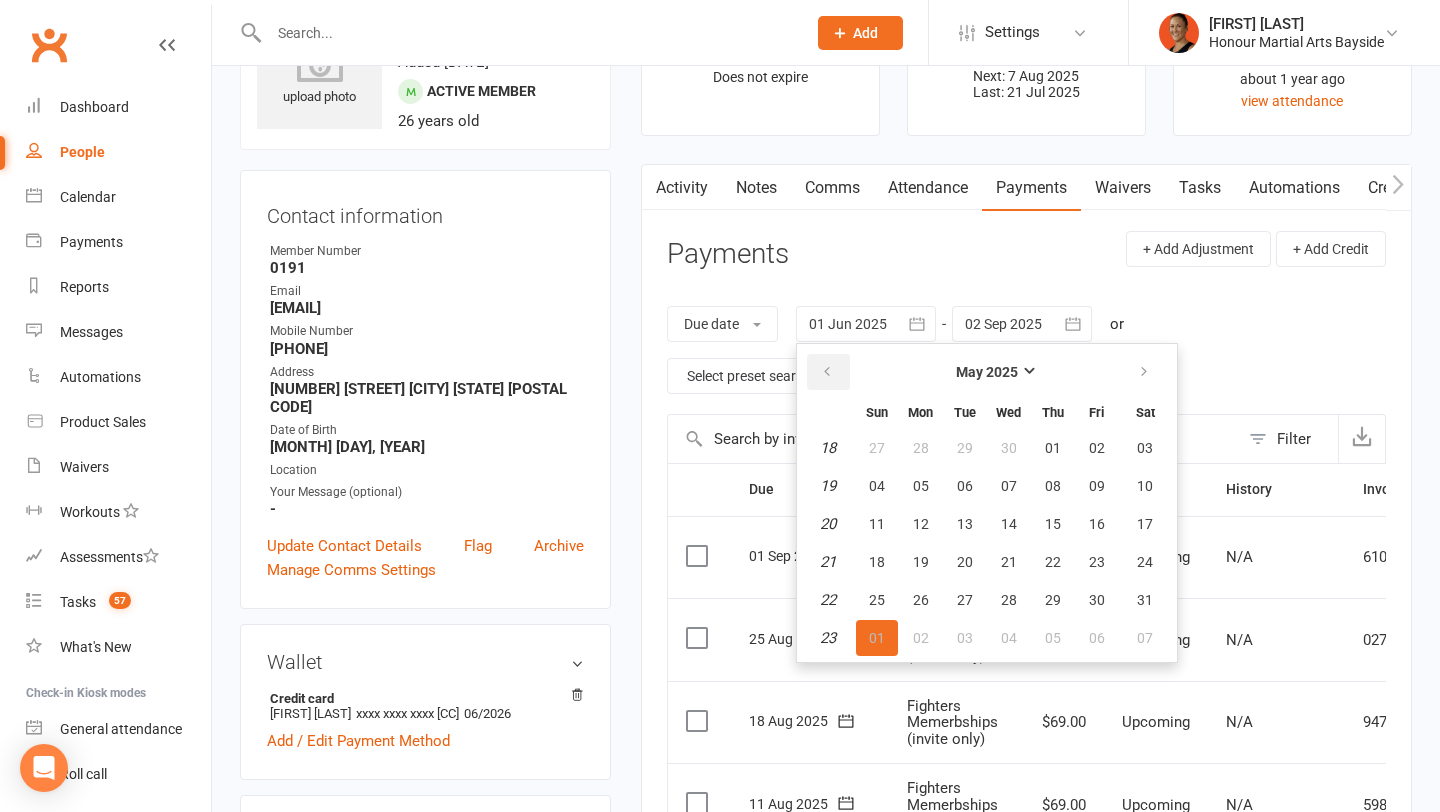 click at bounding box center (828, 372) 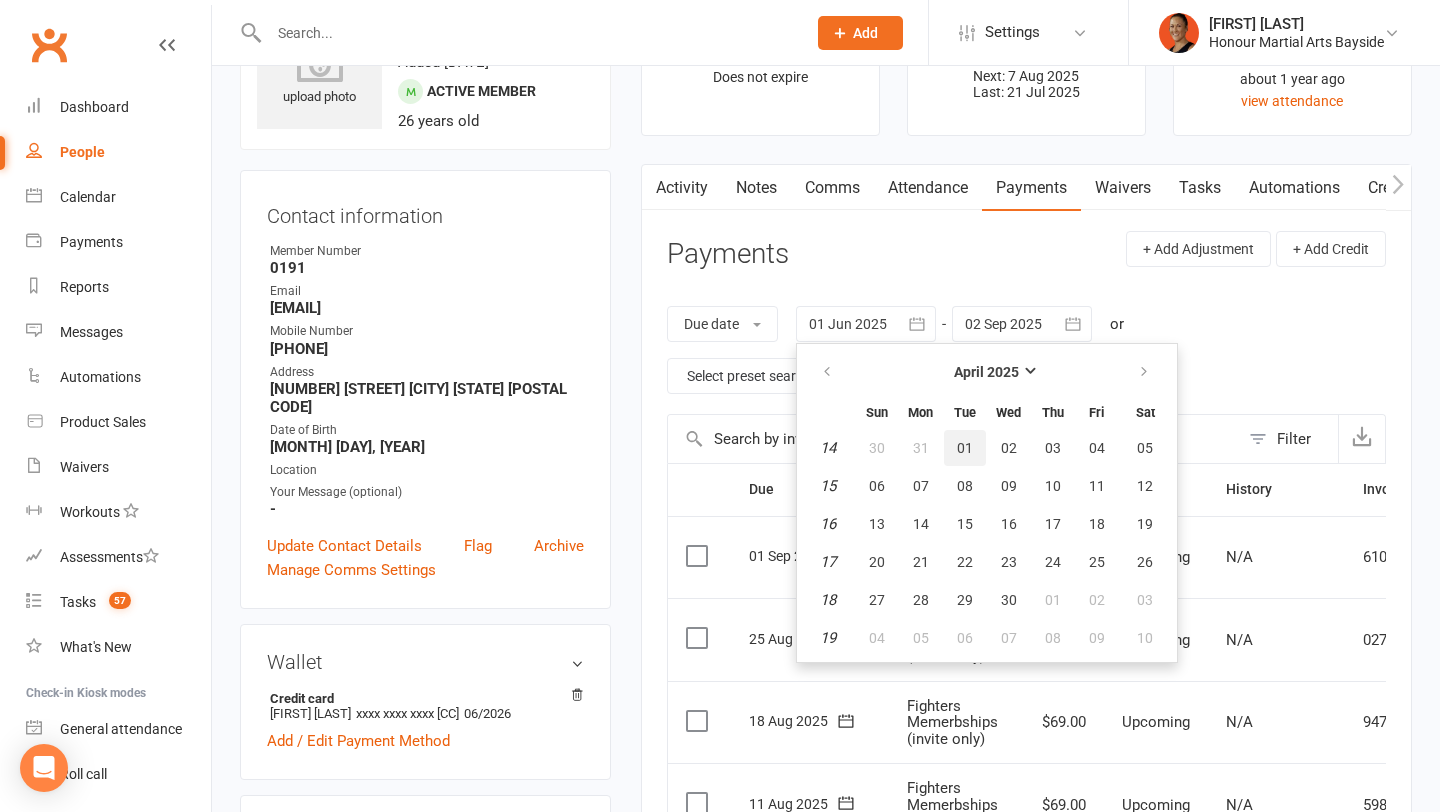 click on "01" at bounding box center (965, 448) 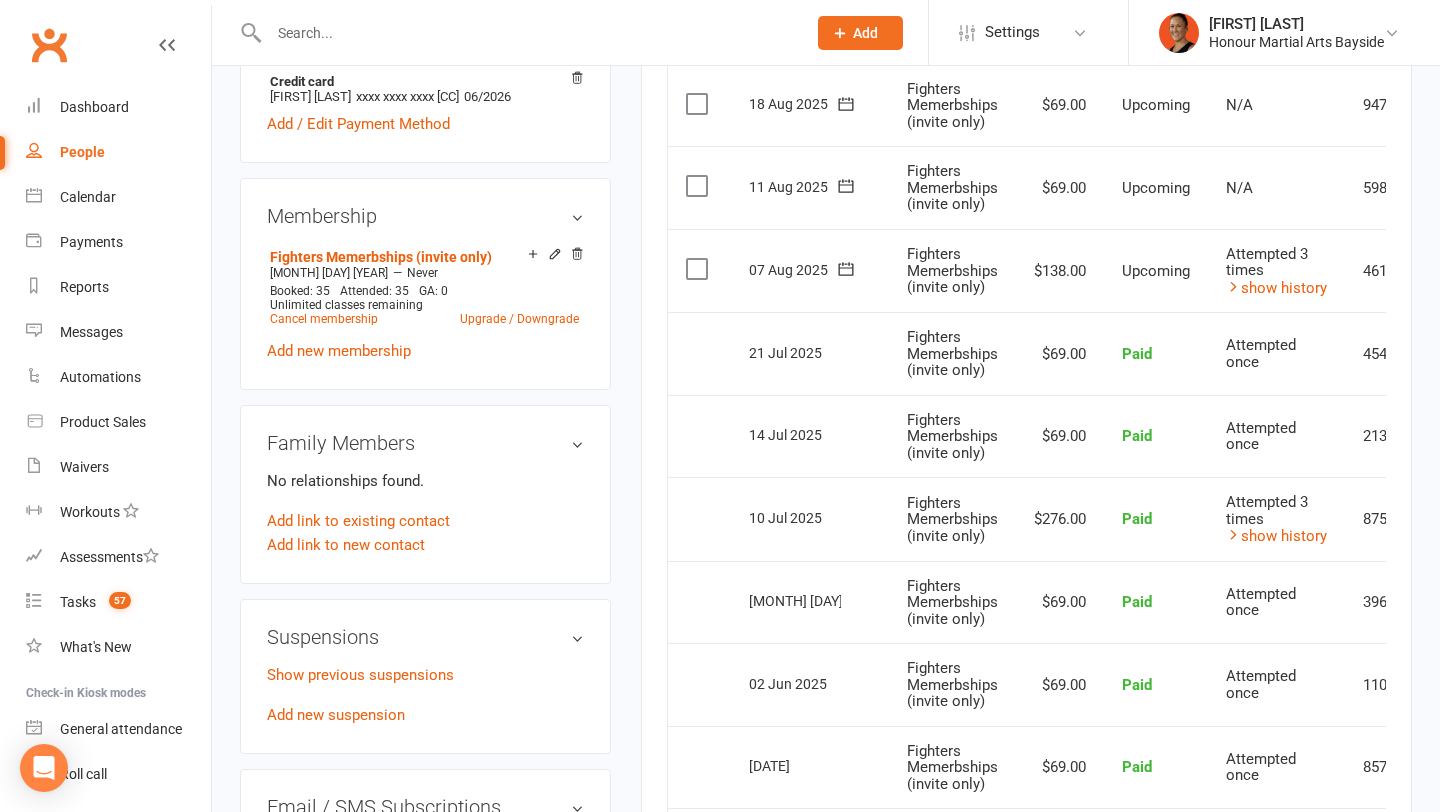scroll, scrollTop: 0, scrollLeft: 0, axis: both 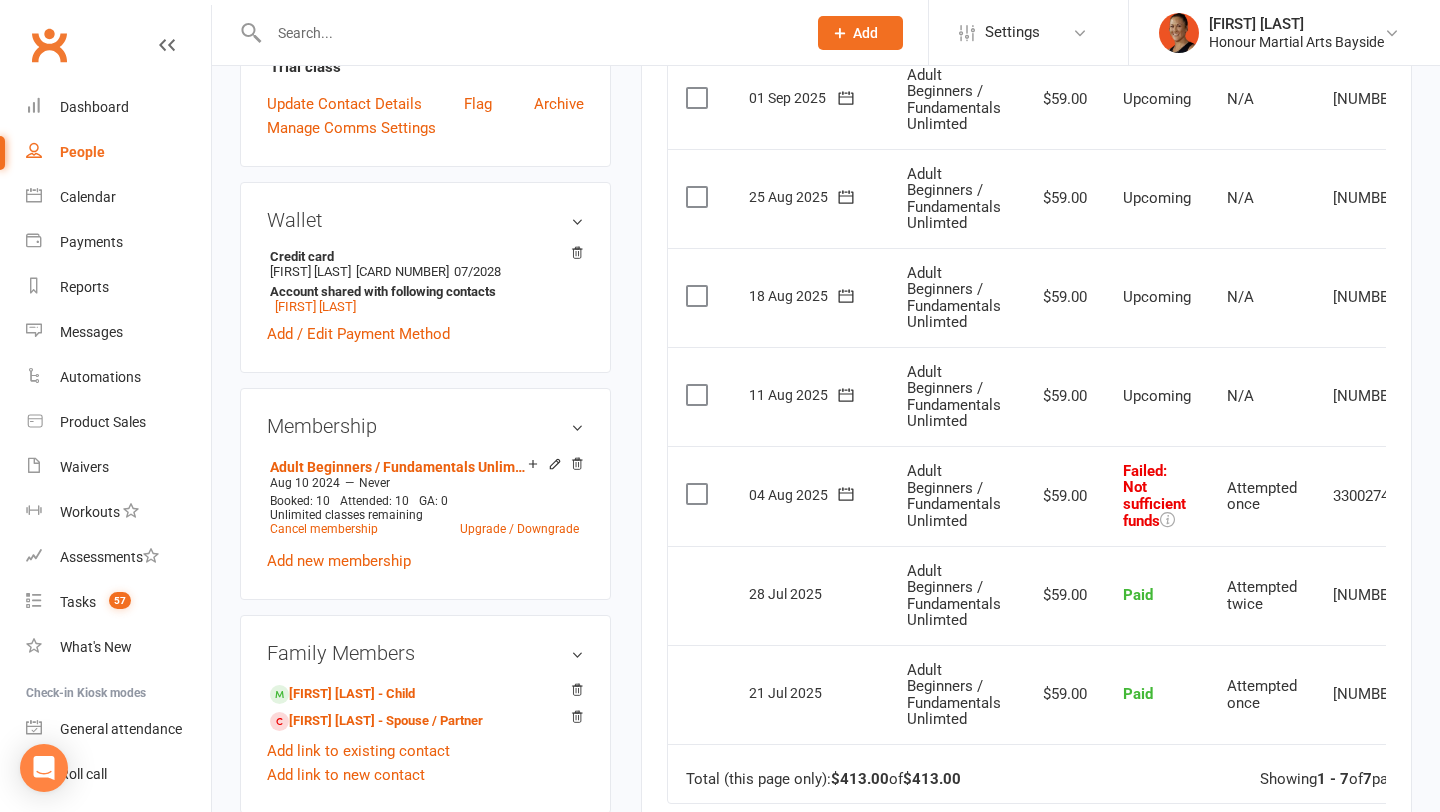 click on "11 Aug 2025" at bounding box center [795, 394] 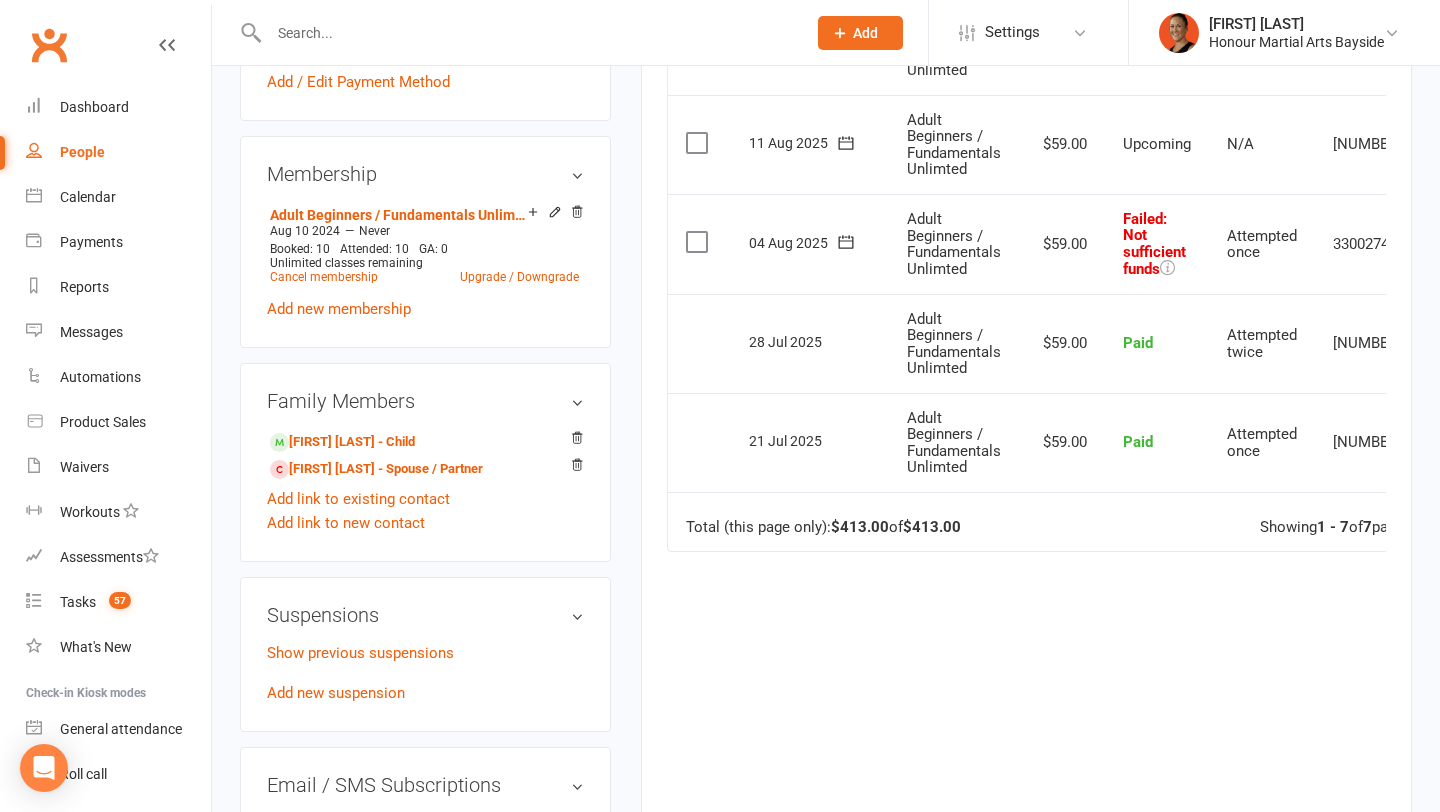 scroll, scrollTop: 826, scrollLeft: 0, axis: vertical 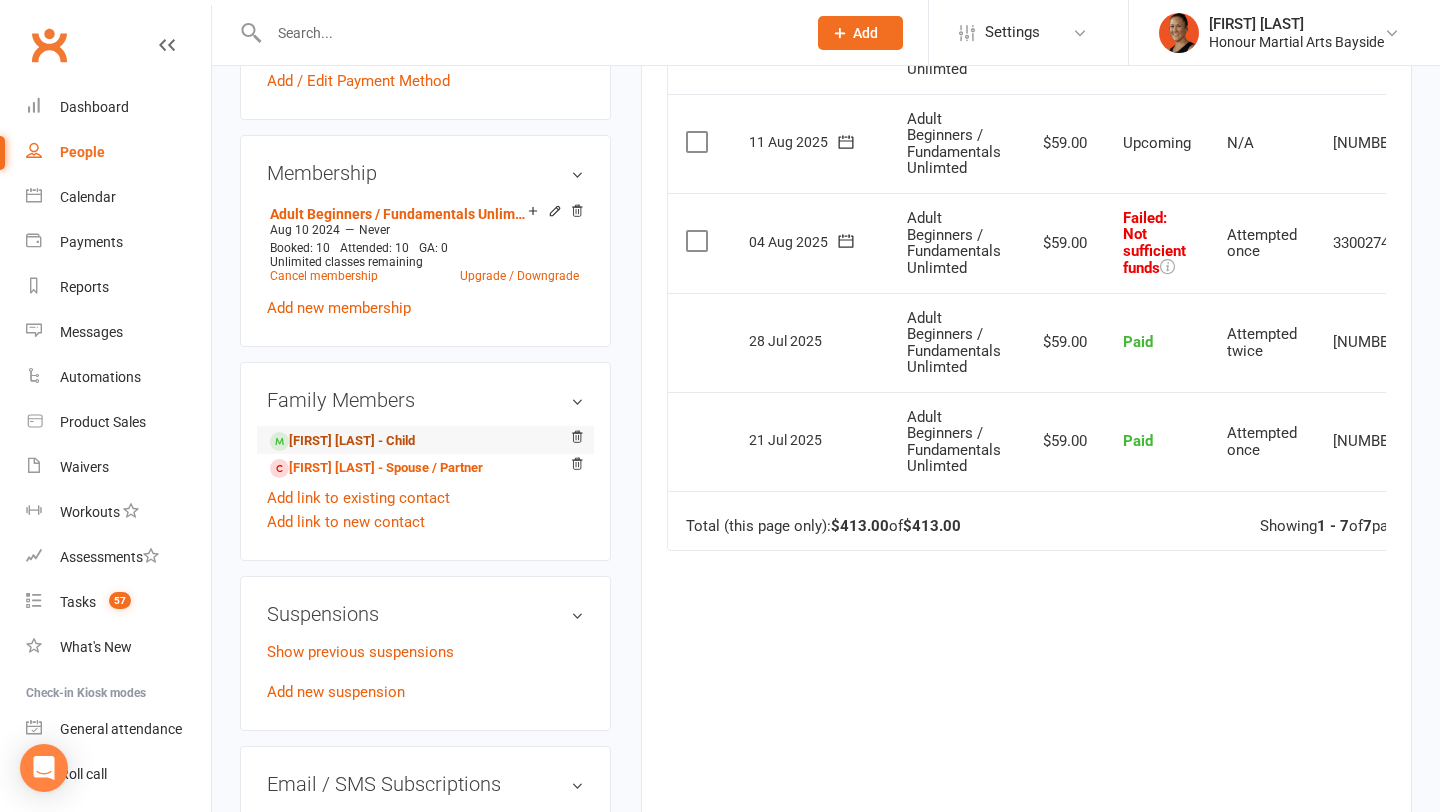 click on "[FIRST] [LAST] - Child" at bounding box center [342, 441] 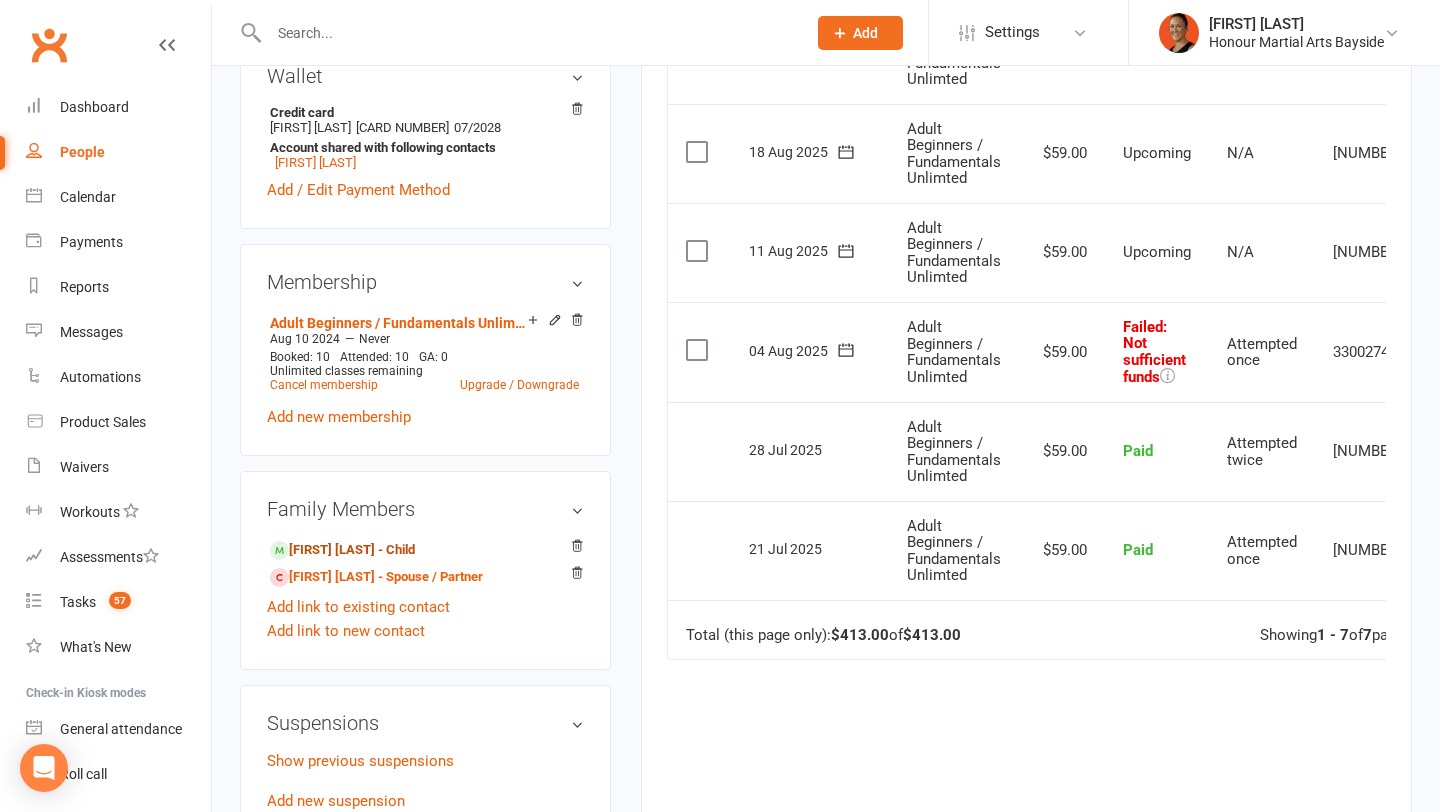 scroll, scrollTop: 708, scrollLeft: 0, axis: vertical 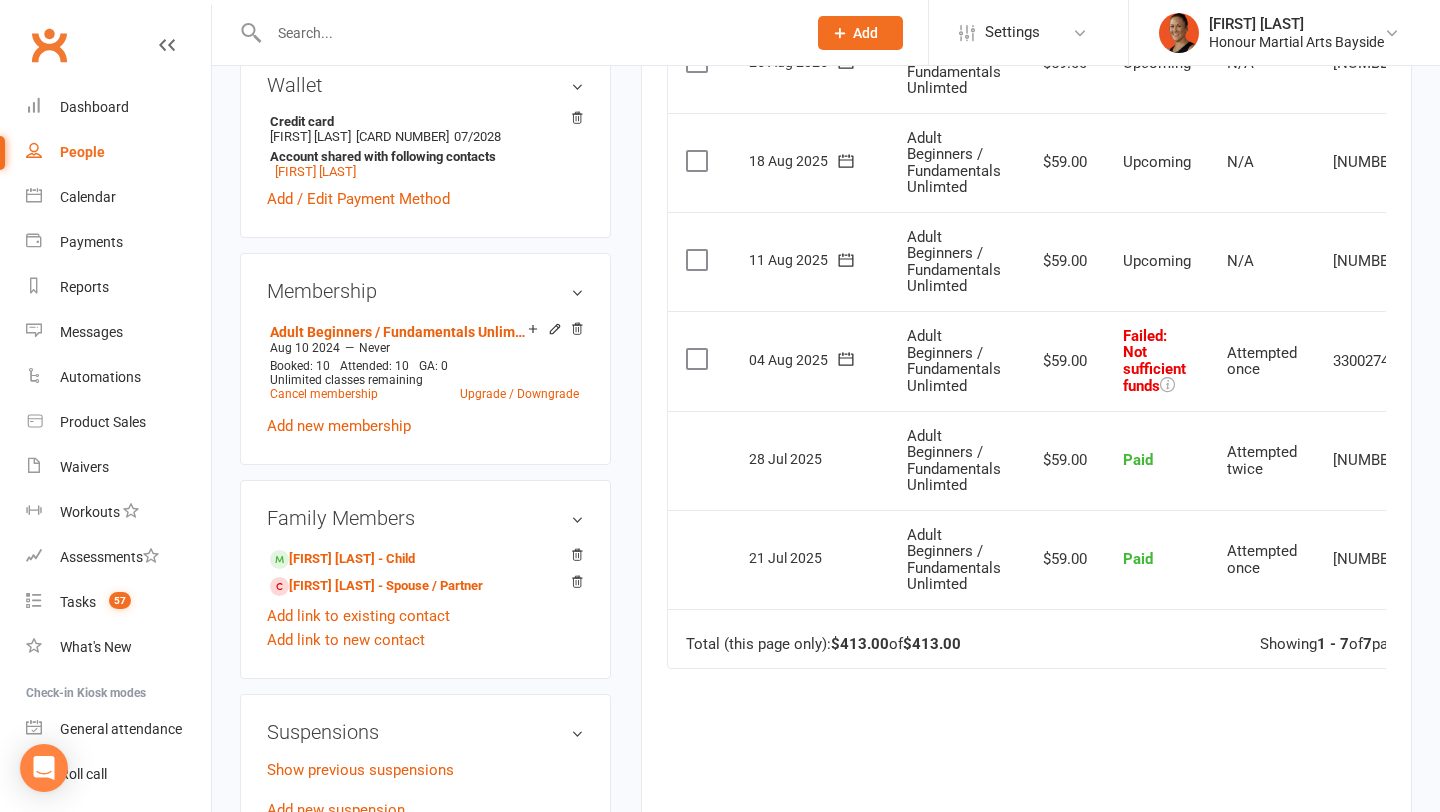 click 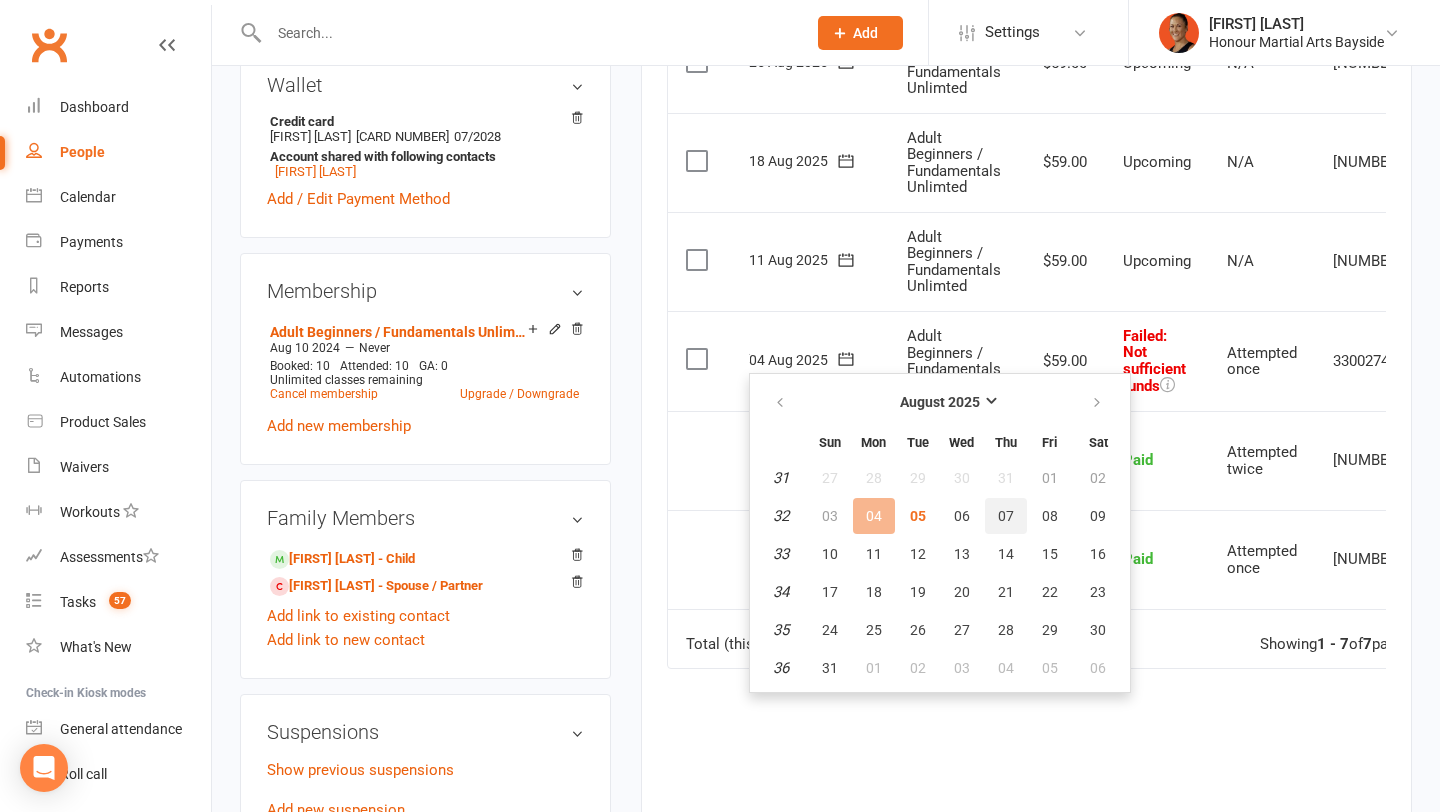 click on "07" at bounding box center [1006, 516] 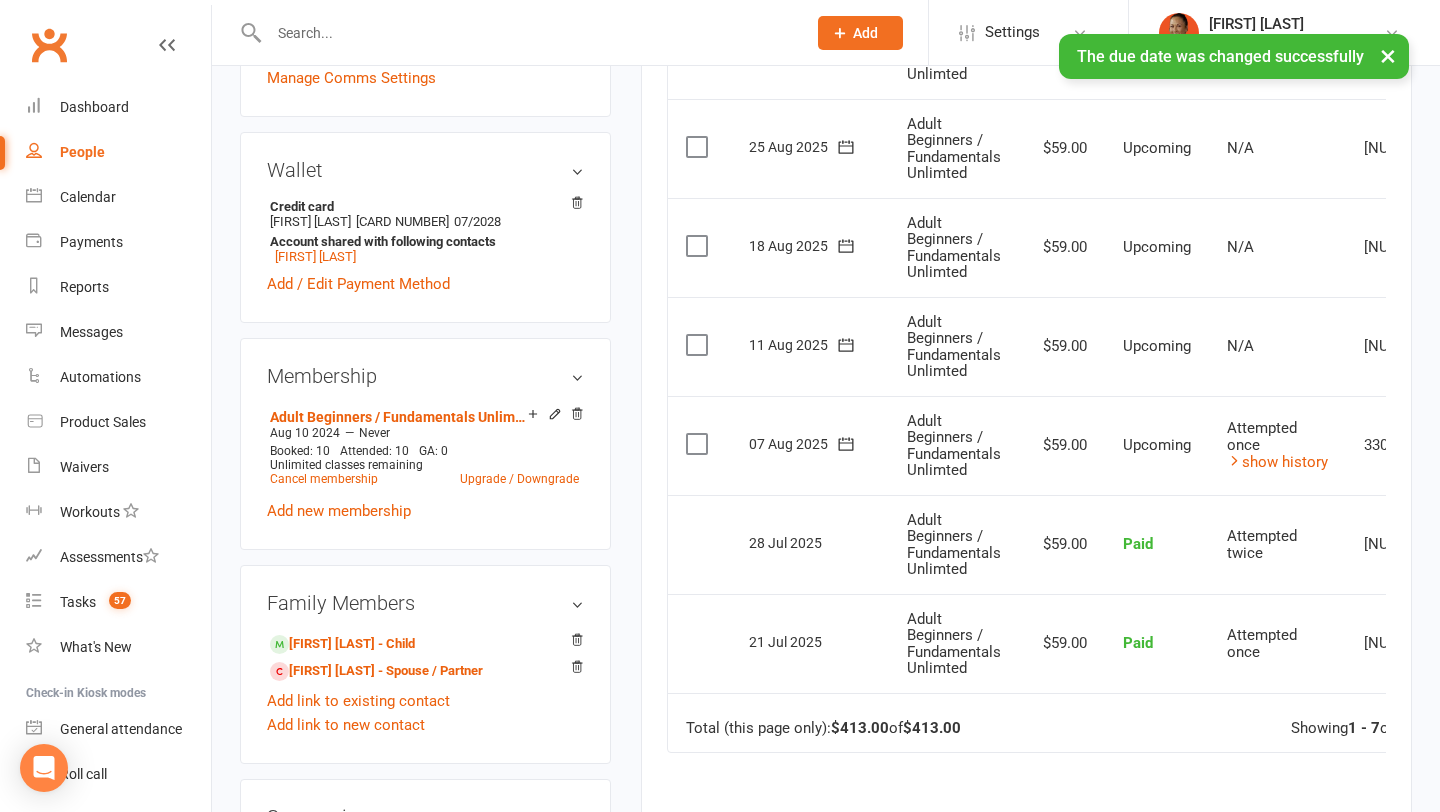 scroll, scrollTop: 616, scrollLeft: 0, axis: vertical 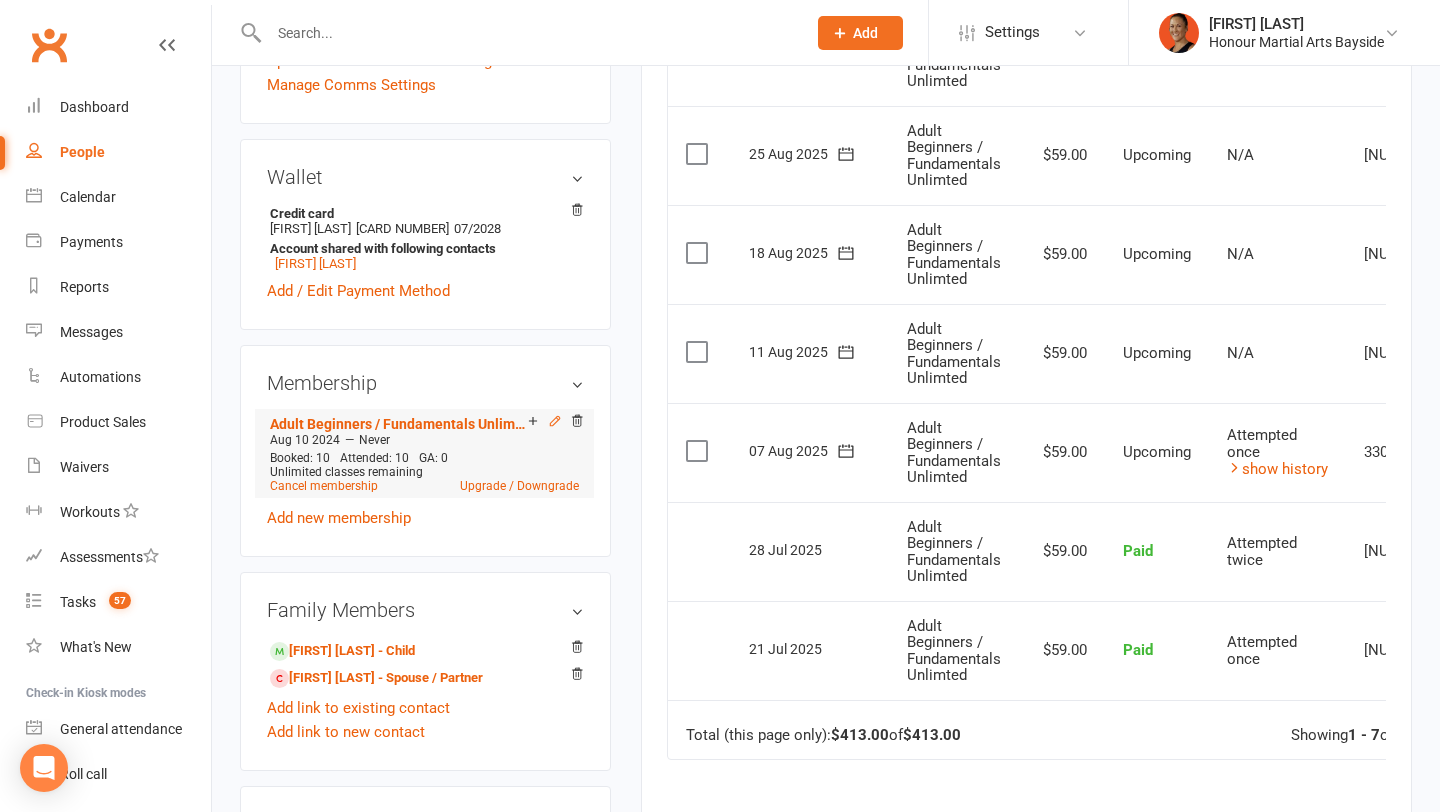 click 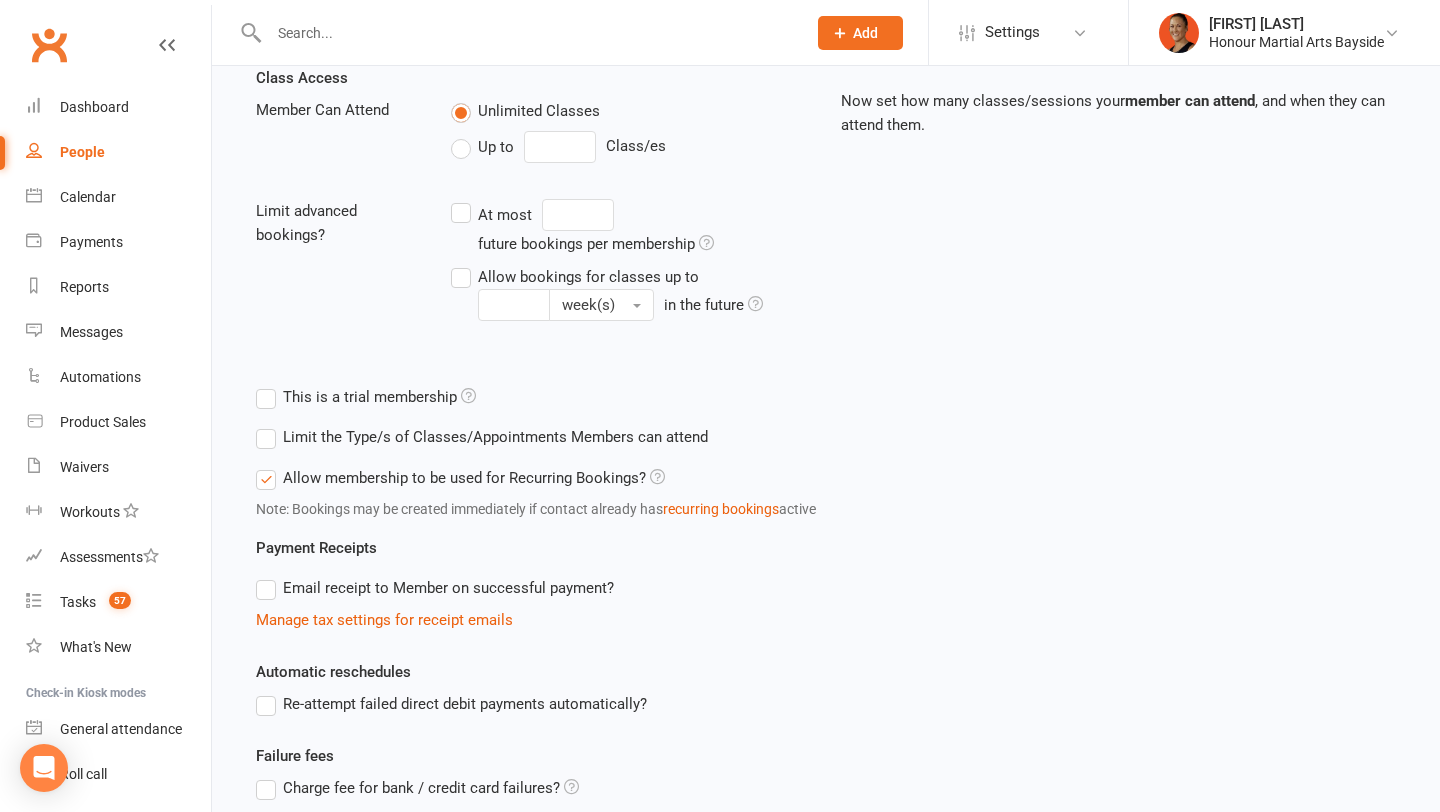 scroll, scrollTop: 675, scrollLeft: 0, axis: vertical 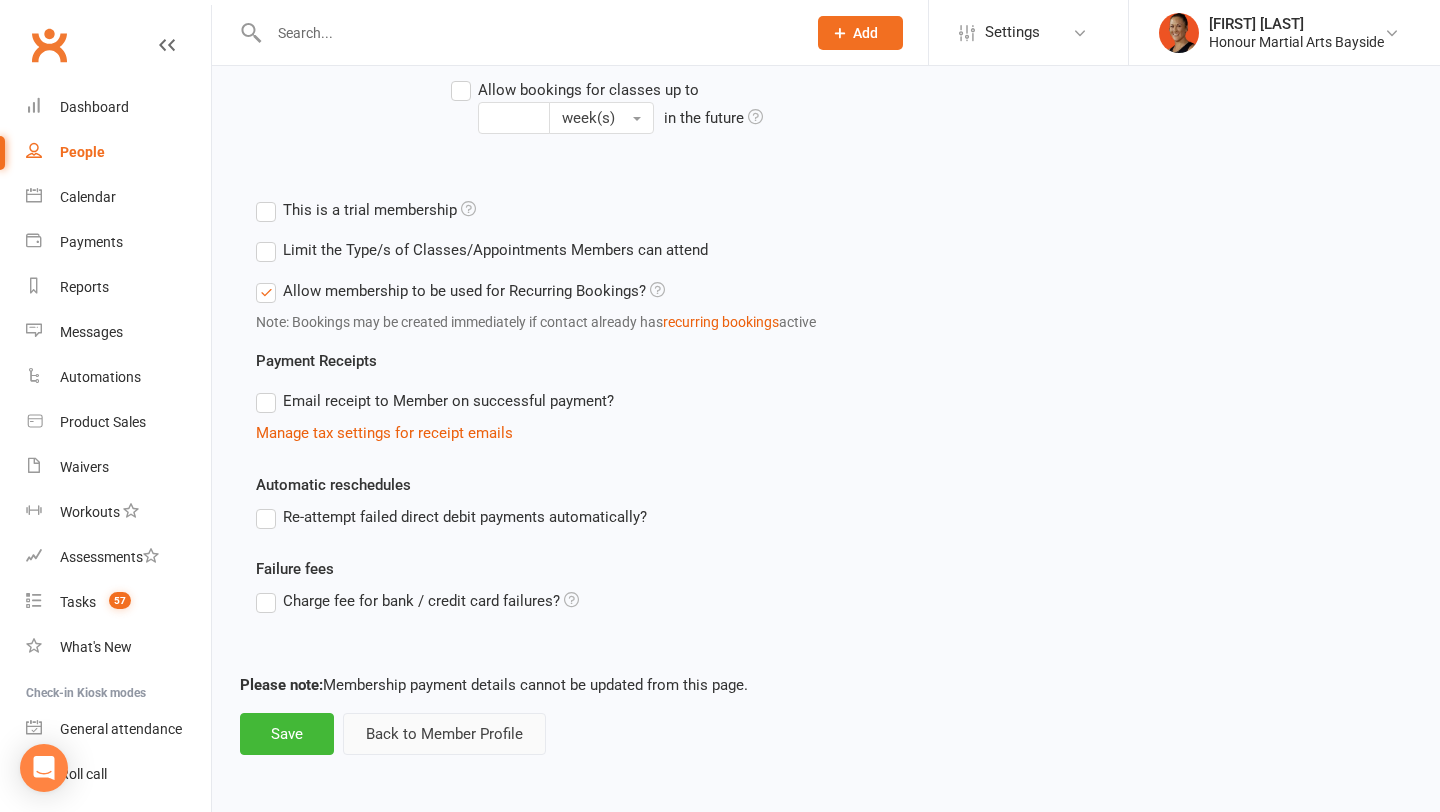 click on "Back to Member Profile" at bounding box center (444, 734) 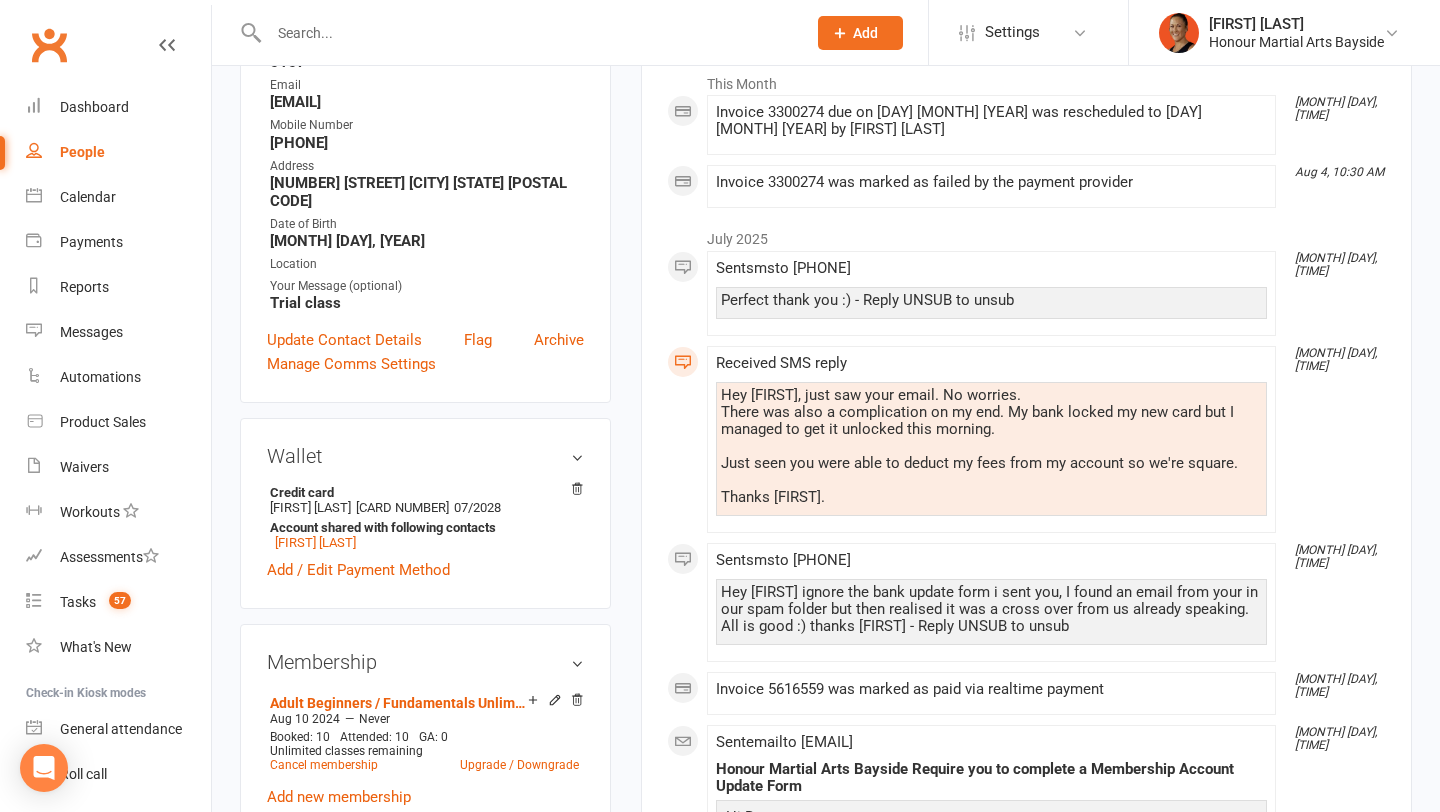 scroll, scrollTop: 0, scrollLeft: 0, axis: both 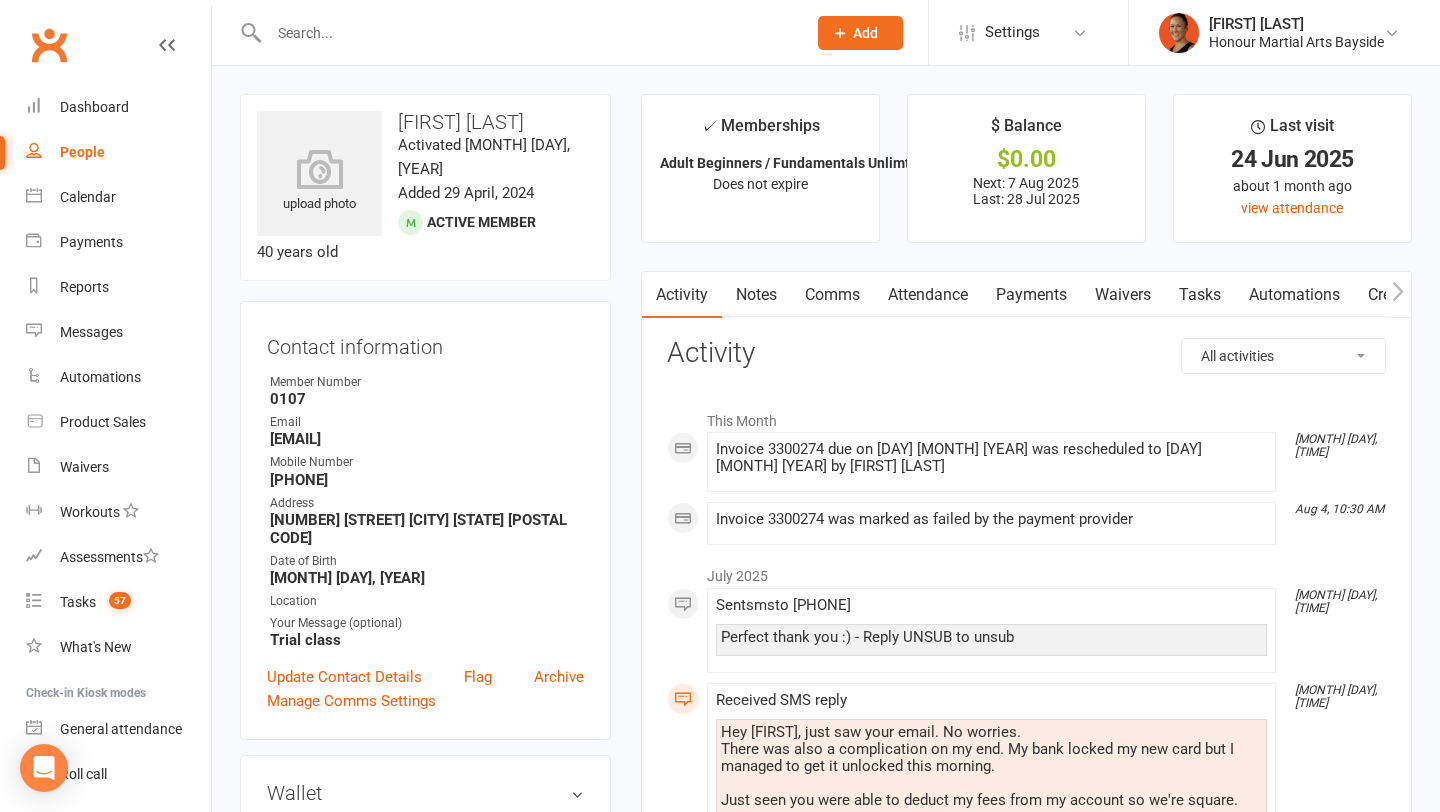 click on "Payments" at bounding box center (1031, 295) 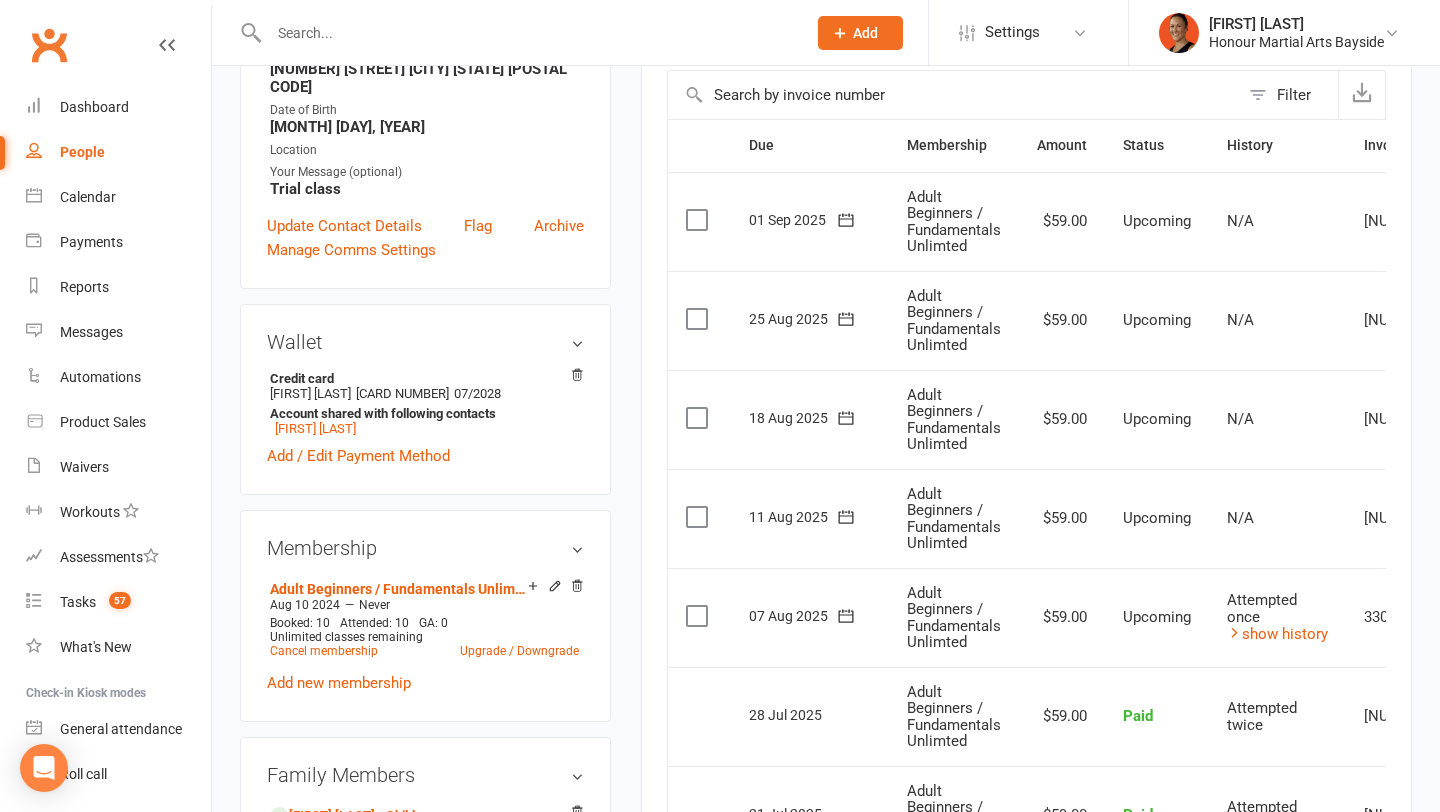 scroll, scrollTop: 452, scrollLeft: 0, axis: vertical 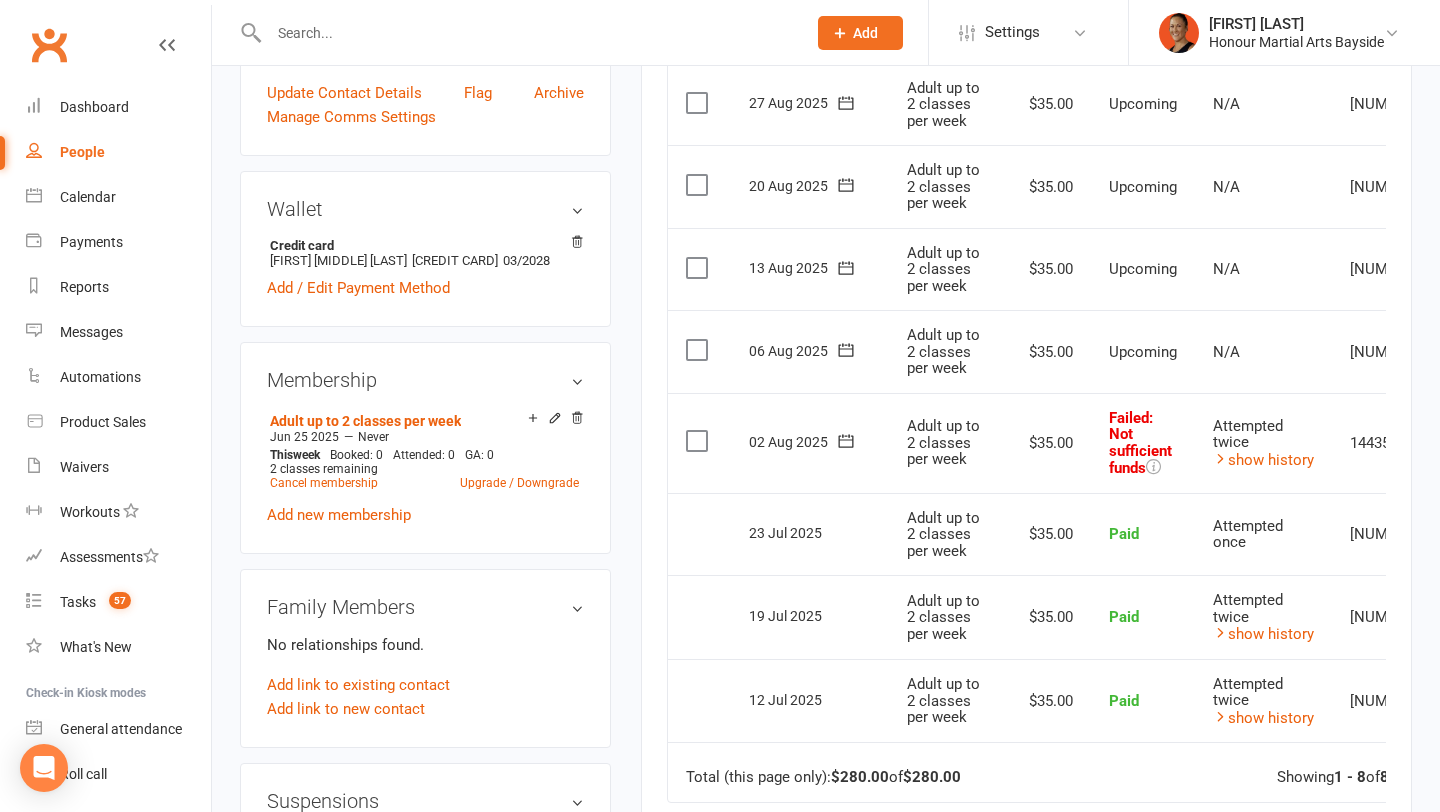 click 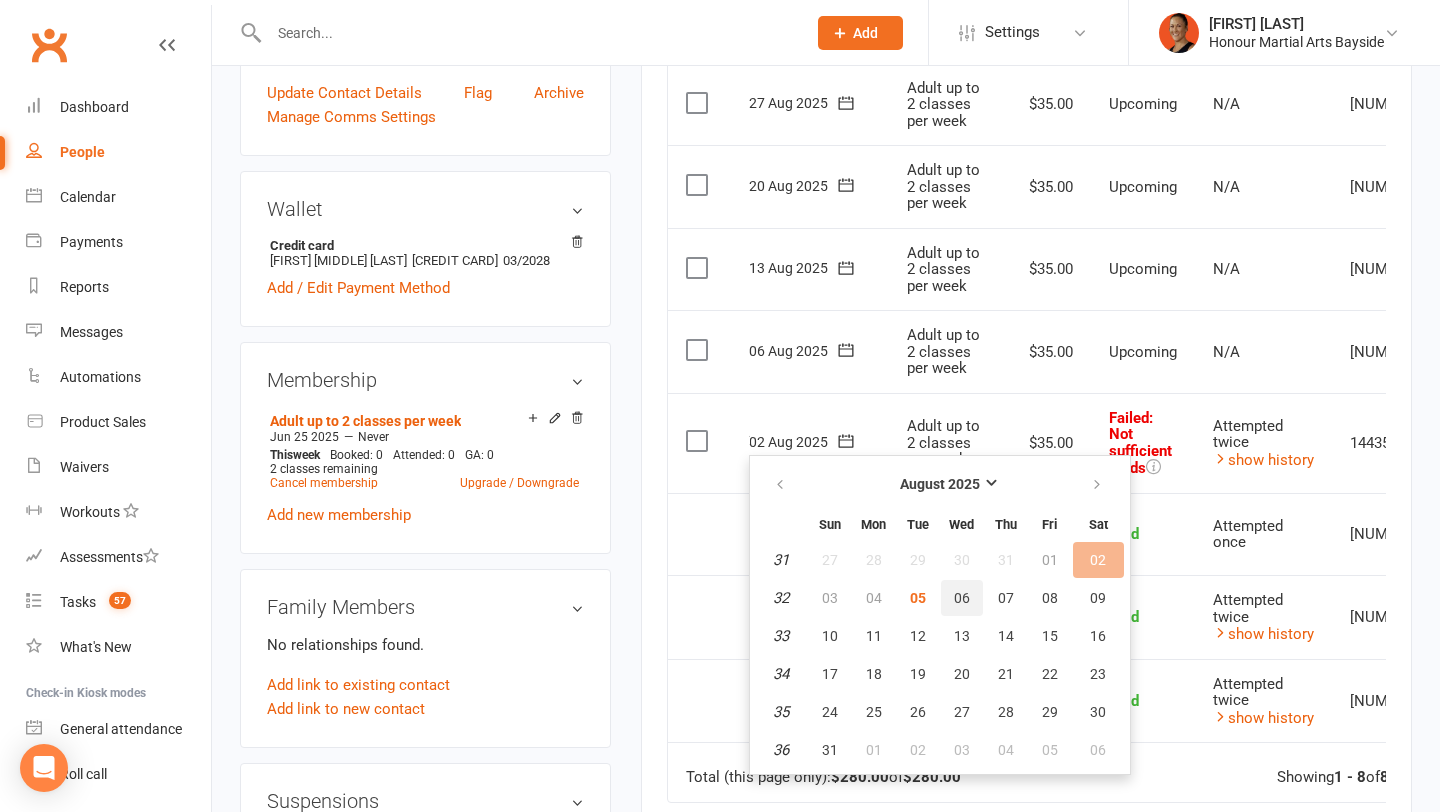 click on "06" at bounding box center [962, 598] 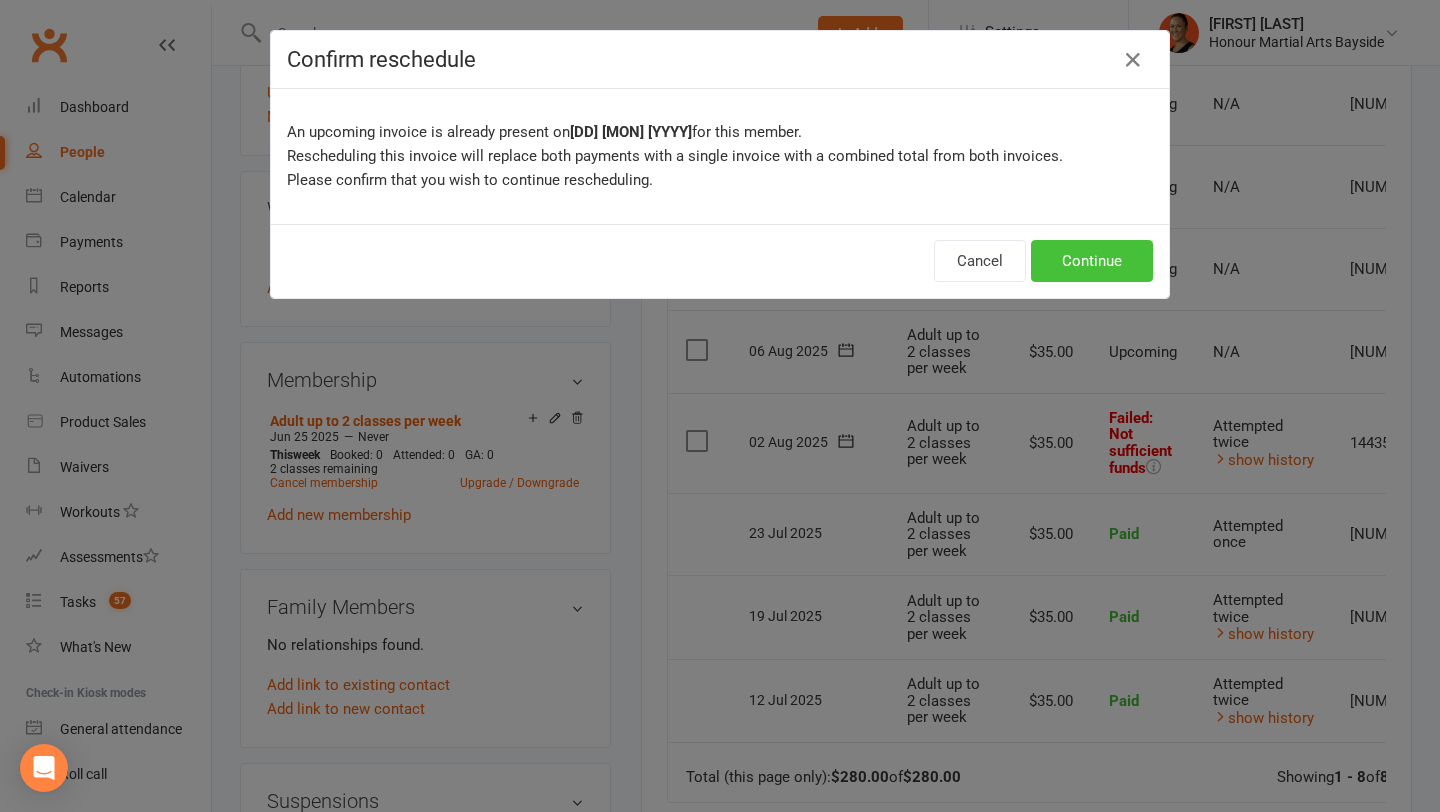 click on "Continue" at bounding box center [1092, 261] 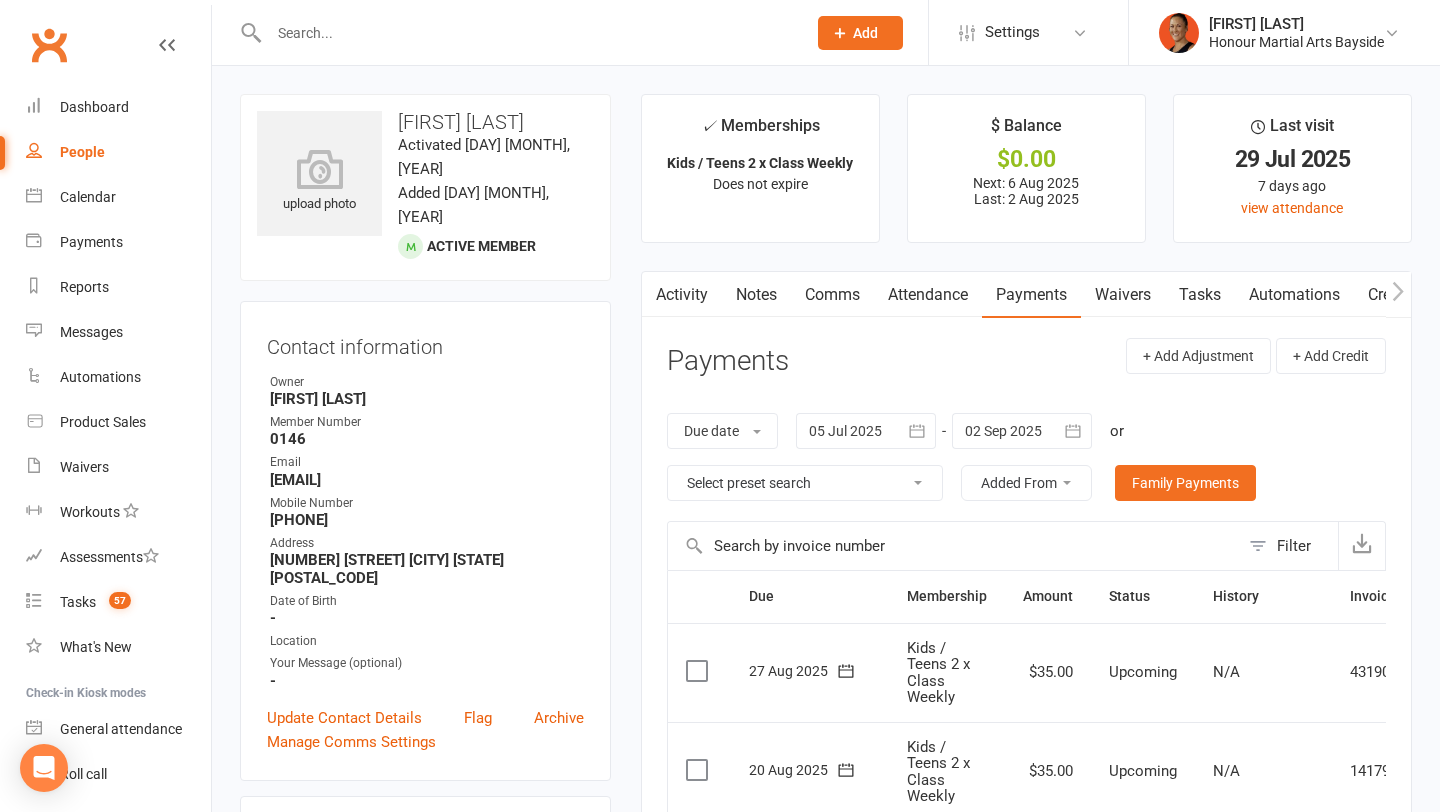 scroll, scrollTop: 0, scrollLeft: 0, axis: both 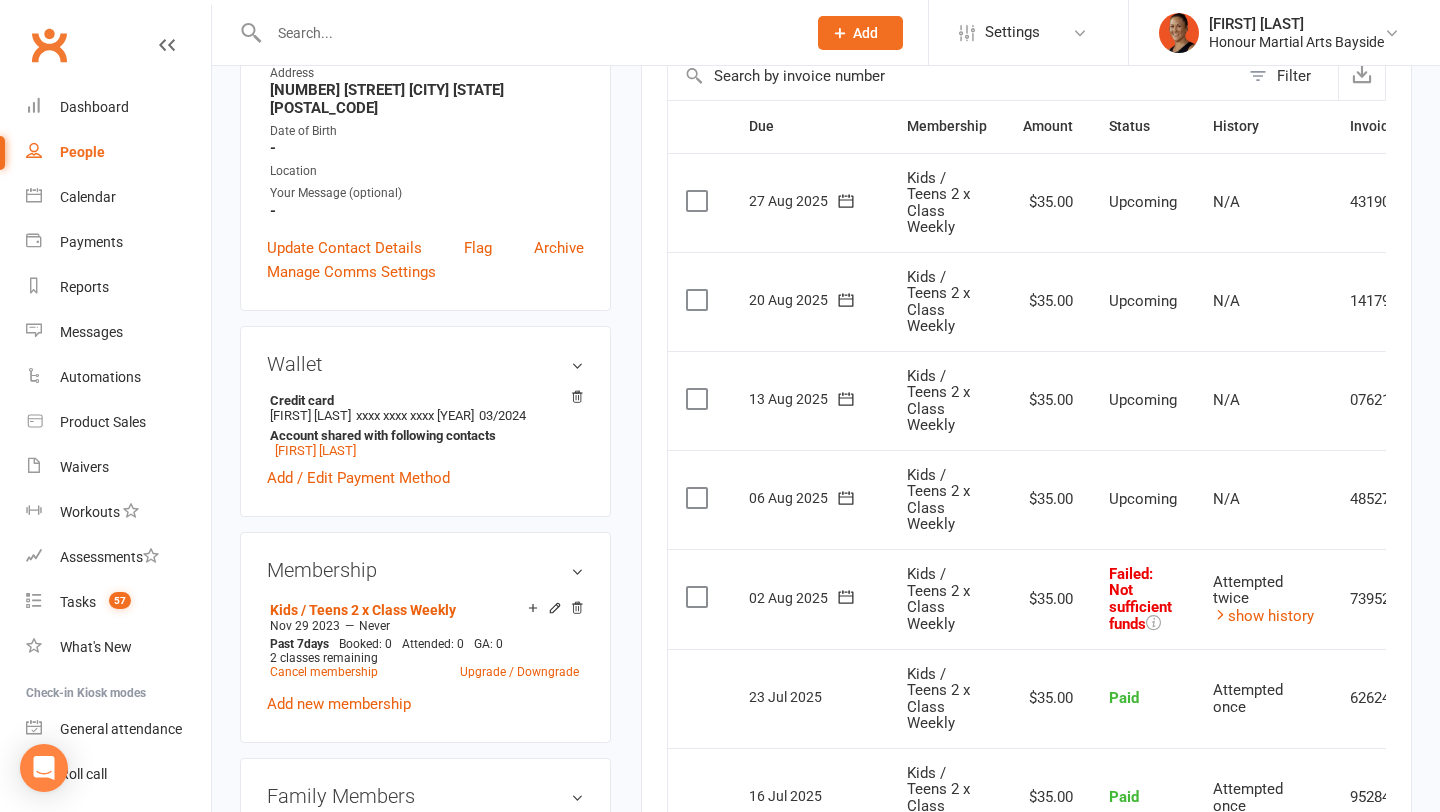 click 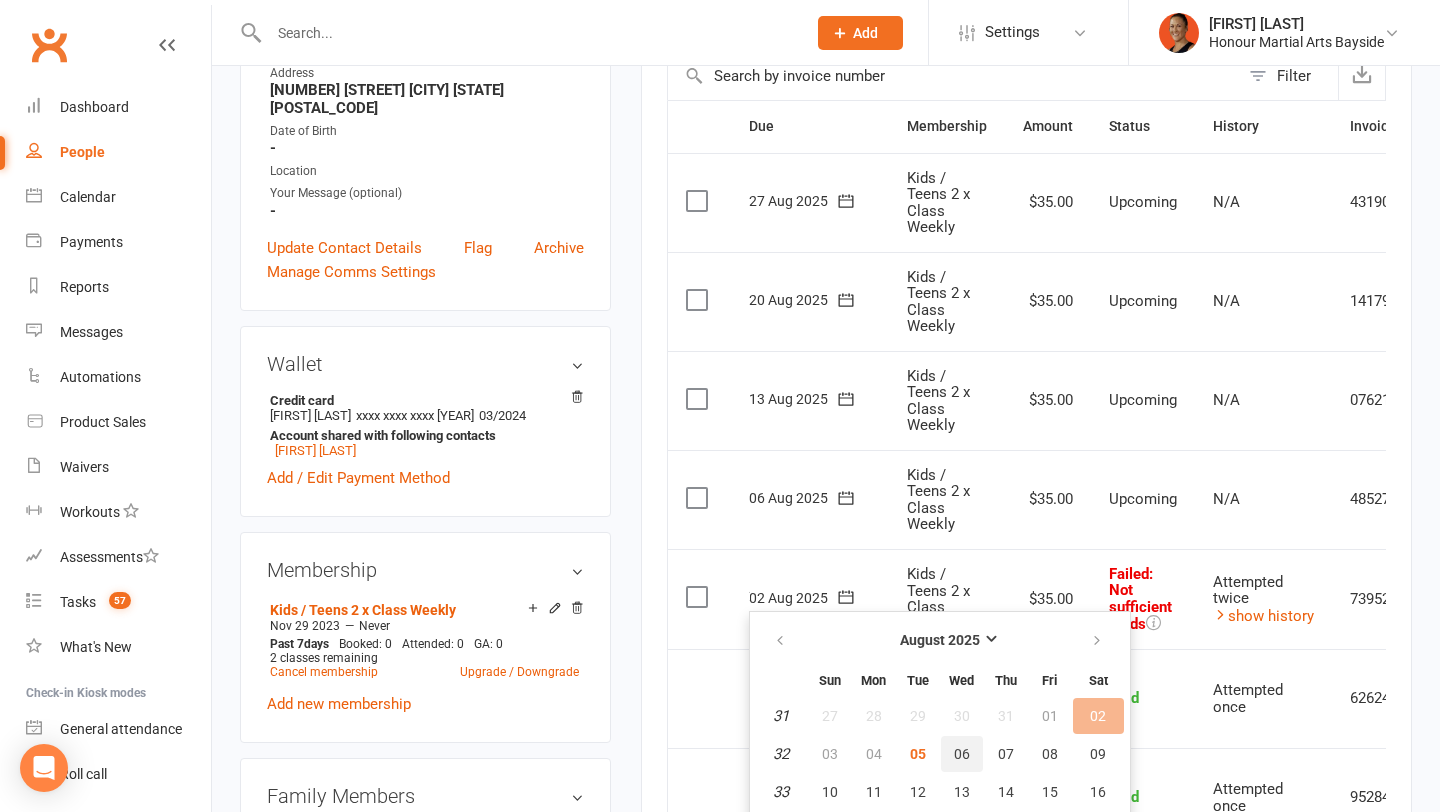 click on "06" at bounding box center (962, 754) 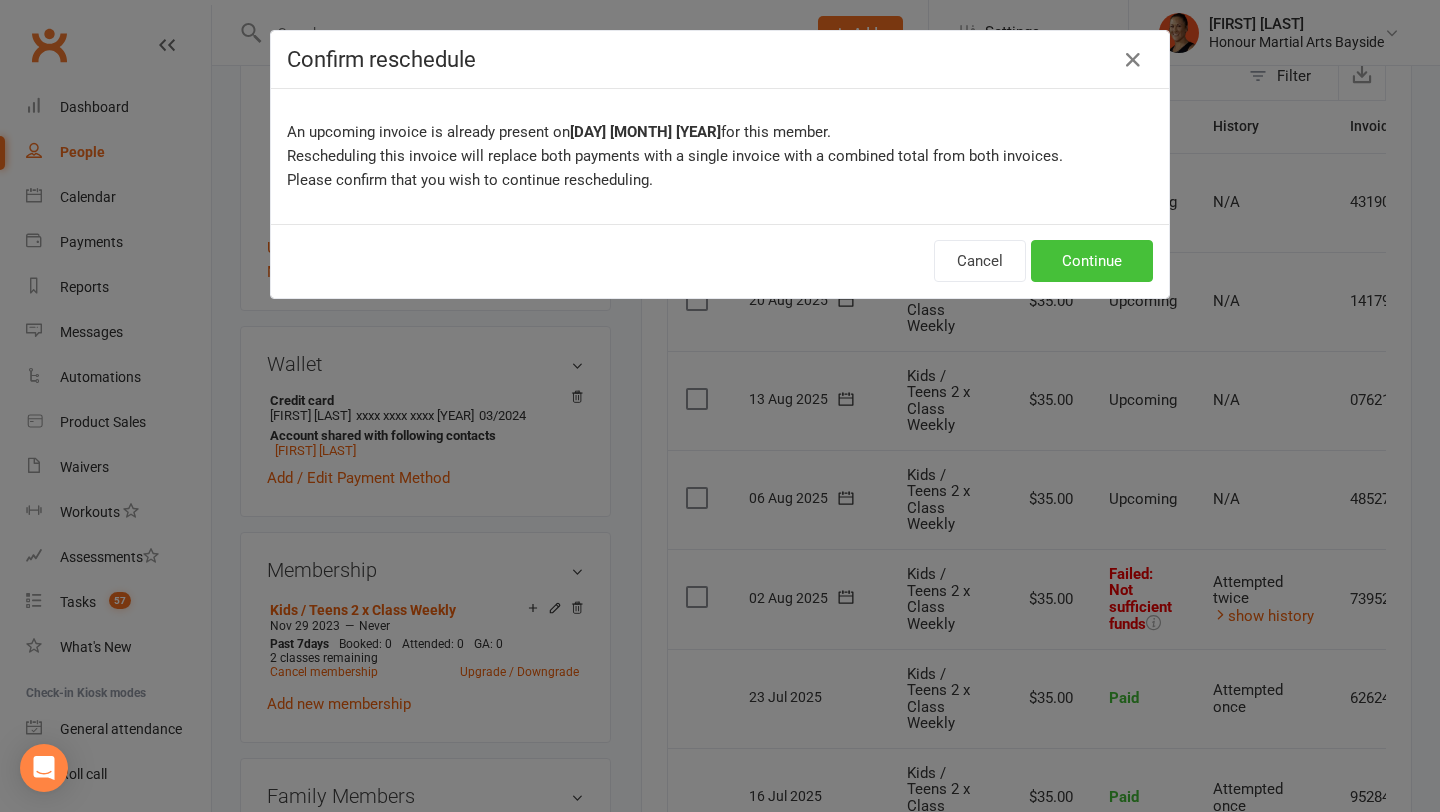 click on "Continue" at bounding box center (1092, 261) 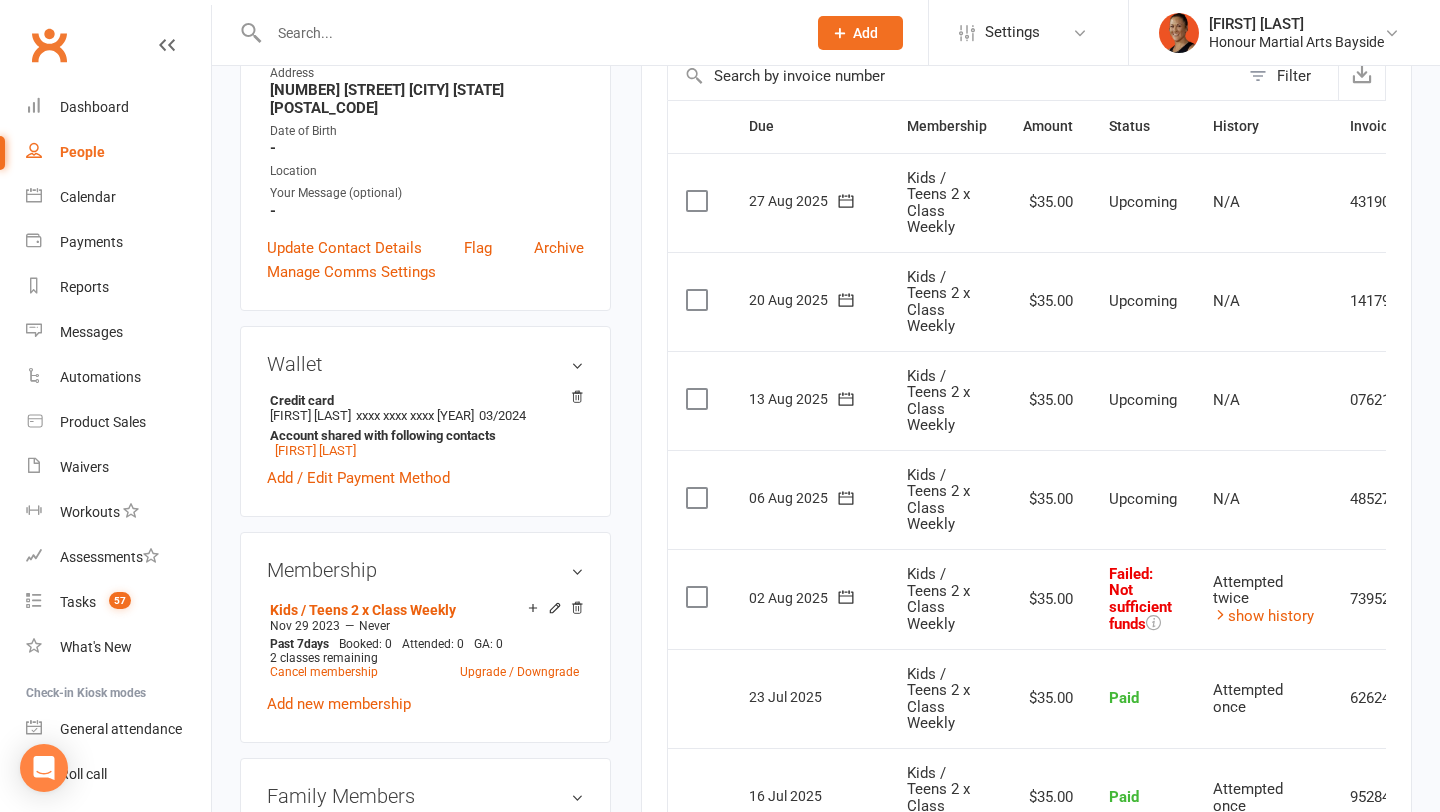scroll, scrollTop: 0, scrollLeft: 0, axis: both 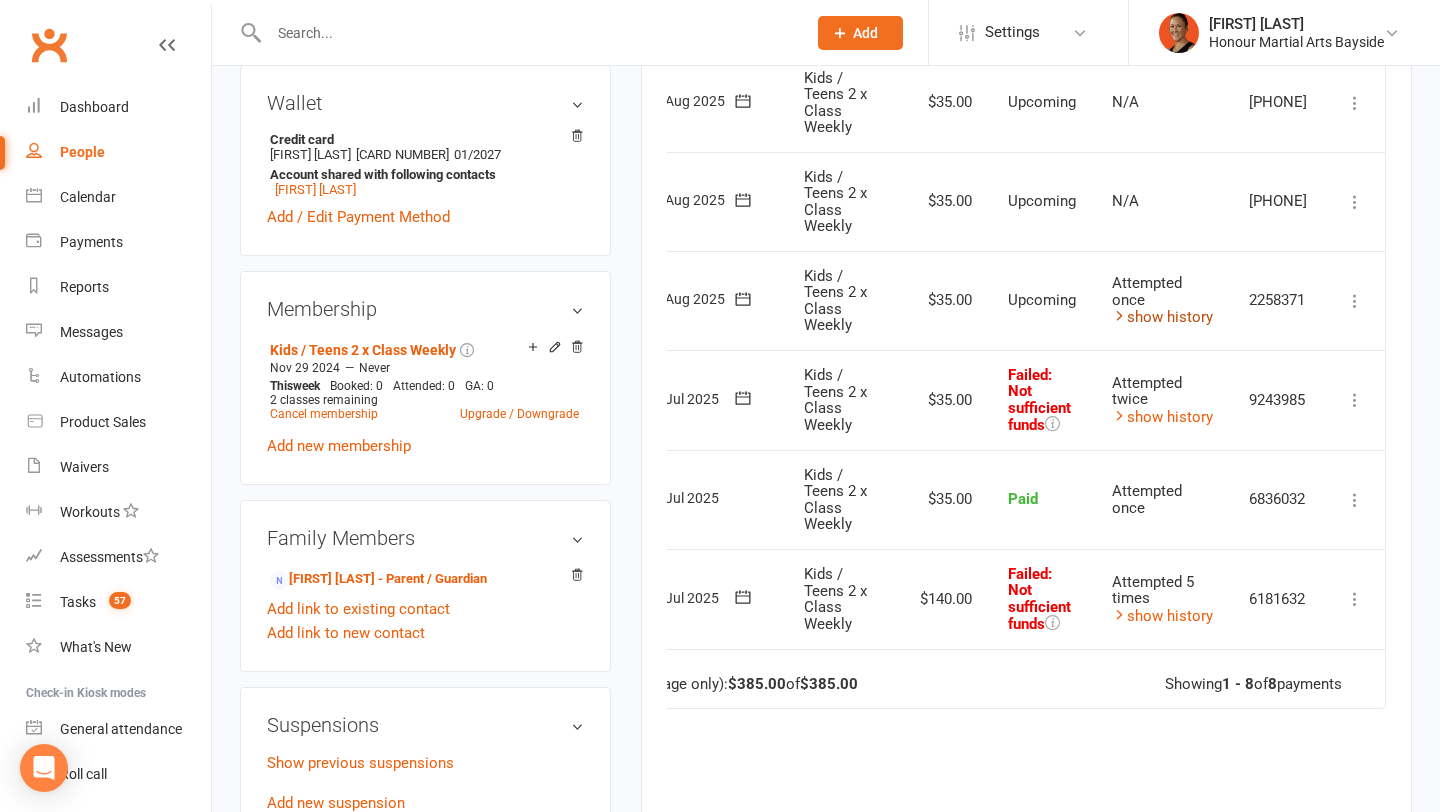 click on "show history" at bounding box center [1162, 317] 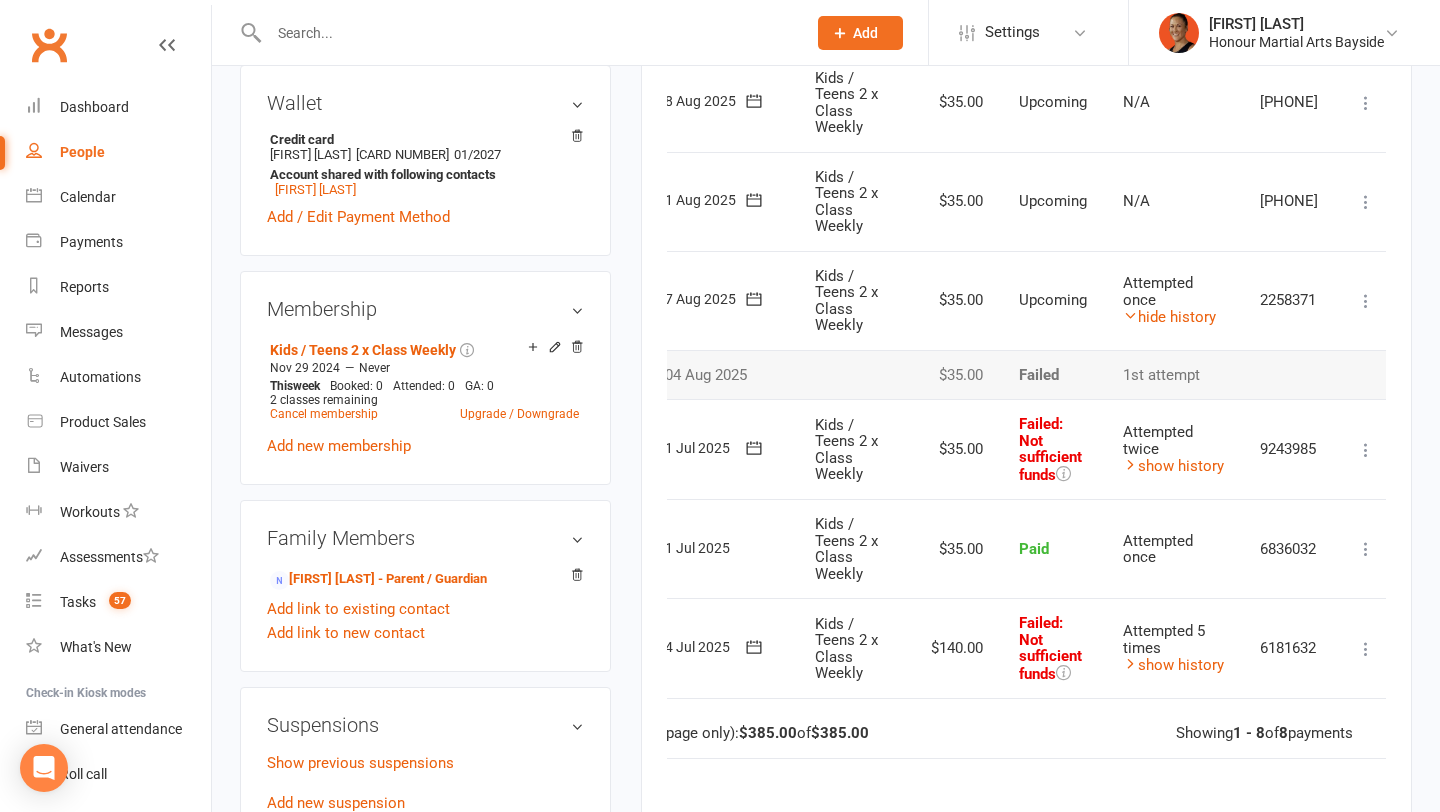 scroll, scrollTop: 0, scrollLeft: 107, axis: horizontal 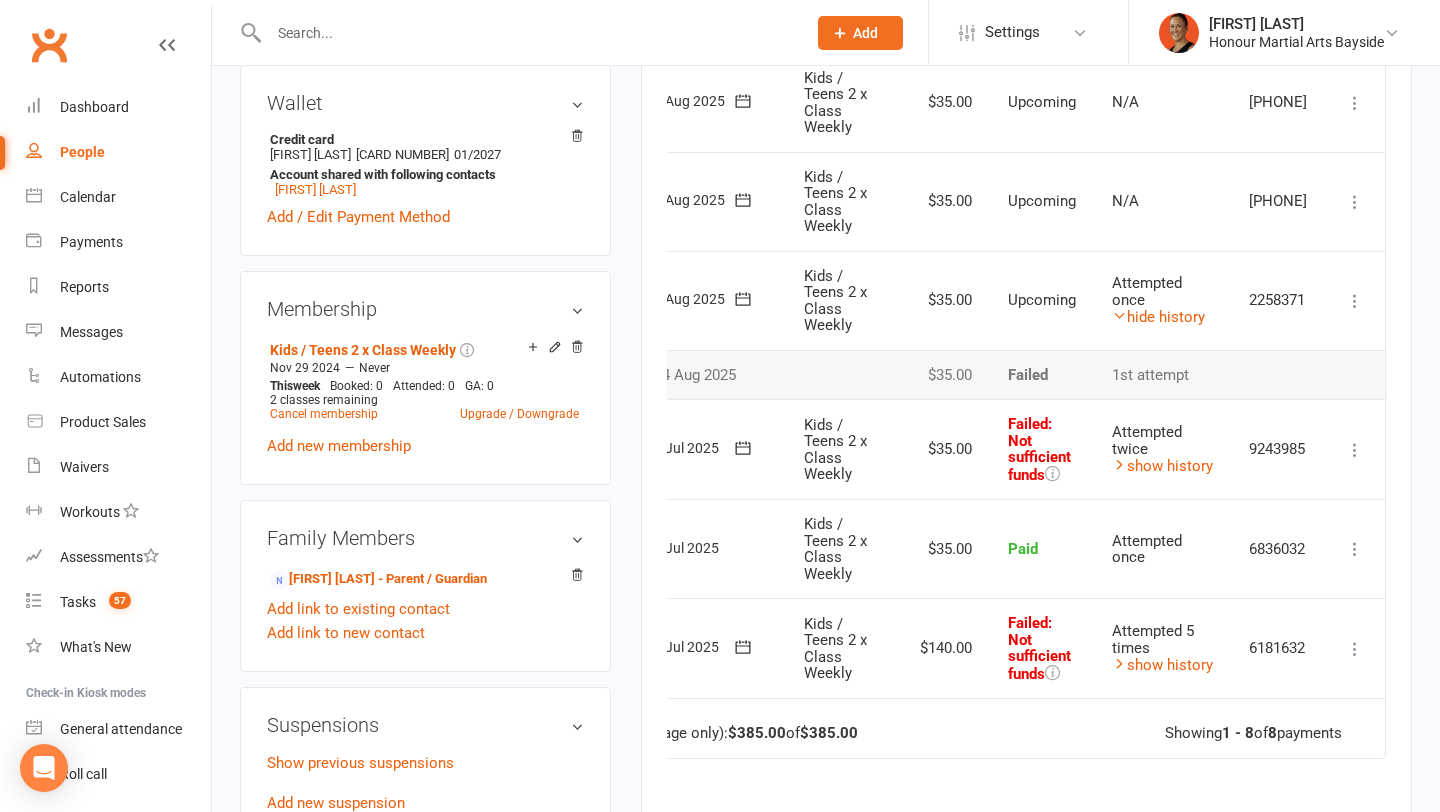 click at bounding box center [1355, 649] 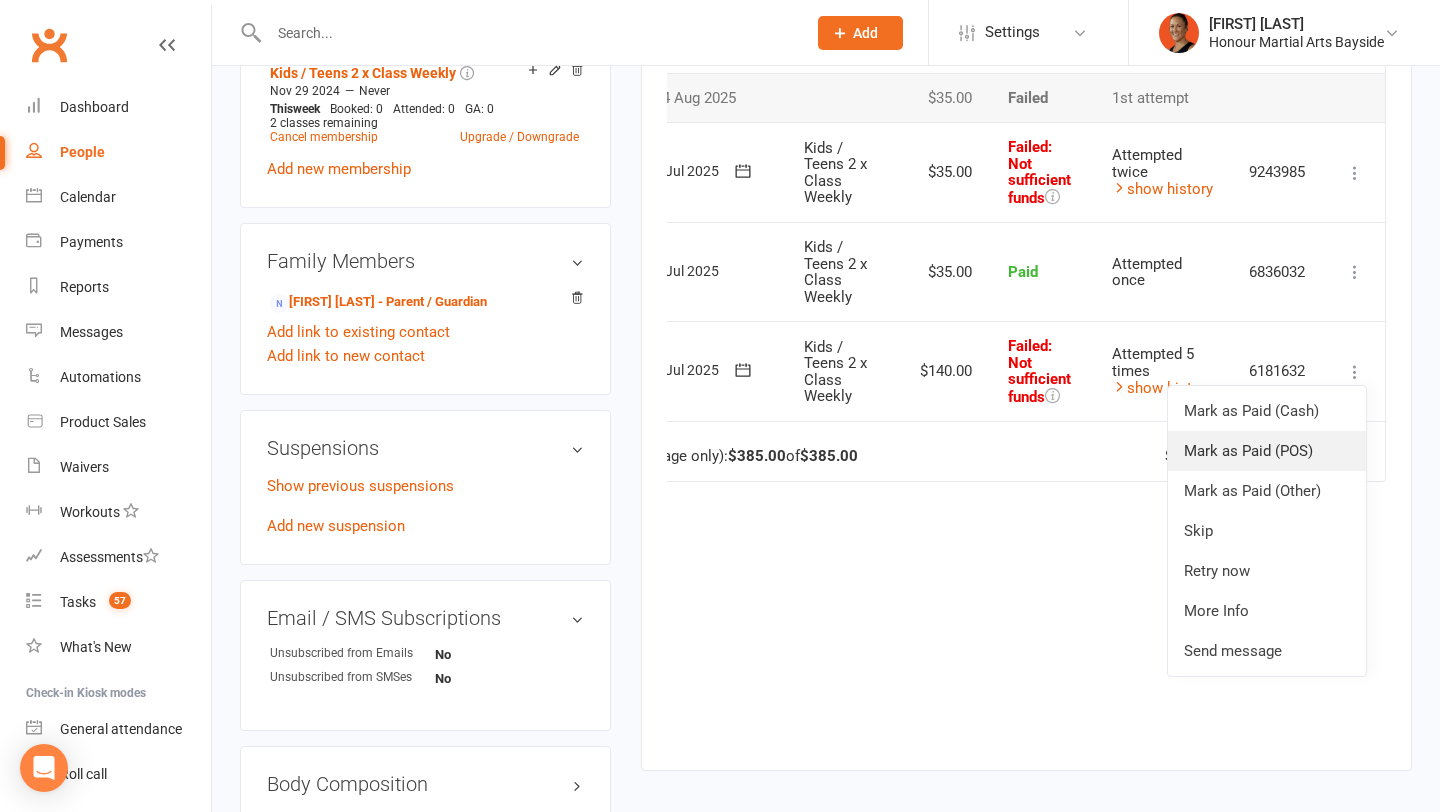 scroll, scrollTop: 1046, scrollLeft: 0, axis: vertical 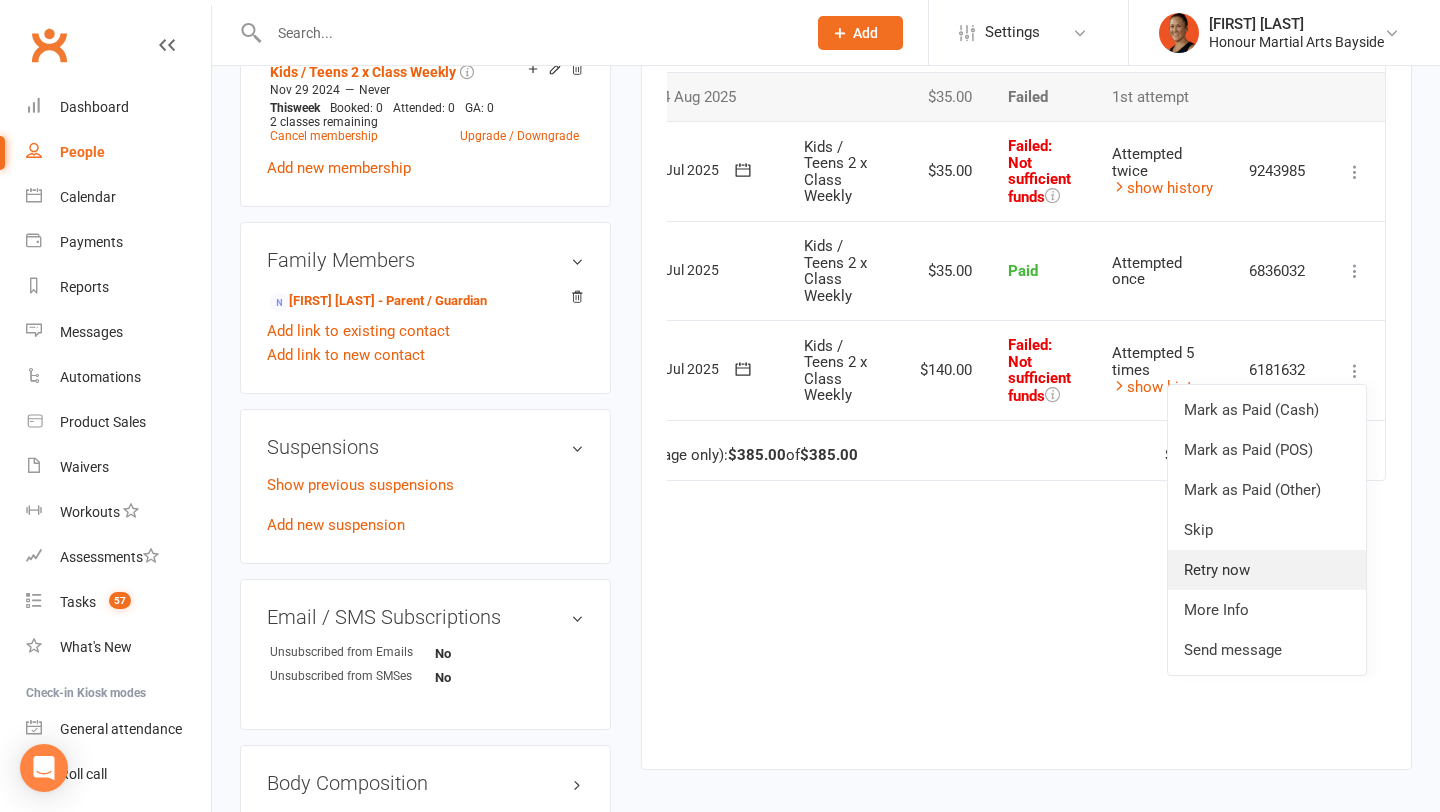 click on "Retry now" at bounding box center (1267, 570) 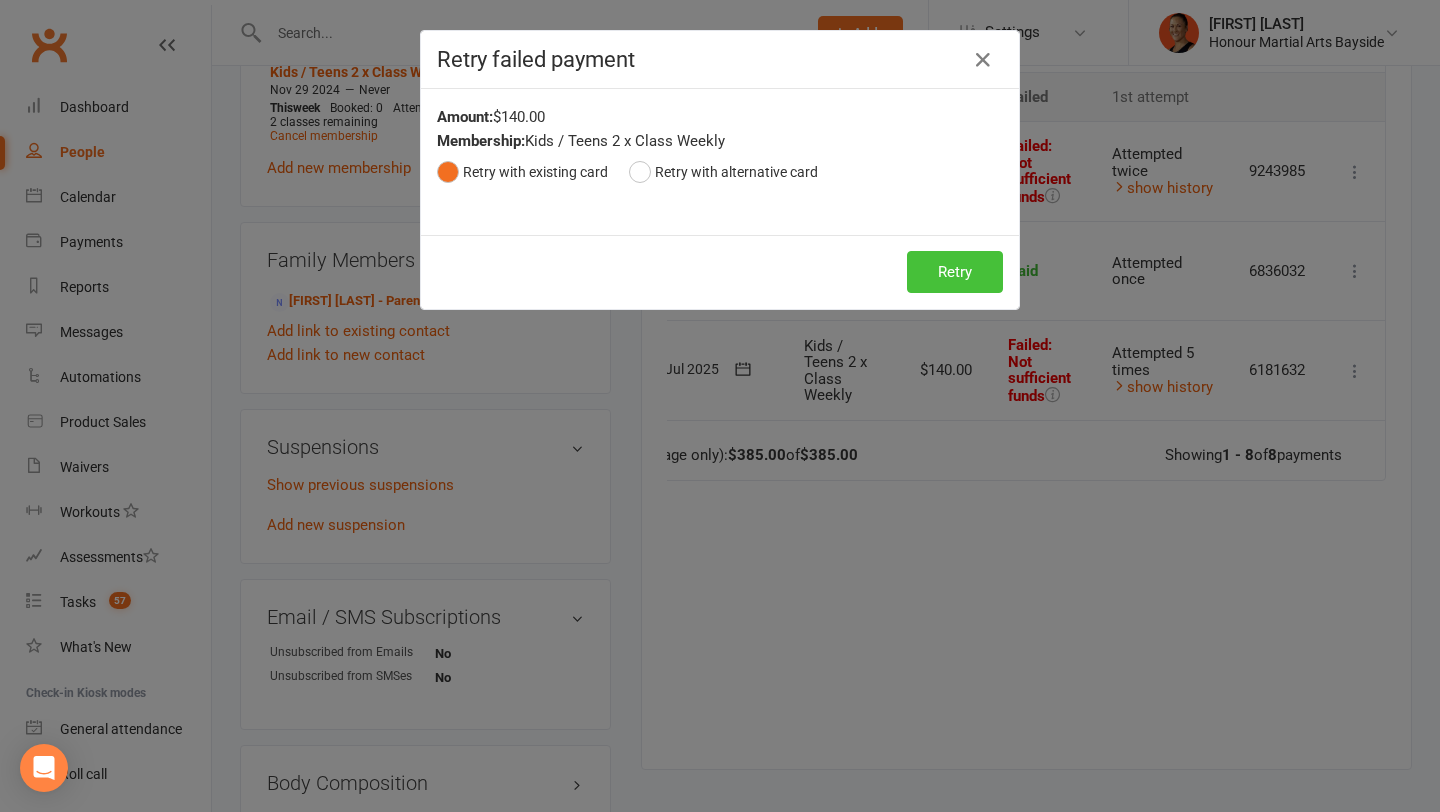 click on "Retry" at bounding box center [955, 272] 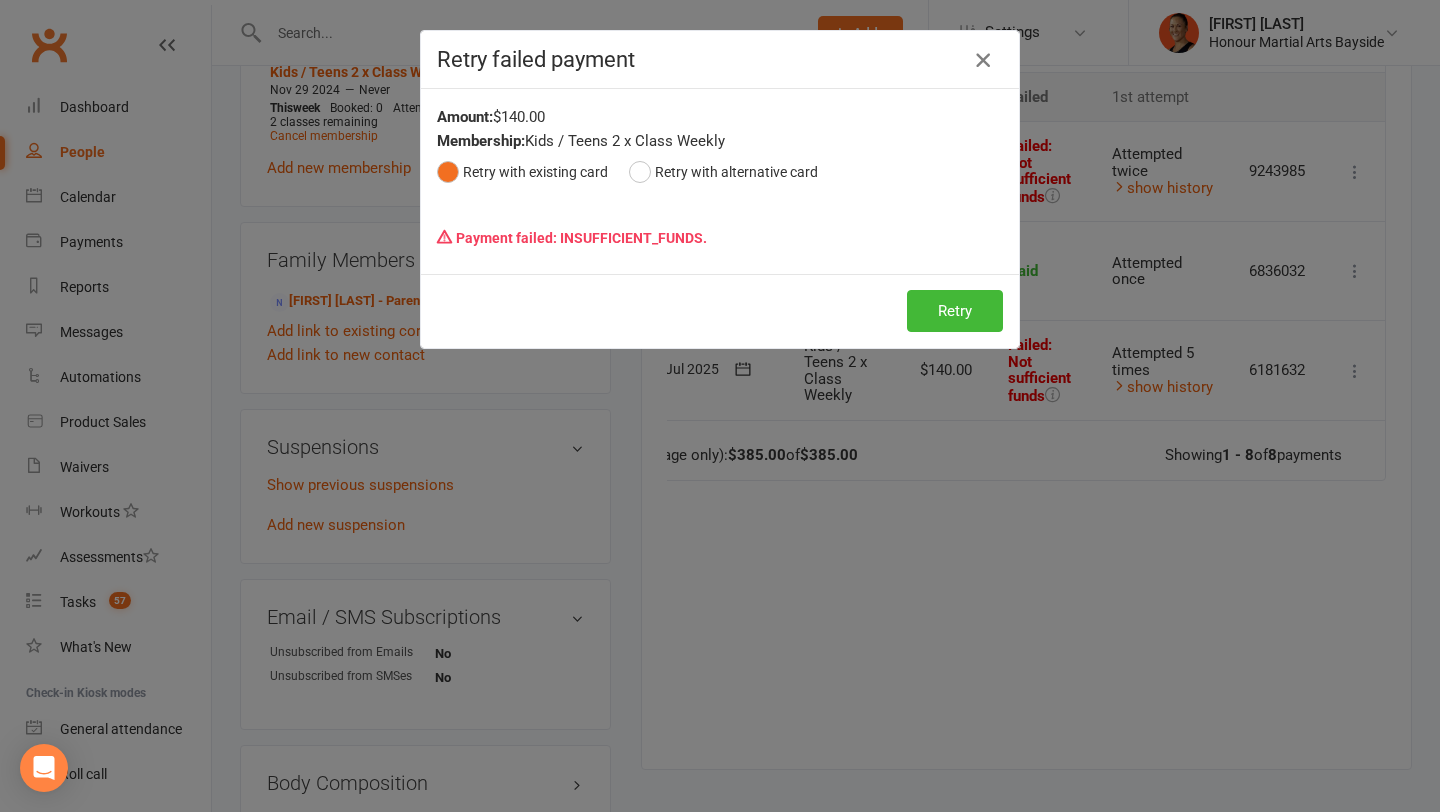 click at bounding box center (983, 60) 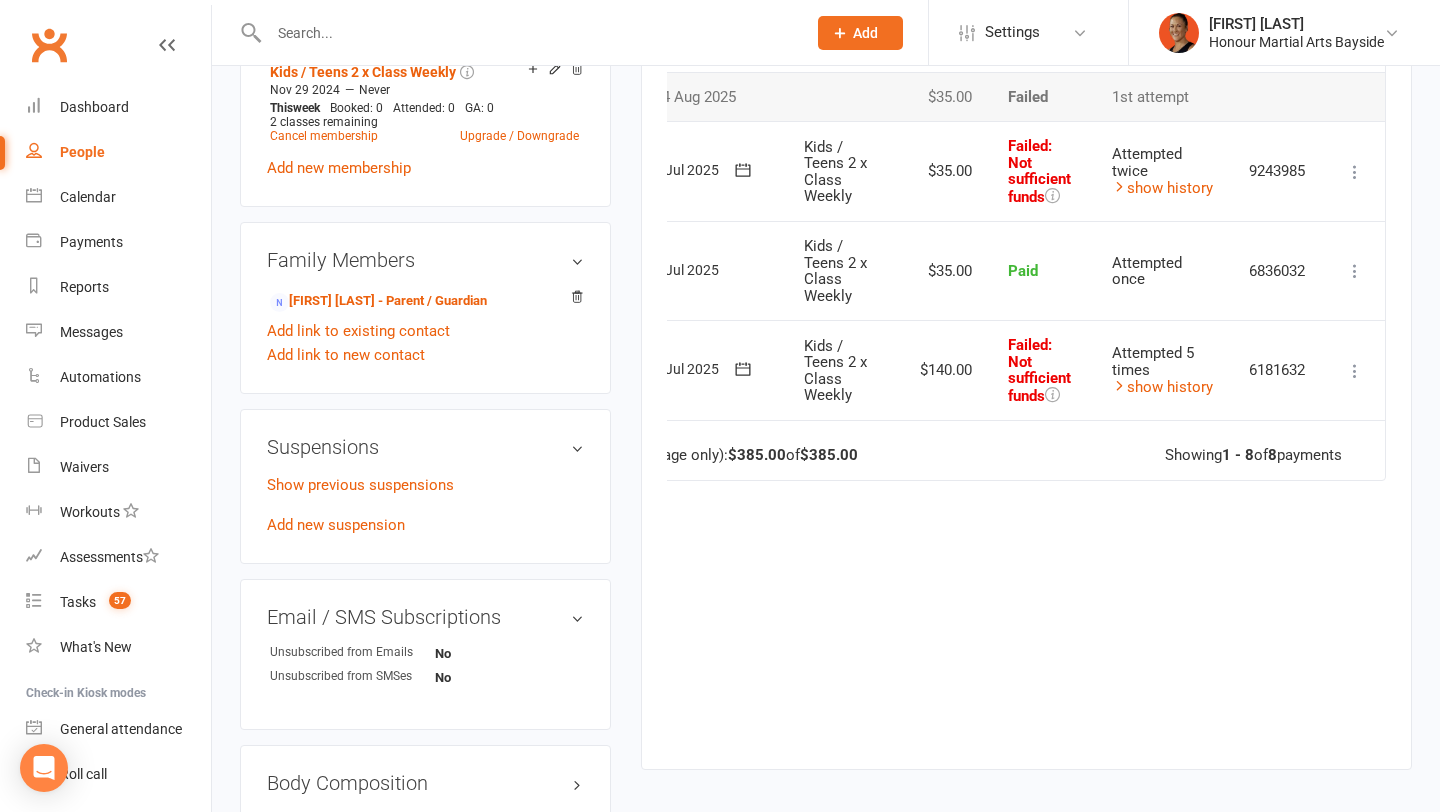scroll, scrollTop: 0, scrollLeft: 0, axis: both 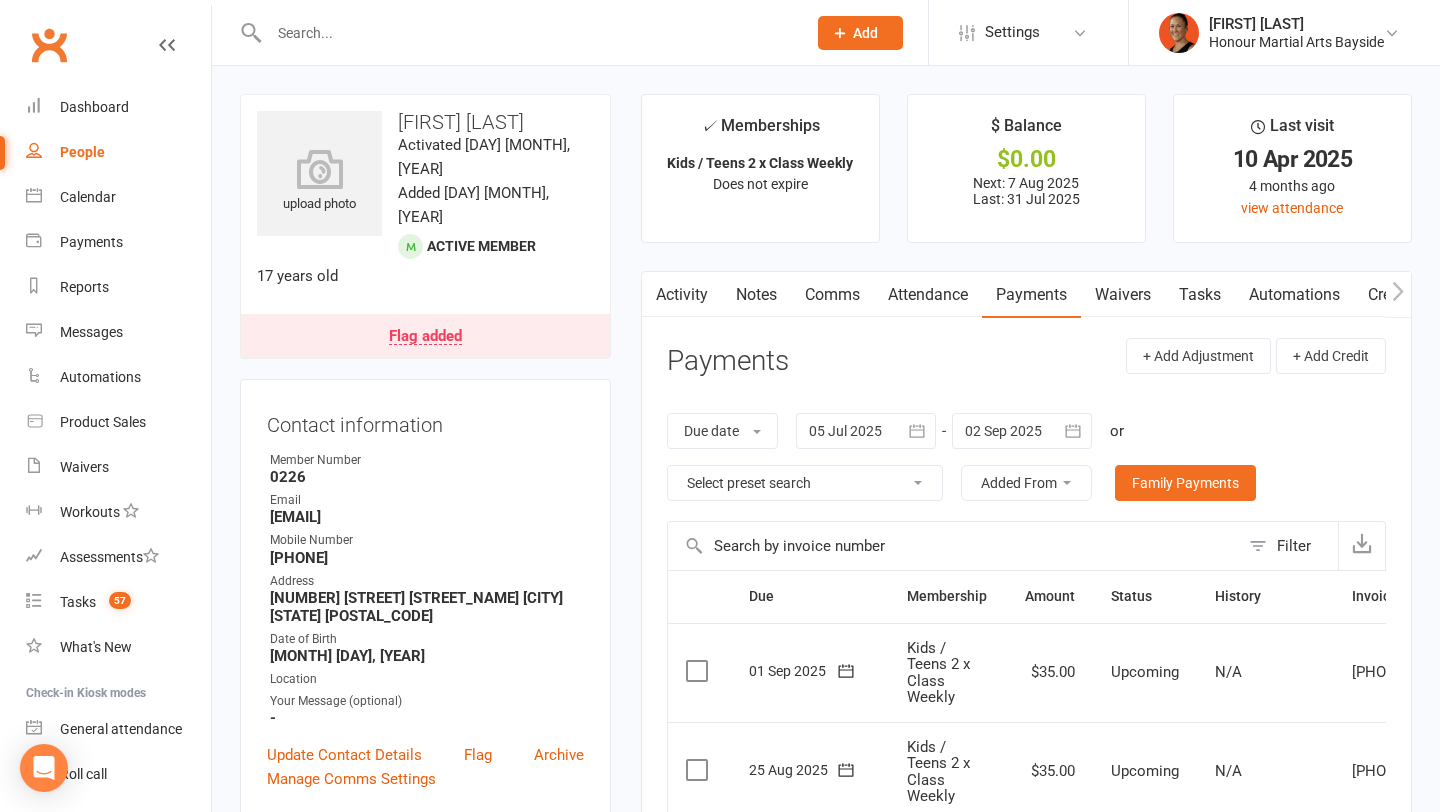 click on "Flag added" at bounding box center [425, 337] 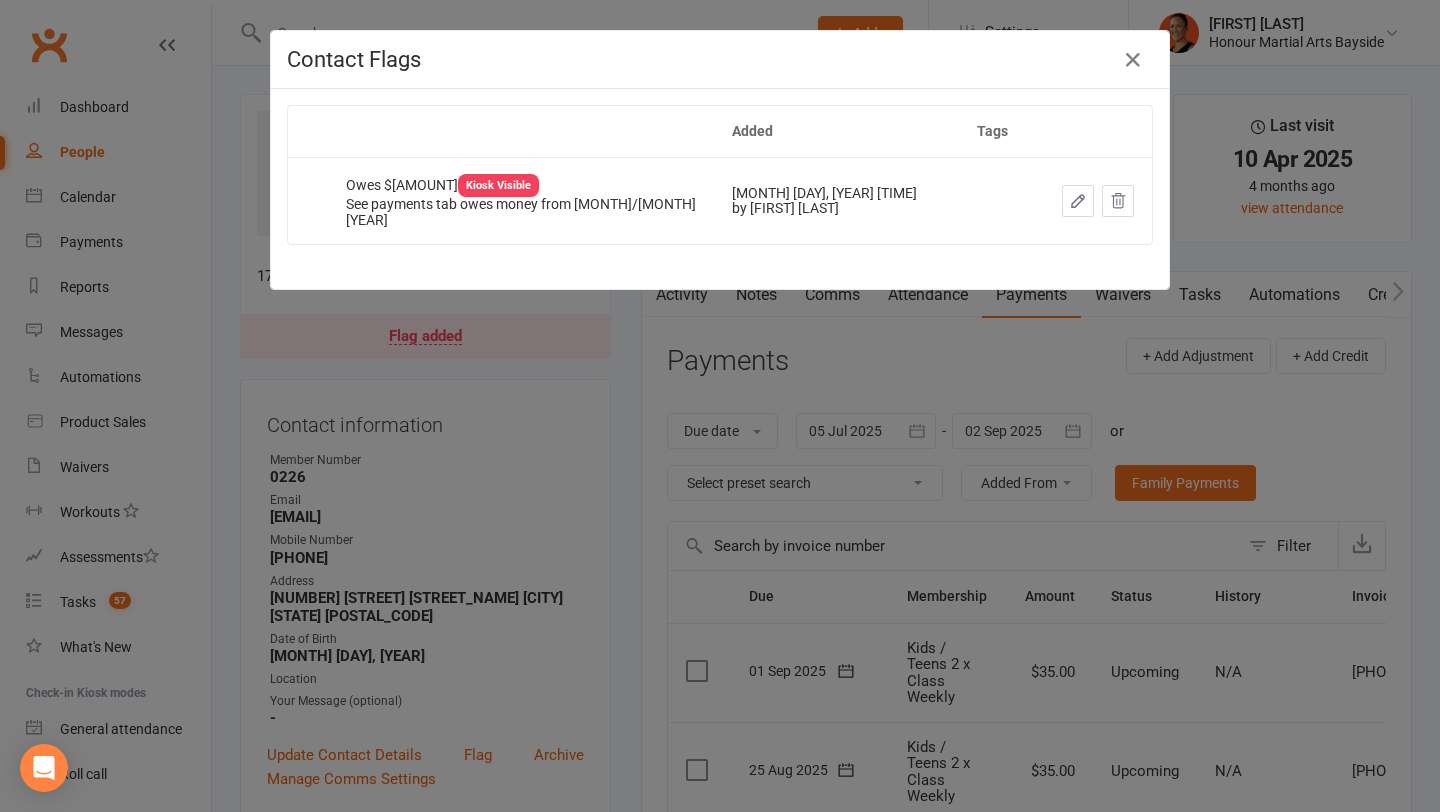 click on "Contact Flags Added Tags Owes $175  Kiosk Visible
See payments tab owes money from June/july 2025
Jul 30, 2025 11:57am by Melina Yung" at bounding box center (720, 406) 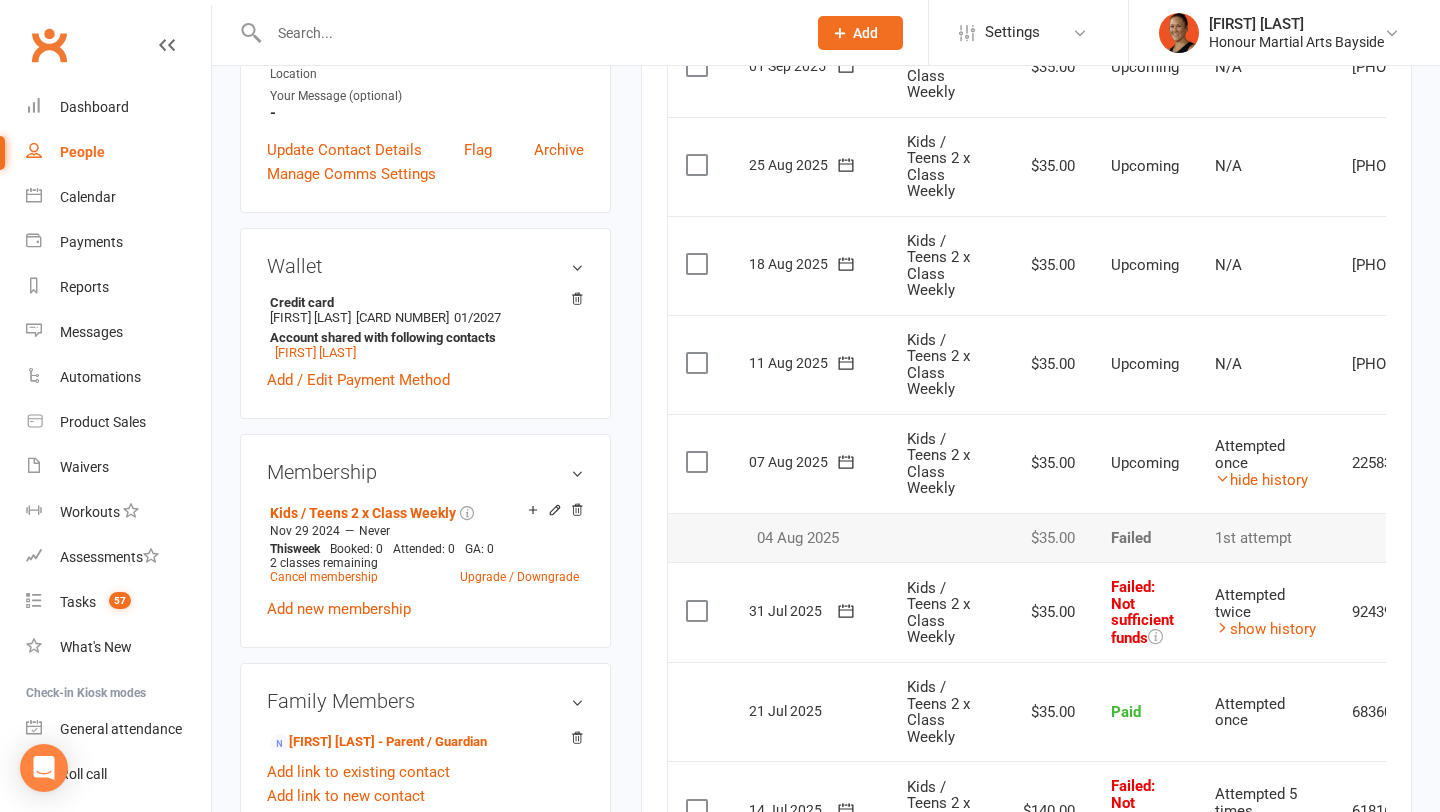 scroll, scrollTop: 586, scrollLeft: 0, axis: vertical 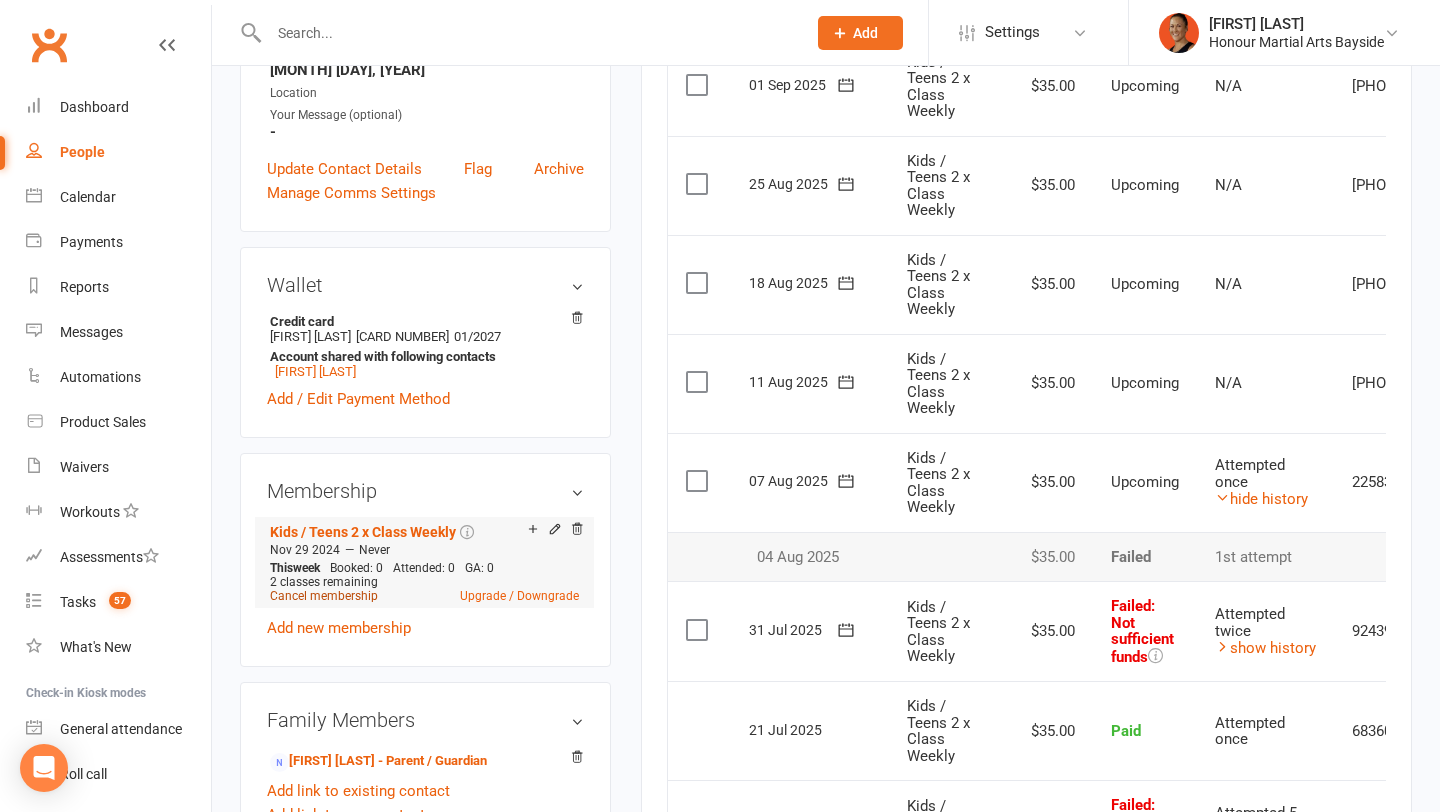 click on "Cancel membership" at bounding box center [324, 596] 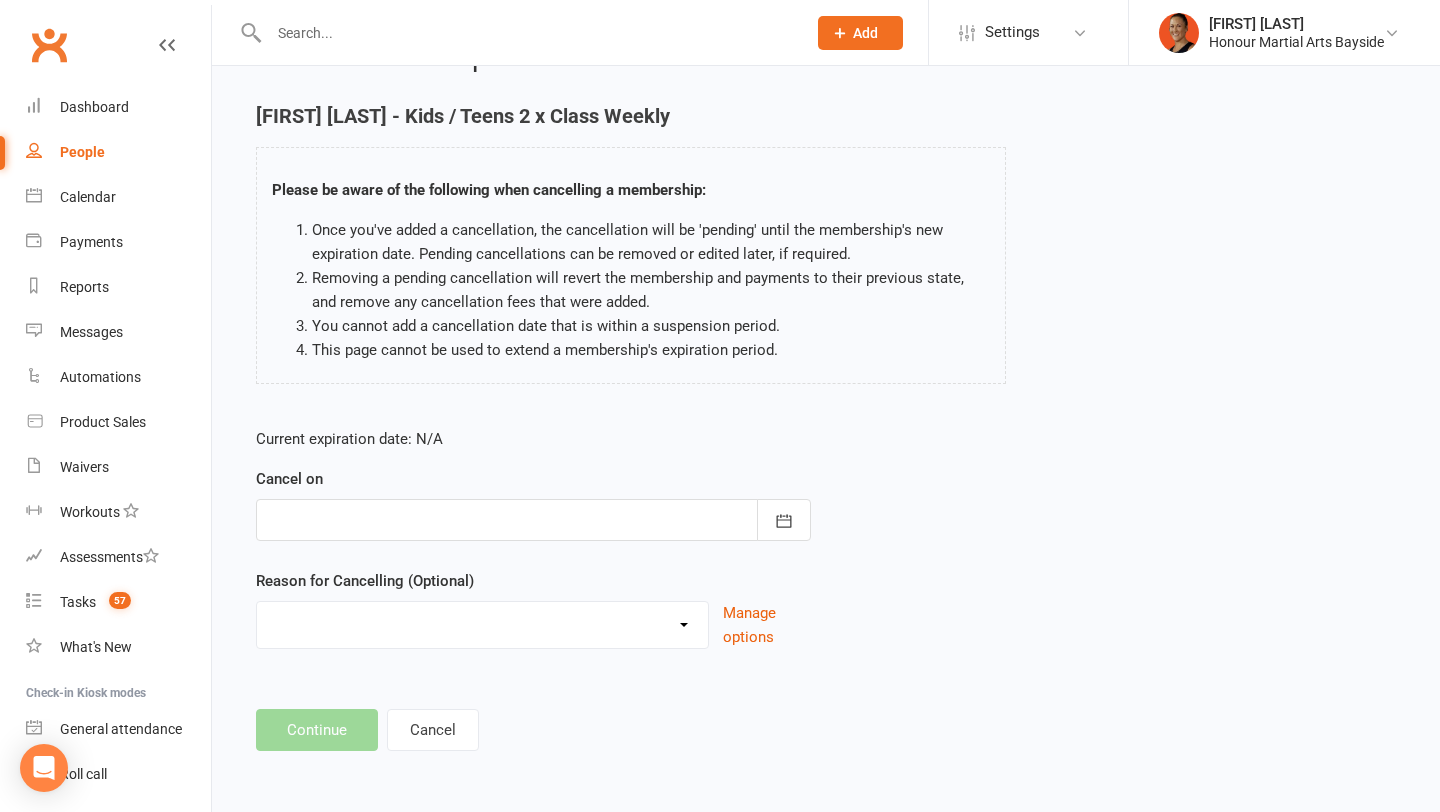 scroll, scrollTop: 0, scrollLeft: 0, axis: both 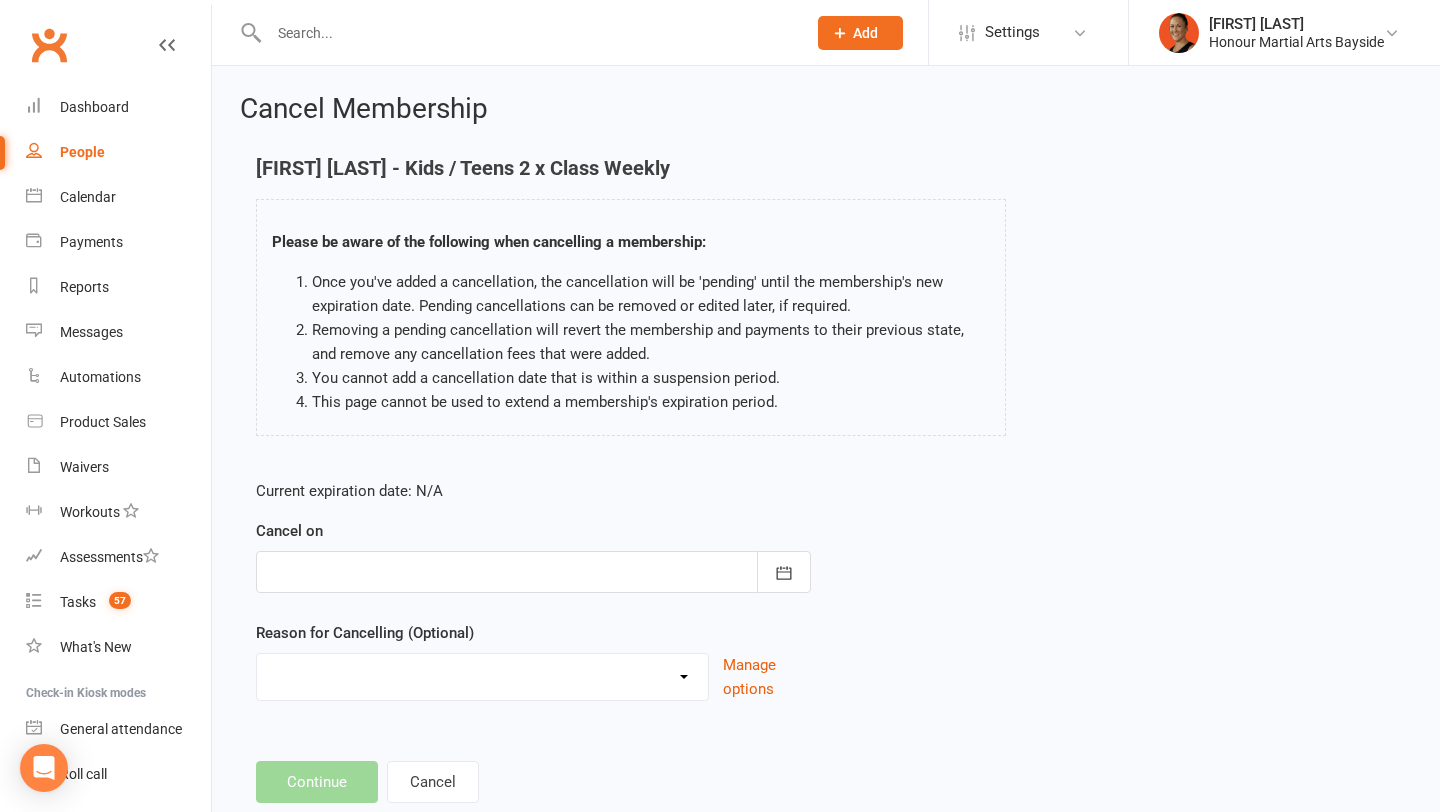 click at bounding box center (533, 572) 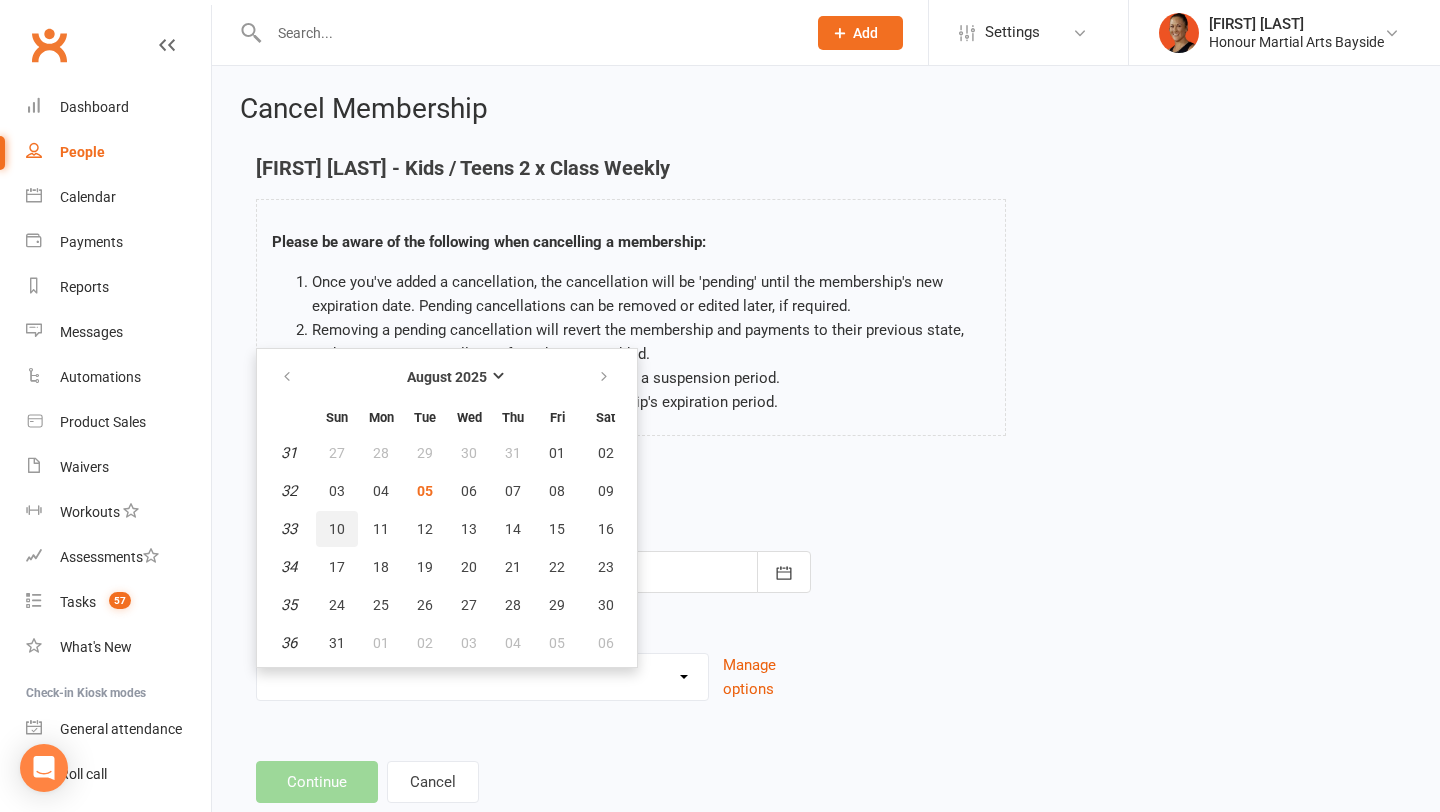 click on "10" at bounding box center (337, 529) 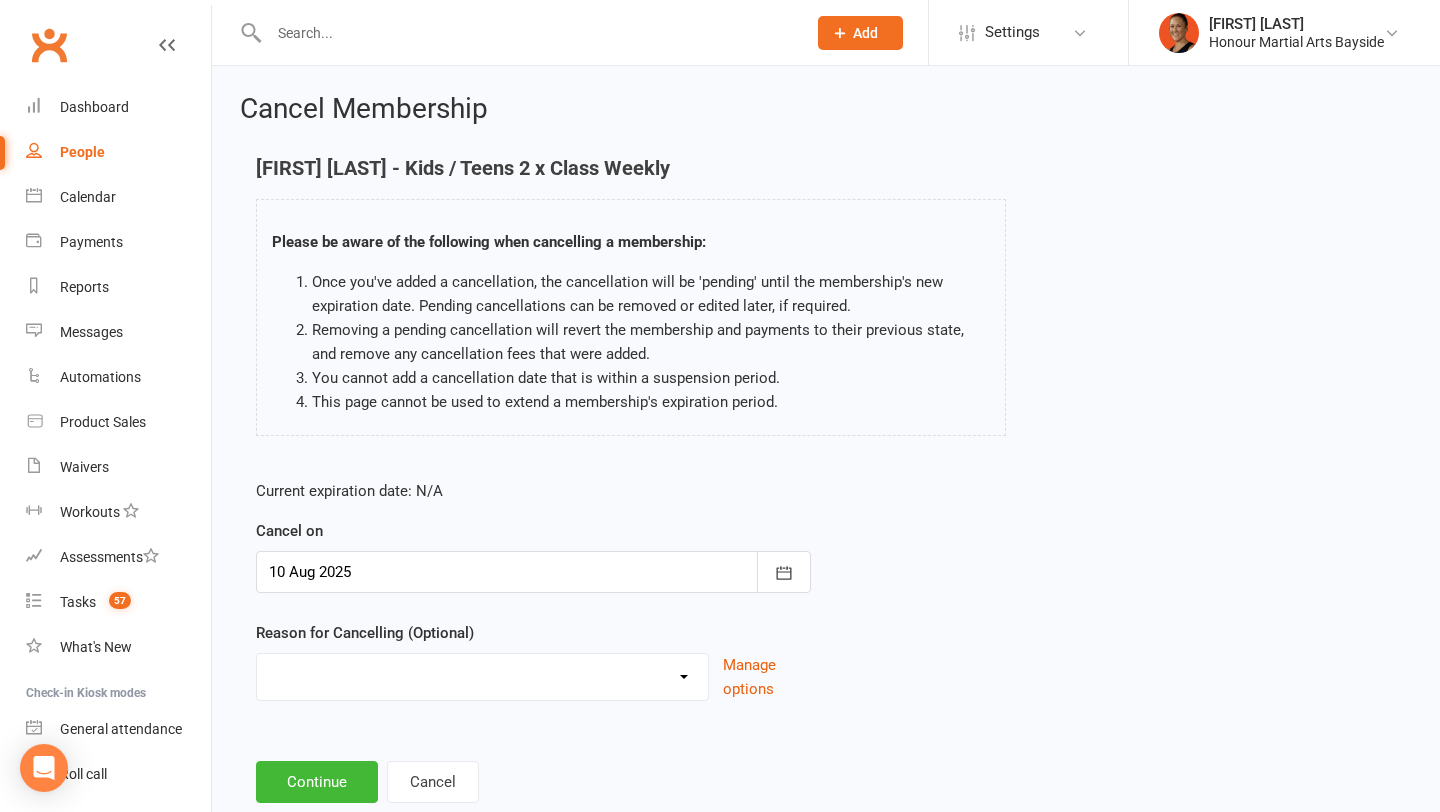 click on "Advised by DG - no reason given BAD DEBT Challenge Change to Casual Class Changing to Bulk Class Pack Doing other sports Doing PTs Downgrade Financial Issues Injury Moving away No reason given Not attending Too busy Upgrade Work Commitments Other reason" at bounding box center (482, 674) 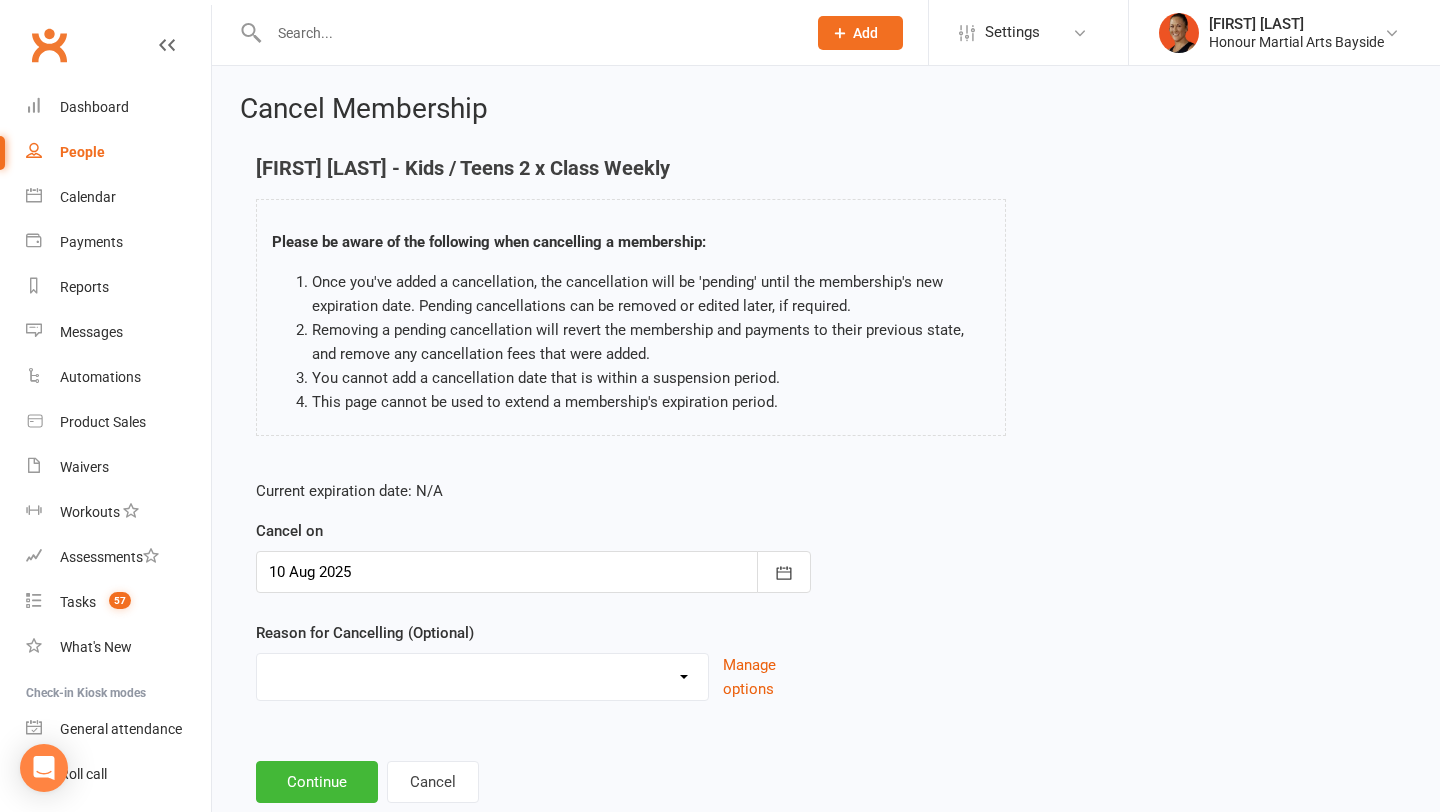 select on "1" 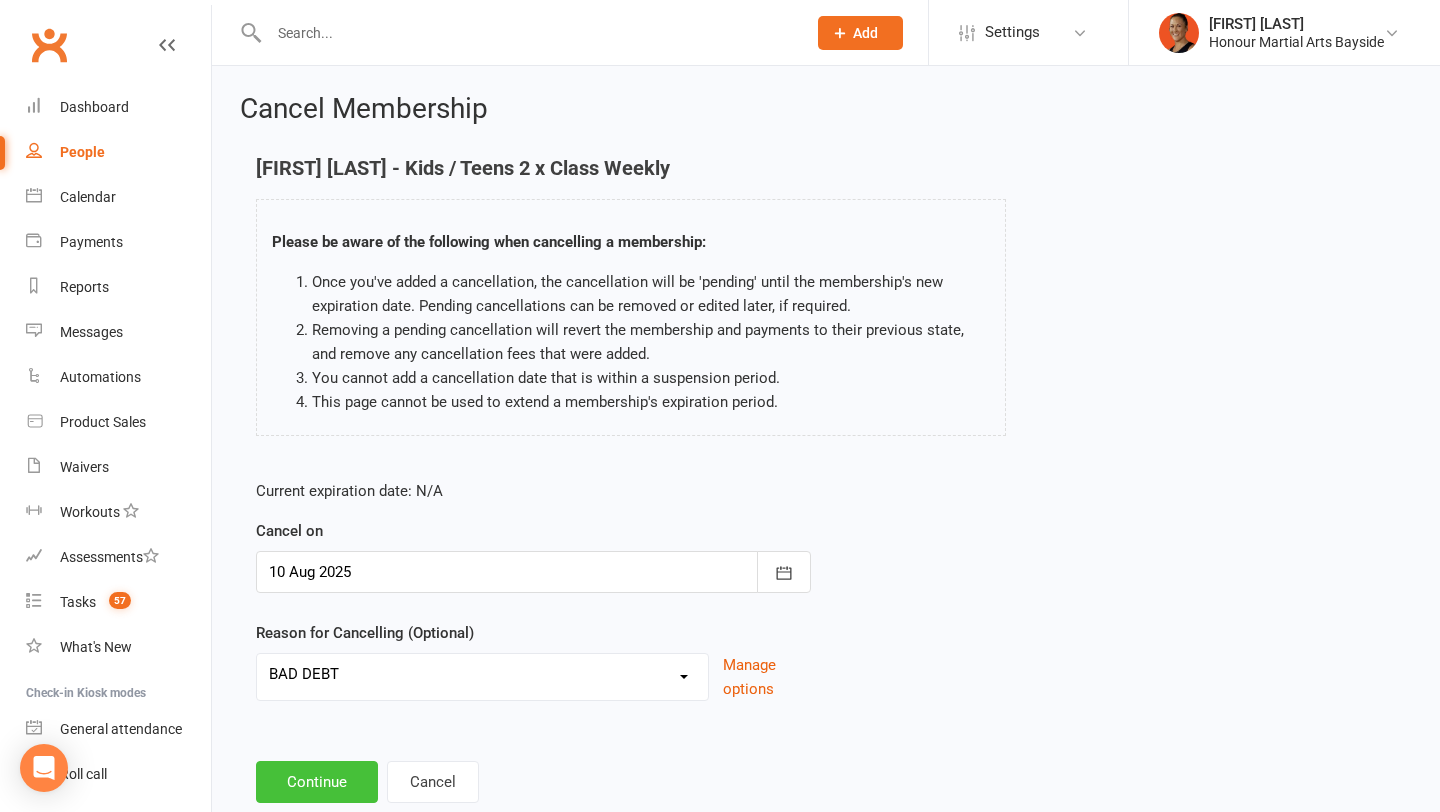 click on "Continue" at bounding box center (317, 782) 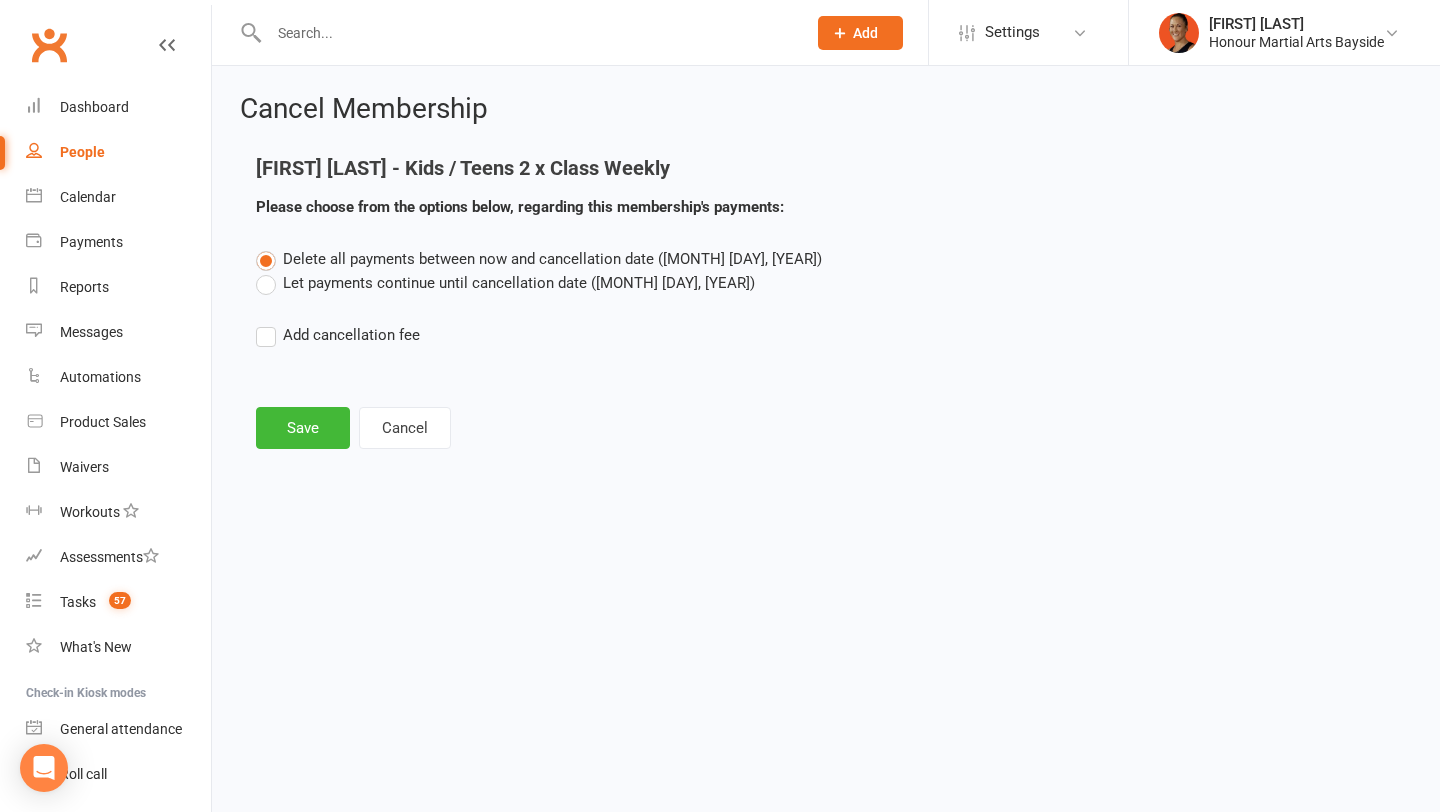 click on "Let payments continue until cancellation date (Aug 10, 2025)" at bounding box center [505, 283] 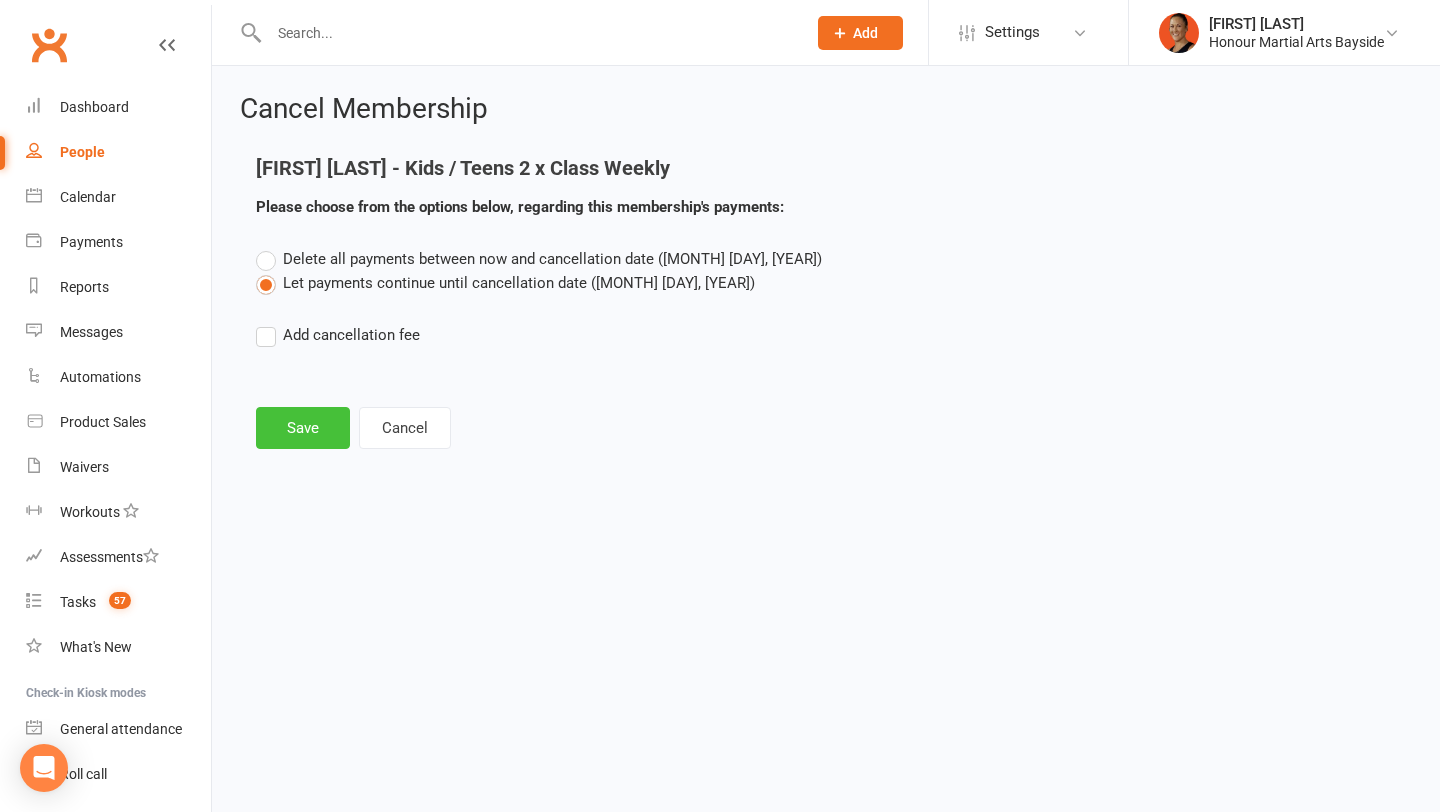 click on "Save" at bounding box center [303, 428] 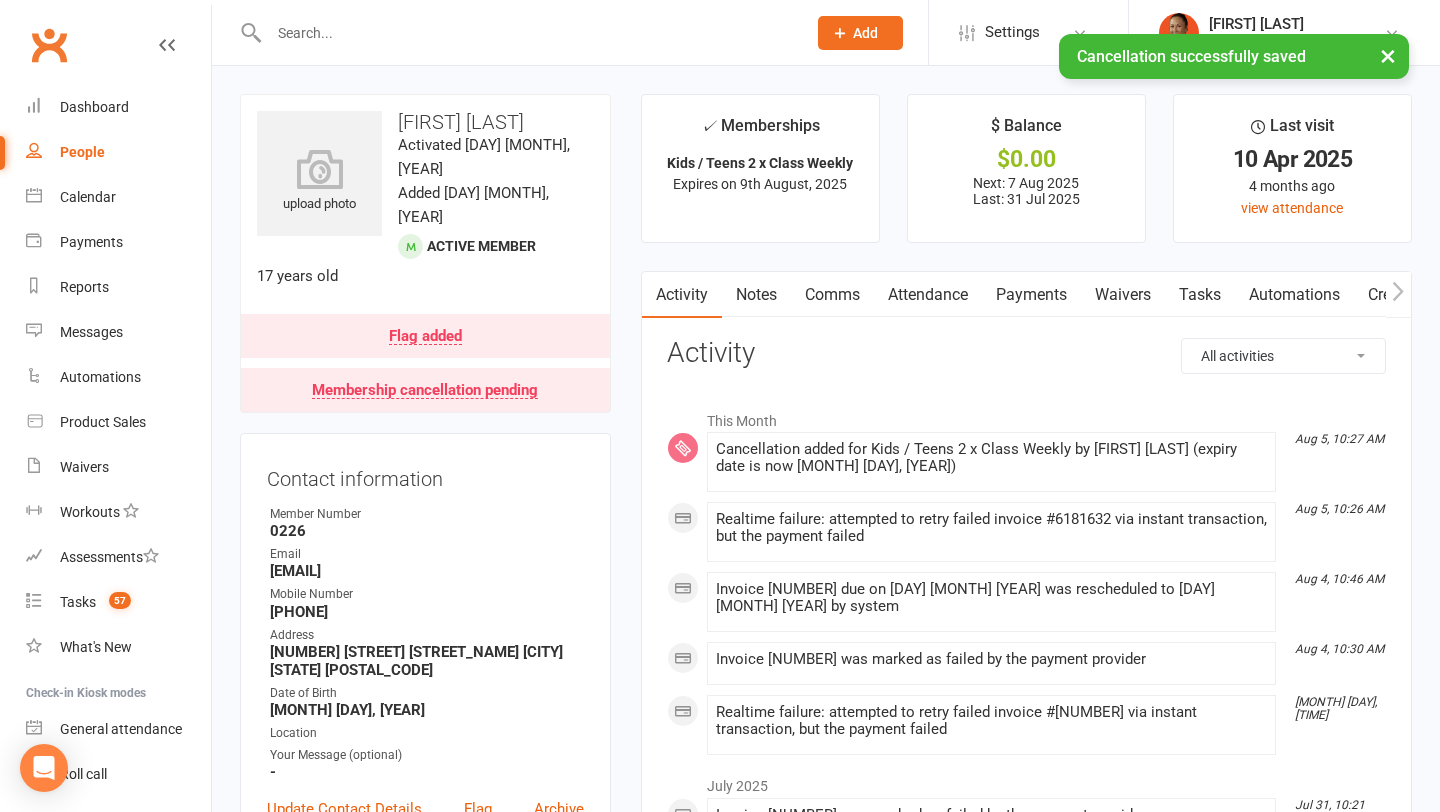 click on "Notes" at bounding box center (756, 295) 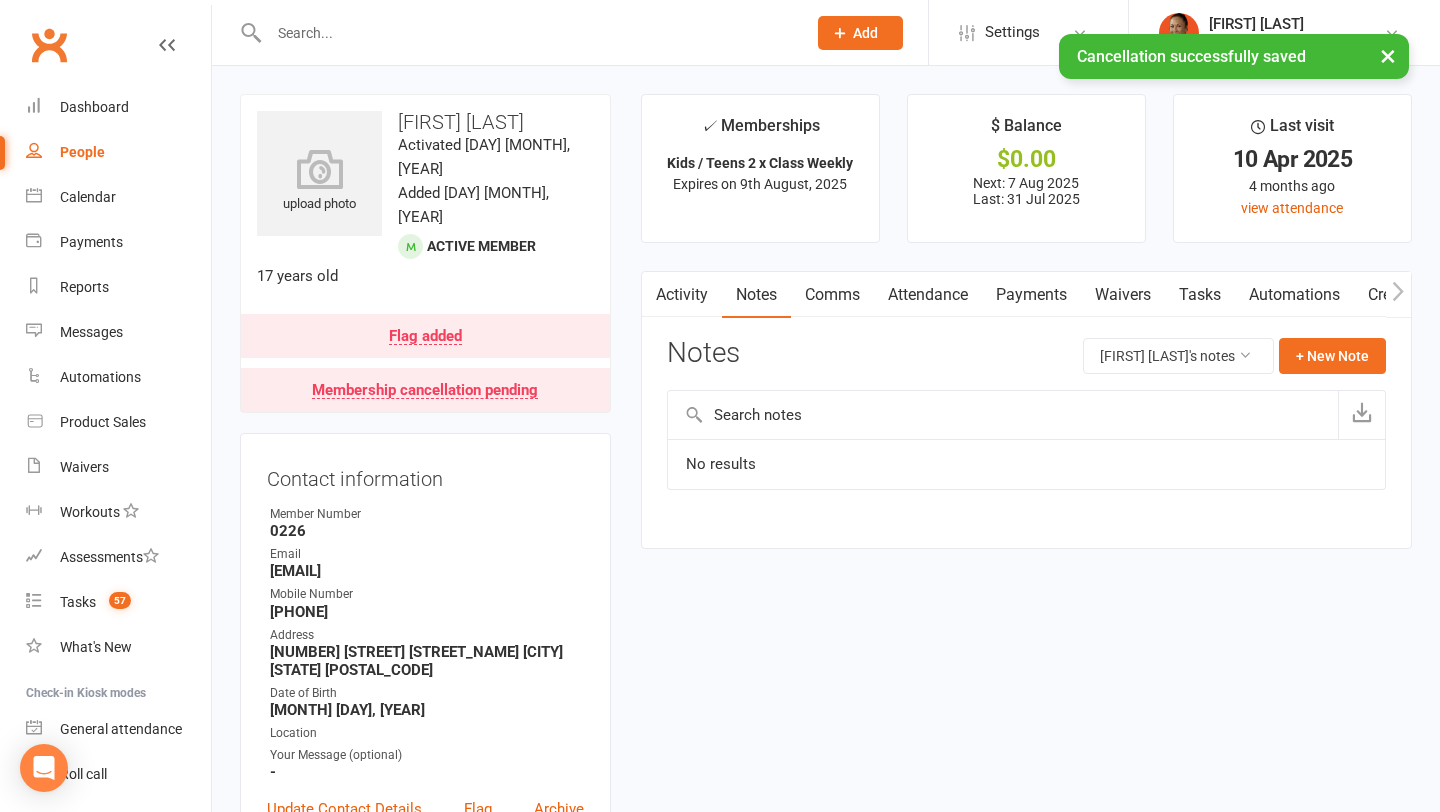 click on "Payments" at bounding box center (1031, 295) 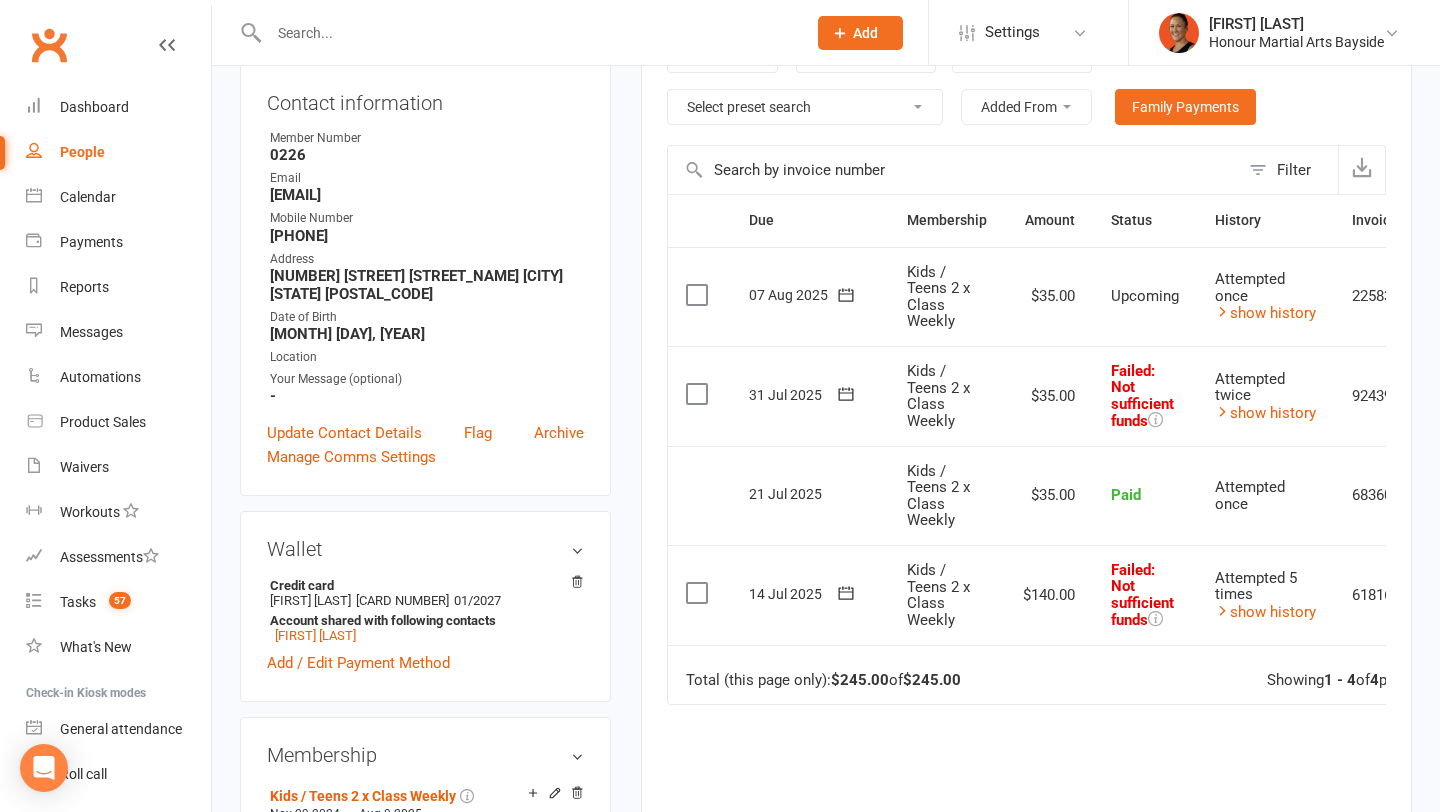 scroll, scrollTop: 345, scrollLeft: 0, axis: vertical 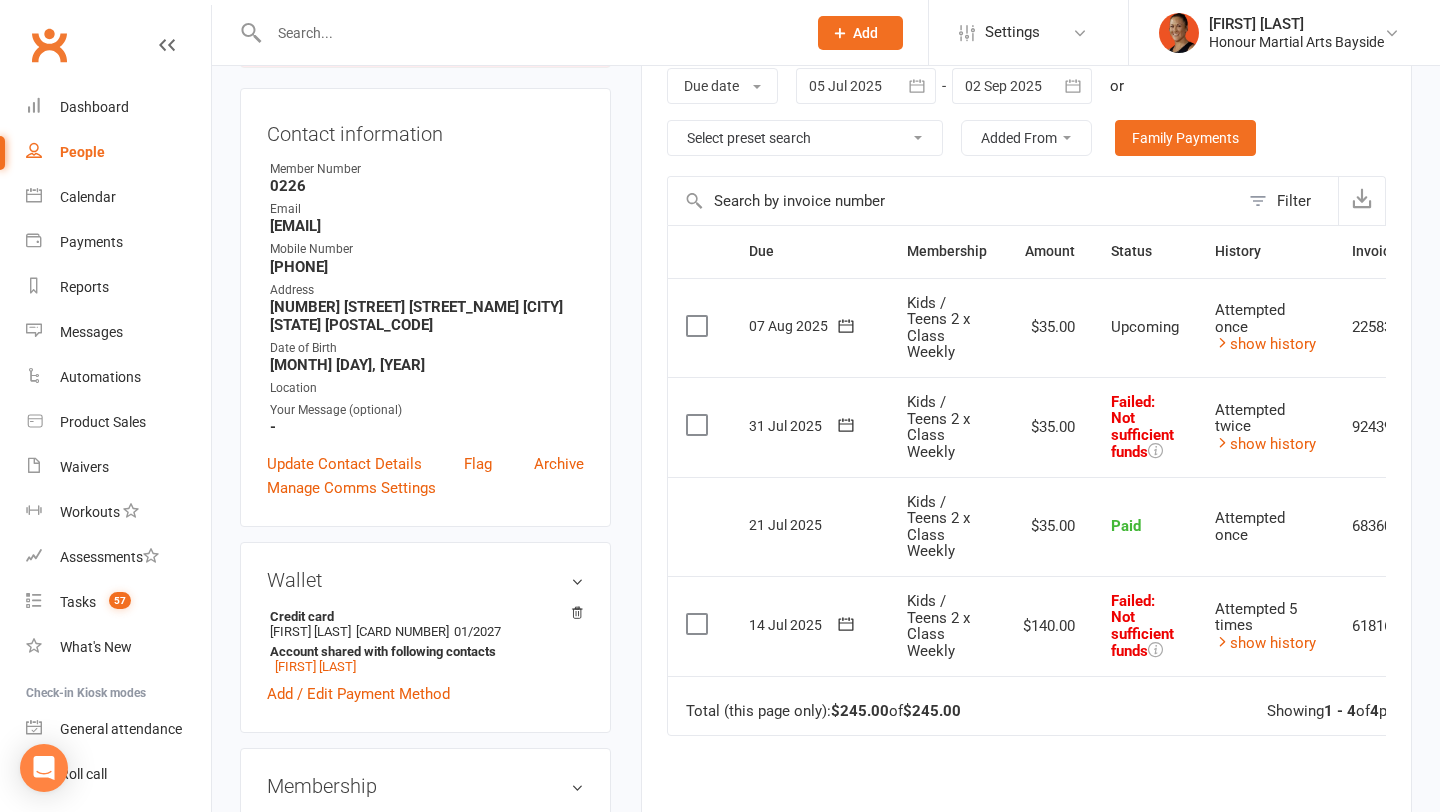 click on "Select preset search All failures All skipped payments All pending payments Successful payments (last 14 days)  Successful payments (last 30 days) Successful payments (last 90 days)" at bounding box center (805, 138) 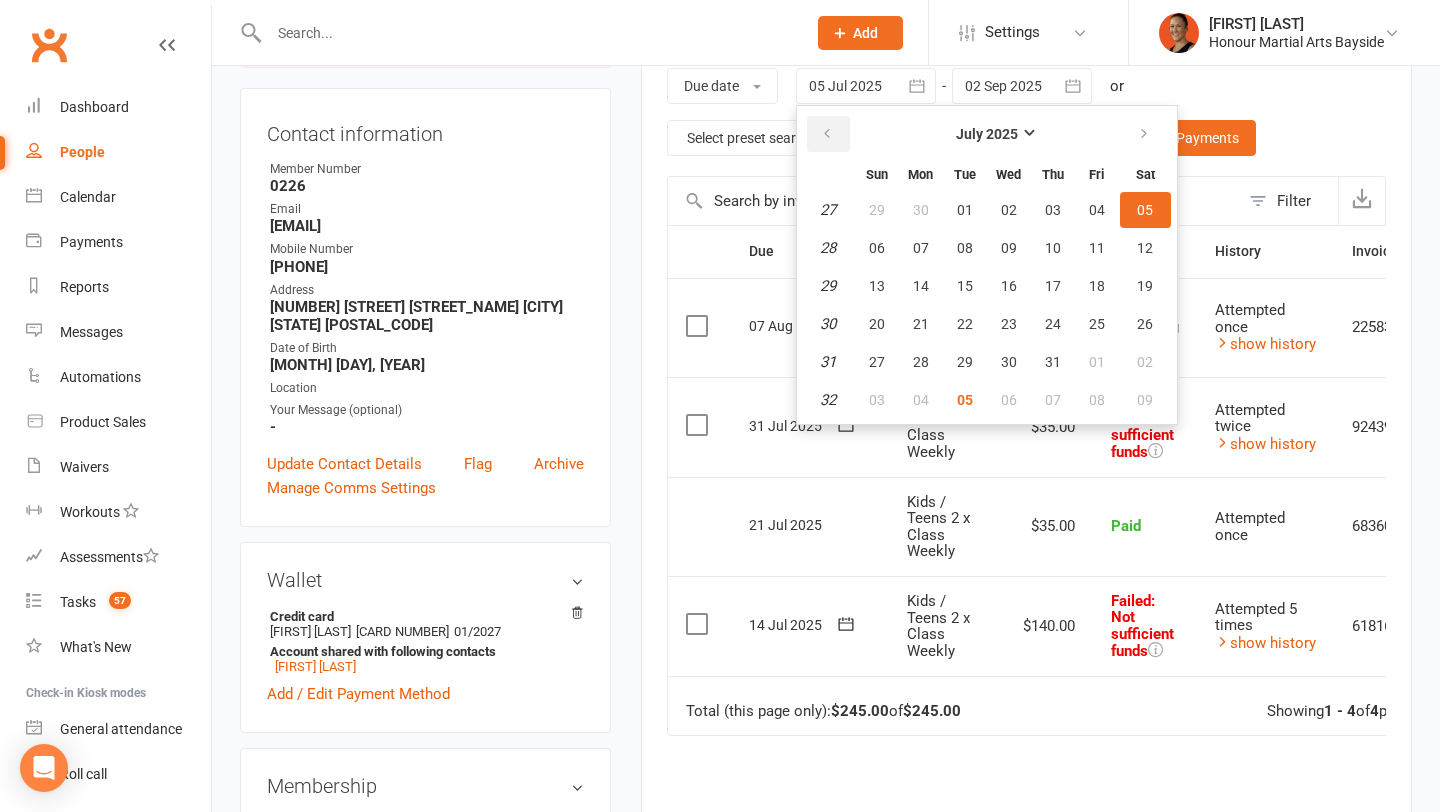 click at bounding box center [828, 134] 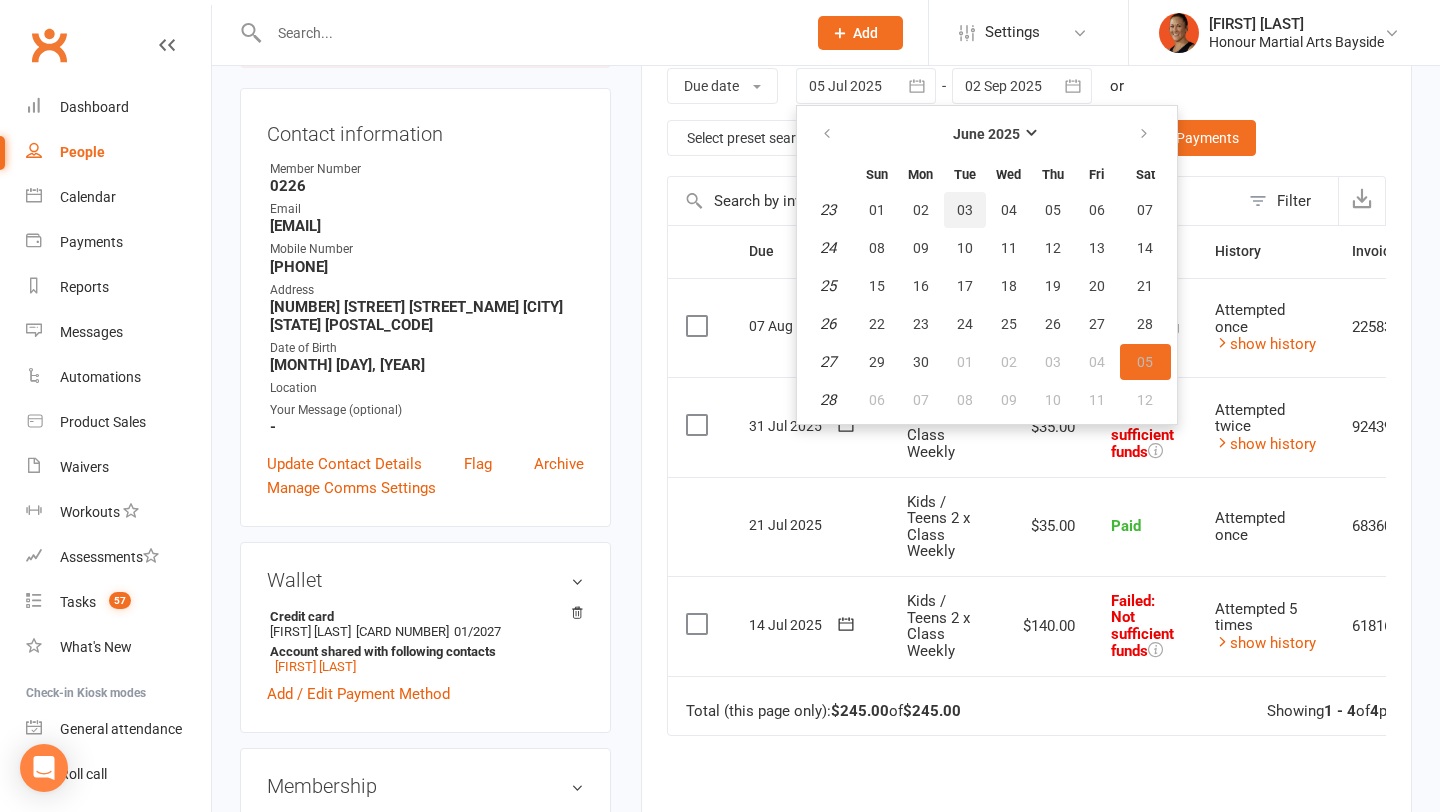click on "03" at bounding box center (965, 210) 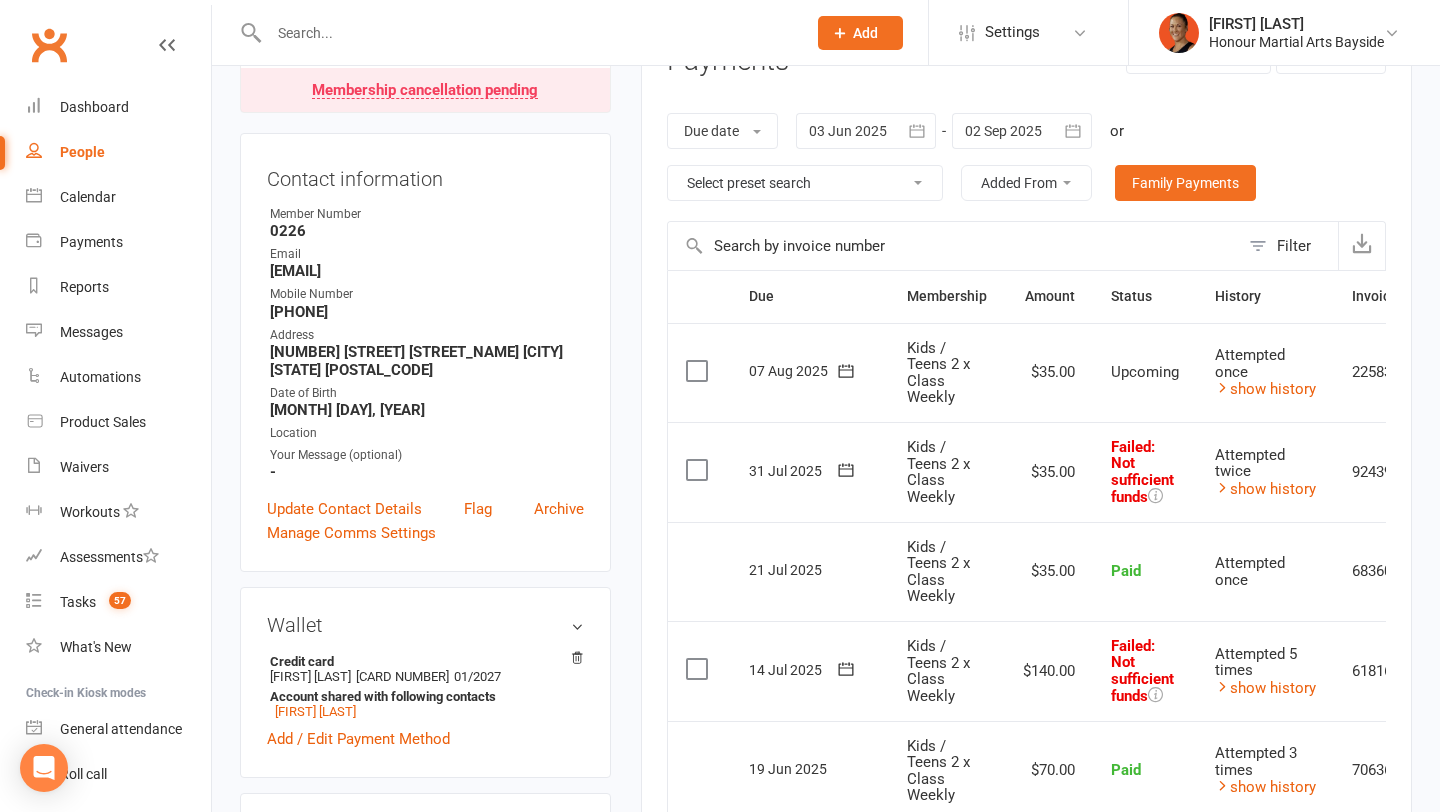 scroll, scrollTop: 299, scrollLeft: 0, axis: vertical 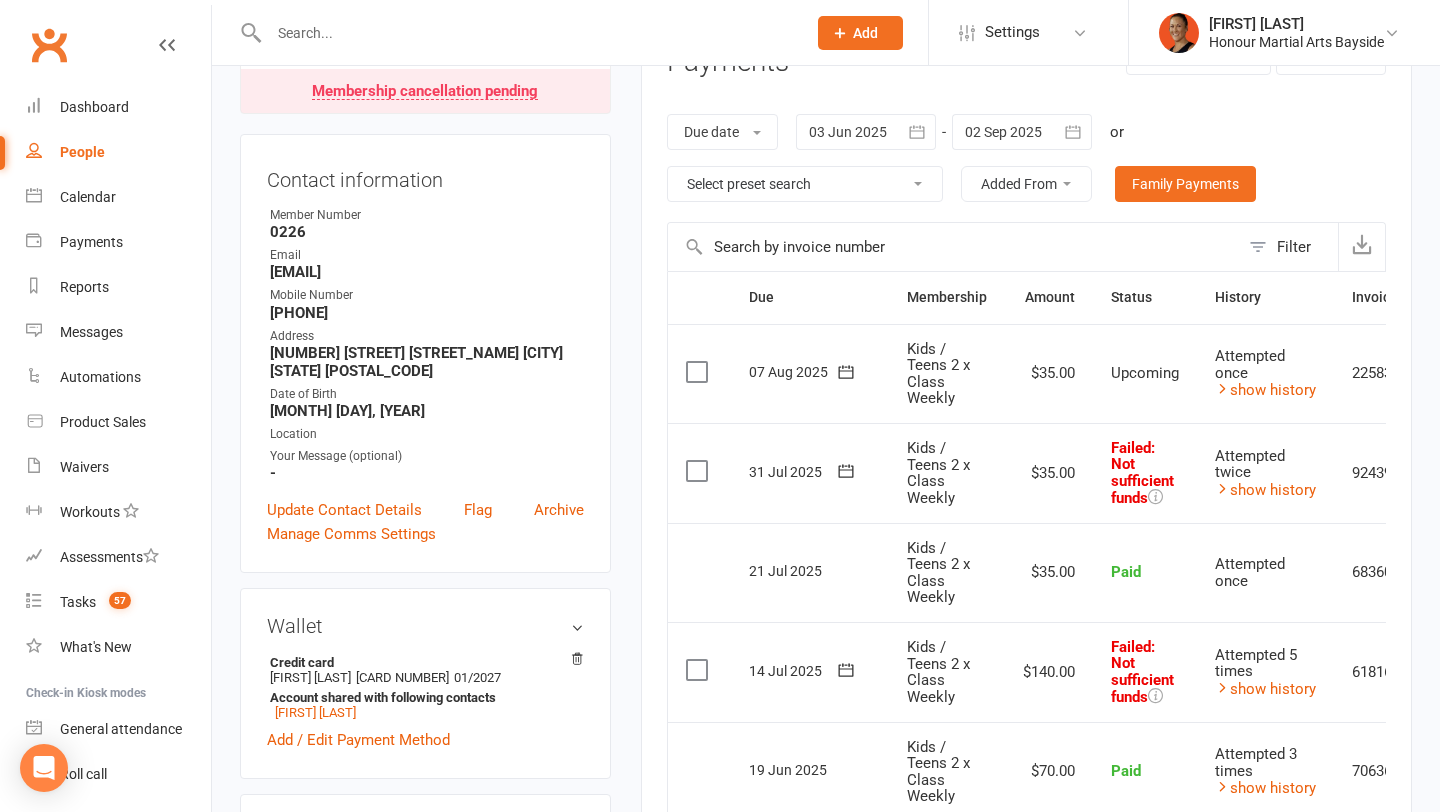 click at bounding box center [866, 132] 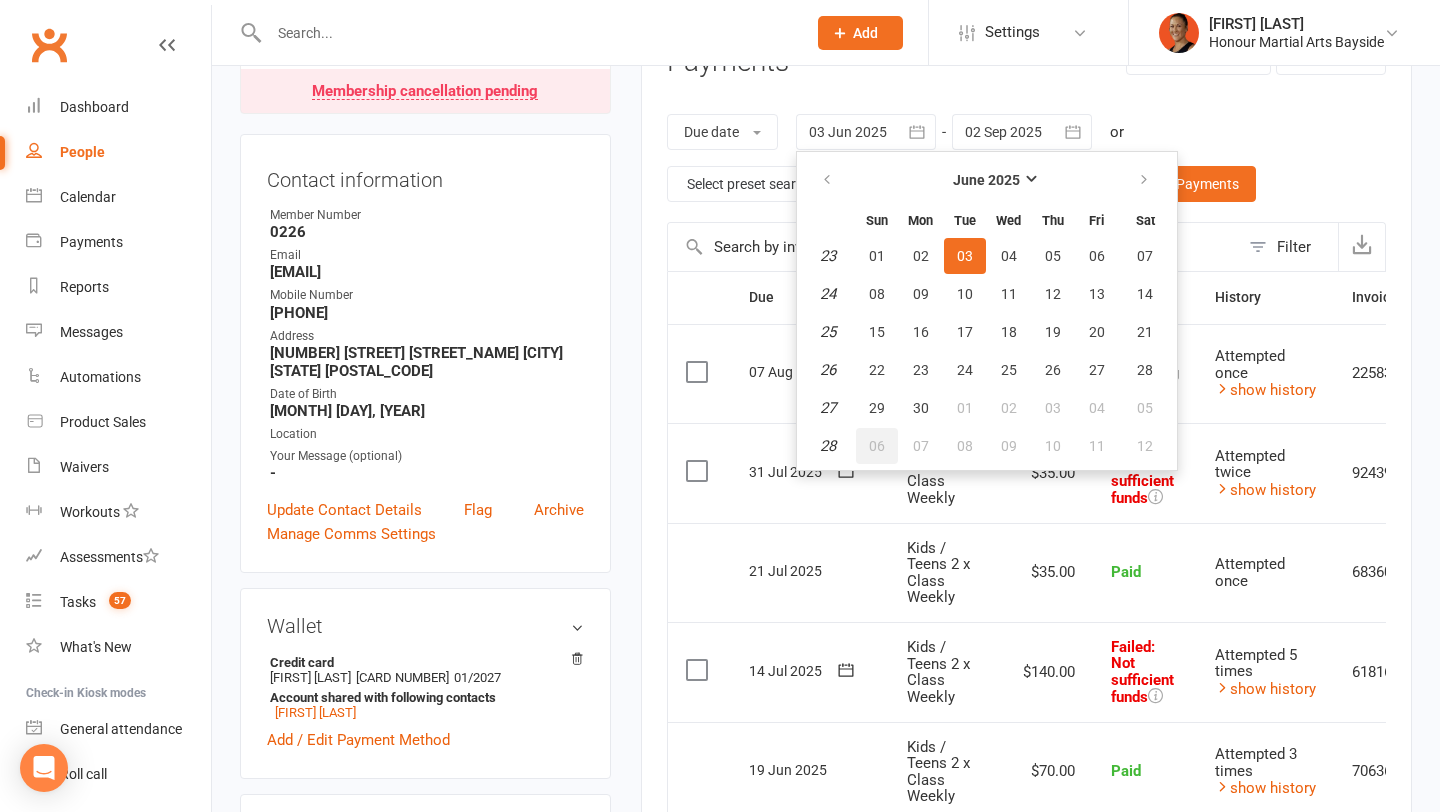click on "06" at bounding box center (877, 446) 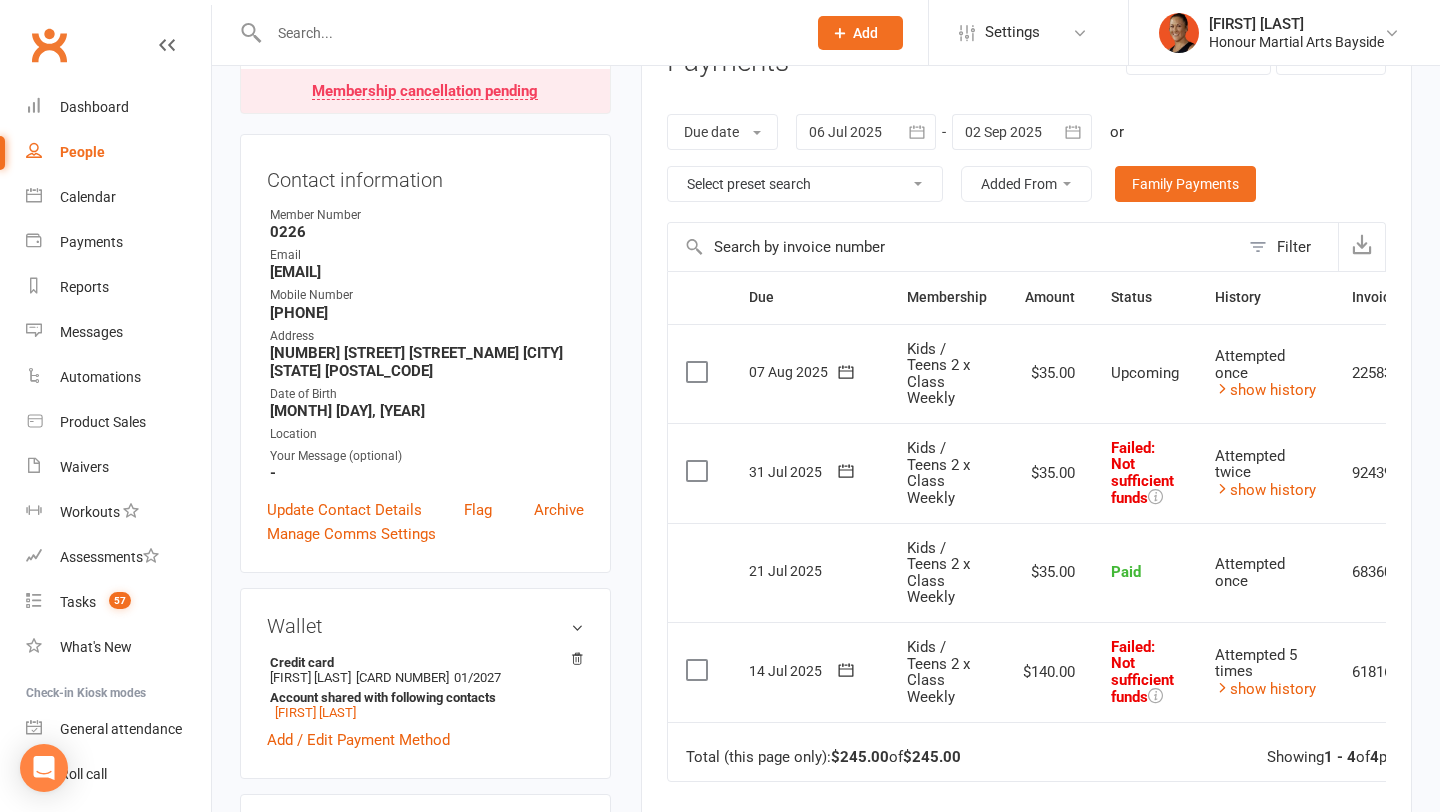 scroll, scrollTop: 0, scrollLeft: 0, axis: both 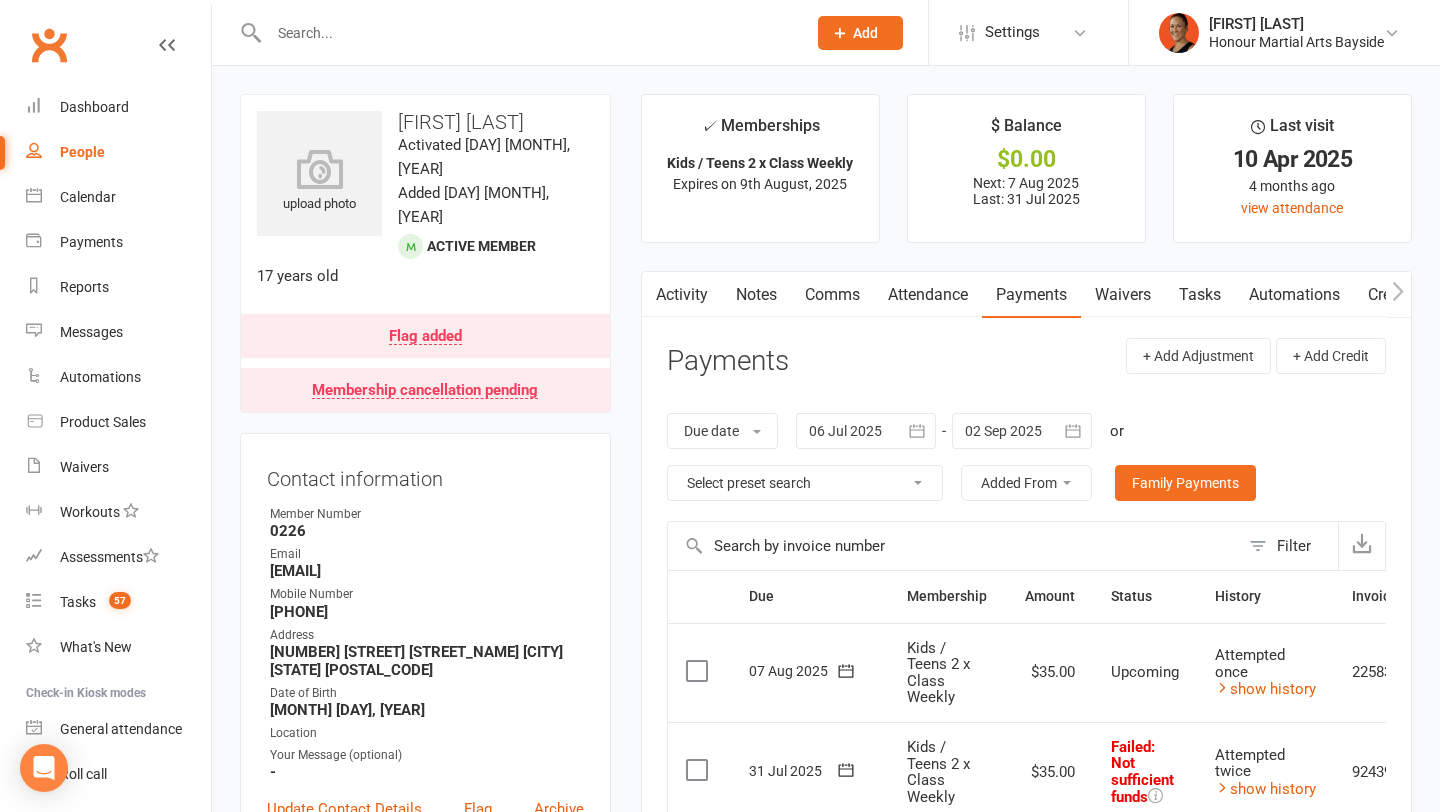 click on "Notes" at bounding box center (756, 295) 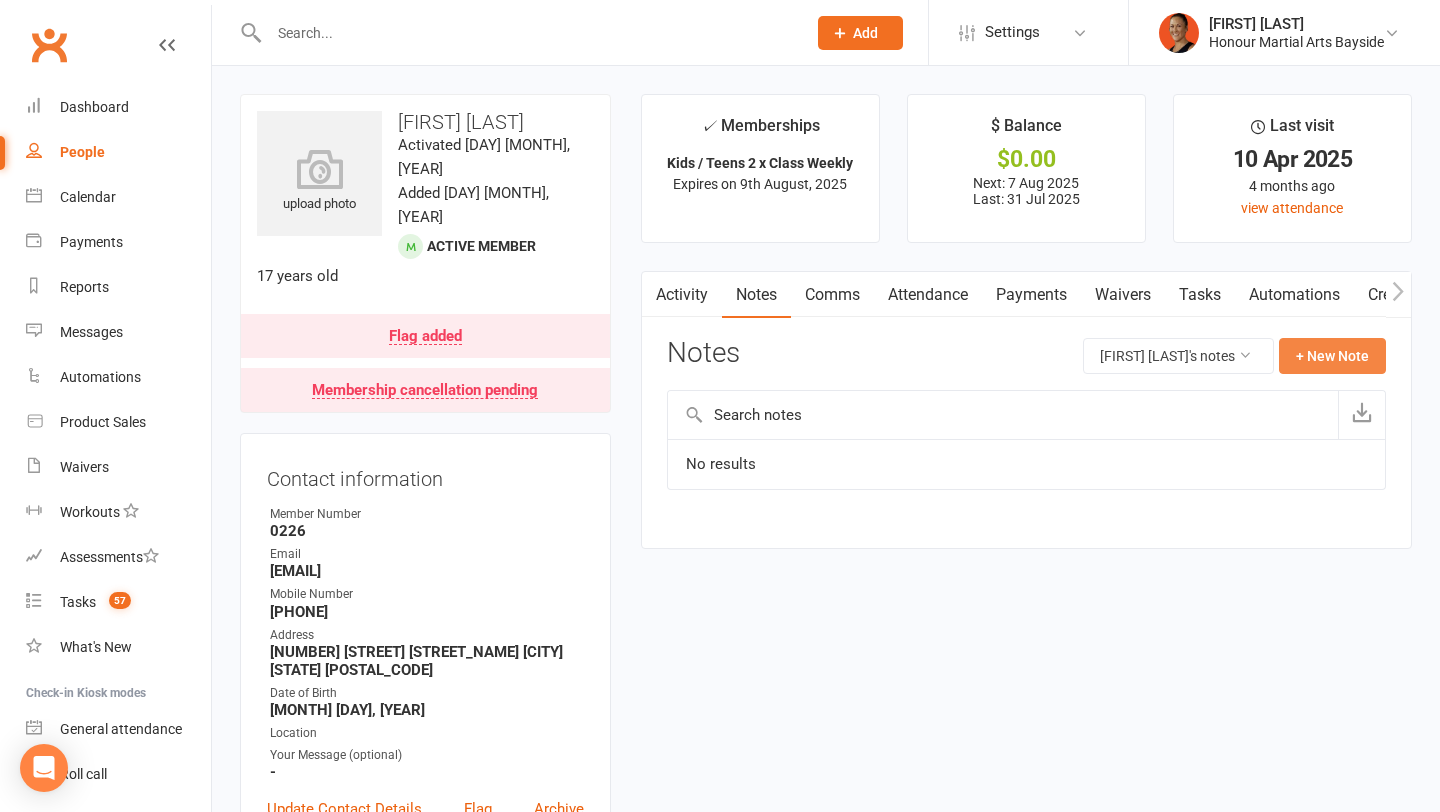 click on "+ New Note" 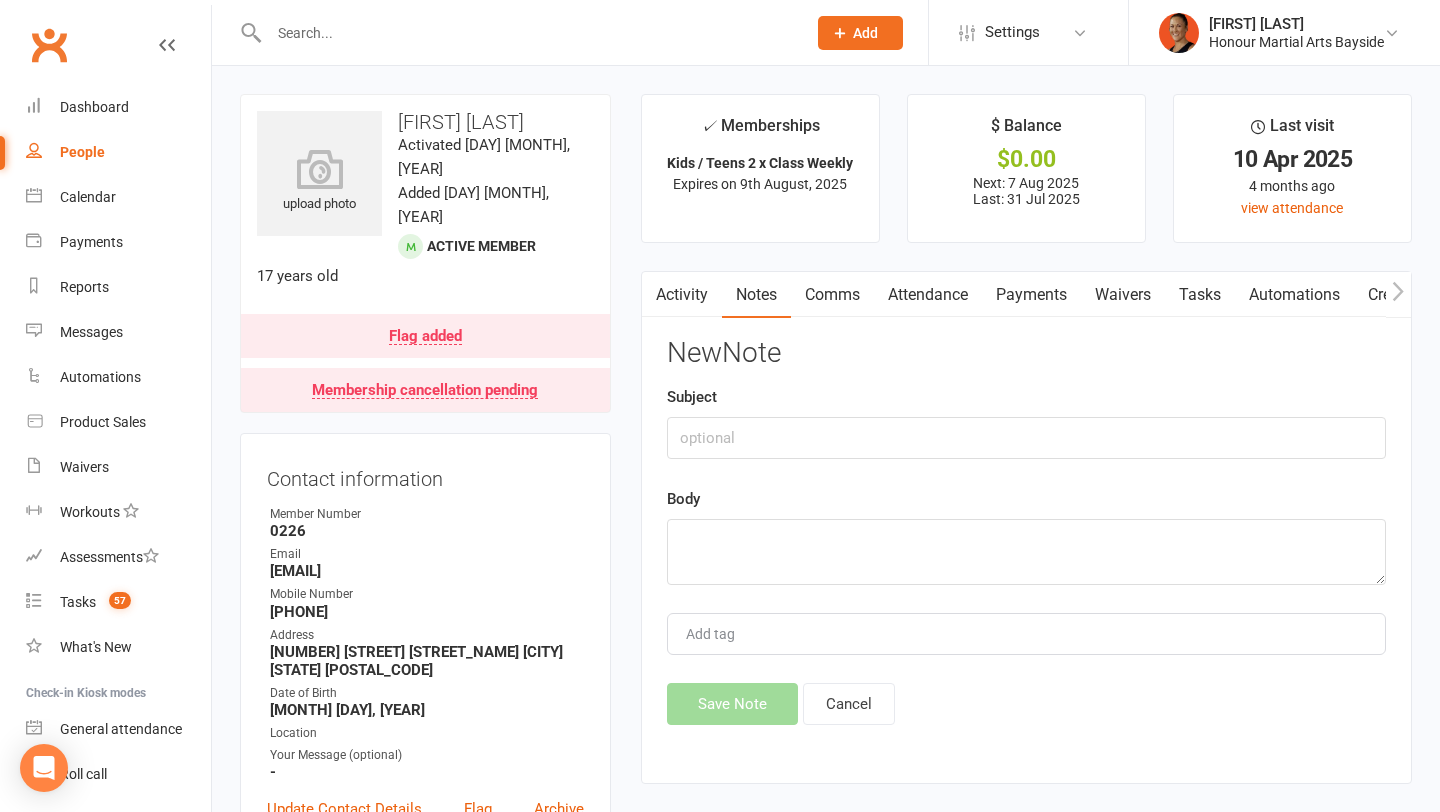 click on "New  Note Subject Body Add tag Save Note Cancel" 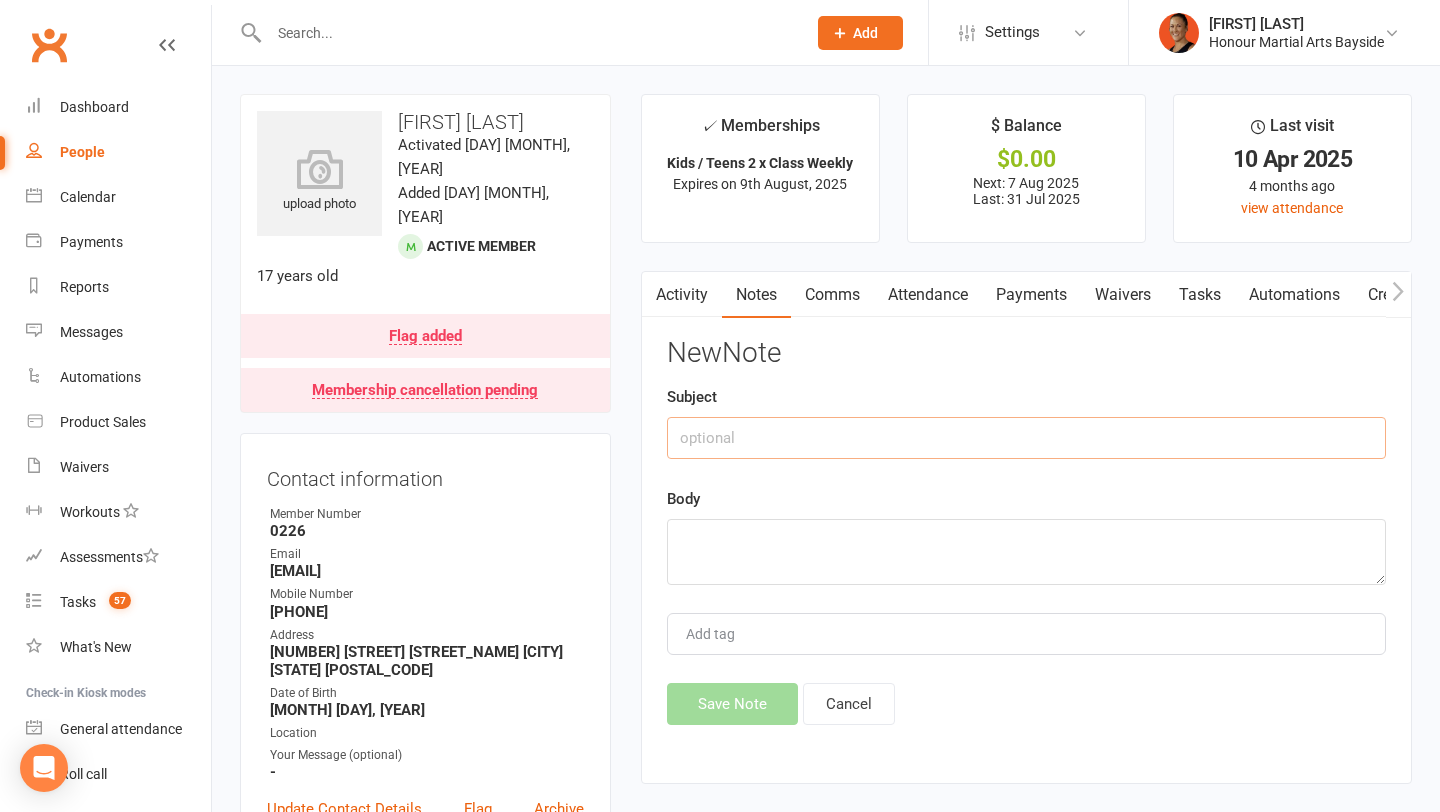 click 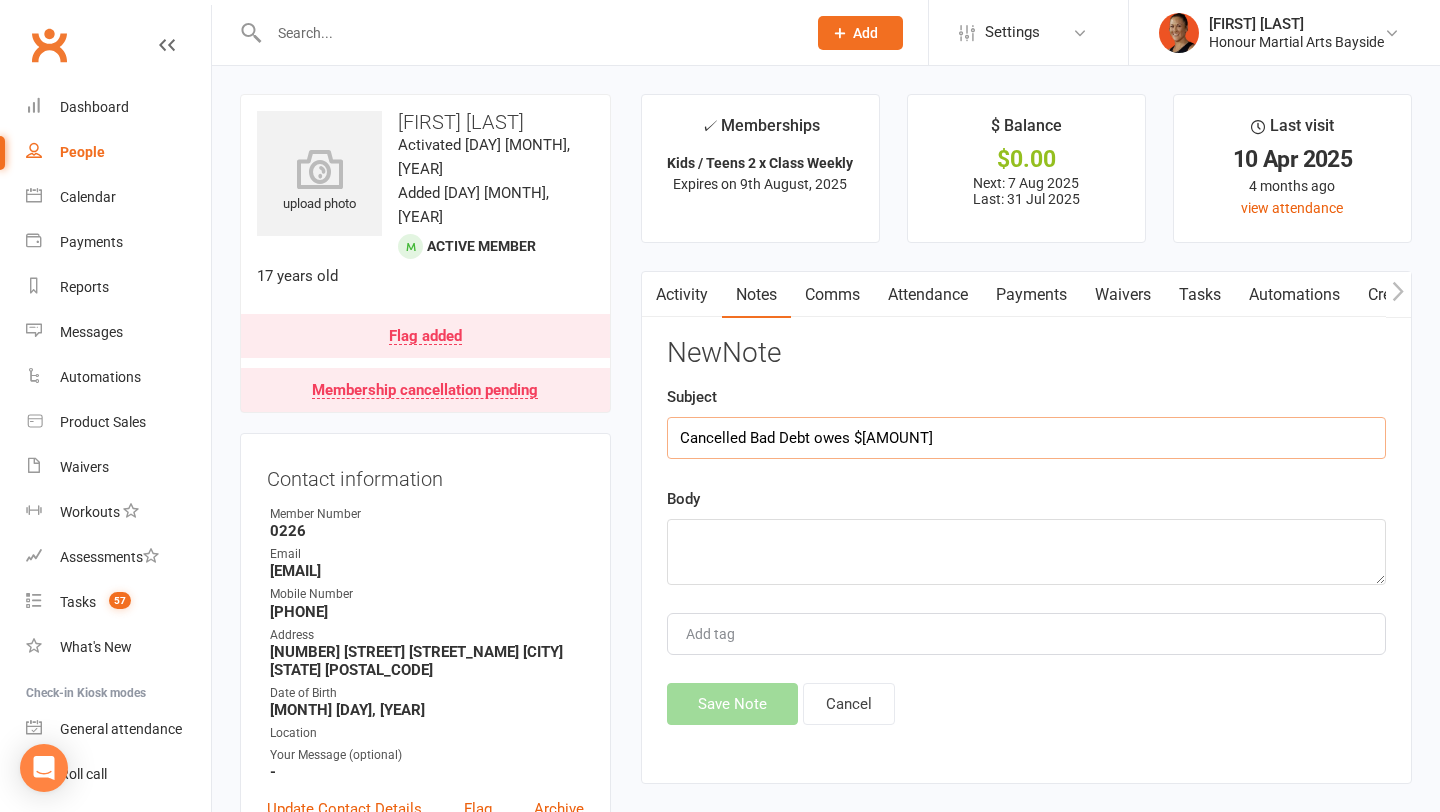 type on "Cancelled Bad Debt owes $210" 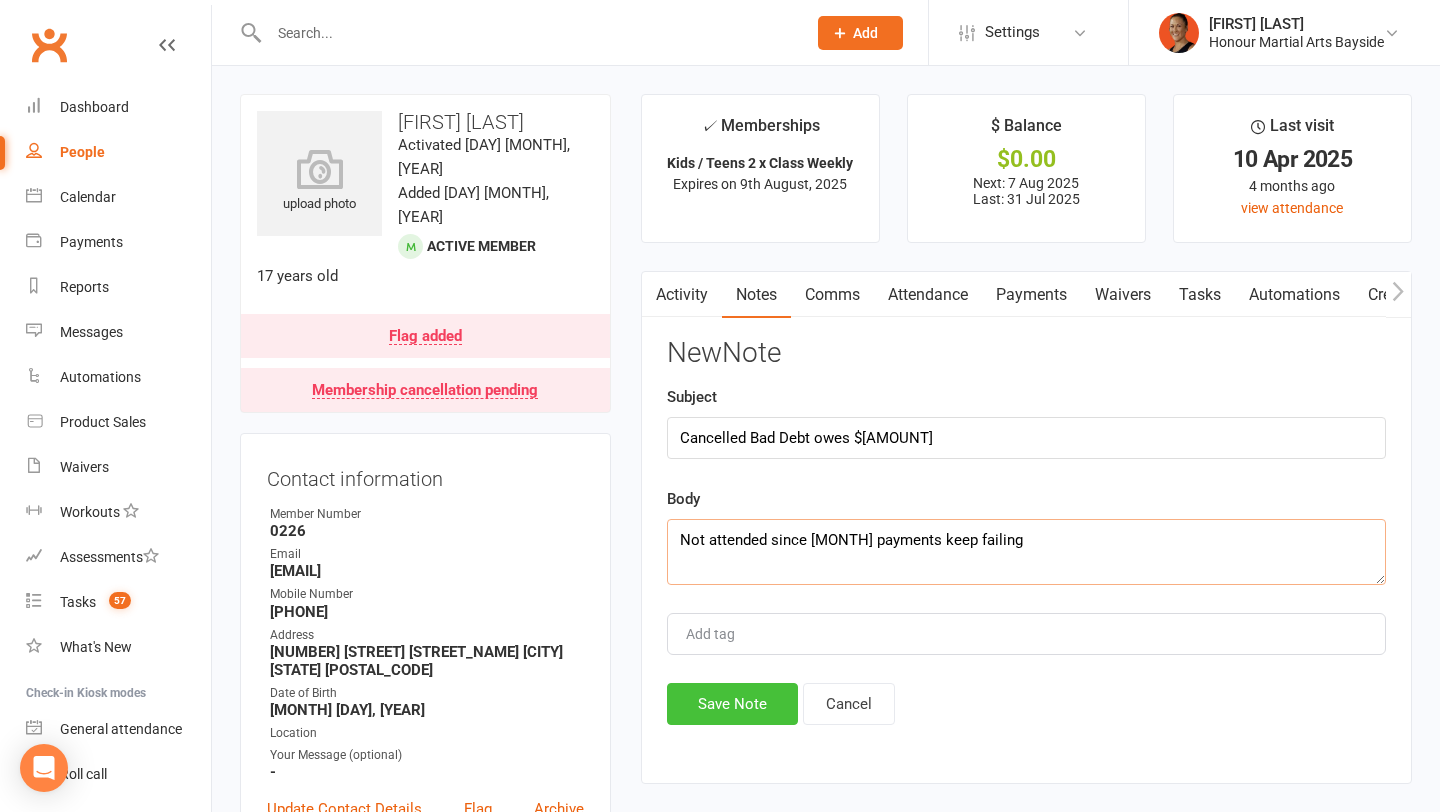 type on "Not attended since april payments keep failing" 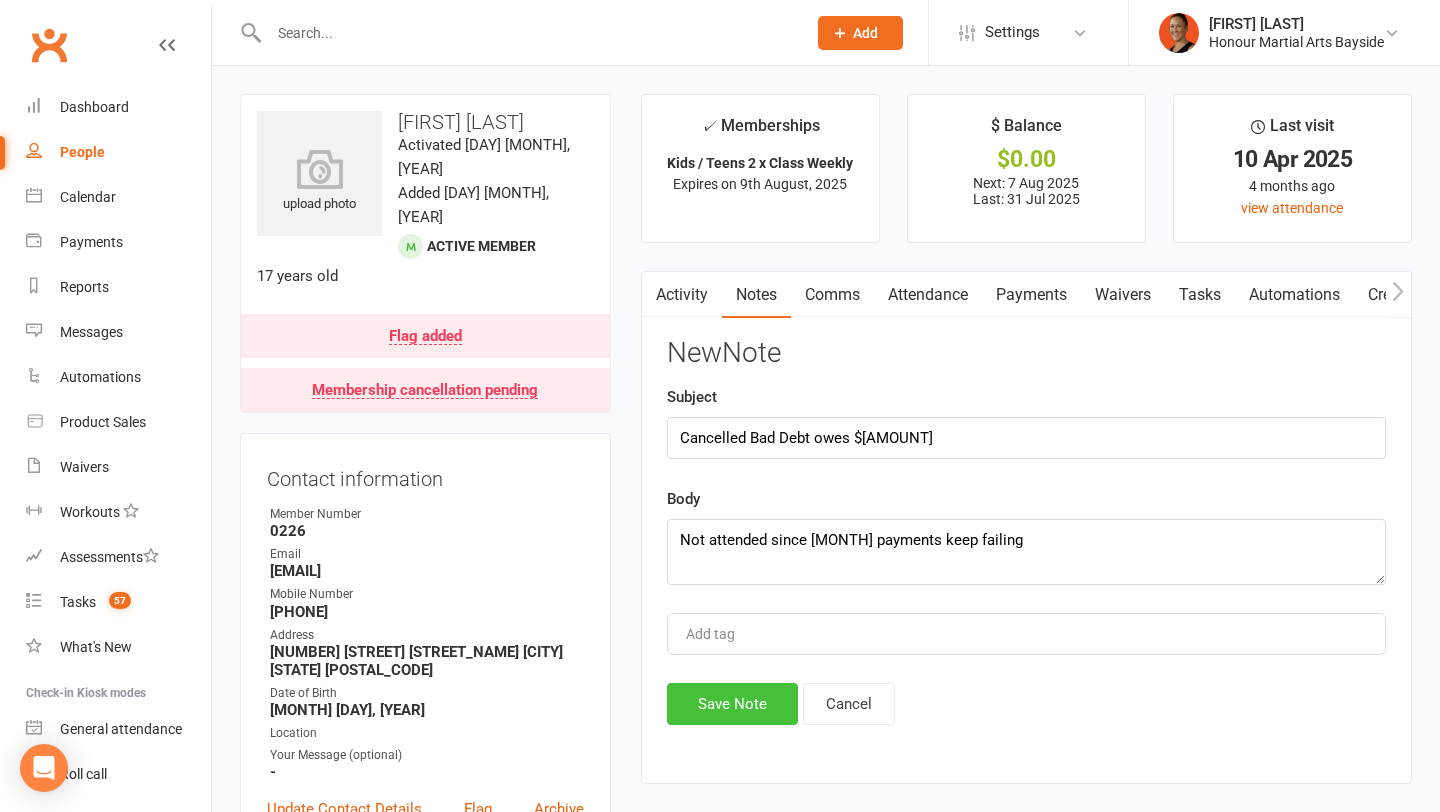 click on "Save Note" 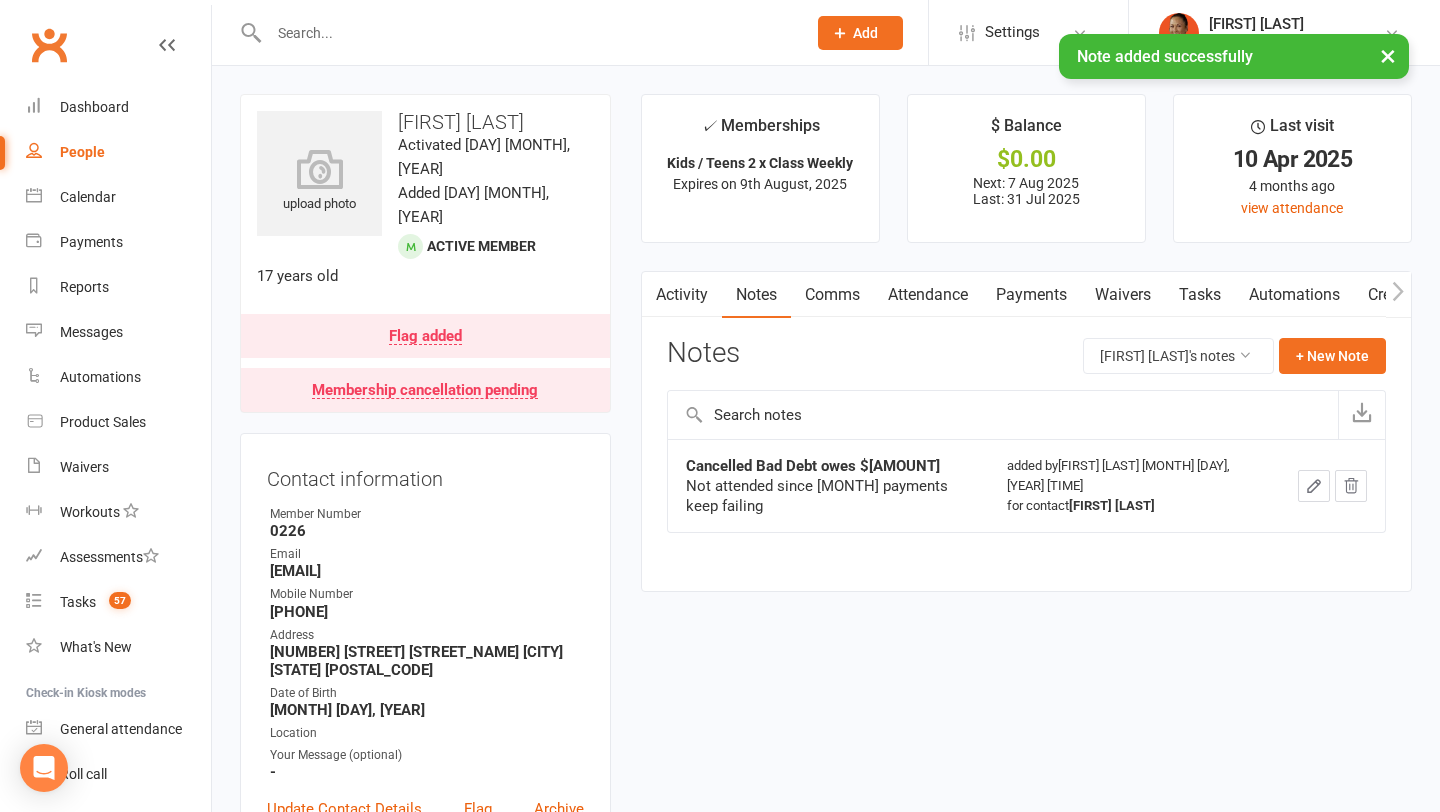 click on "Flag added" at bounding box center [425, 337] 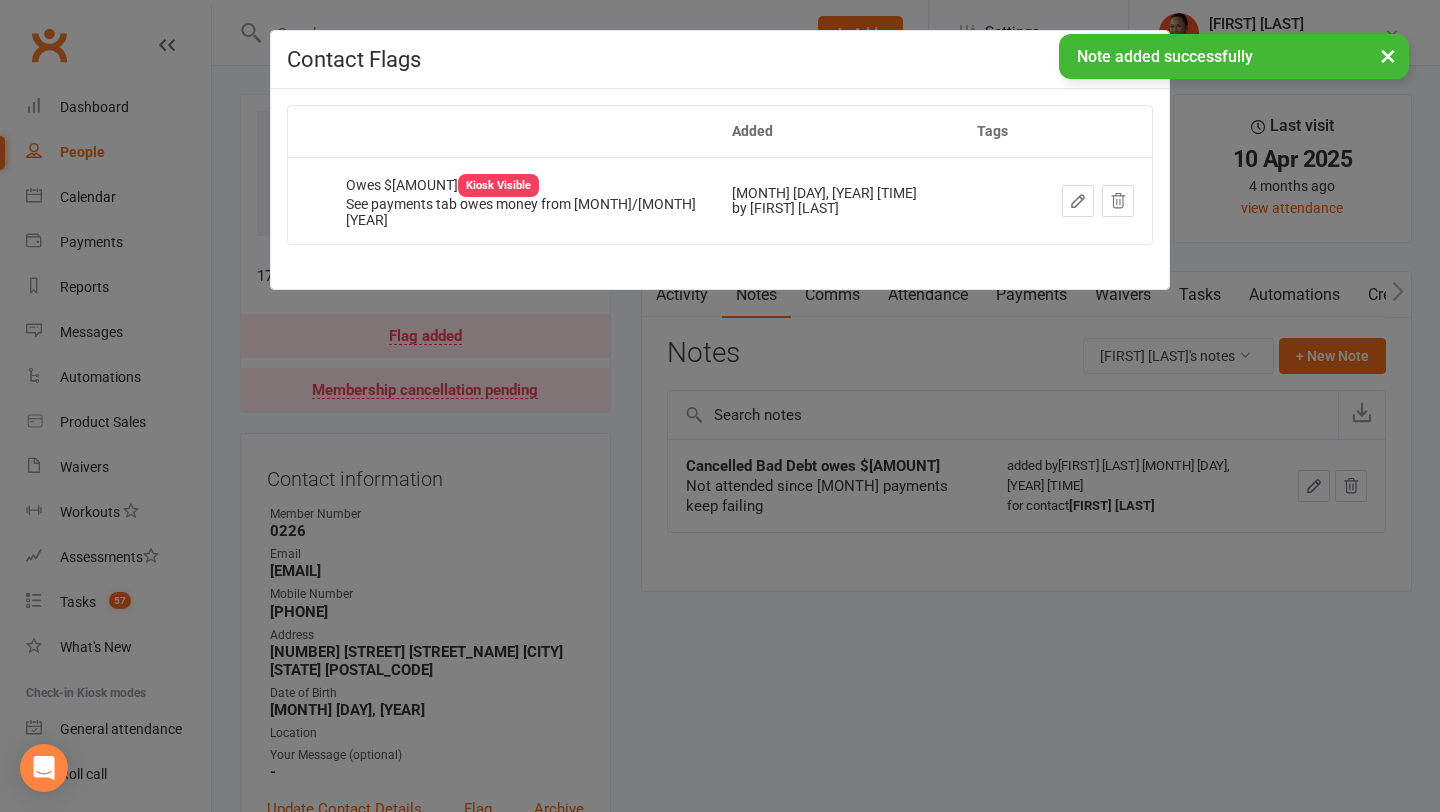 click 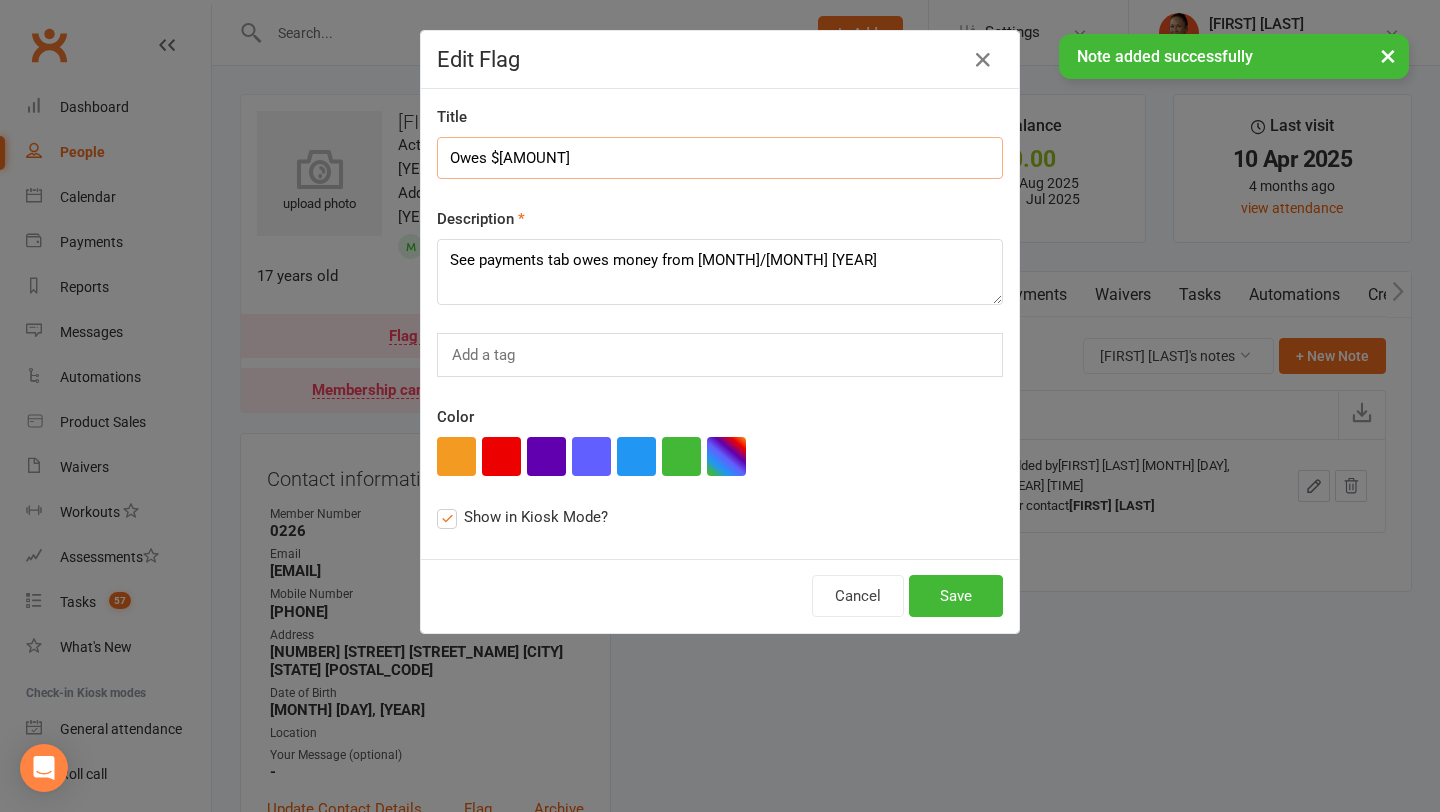 click on "Owes $175" at bounding box center [720, 158] 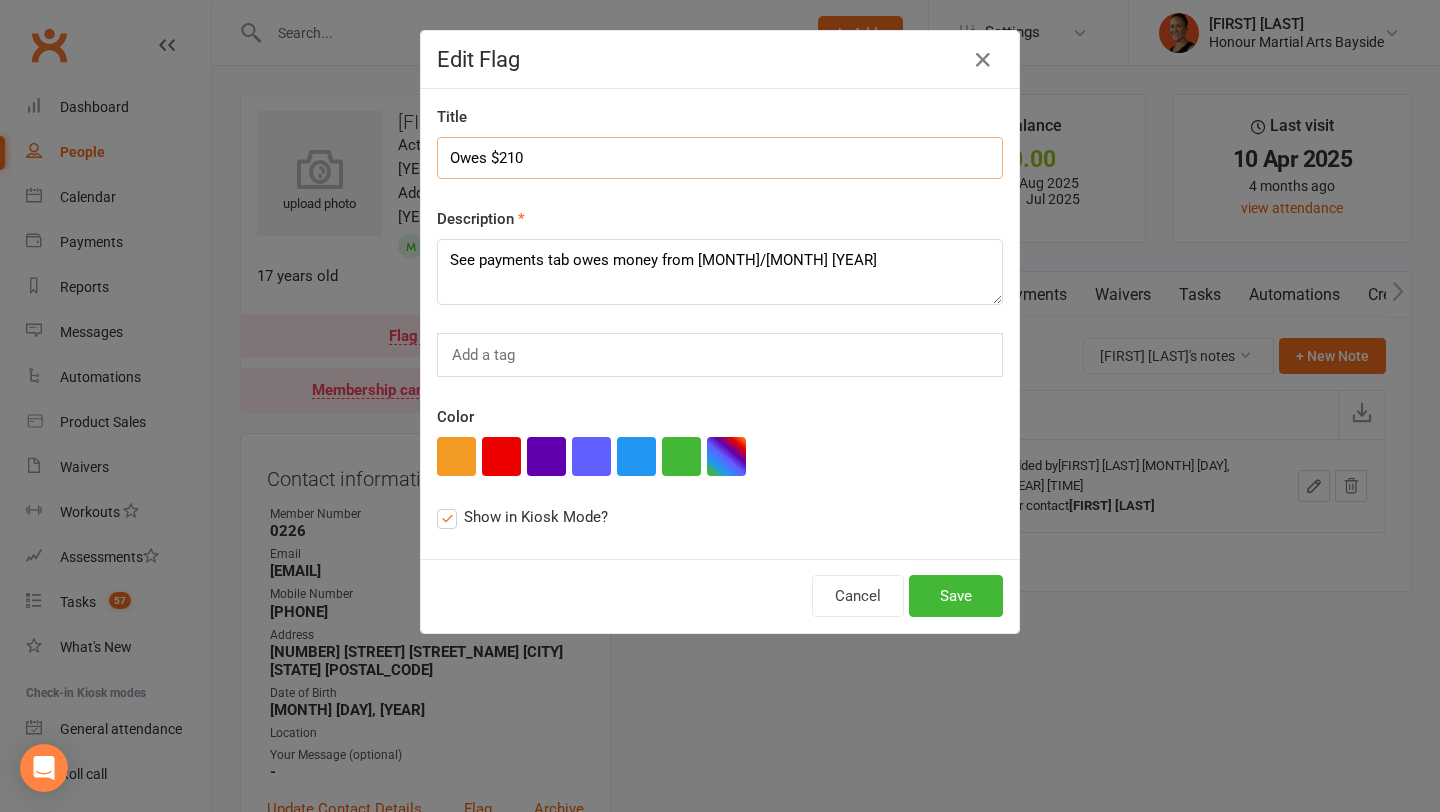 type on "Owes $210" 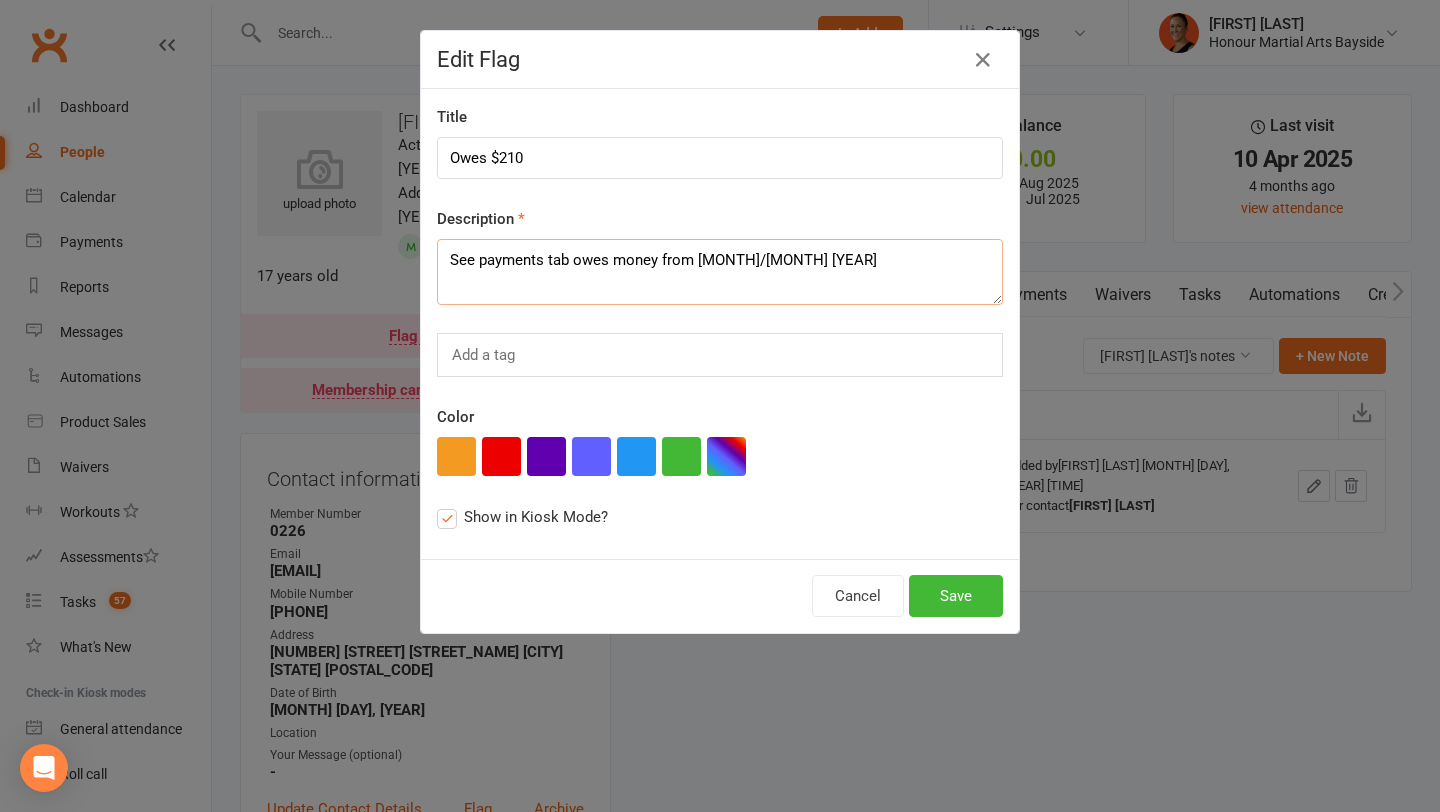 click on "See payments tab owes money from June/july 2025" at bounding box center (720, 272) 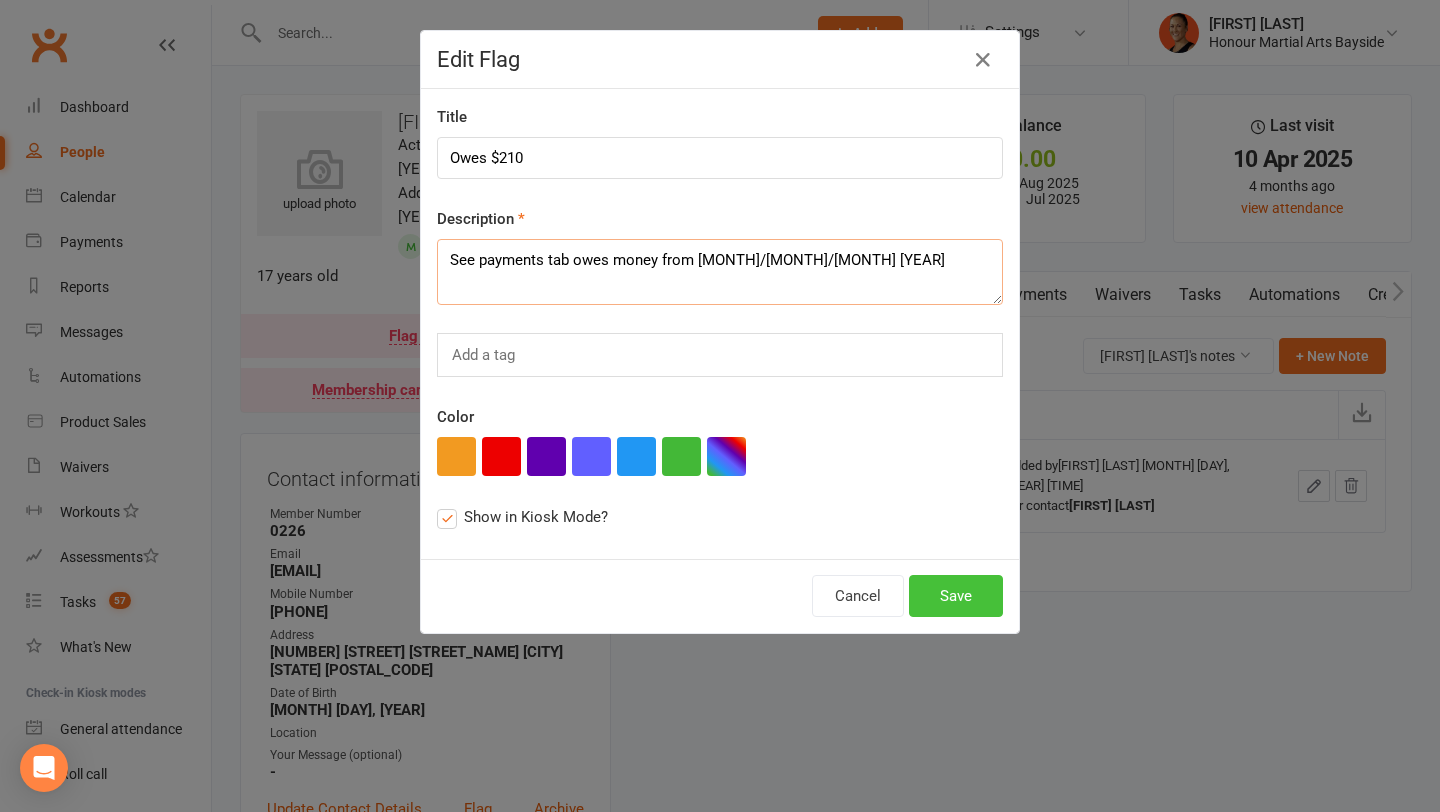 type on "See payments tab owes money from June/july/Aug 2025" 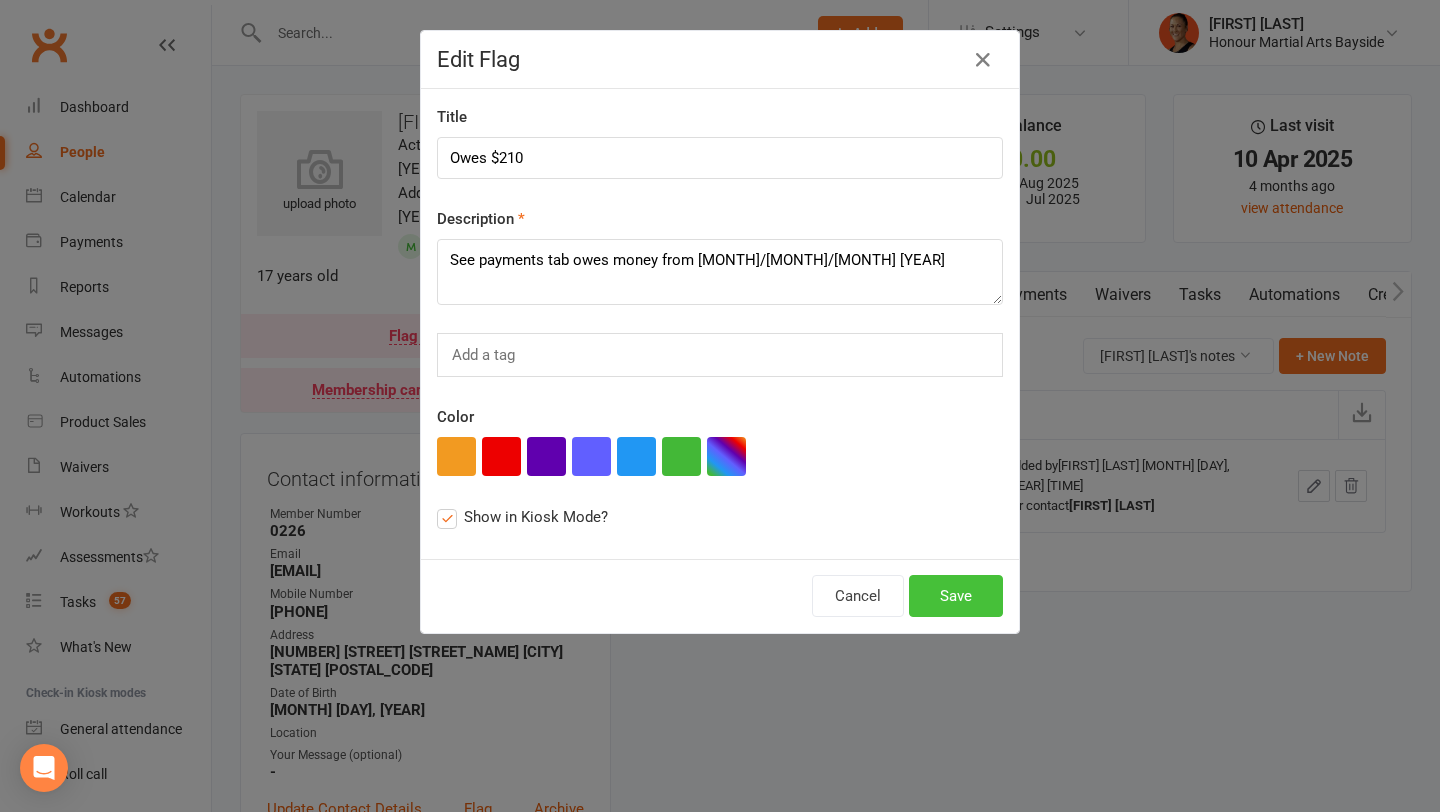 click on "Save" at bounding box center [956, 596] 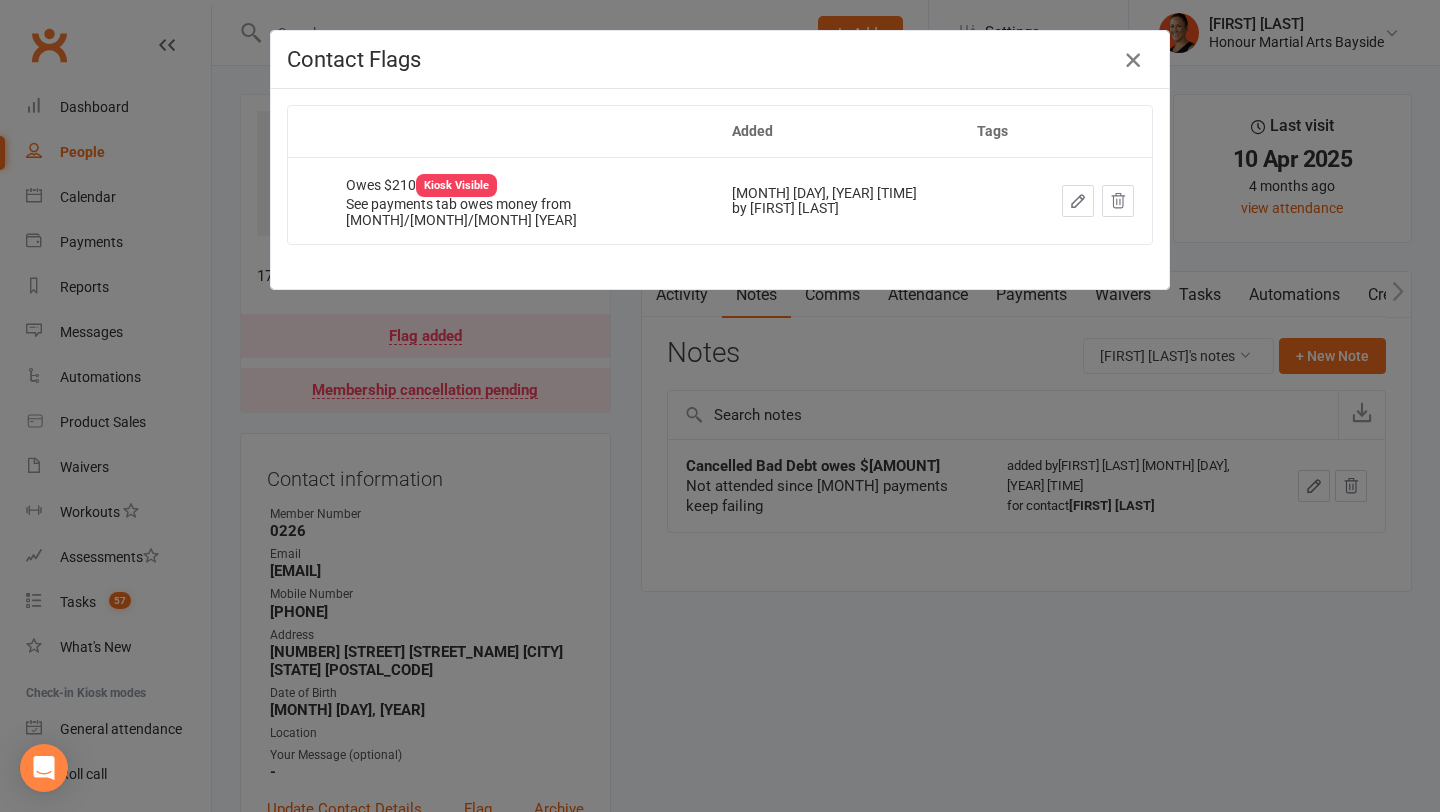 click at bounding box center [1133, 60] 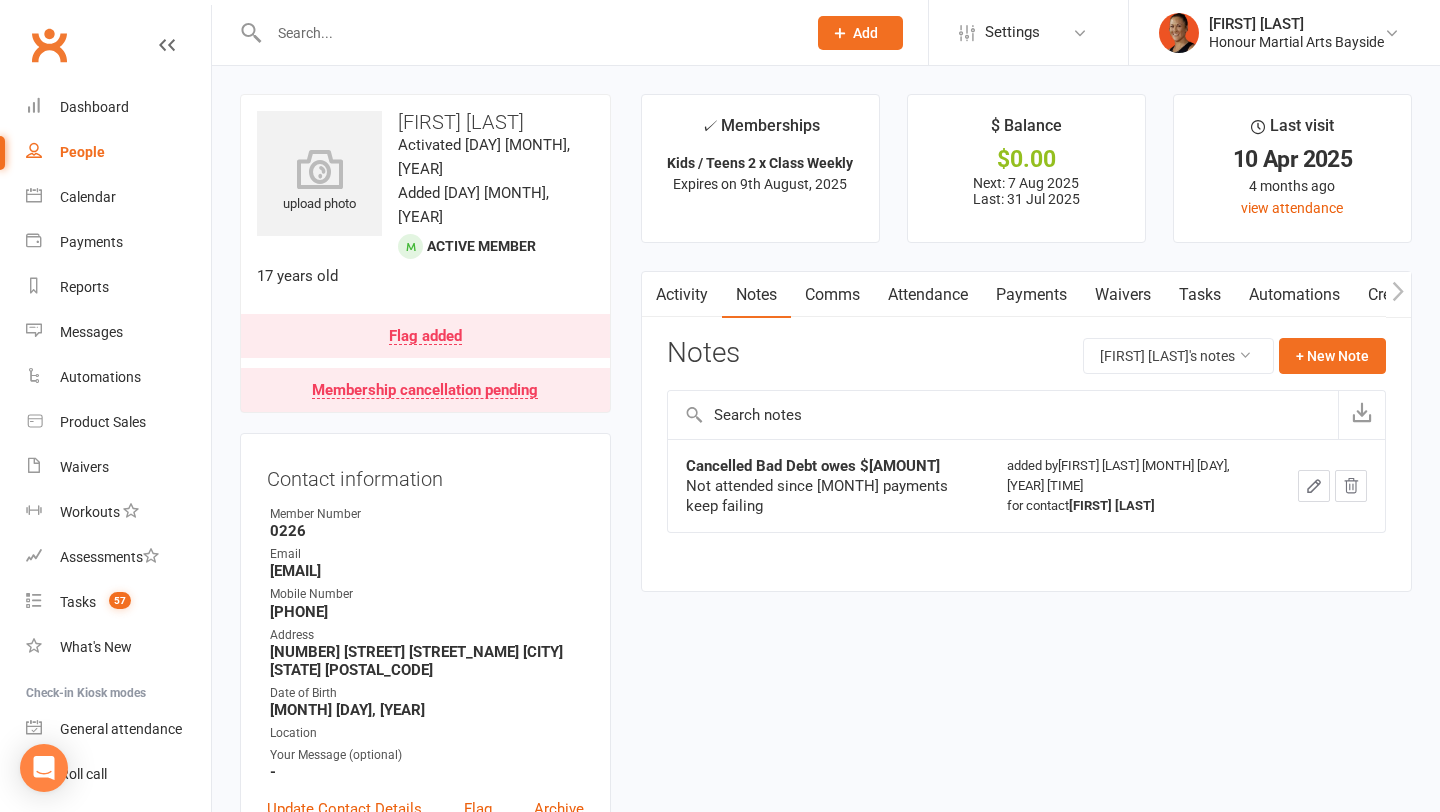 click on "Payments" at bounding box center (1031, 295) 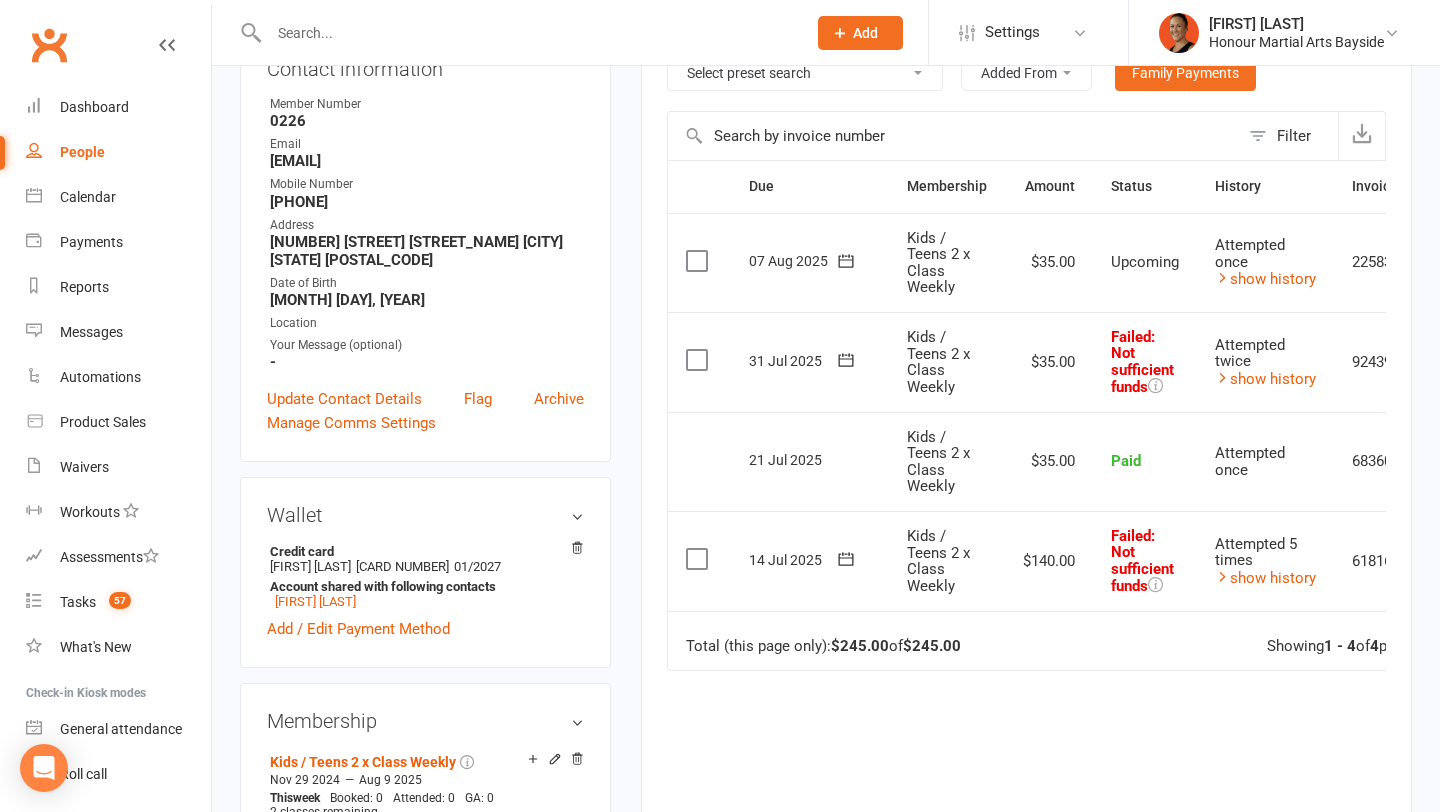 scroll, scrollTop: 418, scrollLeft: 0, axis: vertical 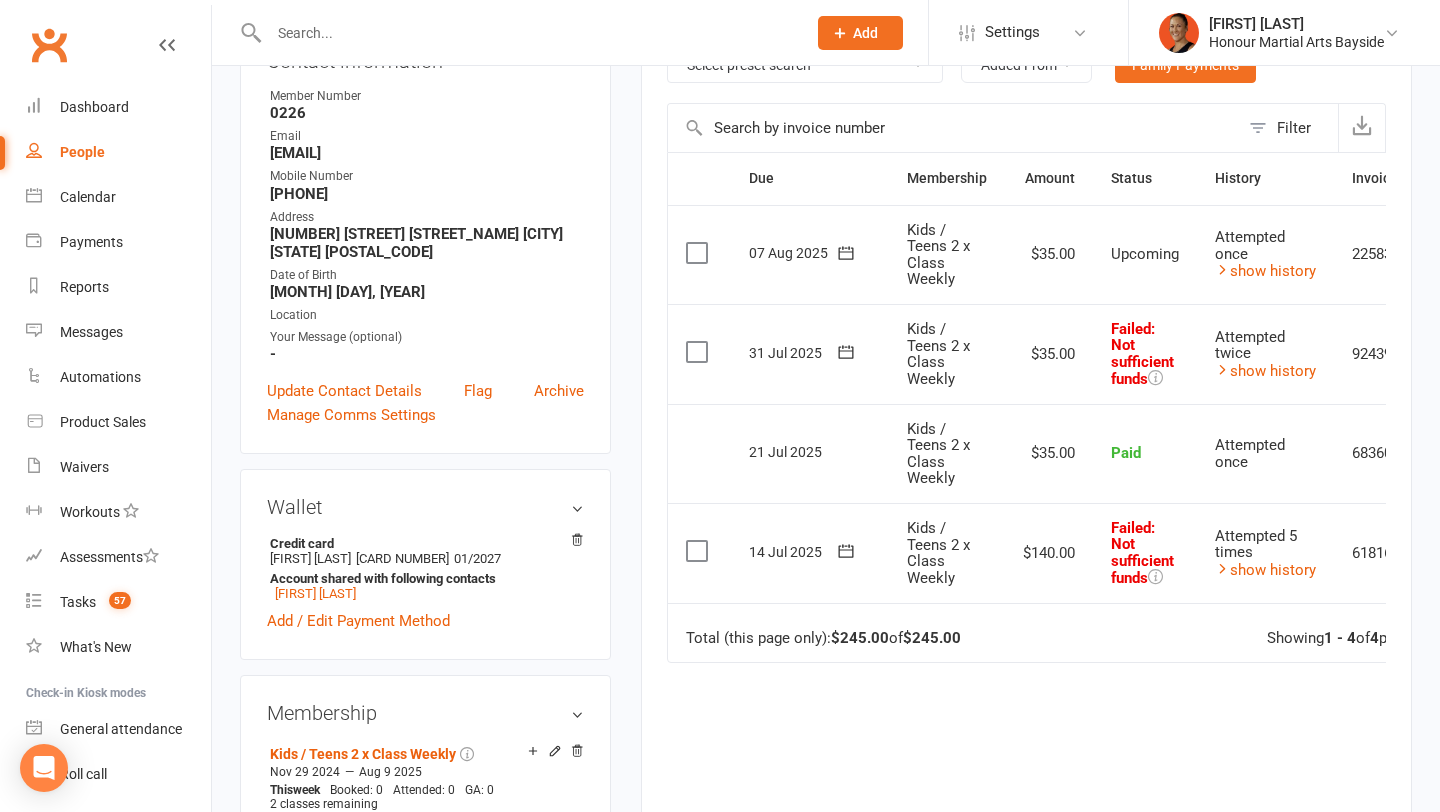 click 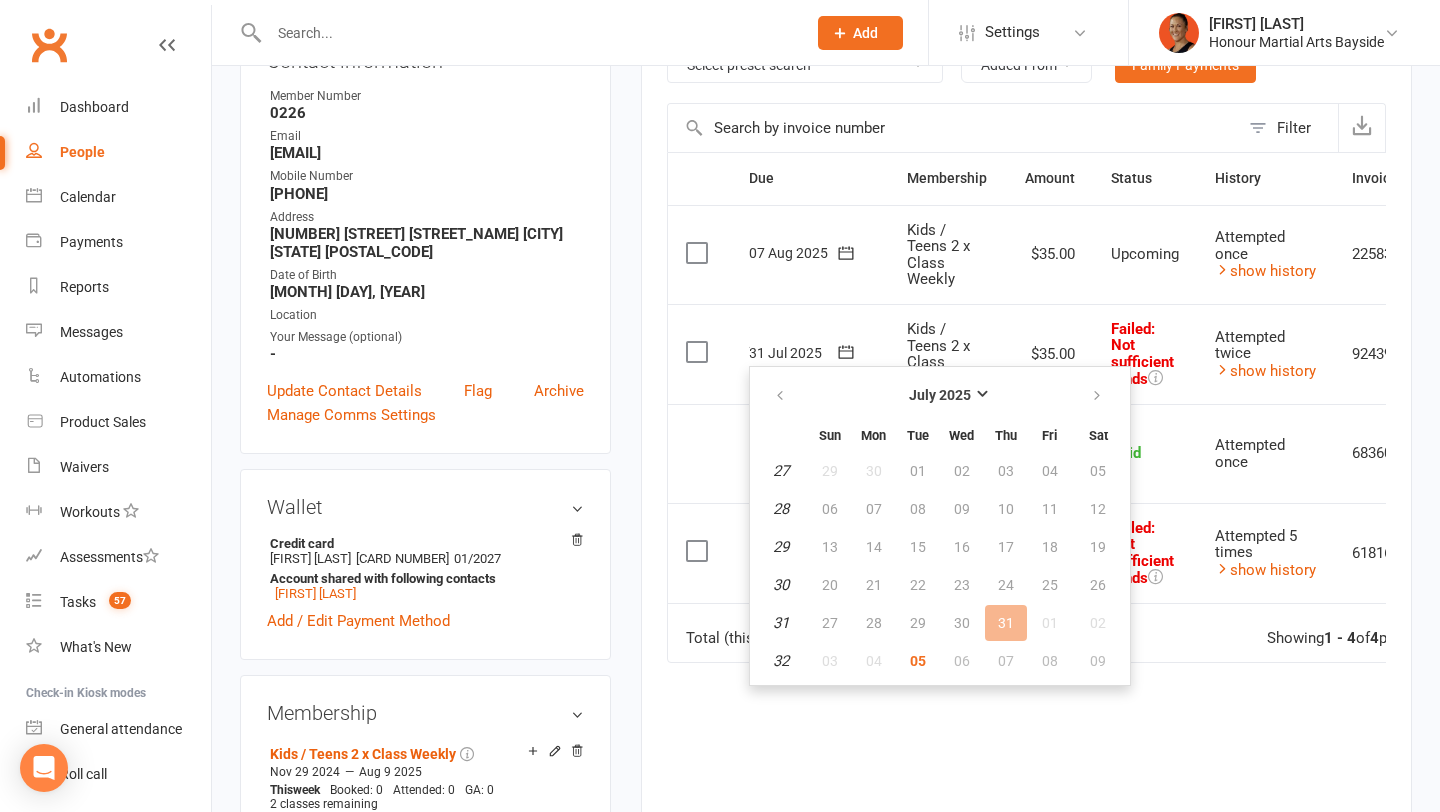 click on "Total (this page only):  $245.00  of  $245.00 Showing  1 - 4  of  4  payments" at bounding box center (1077, 633) 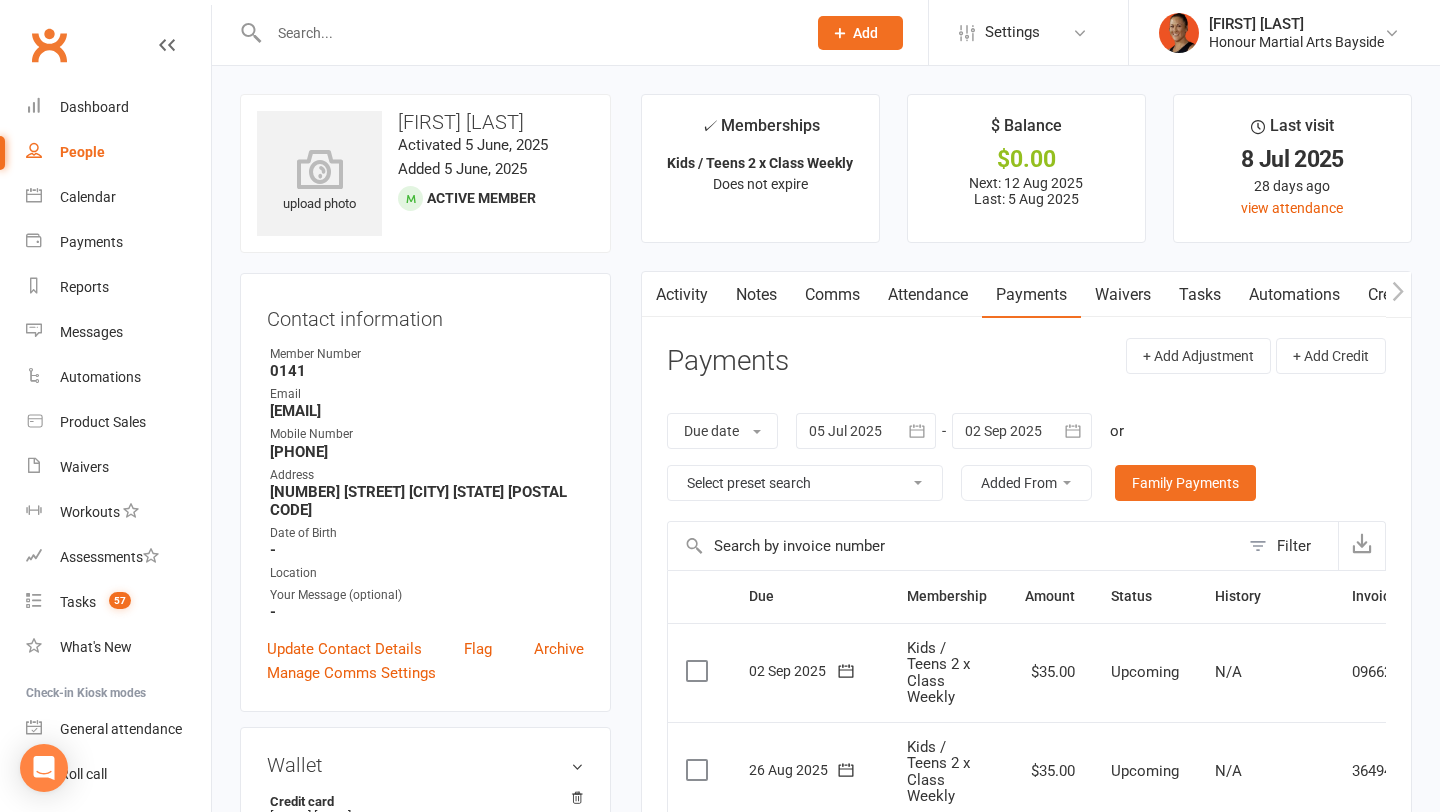 scroll, scrollTop: 0, scrollLeft: 0, axis: both 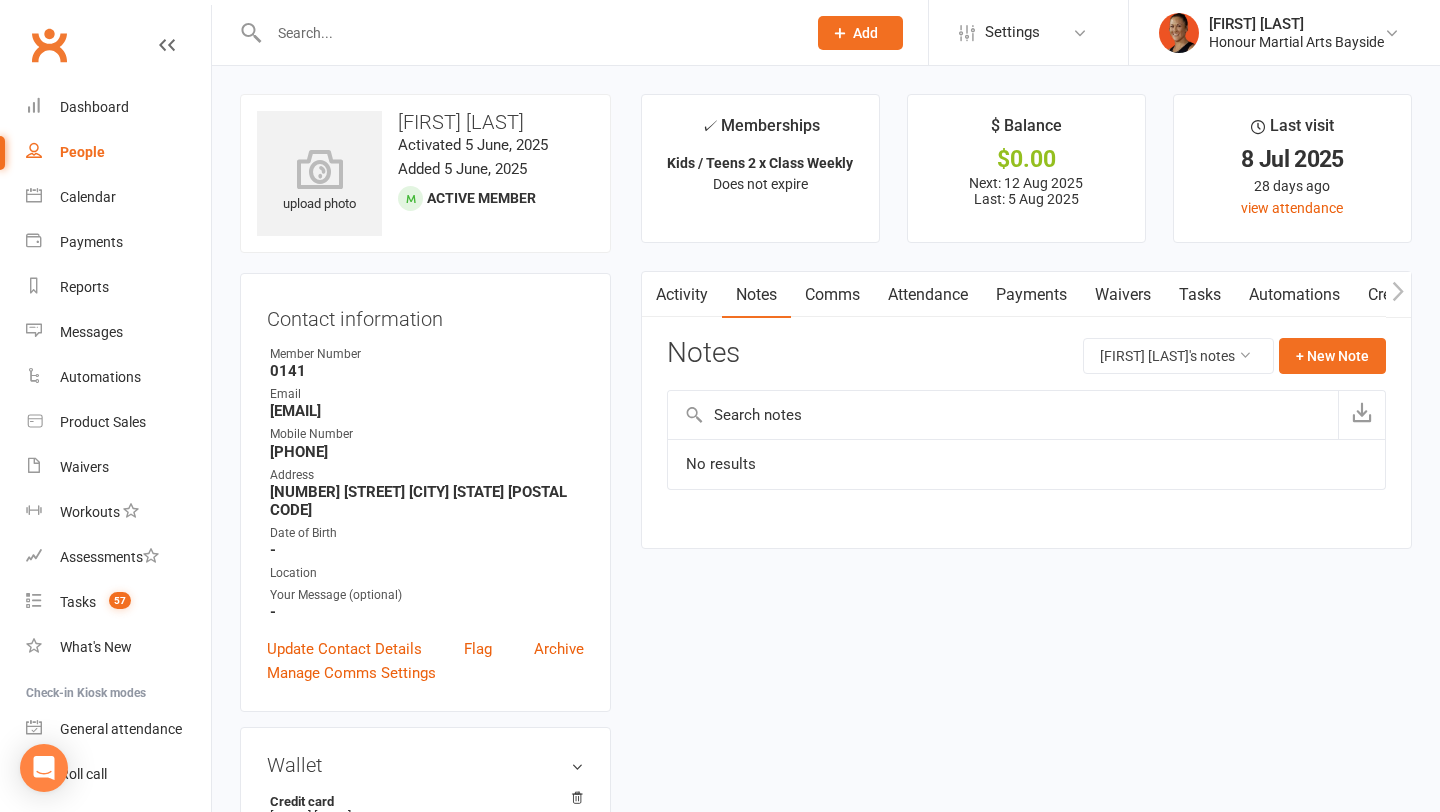 click at bounding box center [654, 294] 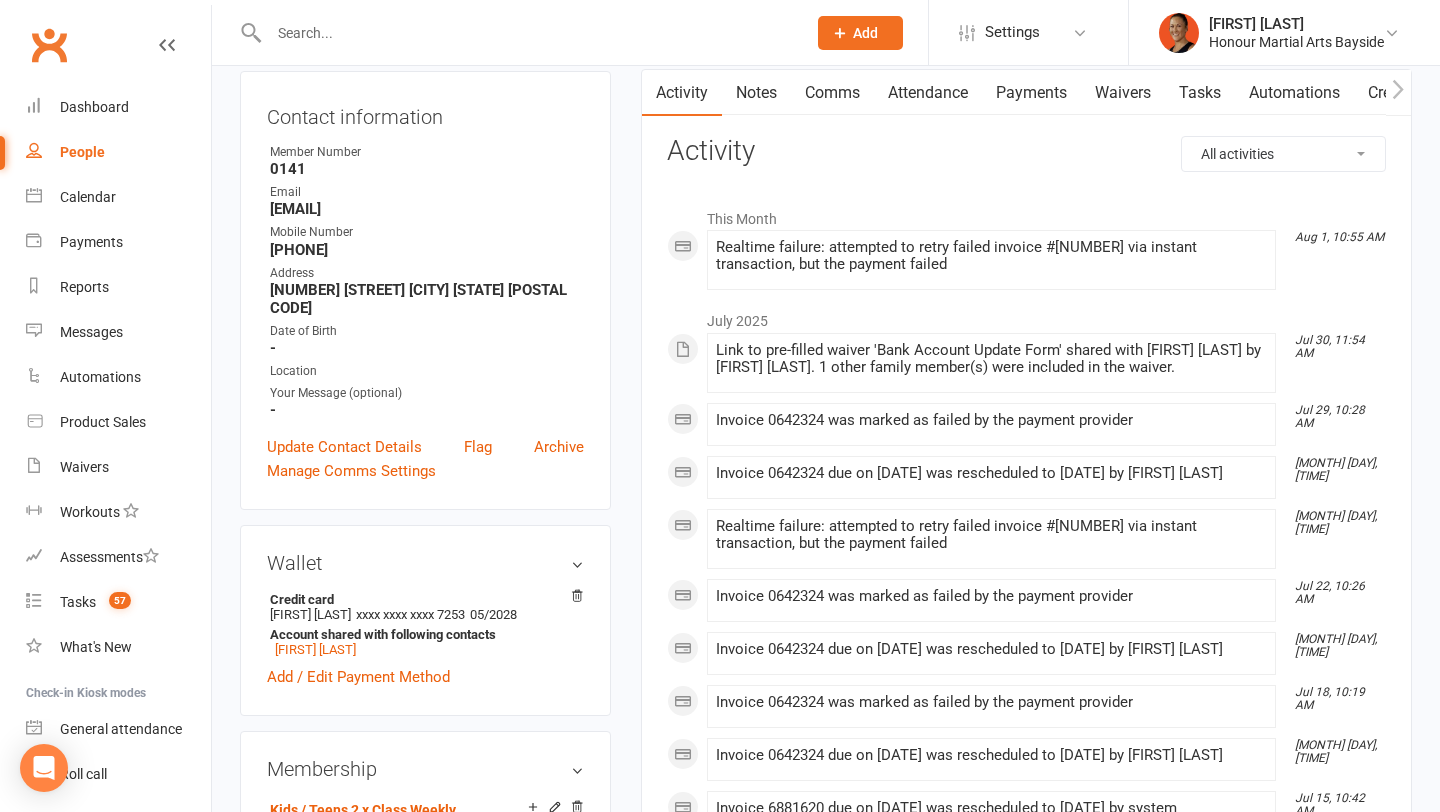 scroll, scrollTop: 0, scrollLeft: 0, axis: both 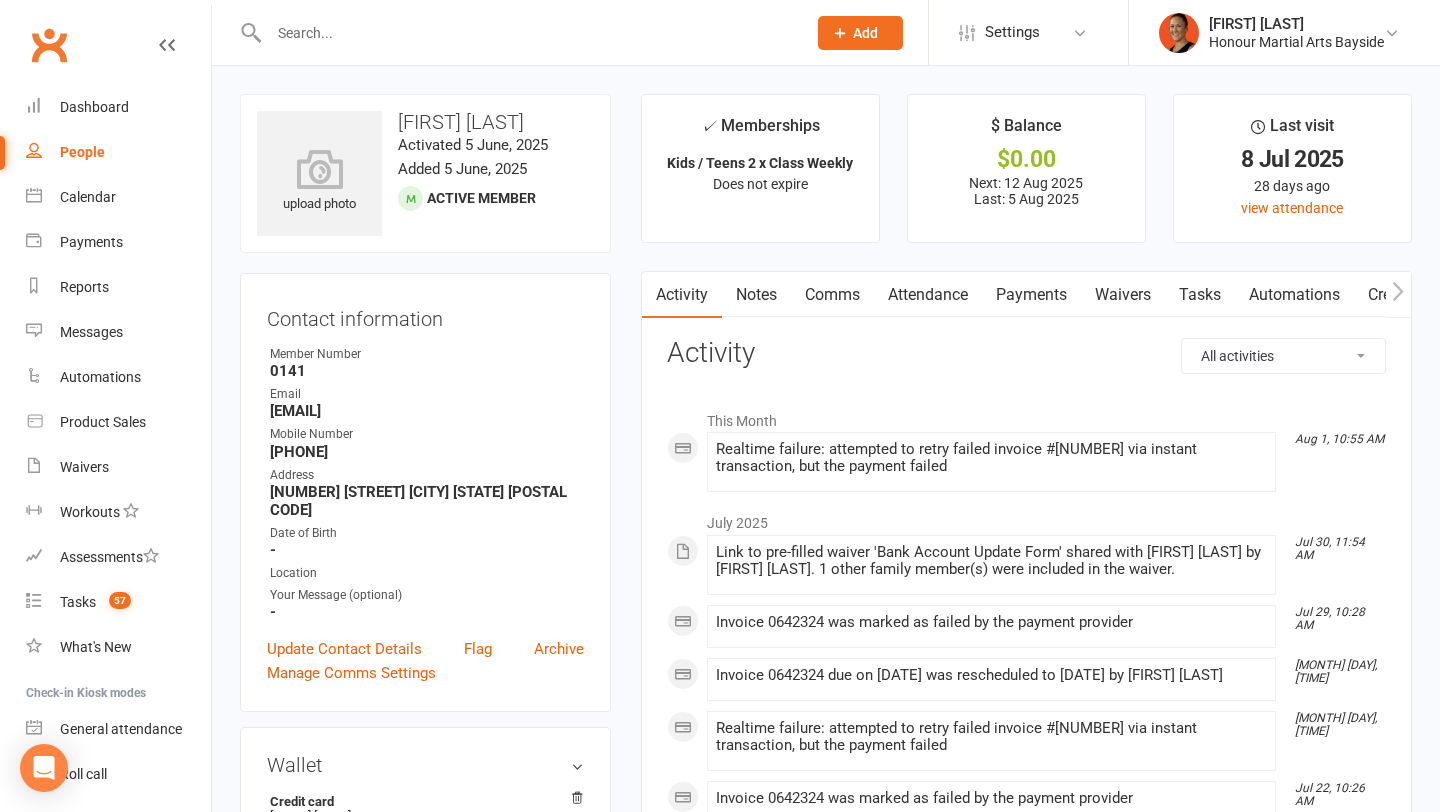 click on "Payments" at bounding box center (1031, 295) 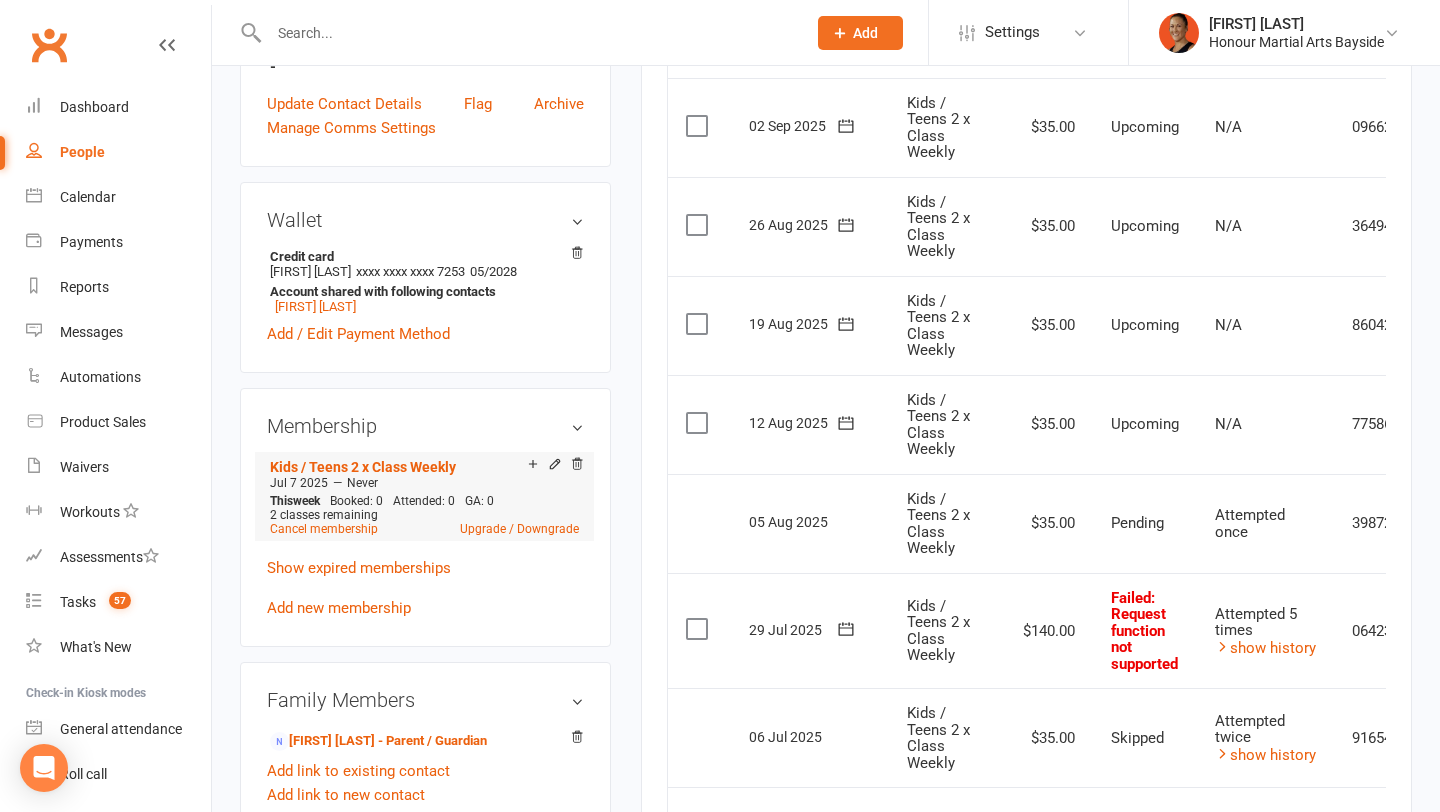 scroll, scrollTop: 537, scrollLeft: 0, axis: vertical 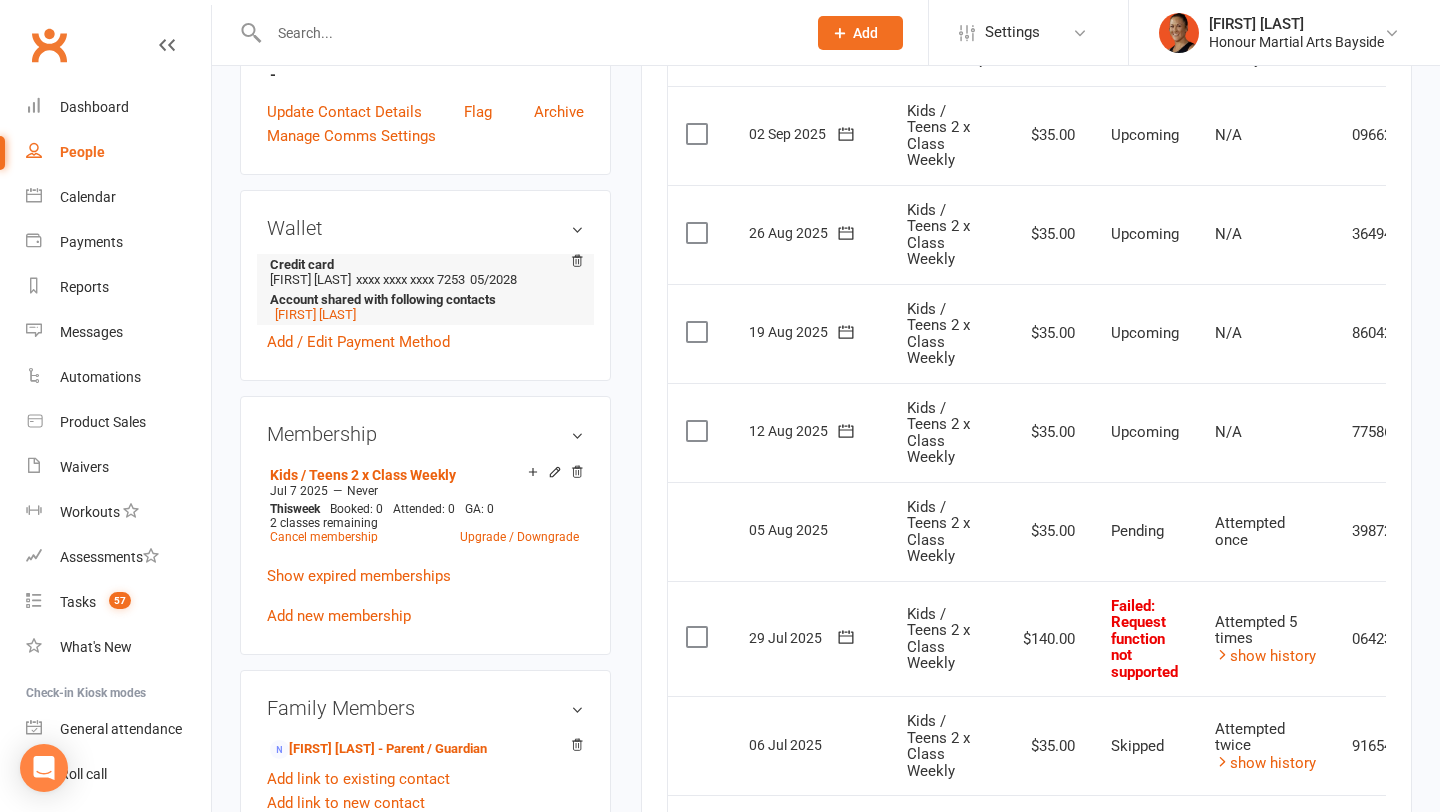 click at bounding box center [577, 263] 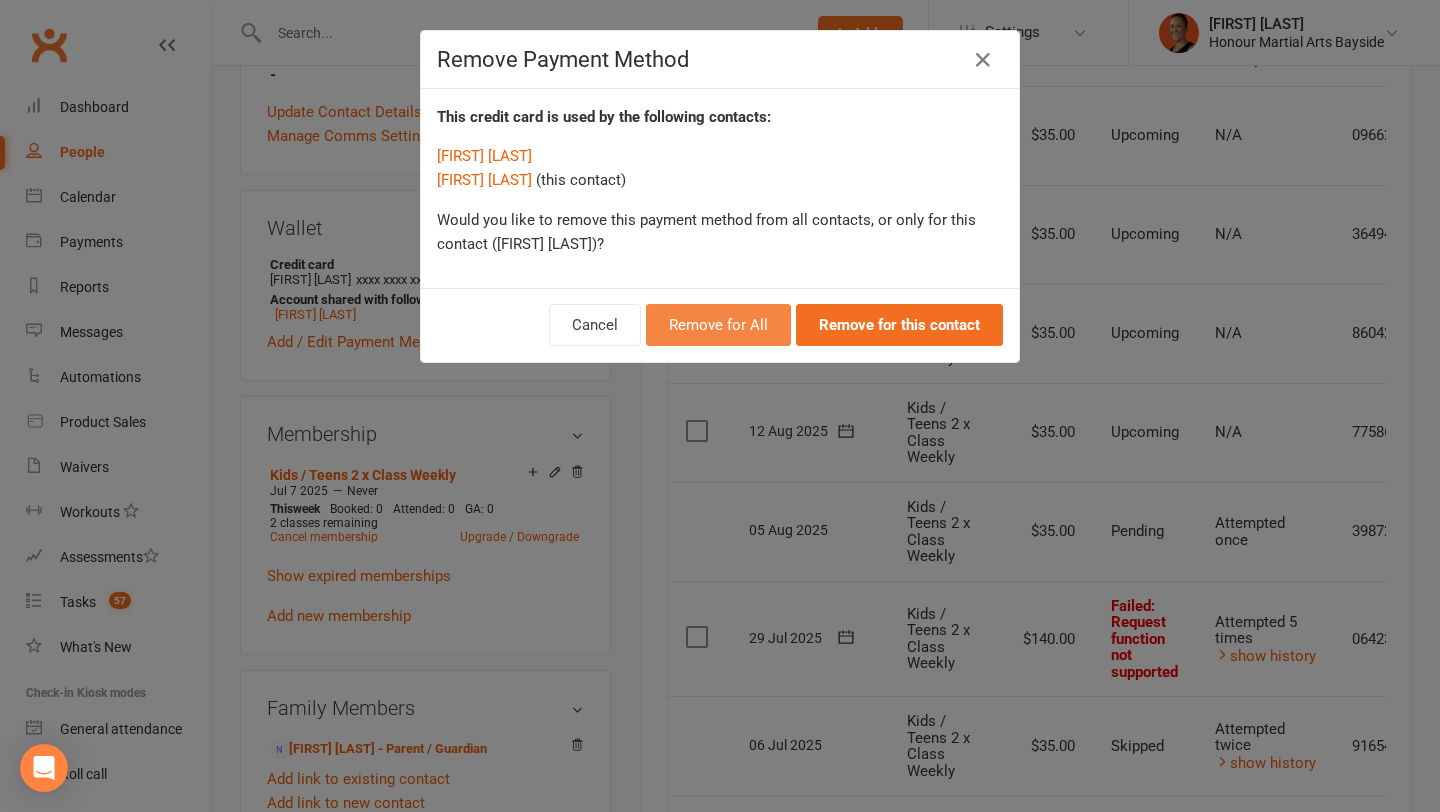 click on "Remove for All" at bounding box center [718, 325] 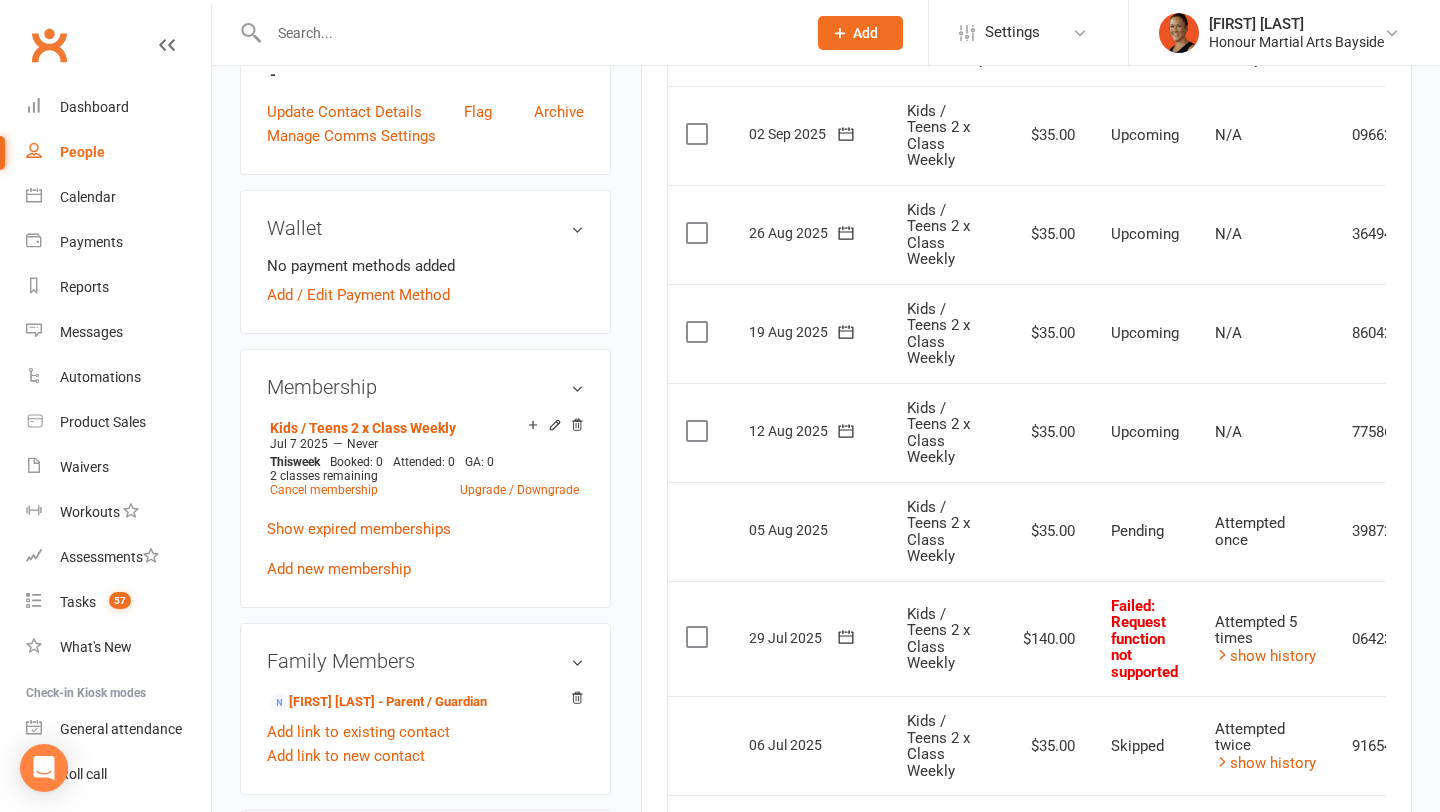 scroll, scrollTop: 0, scrollLeft: 0, axis: both 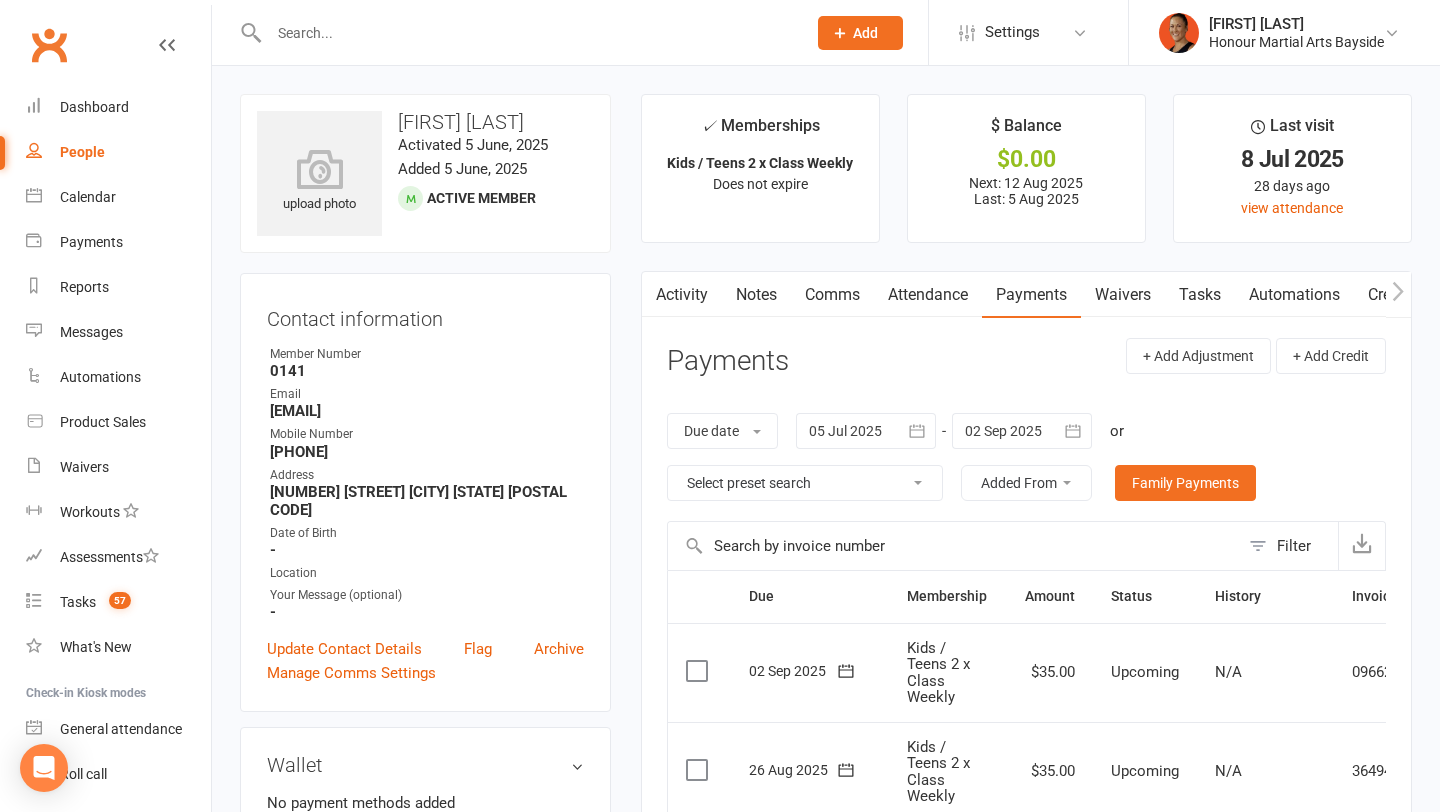click on "Waivers" at bounding box center (1123, 295) 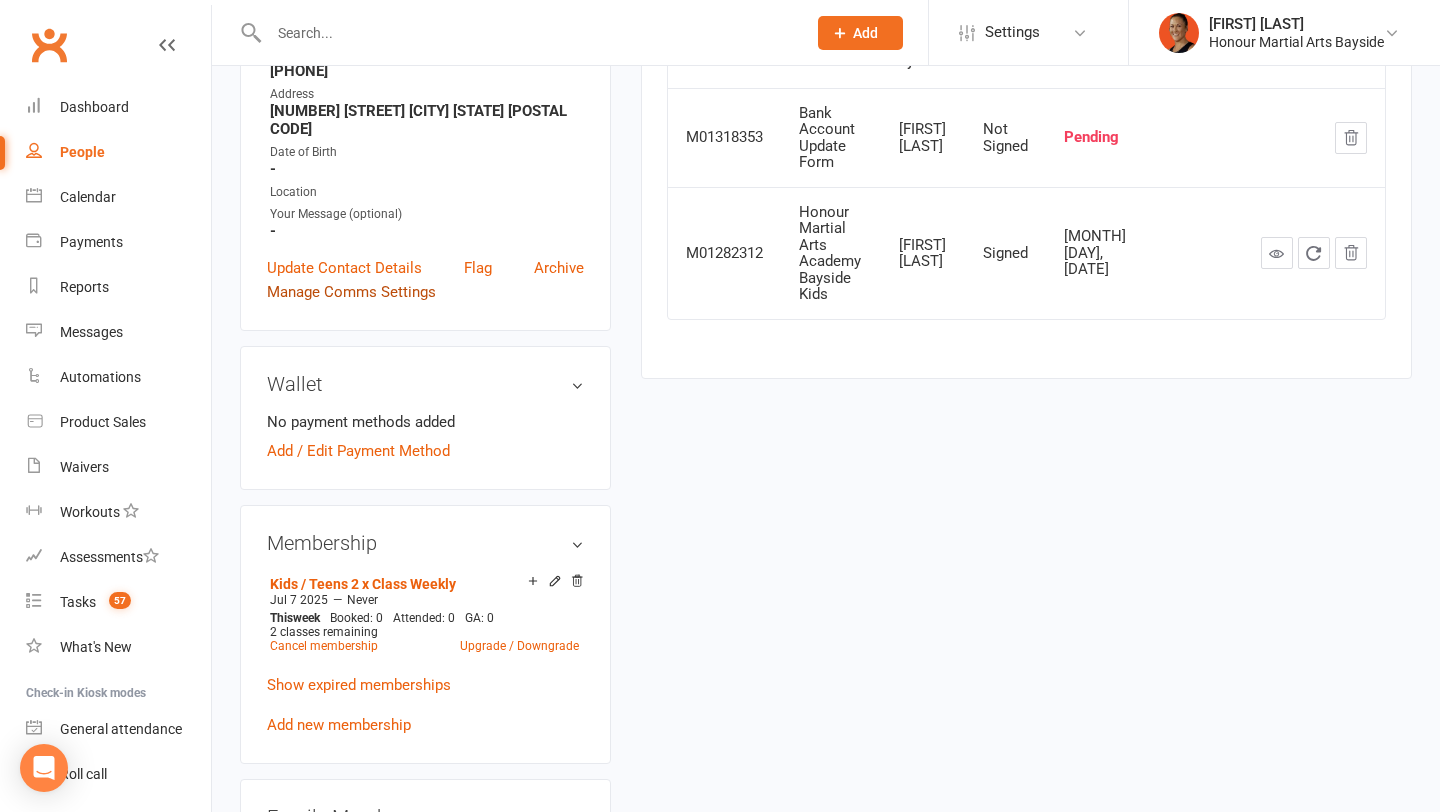 scroll, scrollTop: 436, scrollLeft: 0, axis: vertical 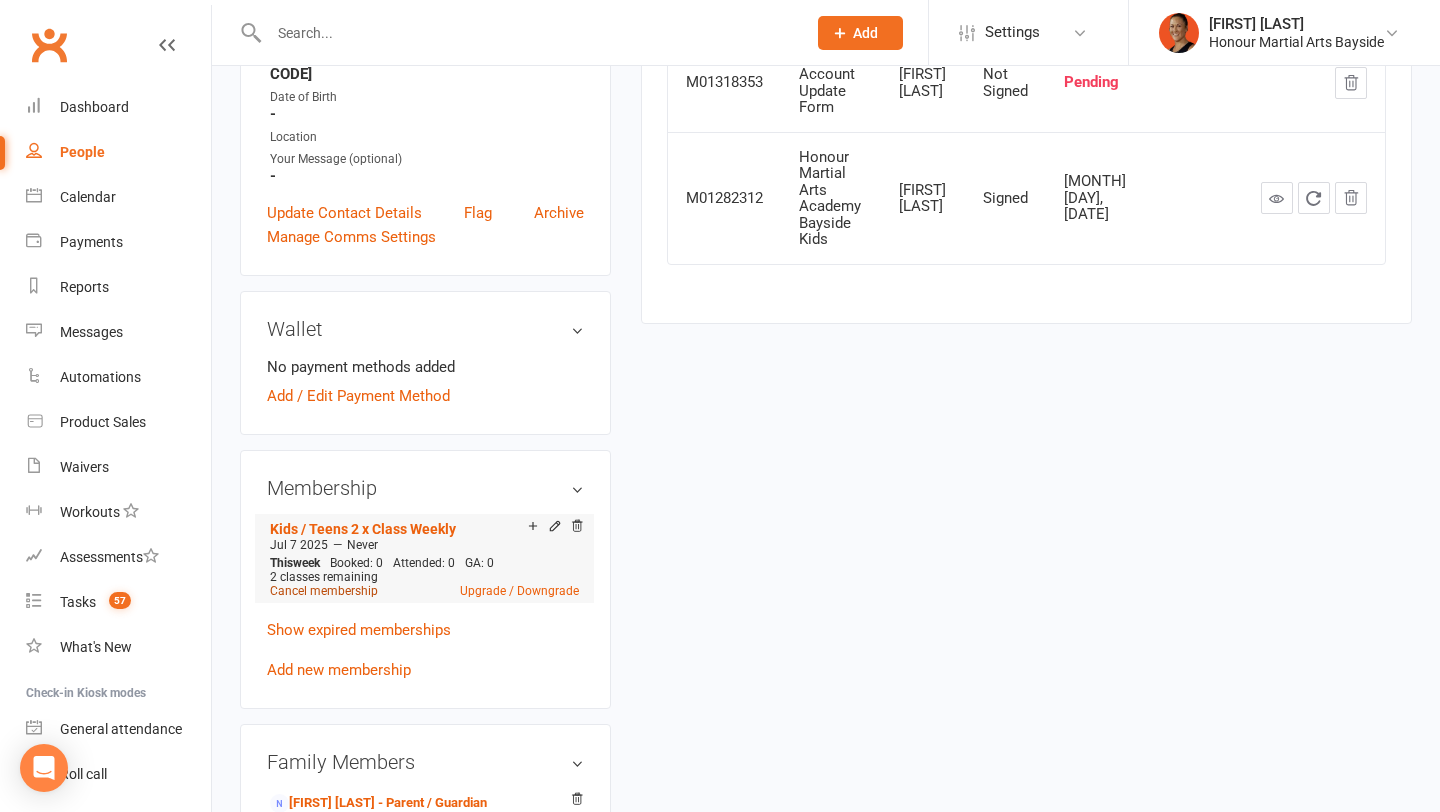 click on "Cancel membership" at bounding box center [324, 591] 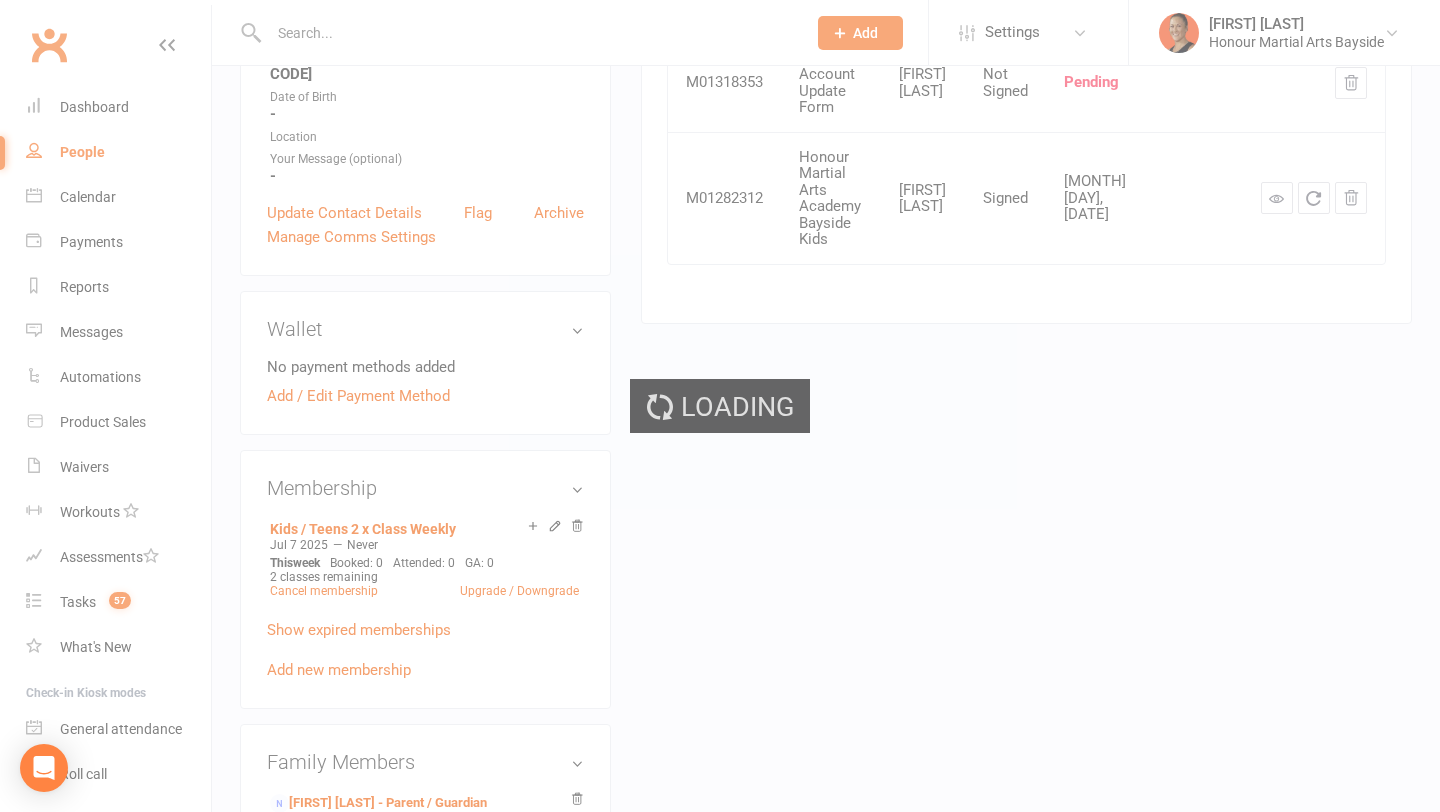 scroll, scrollTop: 0, scrollLeft: 0, axis: both 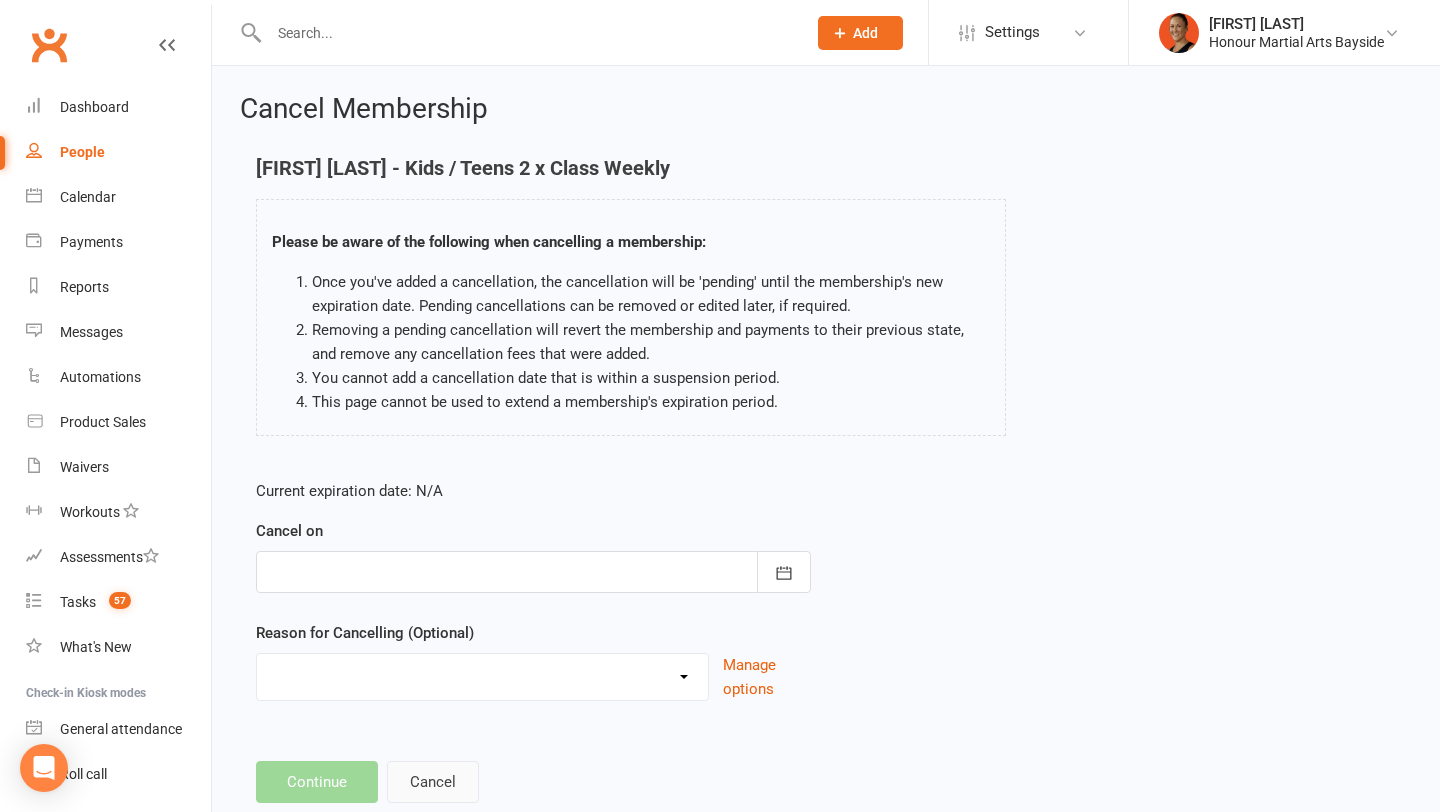 click on "Cancel" at bounding box center [433, 782] 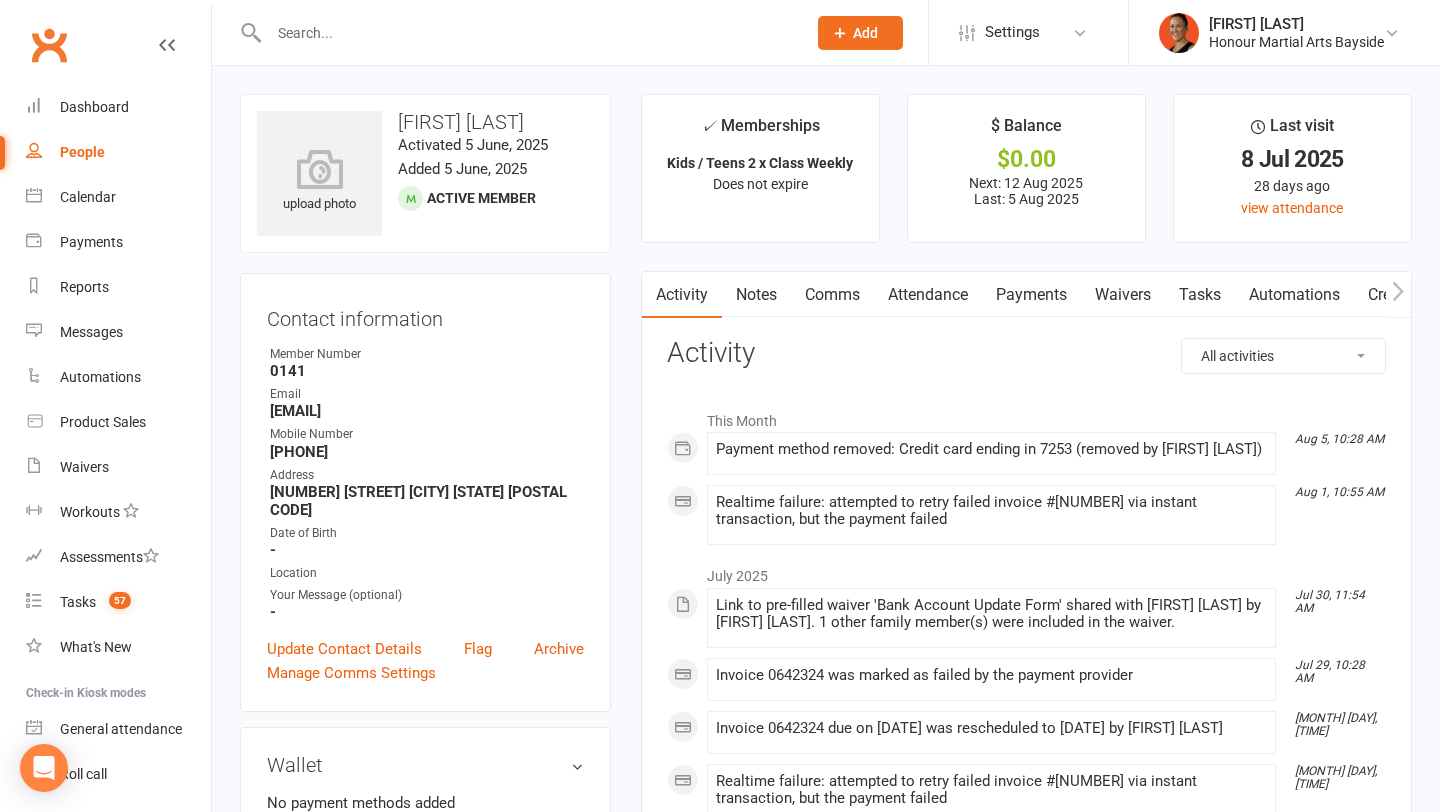click on "Payments" at bounding box center [1031, 295] 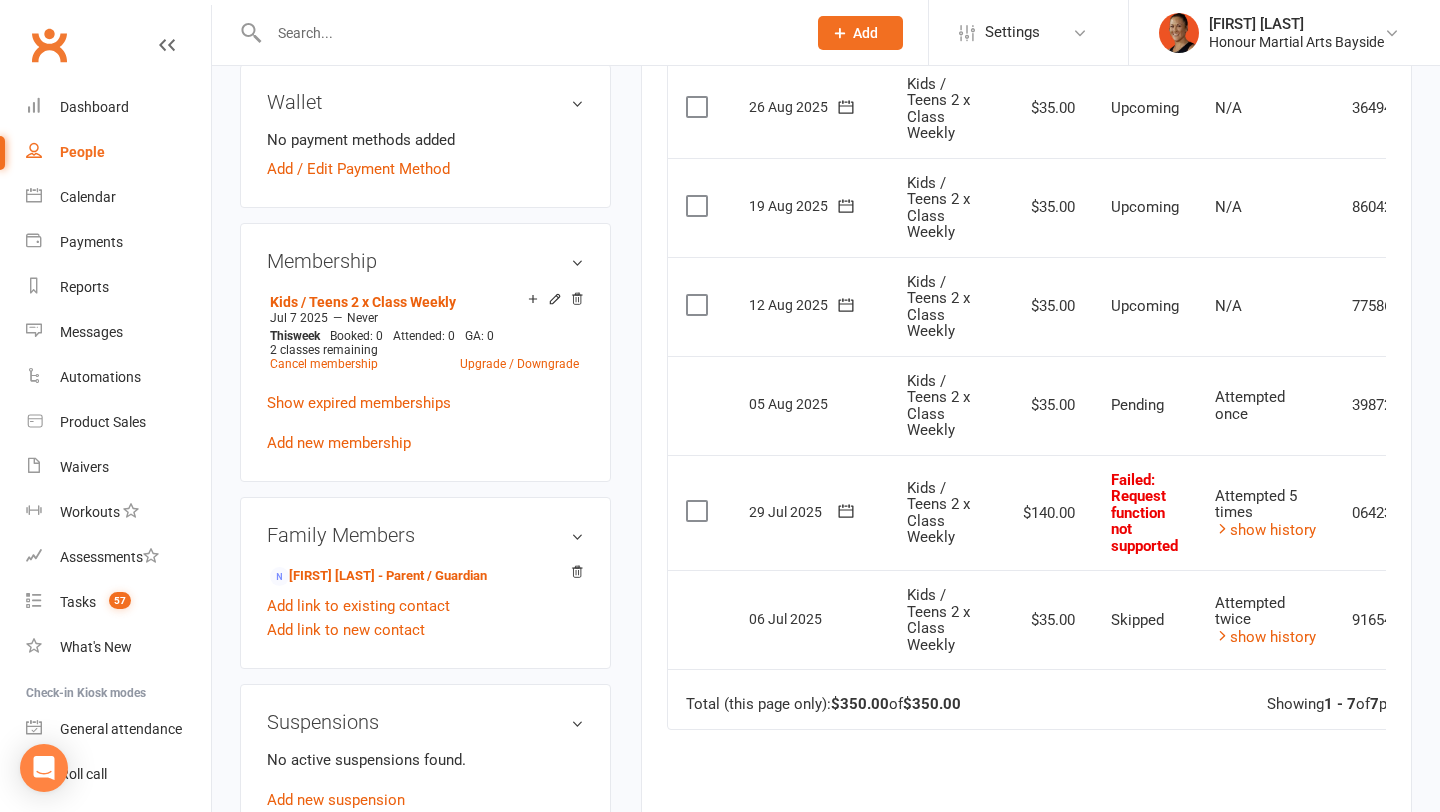 scroll, scrollTop: 715, scrollLeft: 0, axis: vertical 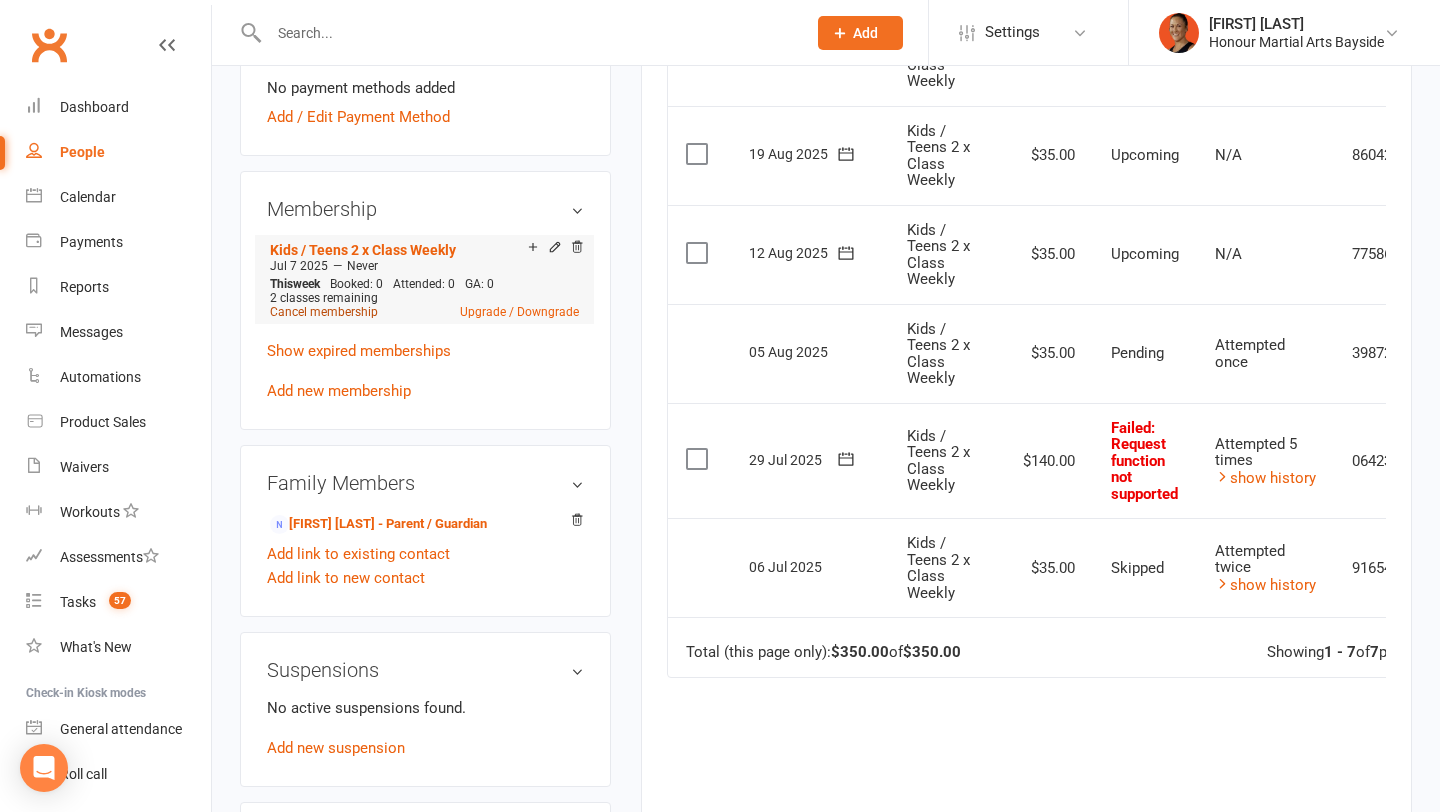 click on "Cancel membership" at bounding box center (324, 312) 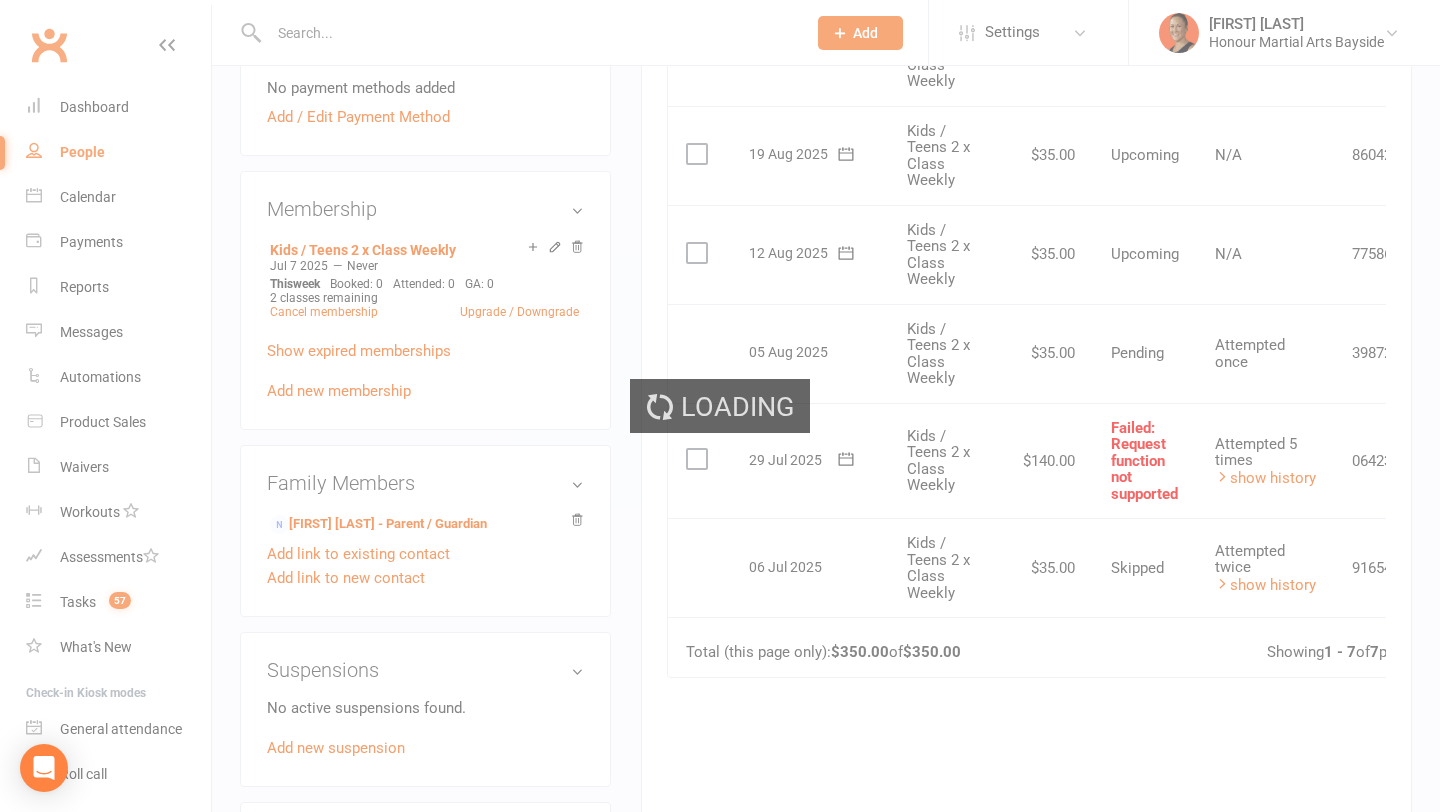 scroll, scrollTop: 0, scrollLeft: 0, axis: both 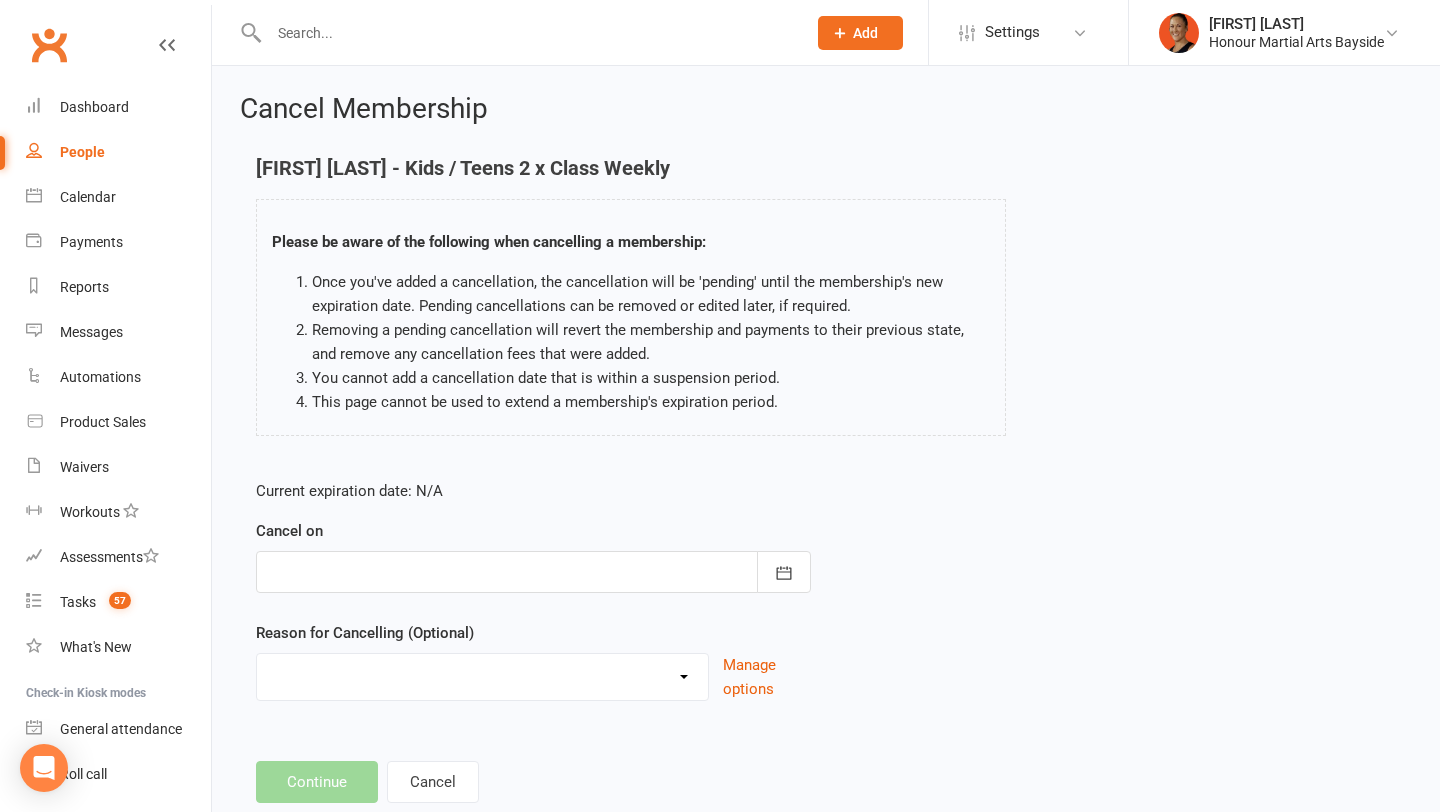 click at bounding box center [533, 572] 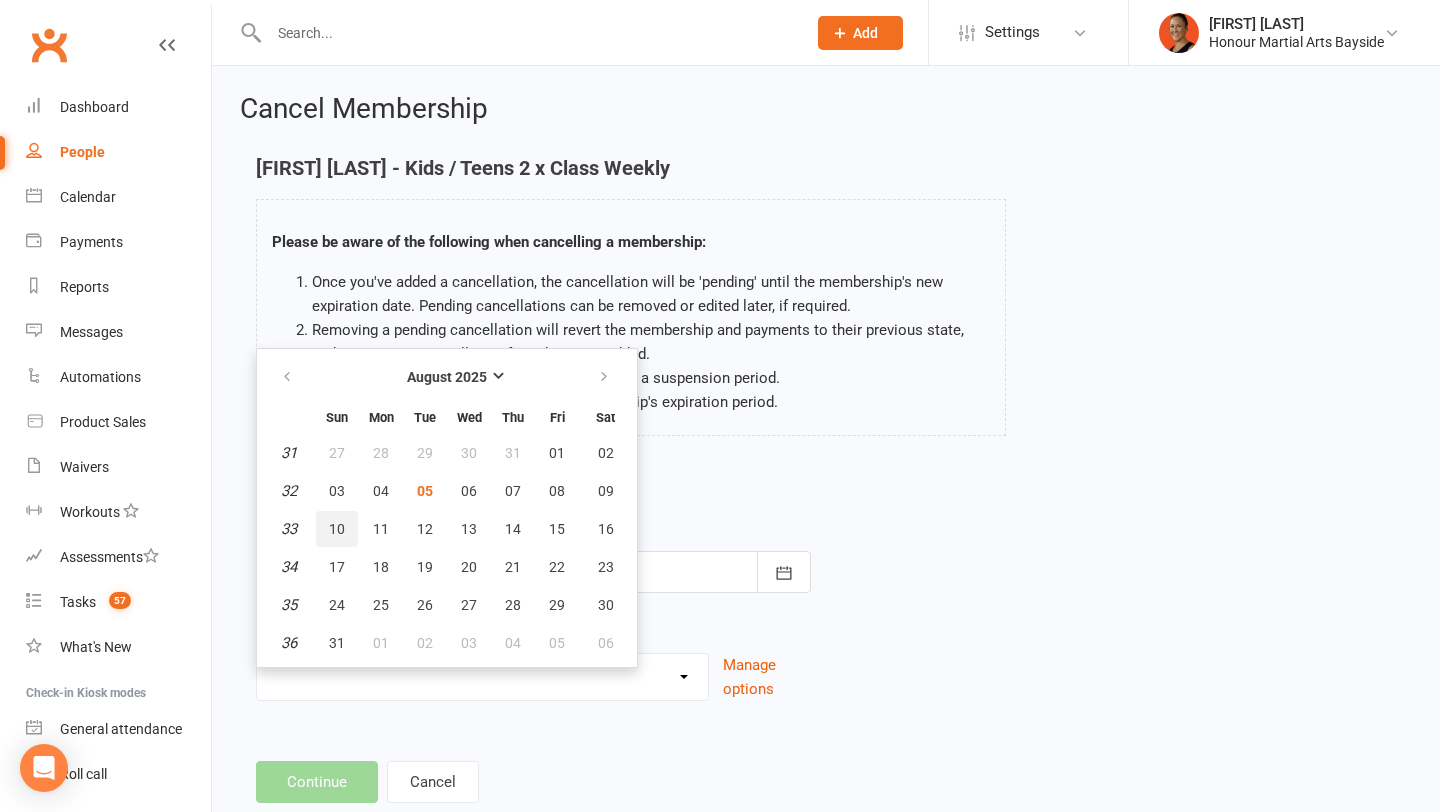 click on "10" at bounding box center [337, 529] 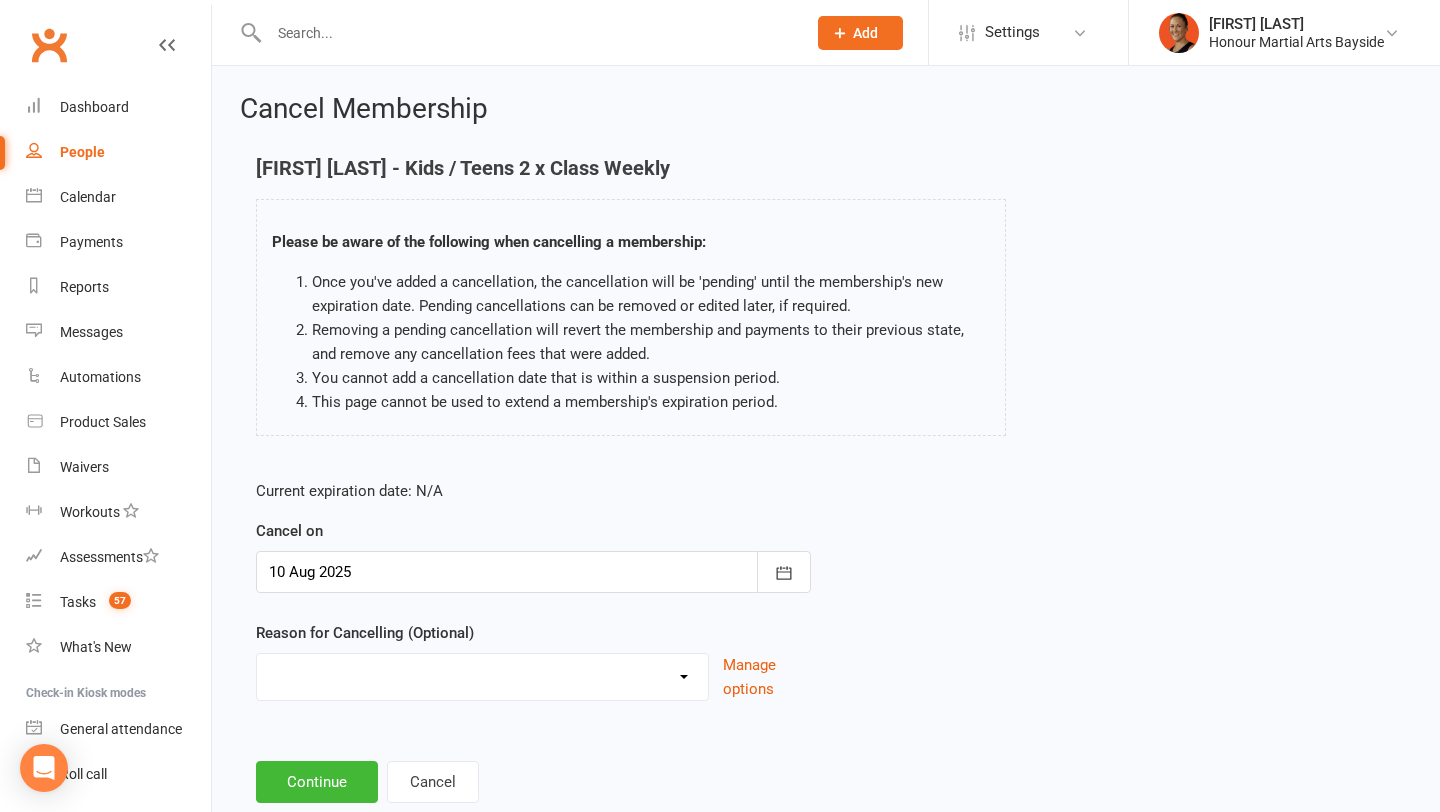 click on "Advised by DG - no reason given BAD DEBT Challenge Change to Casual Class Changing to Bulk Class Pack Doing other sports Doing PTs Downgrade Financial Issues Injury Moving away No reason given Not attending Too busy Upgrade Work Commitments Other reason" at bounding box center (482, 674) 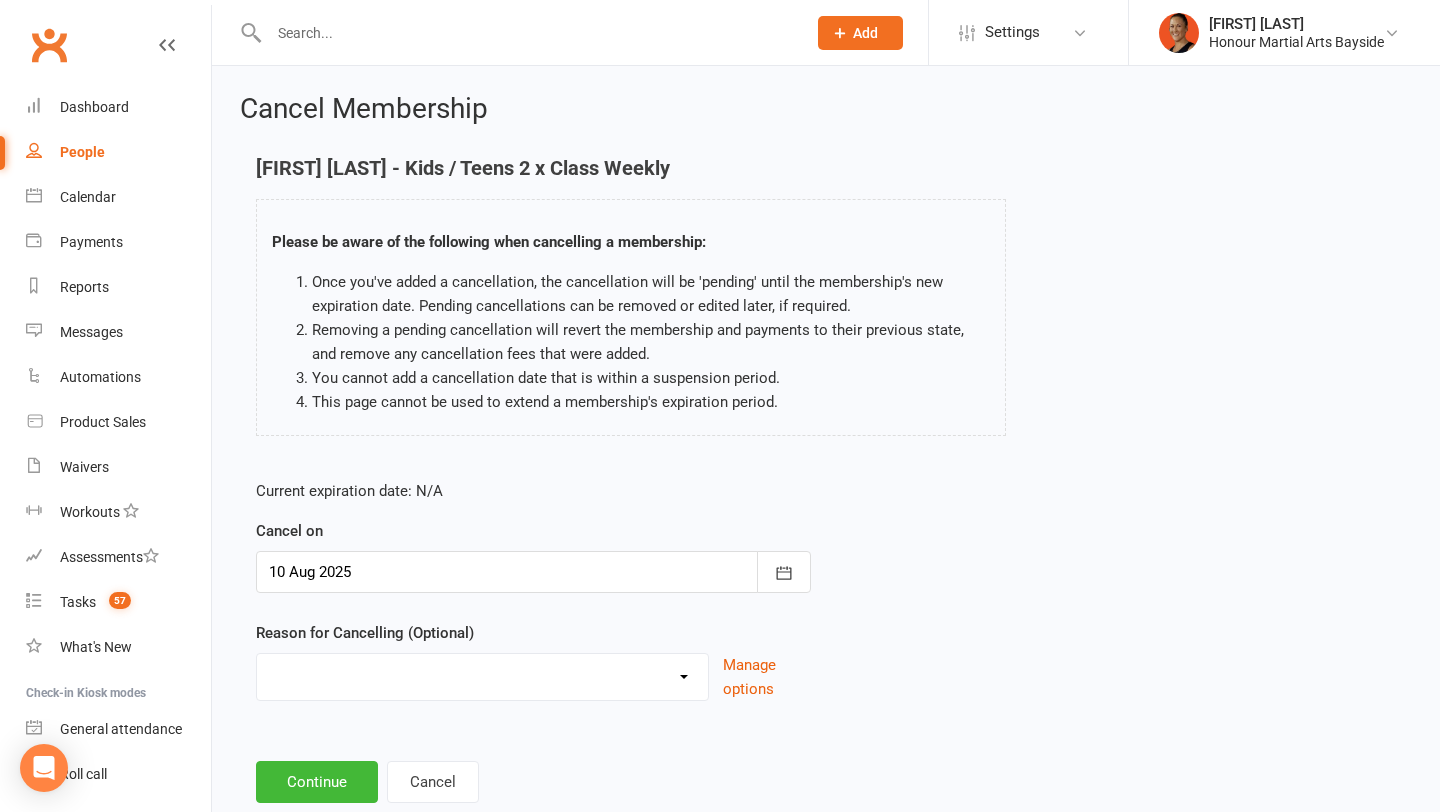 select on "1" 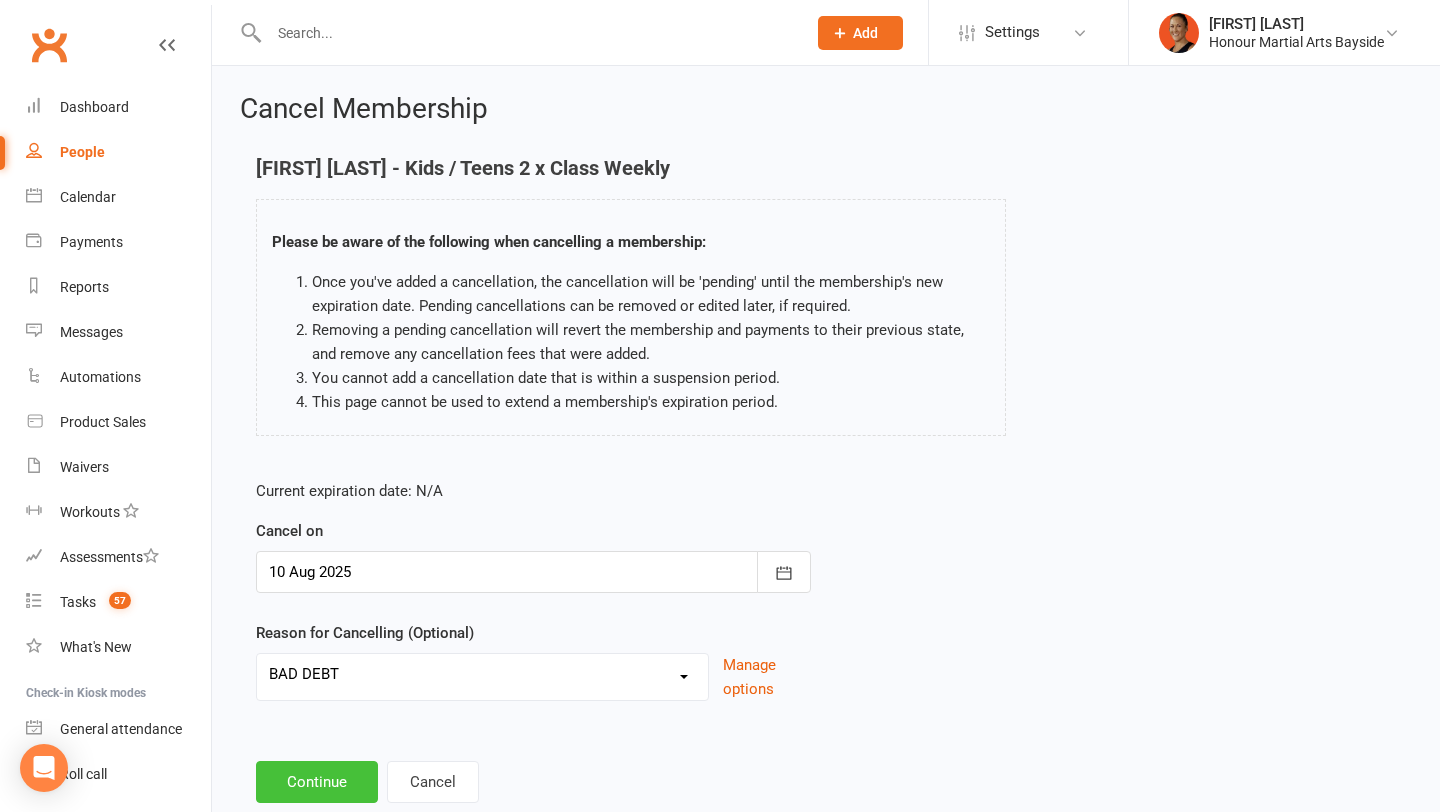 click on "Continue" at bounding box center [317, 782] 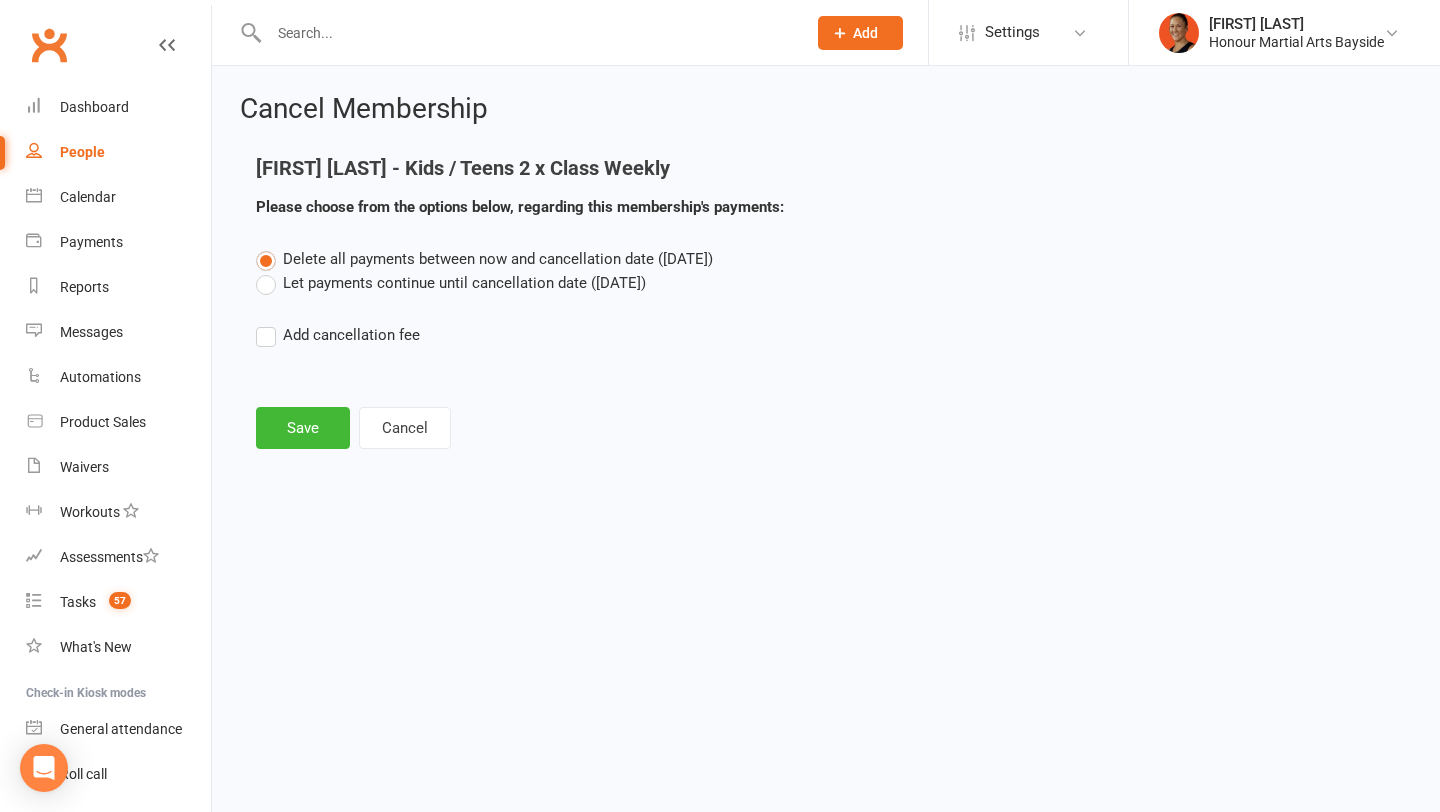 click on "Delete all payments between now and cancellation date (Aug 10, 2025) Let payments continue until cancellation date (Aug 10, 2025) Add cancellation fee" at bounding box center [826, 311] 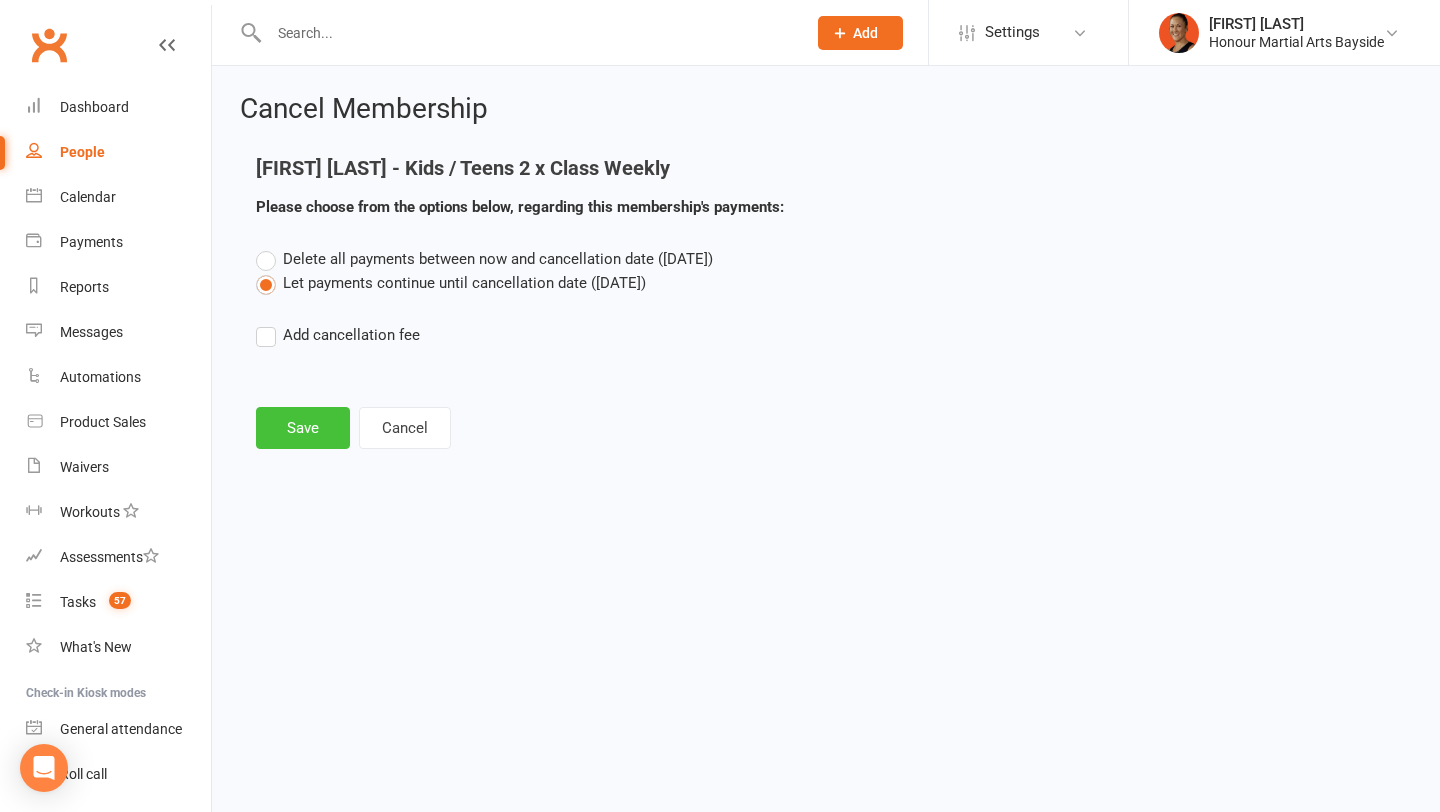 click on "Save" at bounding box center (303, 428) 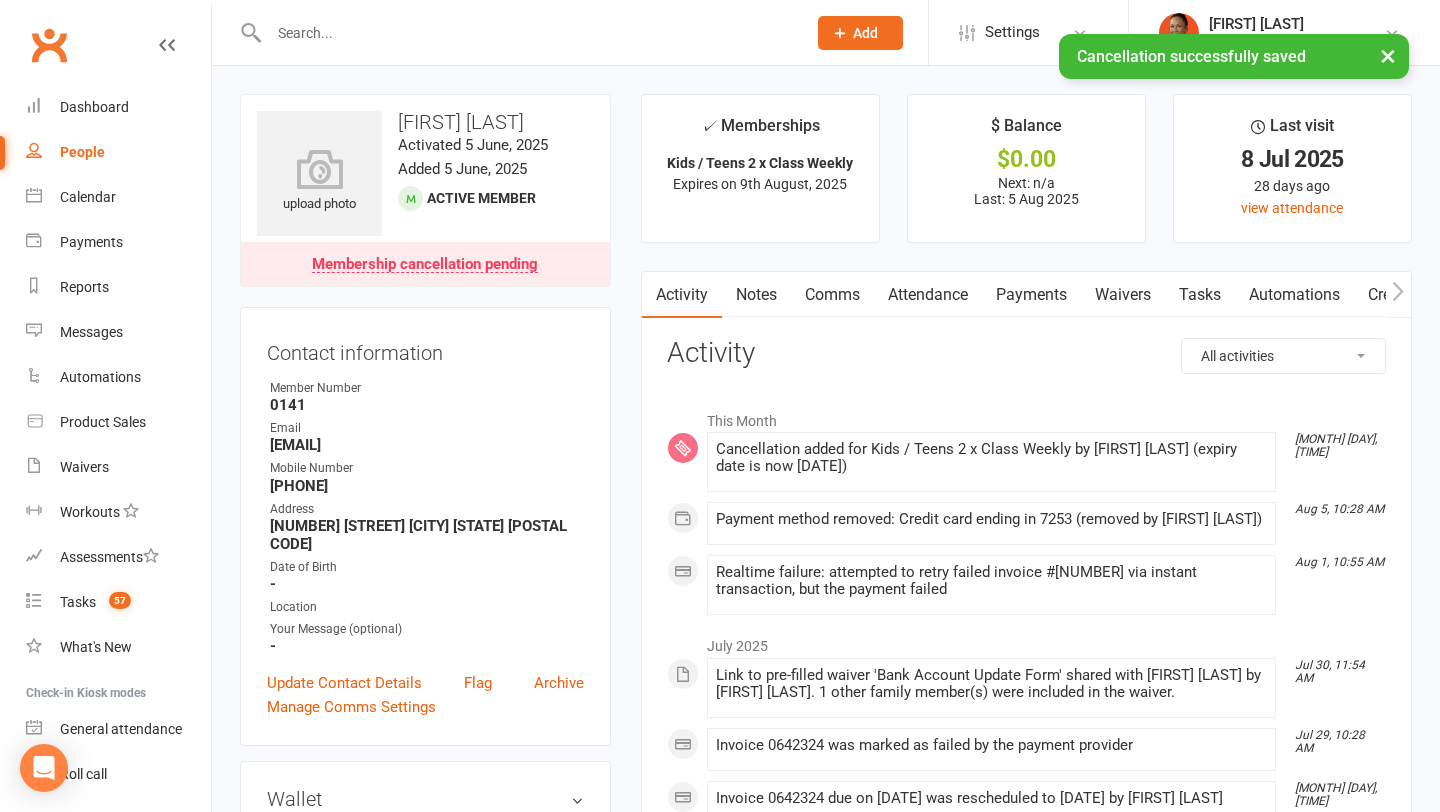 click on "Payments" at bounding box center [1031, 295] 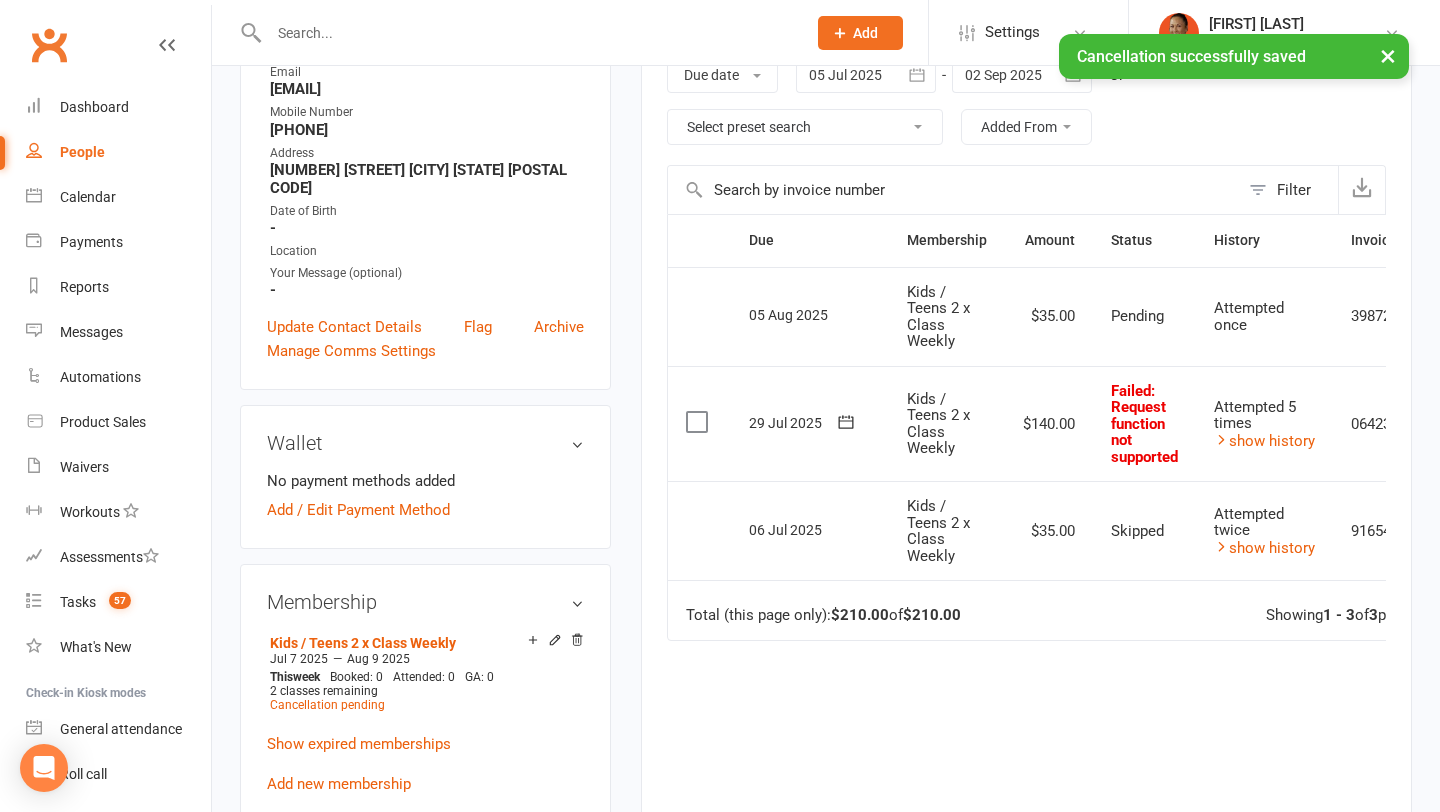scroll, scrollTop: 264, scrollLeft: 0, axis: vertical 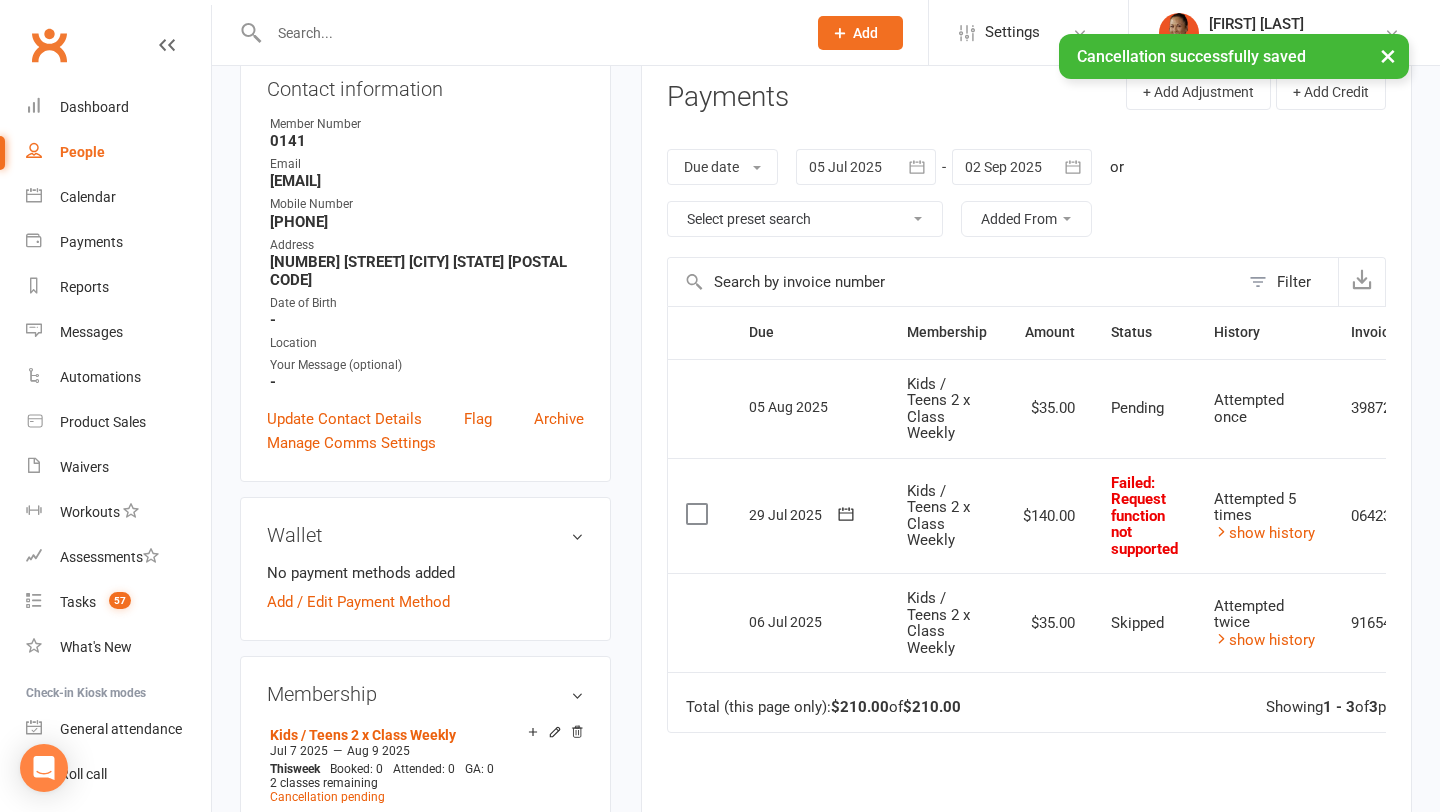 click at bounding box center (866, 167) 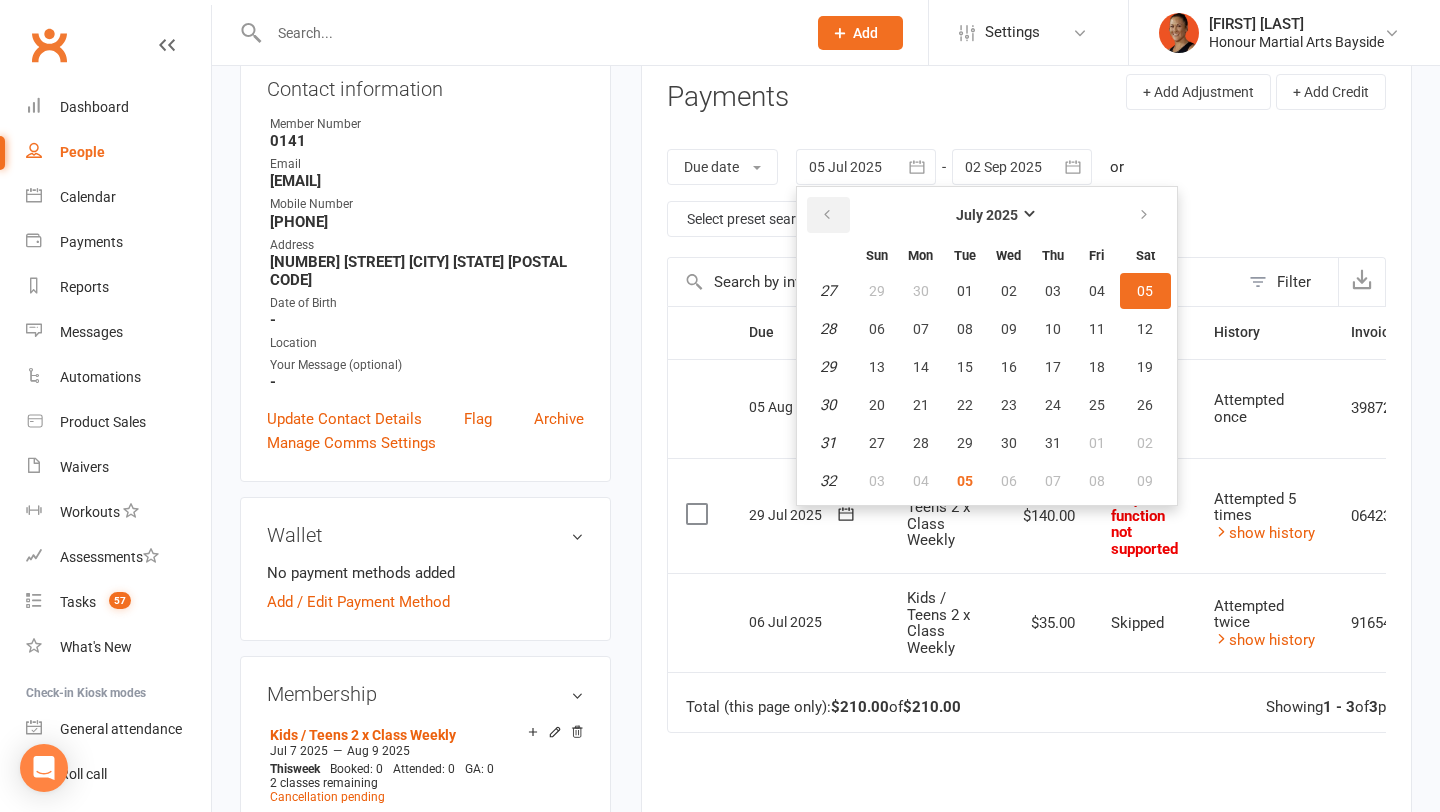 click at bounding box center [828, 215] 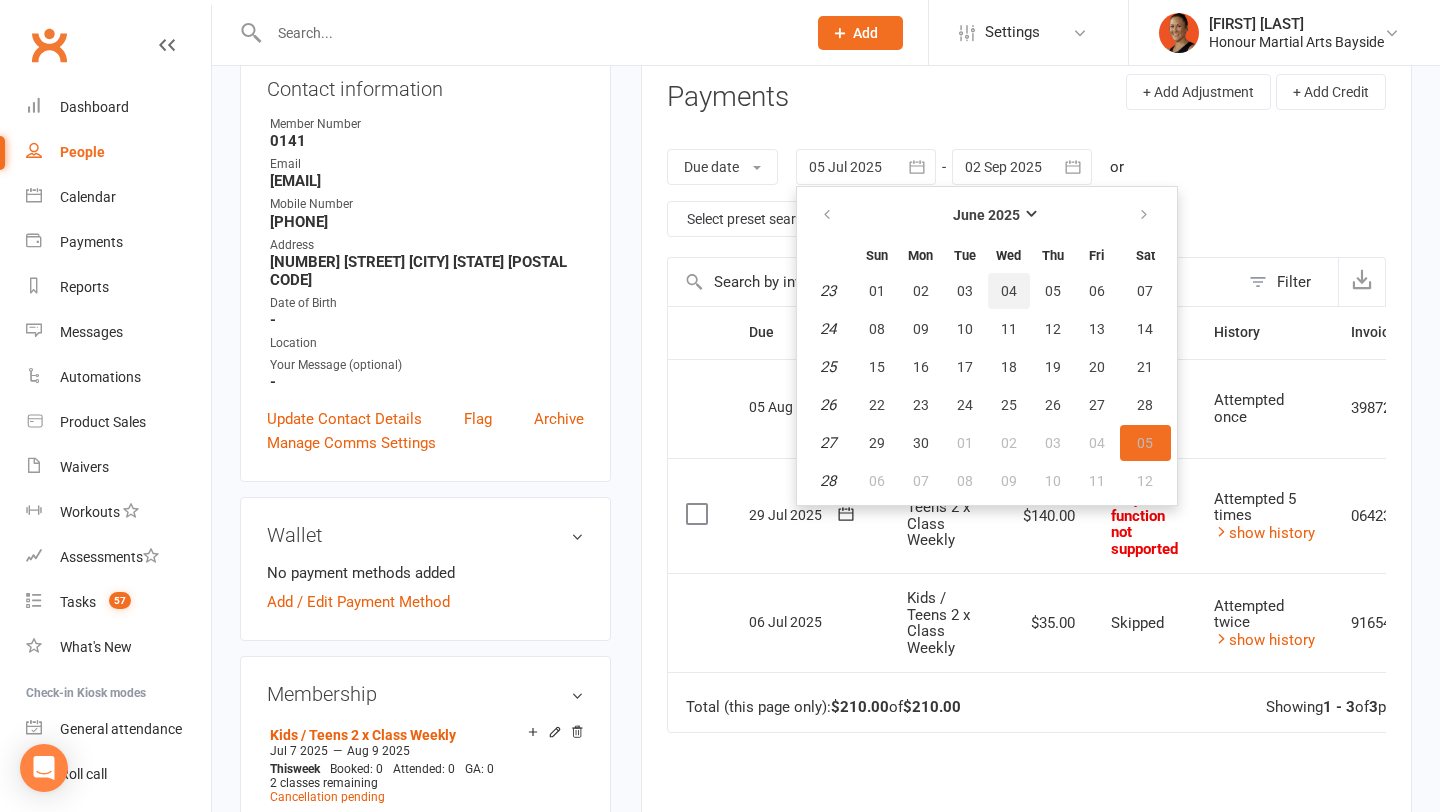click on "04" at bounding box center [1009, 291] 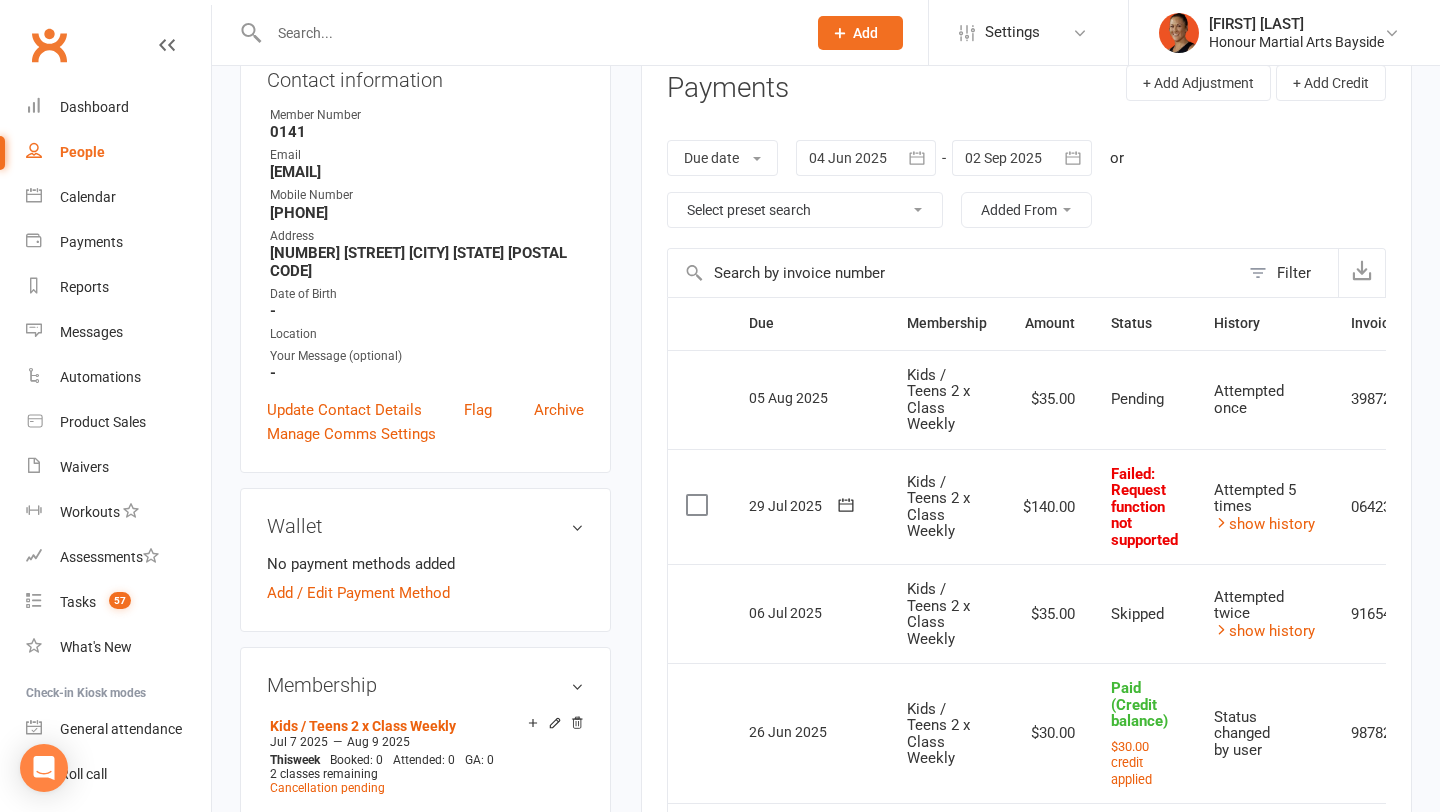 scroll, scrollTop: 0, scrollLeft: 0, axis: both 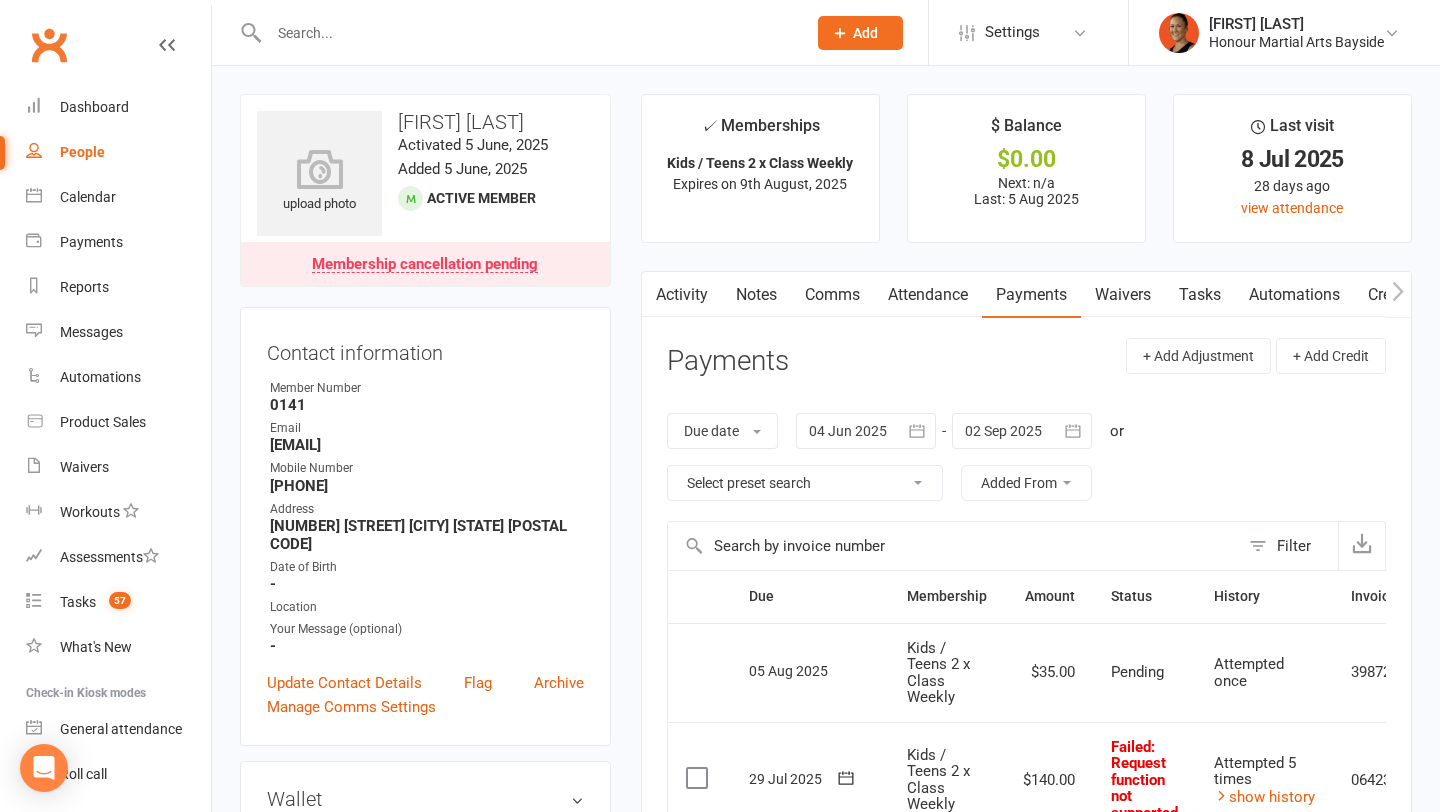 click on "Notes" at bounding box center [756, 295] 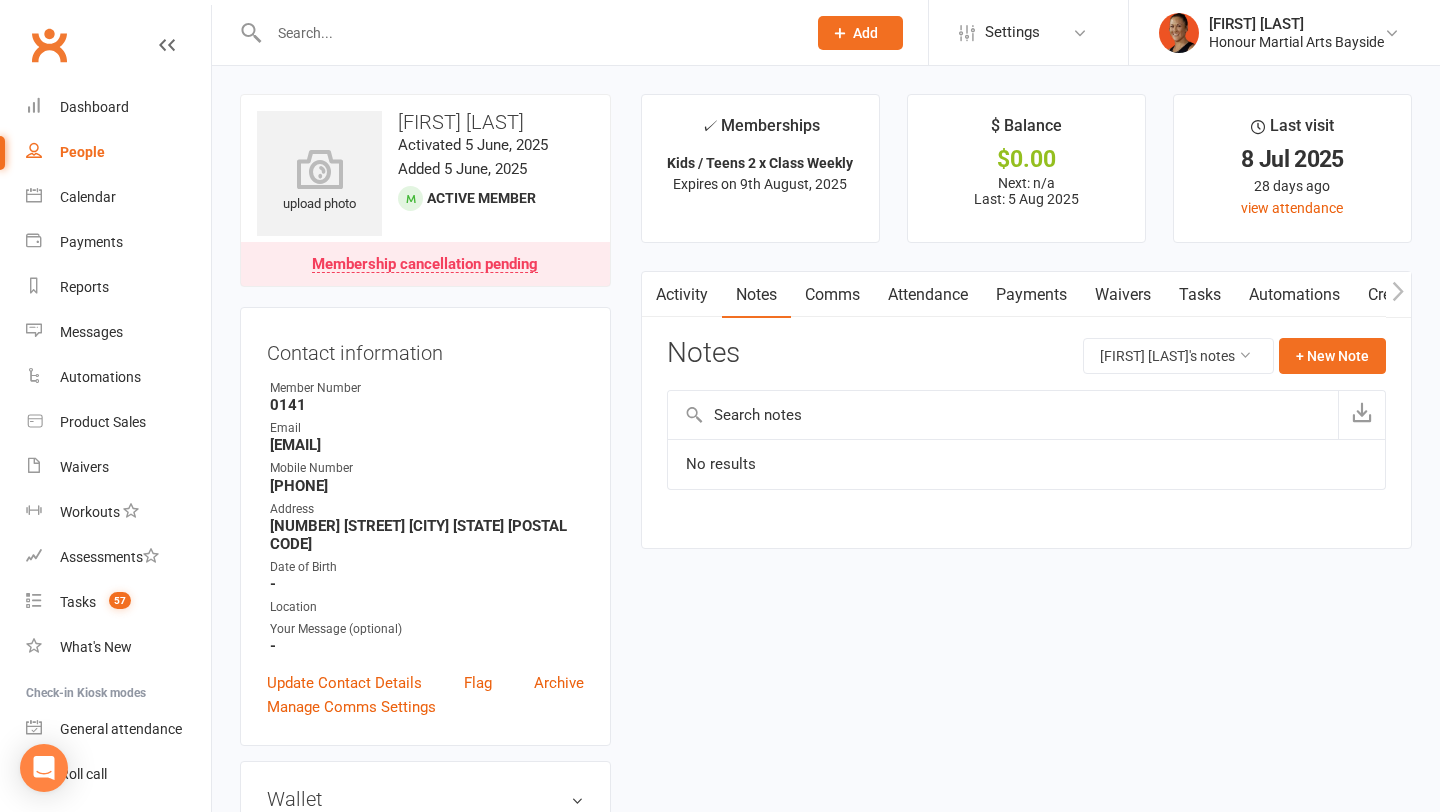 click on "Activity" at bounding box center (682, 295) 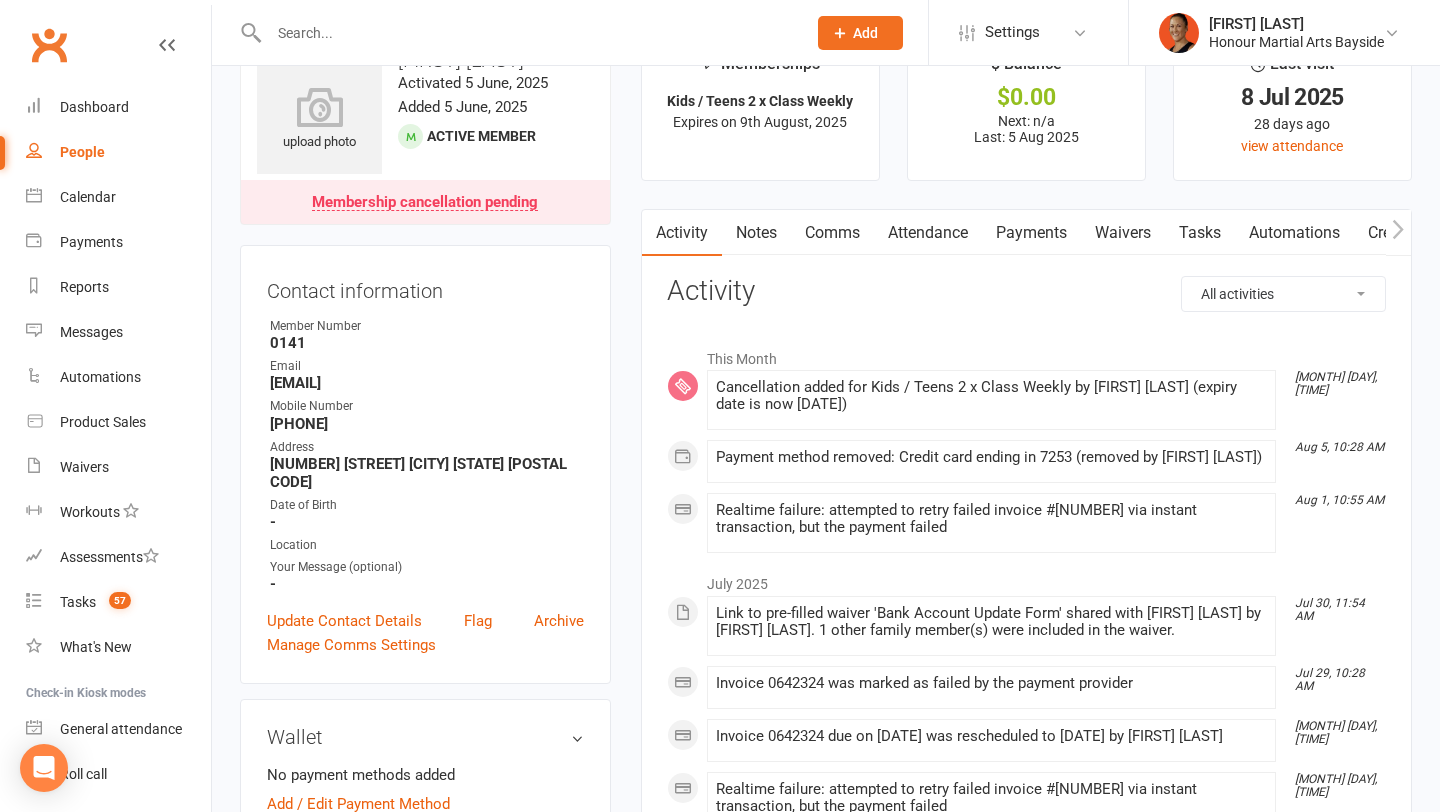 scroll, scrollTop: 46, scrollLeft: 0, axis: vertical 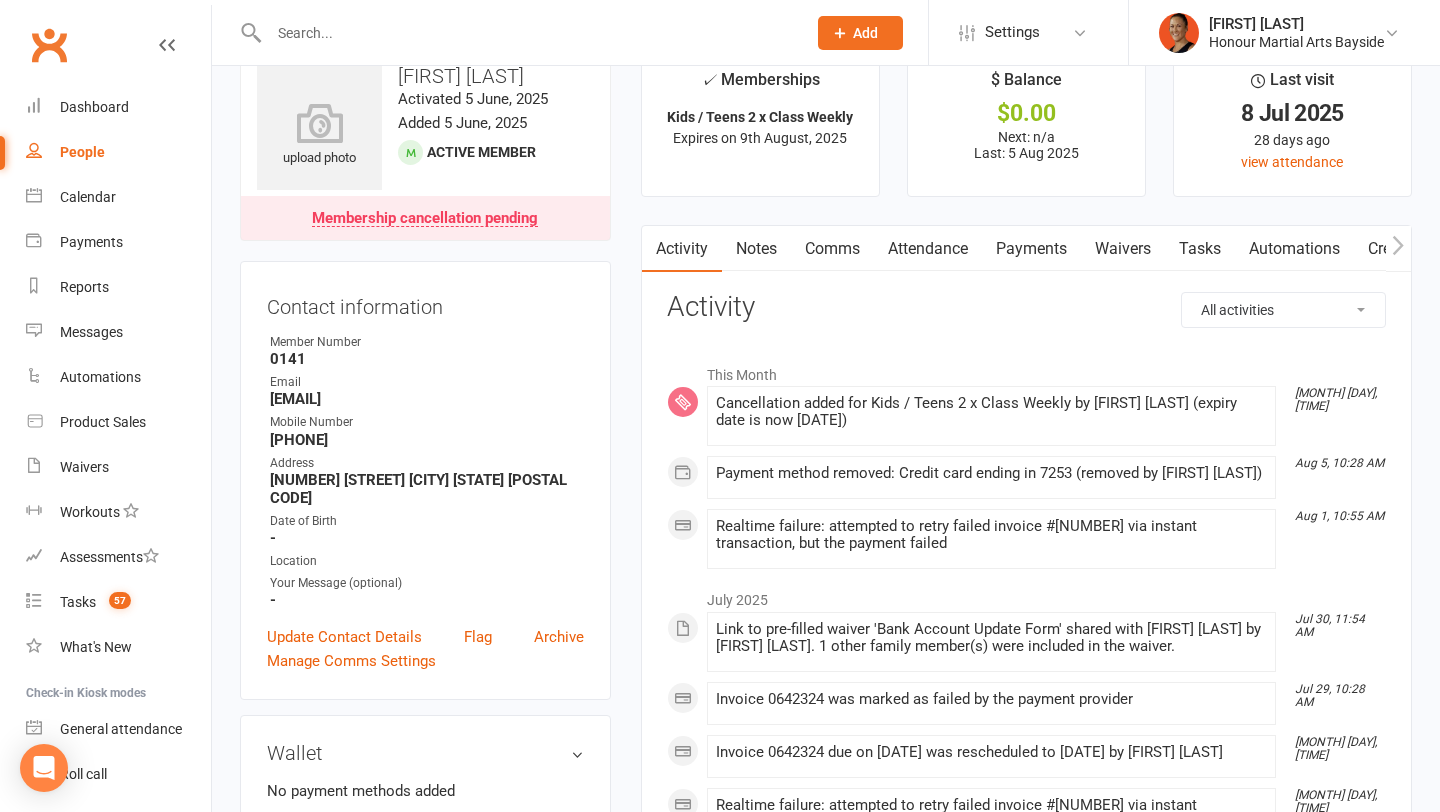 click on "Credit balance" at bounding box center [1418, 249] 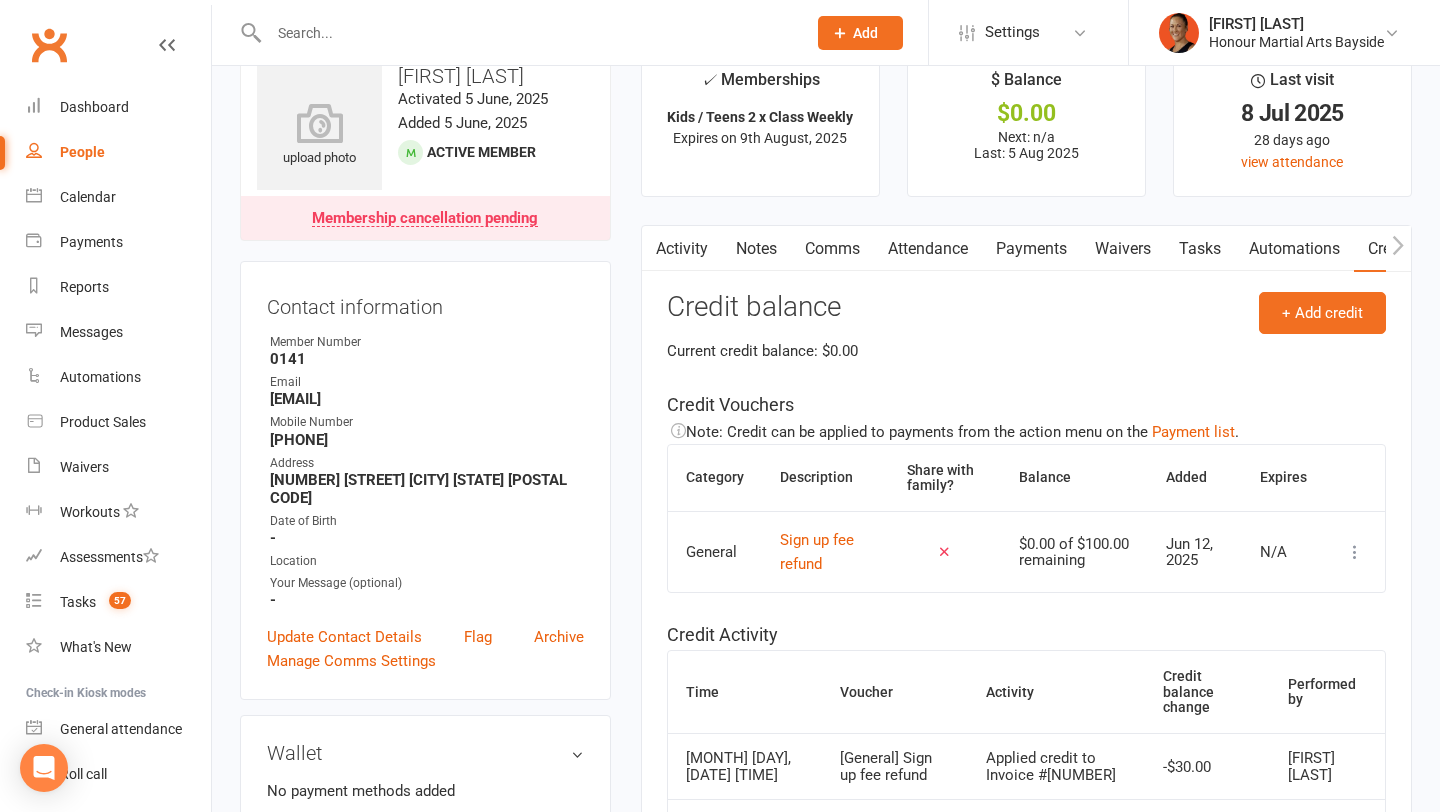 click on "Comms" at bounding box center (832, 249) 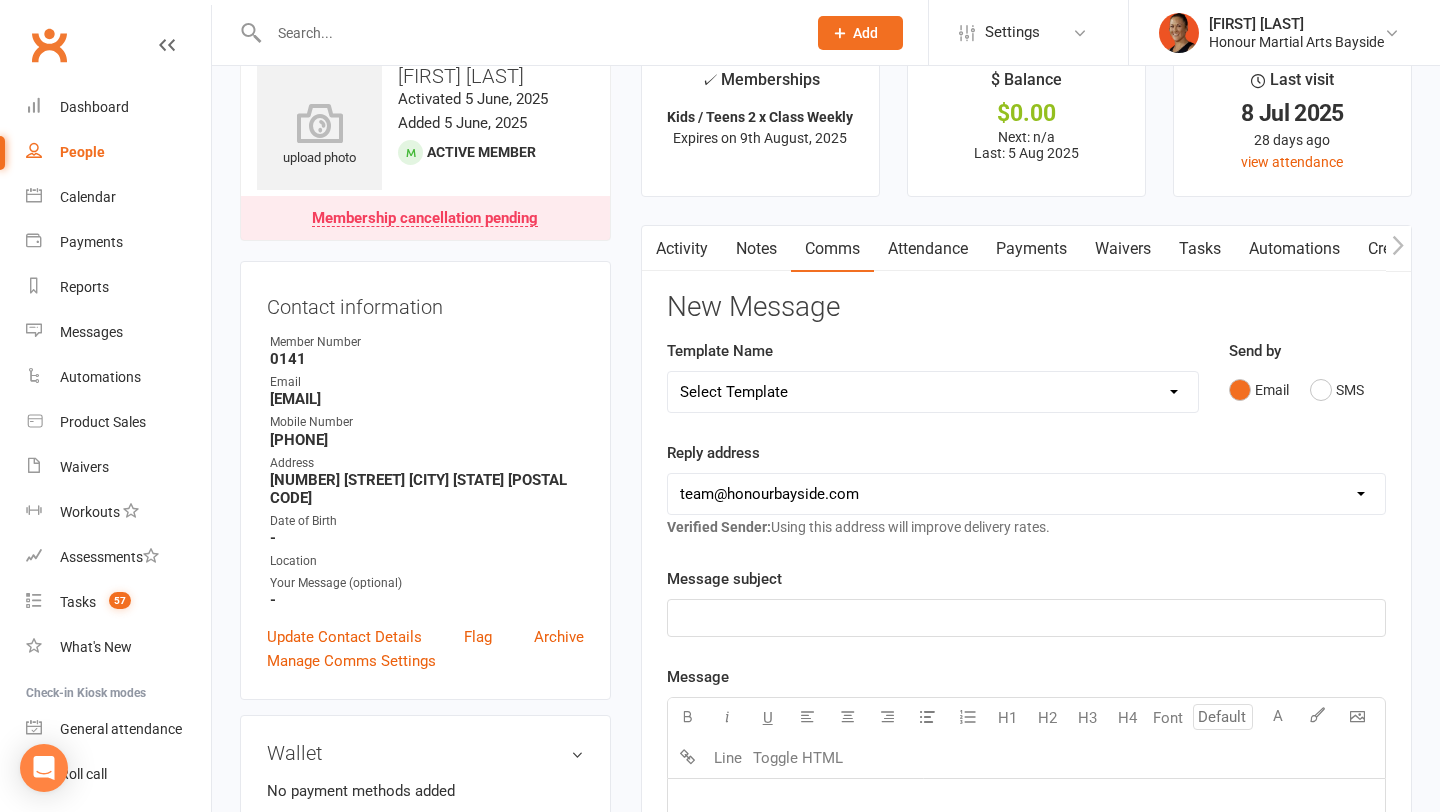 click on "Notes" at bounding box center (756, 249) 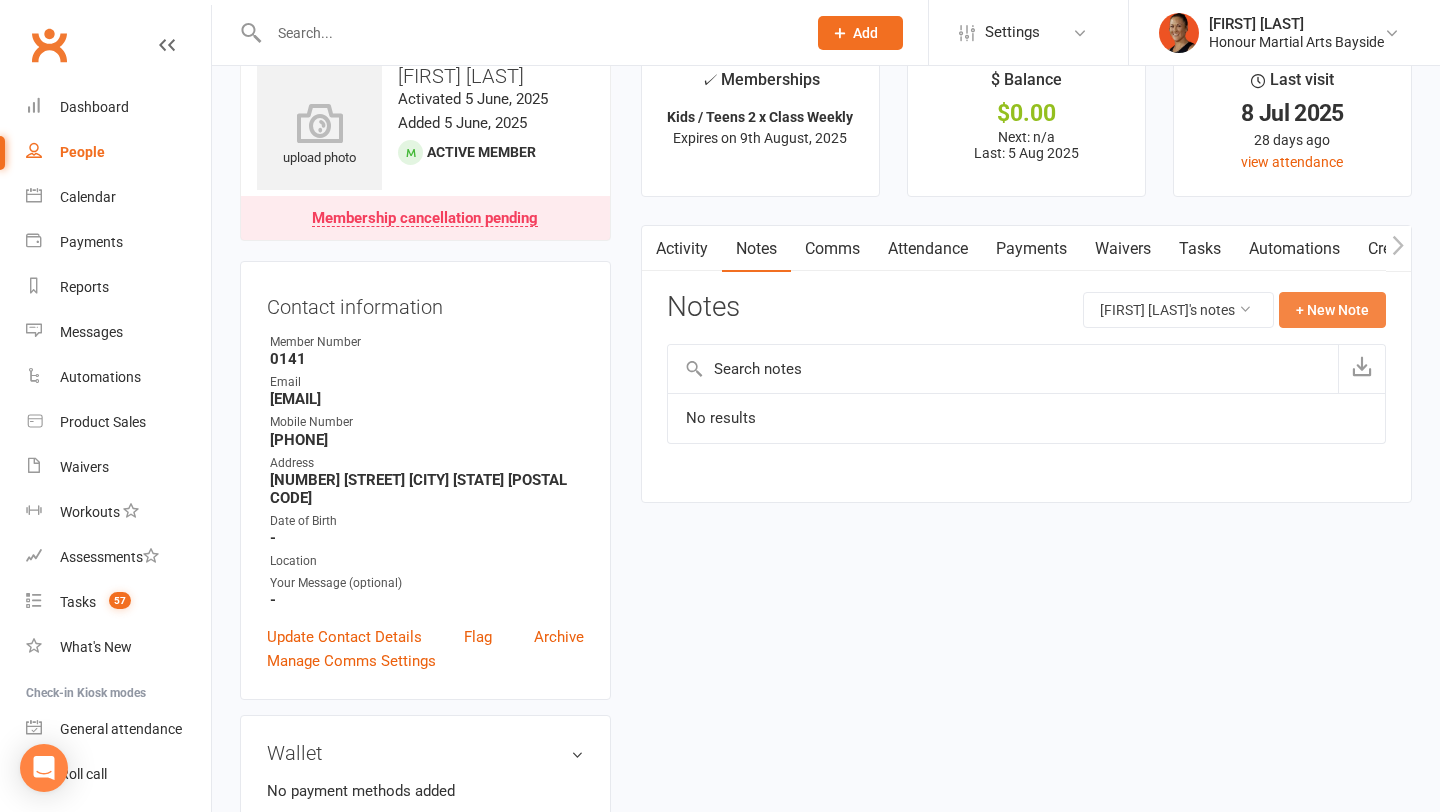 click on "+ New Note" 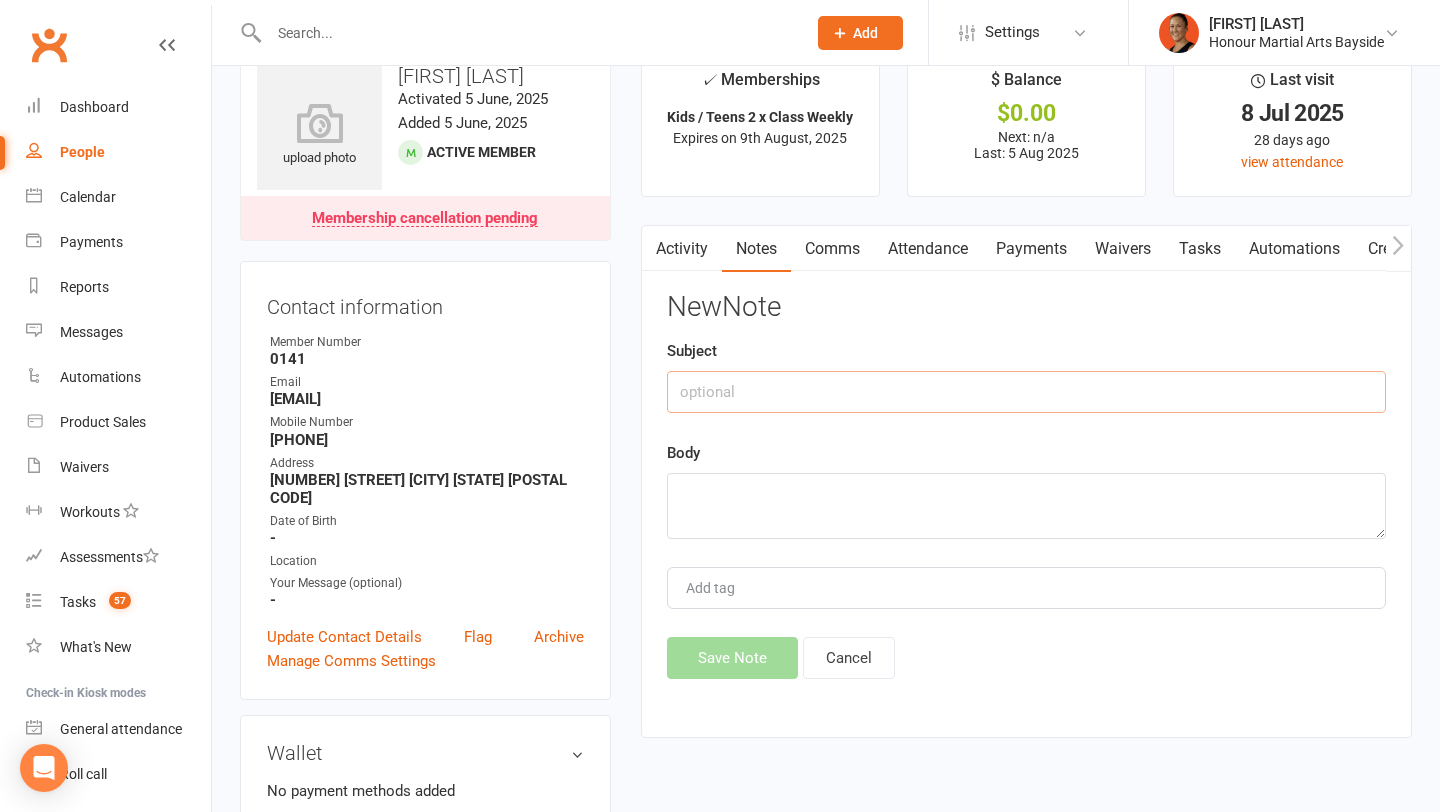 click 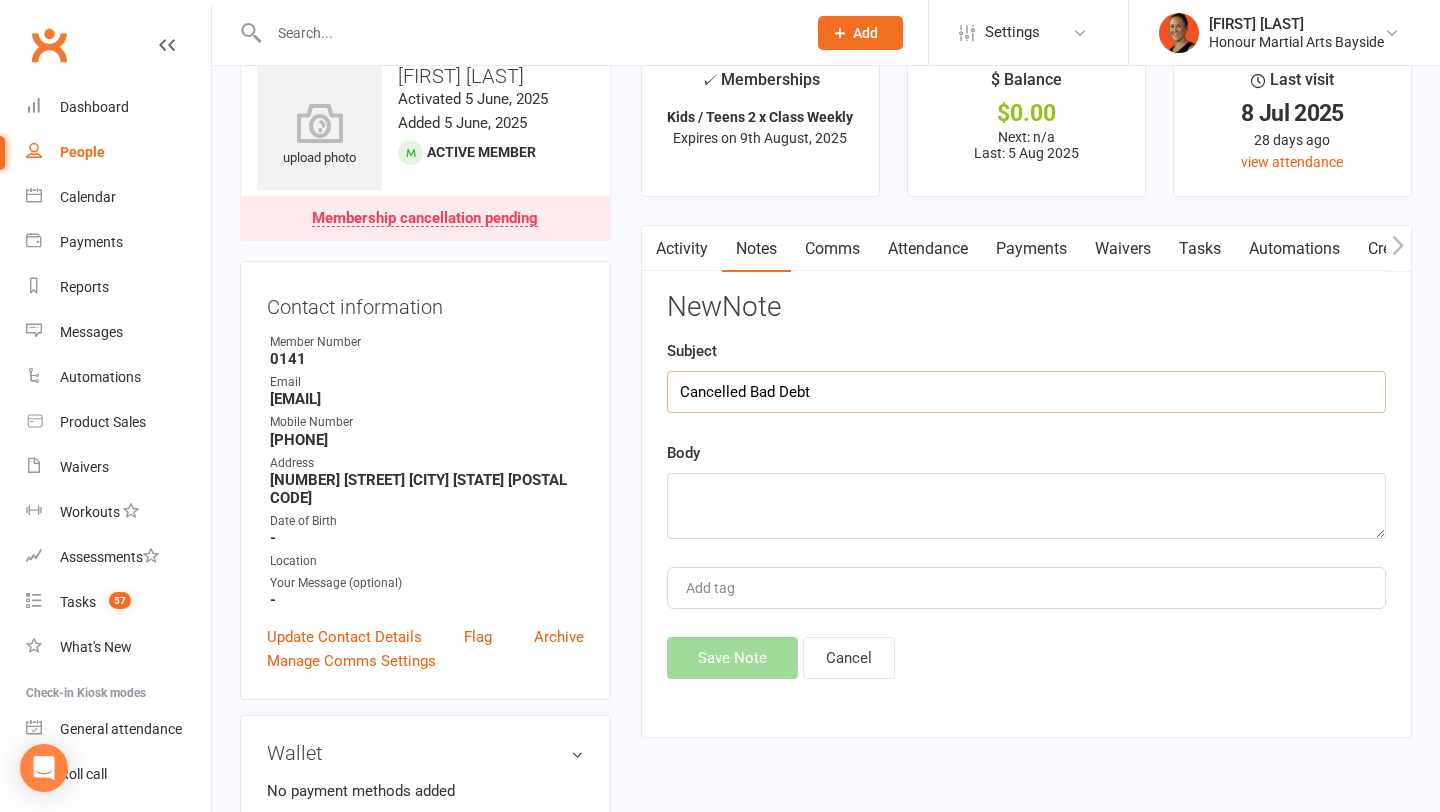 type on "Cancelled Bad Debt" 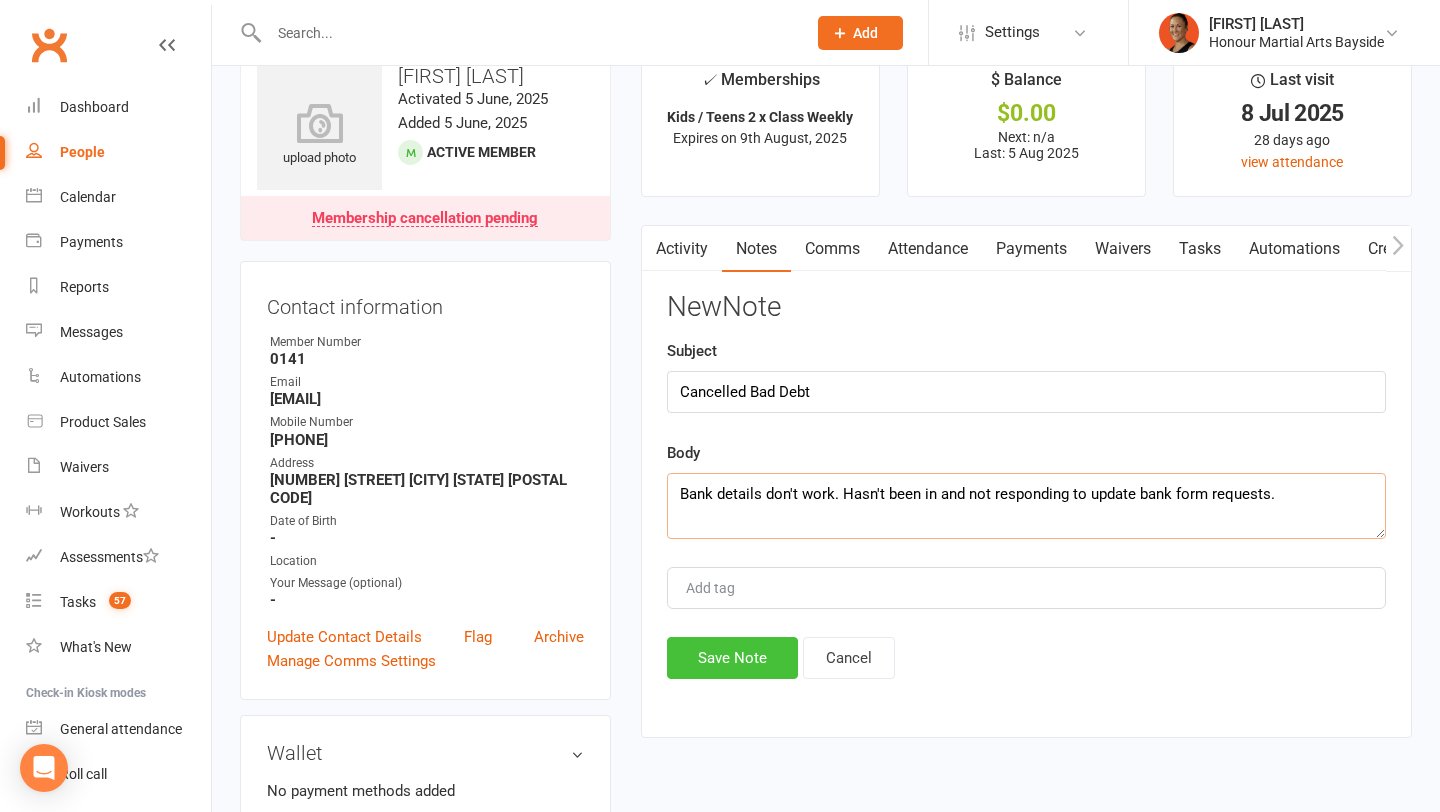 type on "Bank details don't work. Hasn't been in and not responding to update bank form requests." 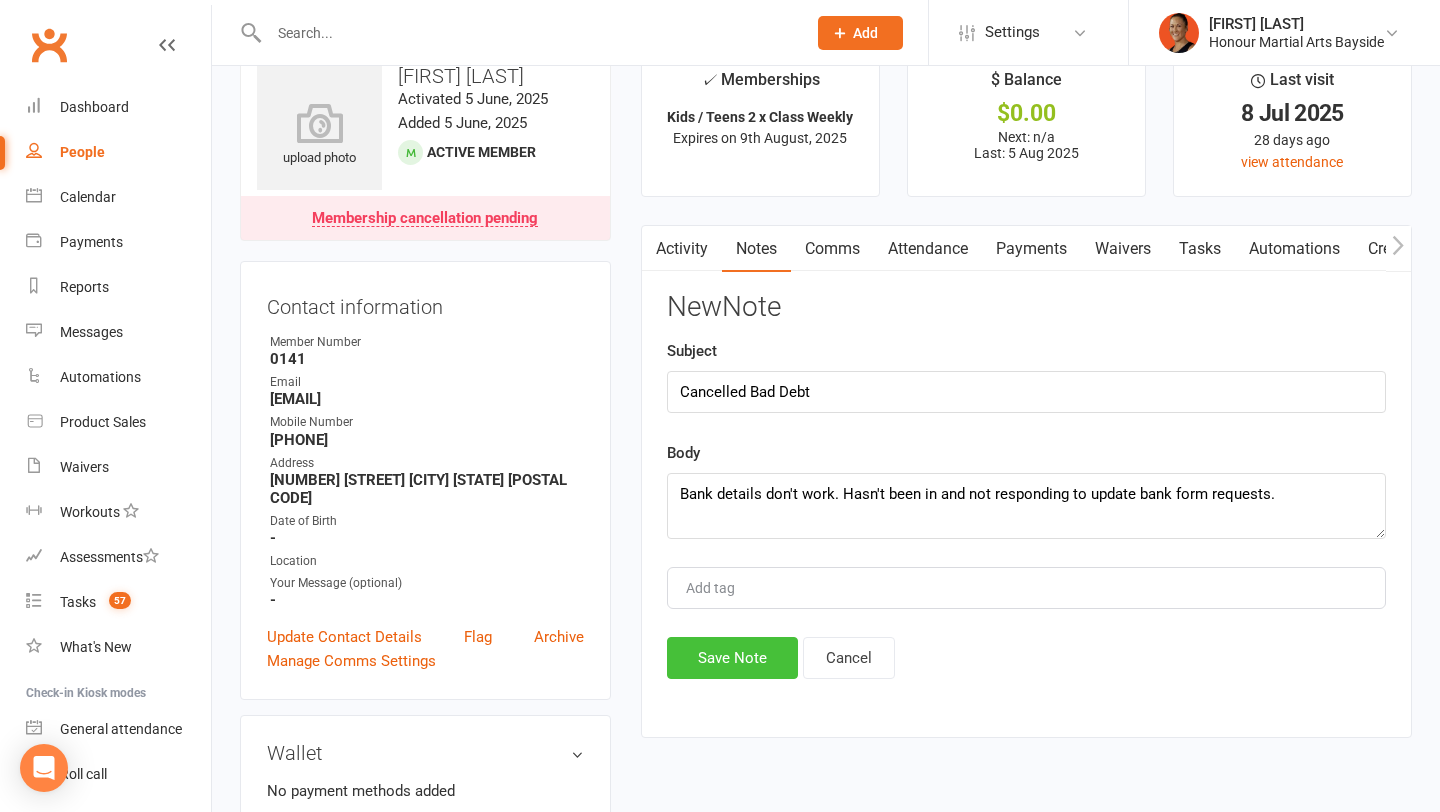 click on "Save Note" 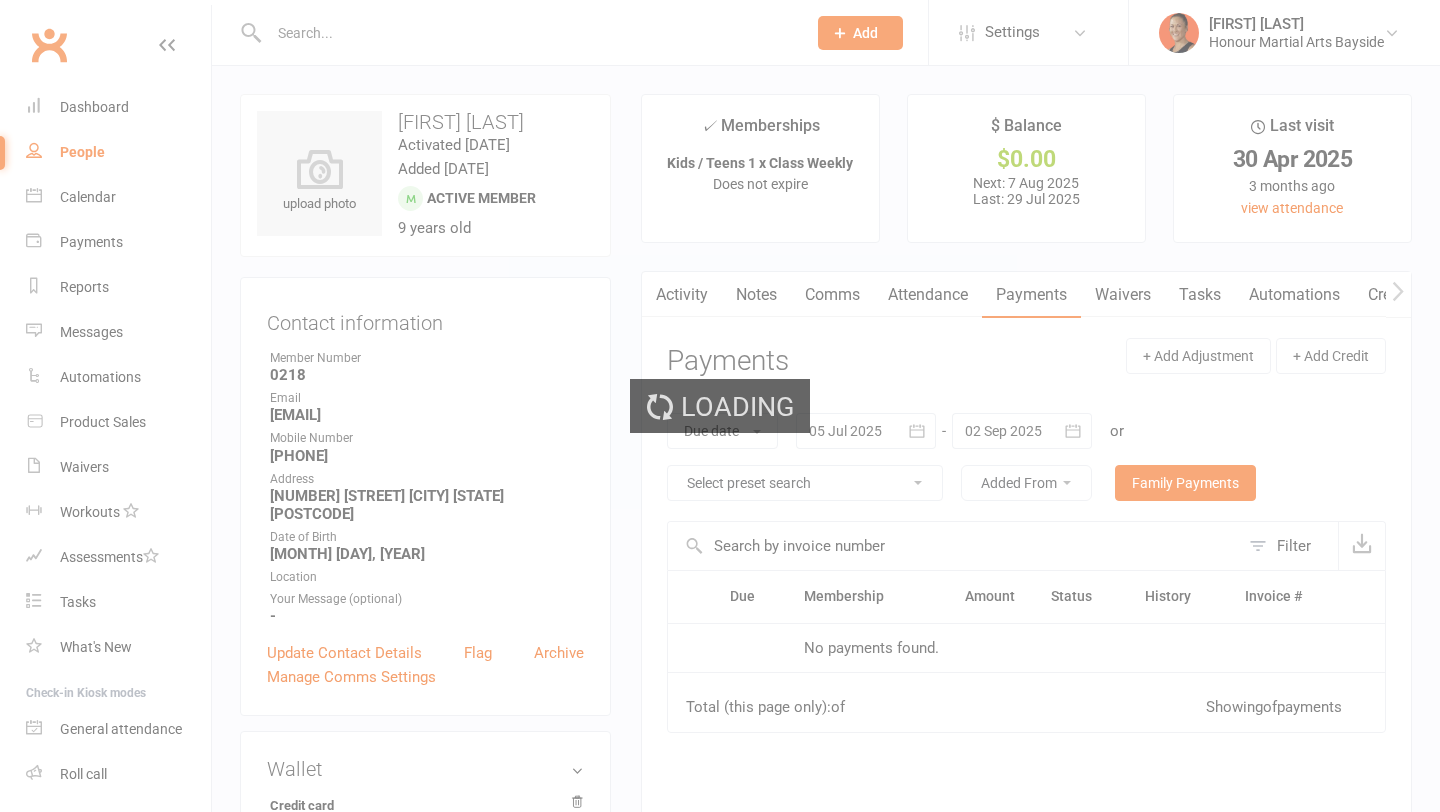 scroll, scrollTop: 0, scrollLeft: 0, axis: both 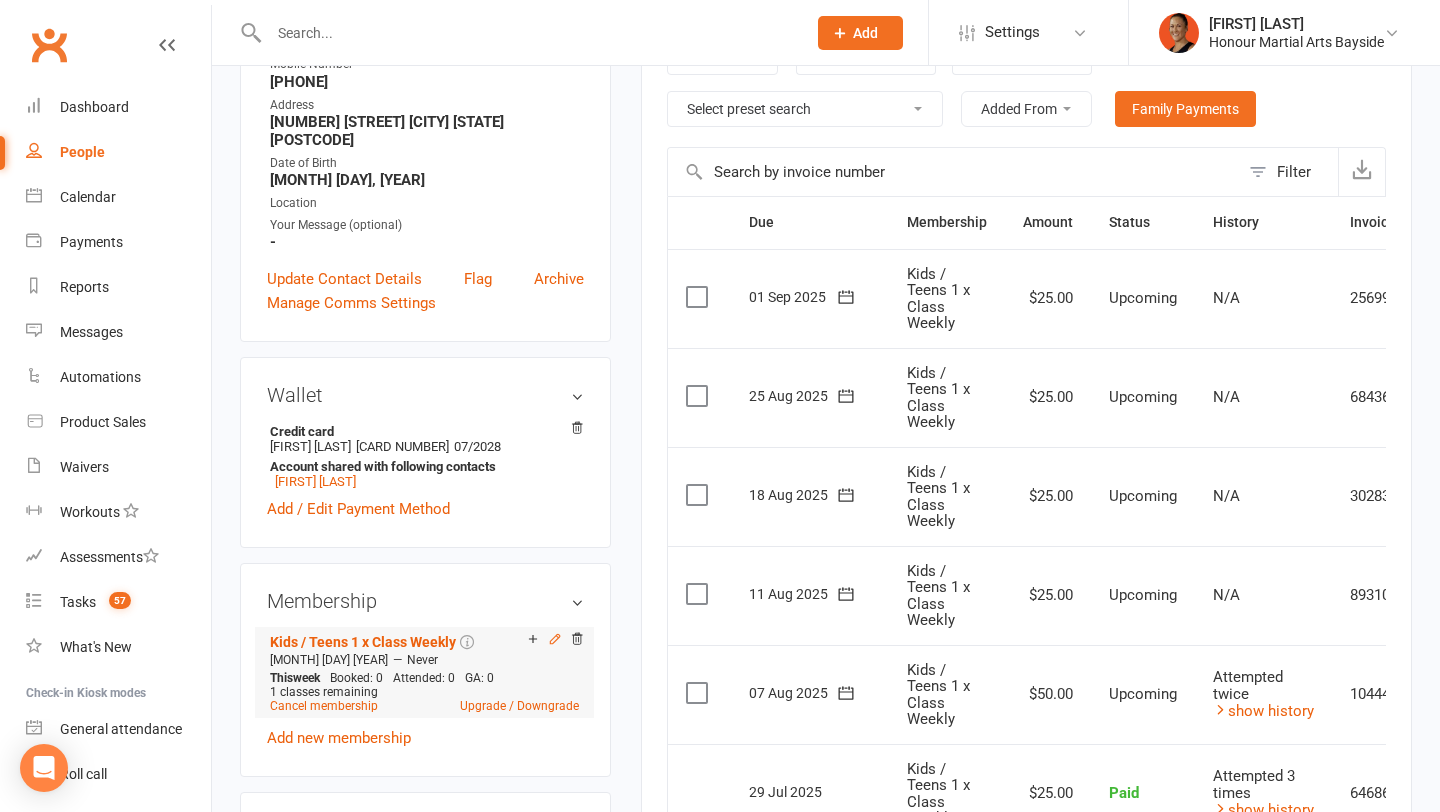 click 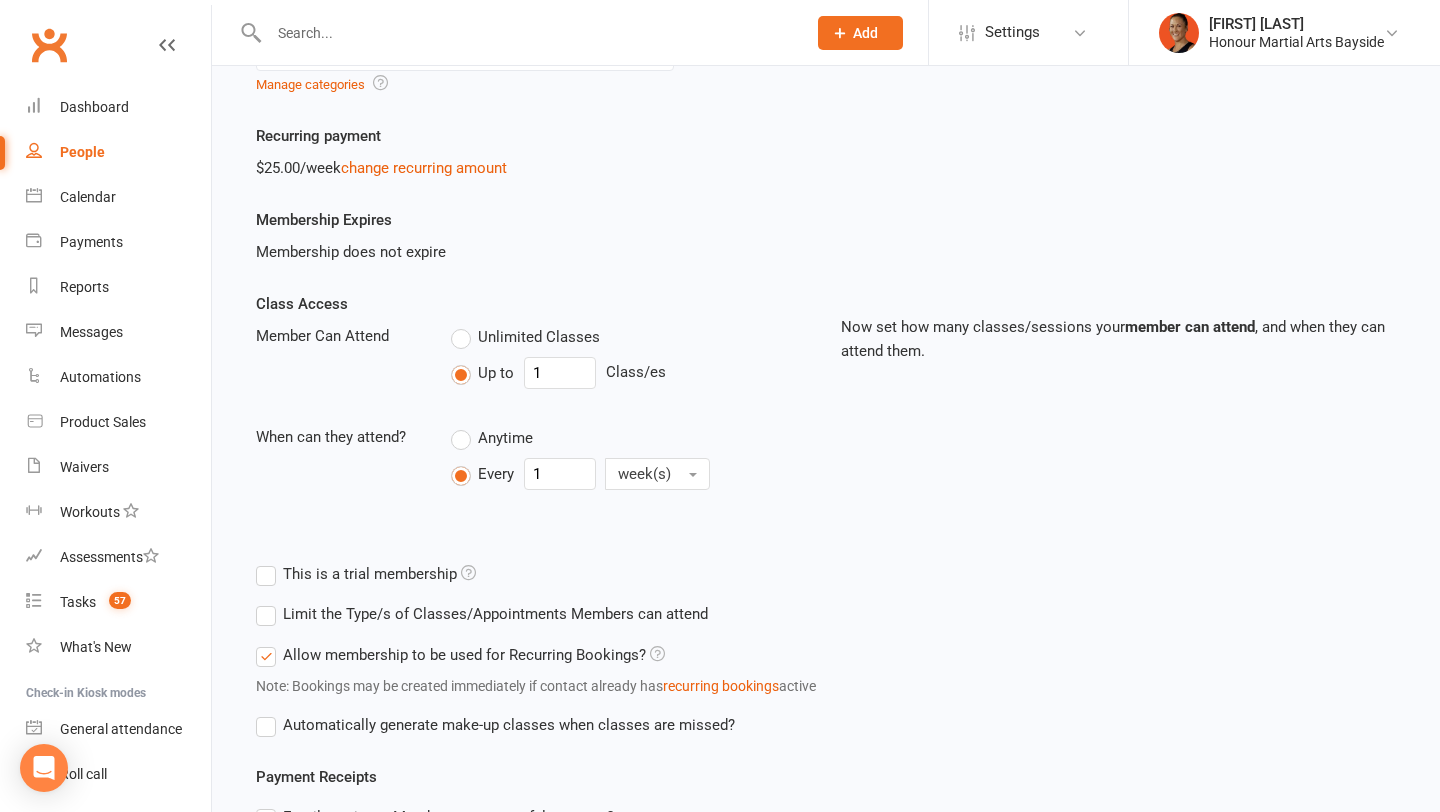 scroll, scrollTop: 778, scrollLeft: 0, axis: vertical 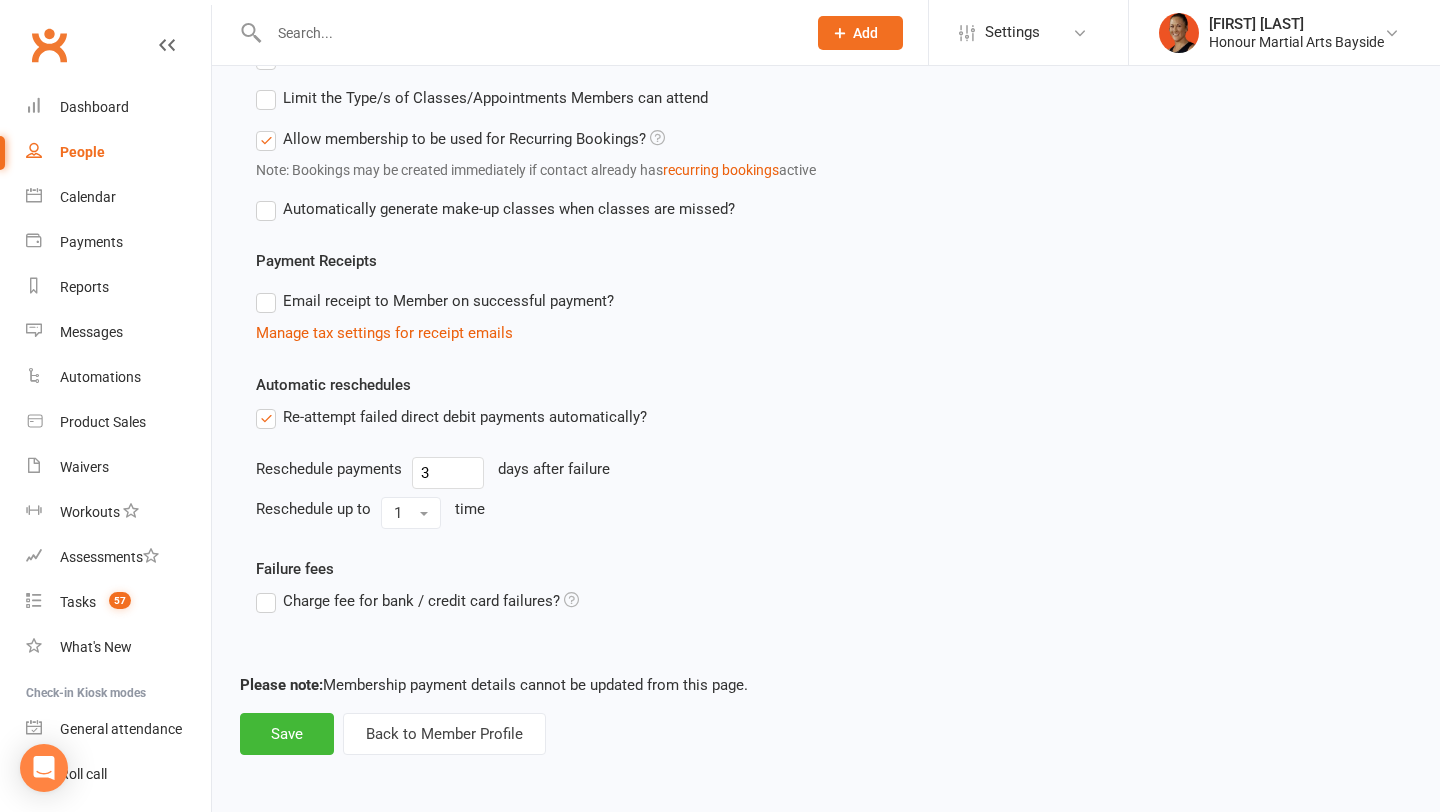 click on "Re-attempt failed direct debit payments automatically?" at bounding box center (451, 417) 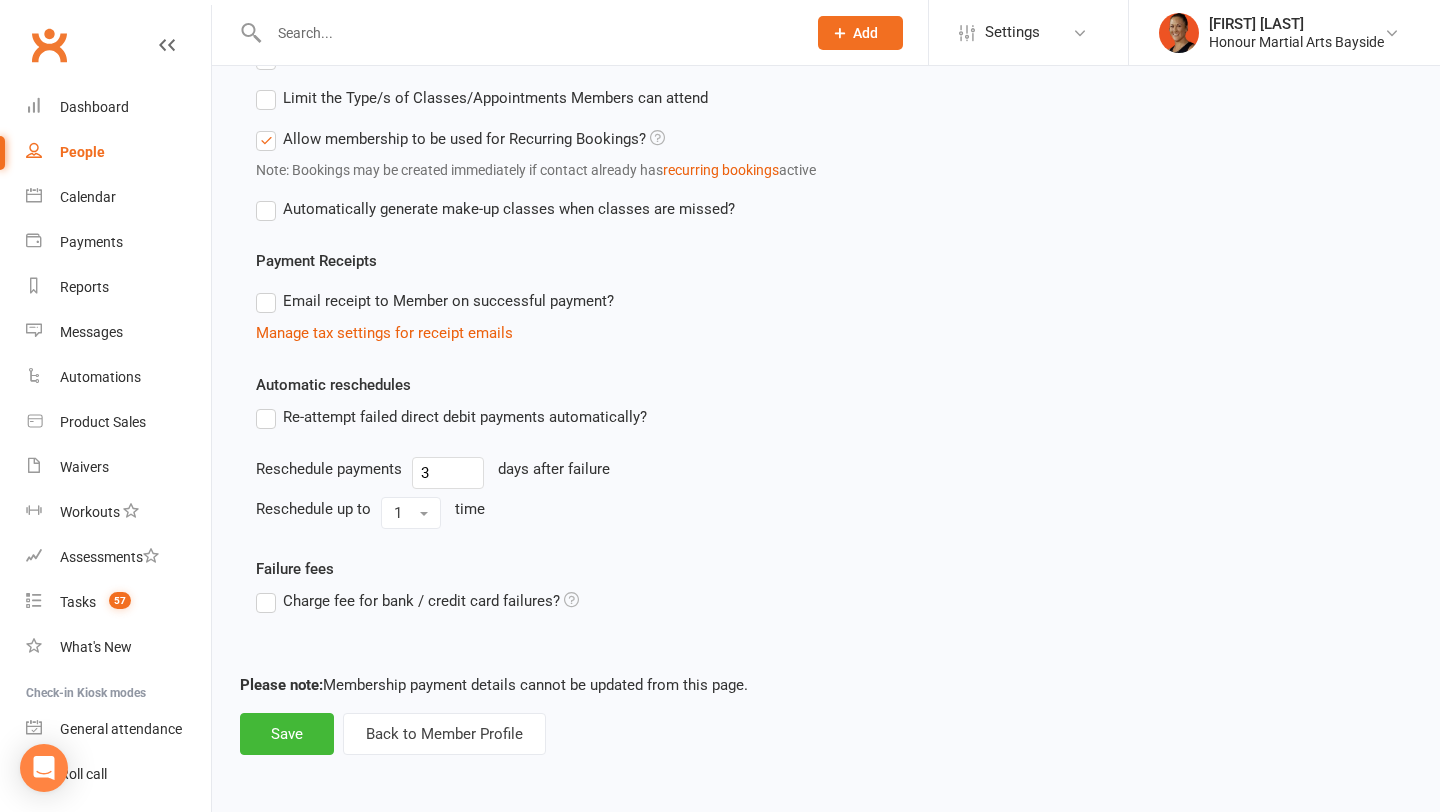 scroll, scrollTop: 678, scrollLeft: 0, axis: vertical 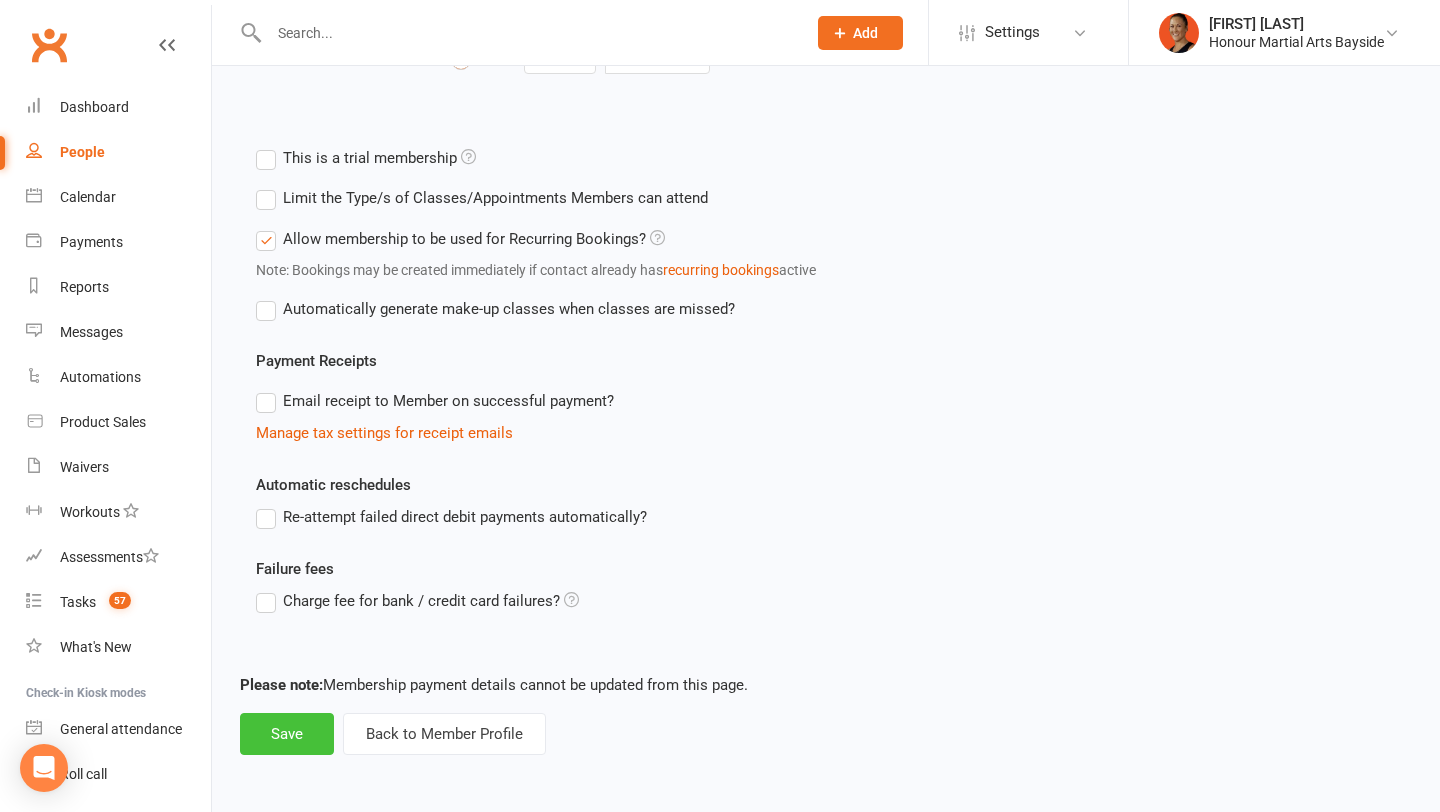 click on "Save" at bounding box center (287, 734) 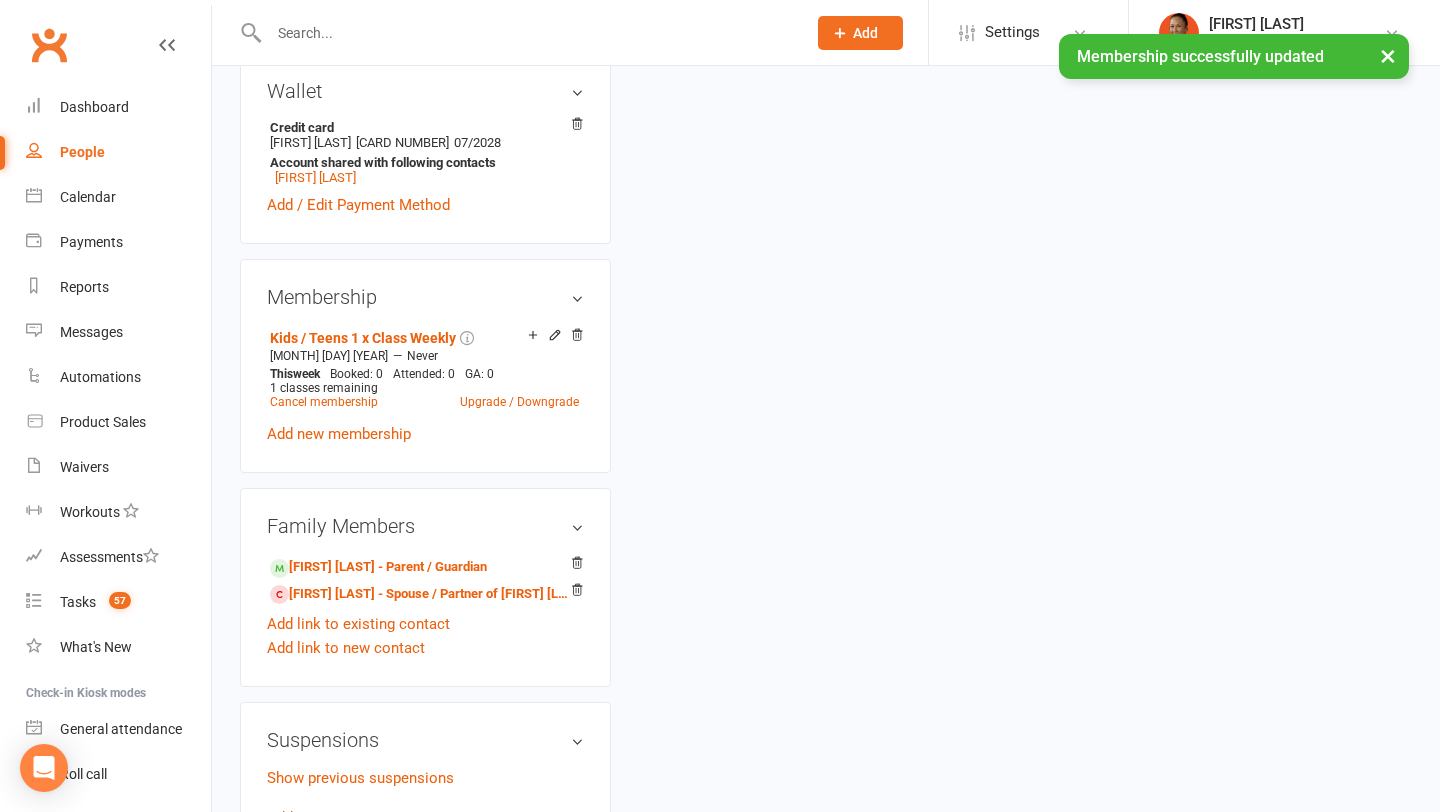 scroll, scrollTop: 0, scrollLeft: 0, axis: both 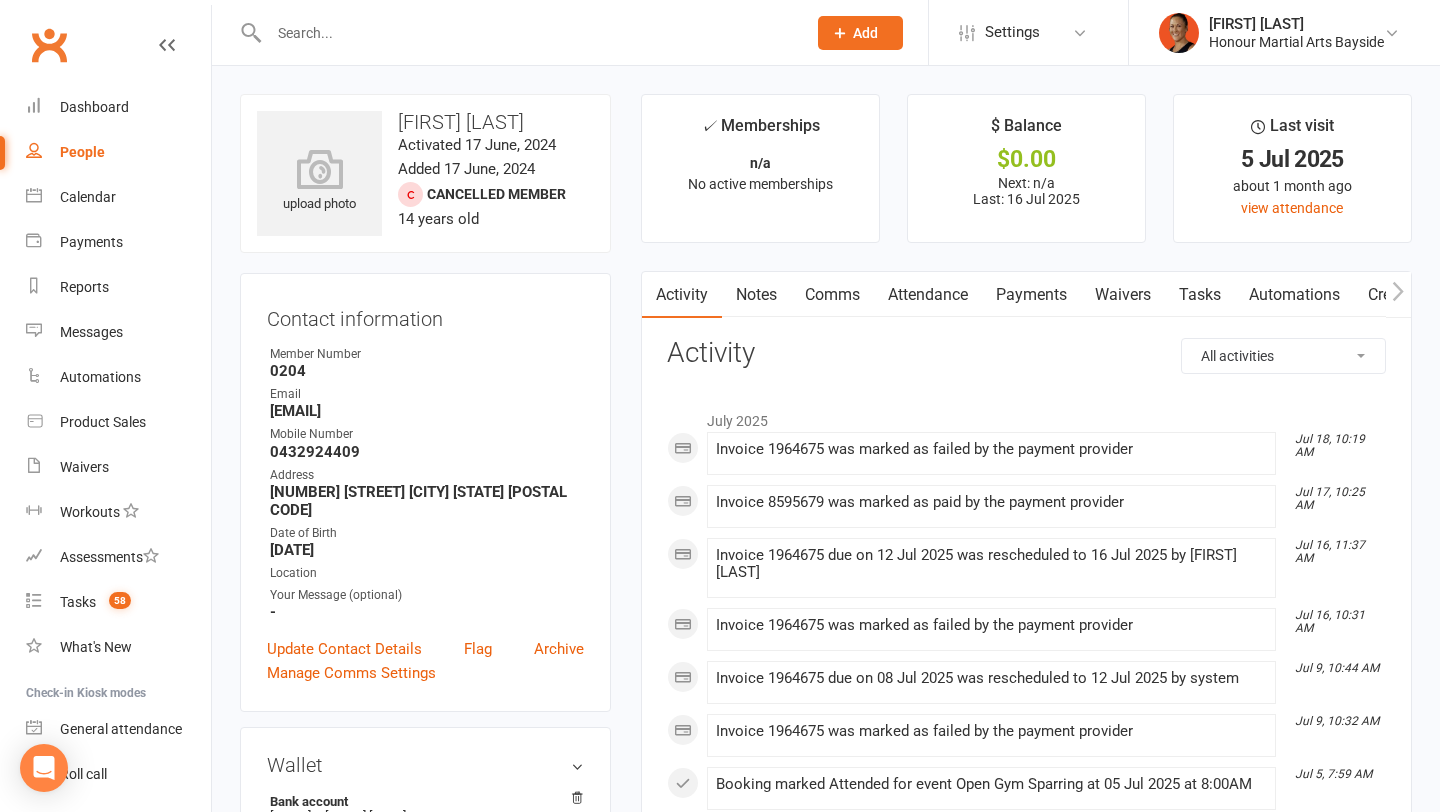 click on "Payments" at bounding box center [1031, 295] 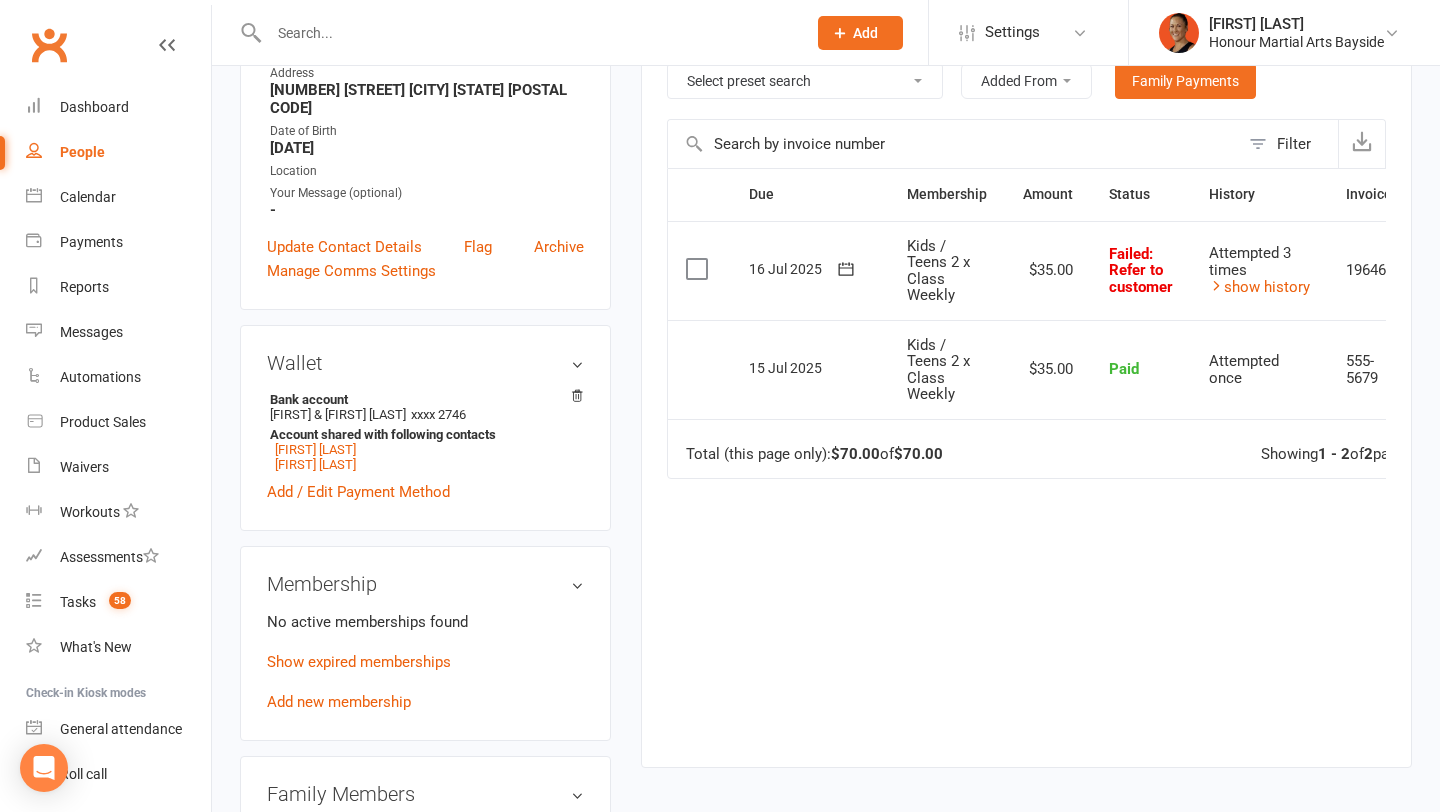 scroll, scrollTop: 0, scrollLeft: 0, axis: both 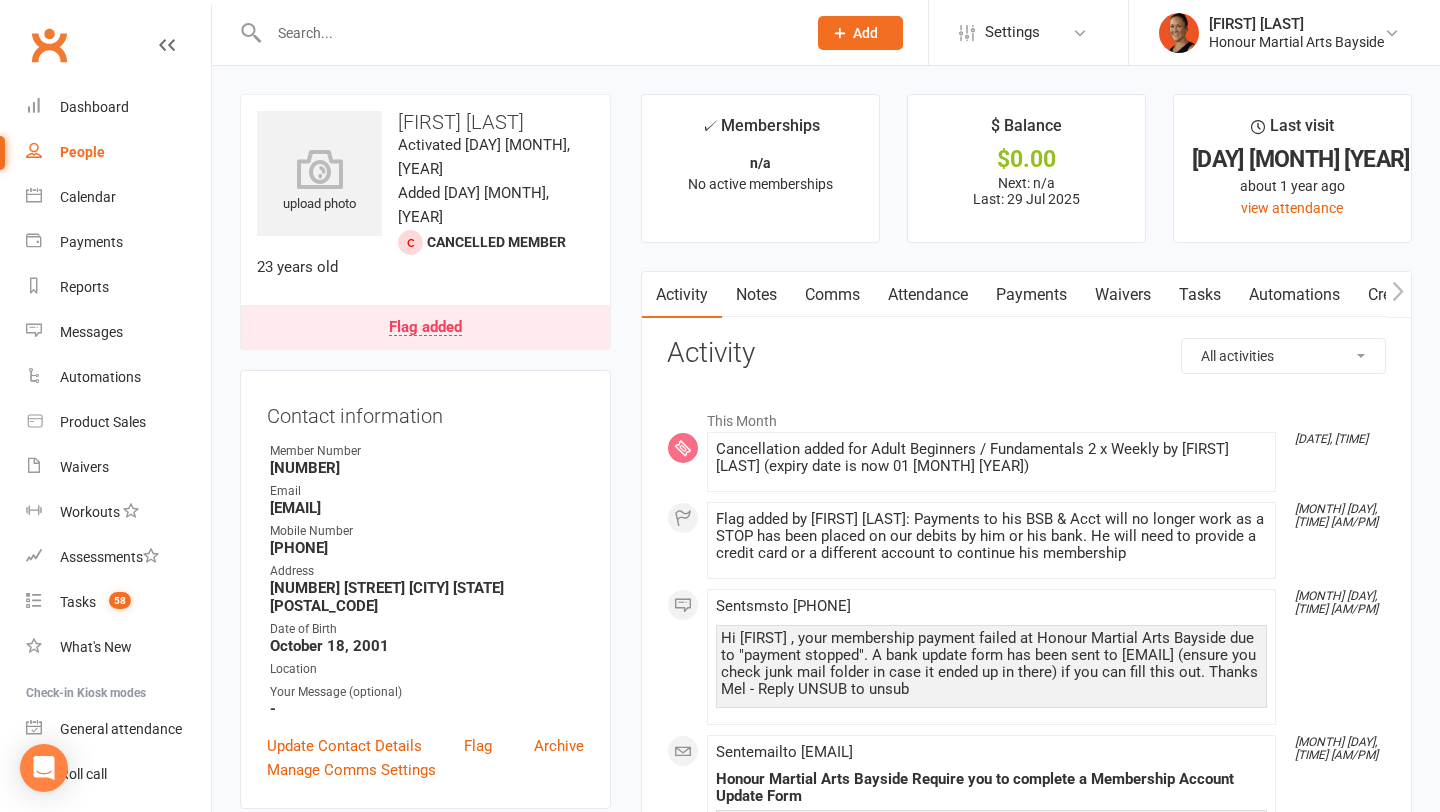 click on "Payments" at bounding box center [1031, 295] 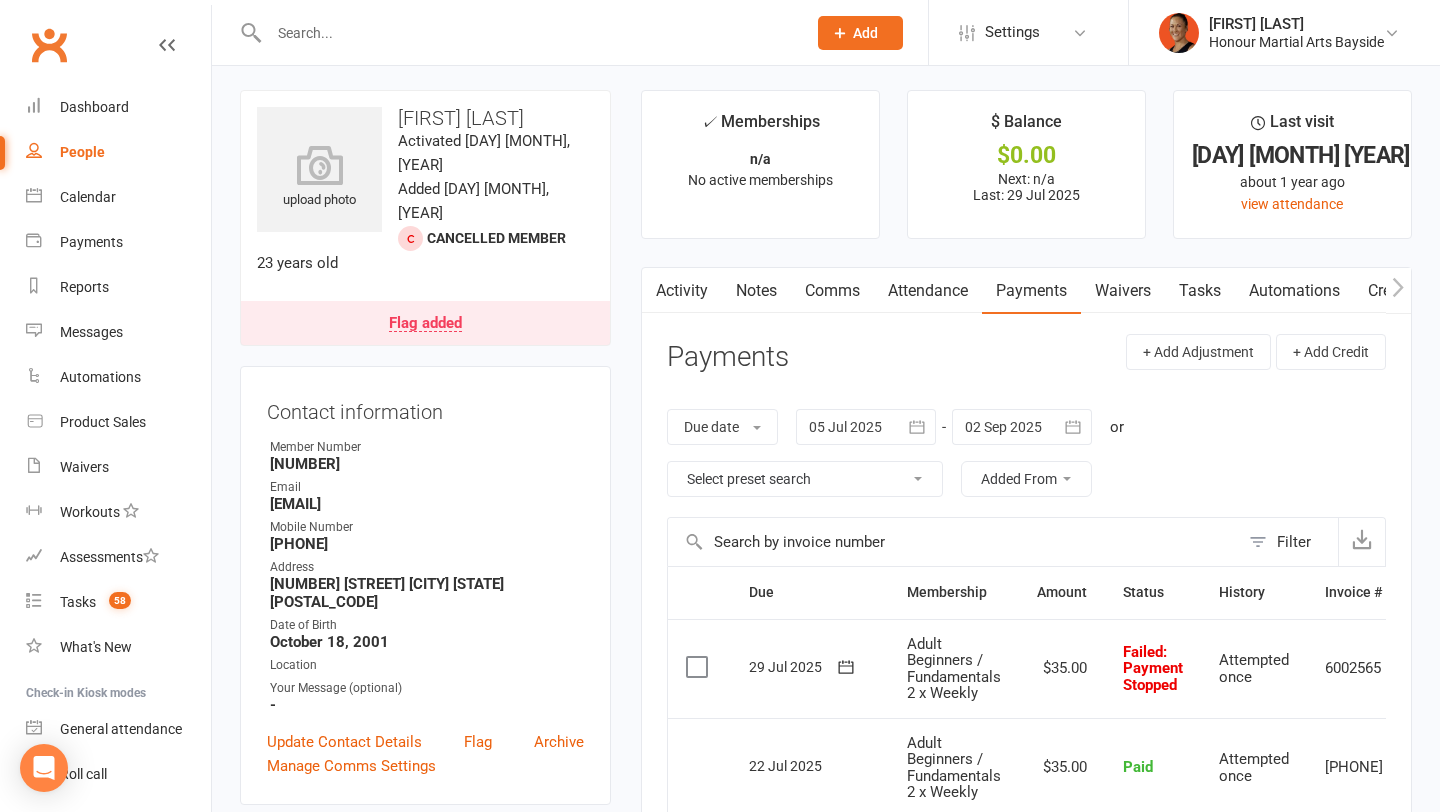 scroll, scrollTop: 0, scrollLeft: 0, axis: both 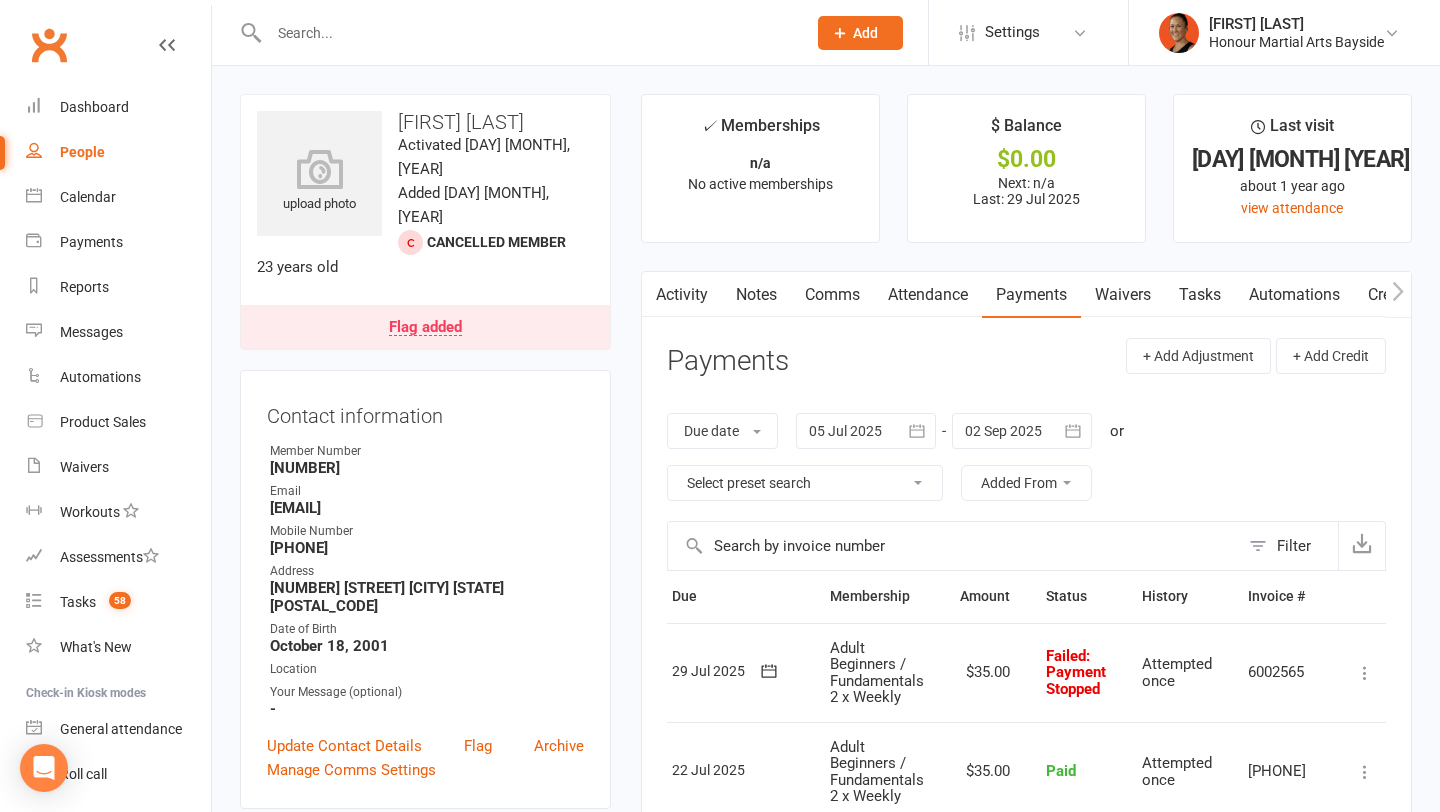 click at bounding box center (1365, 673) 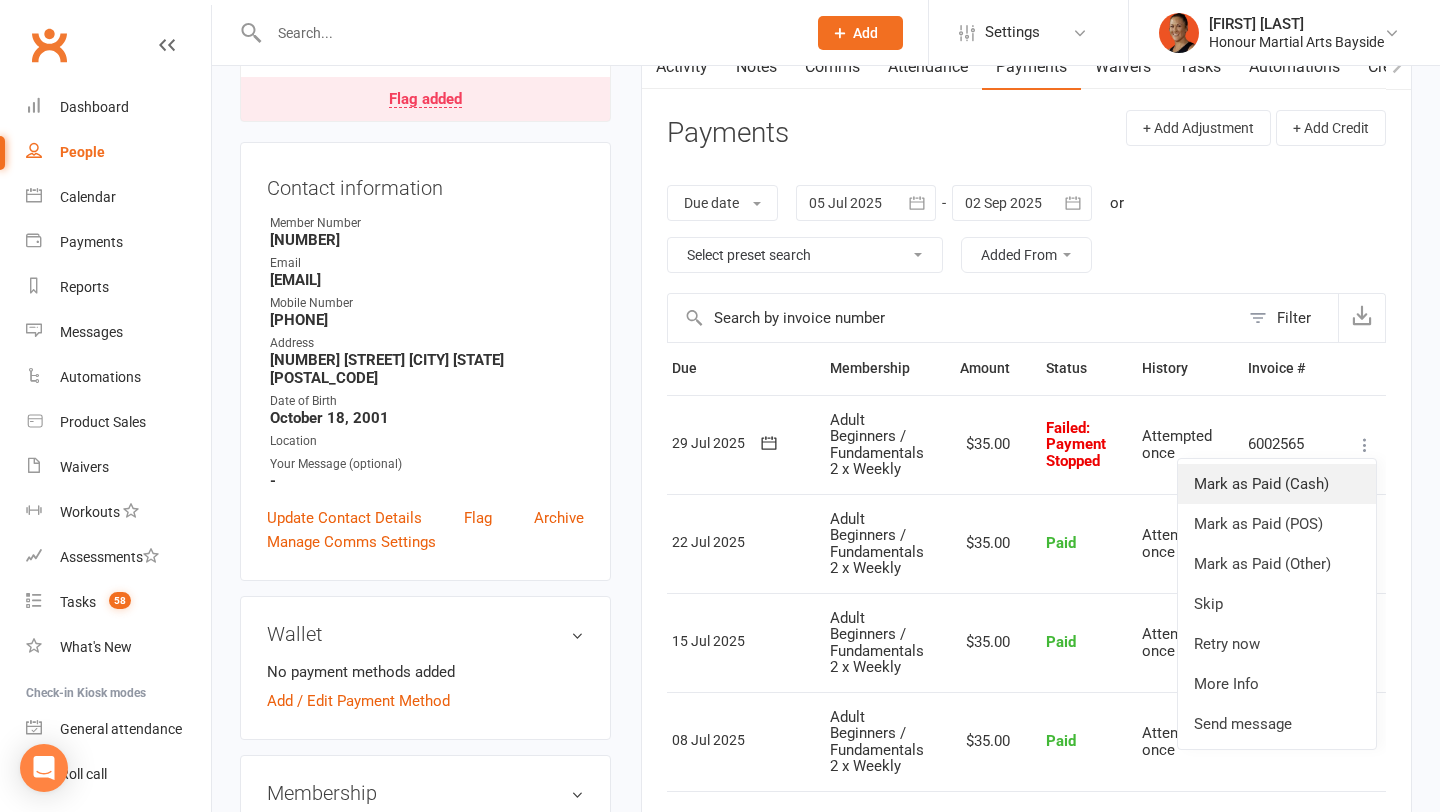 scroll, scrollTop: 227, scrollLeft: 0, axis: vertical 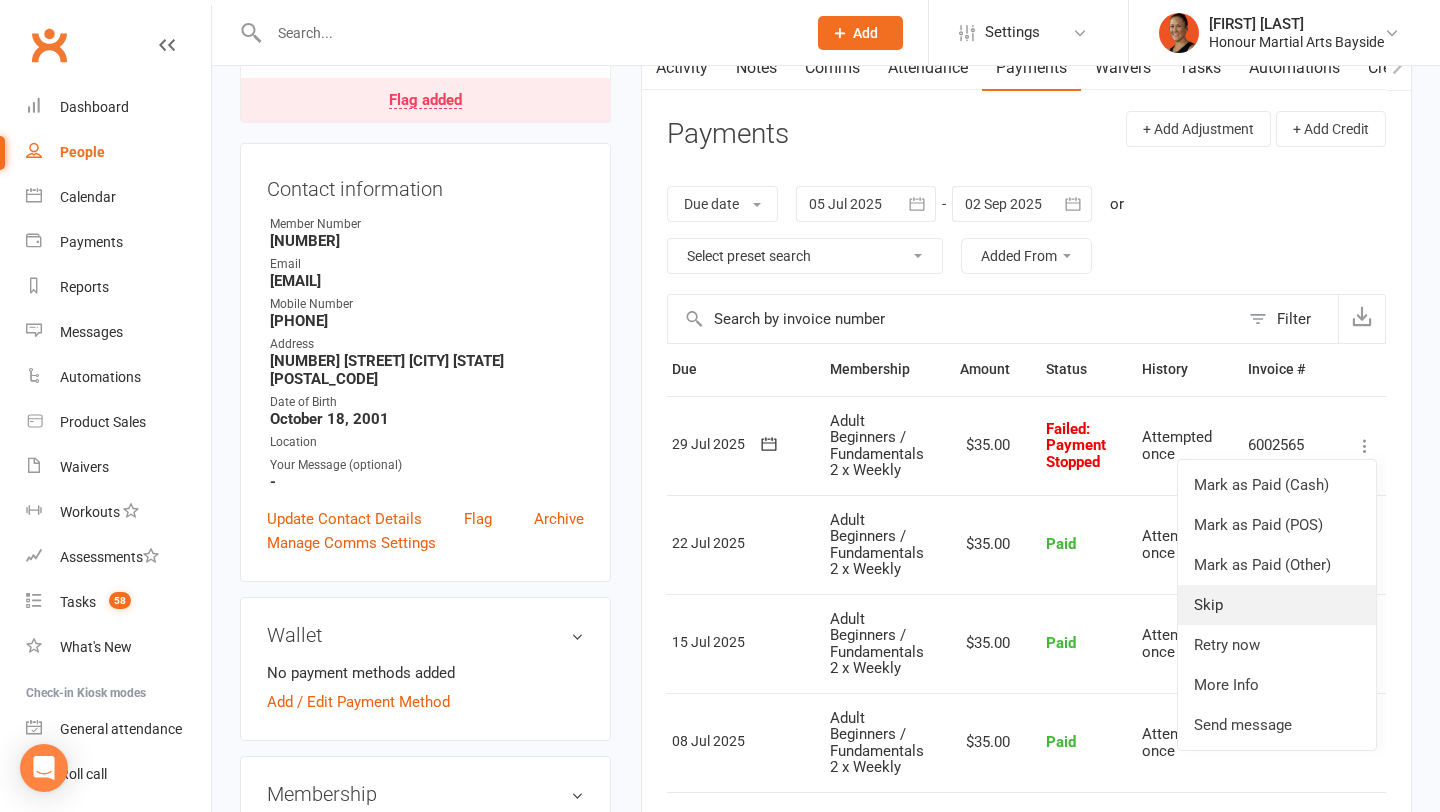 click on "Skip" at bounding box center (1277, 605) 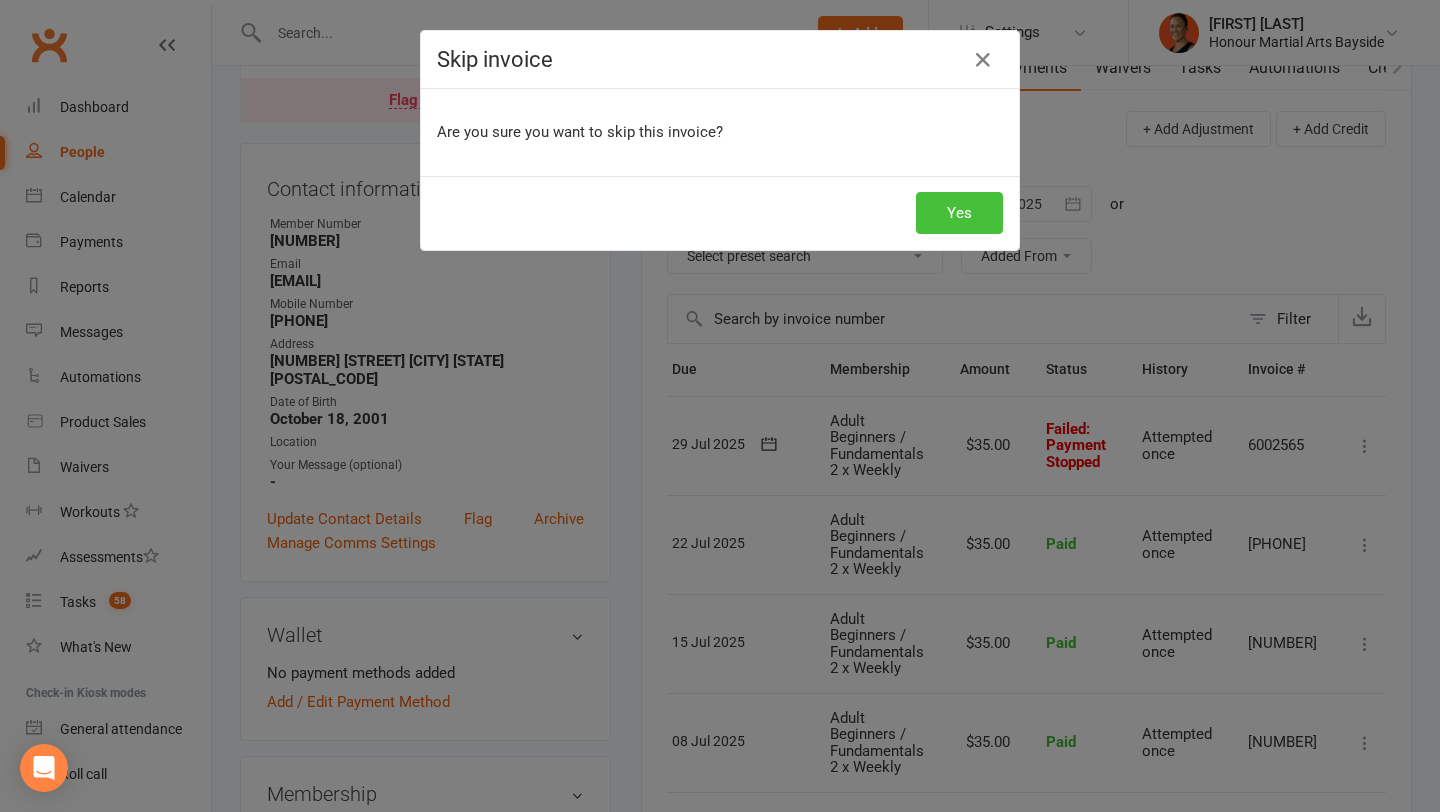 click on "Yes" at bounding box center (959, 213) 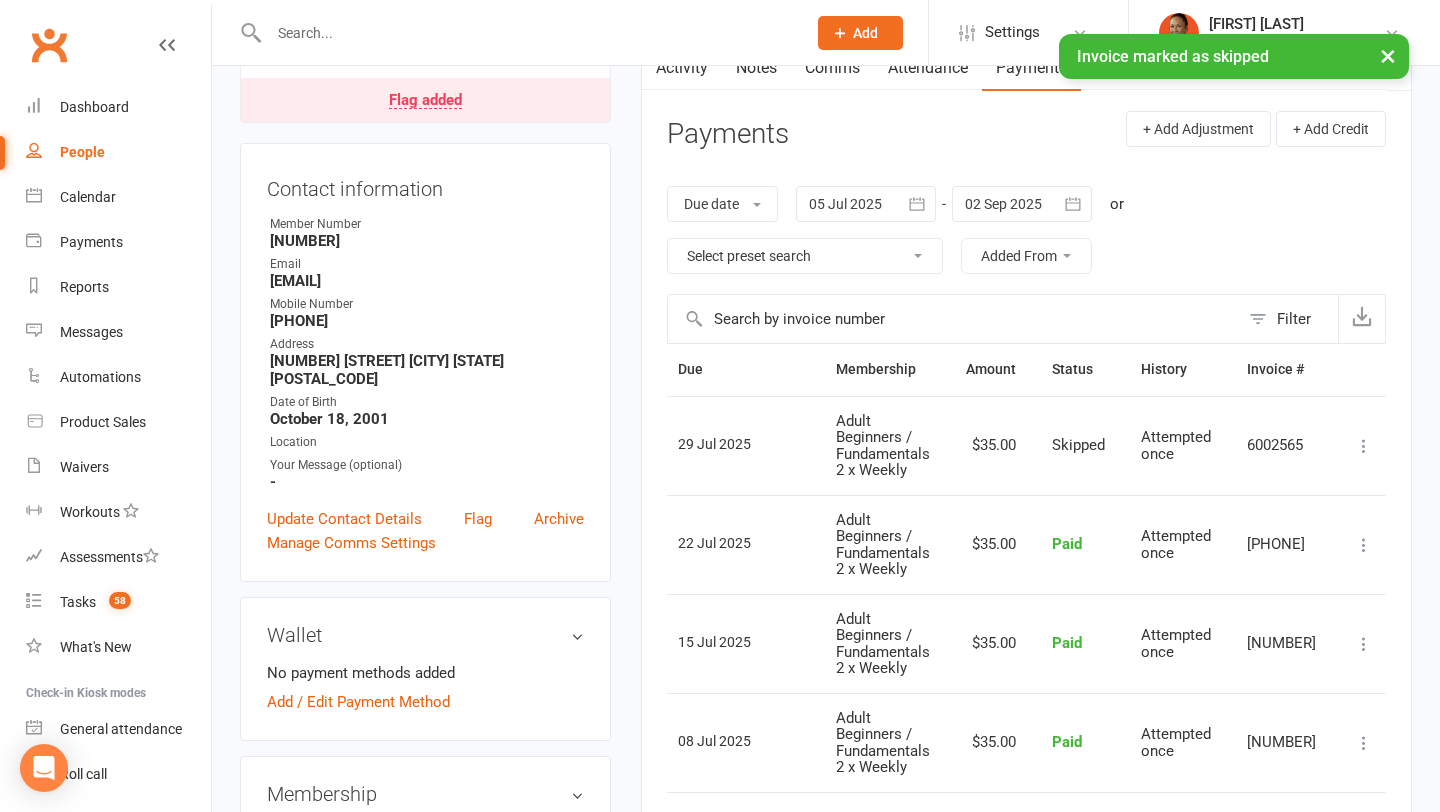 scroll, scrollTop: 0, scrollLeft: 0, axis: both 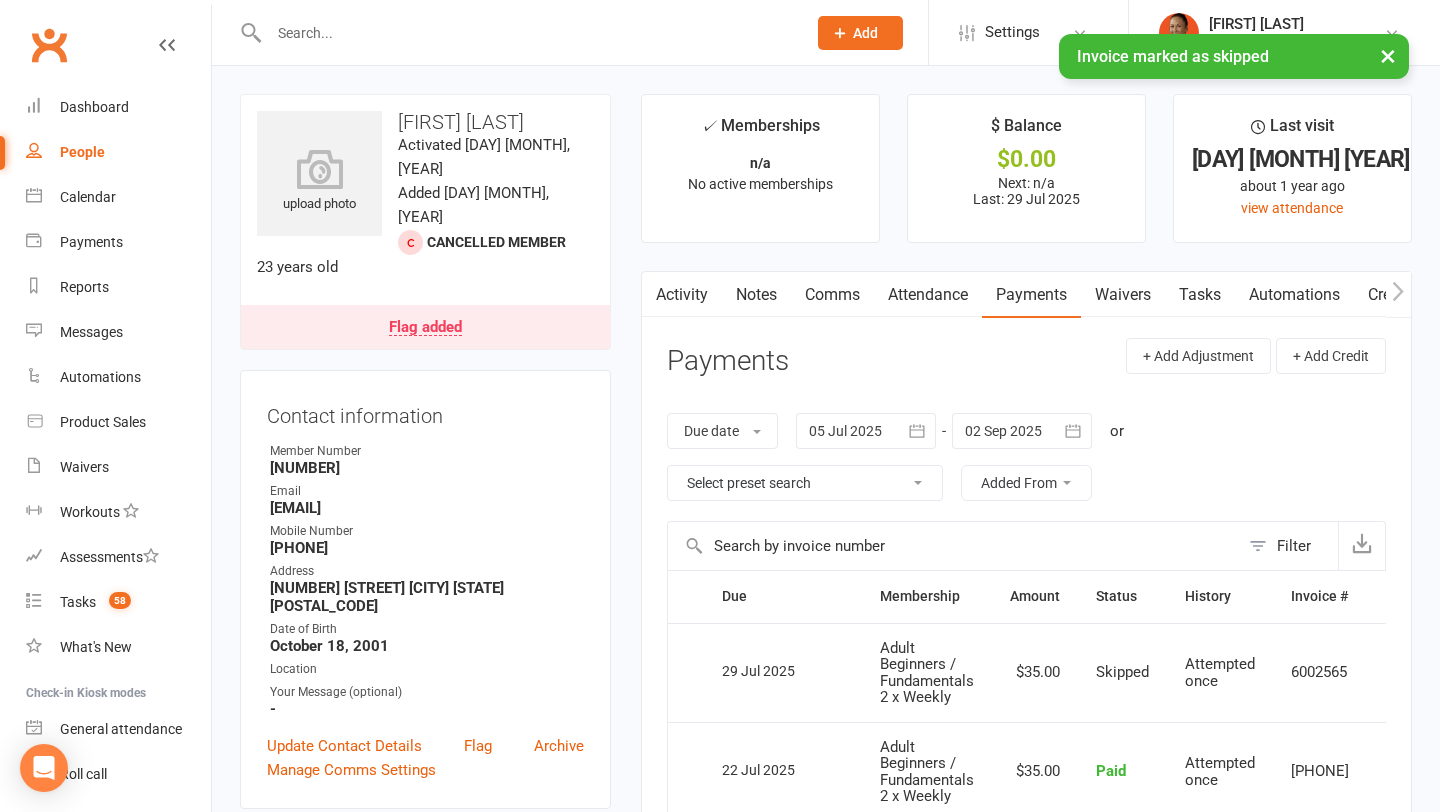 click on "Flag added" at bounding box center (425, 328) 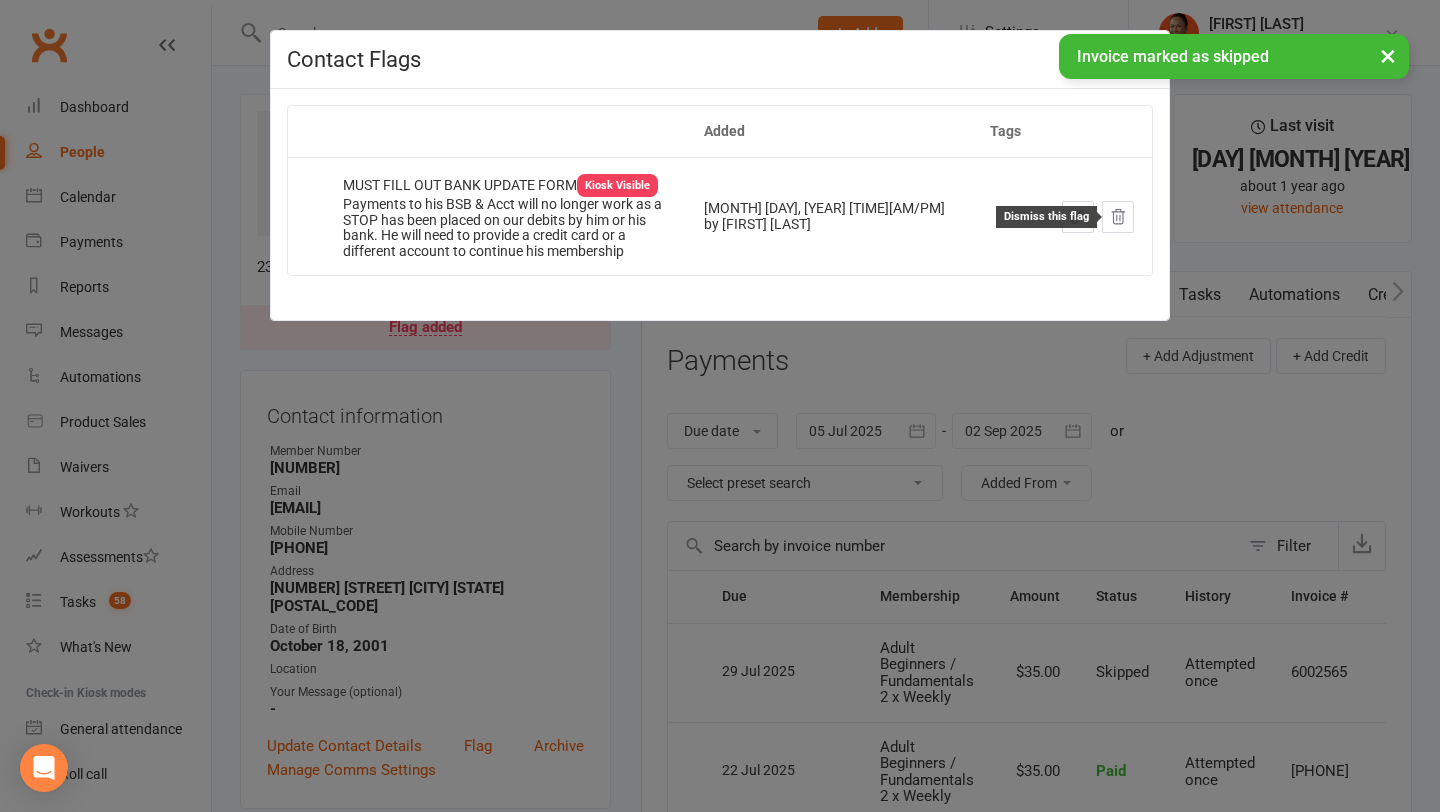 click 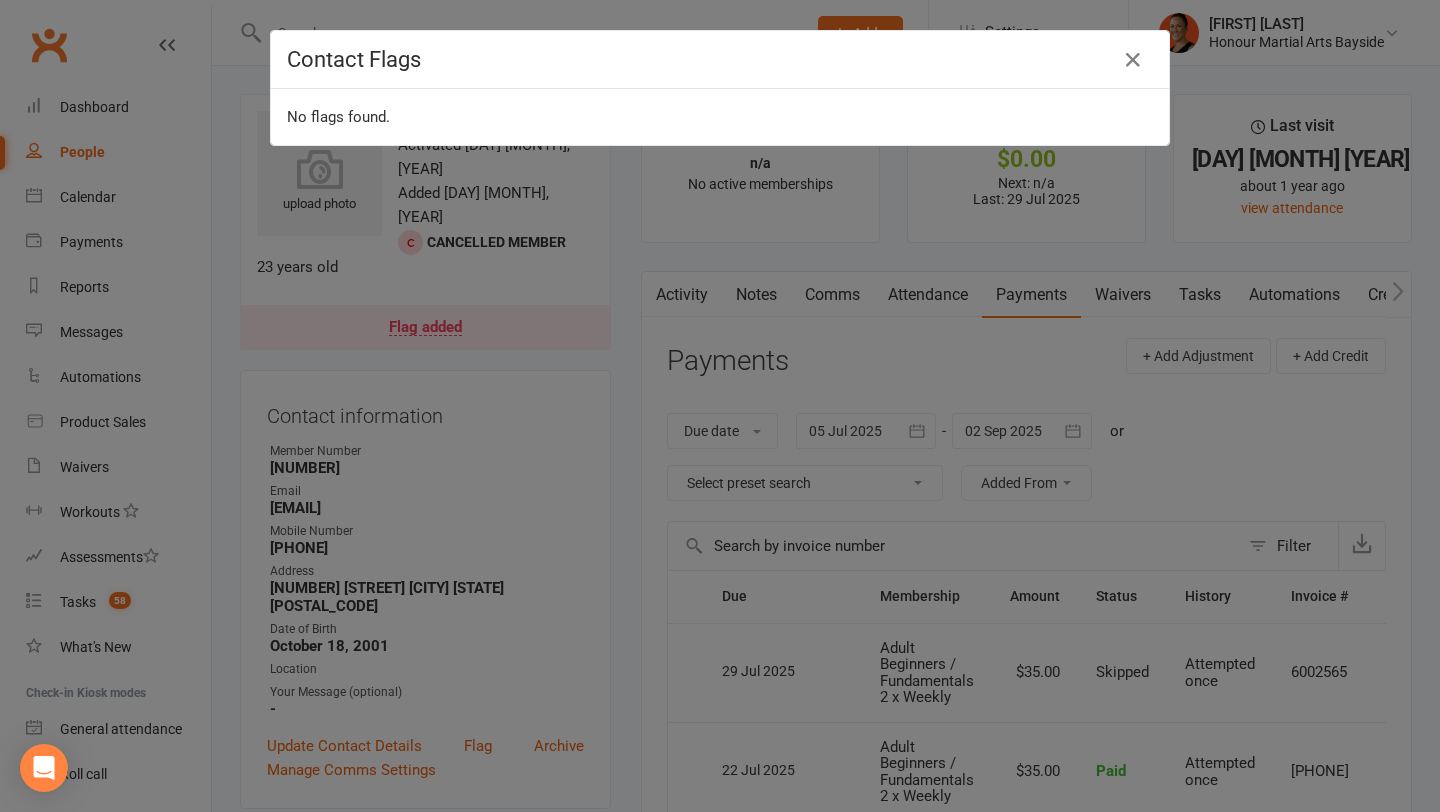 click on "Contact Flags No flags found." at bounding box center (720, 406) 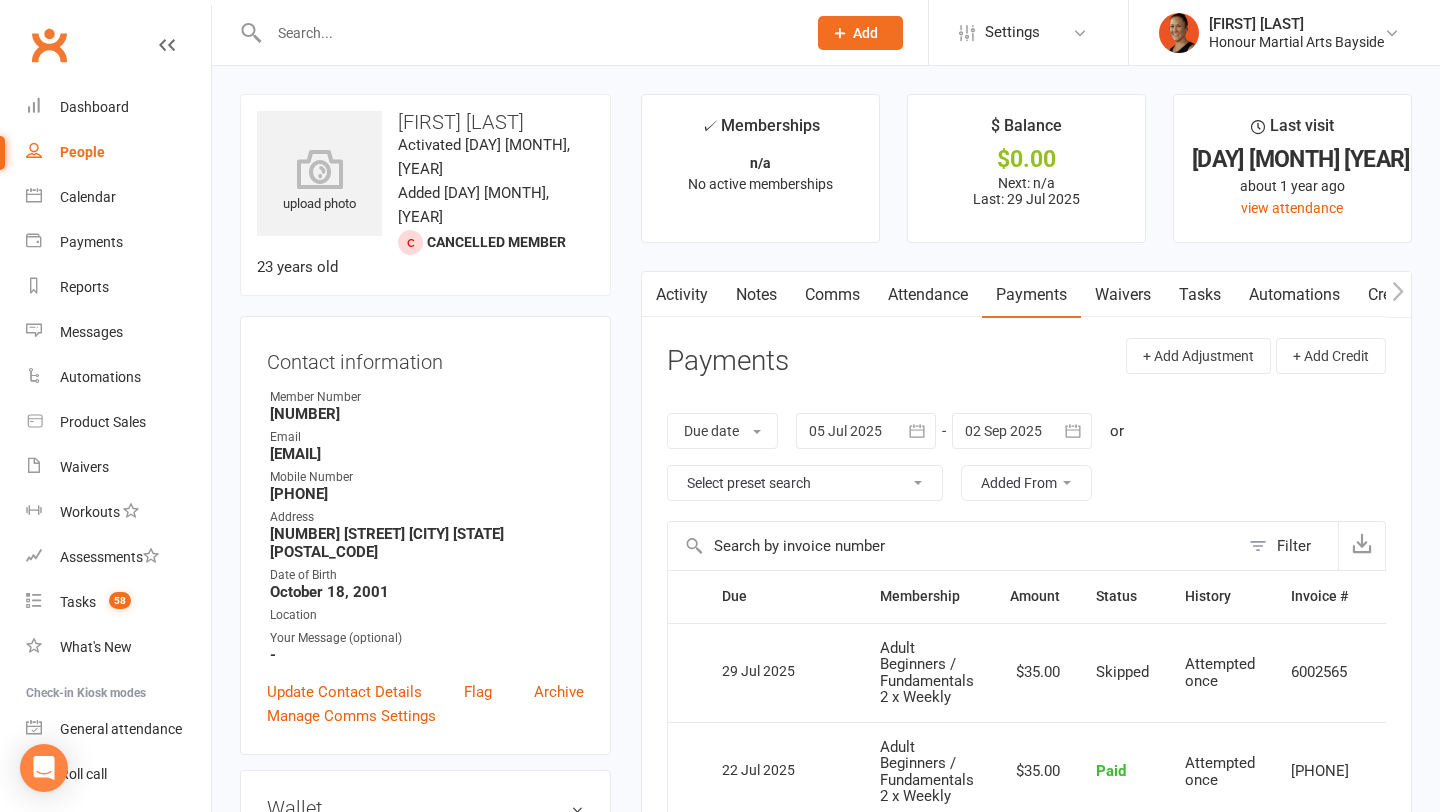 click on "Notes" at bounding box center (756, 295) 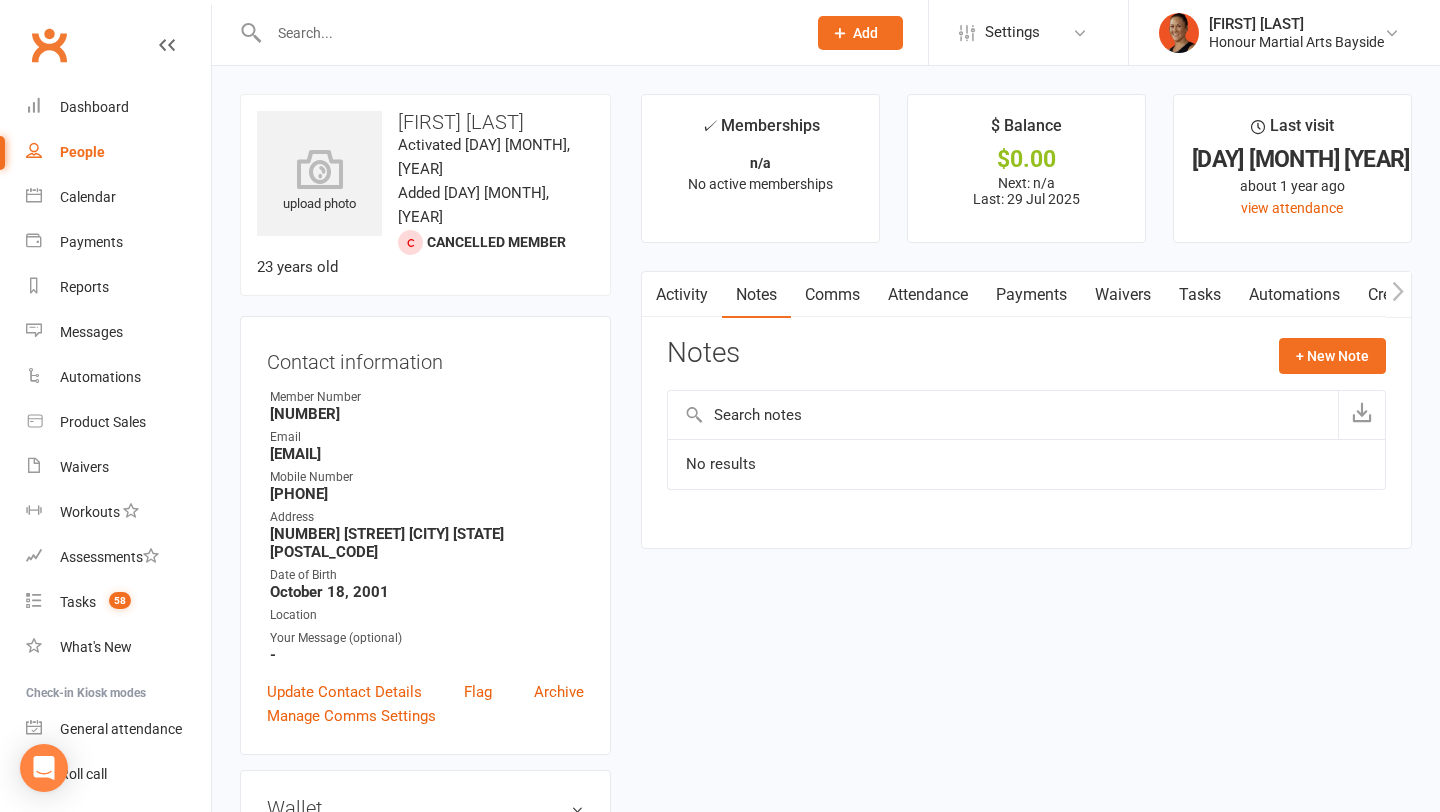 click on "Activity Notes Comms Attendance Payments Waivers Tasks Automations Credit balance
Payments + Add Adjustment + Add Credit Due date  Due date Date paid Date failed Date settled 05 Jul 2025
July 2025
Sun Mon Tue Wed Thu Fri Sat
27
29
30
01
02
03
04
05
28
06
07
08
09
10
11
12
29
13
14
15
16
17
18
19
30
20
21
22
23
24
25
26
31" at bounding box center [1026, 409] 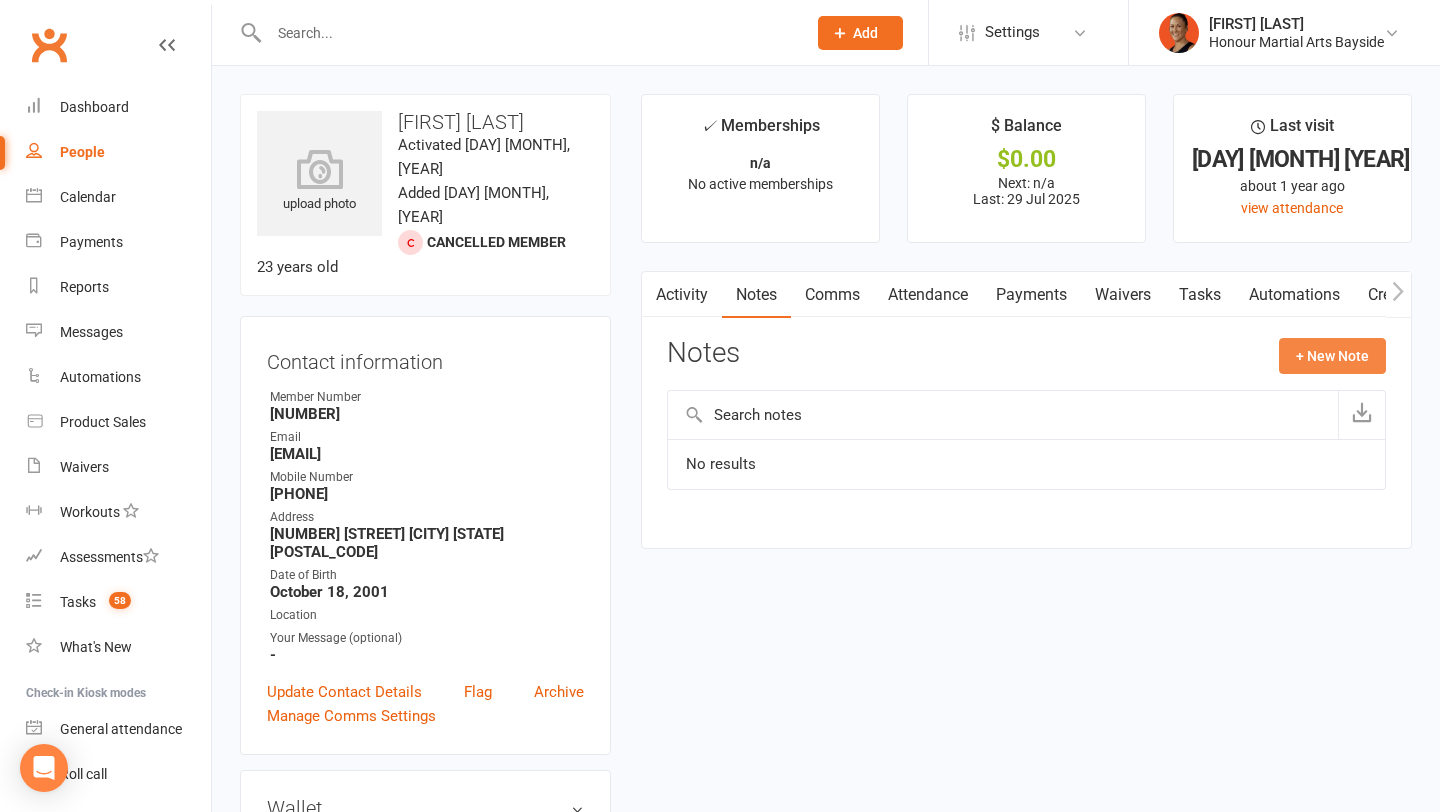 click on "+ New Note" 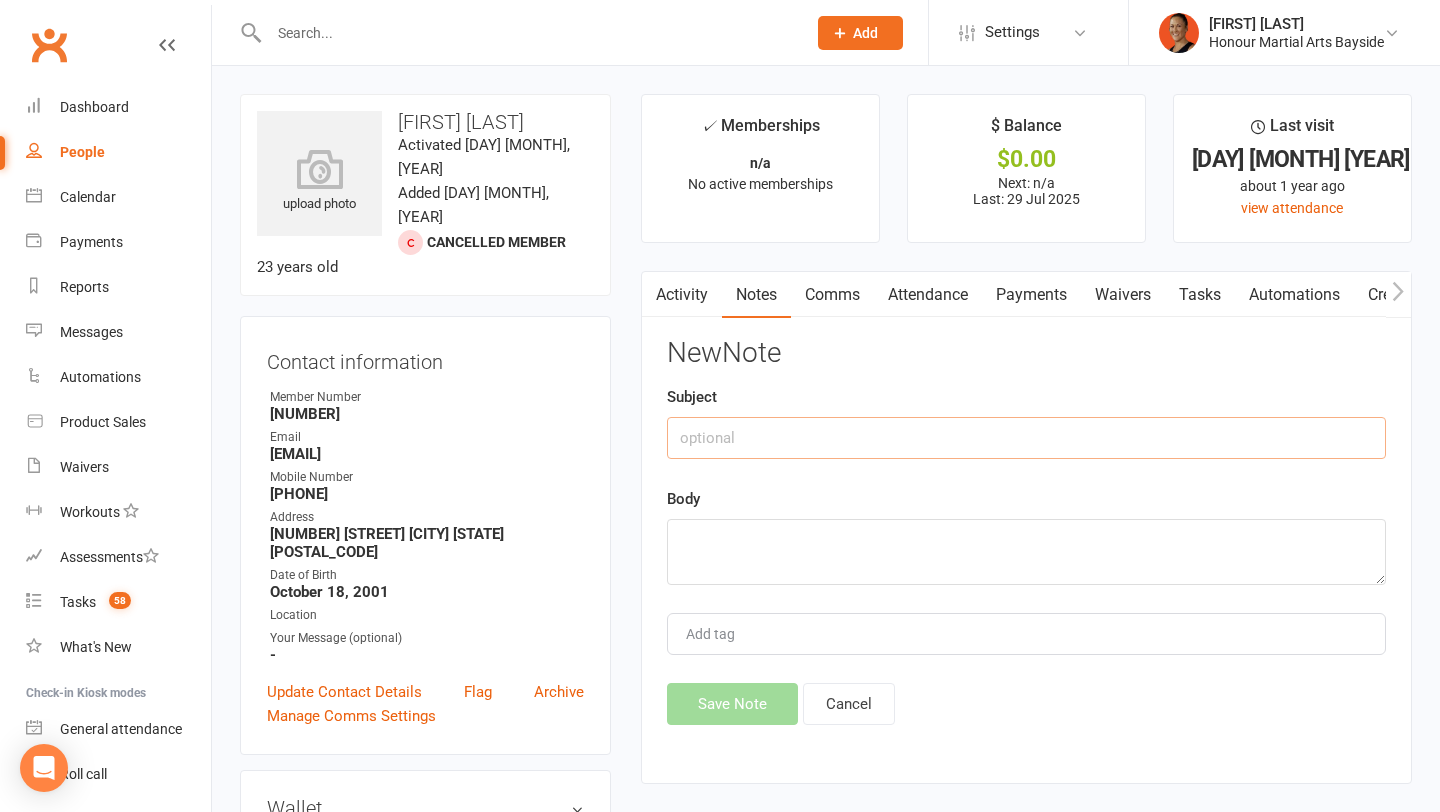 click 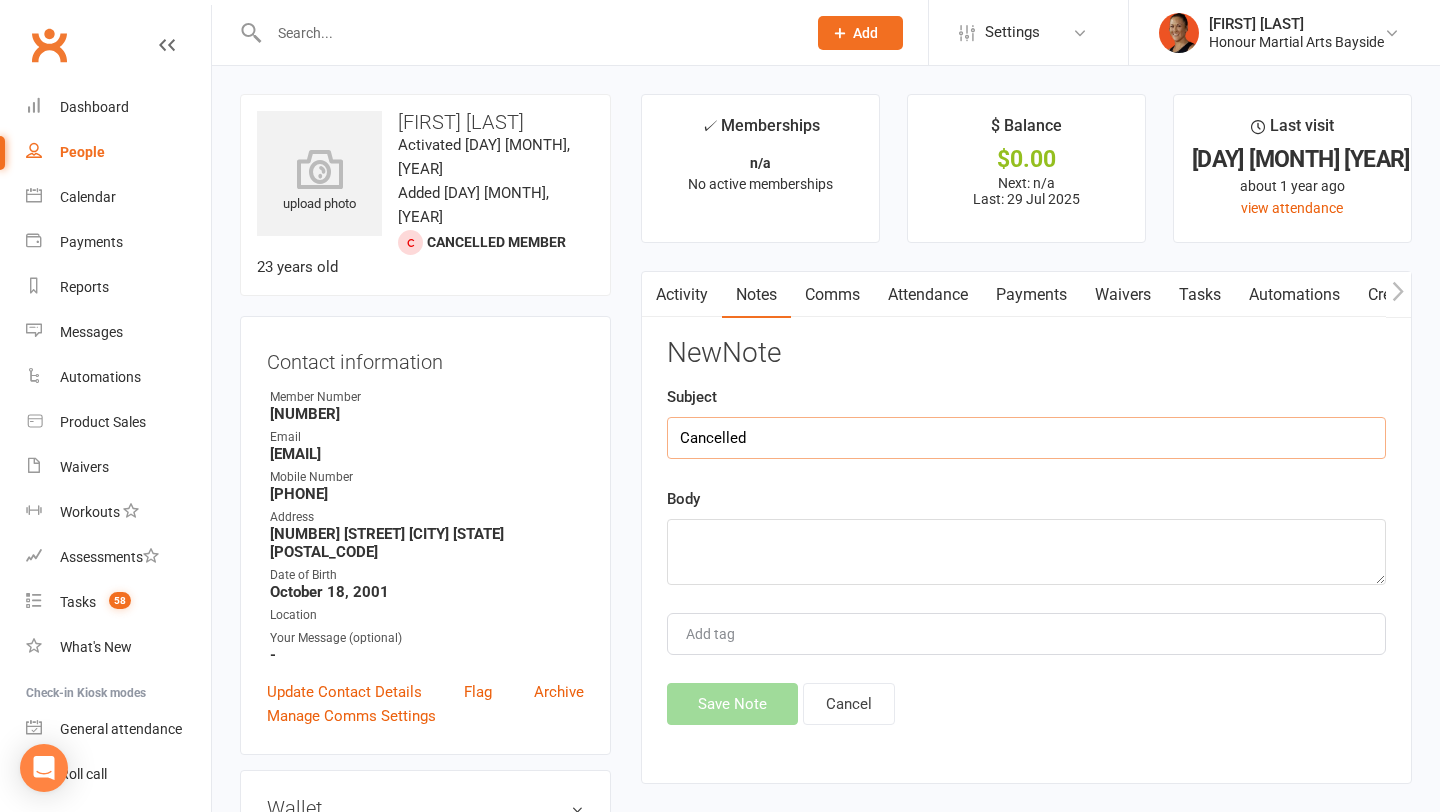 type on "Cancelled" 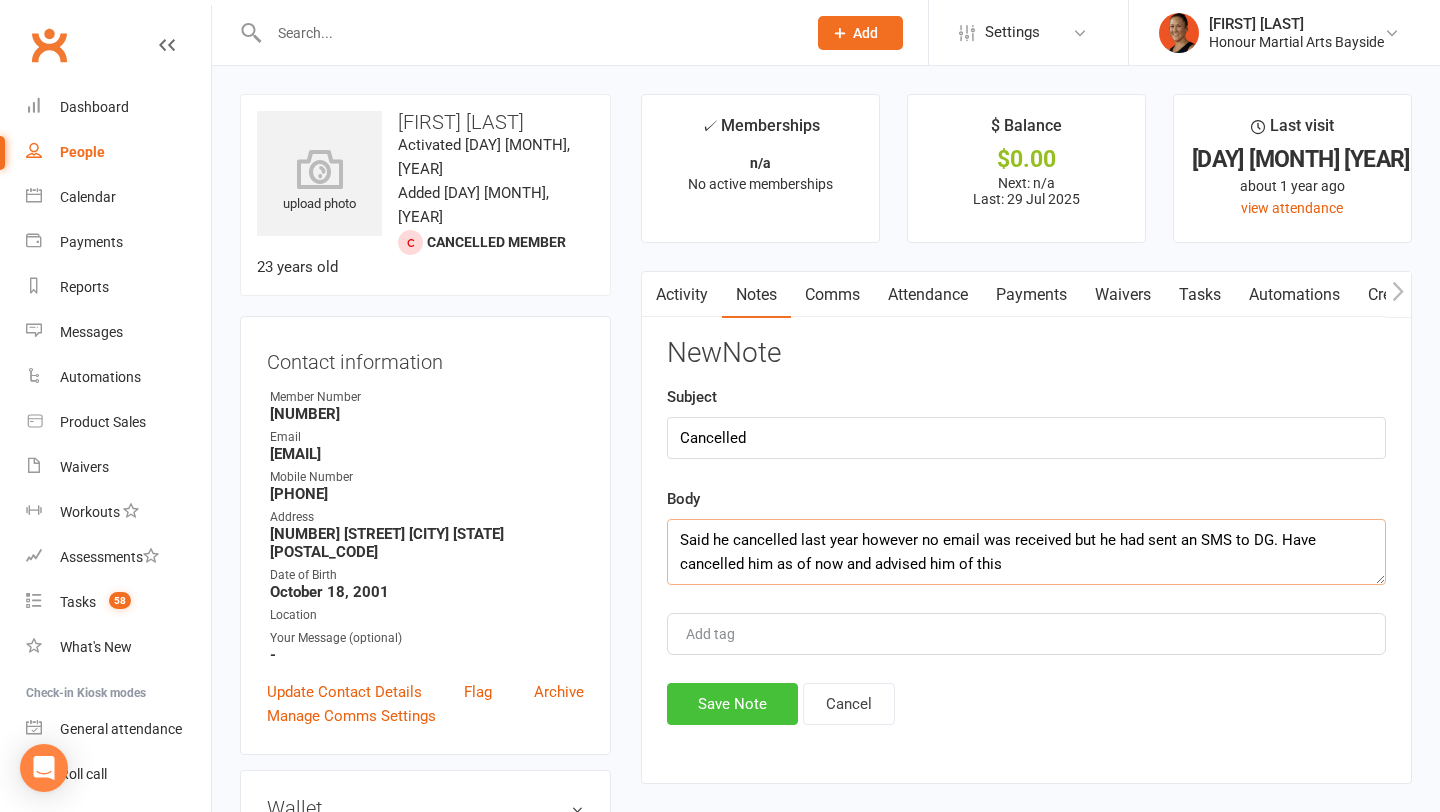 type on "Said he cancelled last year however no email was received but he had sent an SMS to DG. Have cancelled him as of now and advised him of this" 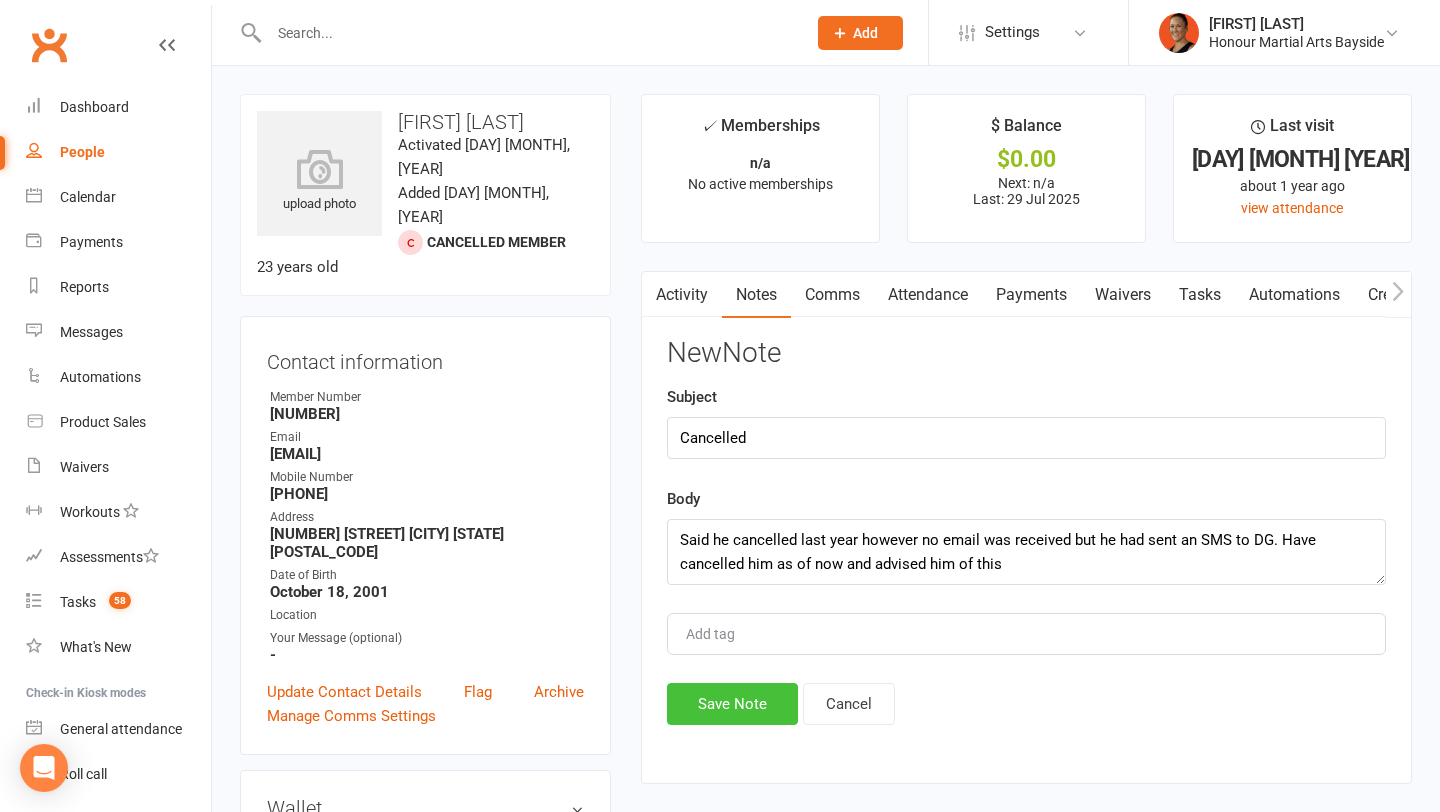 click on "Save Note" 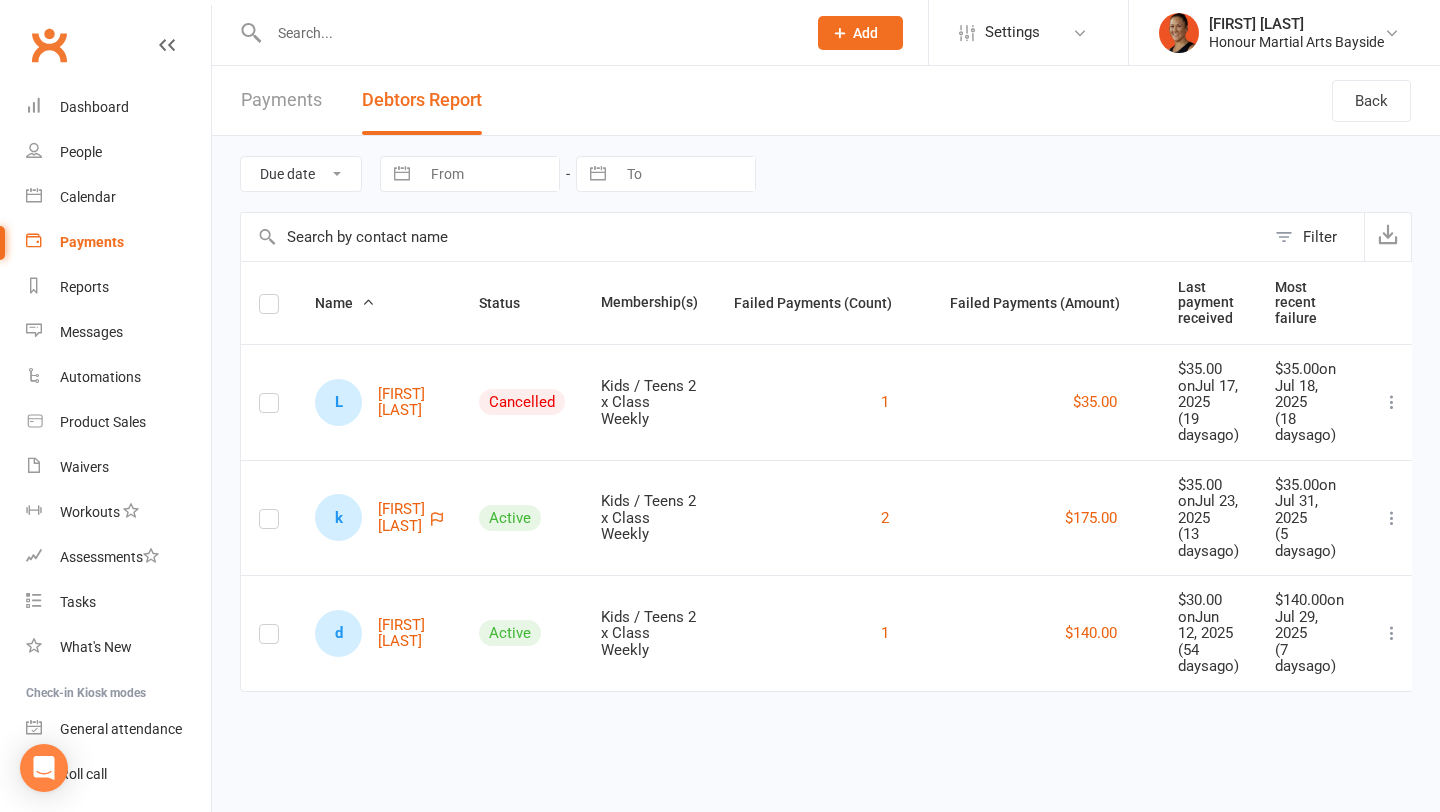 scroll, scrollTop: 0, scrollLeft: 0, axis: both 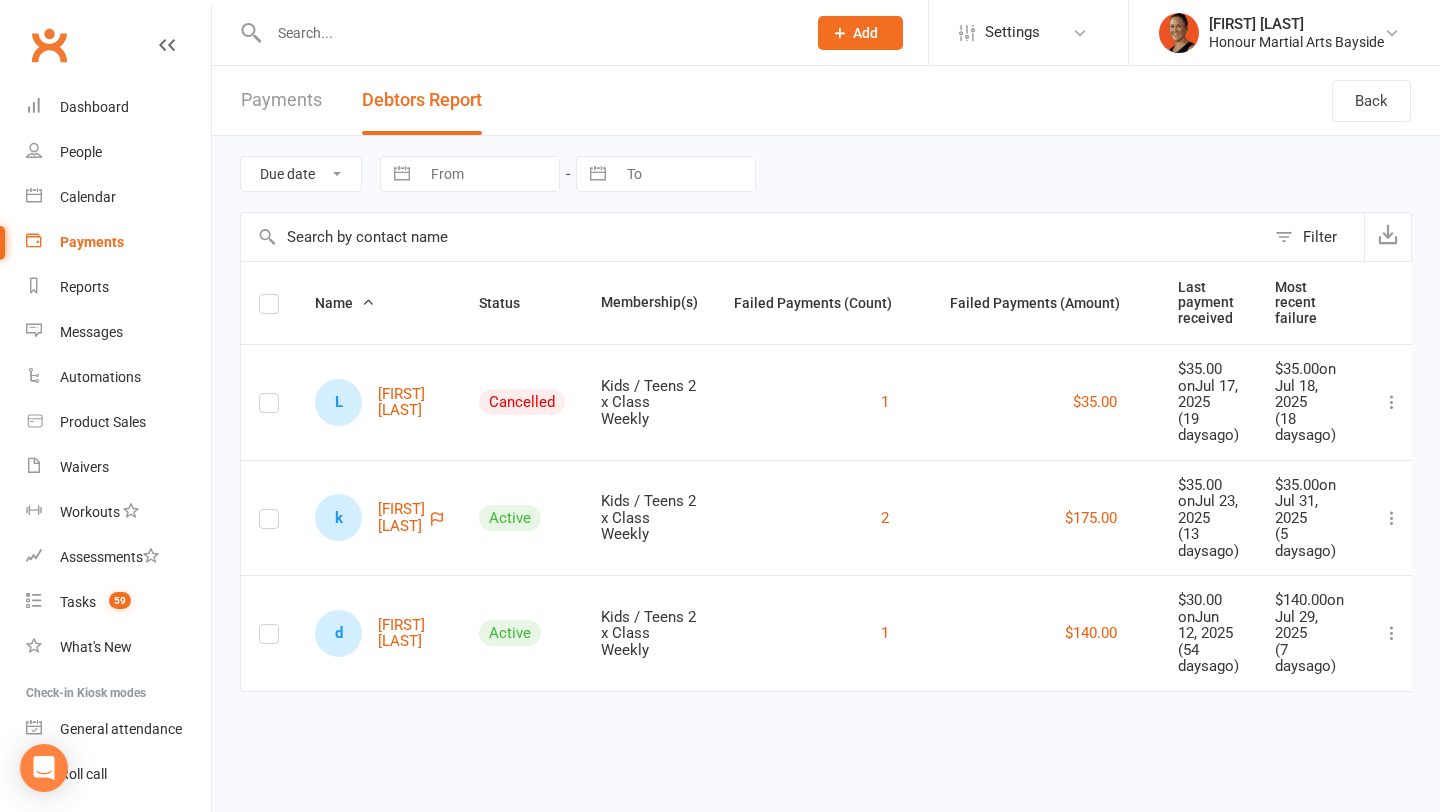 click at bounding box center [1392, 402] 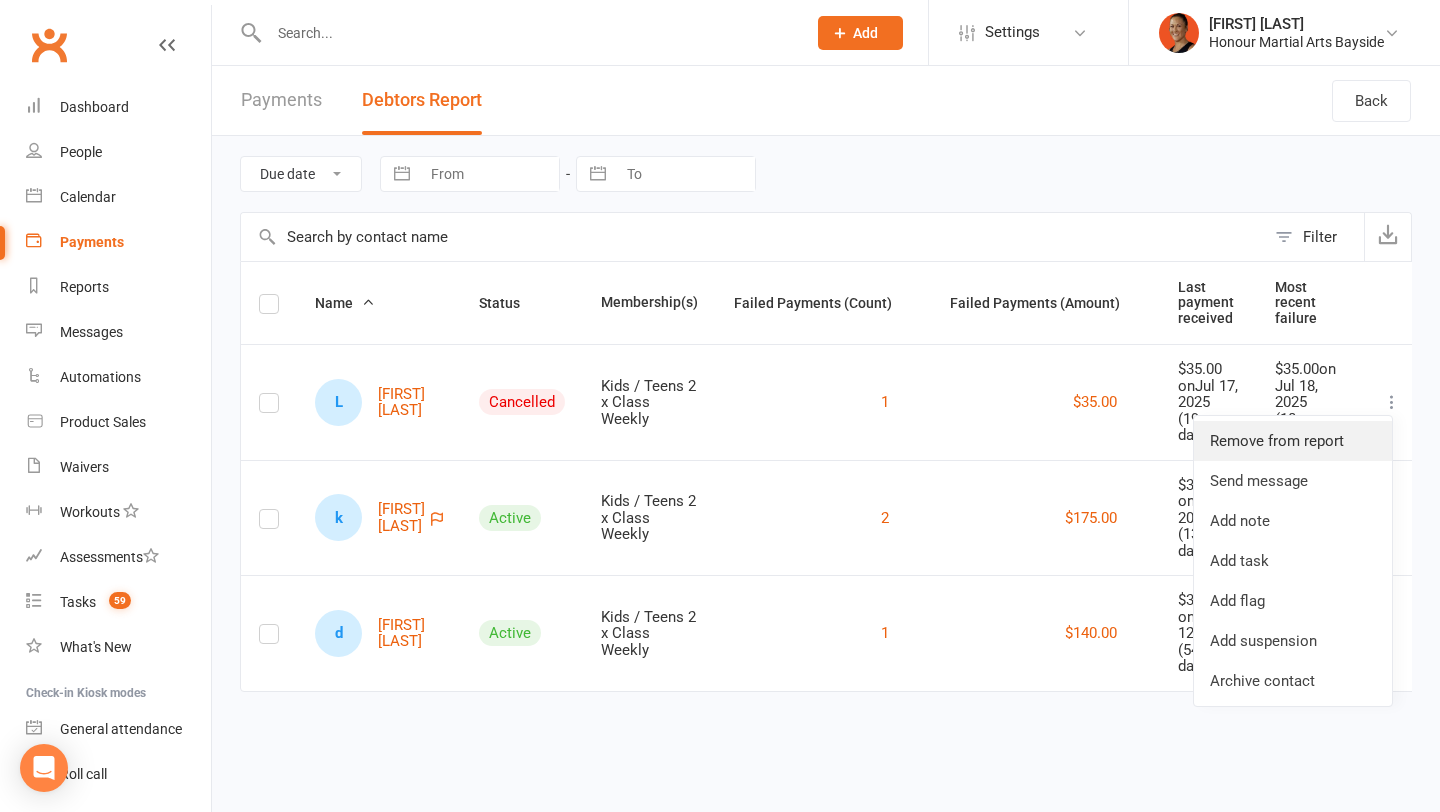 click on "Remove from report" at bounding box center [1293, 441] 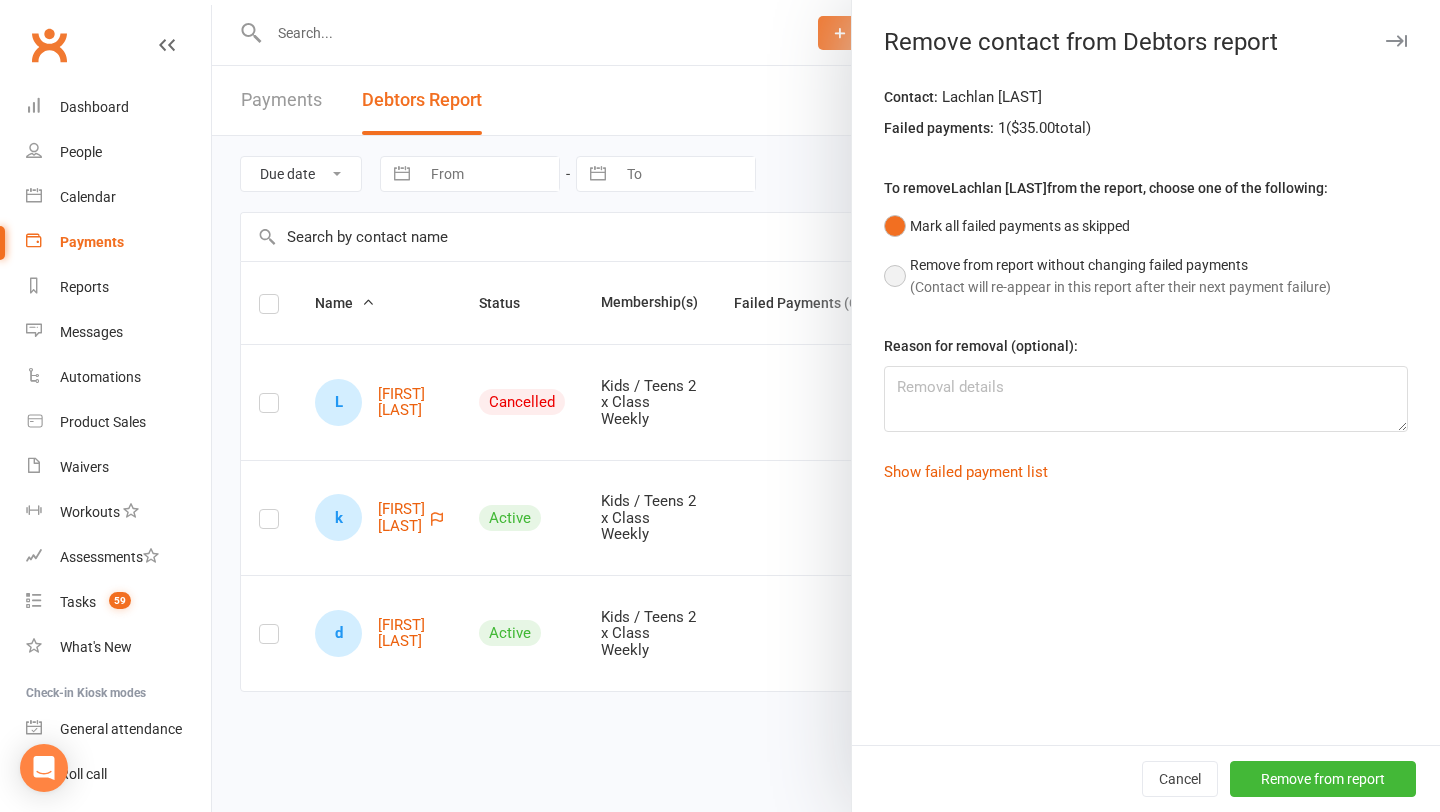 click on "(Contact will re-appear in this report after their next payment failure)" at bounding box center [1120, 287] 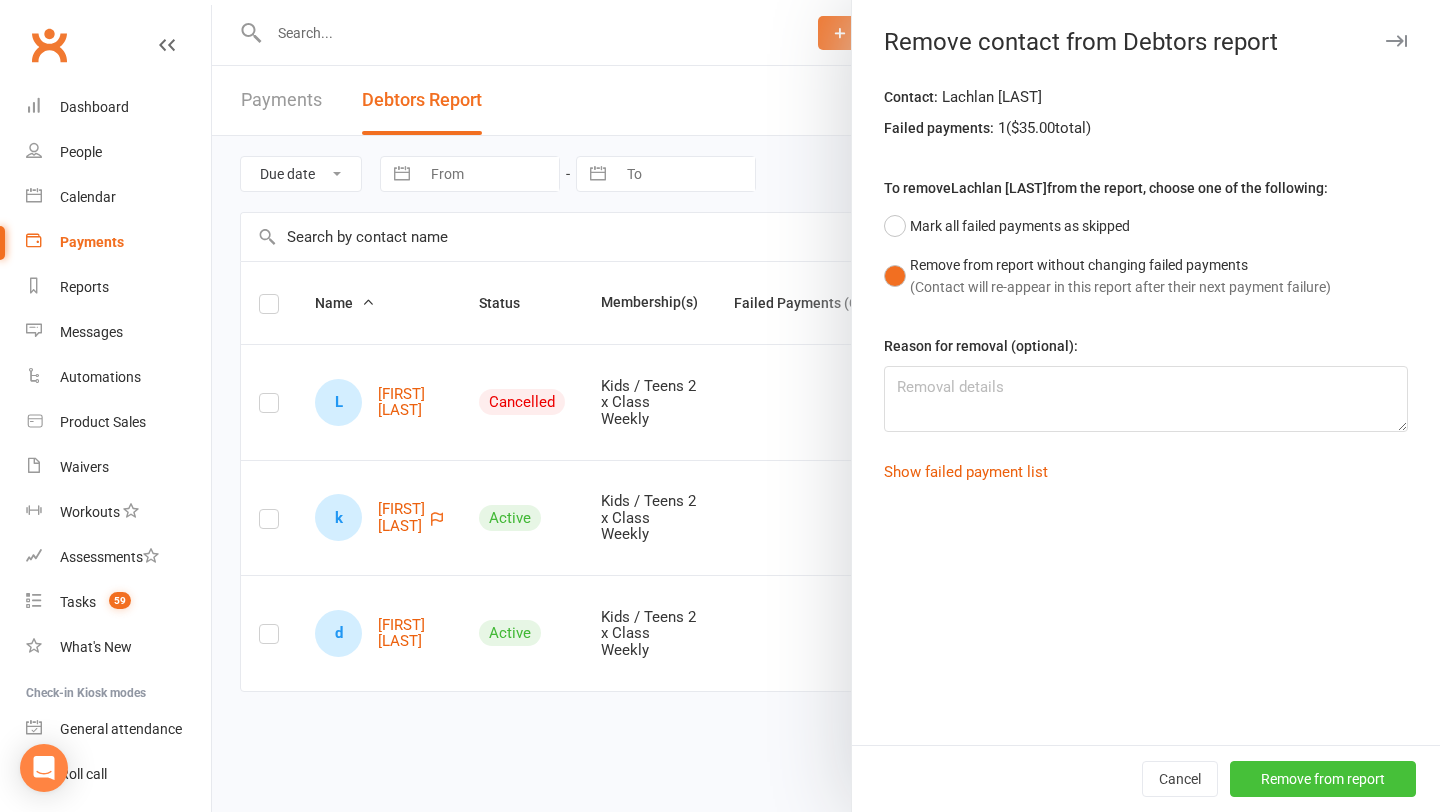 click on "Remove from report" at bounding box center [1323, 779] 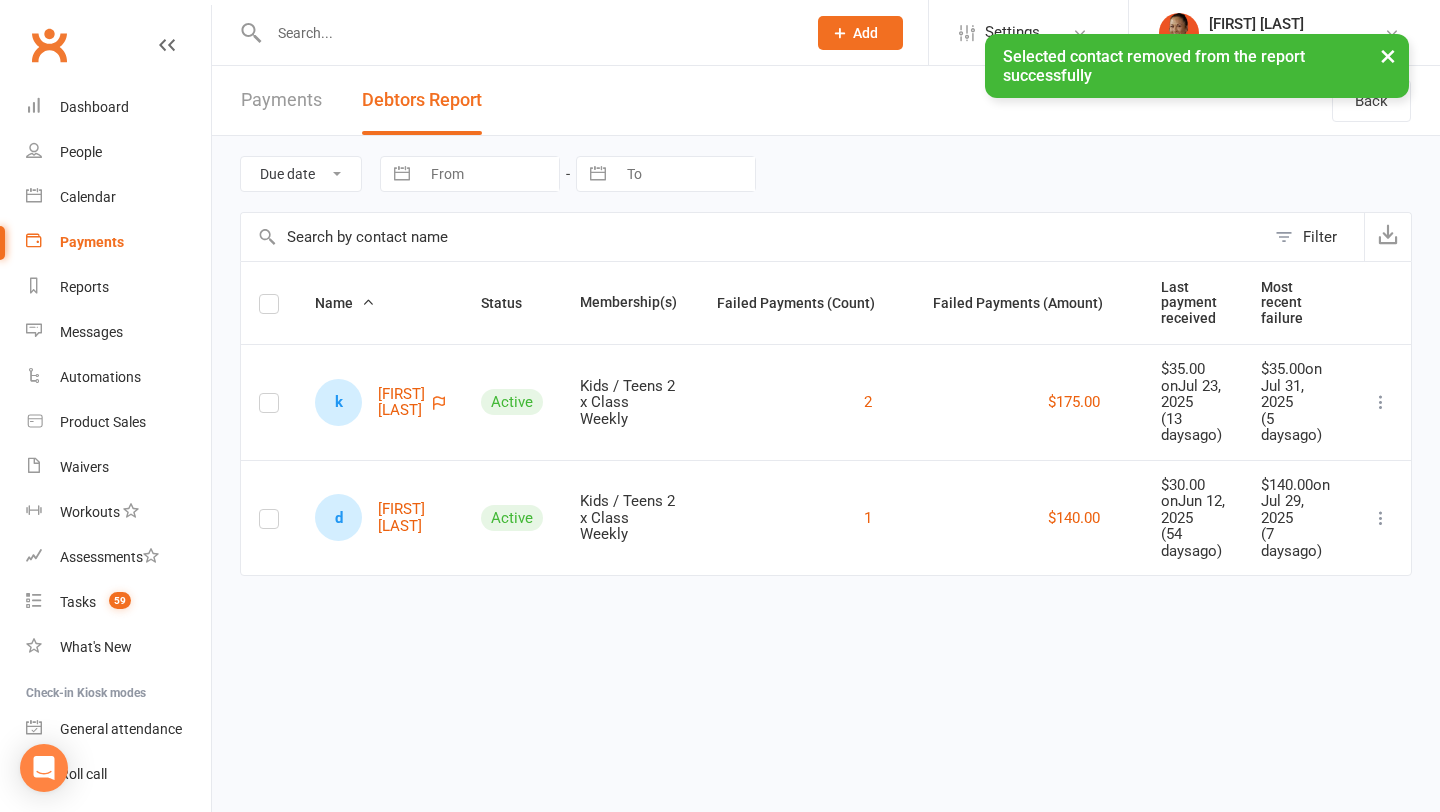 click at bounding box center (1381, 518) 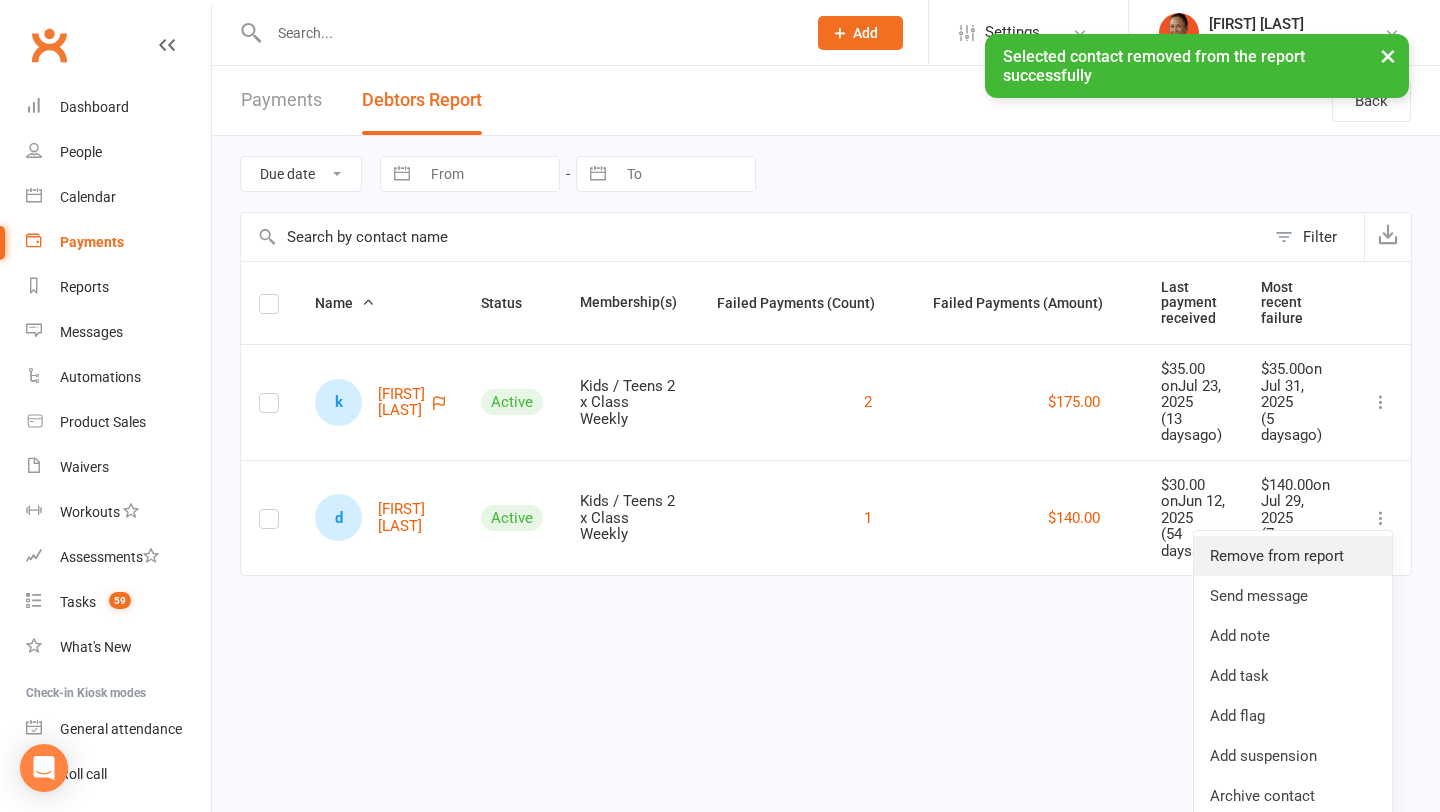click on "Remove from report" at bounding box center [1293, 556] 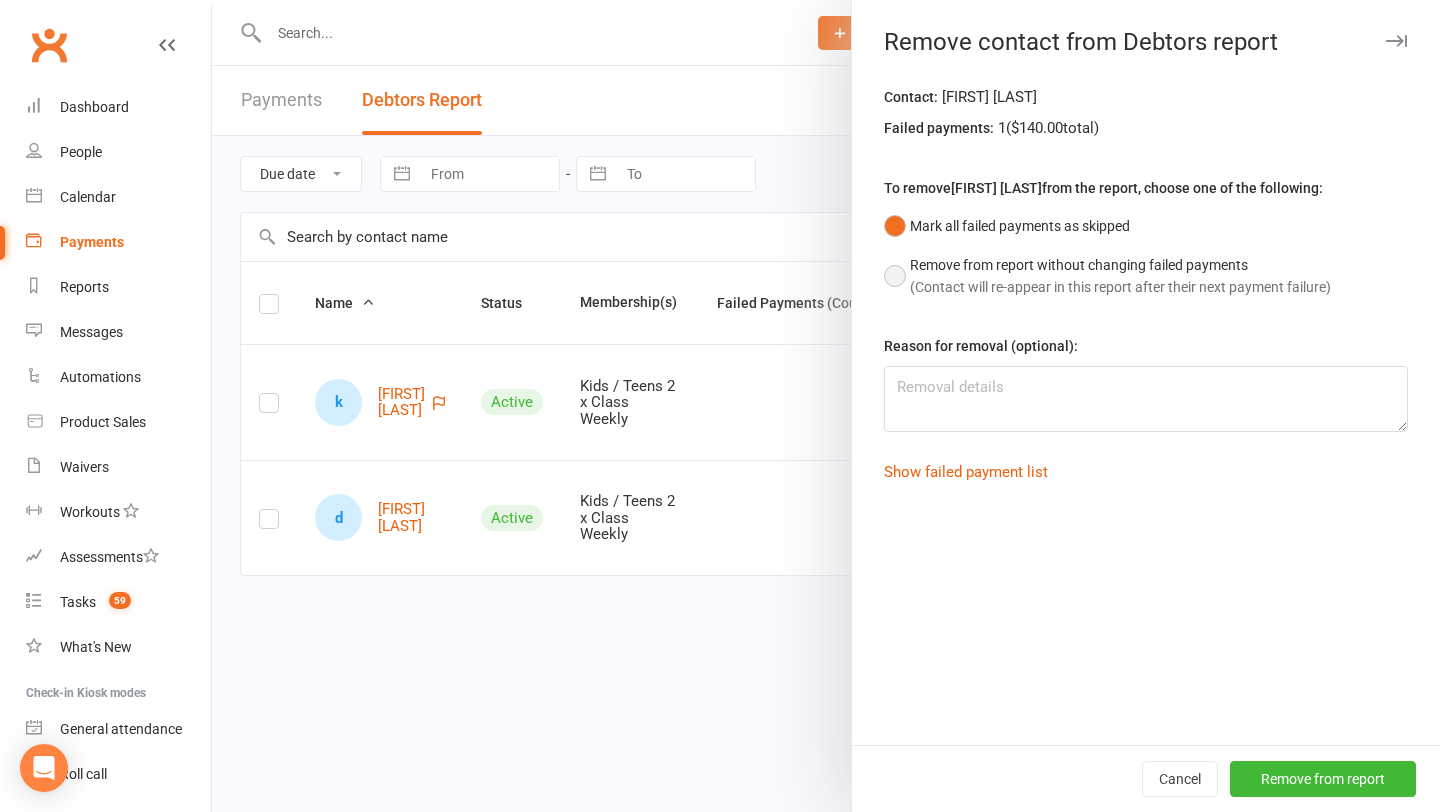 click on "(Contact will re-appear in this report after their next payment failure)" at bounding box center [1120, 287] 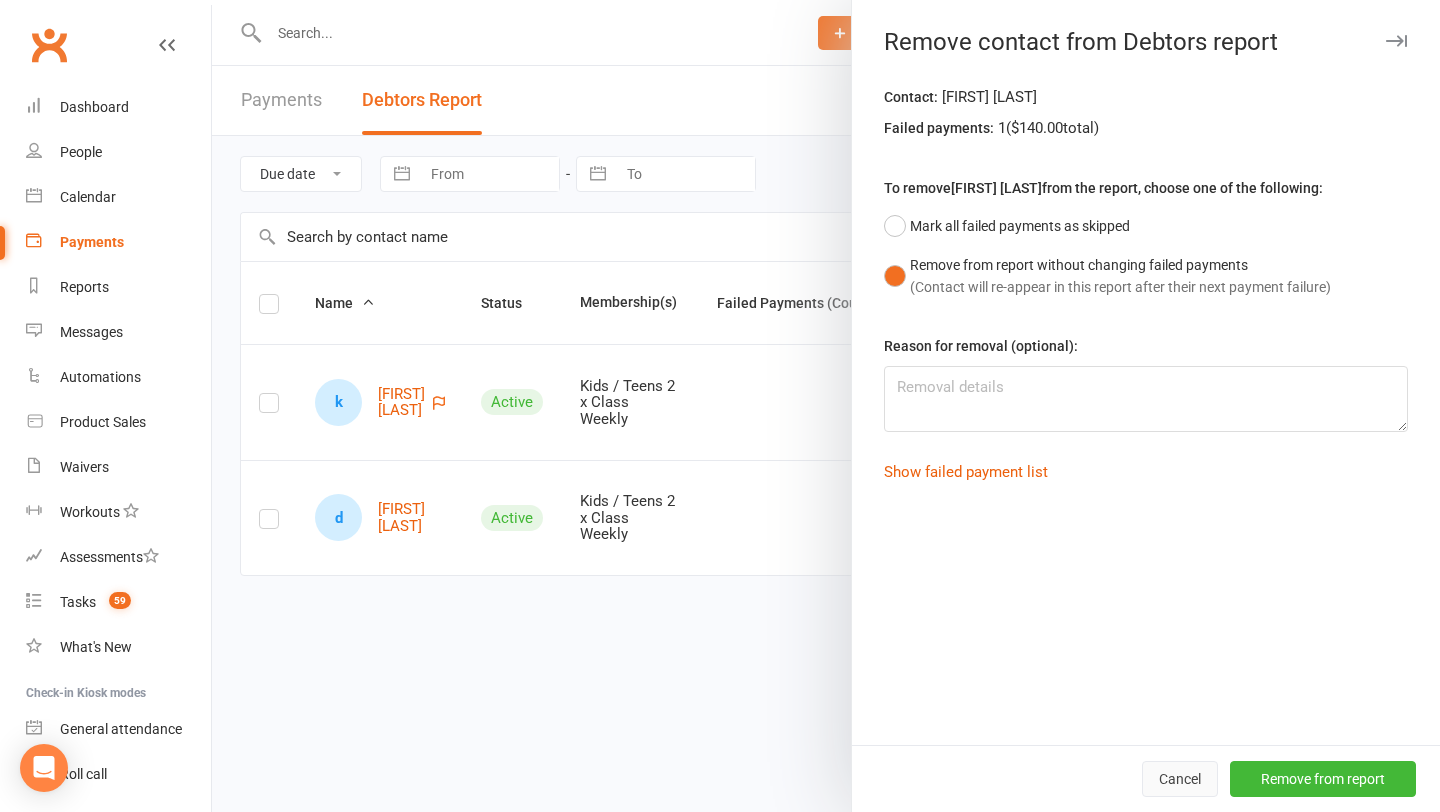 click on "Cancel" at bounding box center [1180, 779] 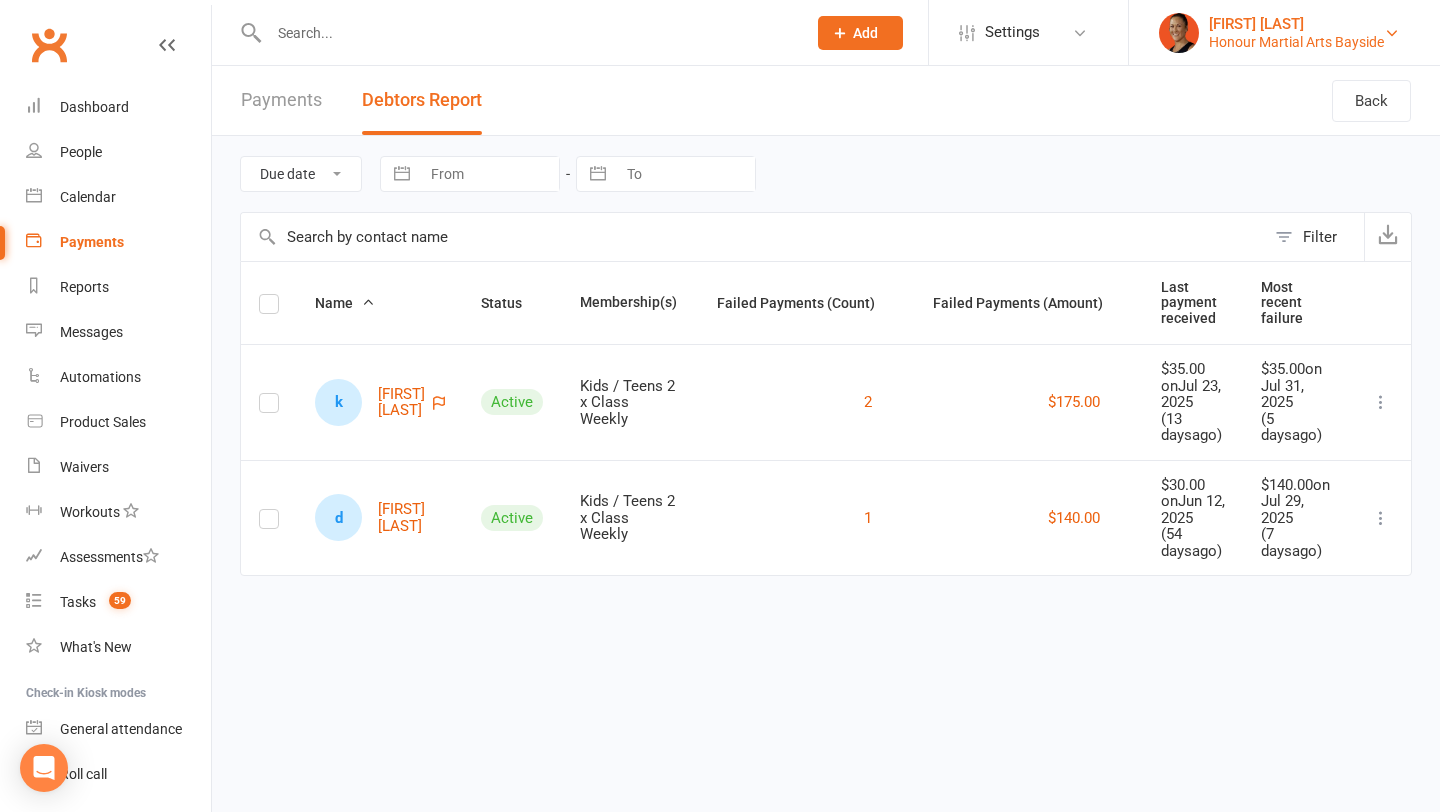 click on "Honour Martial Arts Bayside" at bounding box center (1296, 42) 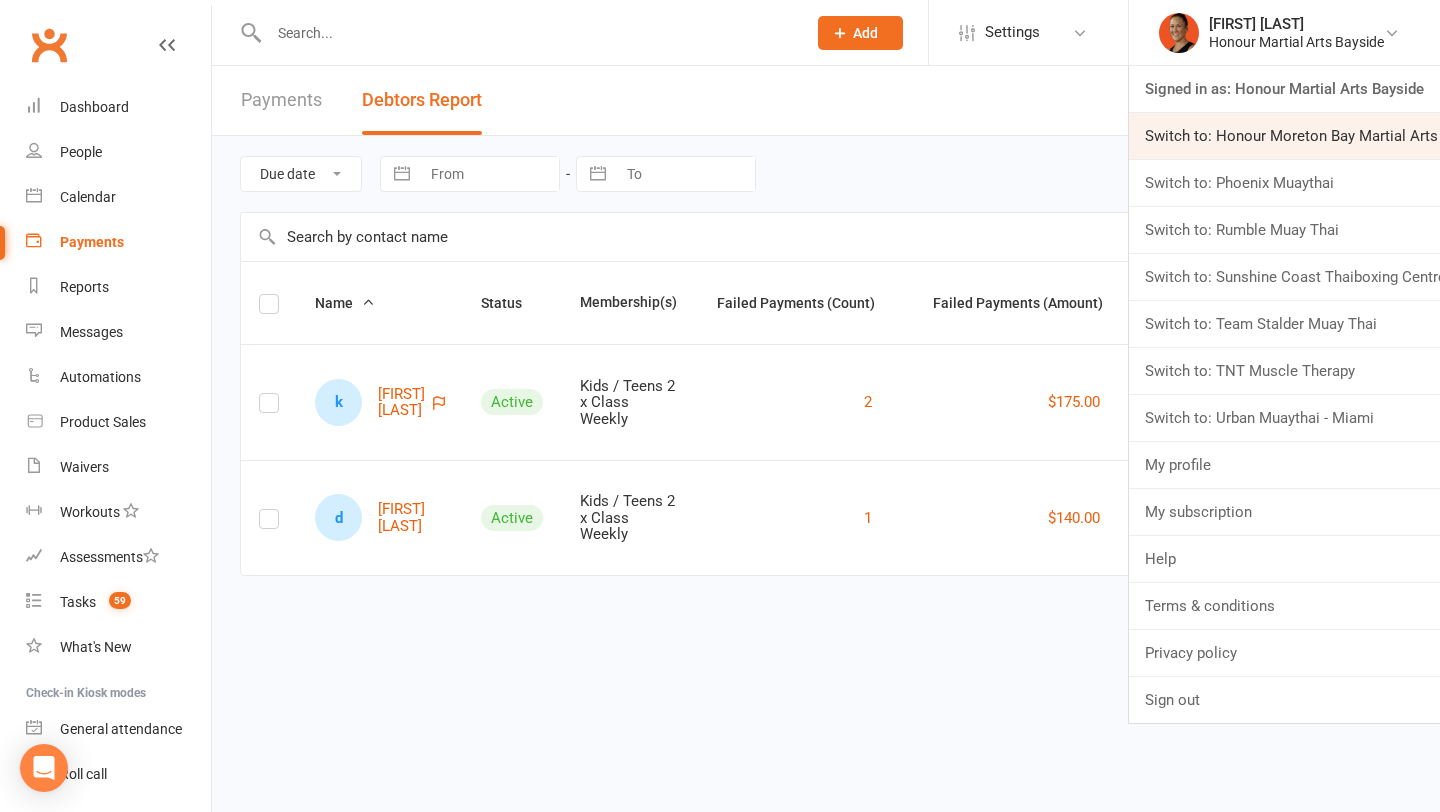 click on "Switch to: Honour Moreton Bay Martial Arts Academy" at bounding box center [1284, 136] 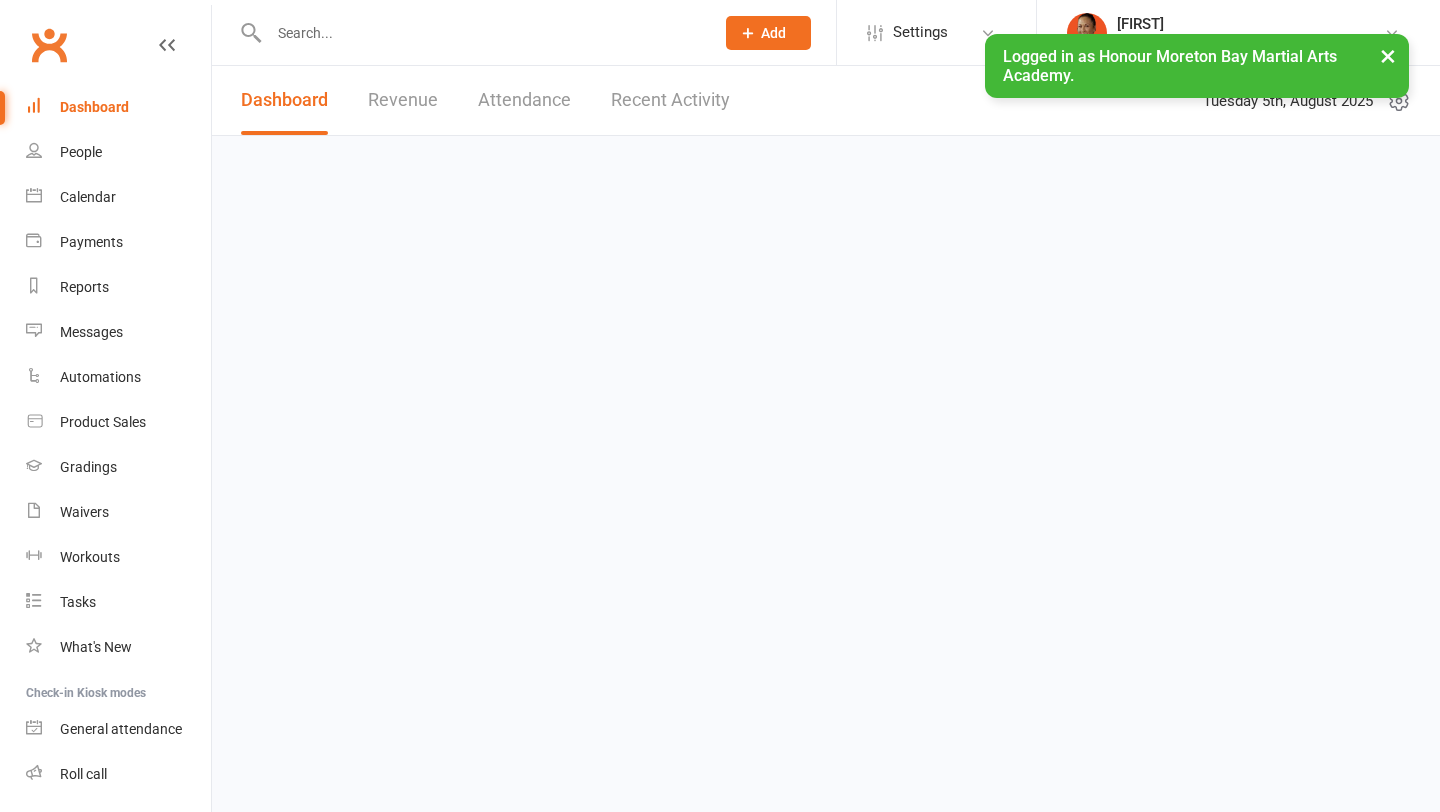 scroll, scrollTop: 0, scrollLeft: 0, axis: both 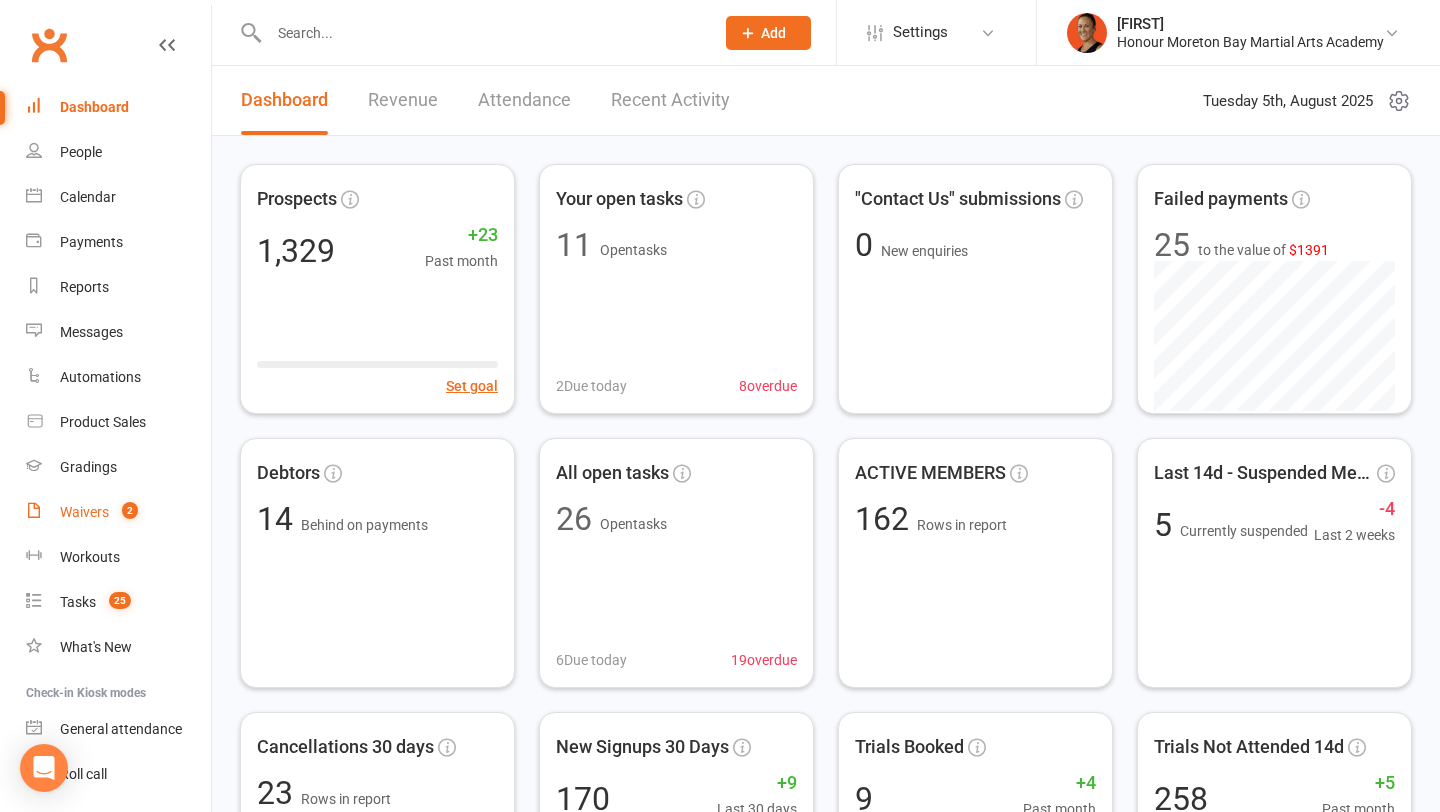 click on "Waivers" at bounding box center (84, 512) 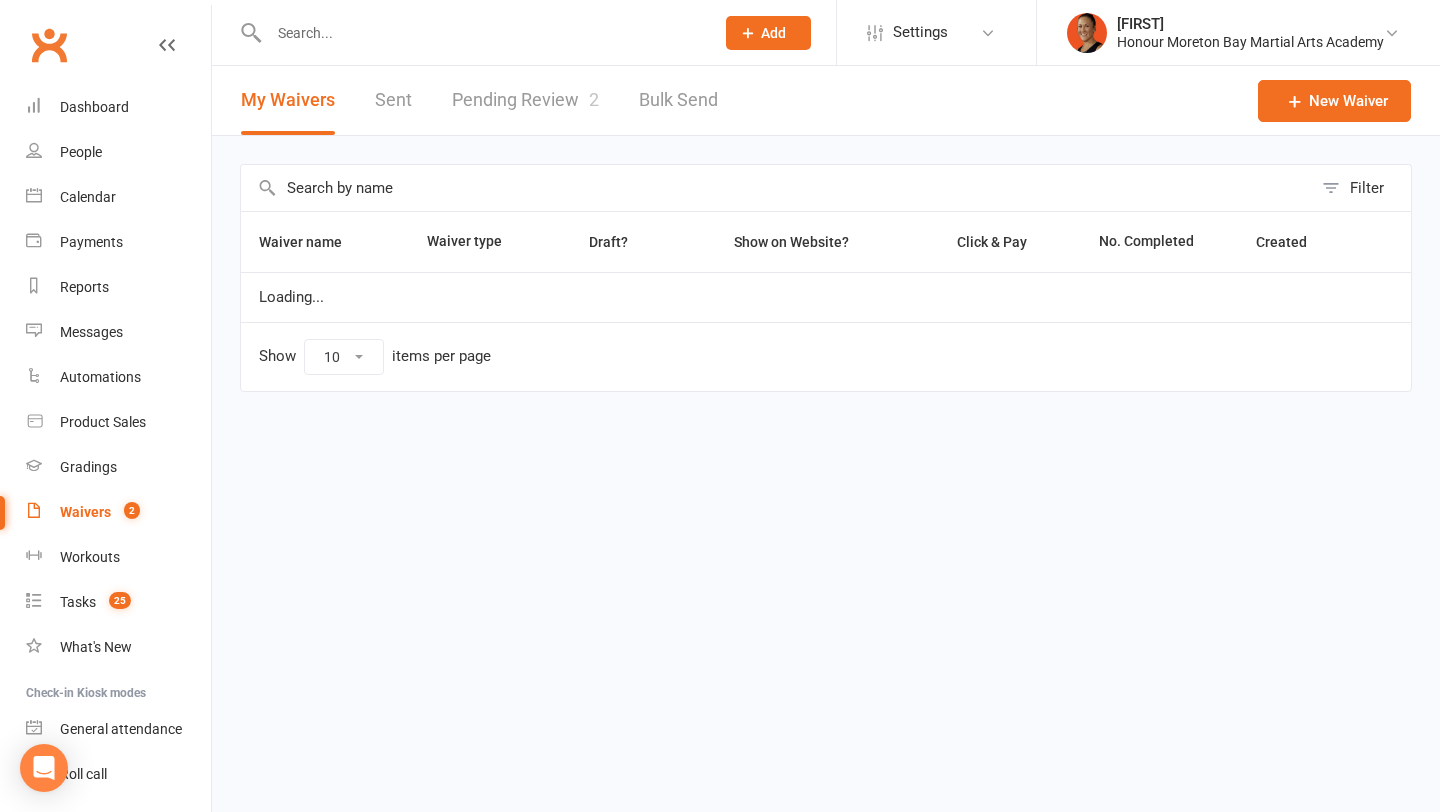 select on "100" 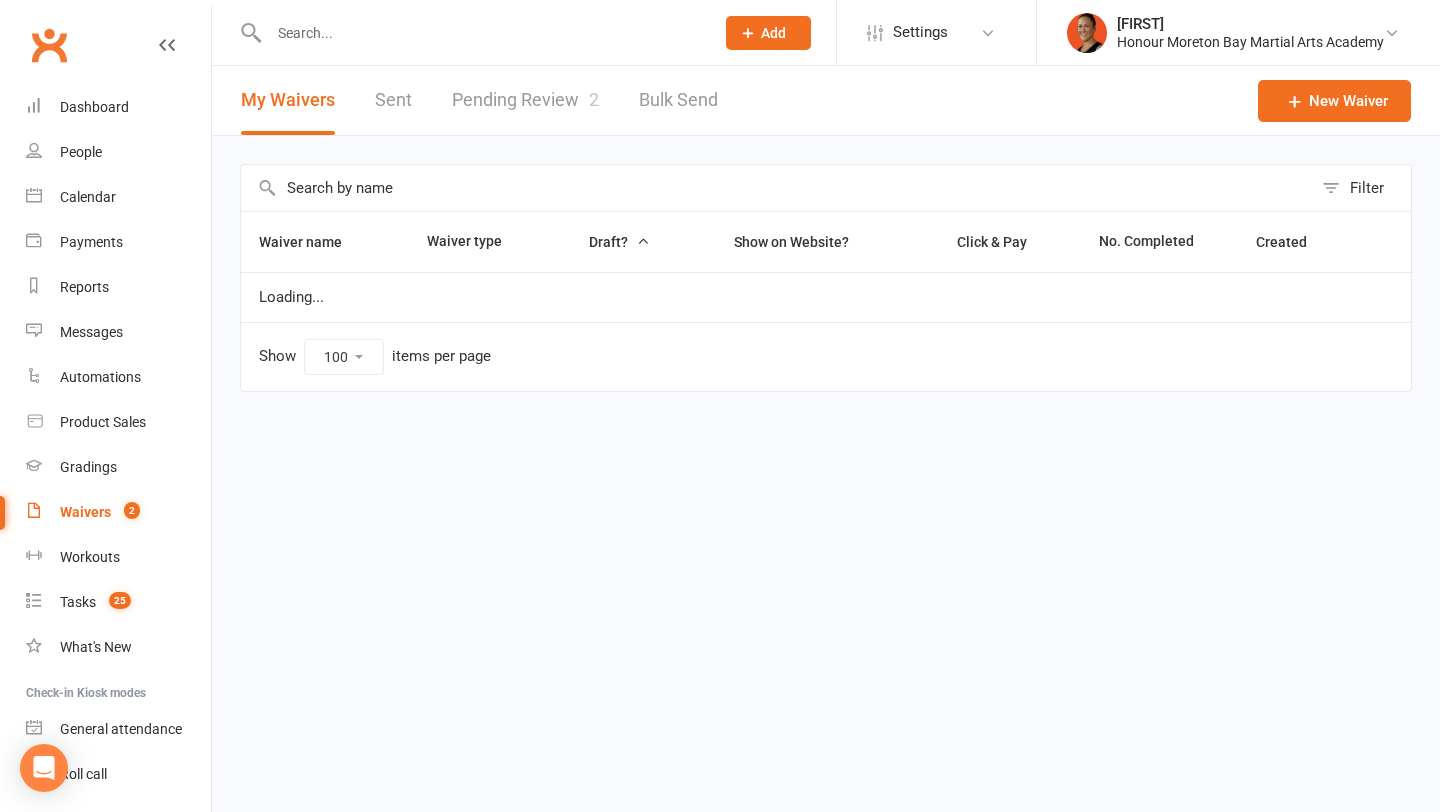 click on "Pending Review 2" at bounding box center [525, 100] 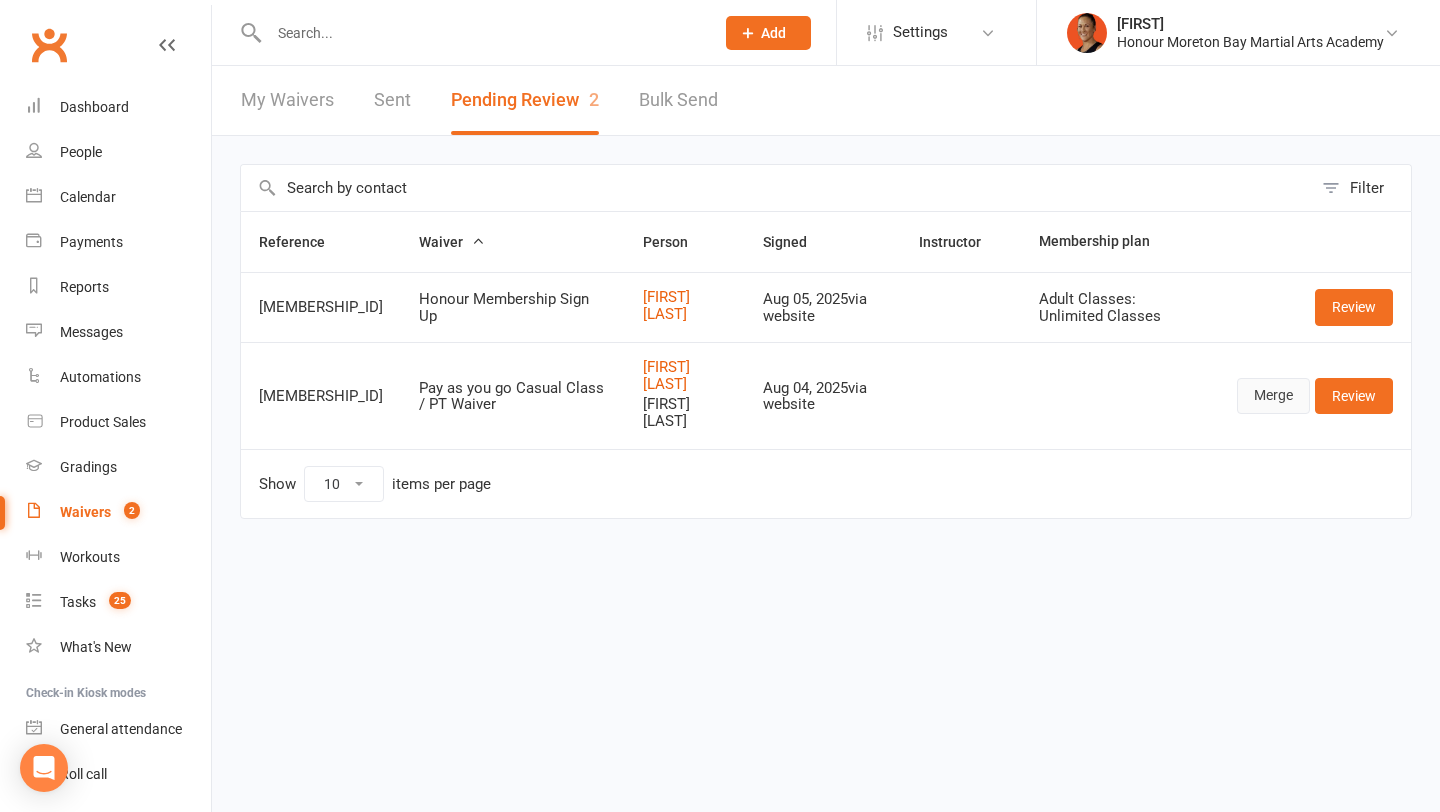 click on "Merge" at bounding box center [1273, 396] 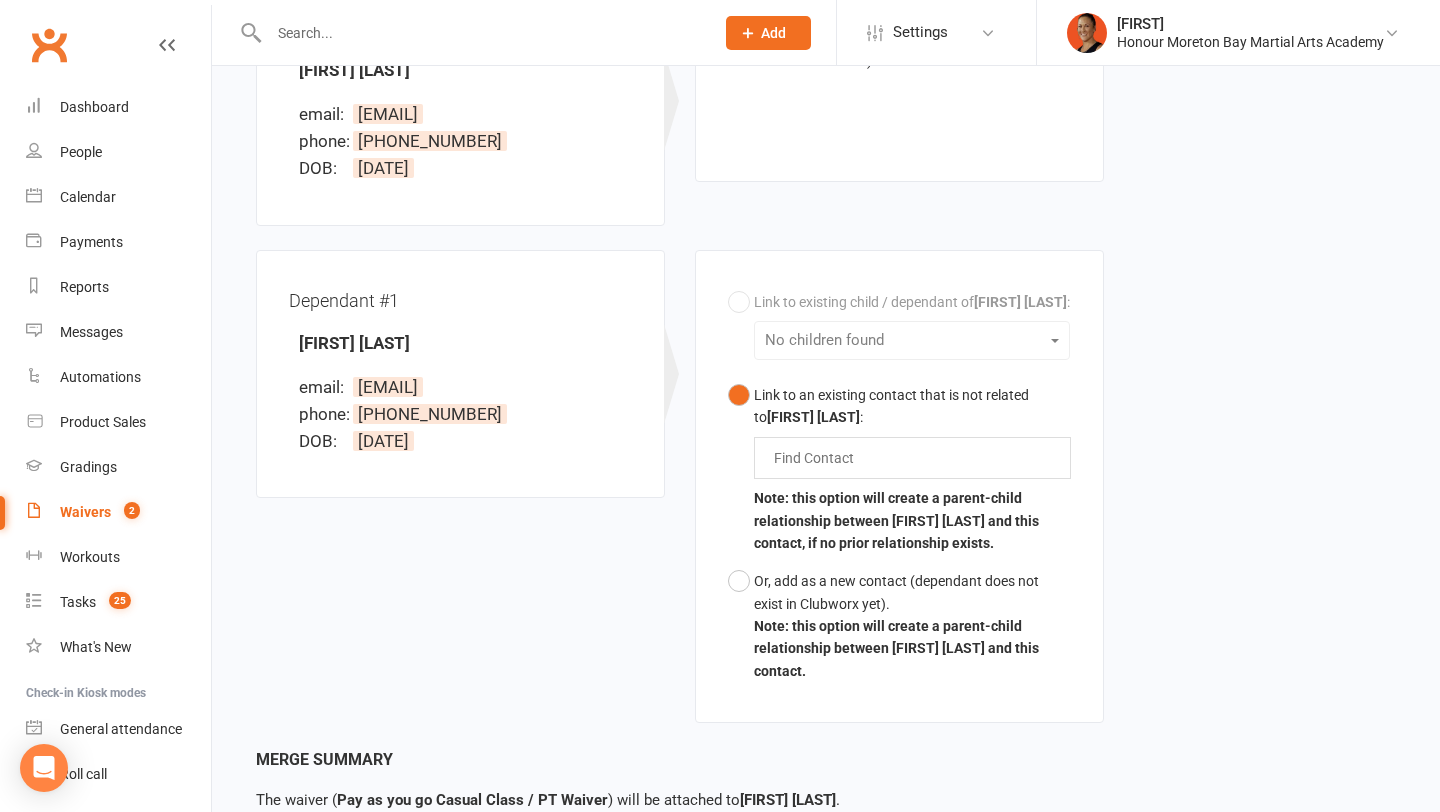 scroll, scrollTop: 343, scrollLeft: 0, axis: vertical 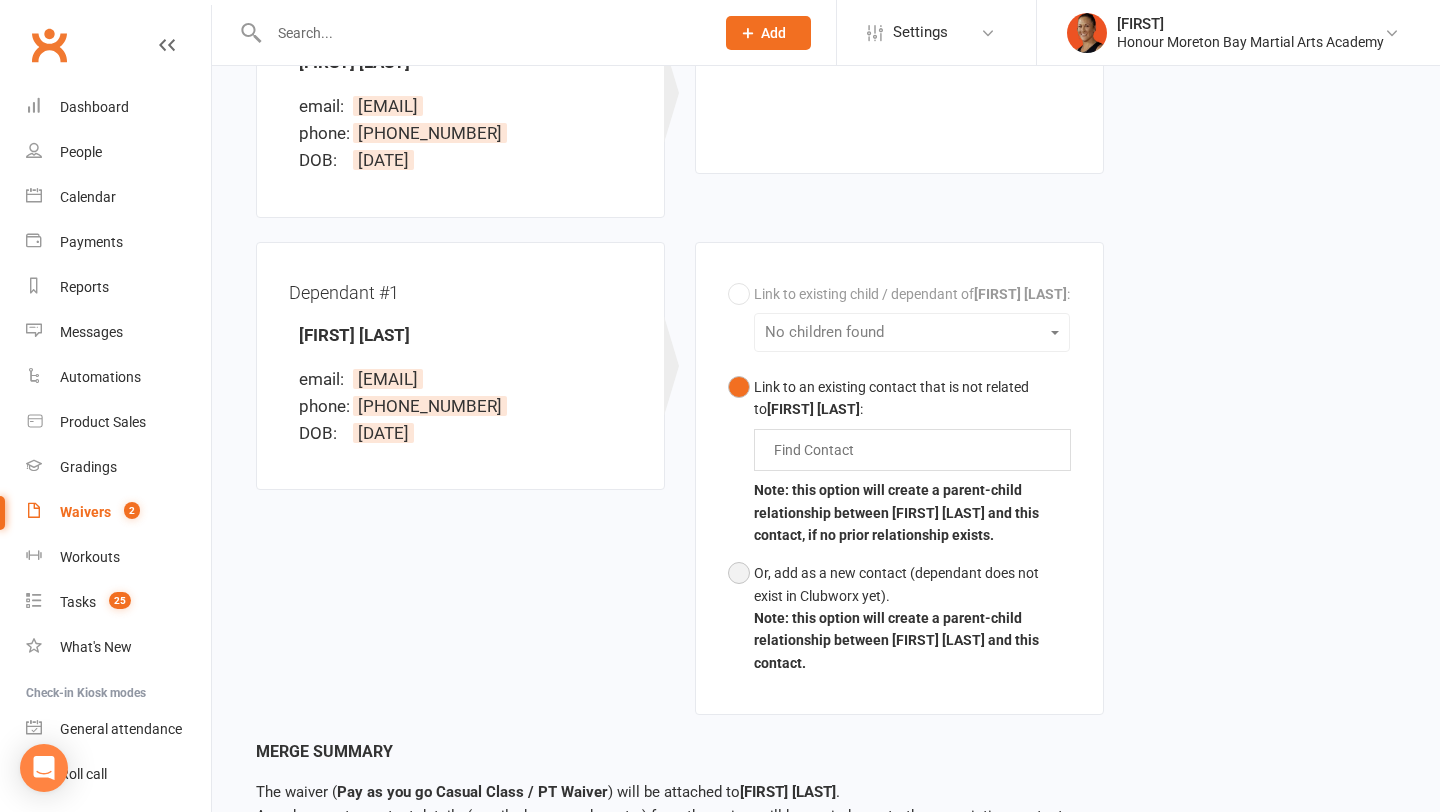 click on "Or, add as a new contact (dependant does not exist in Clubworx yet)." at bounding box center [912, 584] 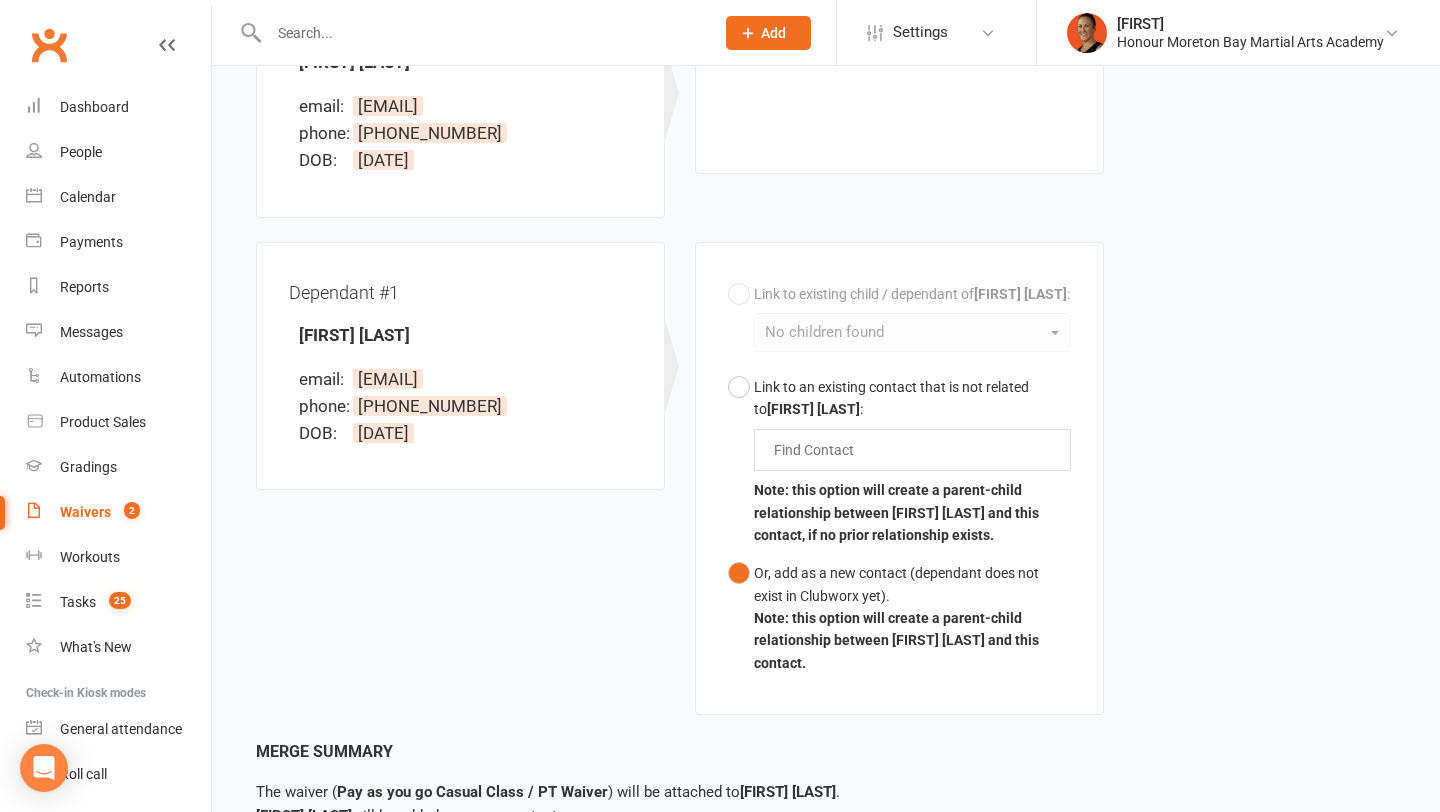 scroll, scrollTop: 524, scrollLeft: 0, axis: vertical 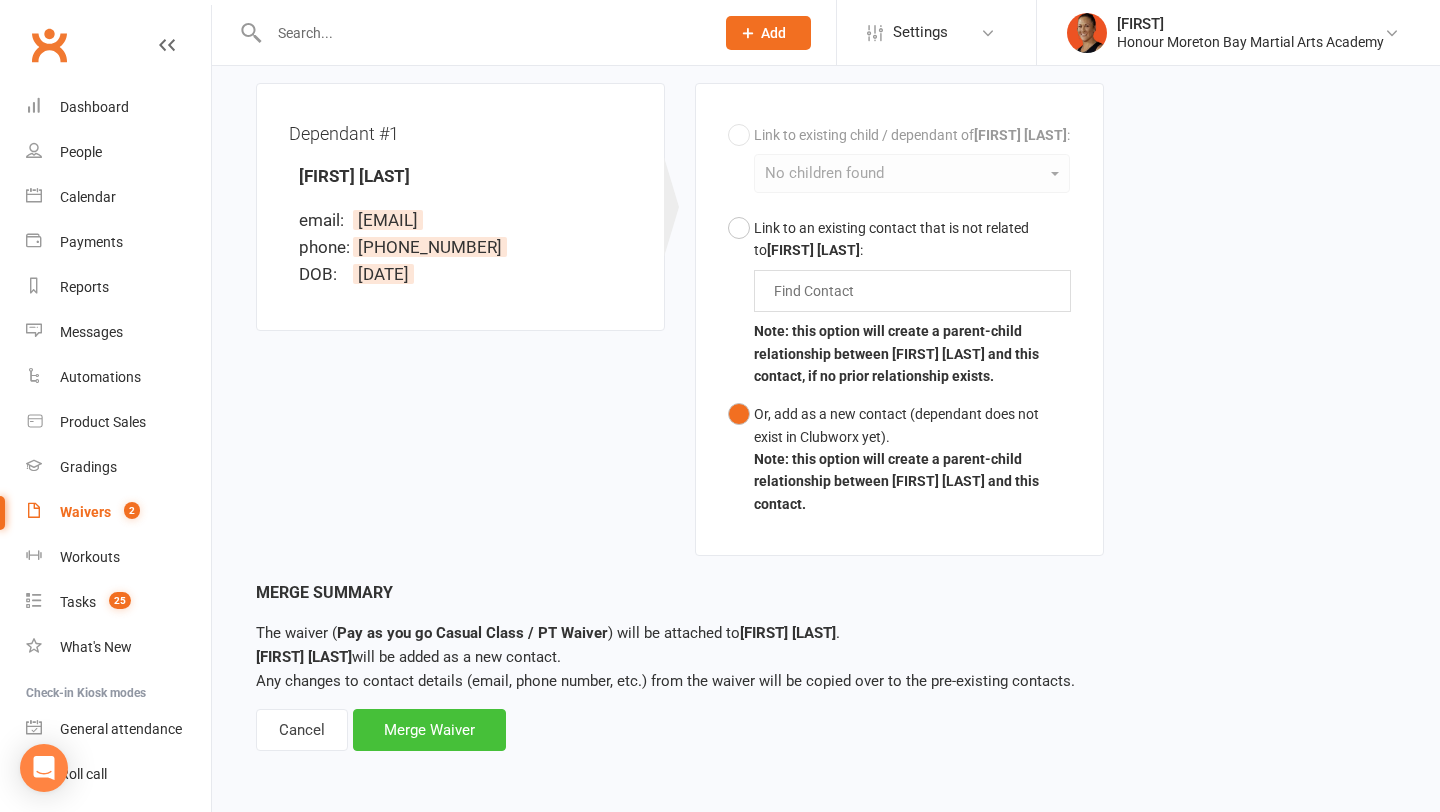 click on "Merge Waiver" at bounding box center [429, 730] 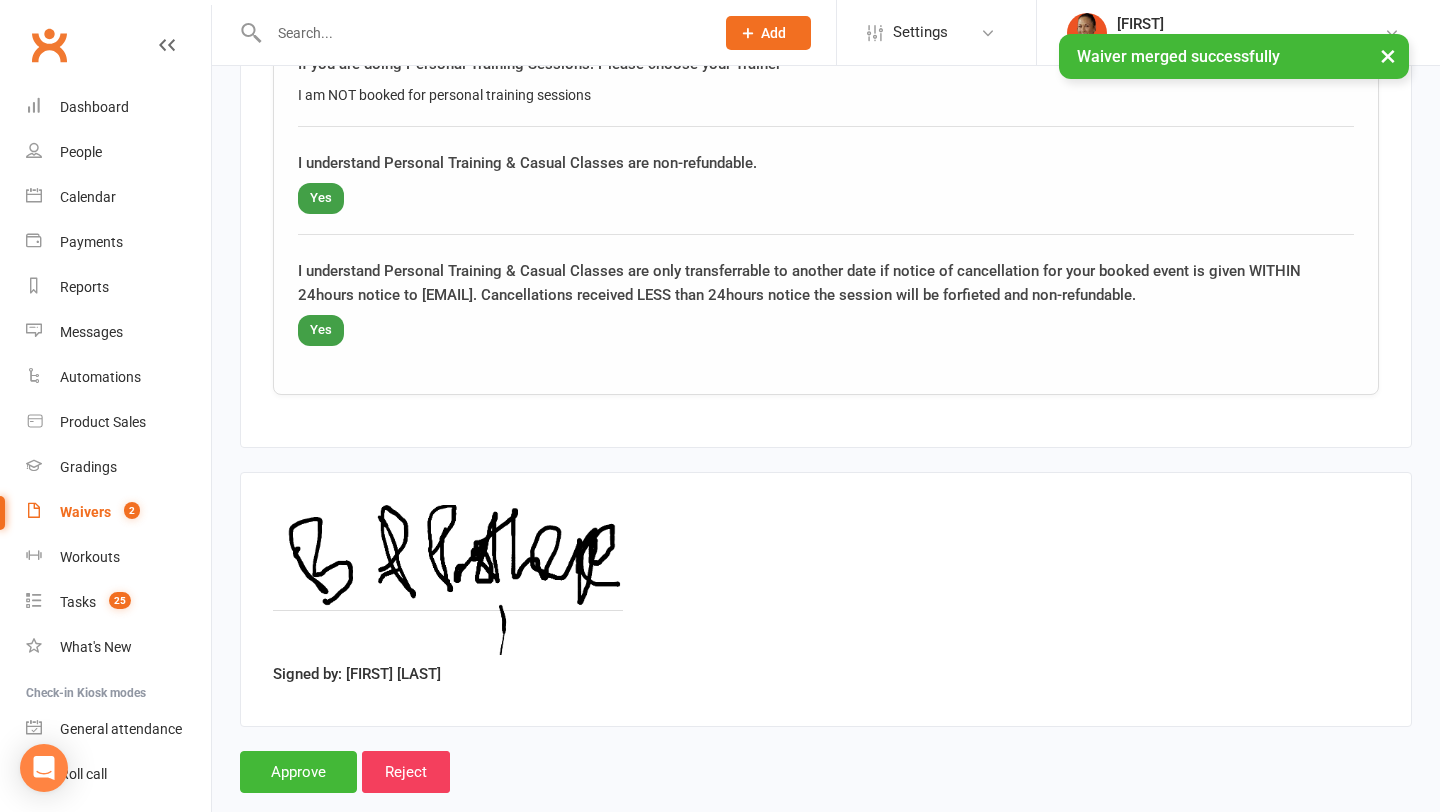 scroll, scrollTop: 2305, scrollLeft: 0, axis: vertical 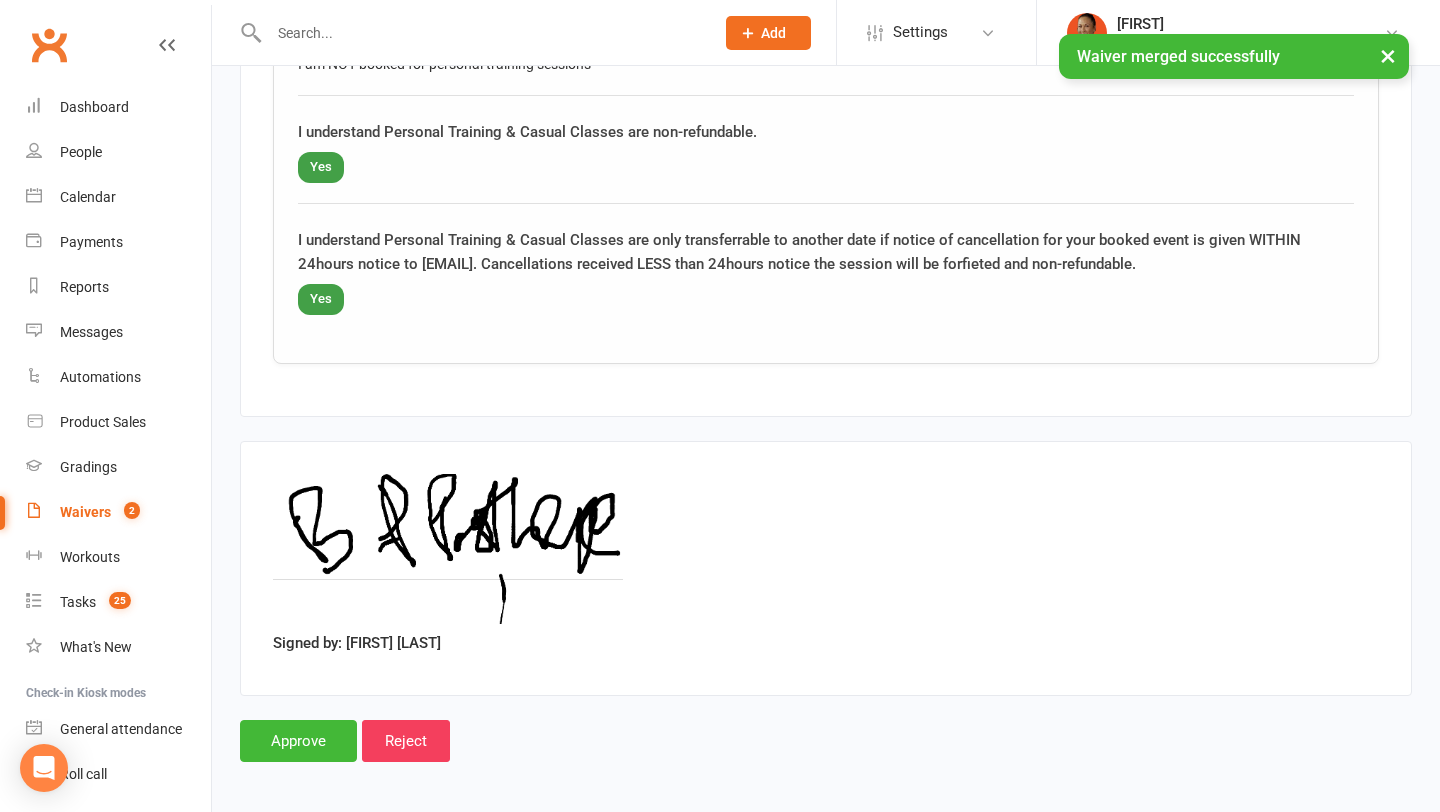 click on "Smart Forms & Waivers Back Honour Martial Arts Academy - Moreton Bay 34159381647 p: [PHONE_NUMBER] [EMAIL] [NUMBER] [STREET] [CITY], [STATE], [POSTAL_CODE], [COUNTRY] Parent / Guardian First Name [FIRST] Last Name [LAST] Email [EMAIL] Mobile Phone [PHONE_NUMBER] Address Line 1 [NUMBER]-[NUMBER] [STREET] [CITY] Address Line 2 City [CITY] Zip / Post Code [POSTAL_CODE] State / Province [STATE] Date of Birth [DATE] Attending? NO Dependant / Child #1 First Name [FIRST] Last Name [LAST] Email [EMAIL] Mobile Phone [PHONE_NUMBER] Address Line 1 [NUMBER]-[NUMBER] [STREET] [CITY] Address Line 2 City [CITY] Zip / Post Code [POSTAL_CODE] State / Province [STATE] Date of Birth [DATE] Emergency Contact Details Emergency Contact Name [FIRST] Relationship to Member Nanny Email [EMAIL] Mobile Phone [PHONE_NUMBER] Address [NUMBER]-[NUMBER] [STREET] [CITY] [FIRST] [LAST] Questionnaire If you are doing Personal Training Sessions. Please choose your Trainer Yes Yes
Approve" at bounding box center [826, -725] 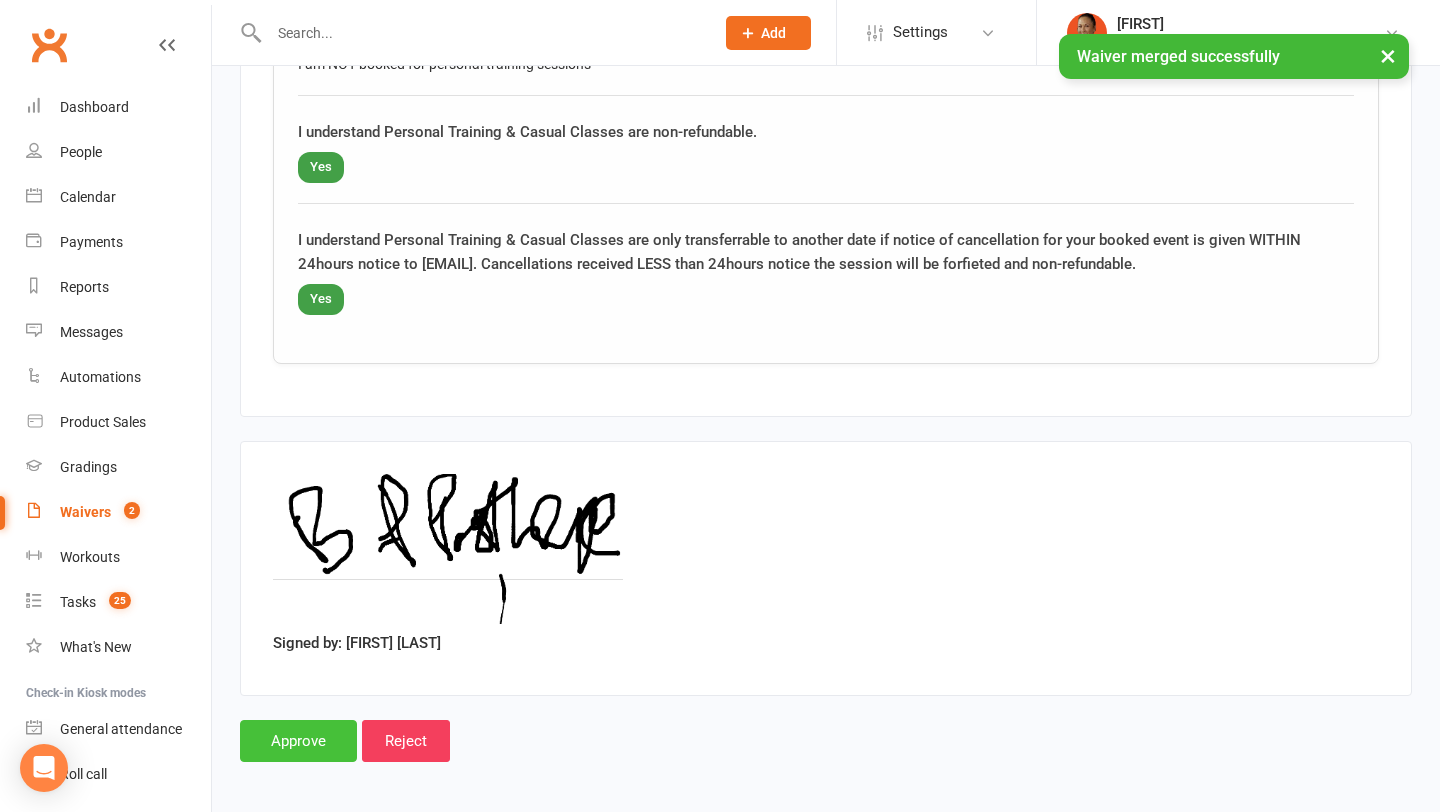 click on "Approve" at bounding box center [298, 741] 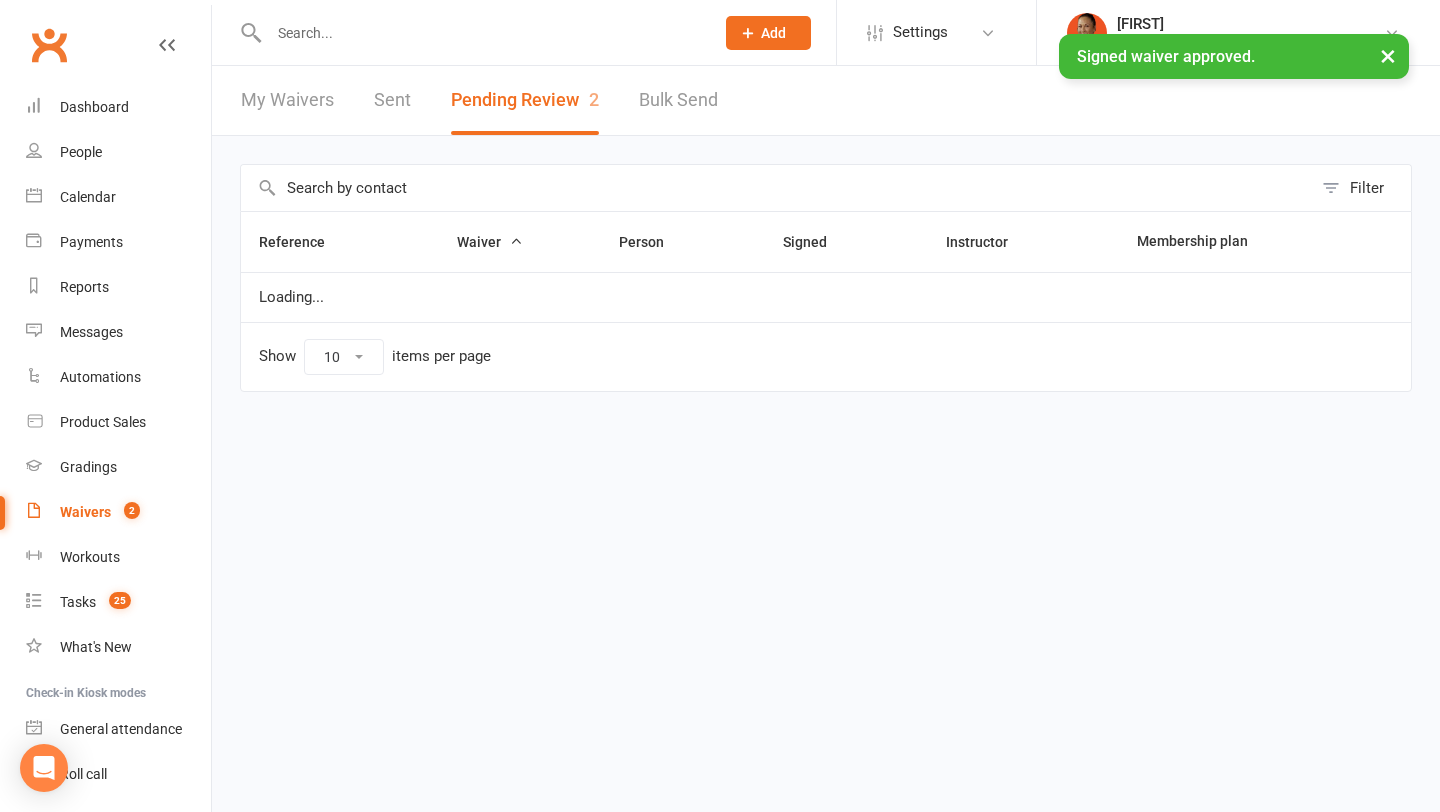 scroll, scrollTop: 0, scrollLeft: 0, axis: both 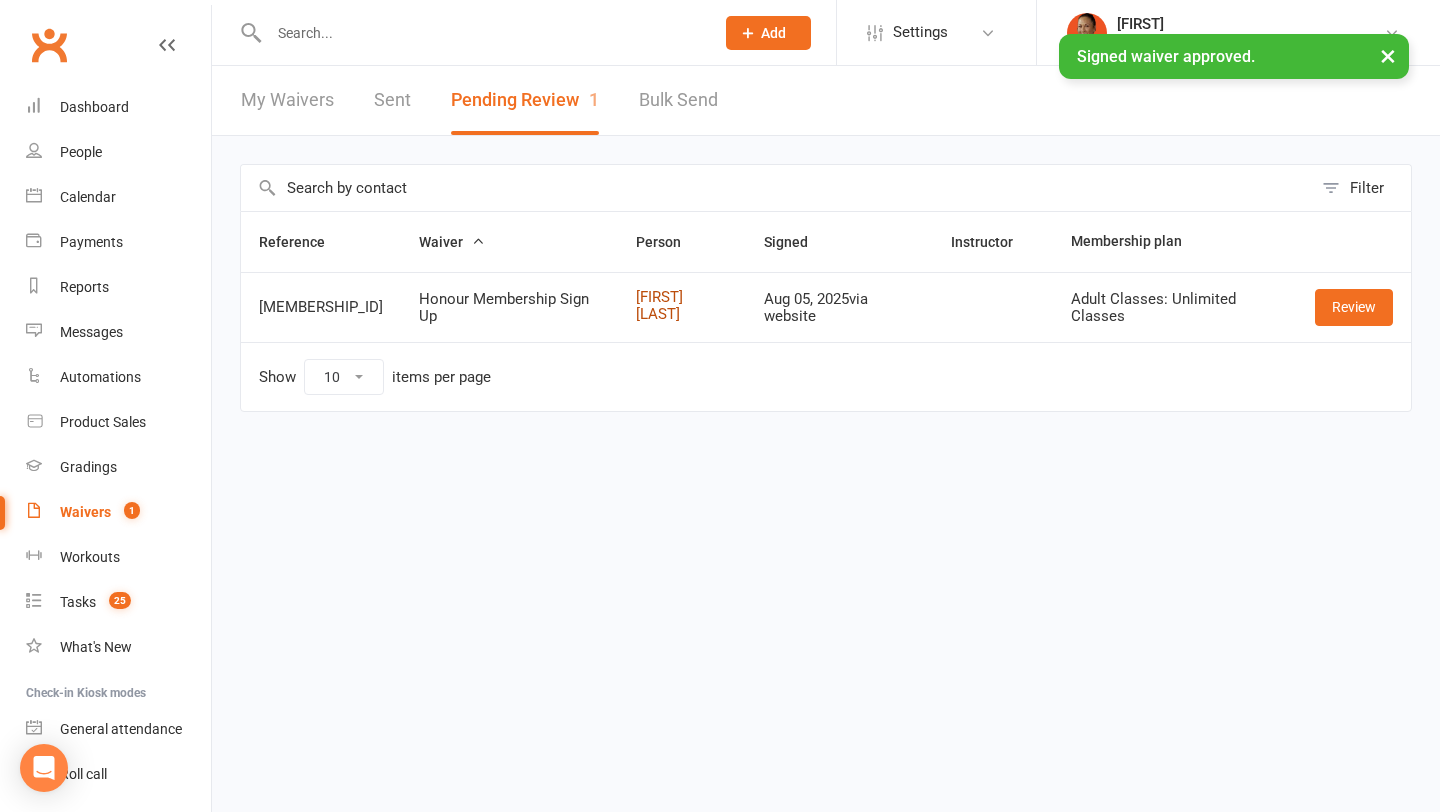 click on "[FIRST] [LAST]" at bounding box center (682, 305) 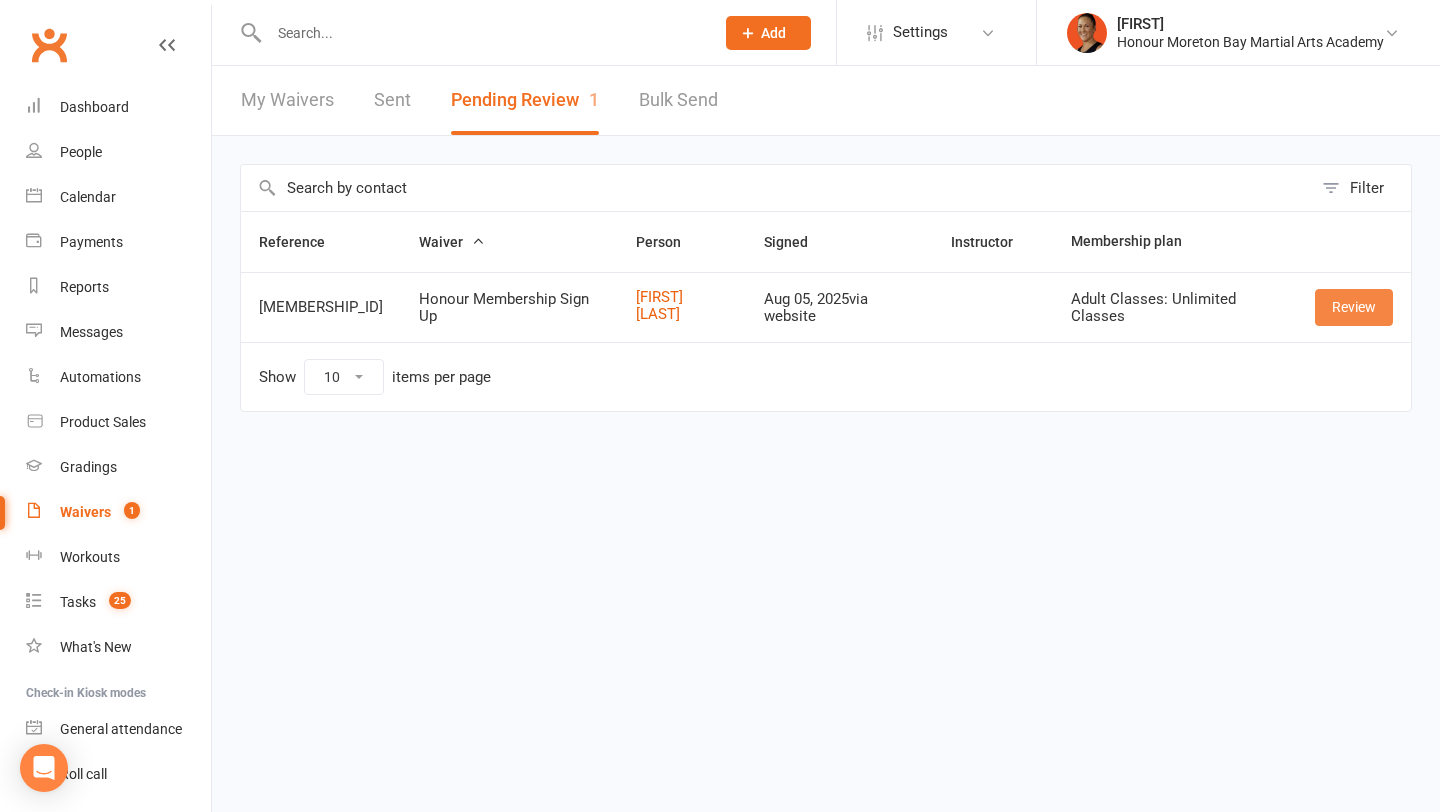 click on "Review" at bounding box center [1354, 307] 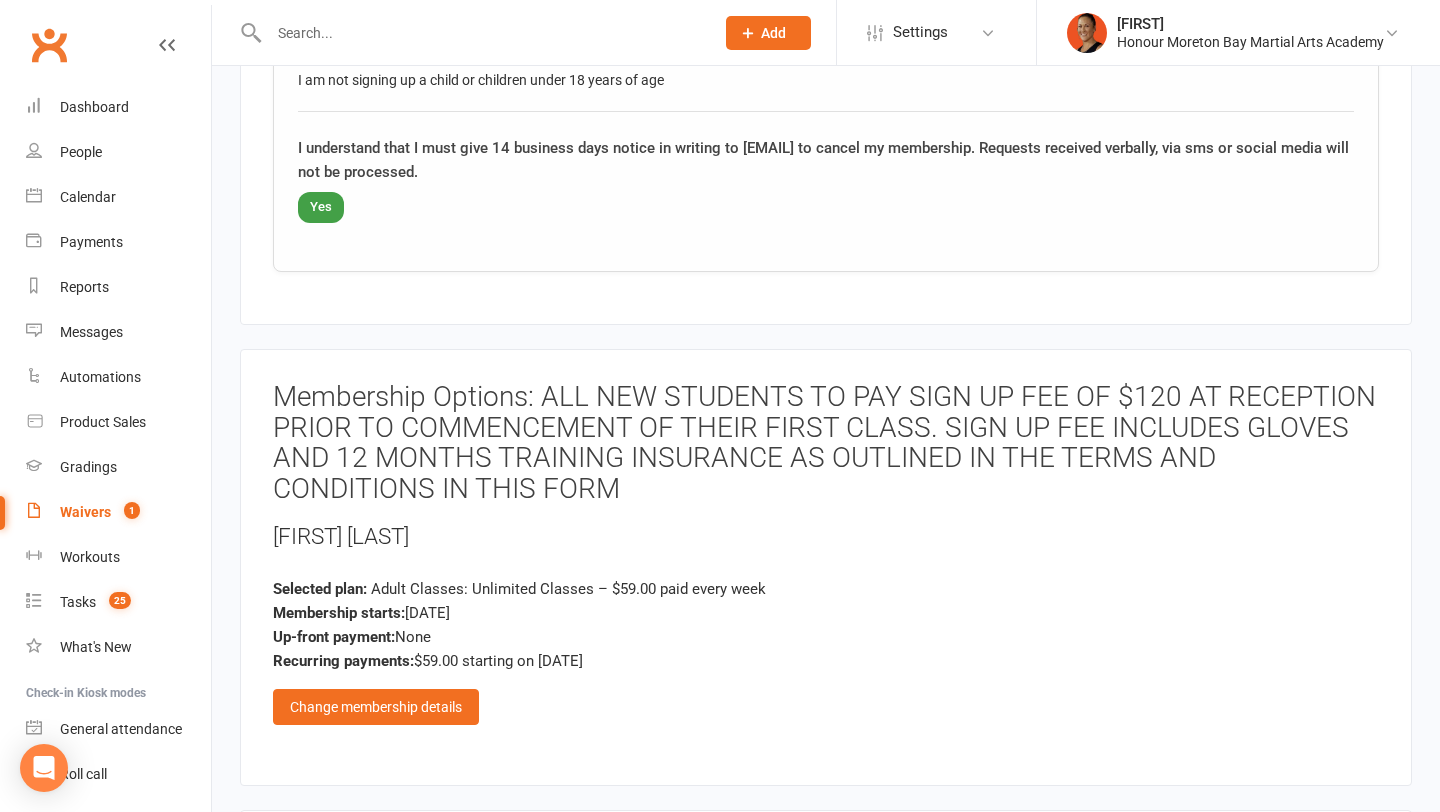 scroll, scrollTop: 2166, scrollLeft: 0, axis: vertical 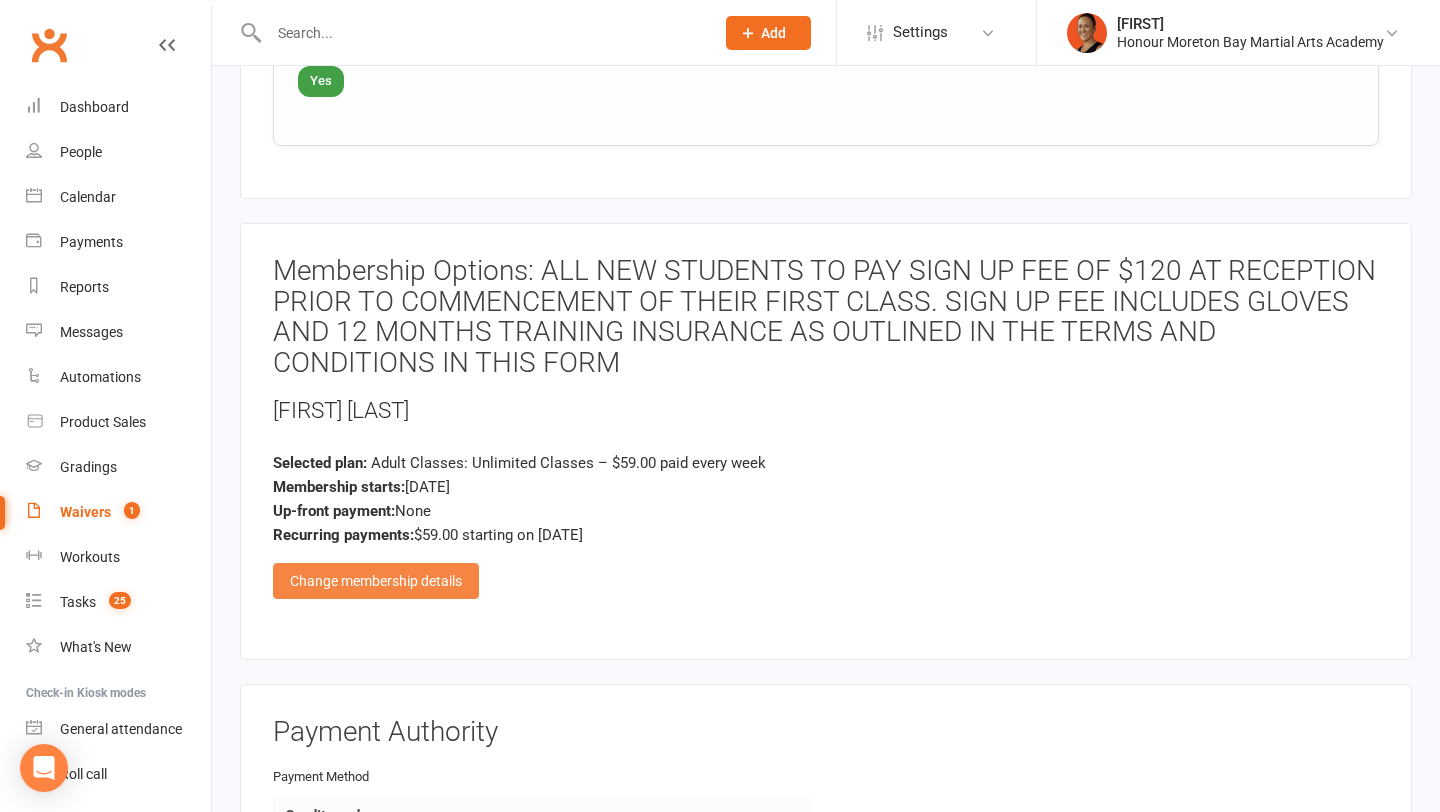 click on "Change membership details" at bounding box center (376, 581) 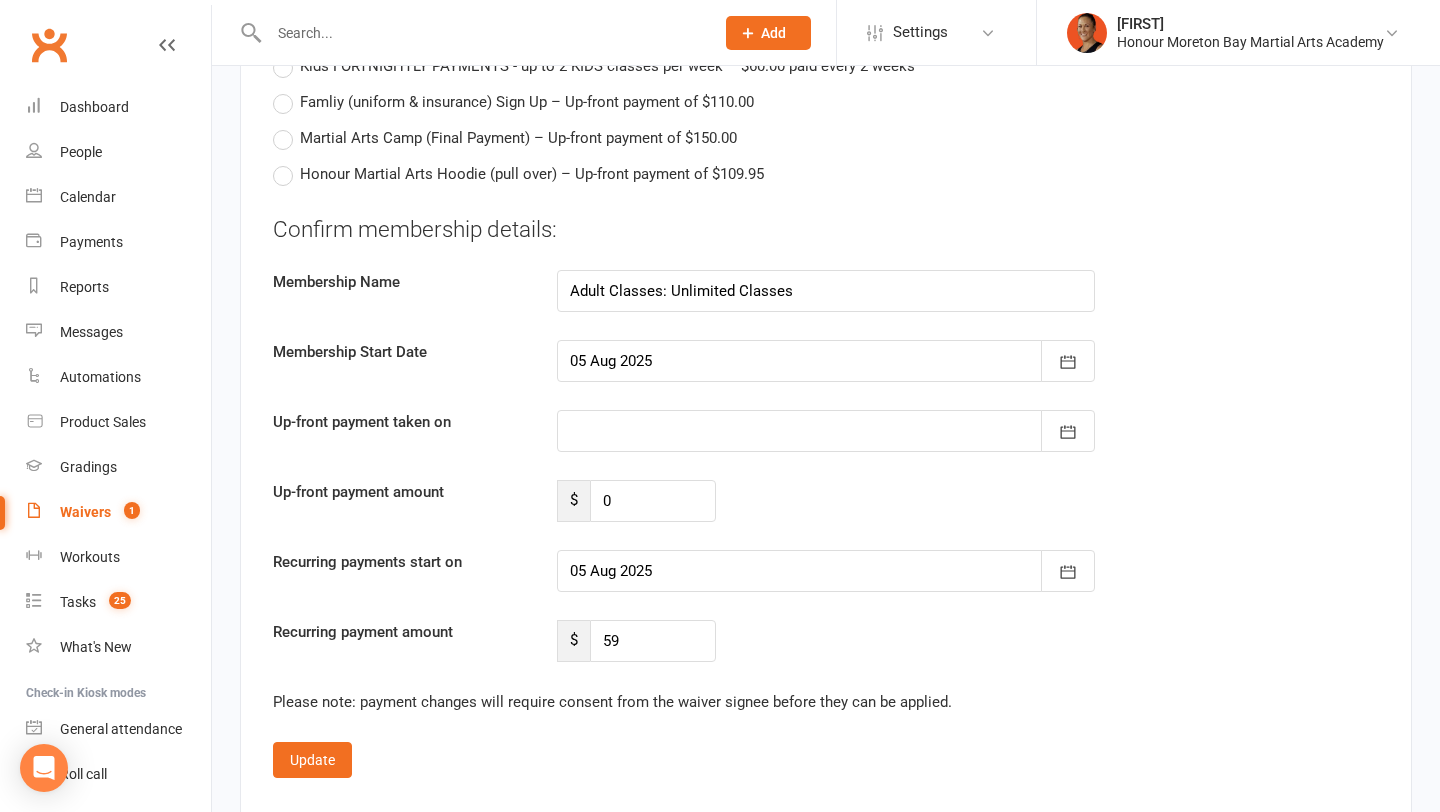 scroll, scrollTop: 4467, scrollLeft: 0, axis: vertical 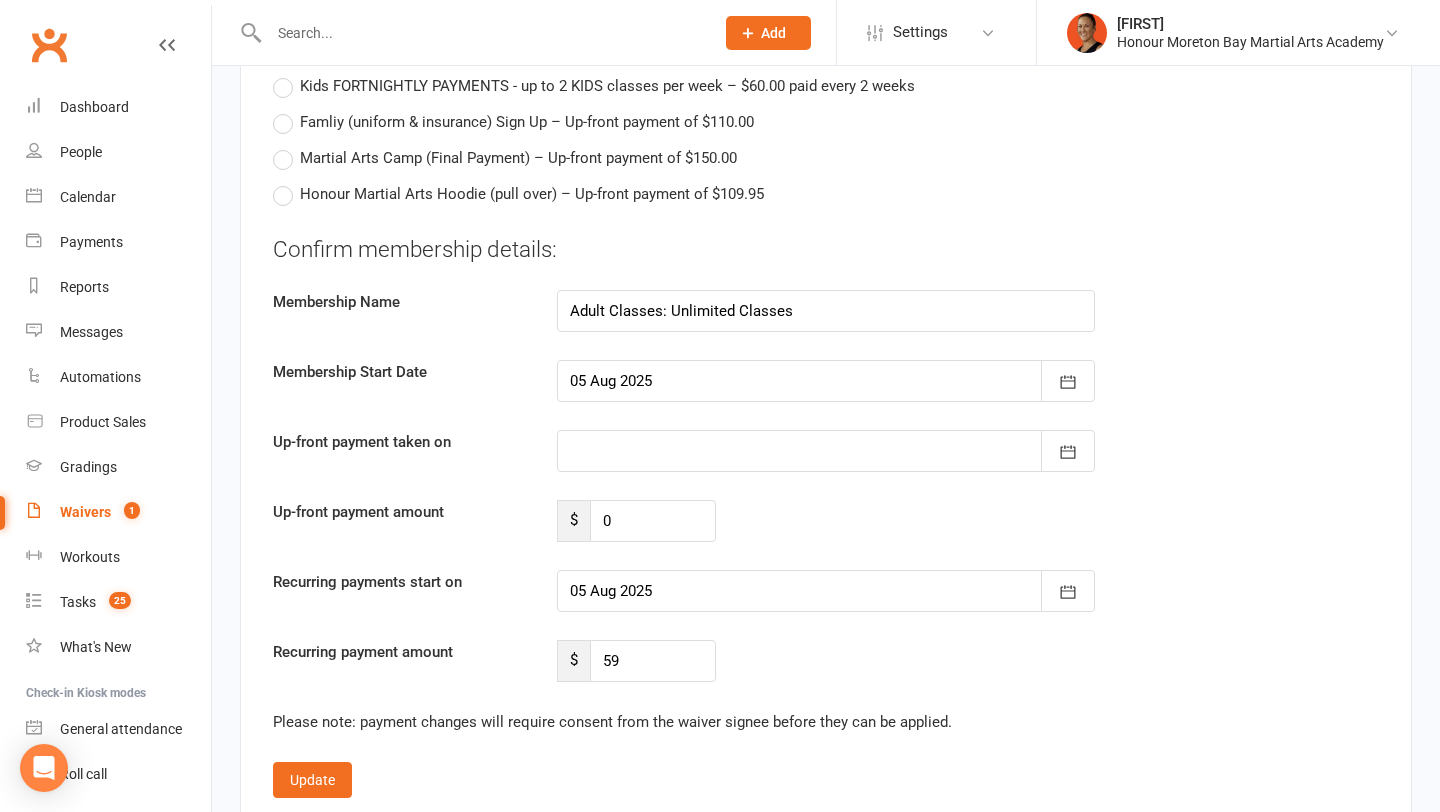 click at bounding box center (826, 381) 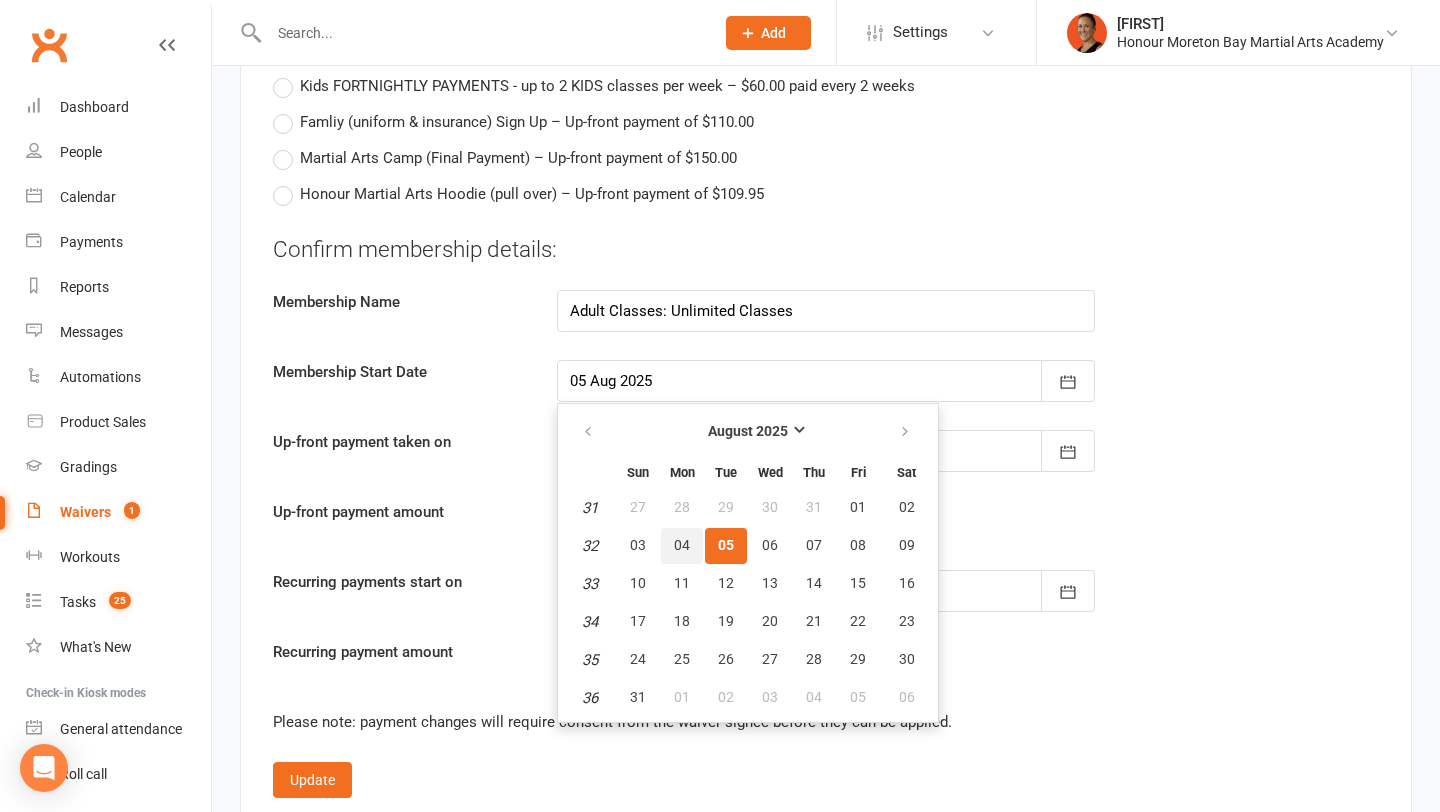 click on "04" at bounding box center (682, 546) 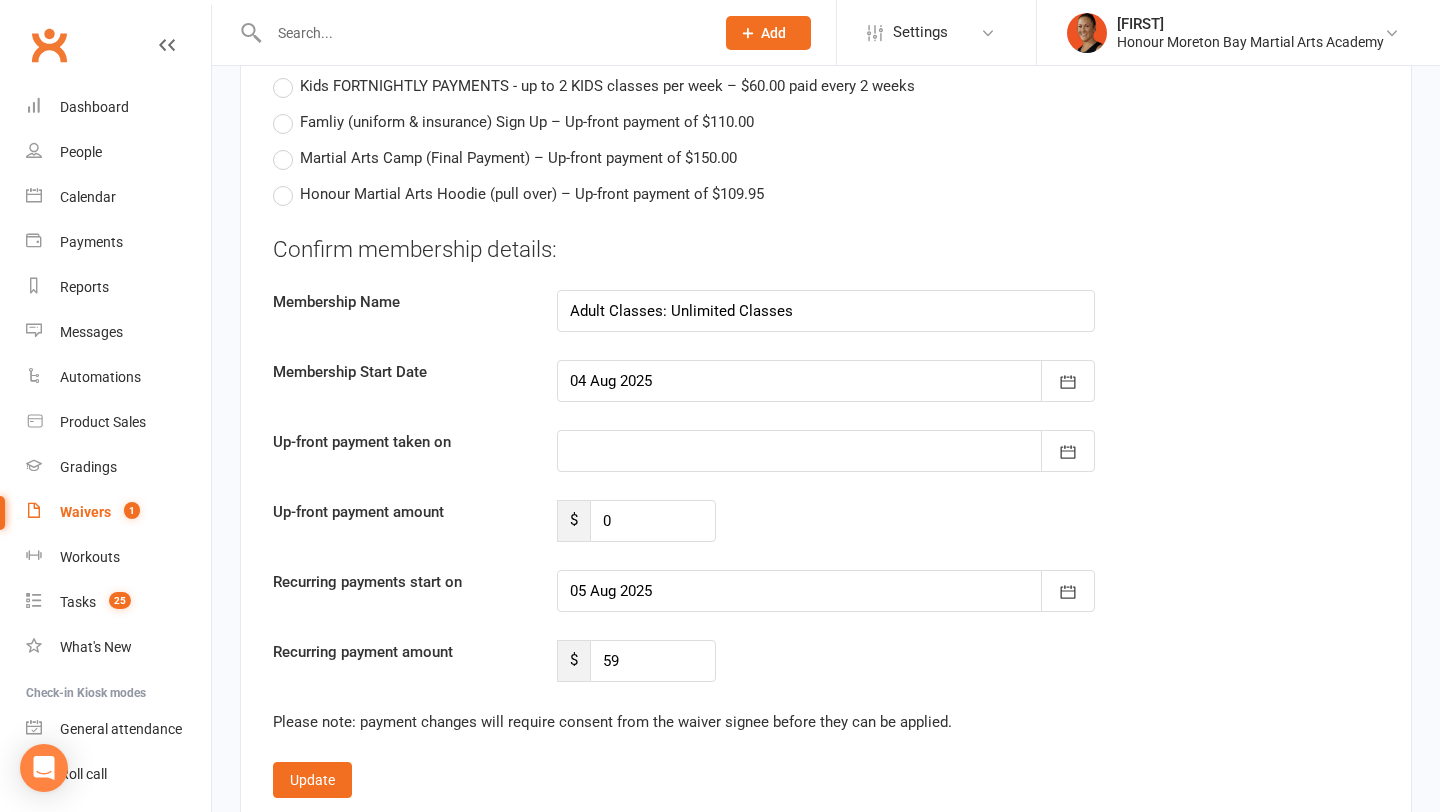 type on "04 Aug 2025" 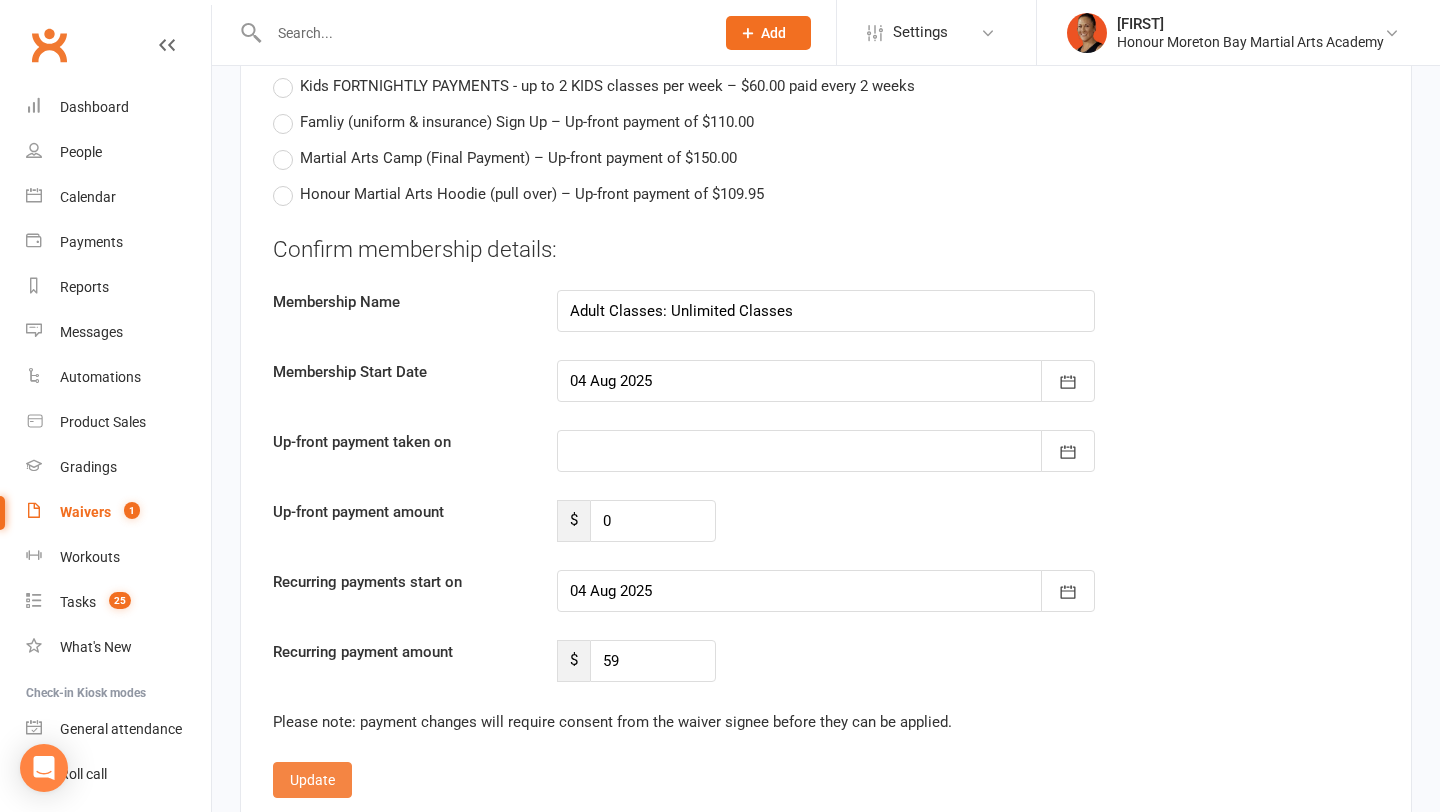click on "Update" at bounding box center [312, 780] 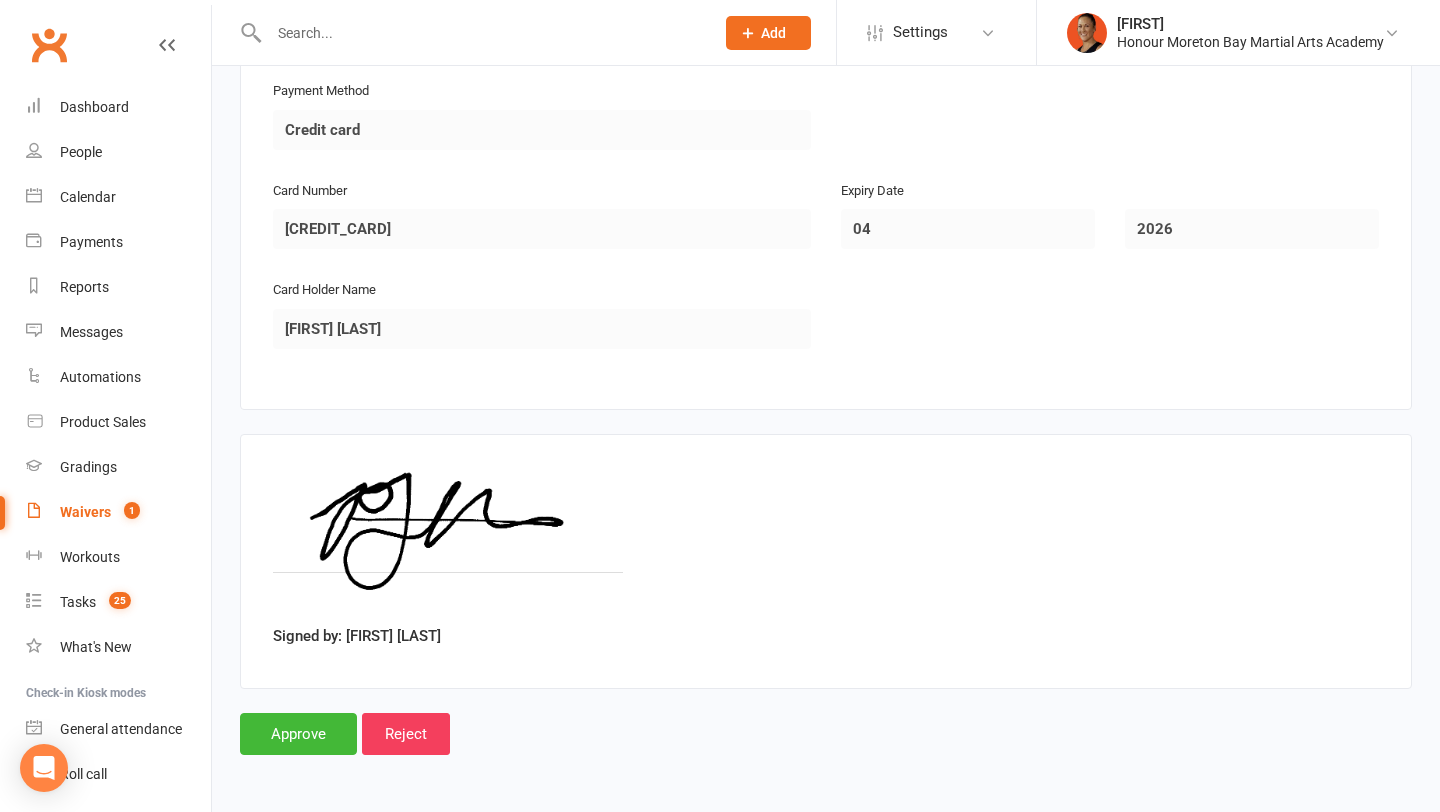 scroll, scrollTop: 2846, scrollLeft: 0, axis: vertical 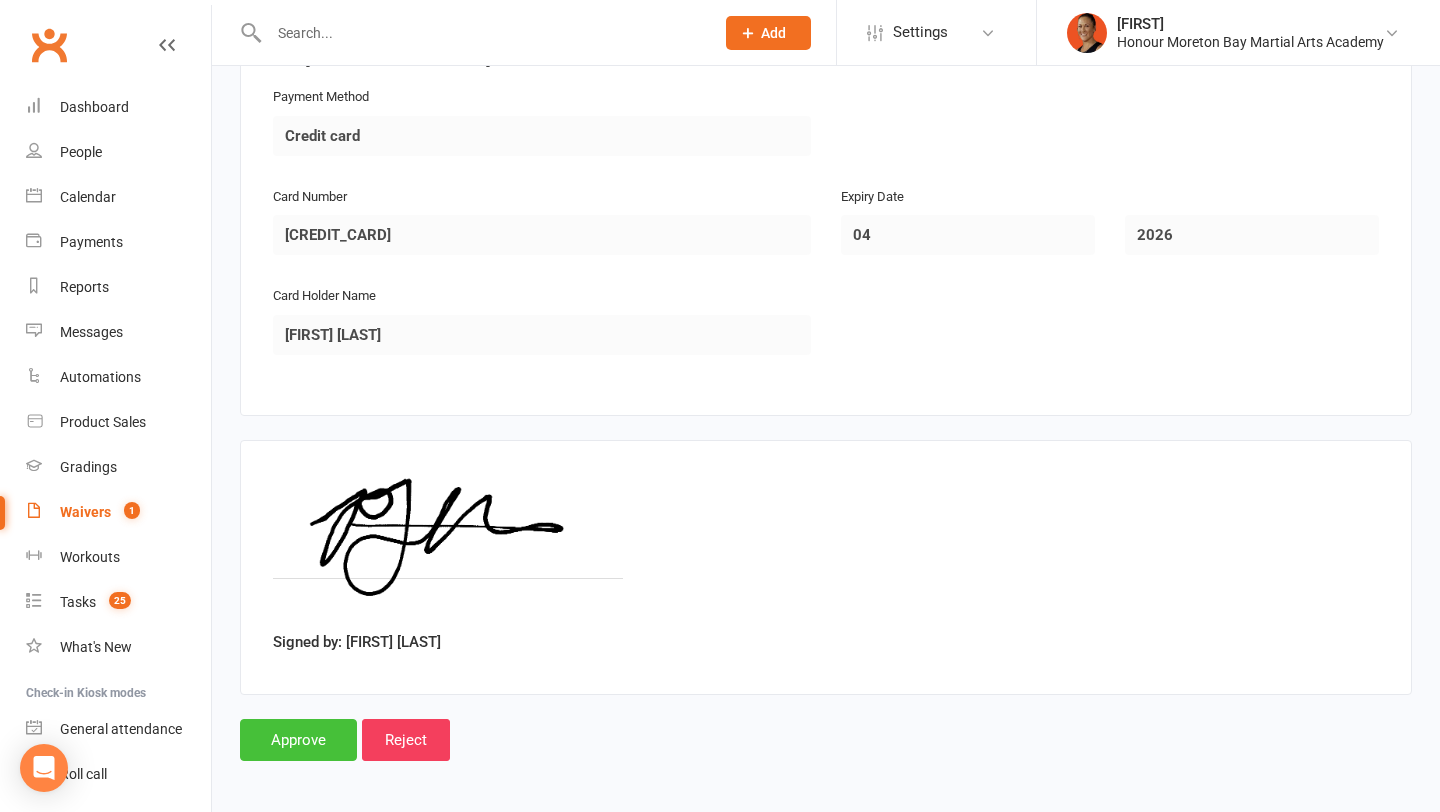click on "Approve" at bounding box center (298, 740) 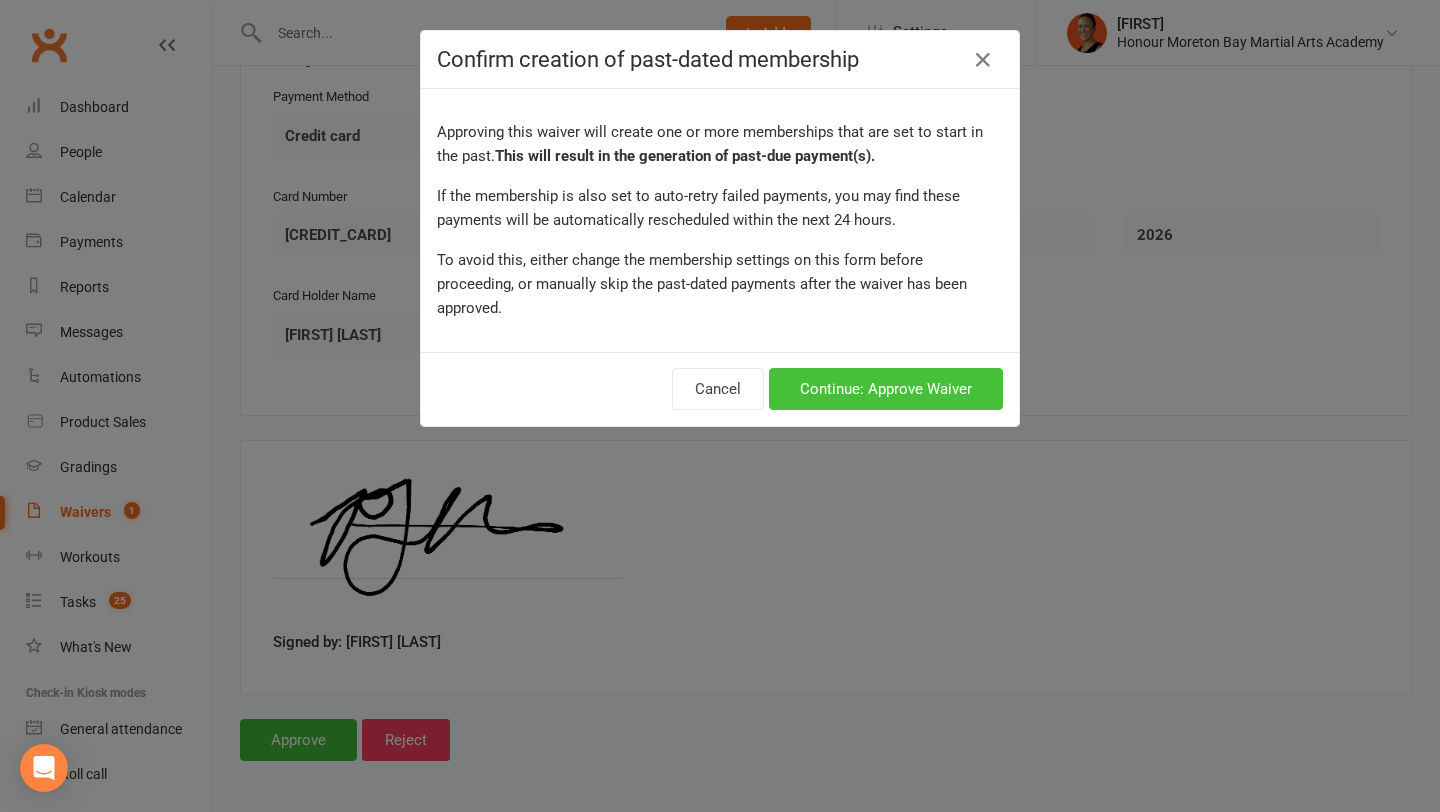 click on "Continue: Approve Waiver" at bounding box center [886, 389] 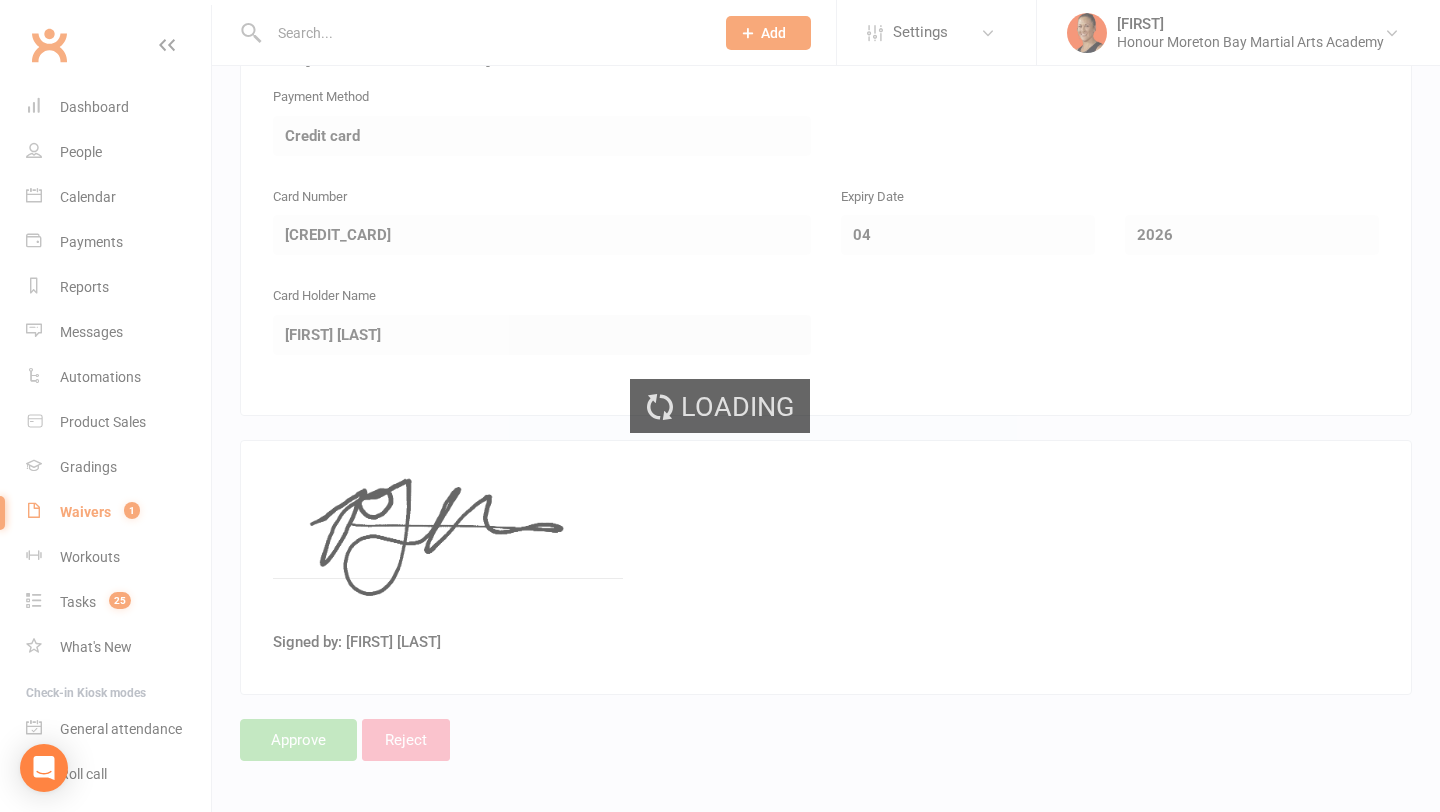 scroll, scrollTop: 0, scrollLeft: 0, axis: both 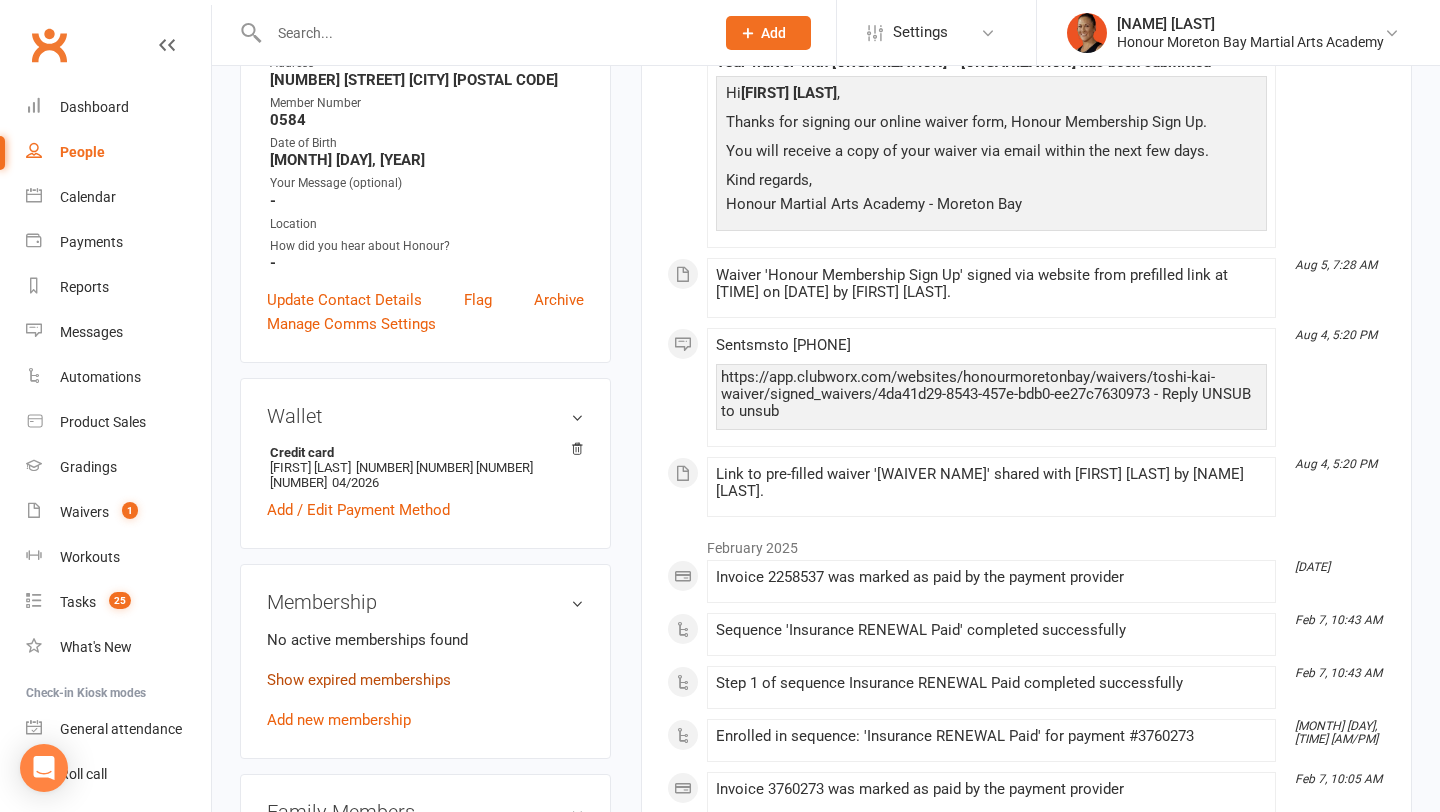 click on "Show expired memberships" at bounding box center [359, 680] 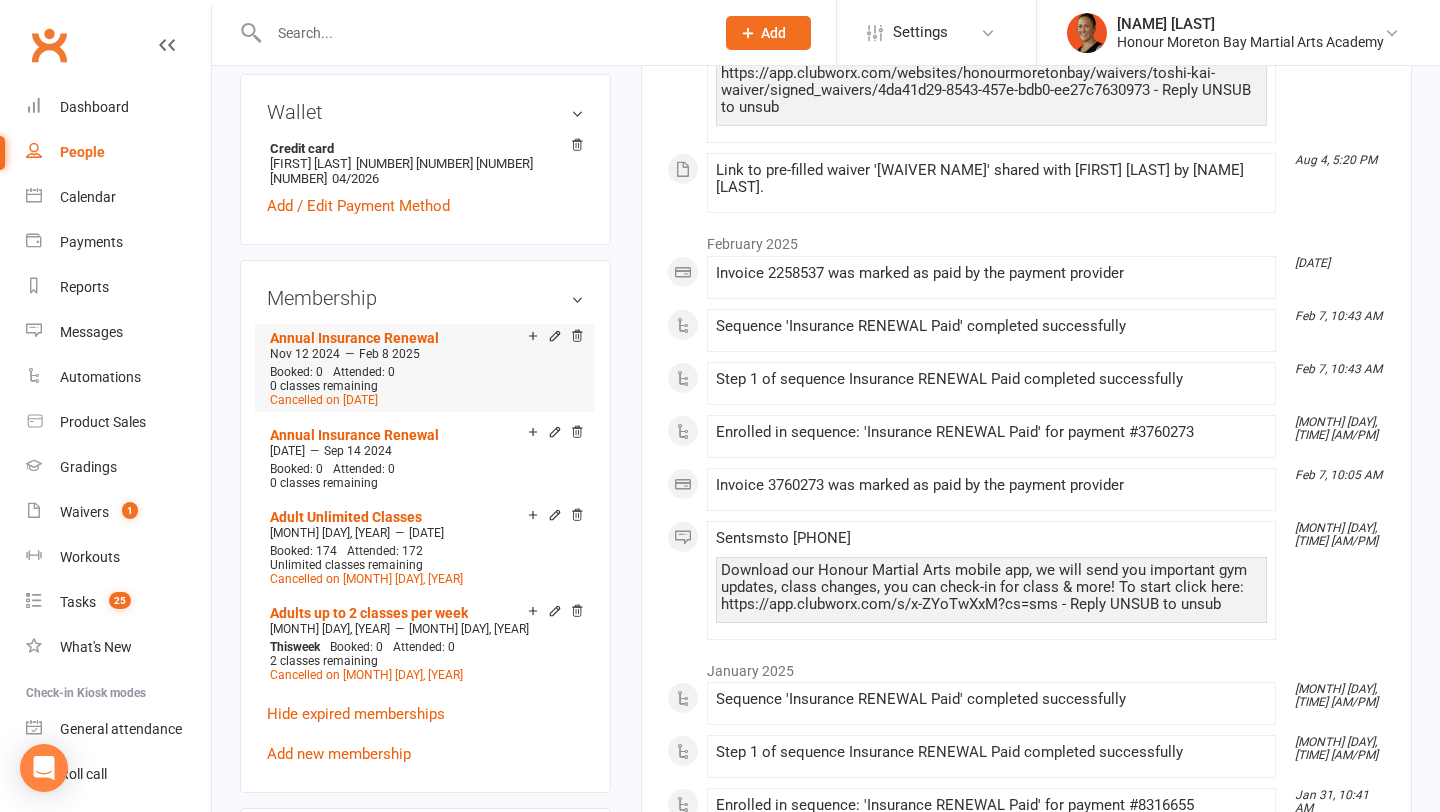 scroll, scrollTop: 715, scrollLeft: 0, axis: vertical 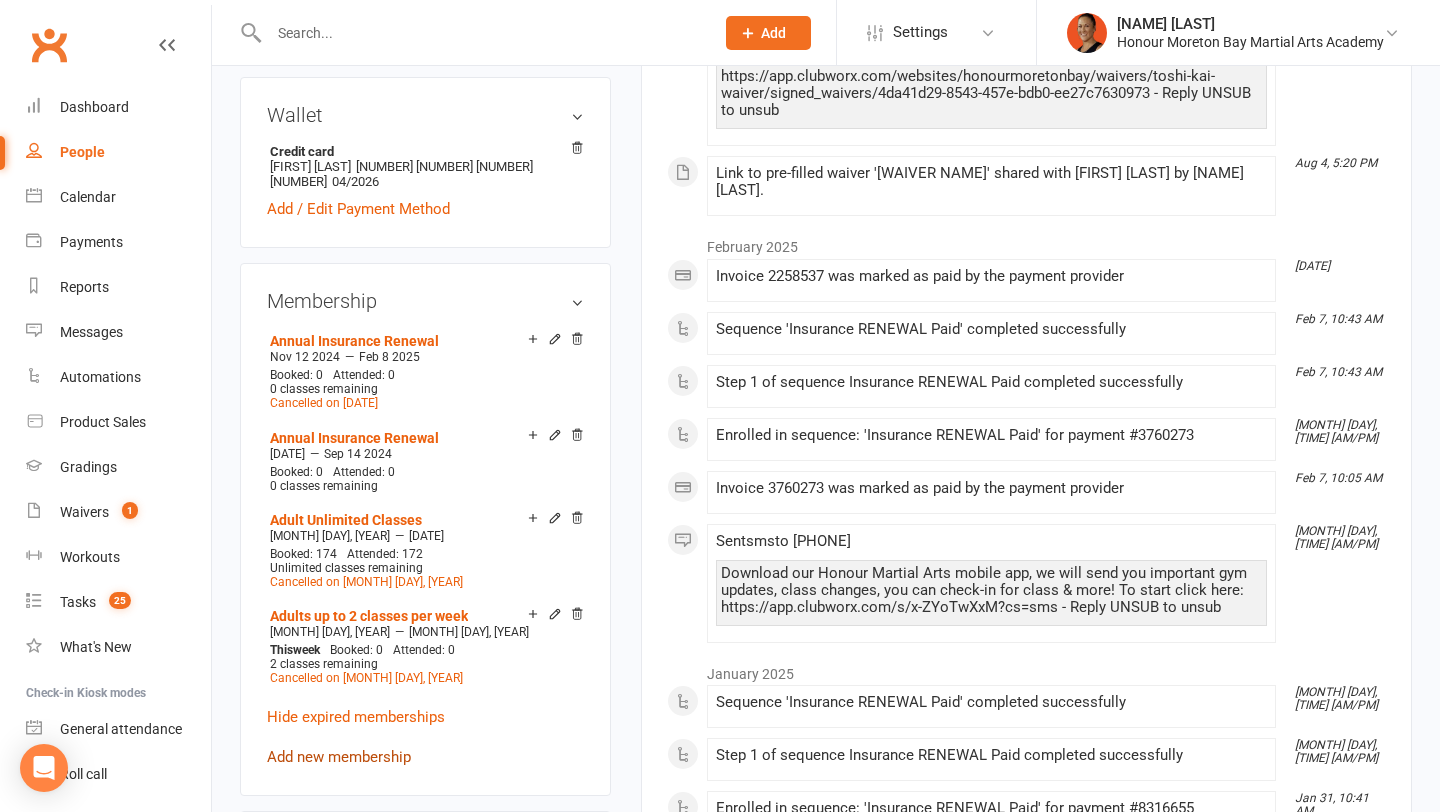 click on "Add new membership" at bounding box center [339, 757] 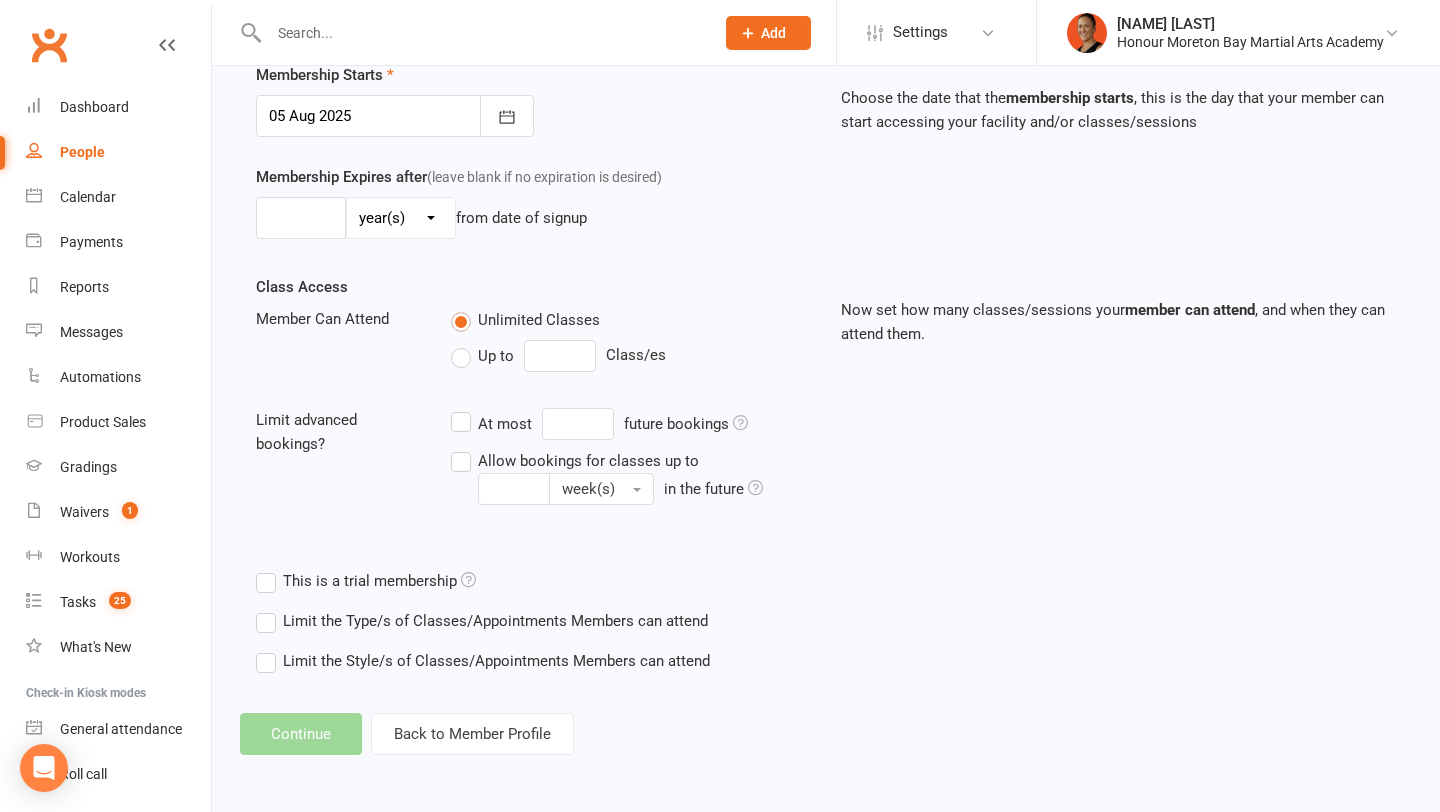 scroll, scrollTop: 0, scrollLeft: 0, axis: both 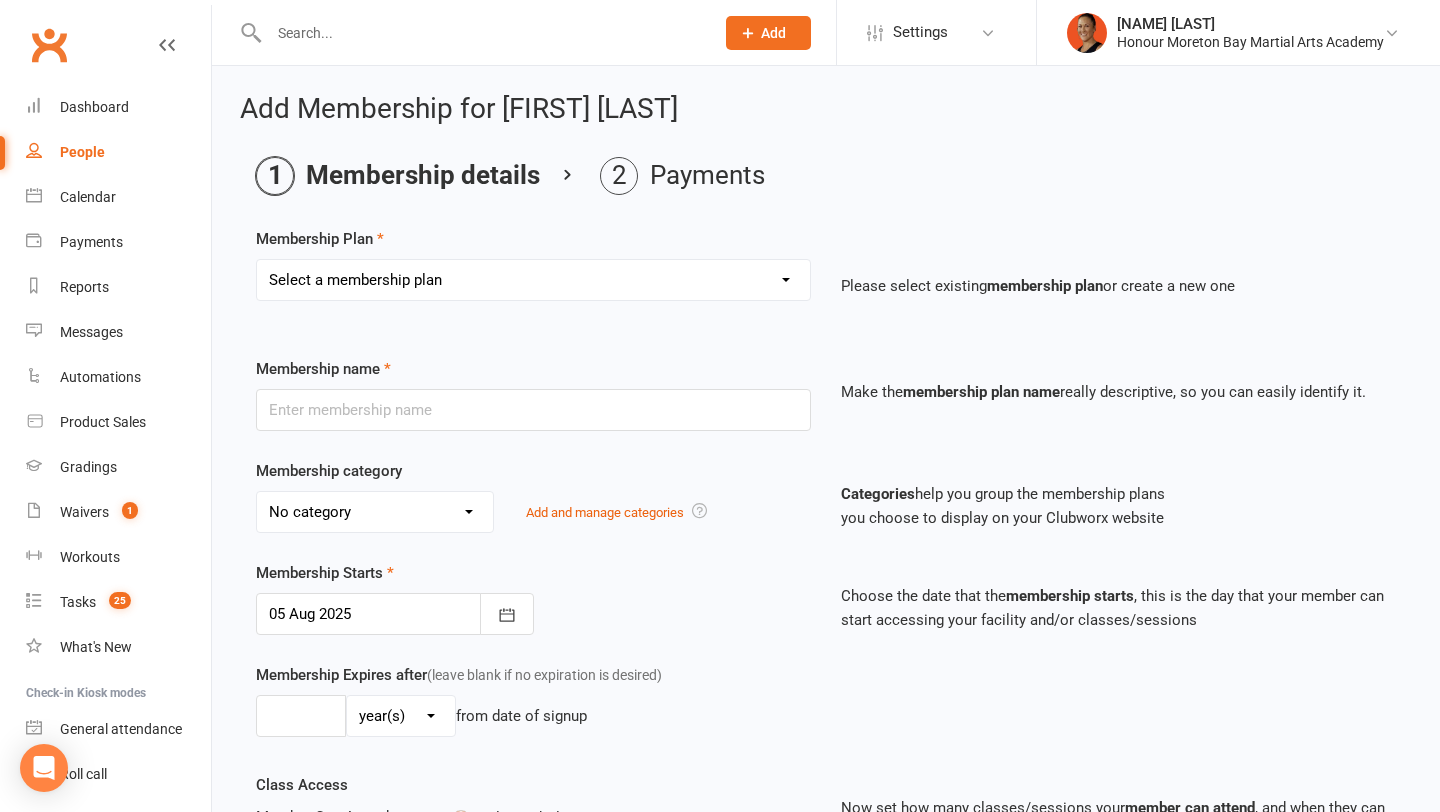 click on "Select a membership plan Create new Membership Plan Martial Arts Camp Sign Up Fee Paid (Insurance + Gloves) Annual Insurance Renewal (CASH/EFT) Adult Casual Class (CASH/EFT) Kids & Teens Casual Class 10 Class Pass Adult Classes (age 15 years & older) 10 Class Pass Kids/Teens (ages 4 to 14 years) Kids School Term Upfront (up to 2 x classes per week) Kids School Term Upfront (Unlimited classes) Teens School Term Upfront (up to 2 x classes per week) Teens School Term Upfront (Unlimited classes) [PT] 1x1hr Personal Training Session (once off) [PT] 1x45min Personal Training Session (one off)" at bounding box center (533, 280) 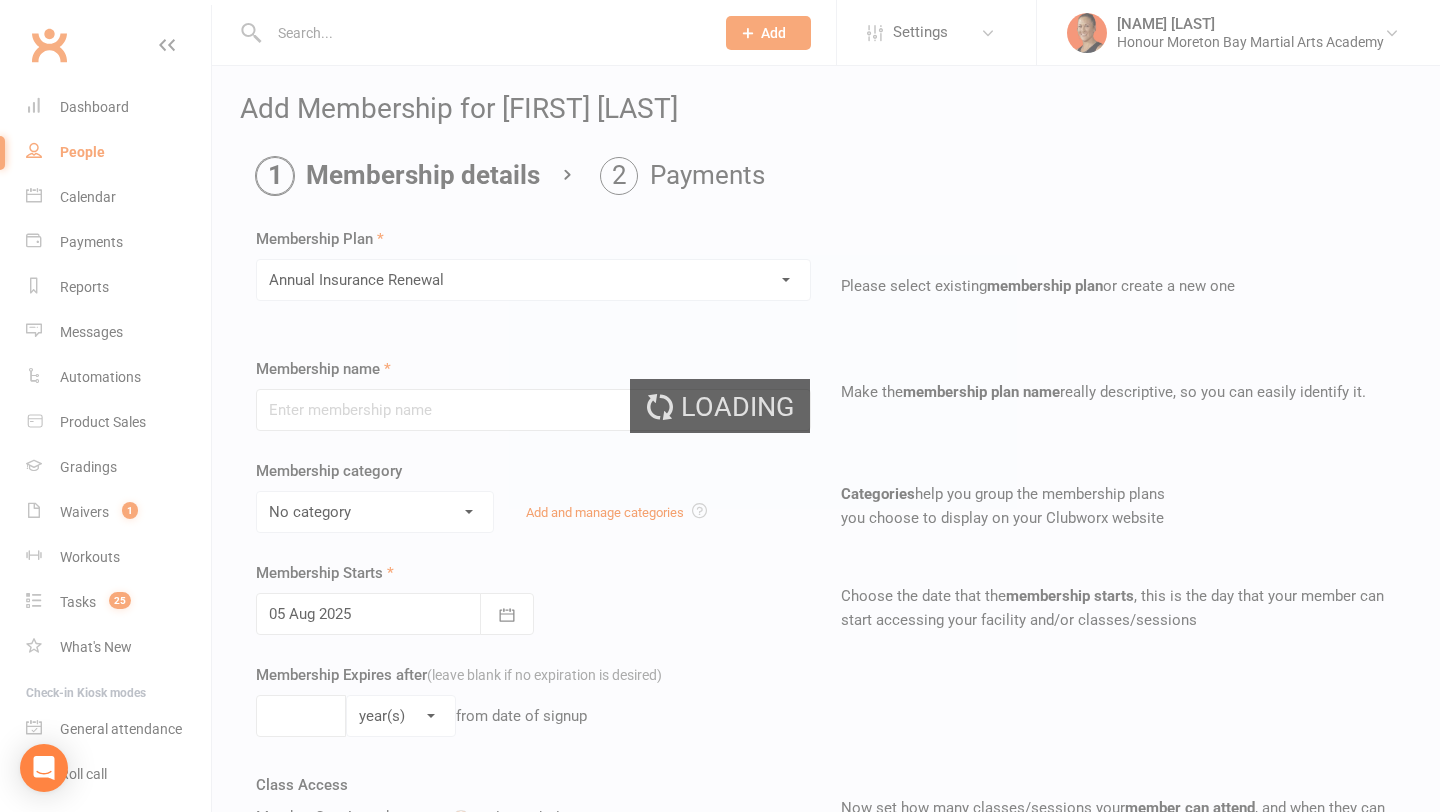 type on "Annual Insurance Renewal" 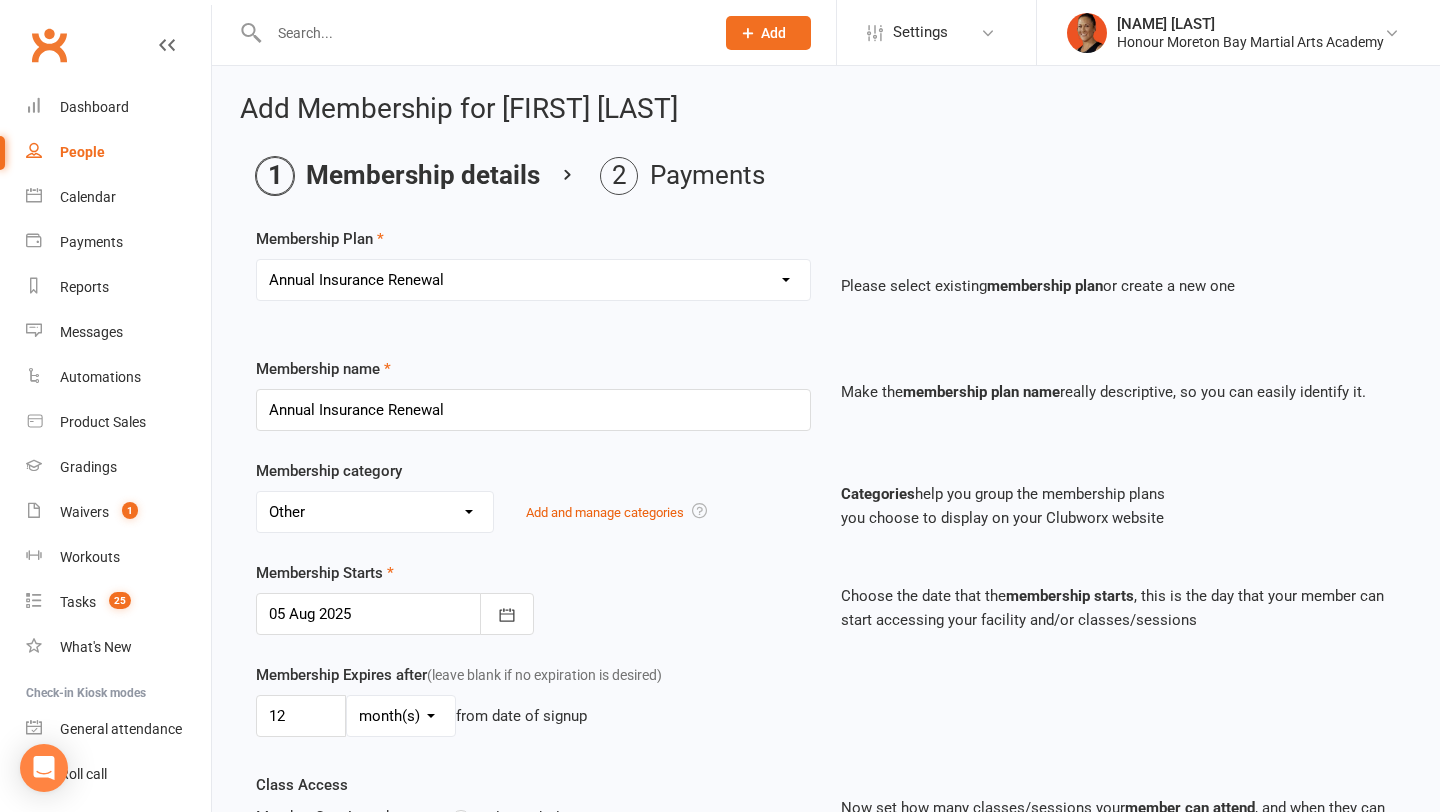 drag, startPoint x: 348, startPoint y: 426, endPoint x: 339, endPoint y: 626, distance: 200.2024 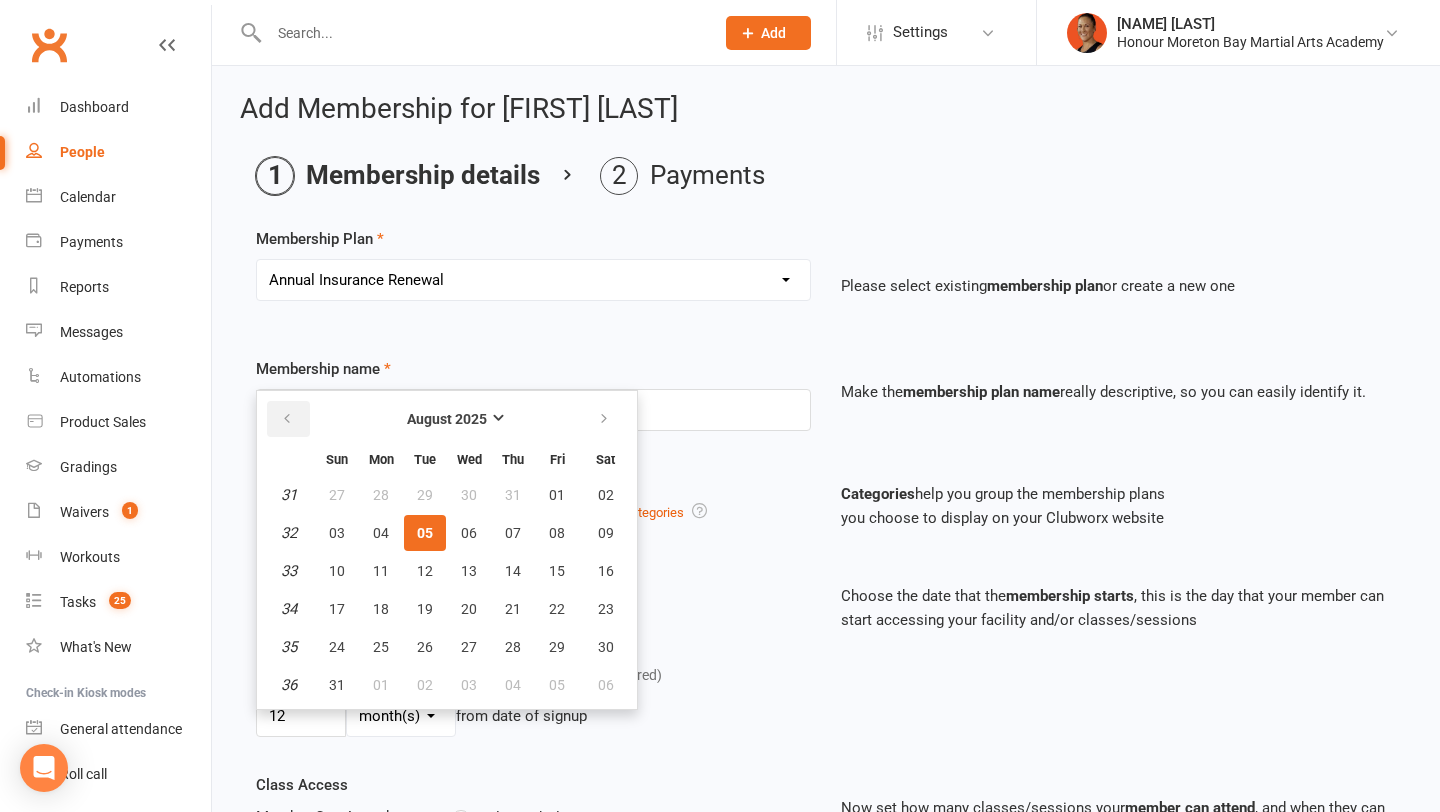 drag, startPoint x: 339, startPoint y: 626, endPoint x: 286, endPoint y: 419, distance: 213.67732 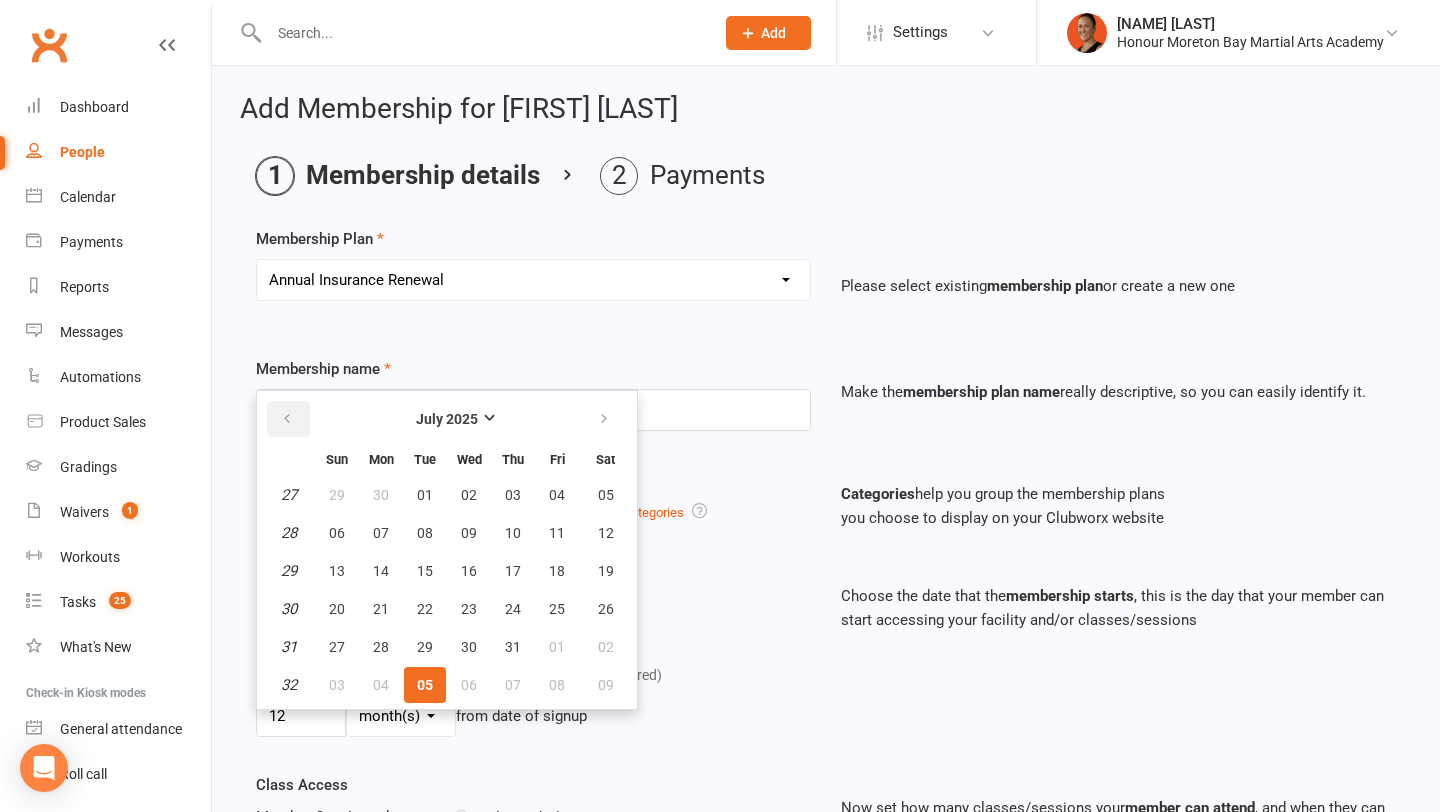 click at bounding box center [287, 419] 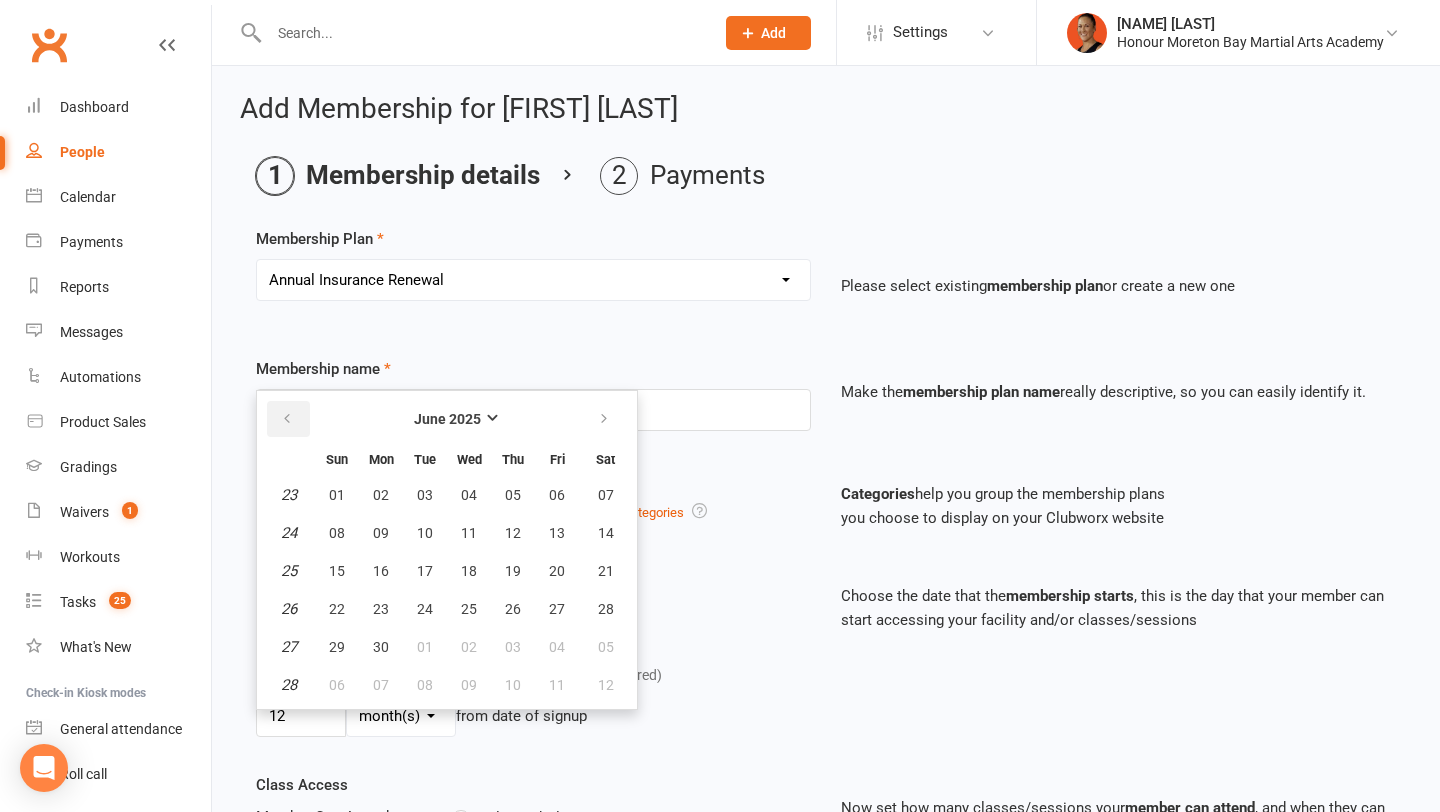 click at bounding box center [287, 419] 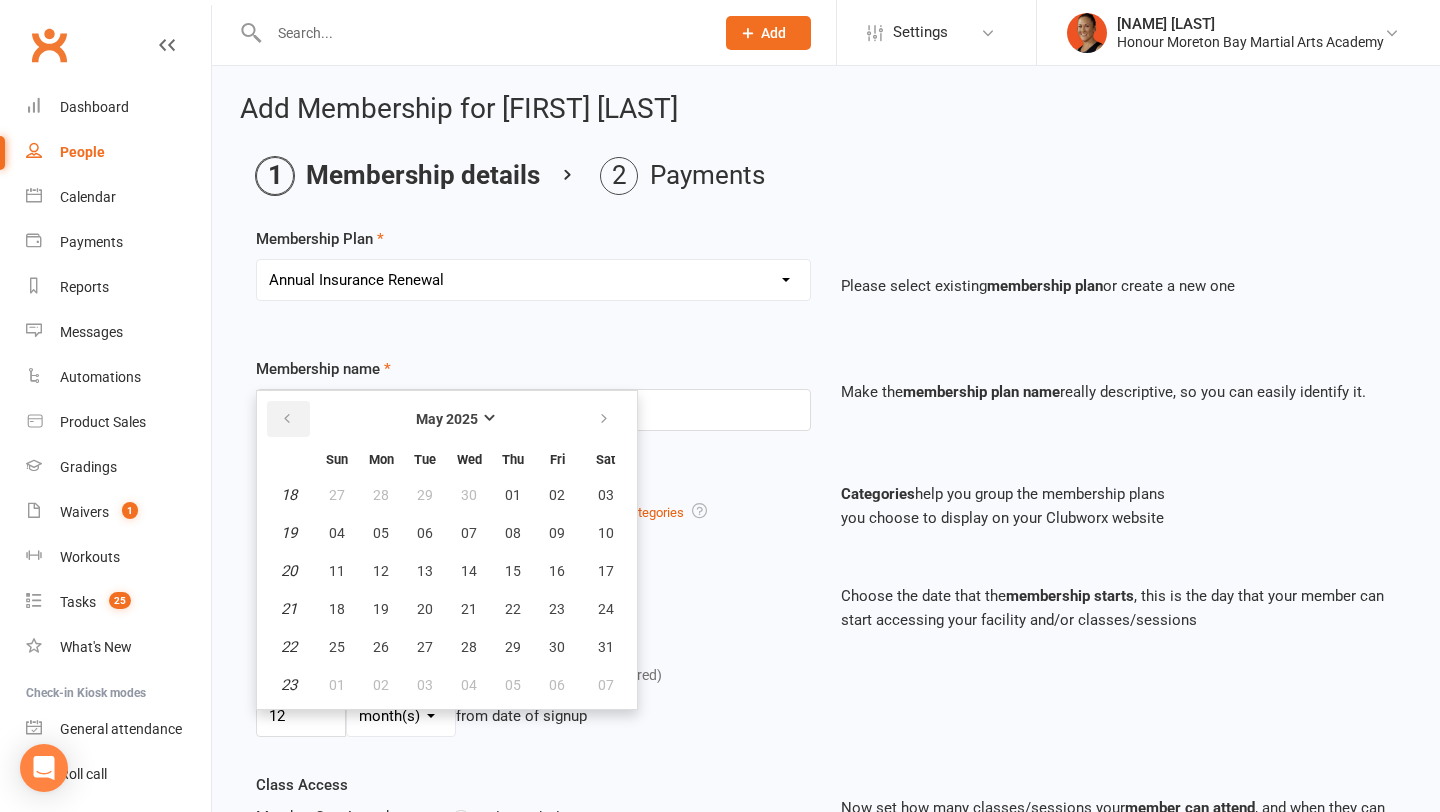 click at bounding box center (287, 419) 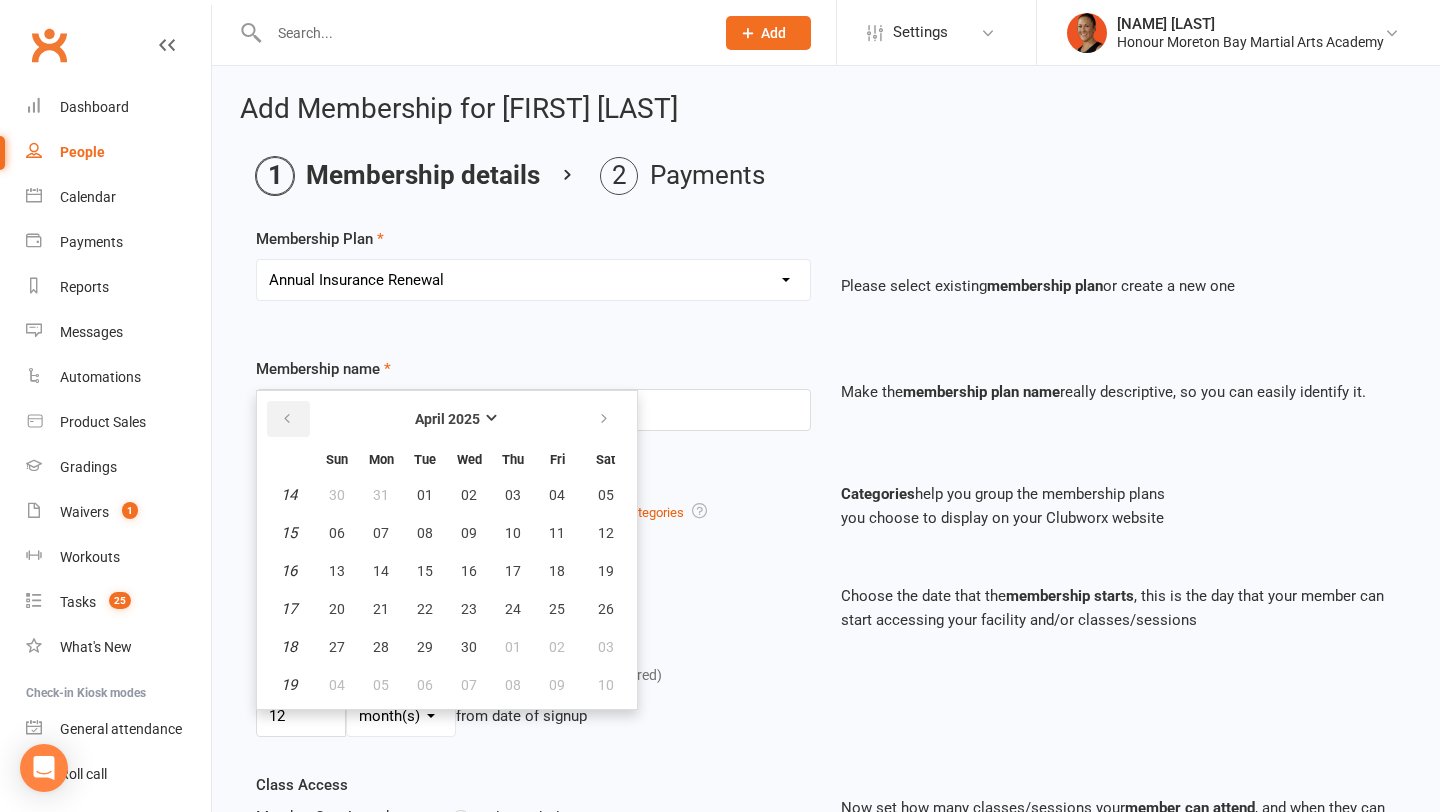 click at bounding box center (287, 419) 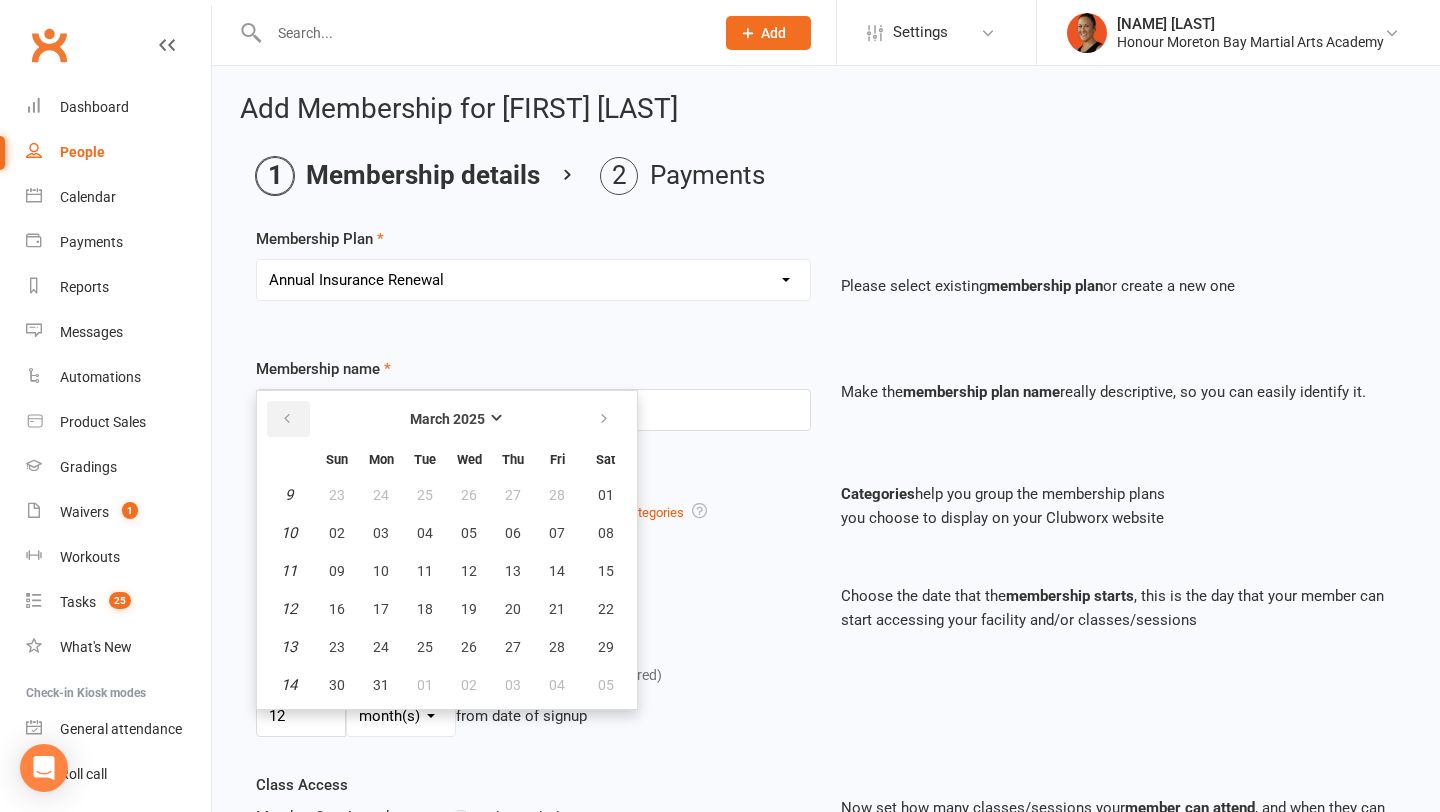 click at bounding box center [287, 419] 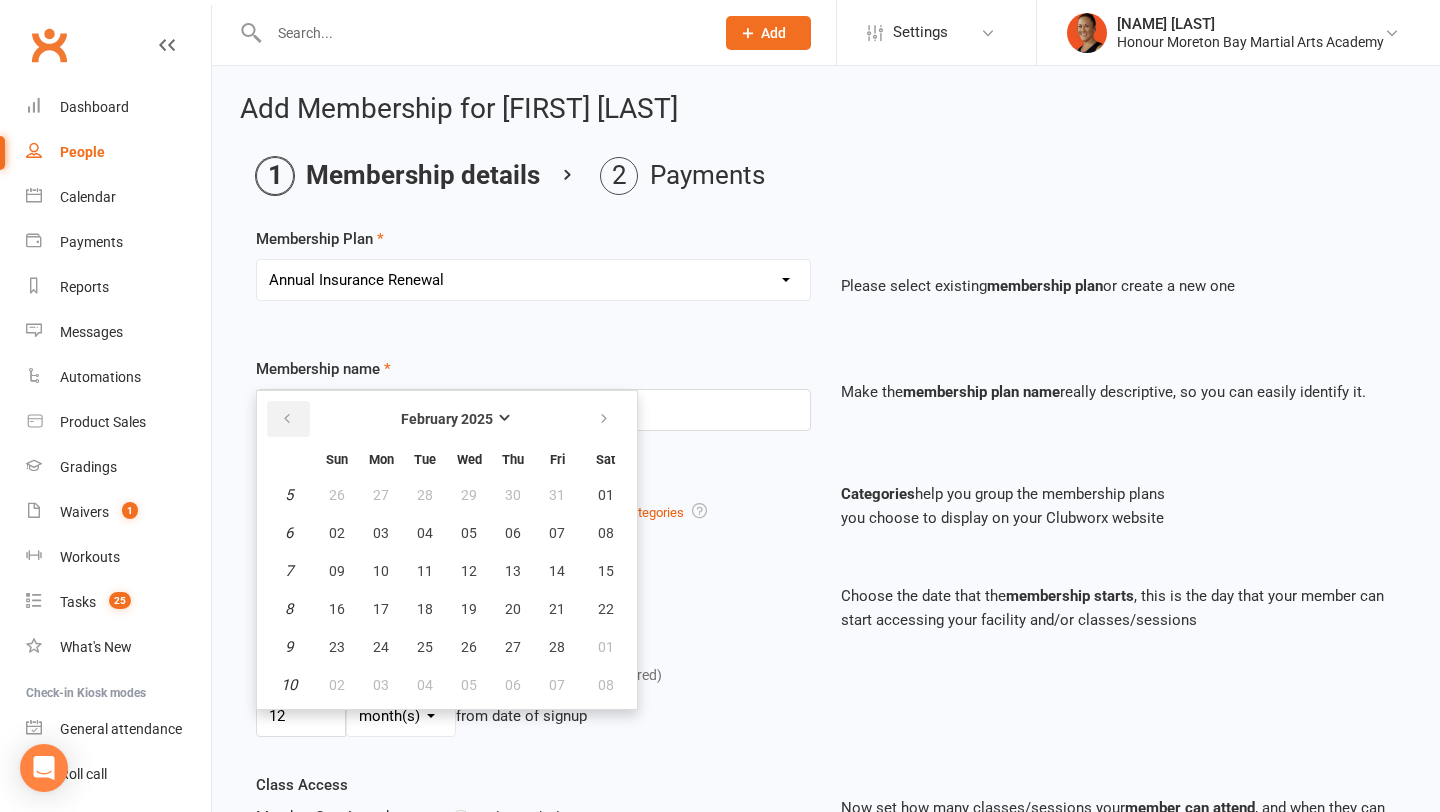 click at bounding box center (287, 419) 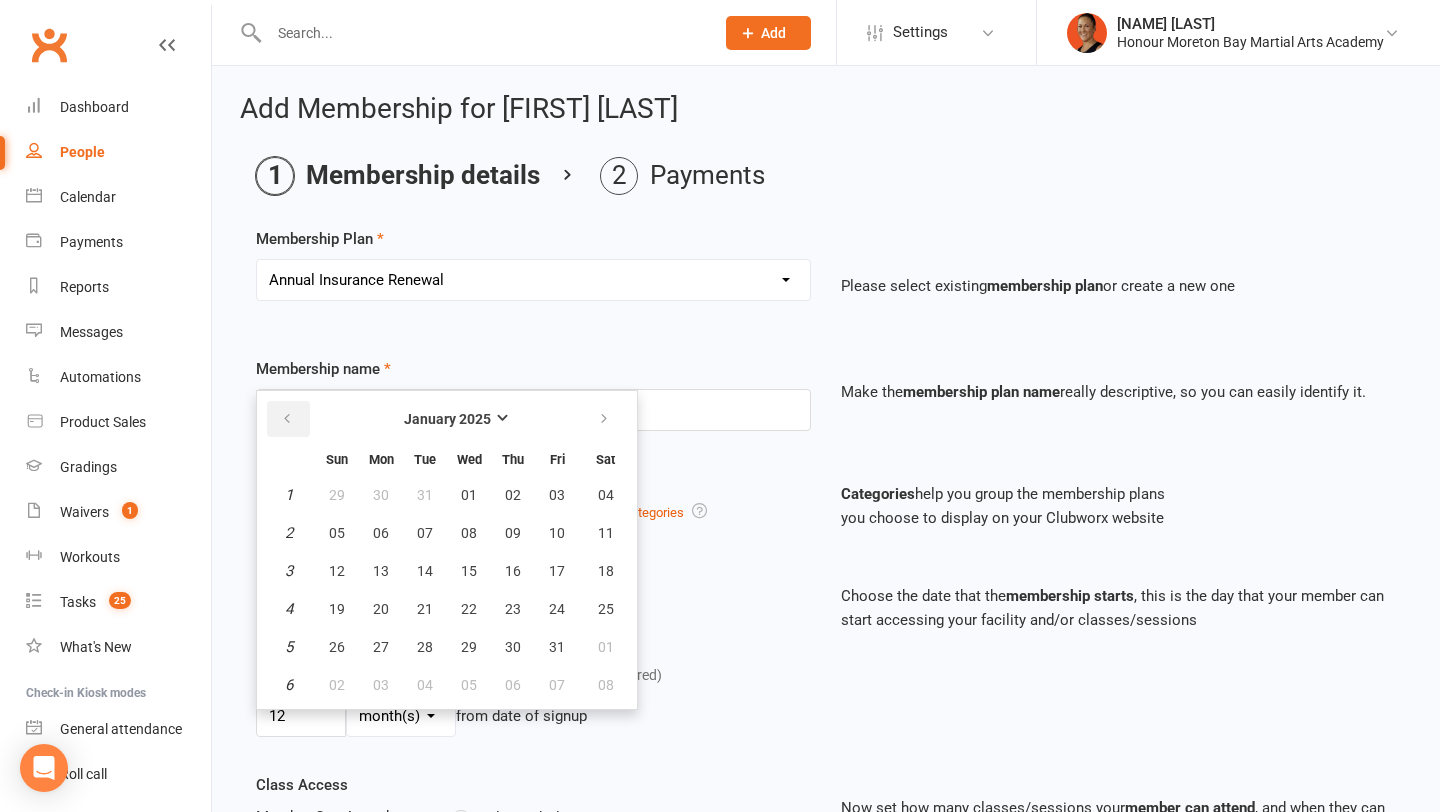 click at bounding box center (287, 419) 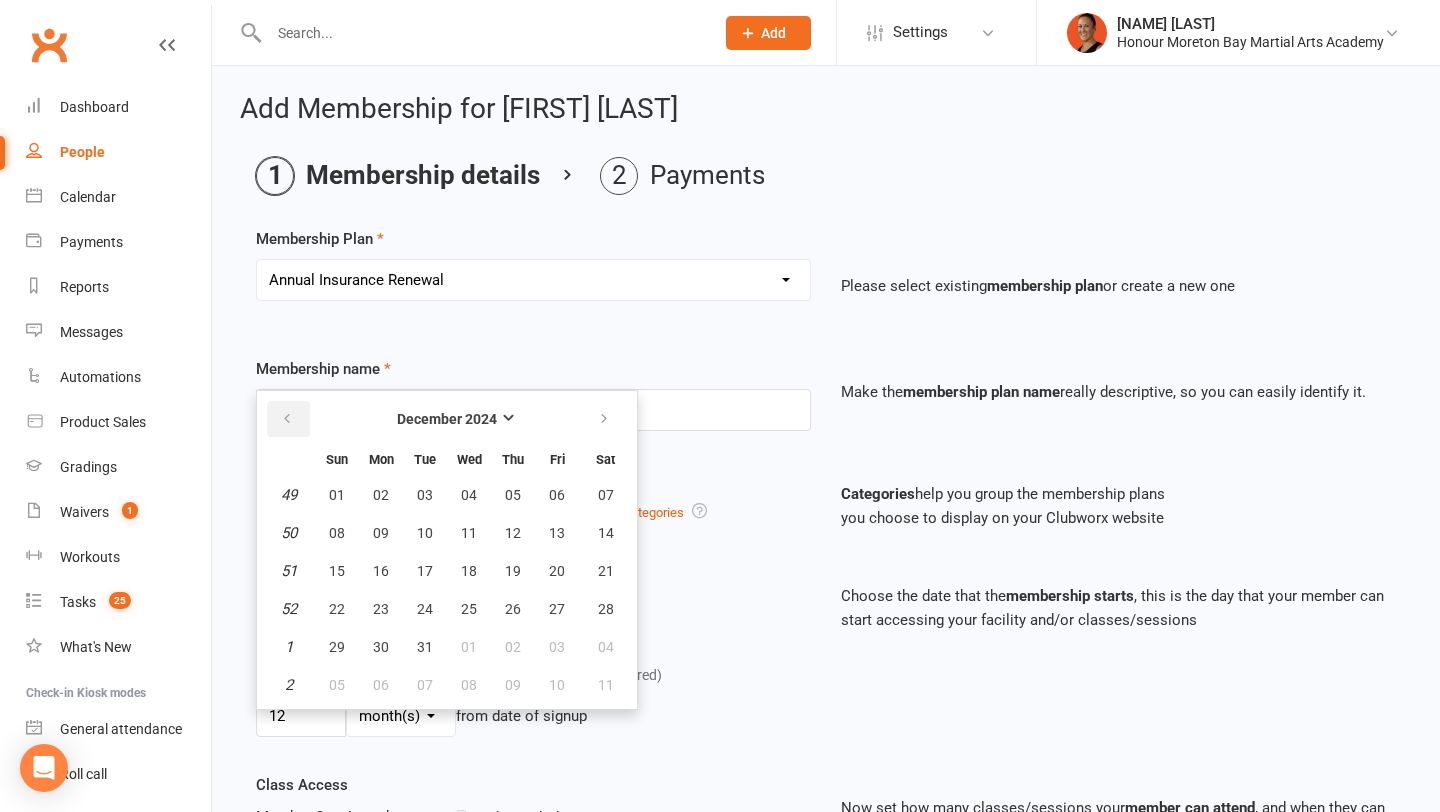 click at bounding box center [287, 419] 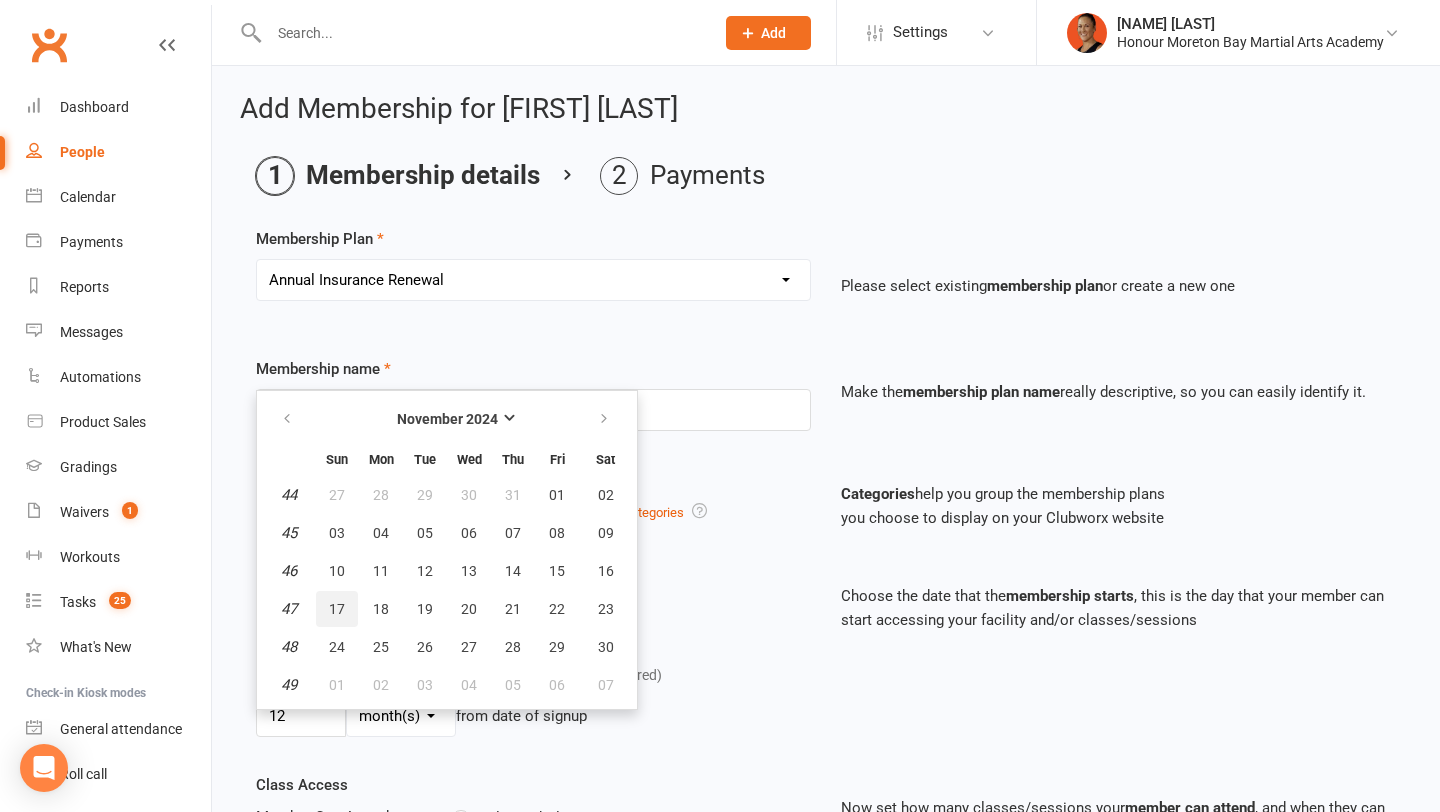 drag, startPoint x: 286, startPoint y: 419, endPoint x: 335, endPoint y: 610, distance: 197.1852 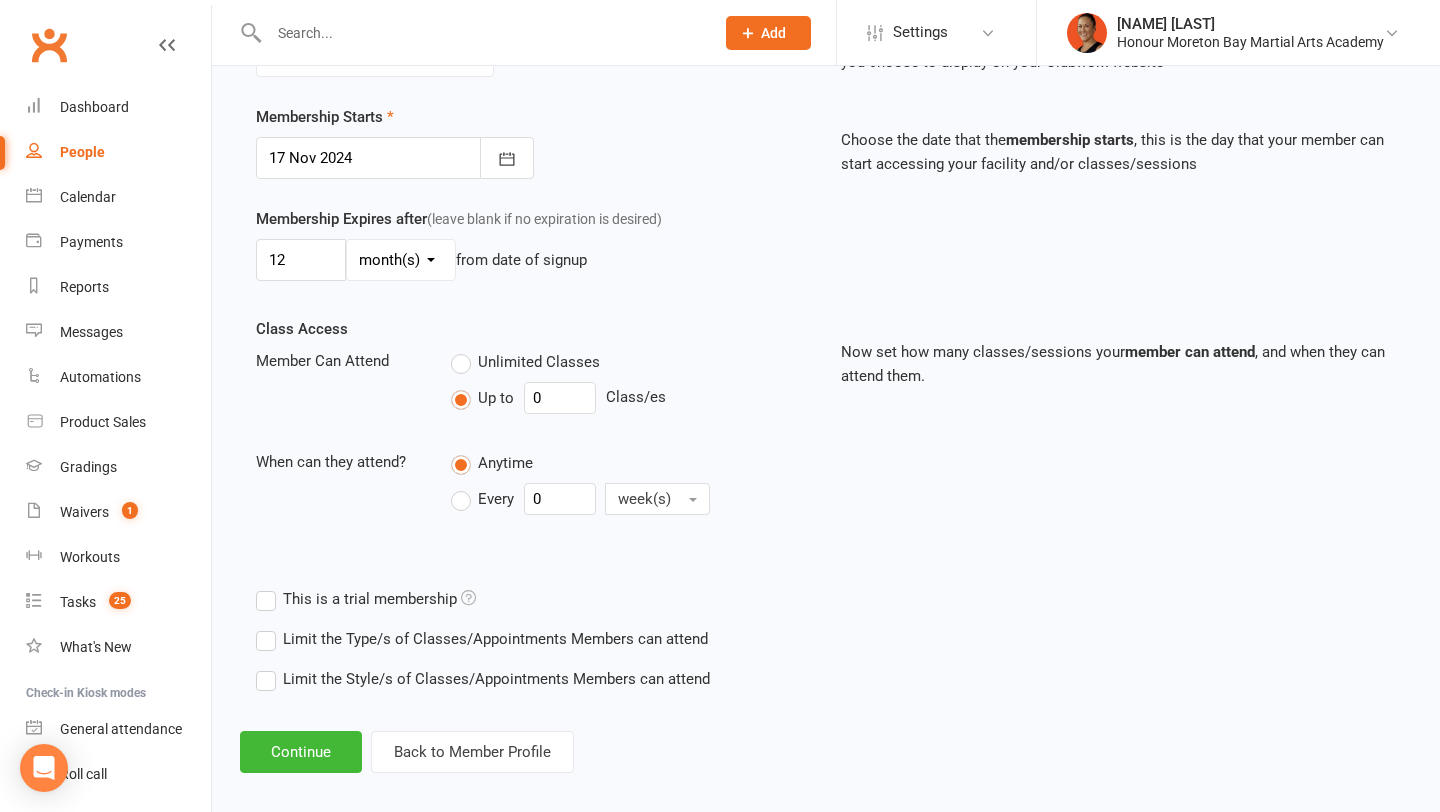 scroll, scrollTop: 474, scrollLeft: 0, axis: vertical 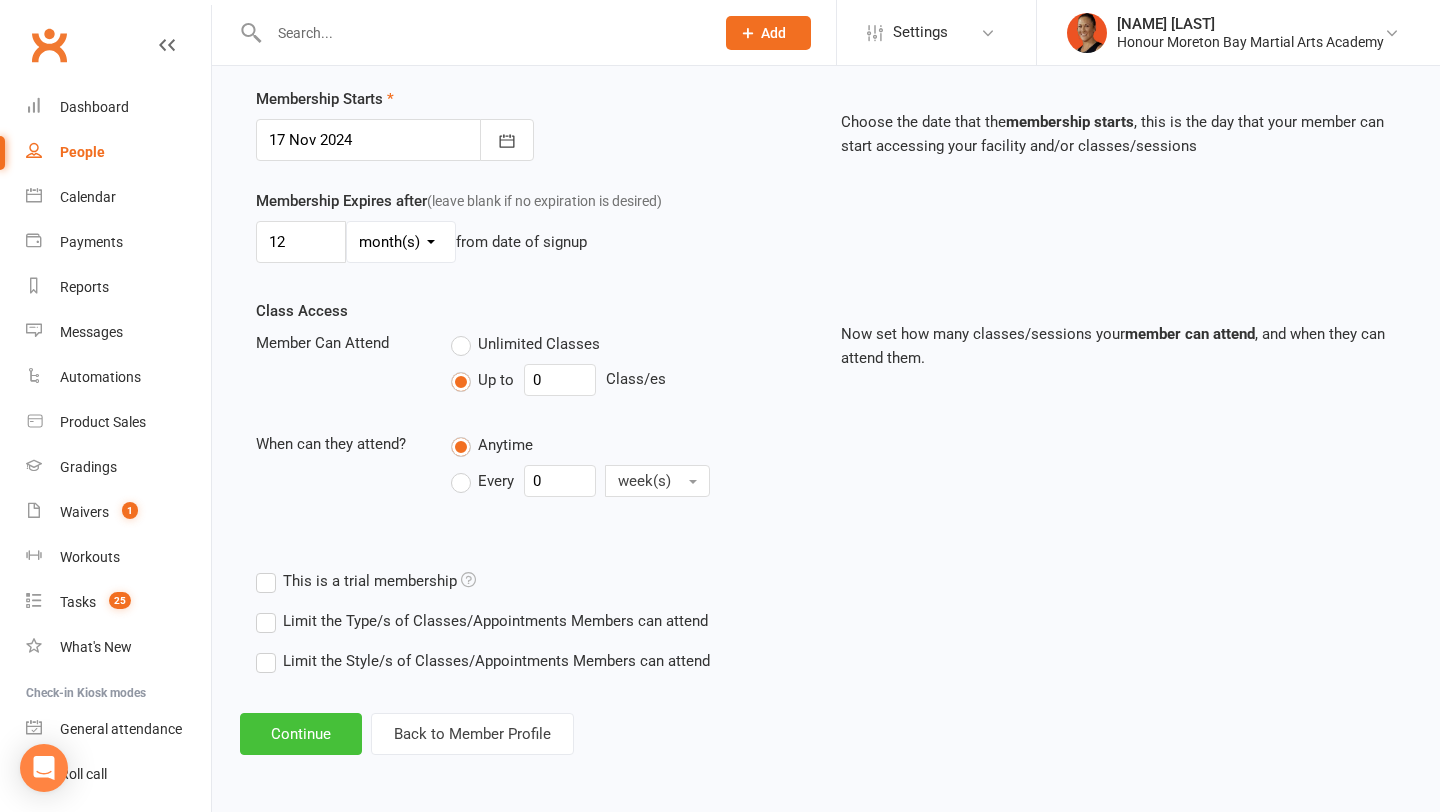 drag, startPoint x: 335, startPoint y: 610, endPoint x: 295, endPoint y: 733, distance: 129.34064 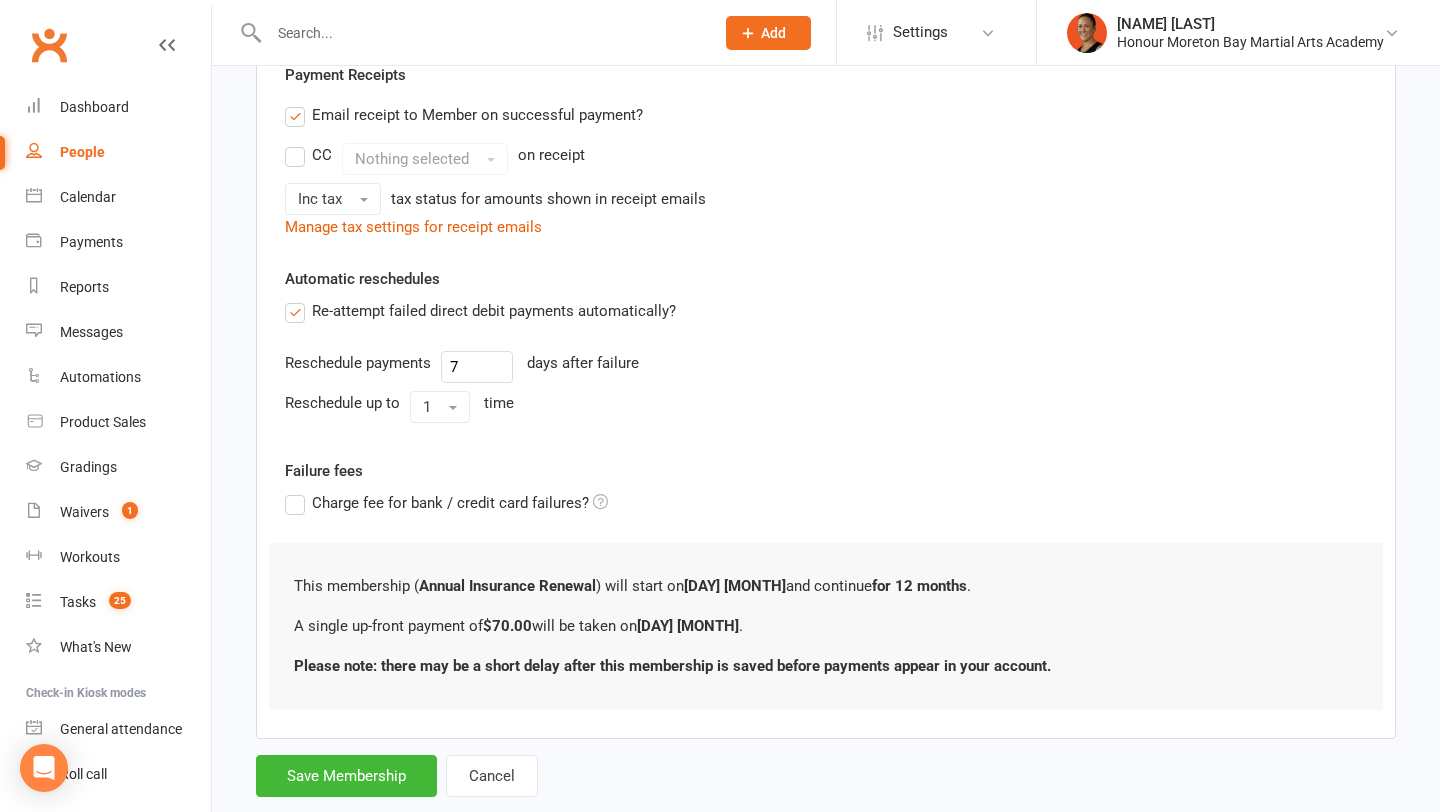 scroll, scrollTop: 0, scrollLeft: 0, axis: both 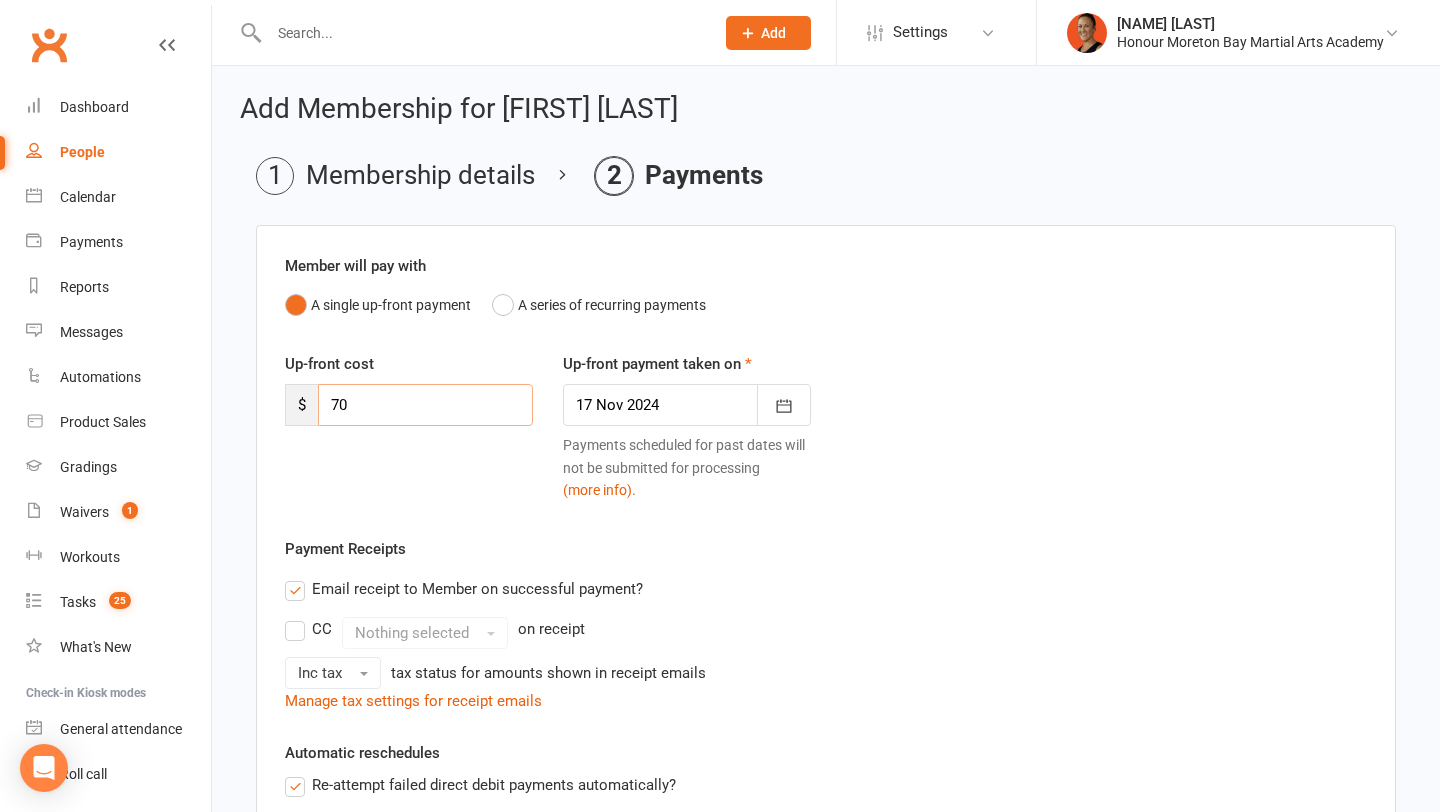 drag, startPoint x: 295, startPoint y: 733, endPoint x: 220, endPoint y: 399, distance: 342.3171 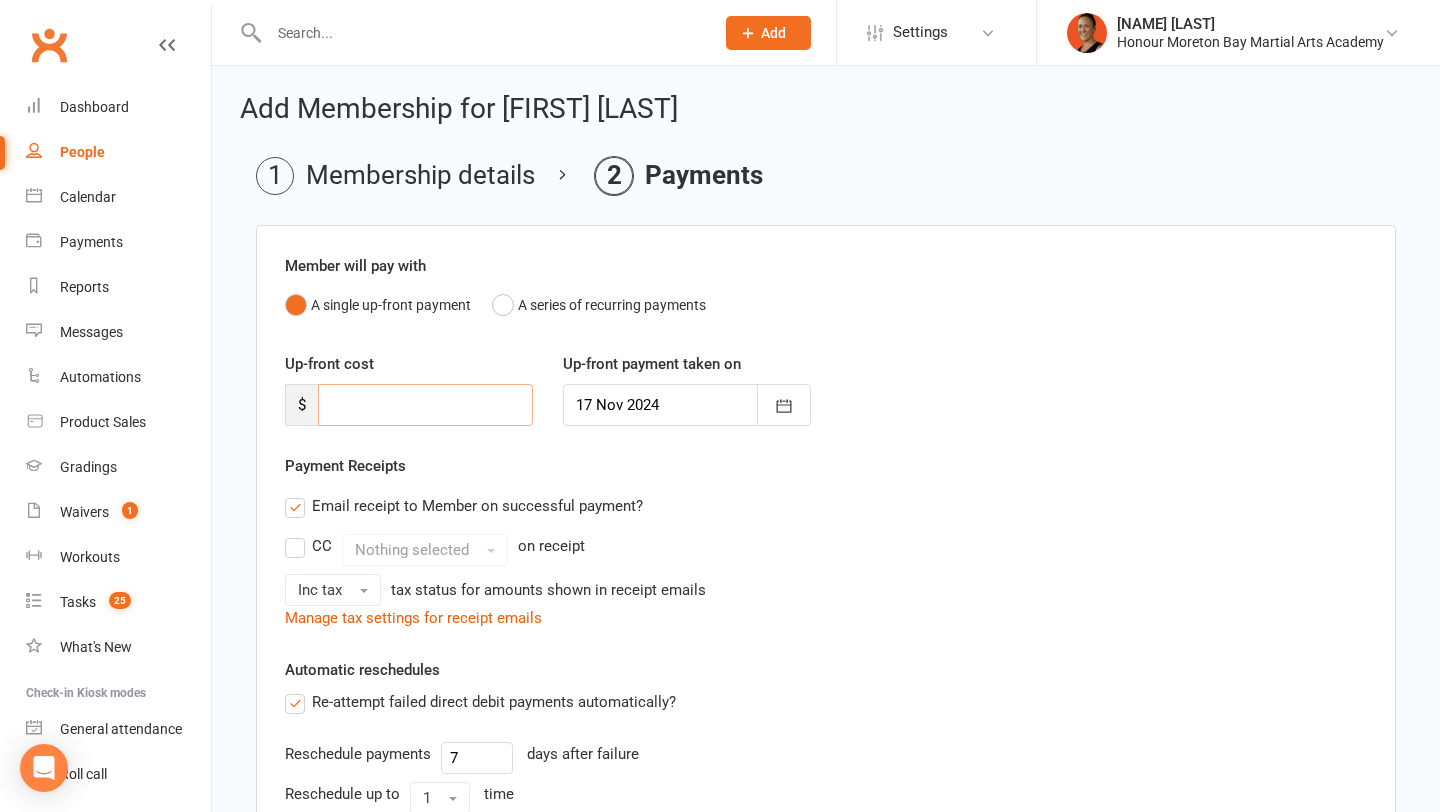 scroll, scrollTop: 11, scrollLeft: 0, axis: vertical 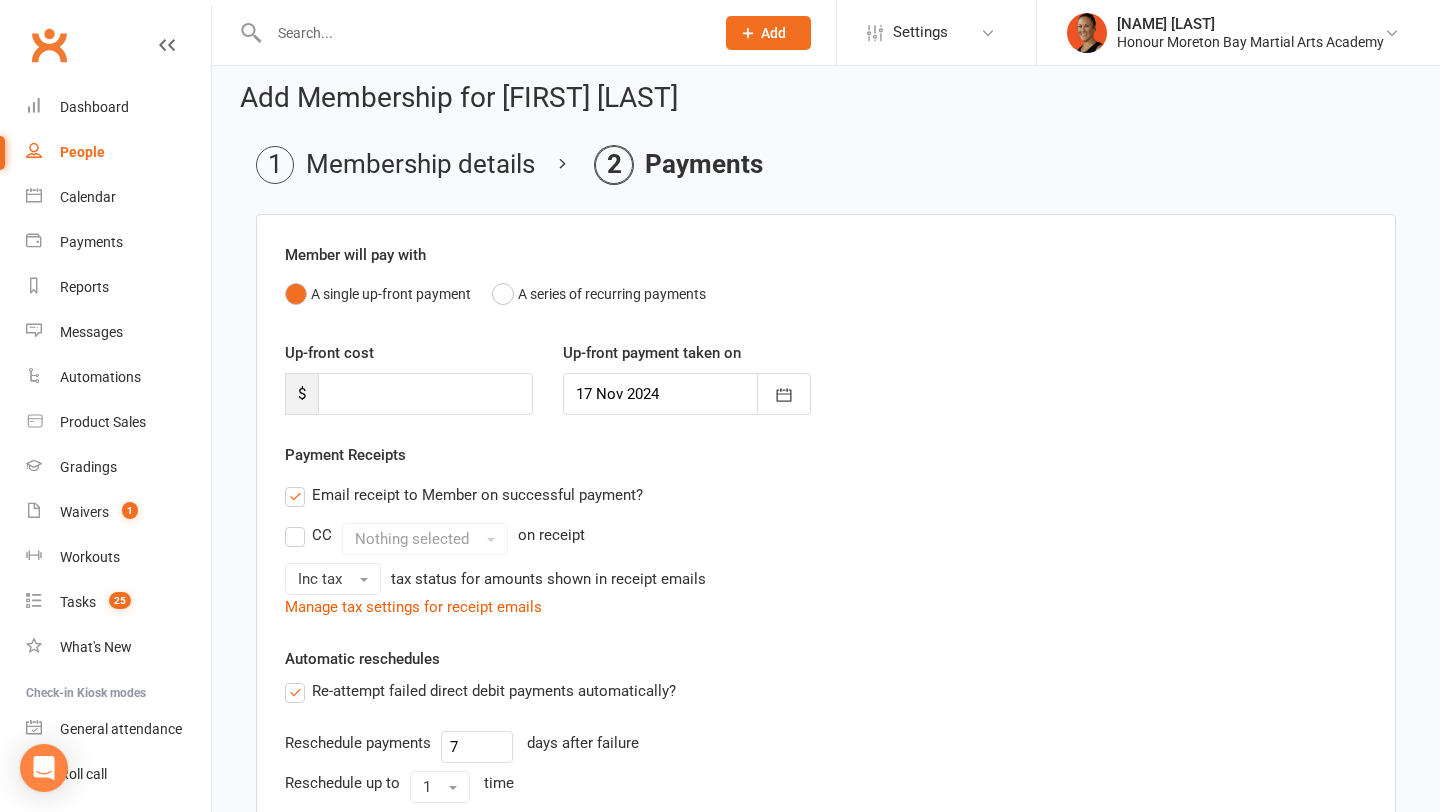 drag, startPoint x: 220, startPoint y: 399, endPoint x: 293, endPoint y: 496, distance: 121.40016 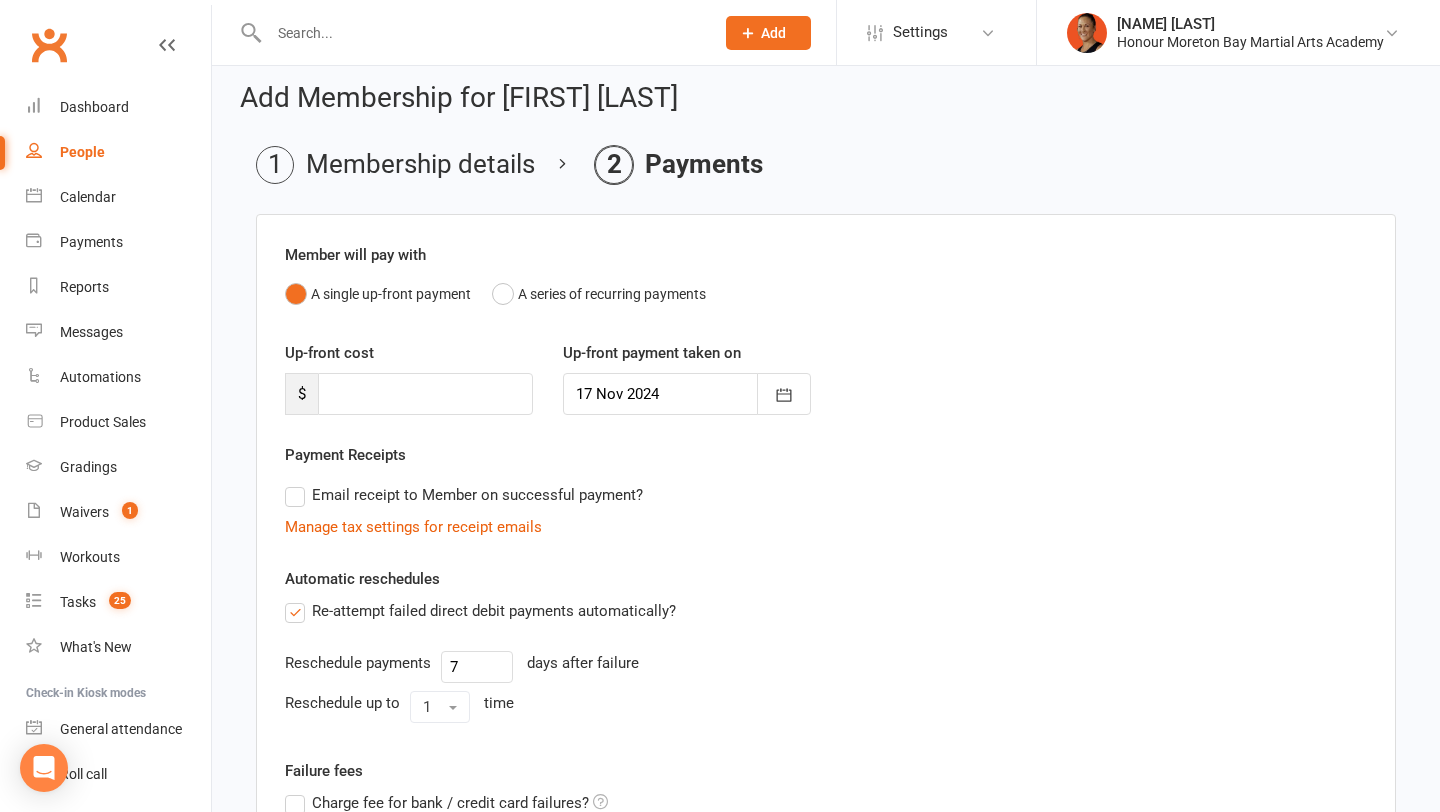 click on "Re-attempt failed direct debit payments automatically?" at bounding box center (480, 611) 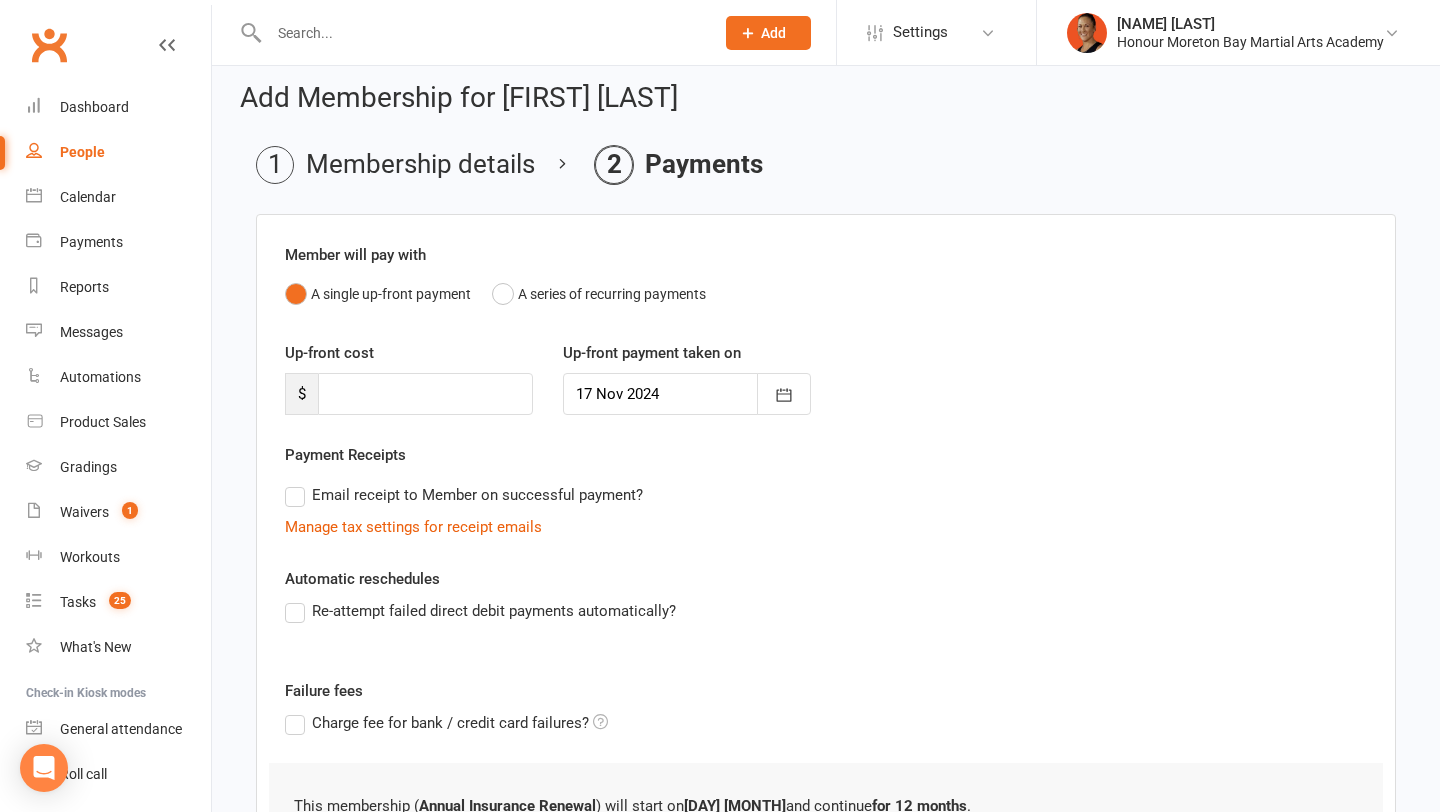 scroll, scrollTop: 197, scrollLeft: 0, axis: vertical 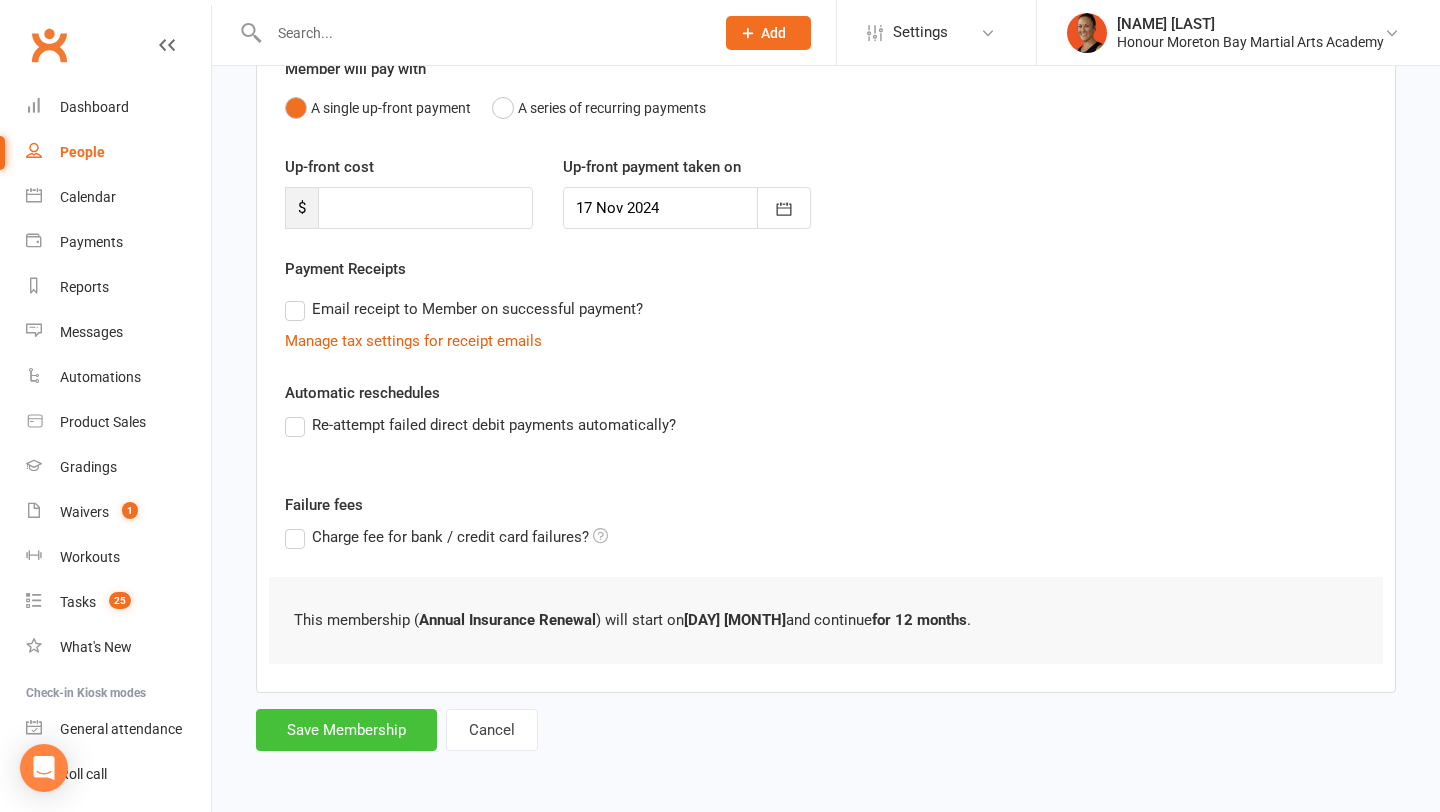 click on "Save Membership" at bounding box center [346, 730] 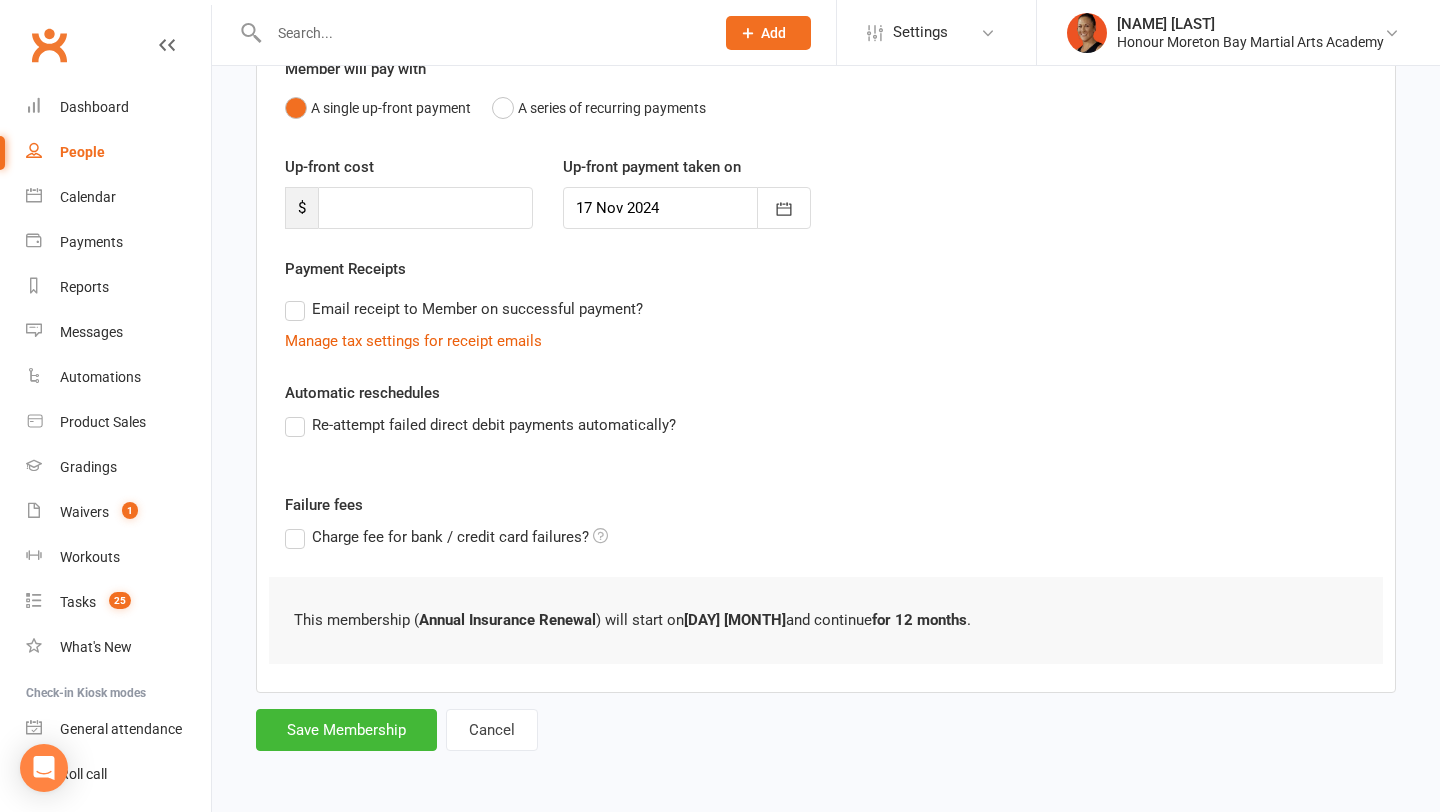 type on "0" 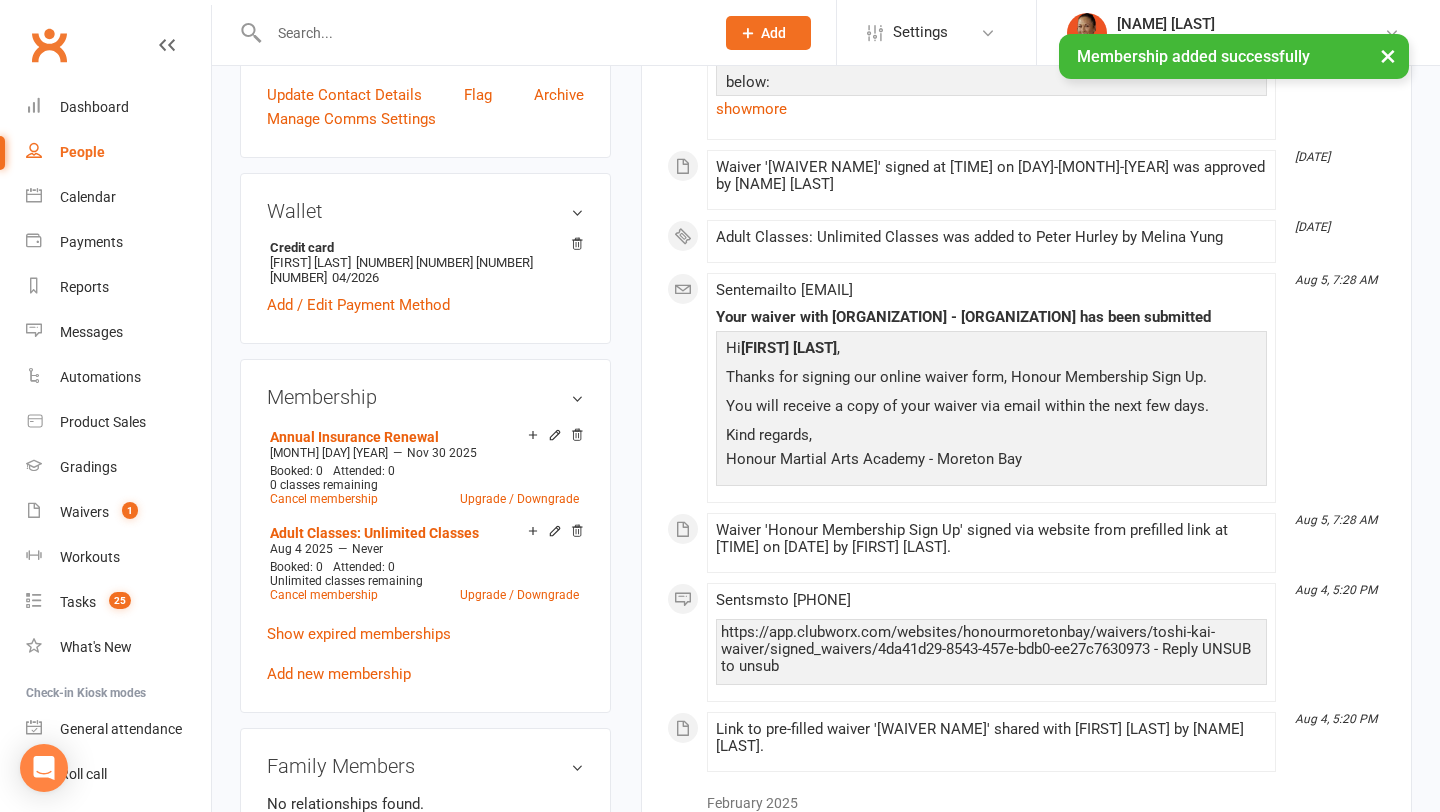 scroll, scrollTop: 765, scrollLeft: 0, axis: vertical 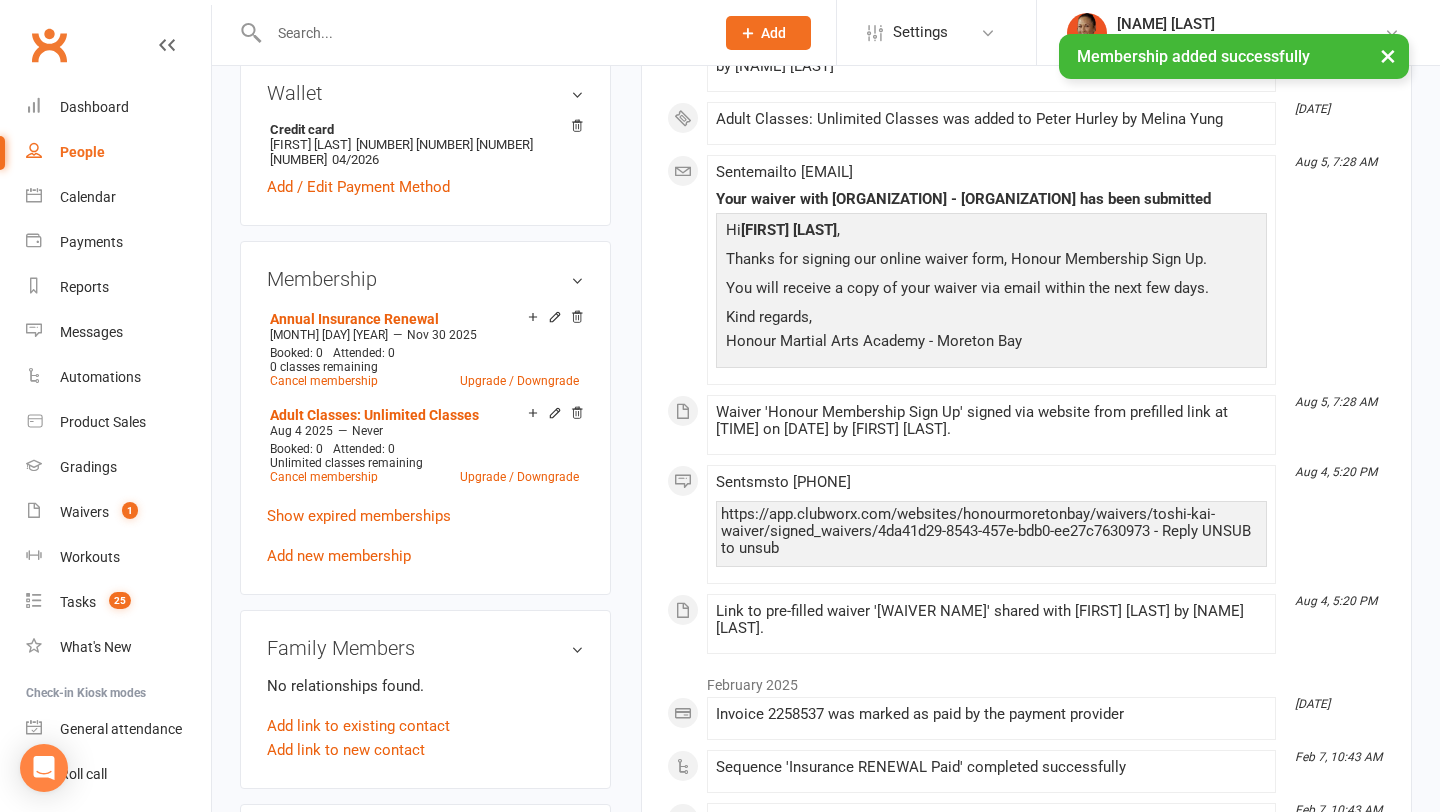 click on "Show expired memberships" at bounding box center [359, 516] 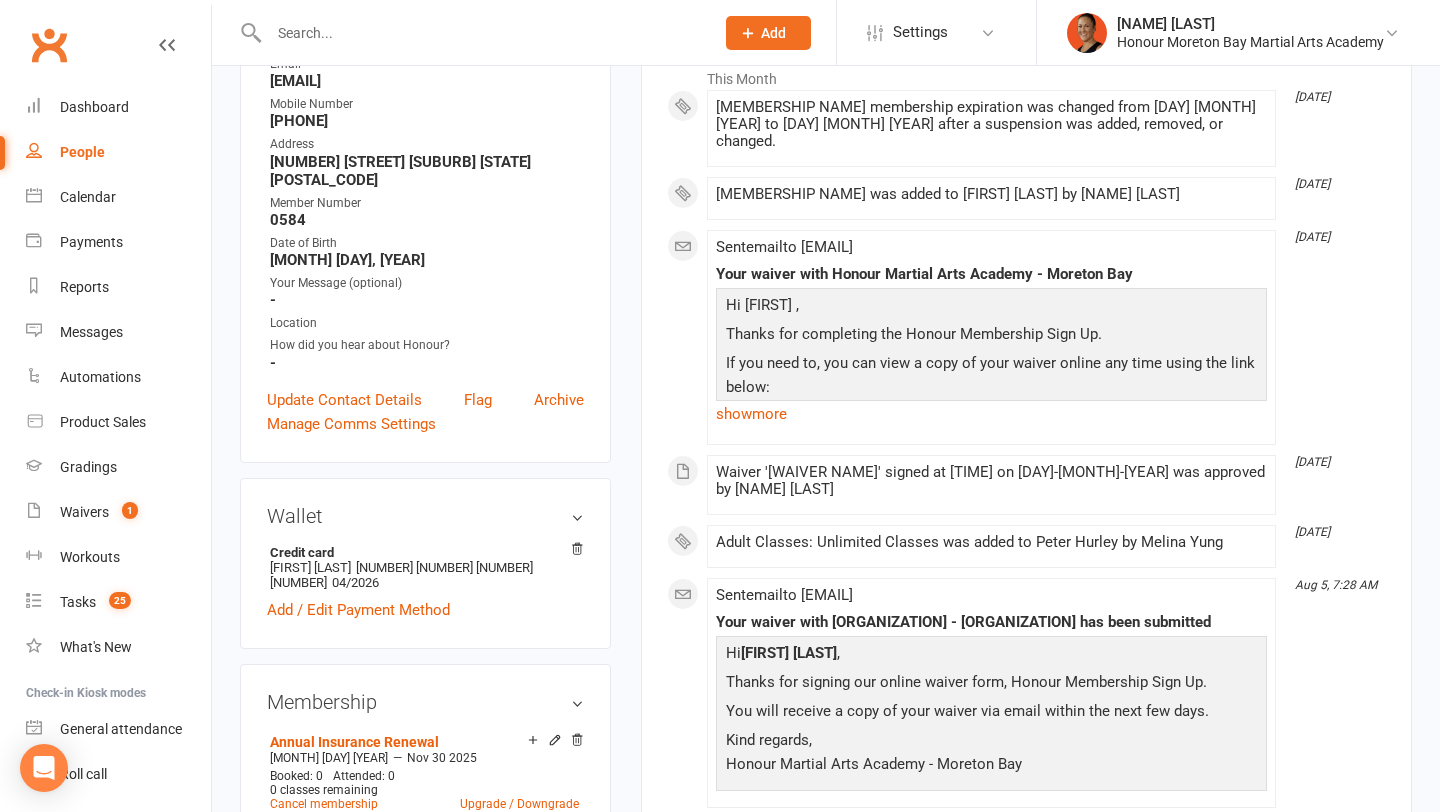 scroll, scrollTop: 0, scrollLeft: 0, axis: both 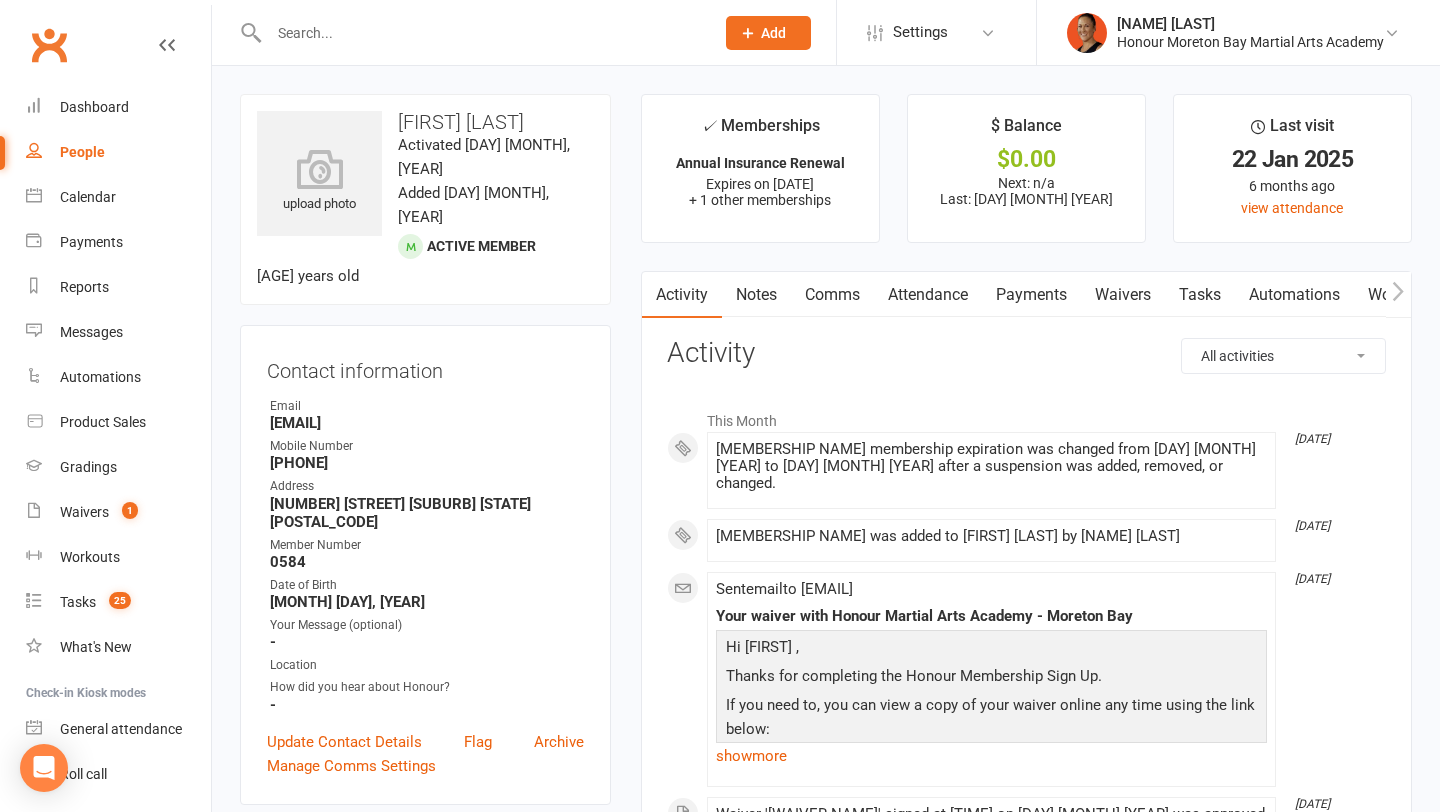 drag, startPoint x: 293, startPoint y: 496, endPoint x: 785, endPoint y: 290, distance: 533.38544 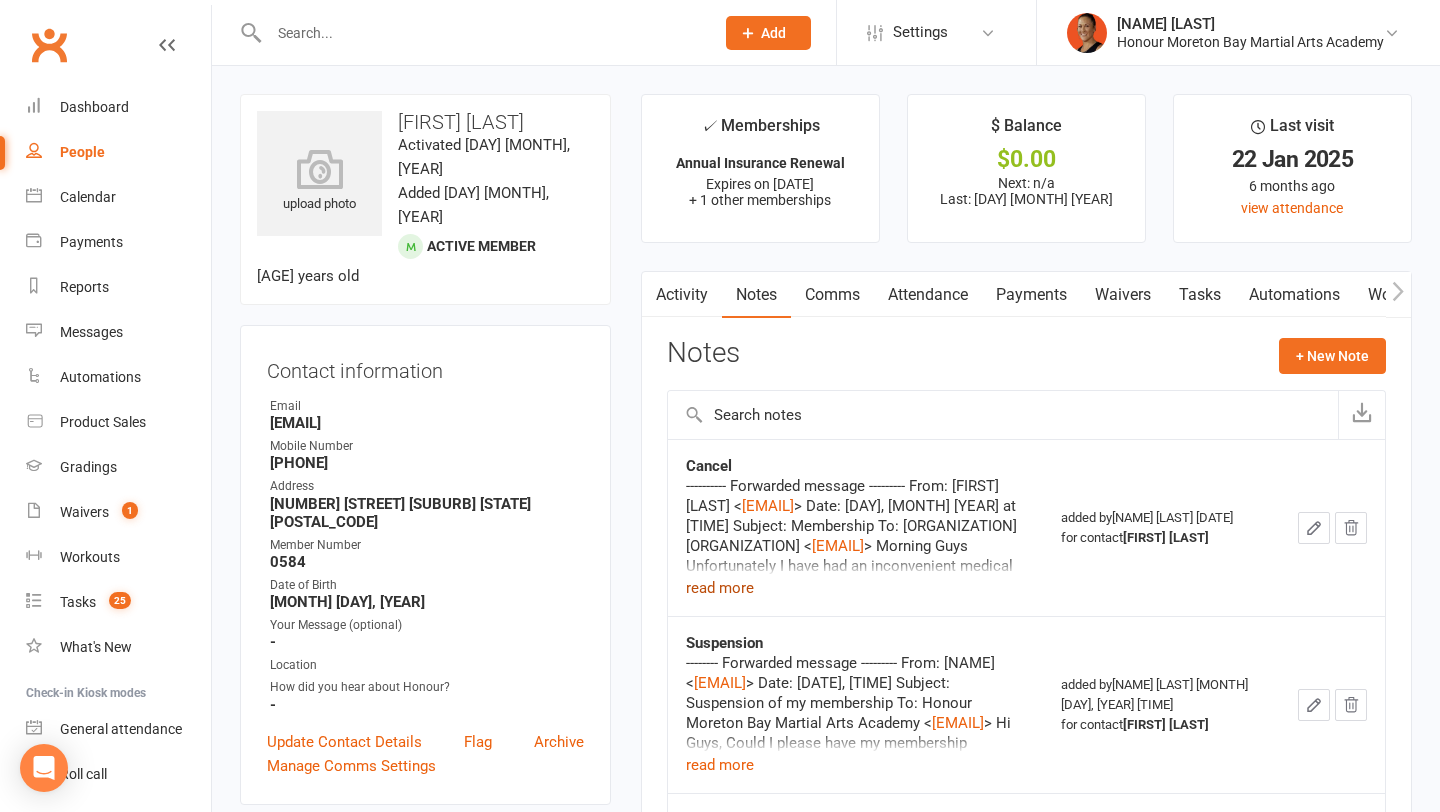 drag, startPoint x: 785, startPoint y: 290, endPoint x: 746, endPoint y: 584, distance: 296.57544 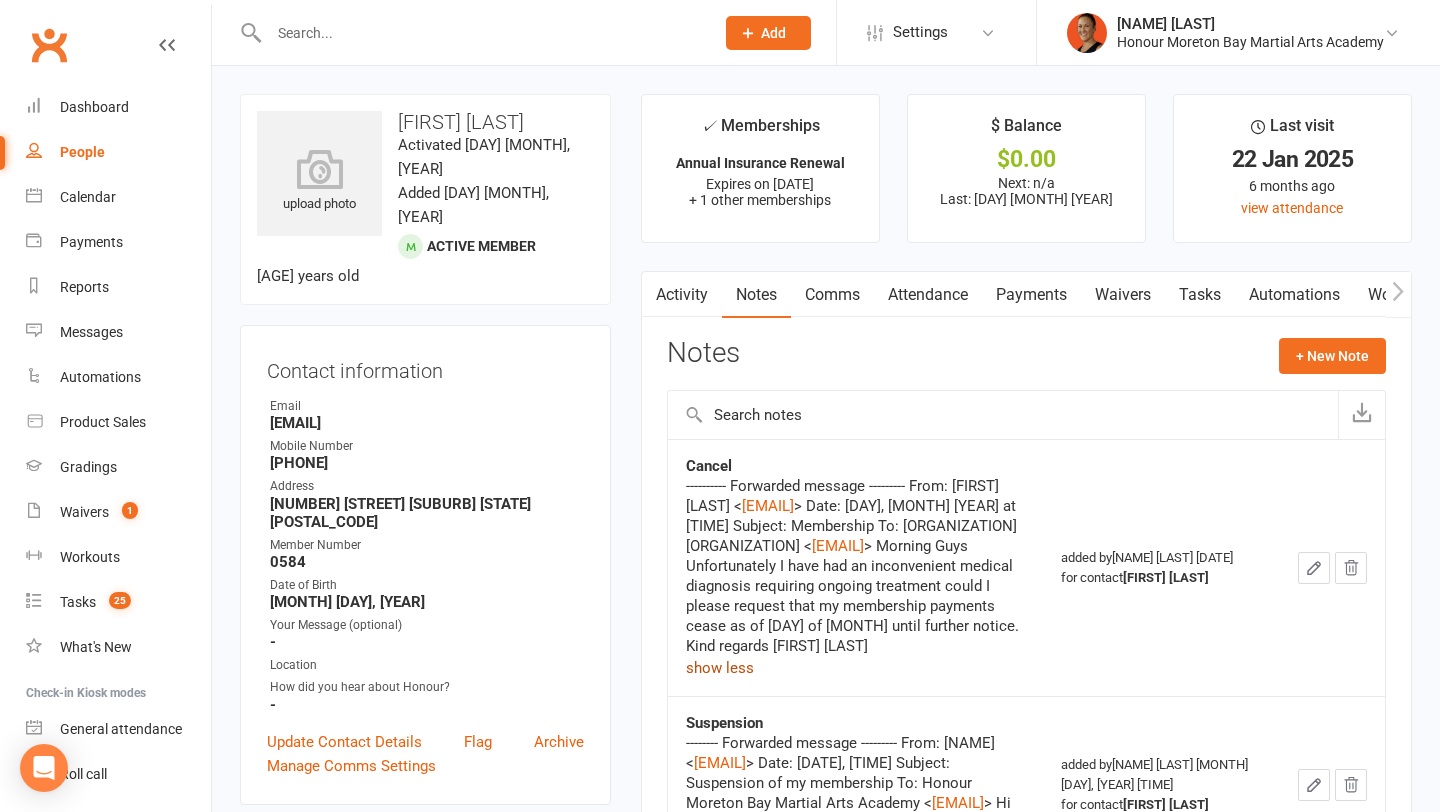 type 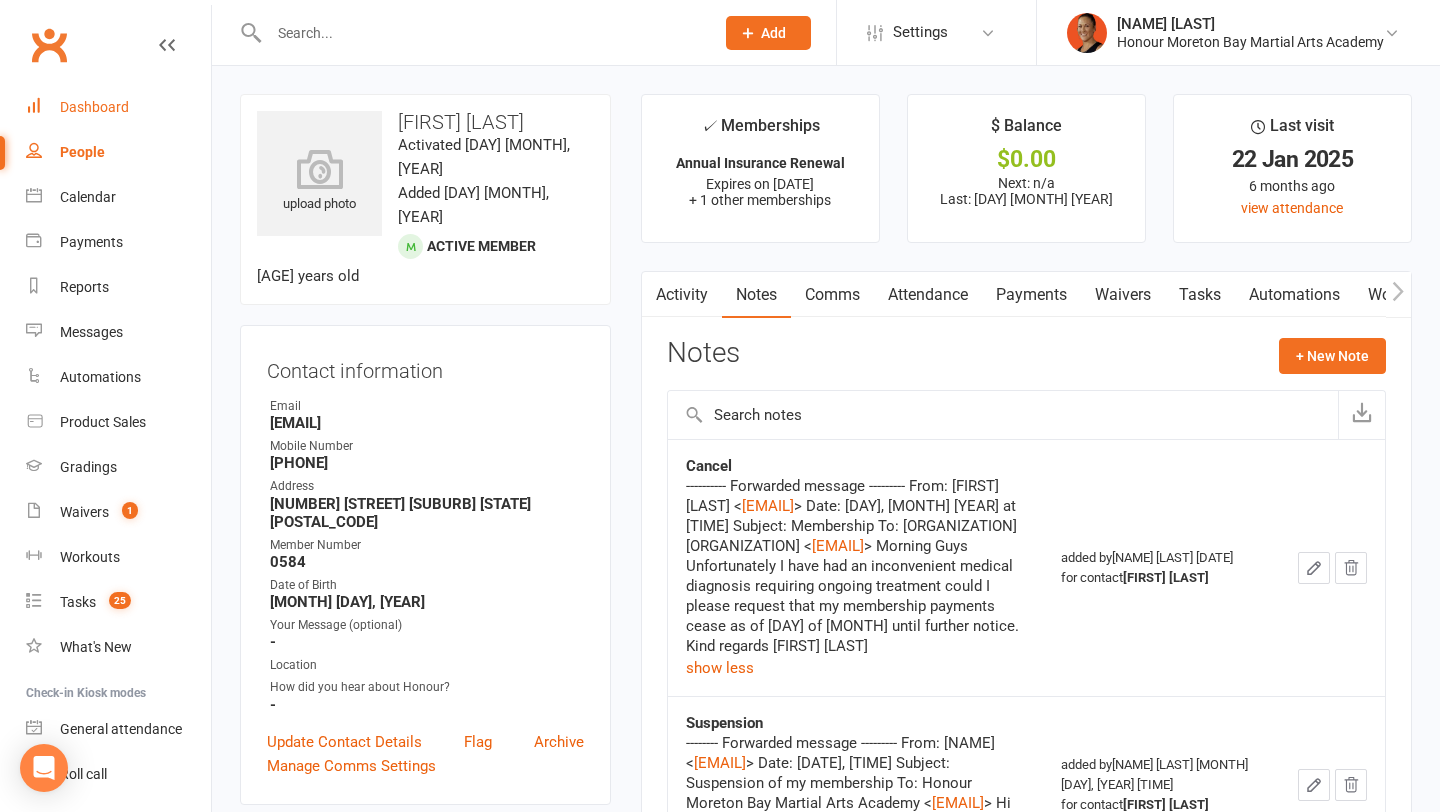 click on "Dashboard" at bounding box center [94, 107] 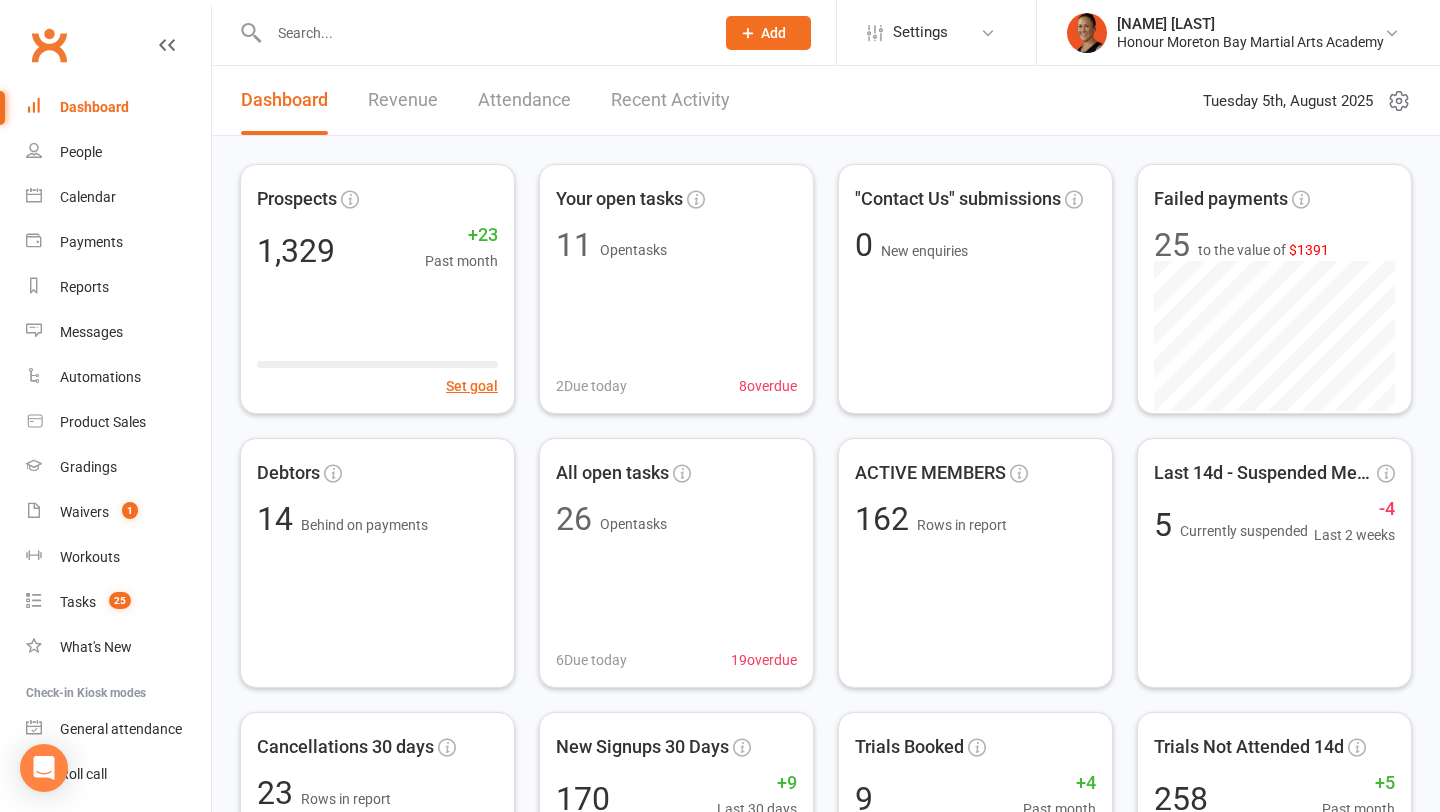 click on "Recent Activity" at bounding box center [670, 100] 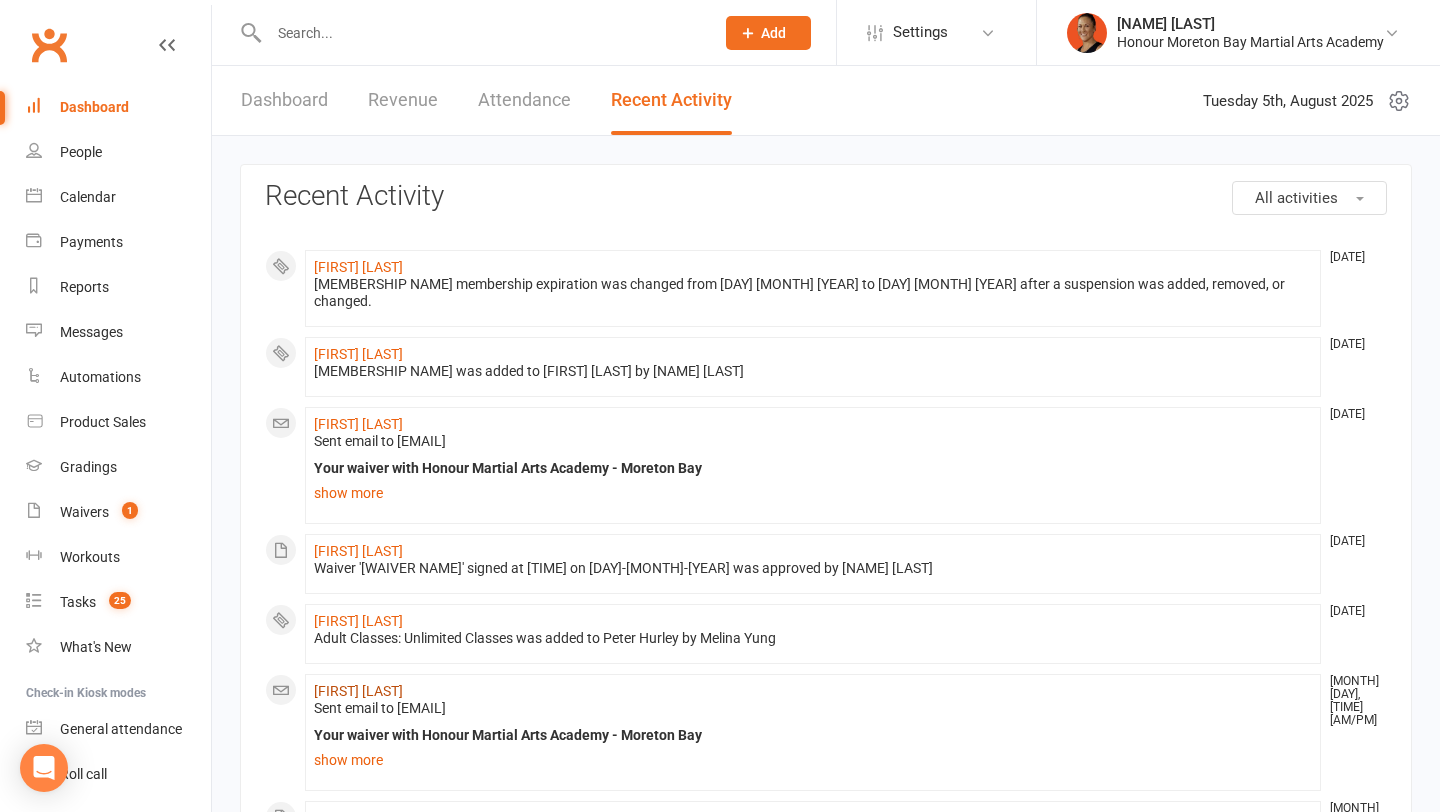 click on "[FIRST] [LAST]" at bounding box center [358, 691] 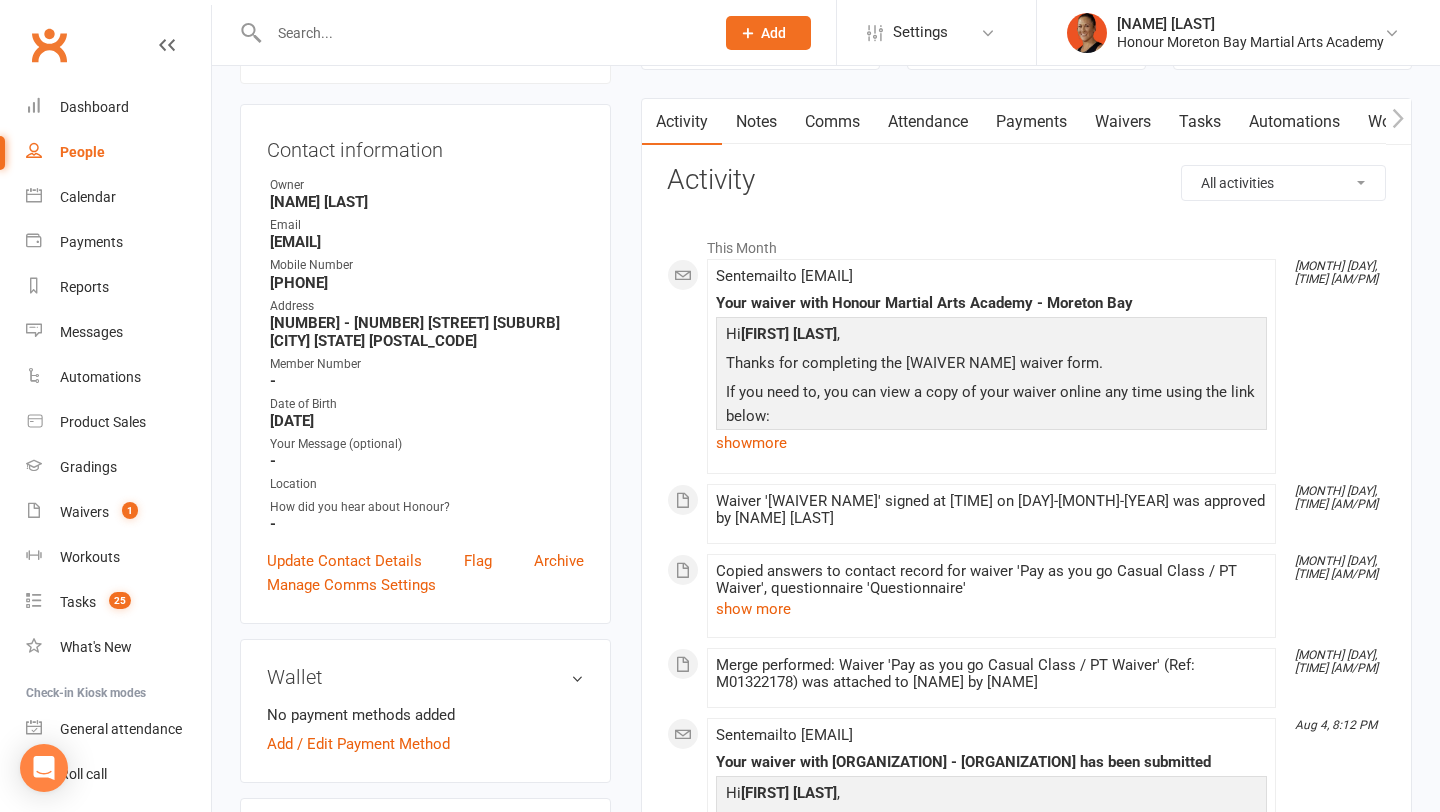 scroll, scrollTop: 0, scrollLeft: 0, axis: both 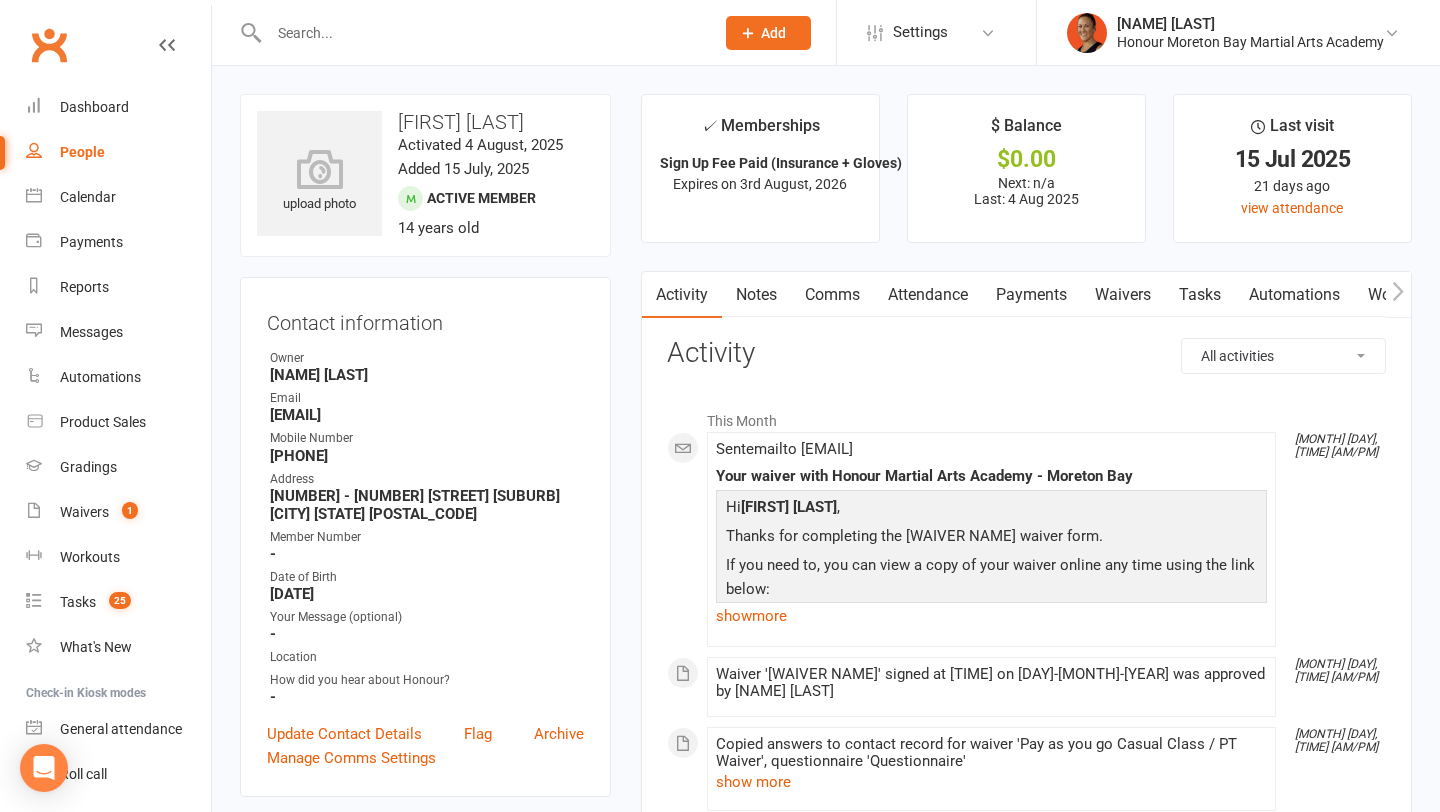 click on "Payments" at bounding box center (1031, 295) 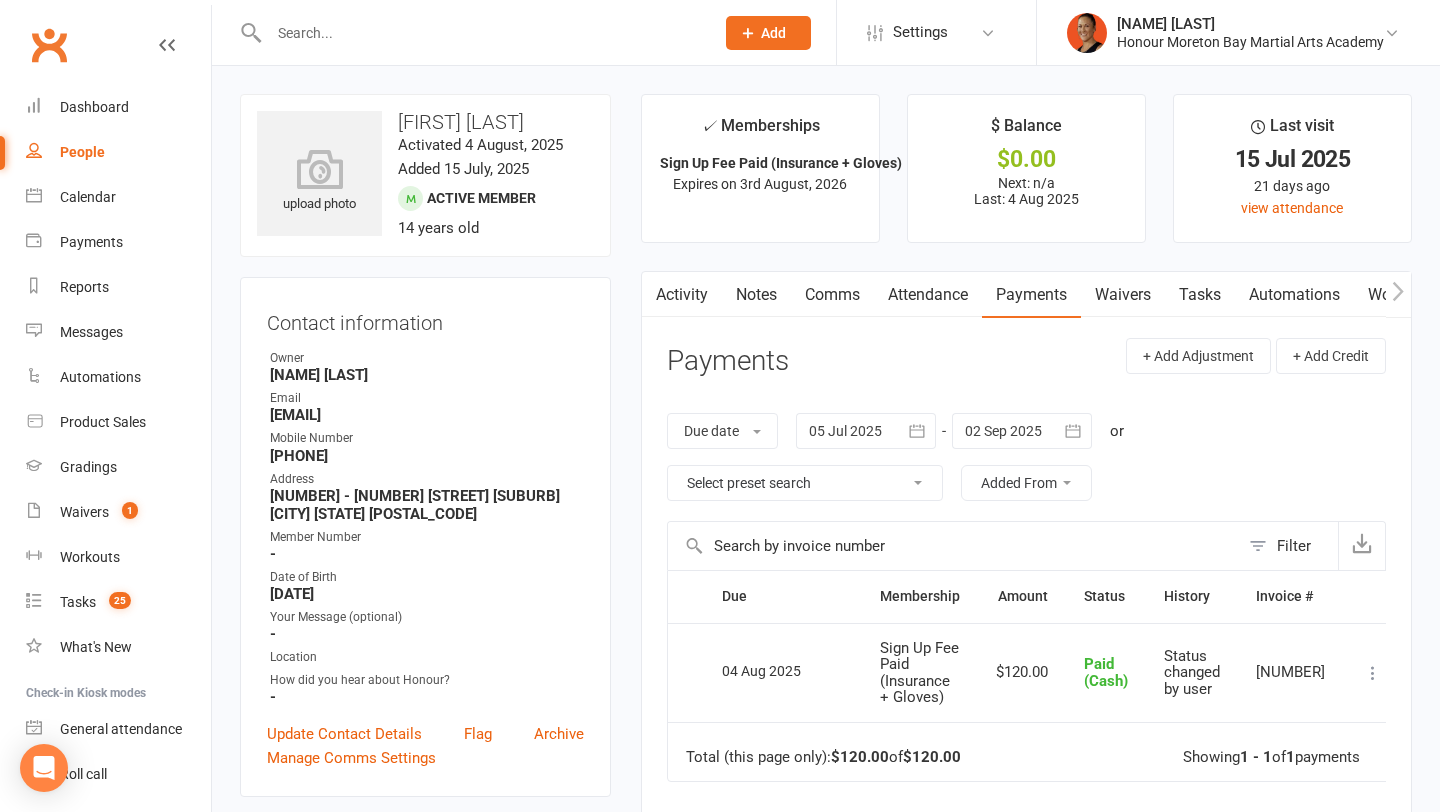 scroll, scrollTop: 4, scrollLeft: 0, axis: vertical 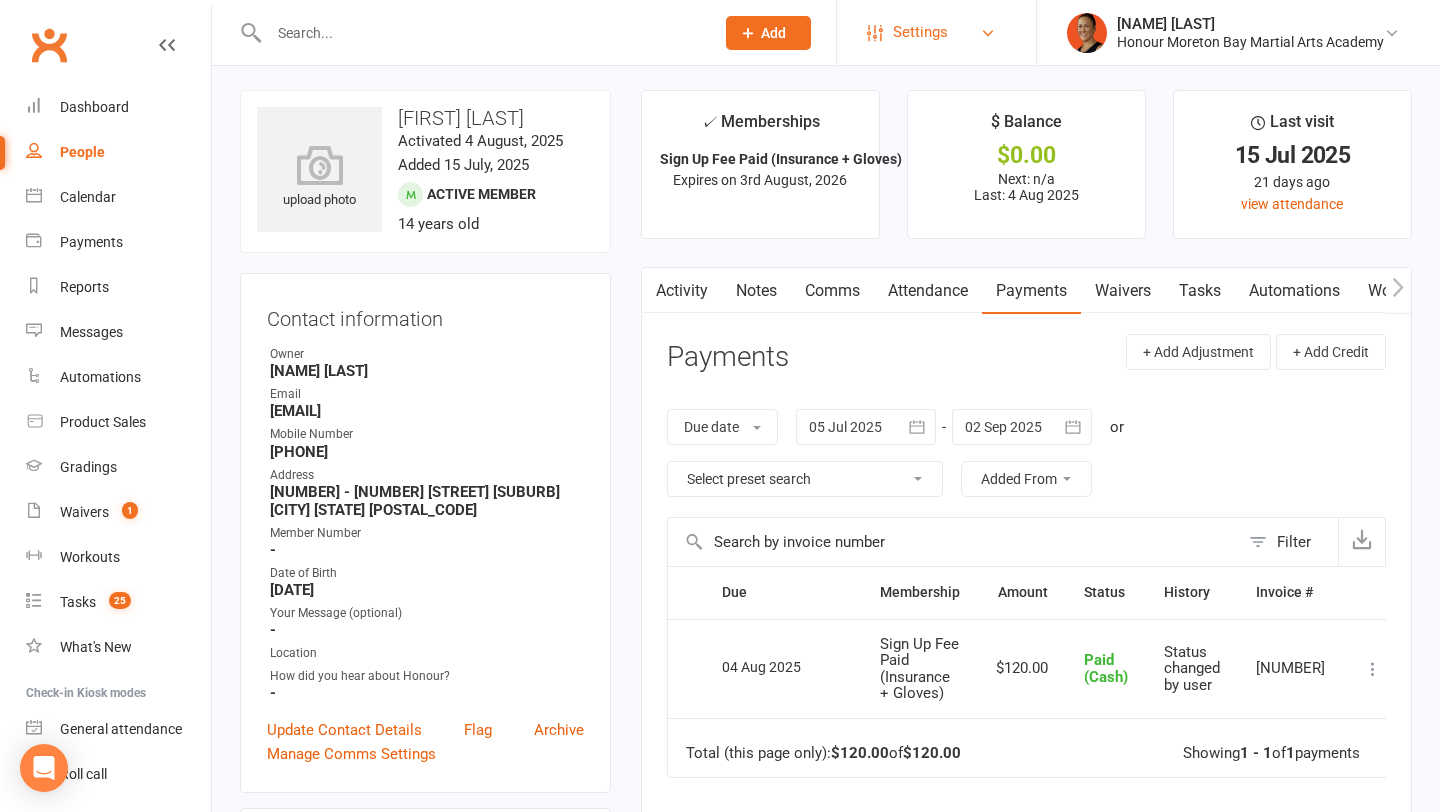 click on "Settings" at bounding box center (920, 32) 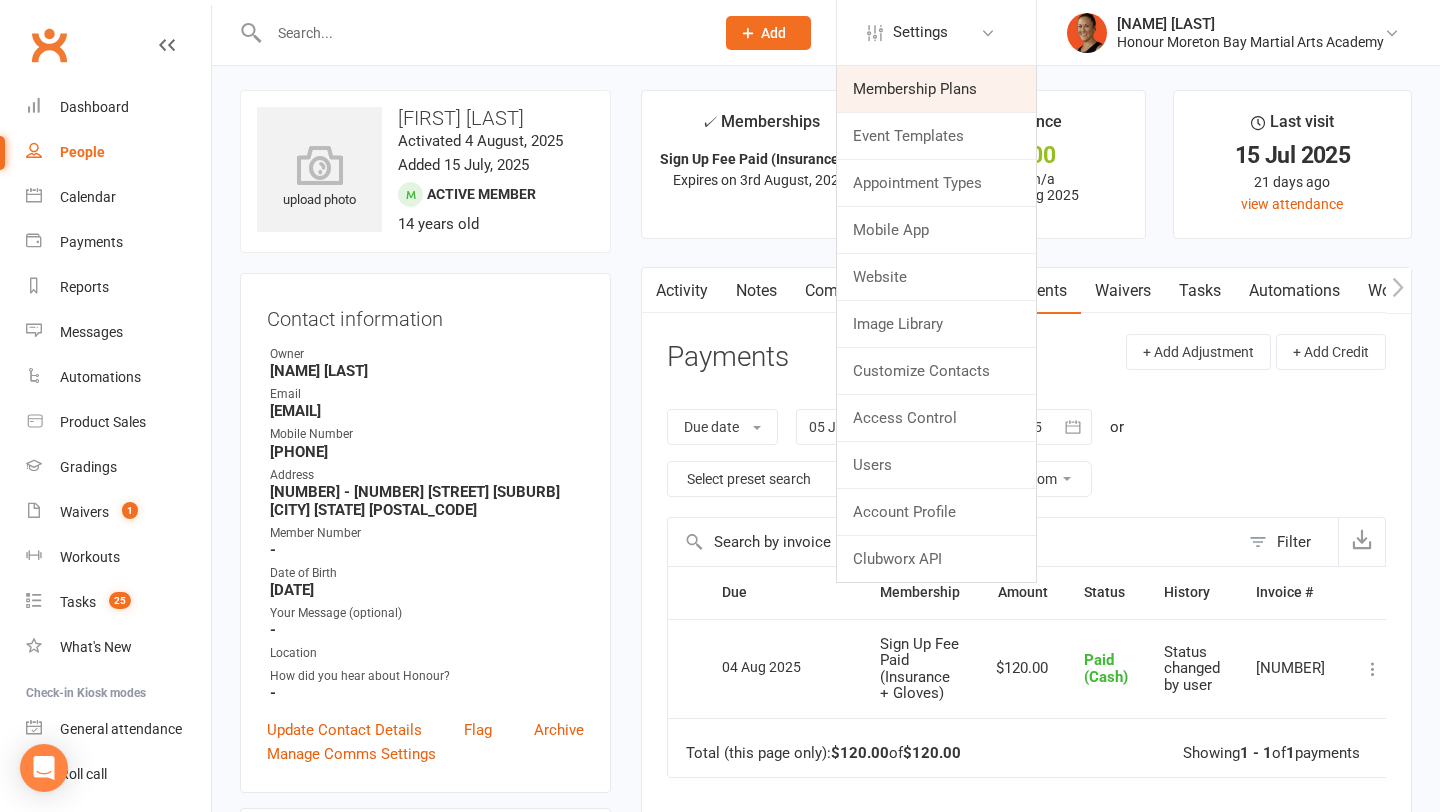 click on "Membership Plans" at bounding box center (936, 89) 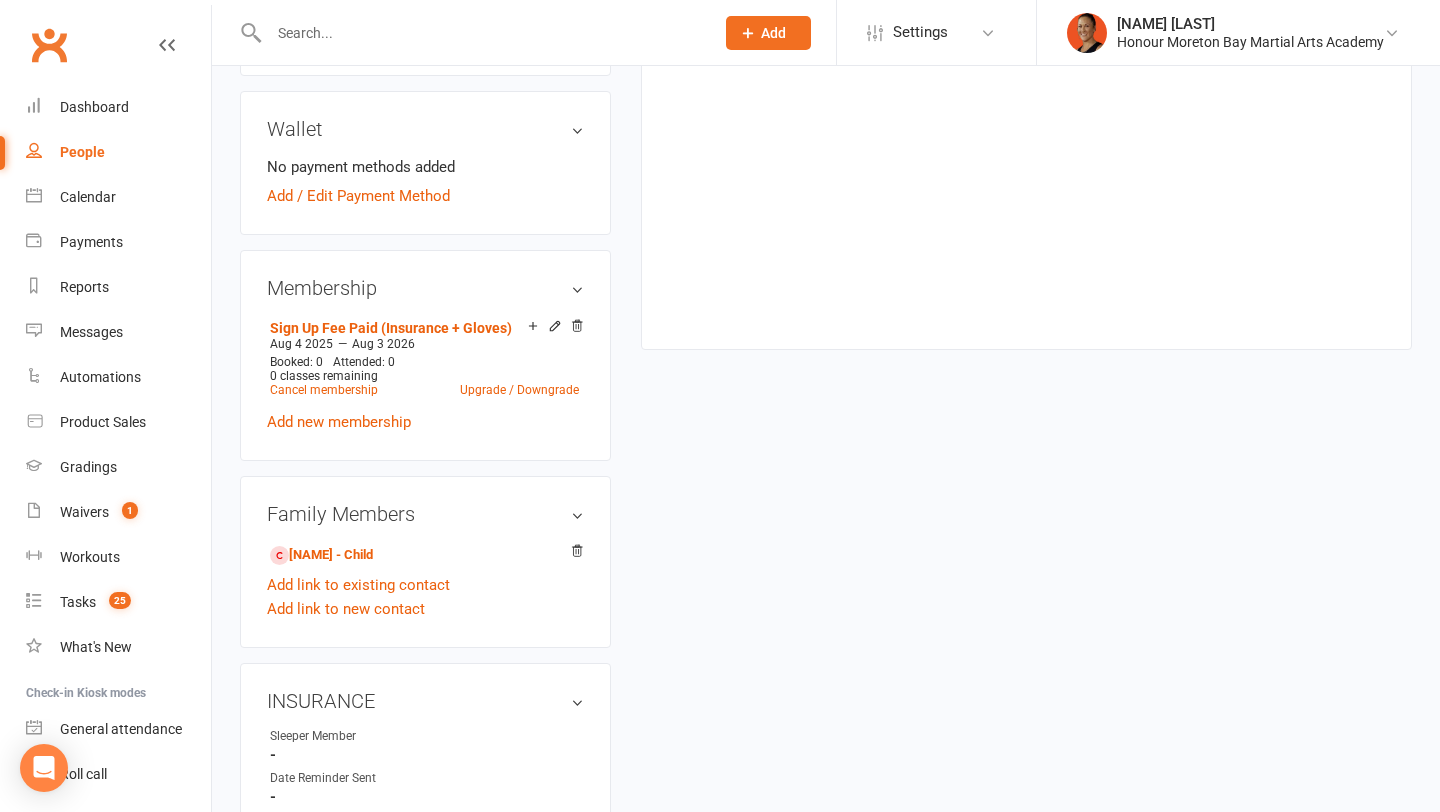 scroll, scrollTop: 729, scrollLeft: 0, axis: vertical 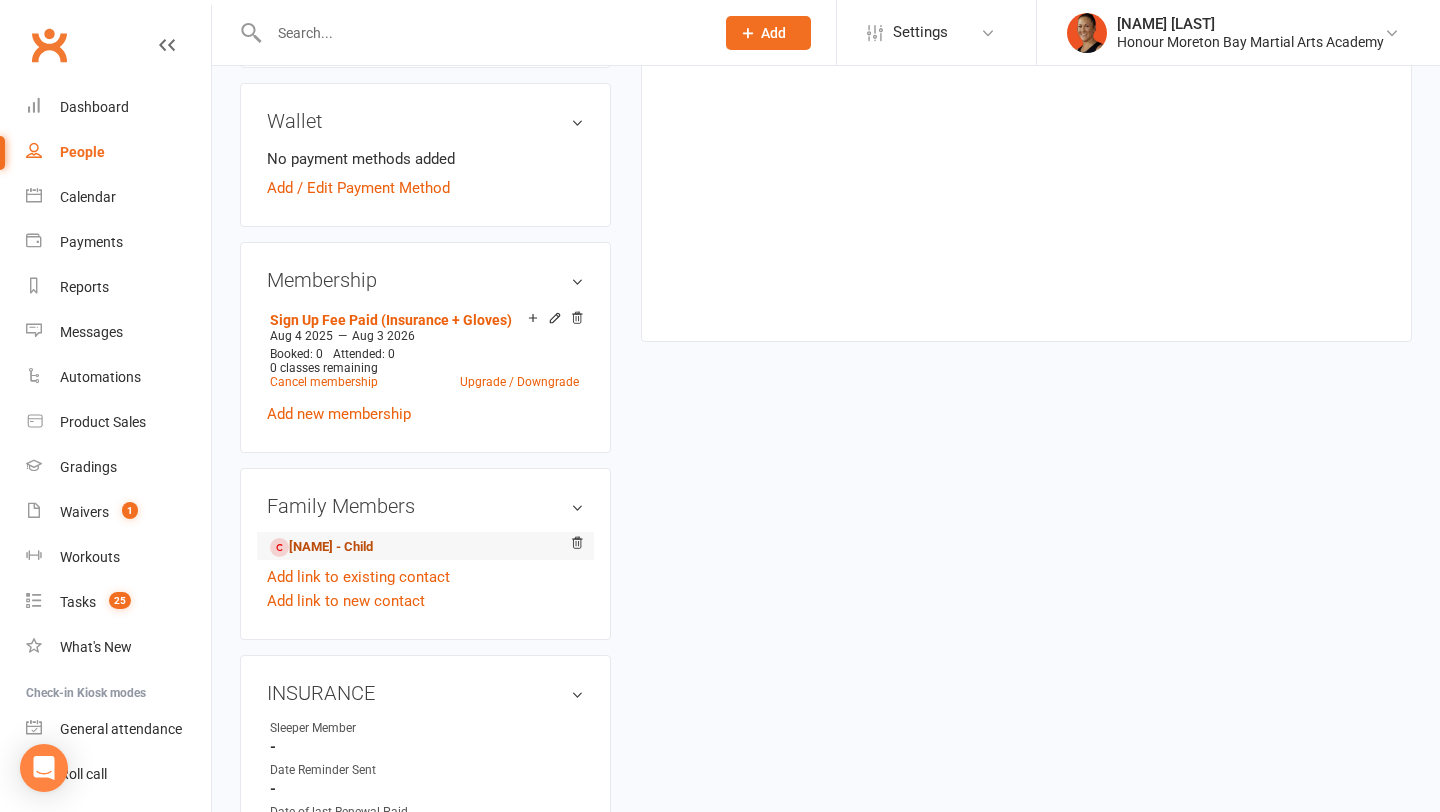 click on "[NAME] - Child" at bounding box center [321, 547] 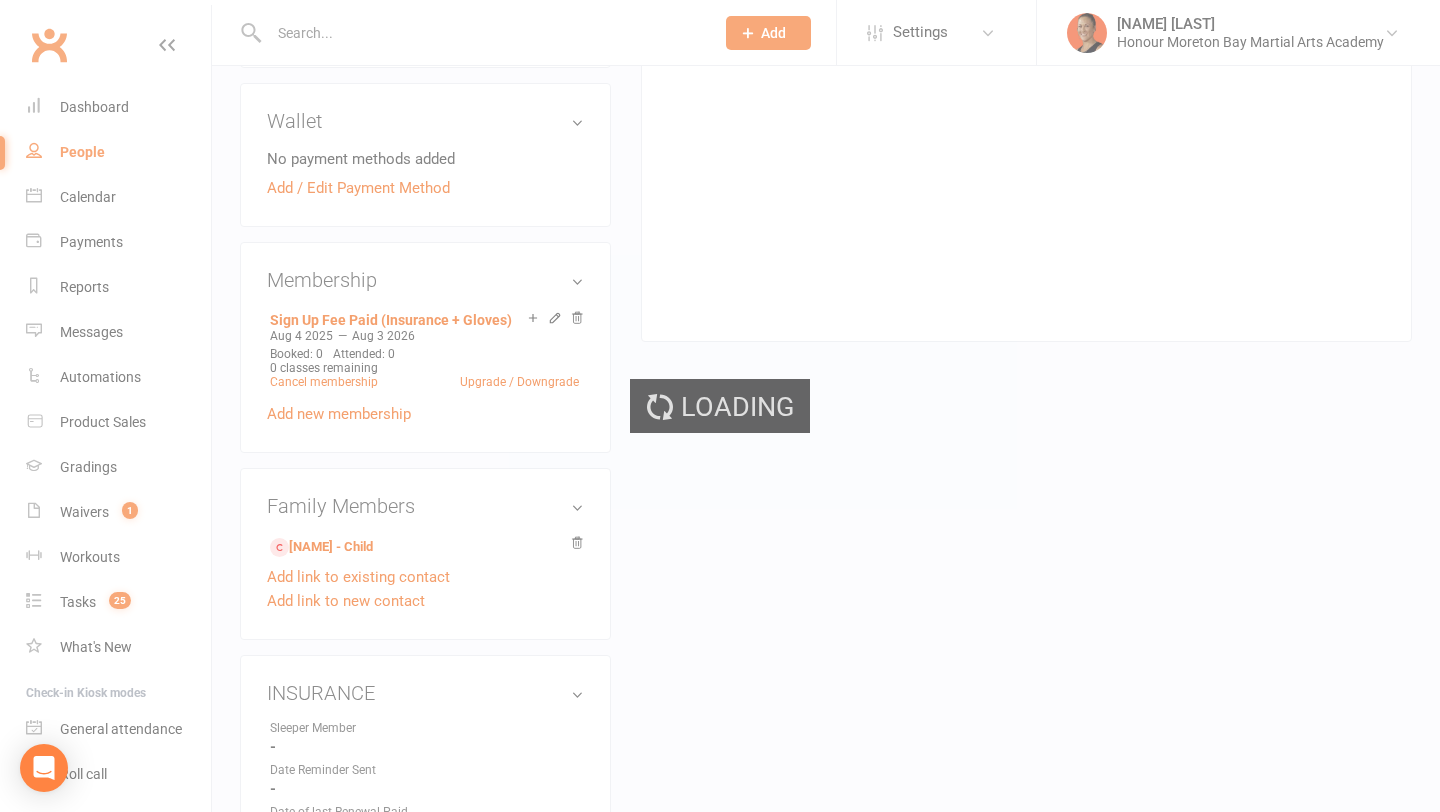 scroll, scrollTop: 0, scrollLeft: 0, axis: both 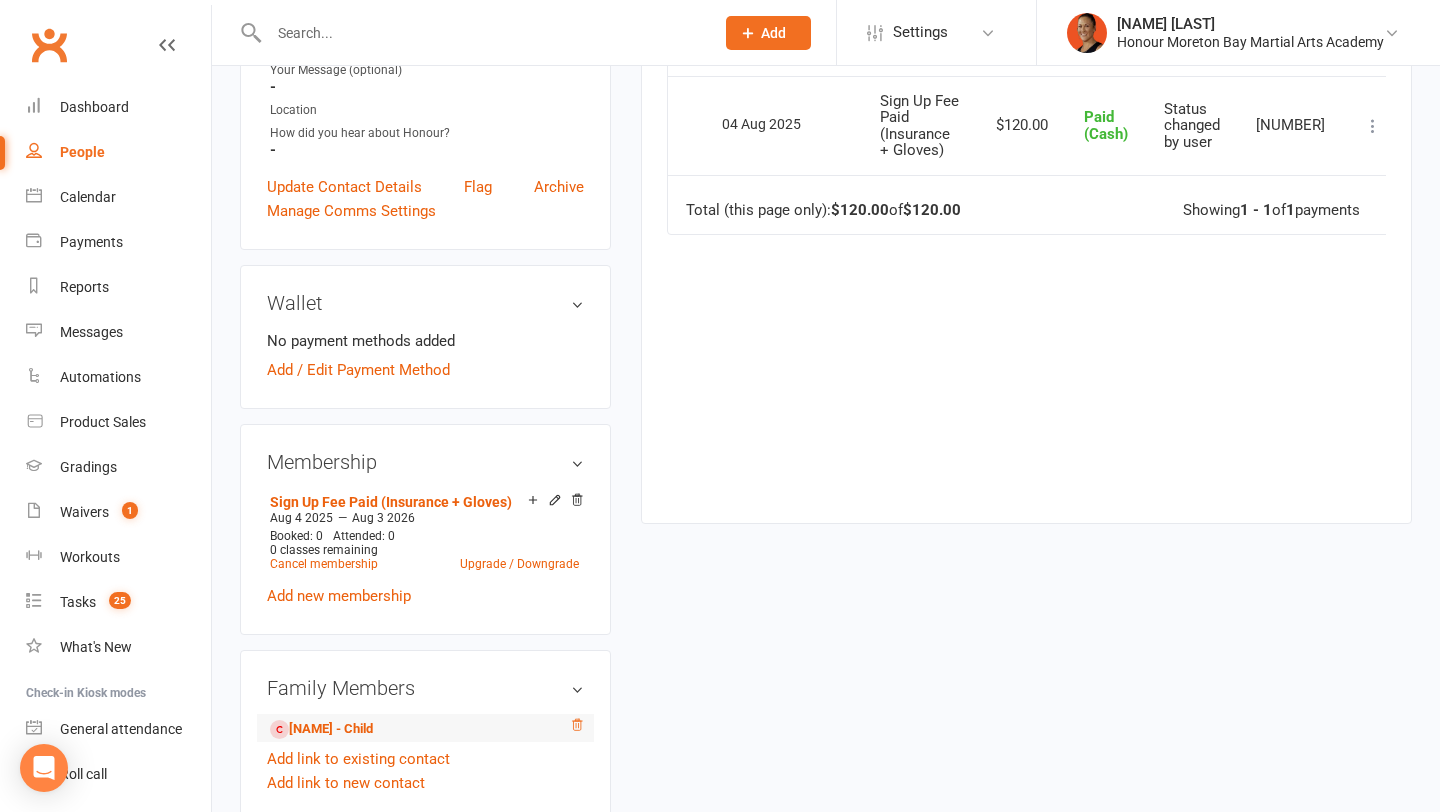 click 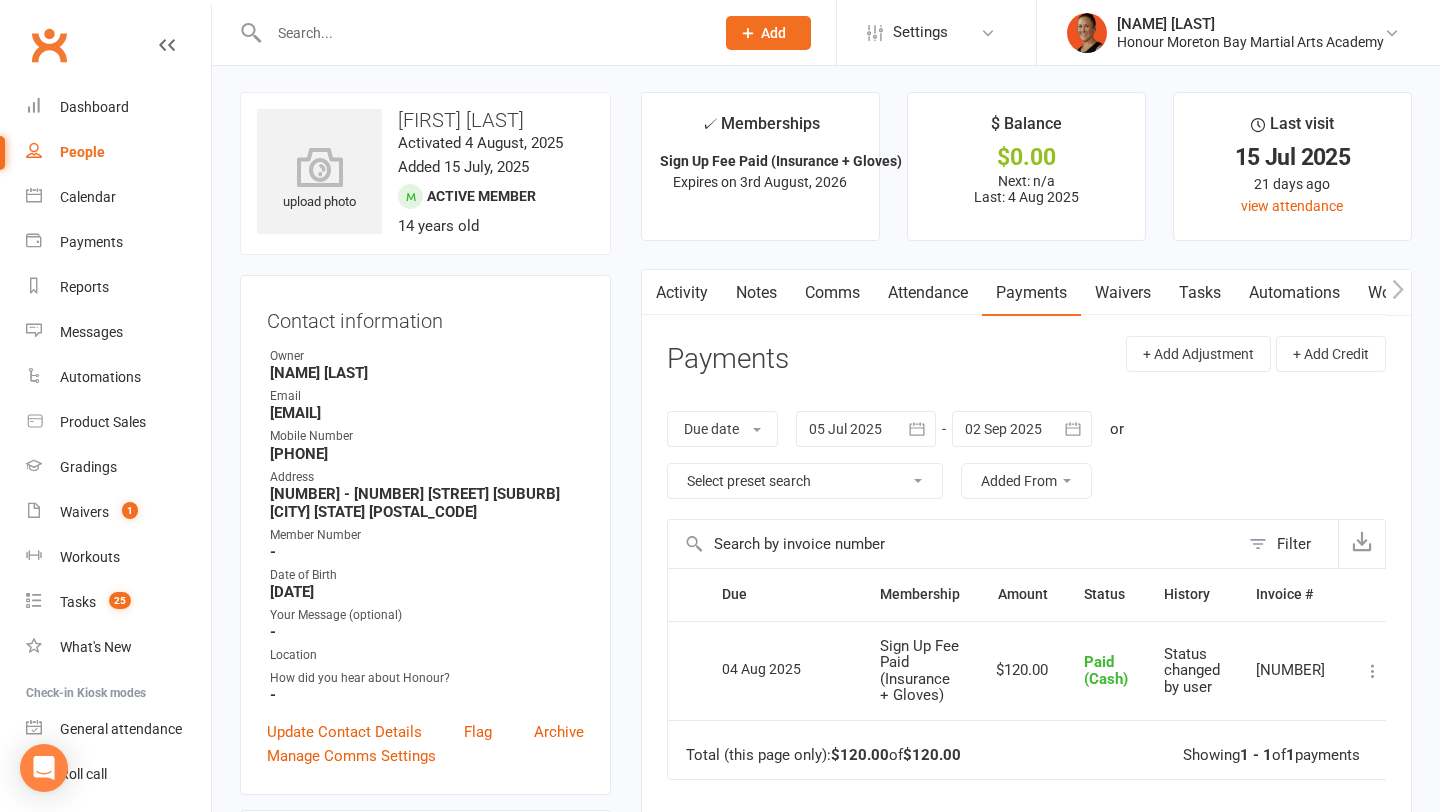 scroll, scrollTop: 0, scrollLeft: 0, axis: both 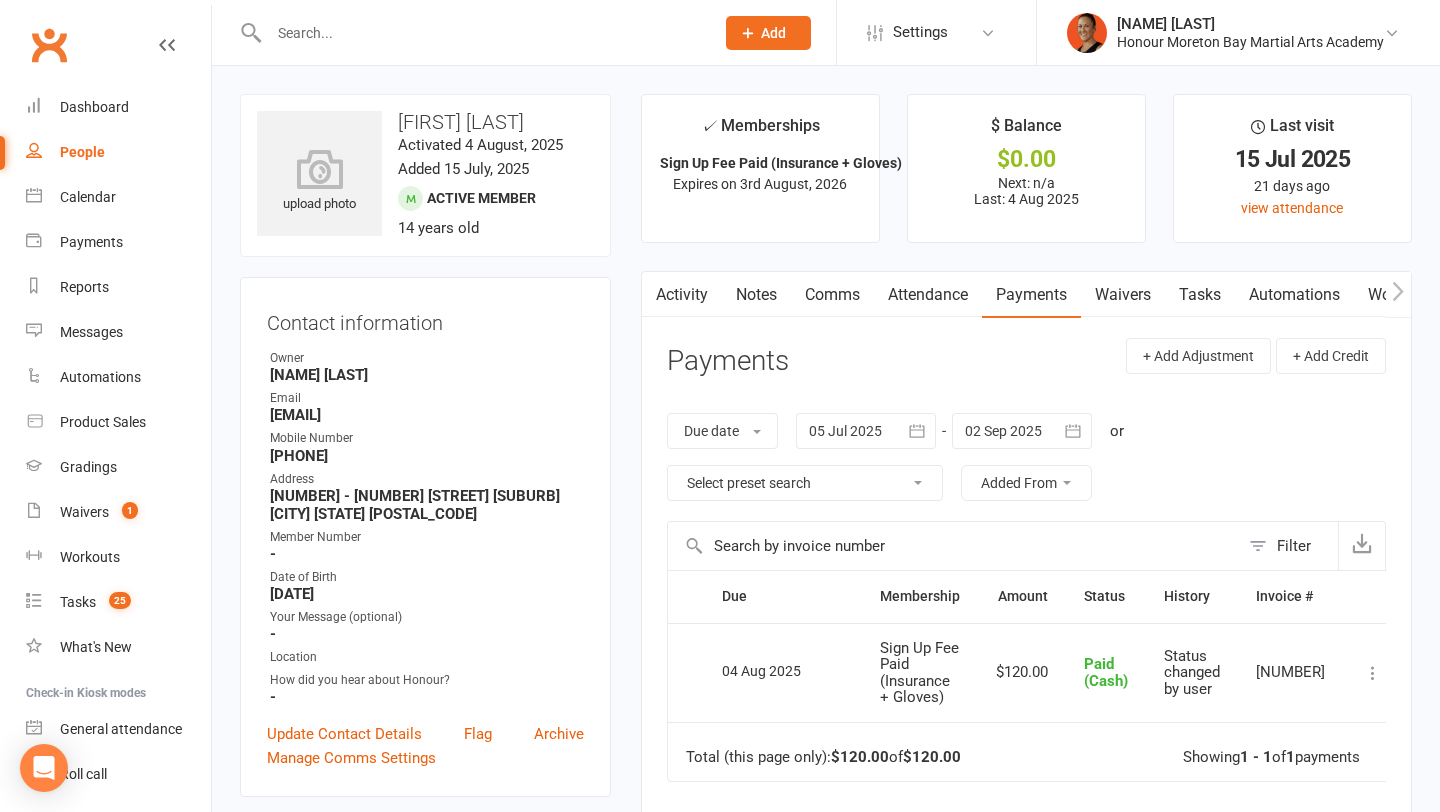 click on "Attendance" at bounding box center (928, 295) 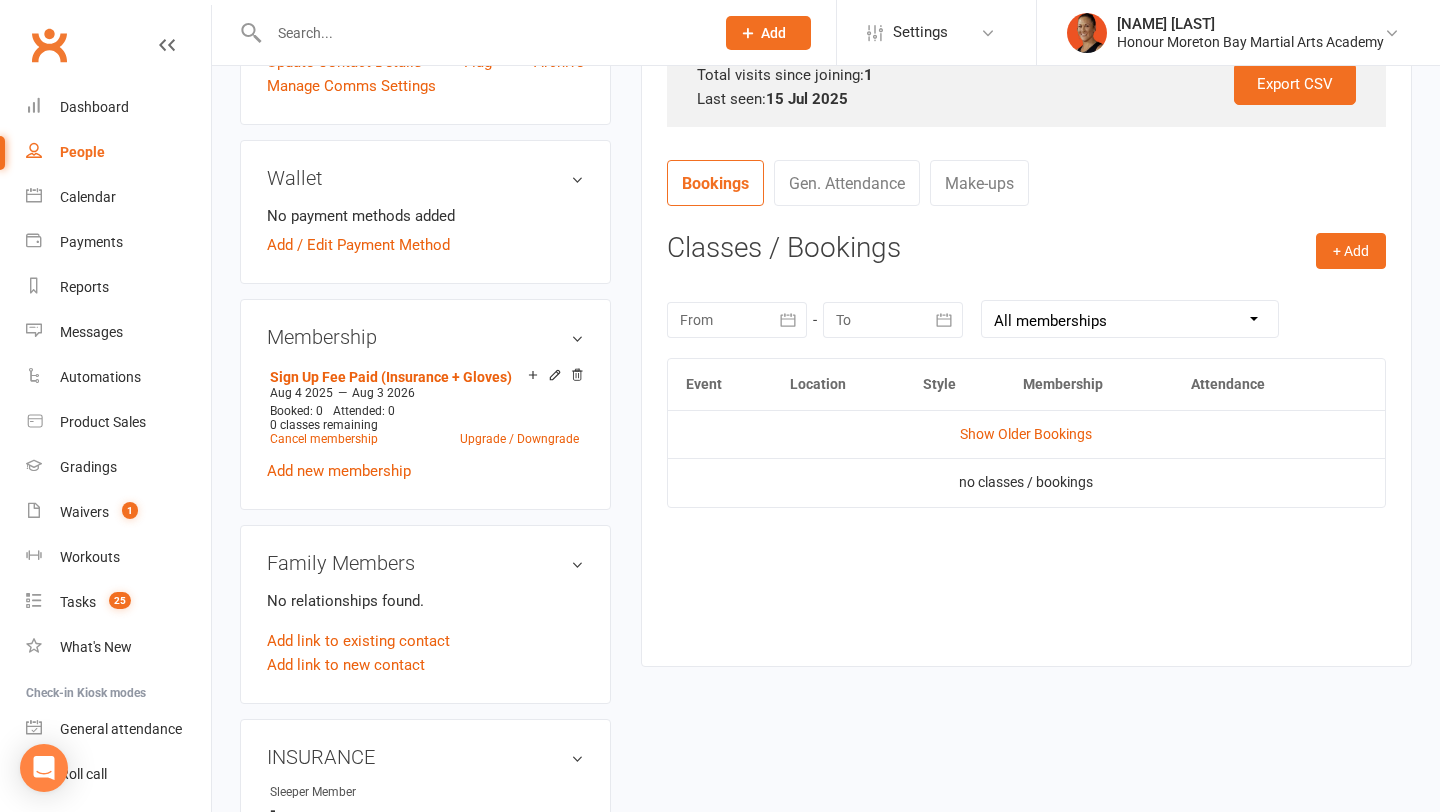 scroll, scrollTop: 673, scrollLeft: 0, axis: vertical 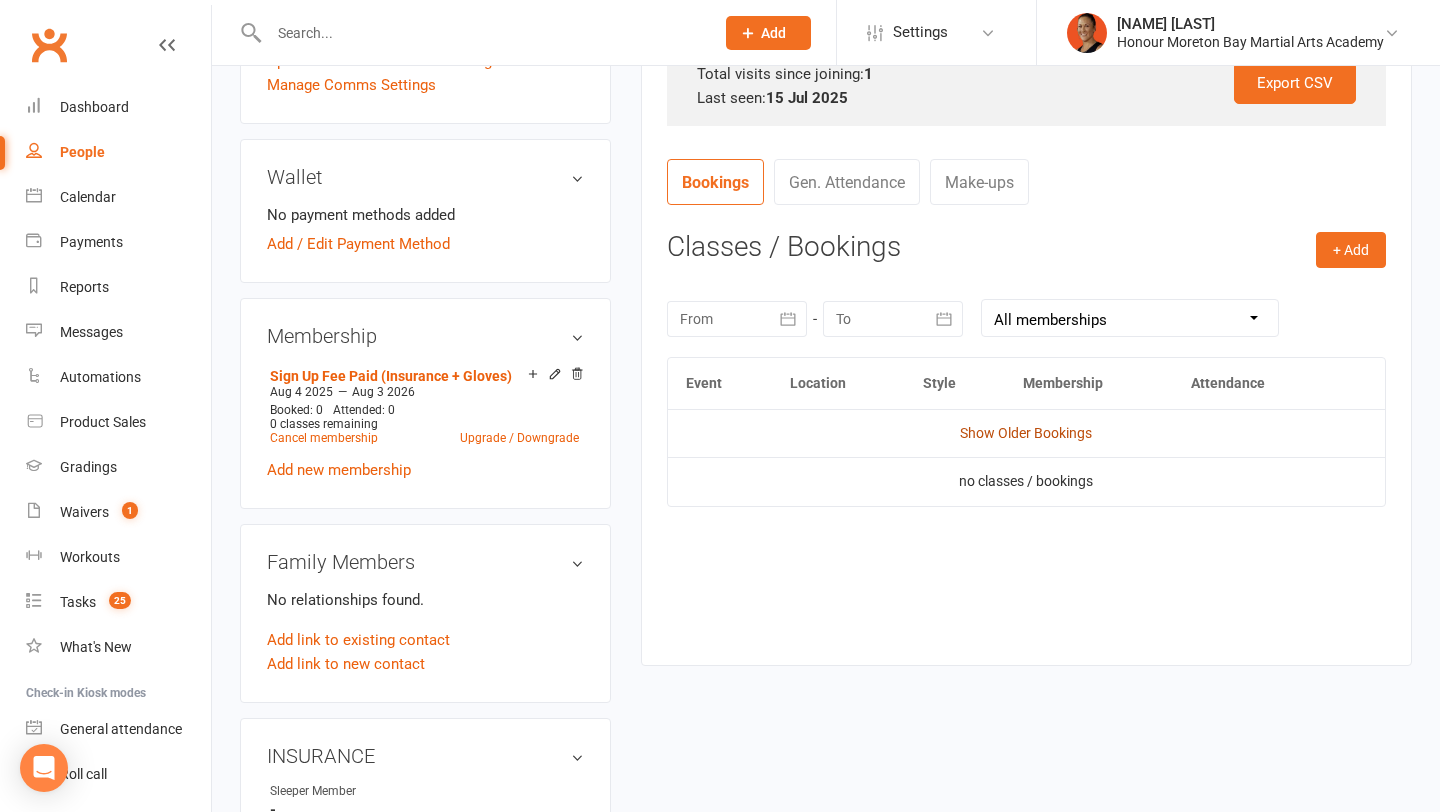 click on "Show Older Bookings" at bounding box center [1026, 433] 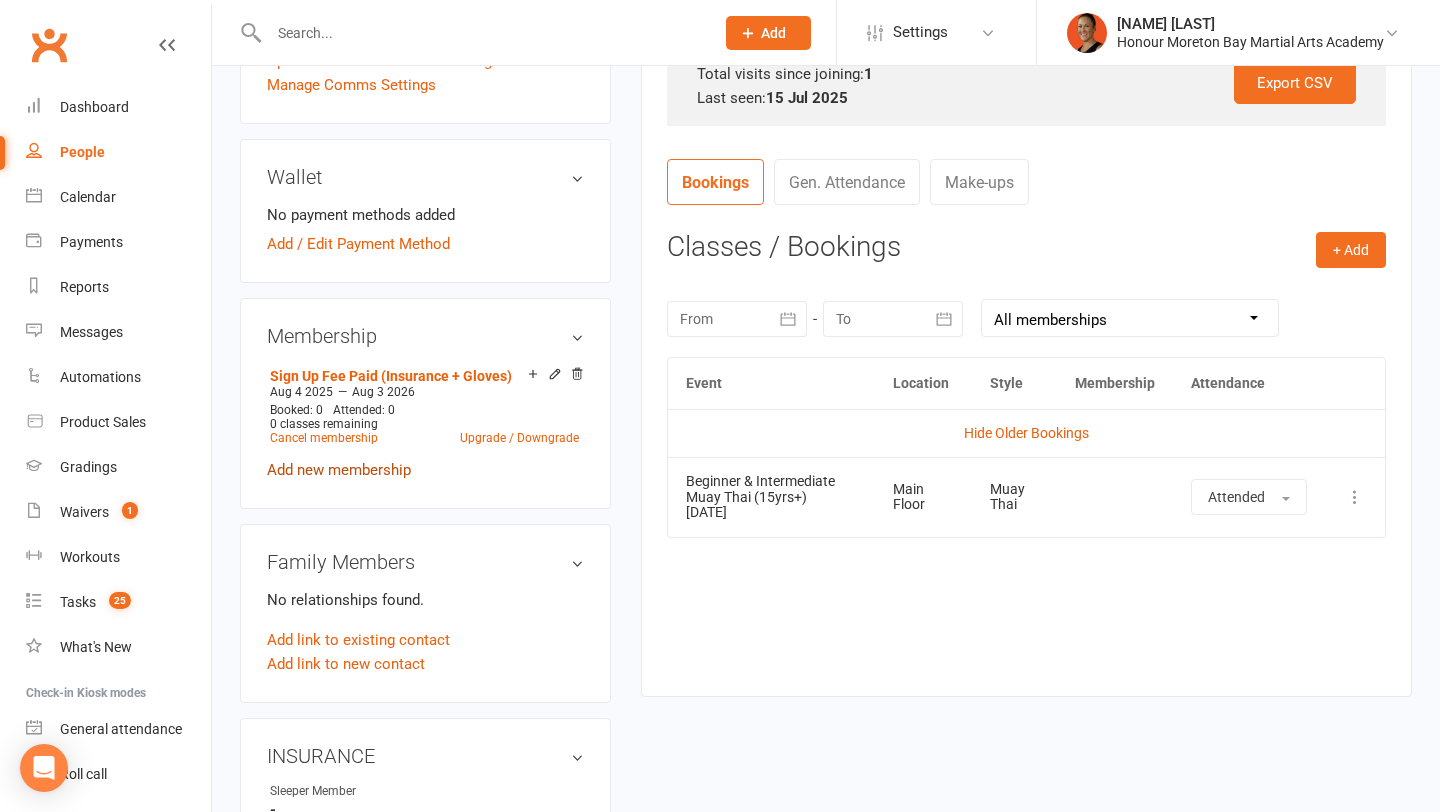 click on "Add new membership" at bounding box center [339, 470] 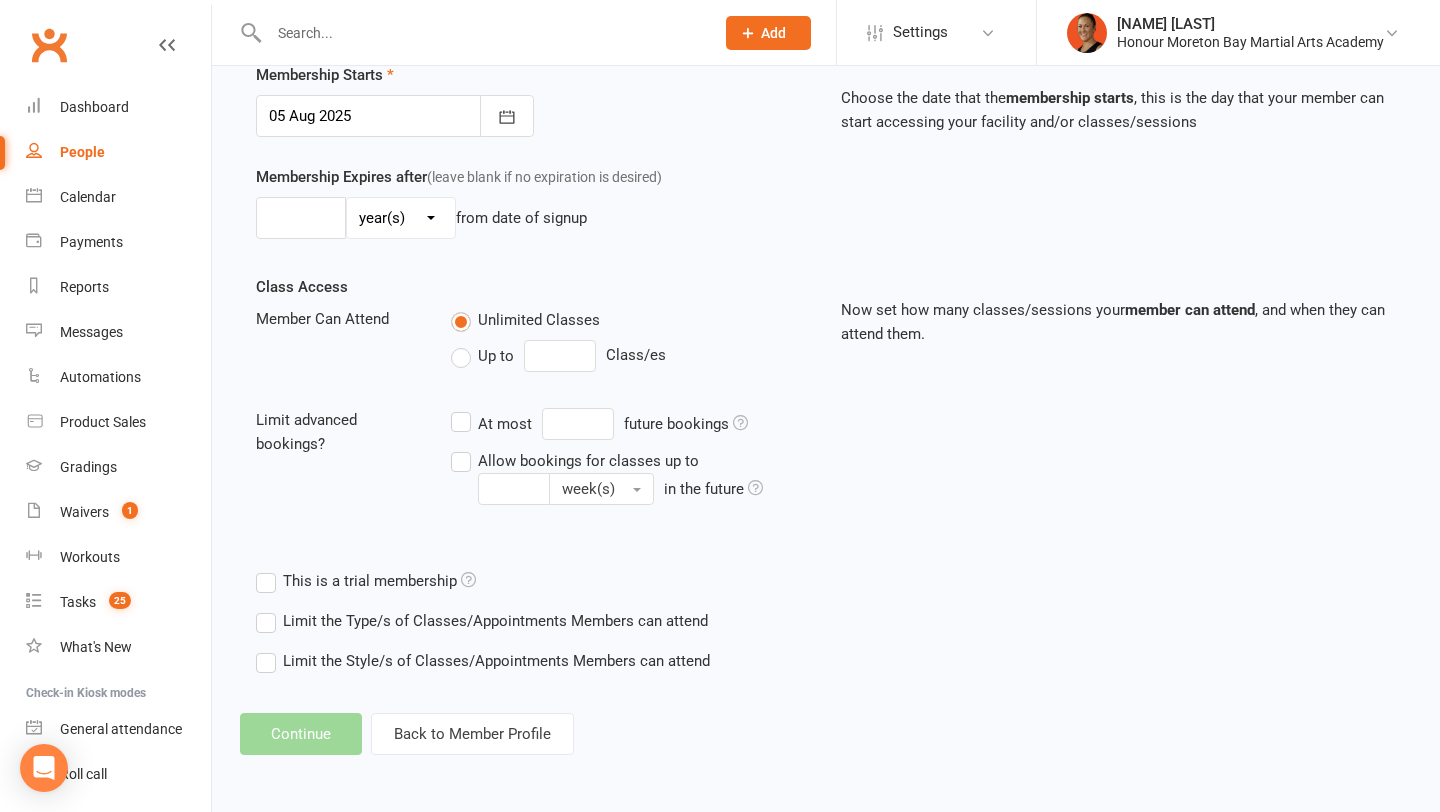 scroll, scrollTop: 0, scrollLeft: 0, axis: both 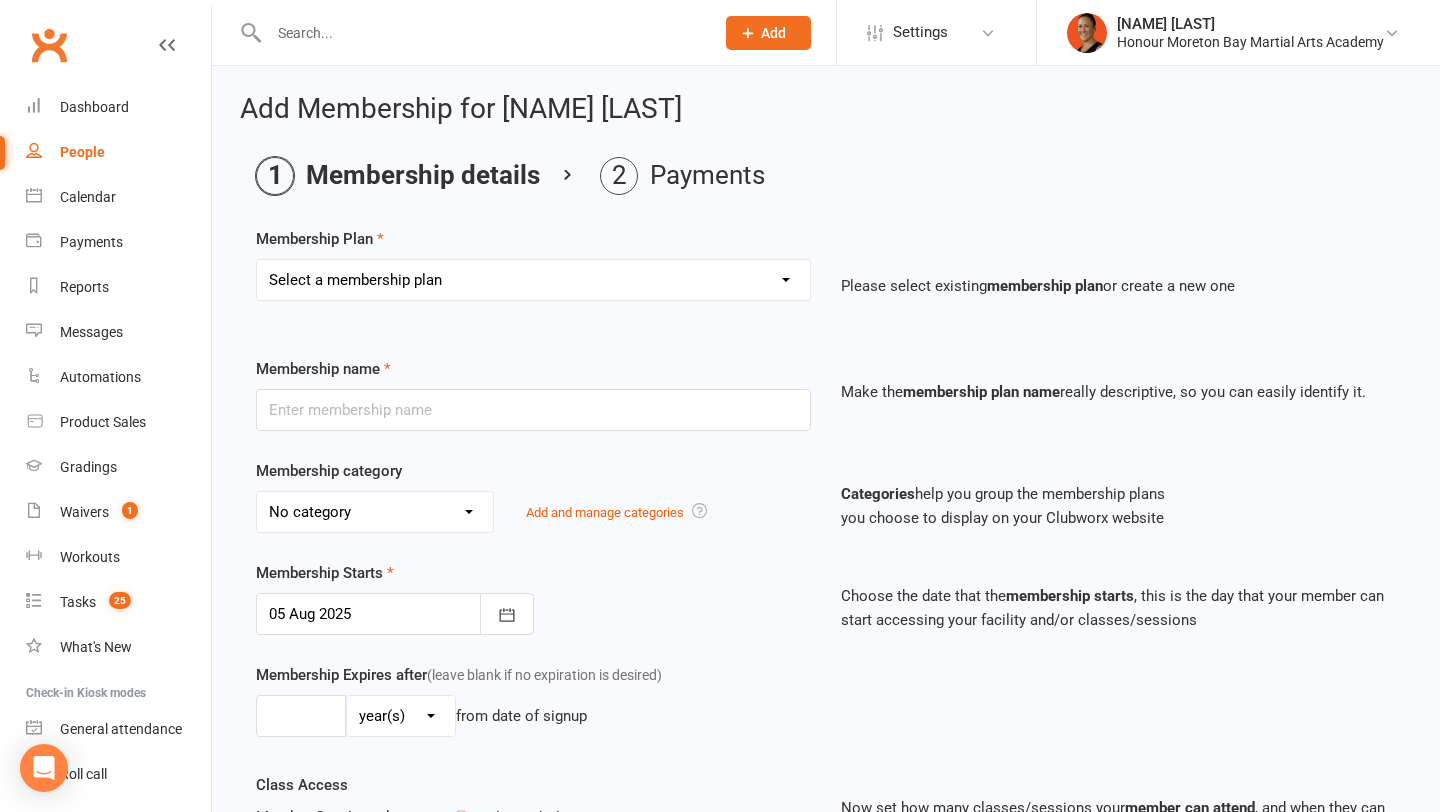 click on "Select a membership plan Create new Membership Plan Martial Arts Camp Sign Up Fee Paid (Insurance + Gloves) Annual Insurance Renewal (CASH/EFT) Adult Casual Class (CASH/EFT) Kids & Teens Casual Class 10 Class Pass Adult Classes (age 15 years & older) 10 Class Pass Kids/Teens (ages 4 to 14 years) Adult Classes: up to 2 classes per week Kids School Term Upfront (up to 2 x classes per week) Kids School Term Upfront (Unlimited classes) Teens School Term Upfront (up to 2 x classes per week) Teens School Term Upfront (Unlimited classes) [PT] 1x1hr Personal Training Session (once off) [PT] 1x45min Personal Training Session (one off)" at bounding box center [533, 280] 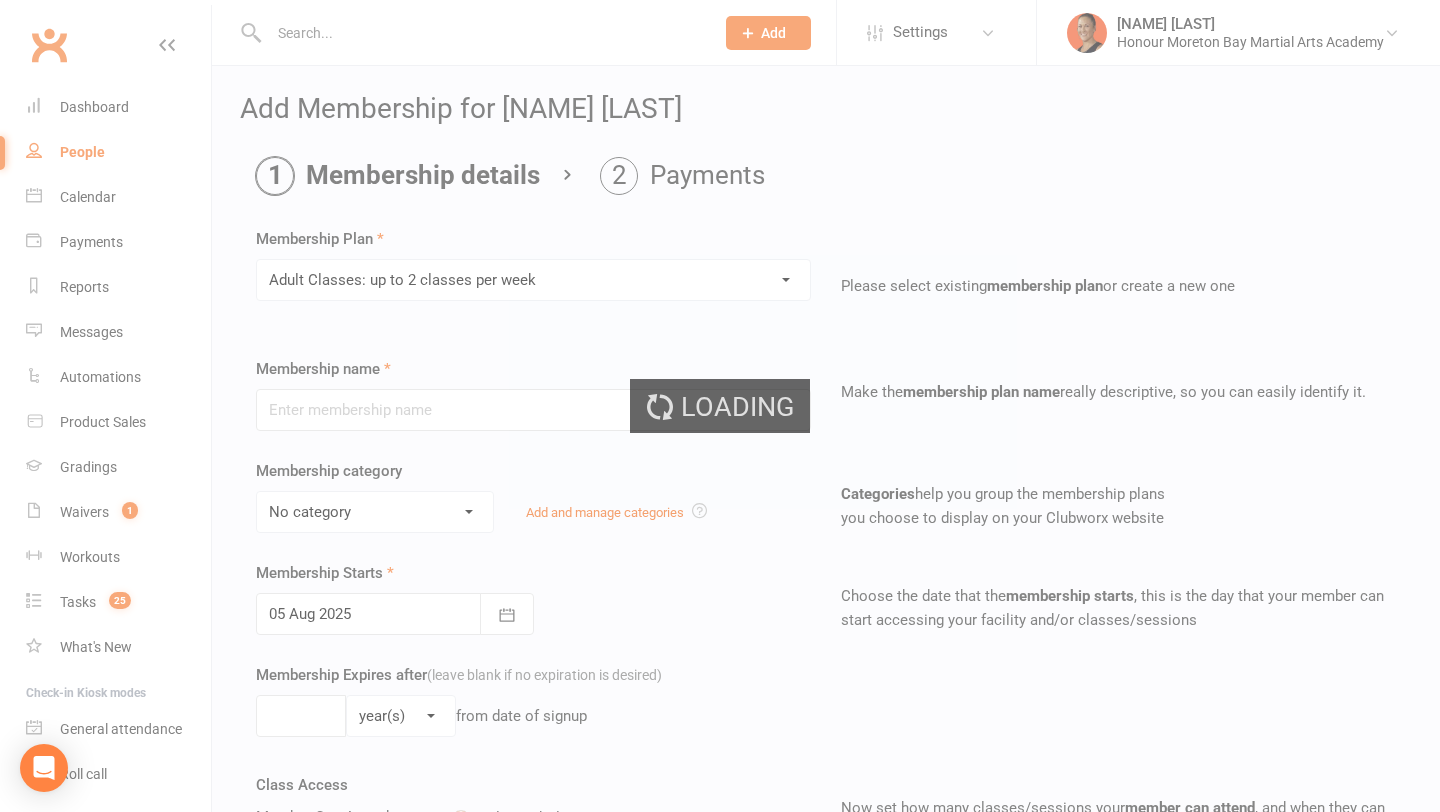 type on "Adult Classes: up to 2 classes per week" 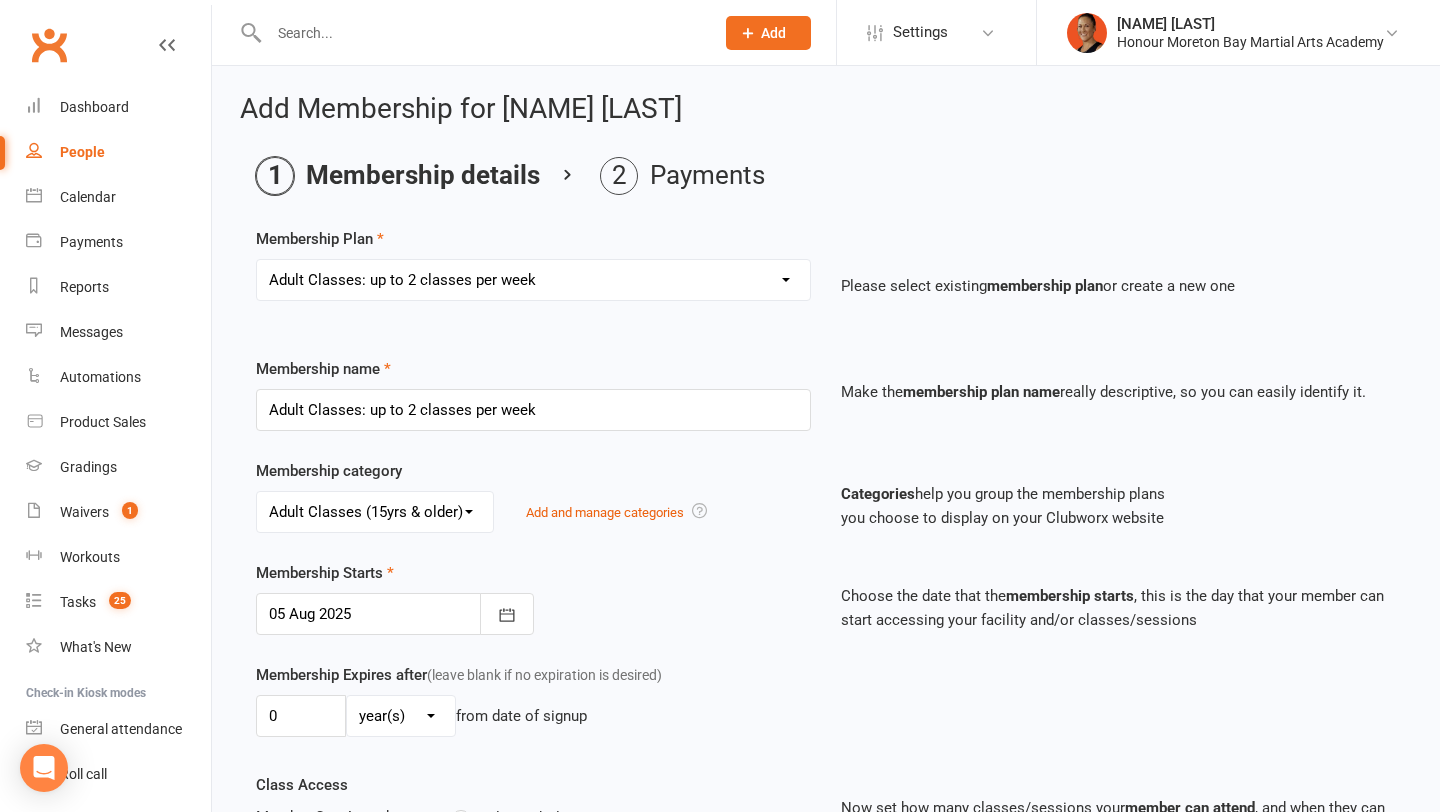 click at bounding box center (395, 614) 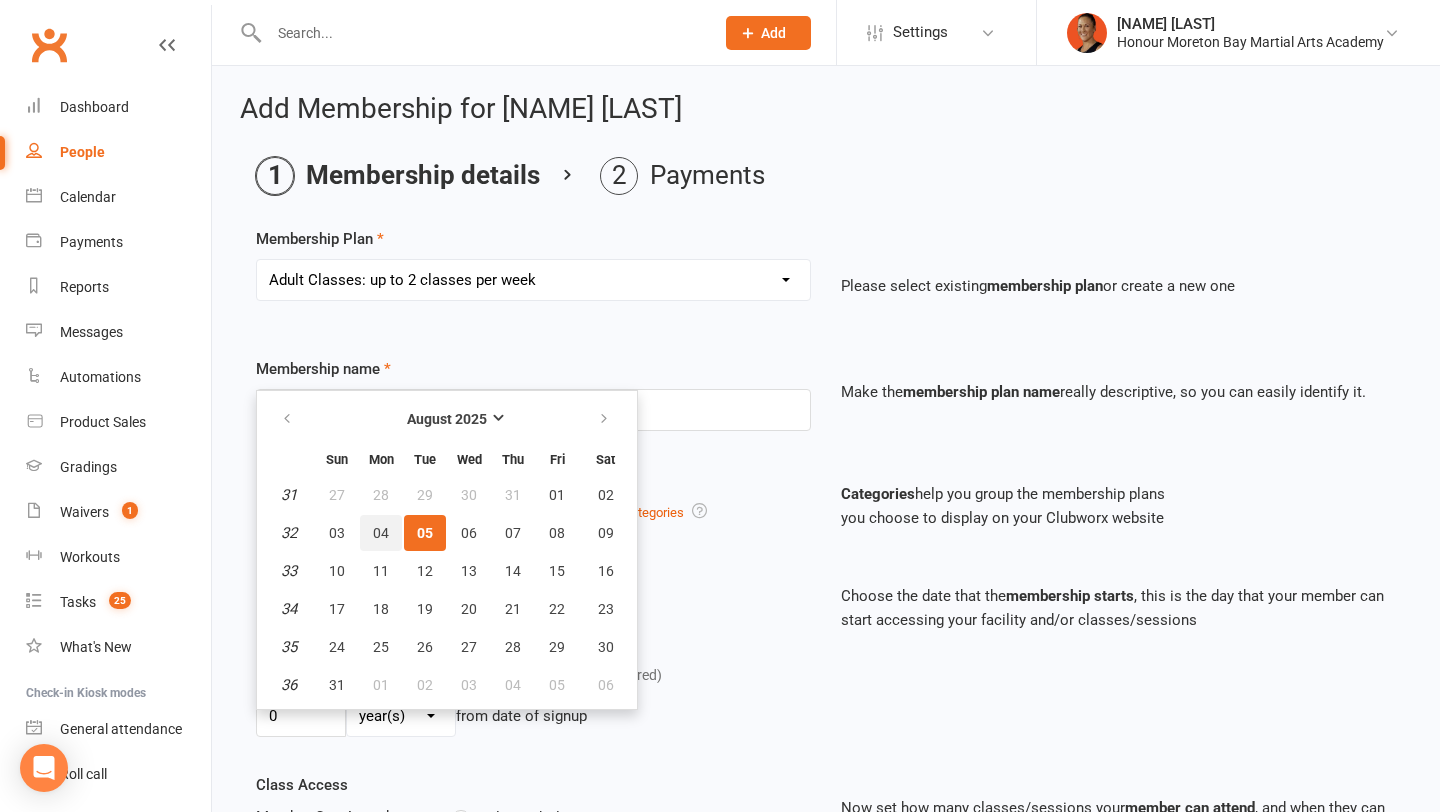 click on "04" at bounding box center (381, 533) 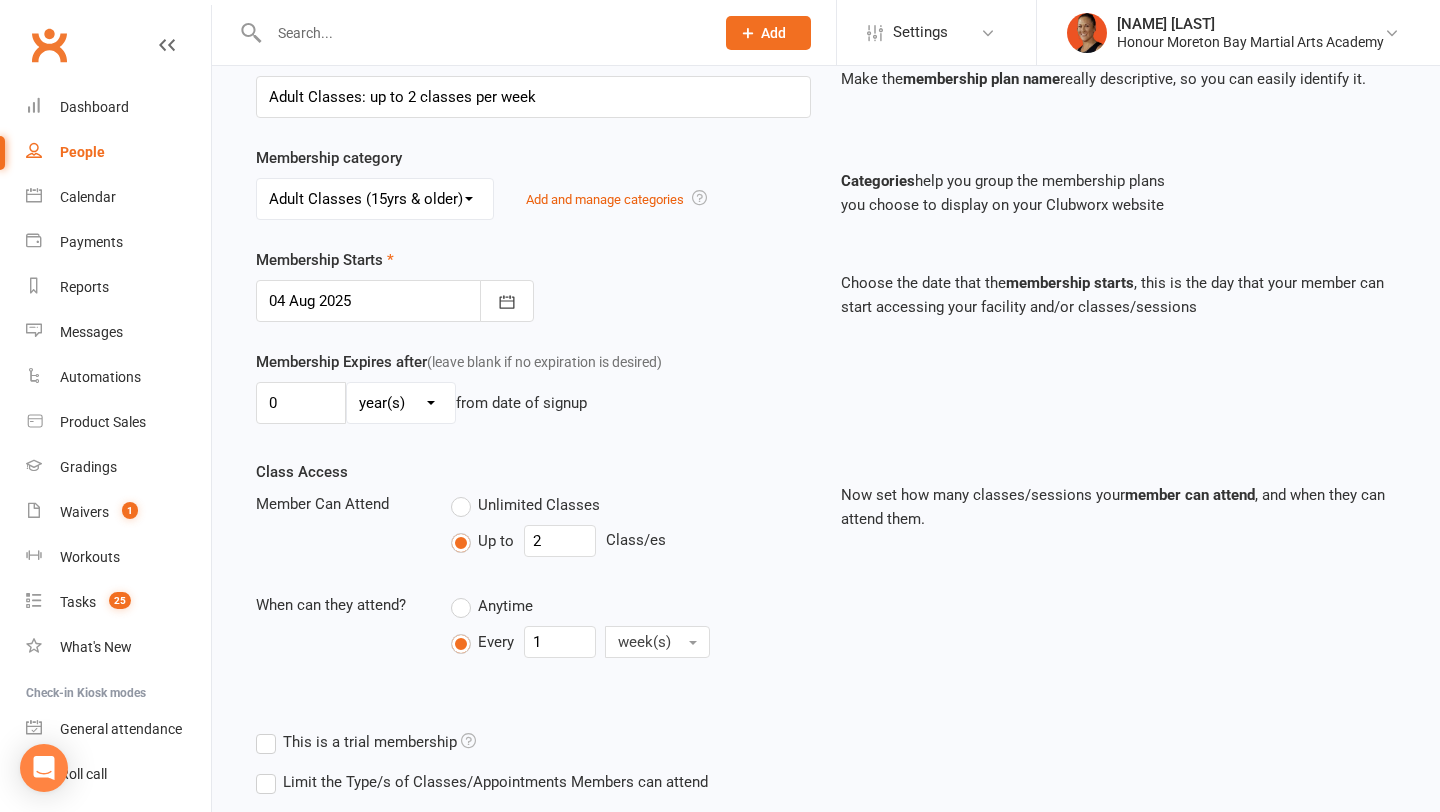 scroll, scrollTop: 526, scrollLeft: 0, axis: vertical 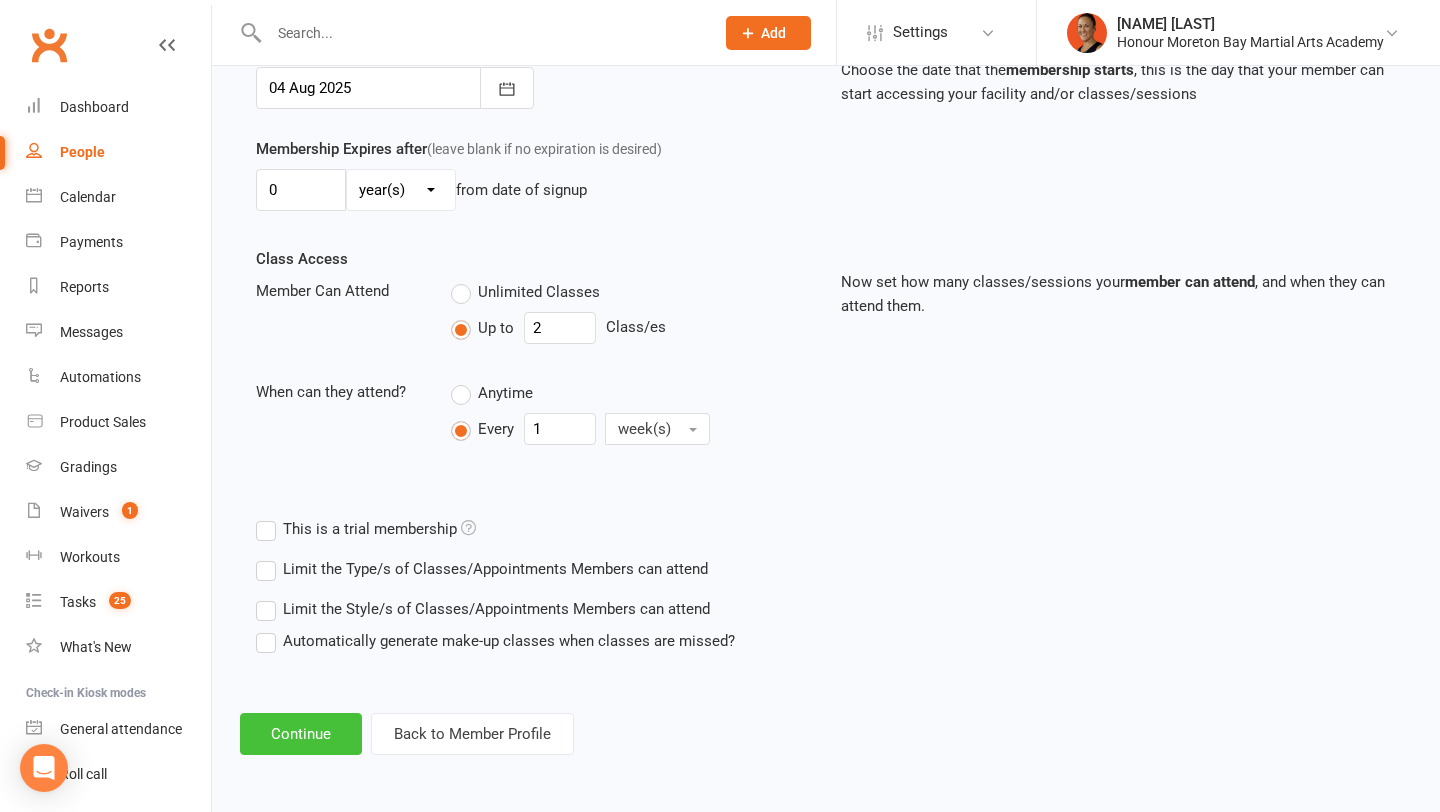 click on "Continue" at bounding box center (301, 734) 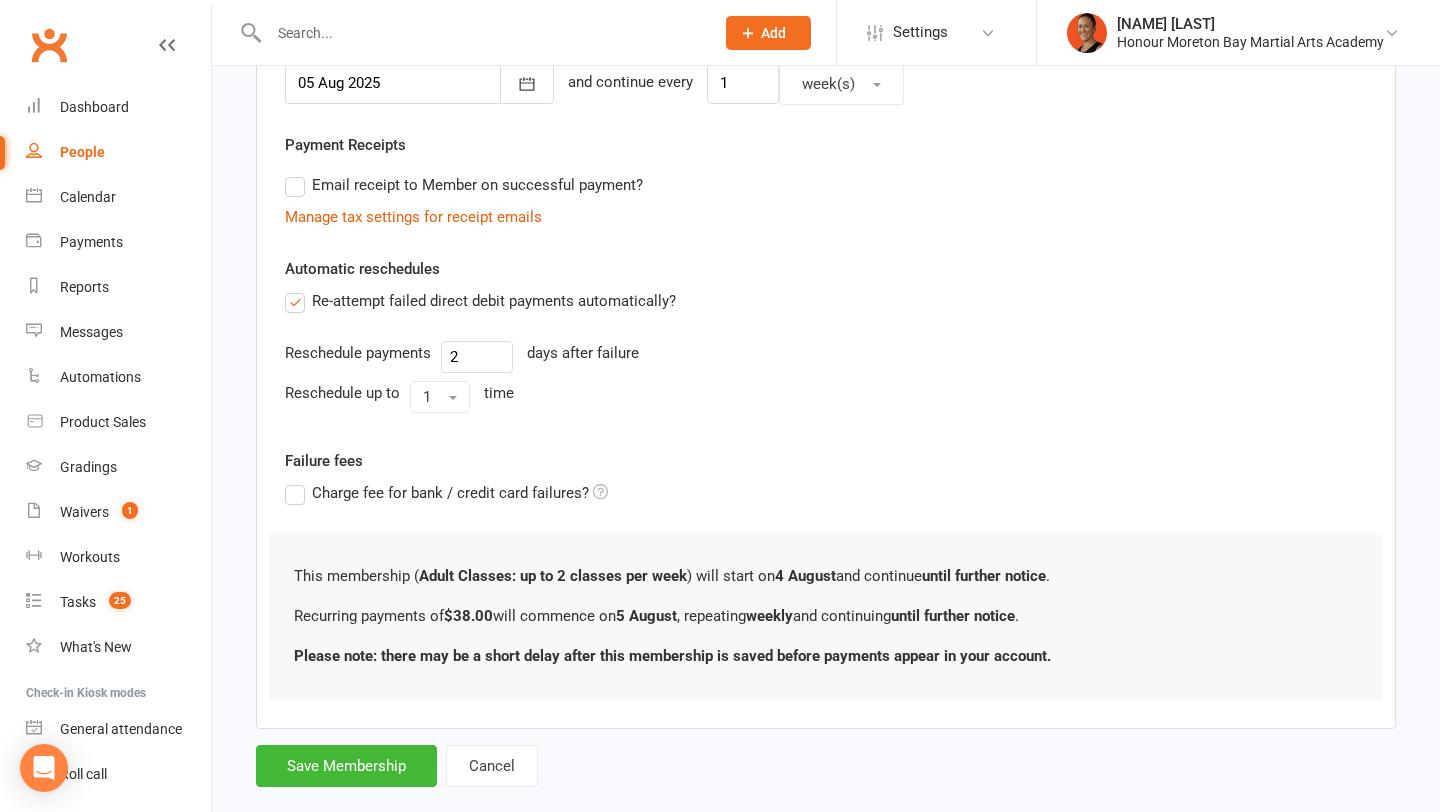 scroll, scrollTop: 0, scrollLeft: 0, axis: both 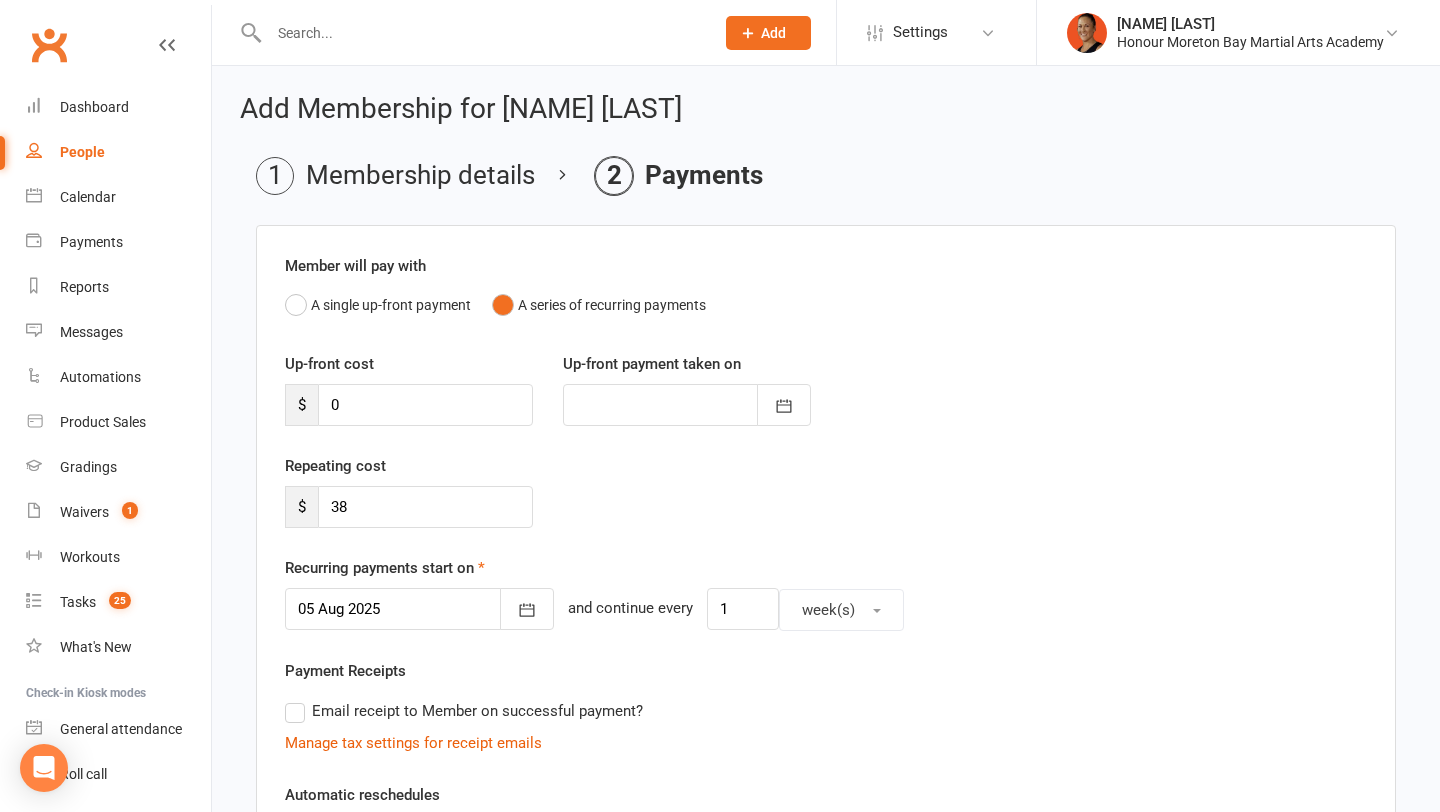 click at bounding box center [419, 609] 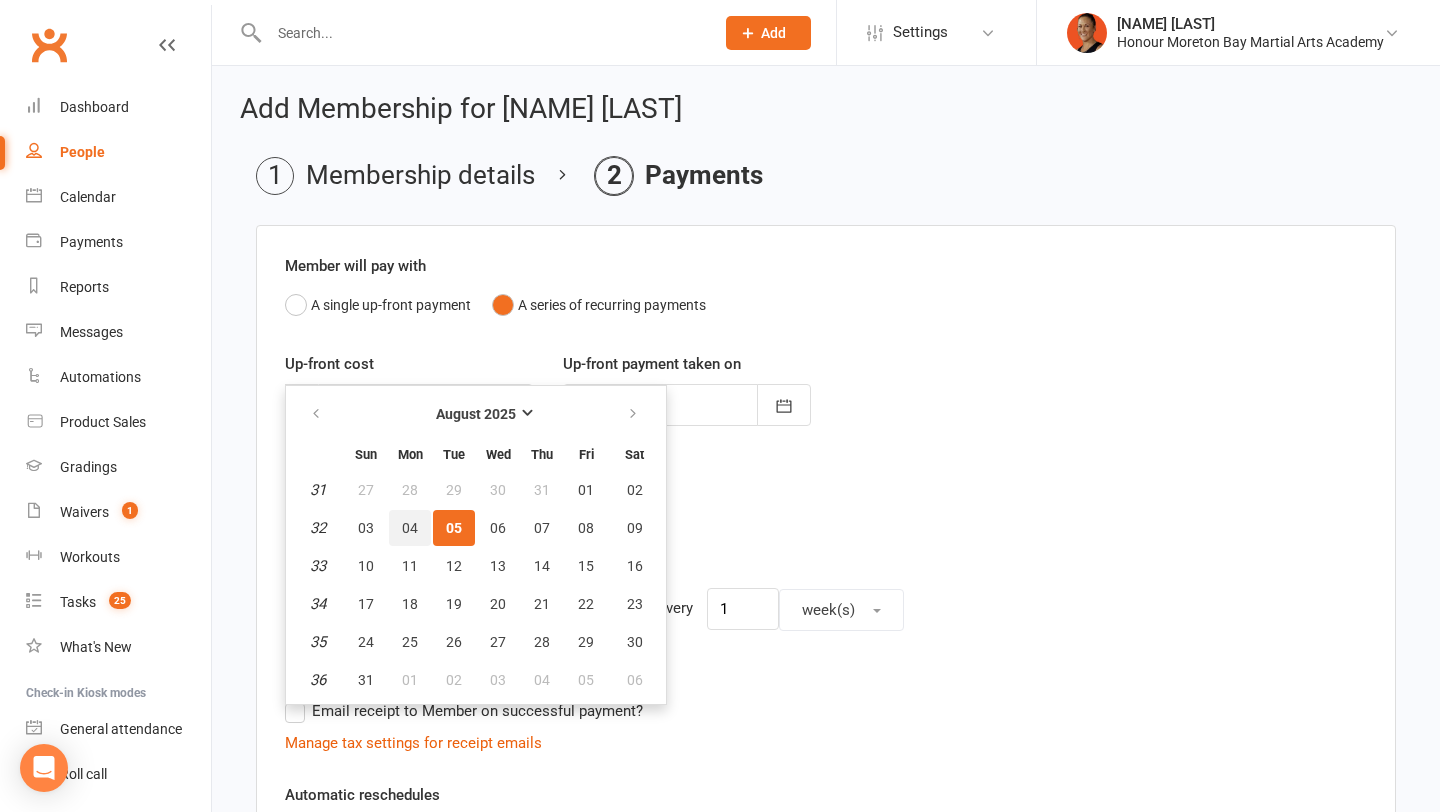 click on "04" at bounding box center (410, 528) 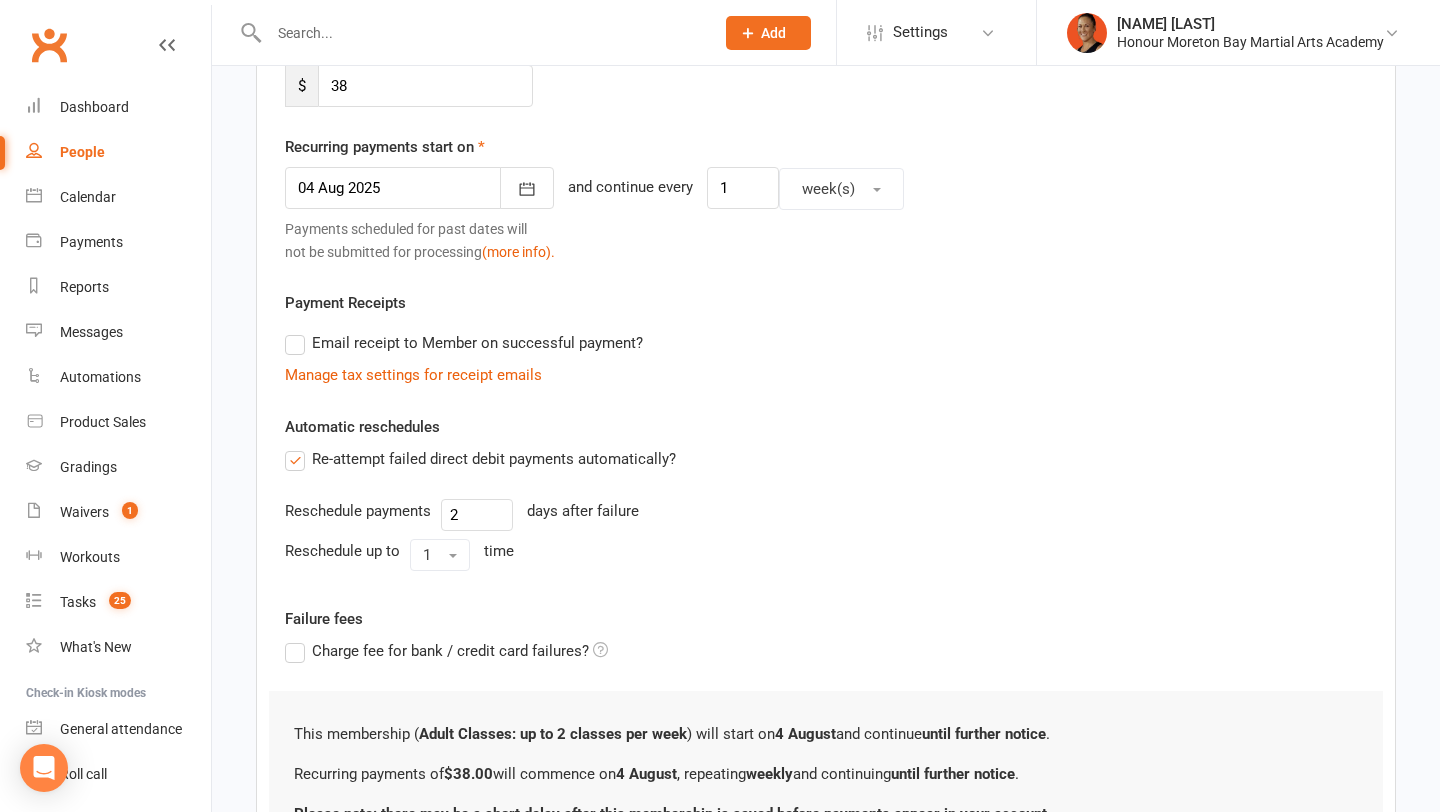 scroll, scrollTop: 615, scrollLeft: 0, axis: vertical 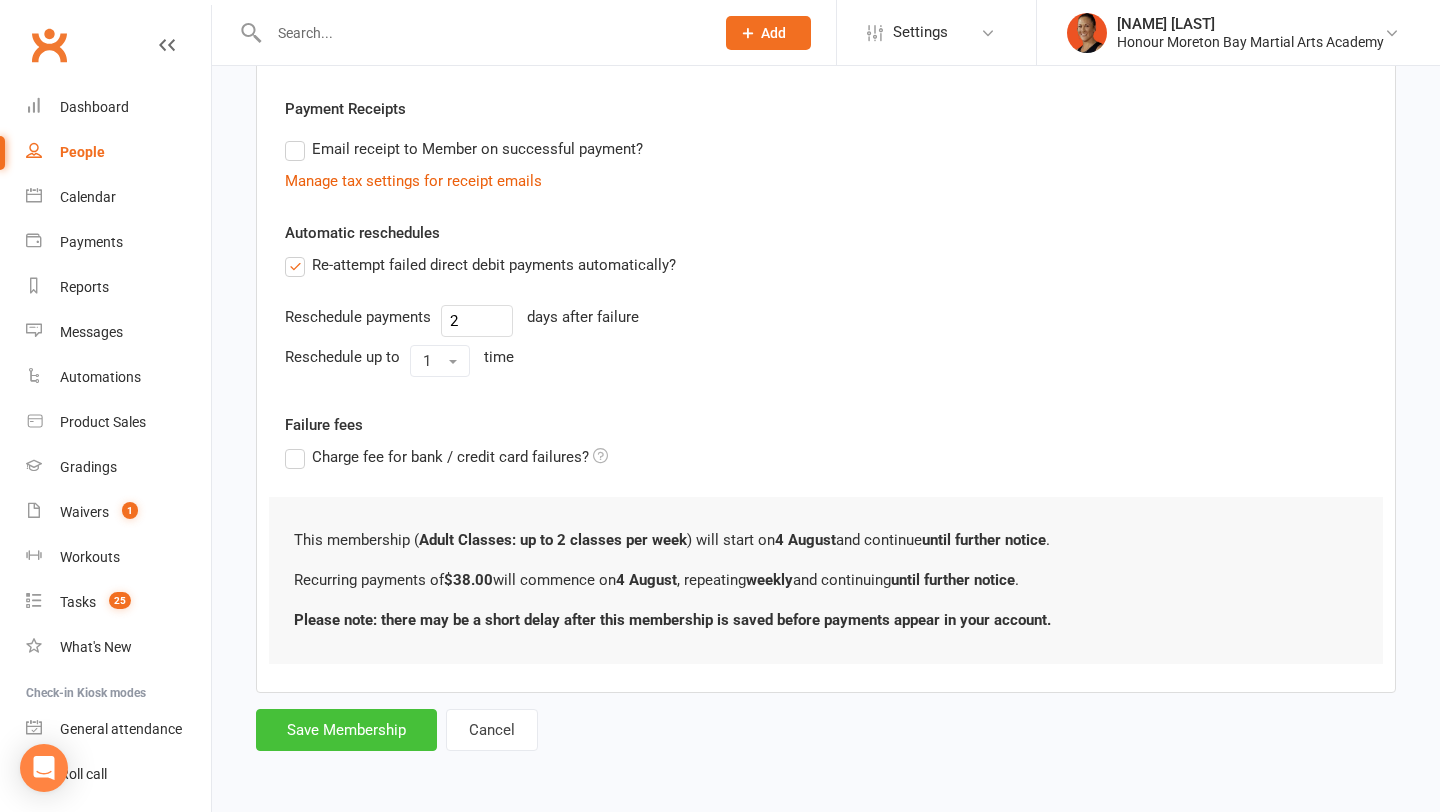 click on "Save Membership" at bounding box center (346, 730) 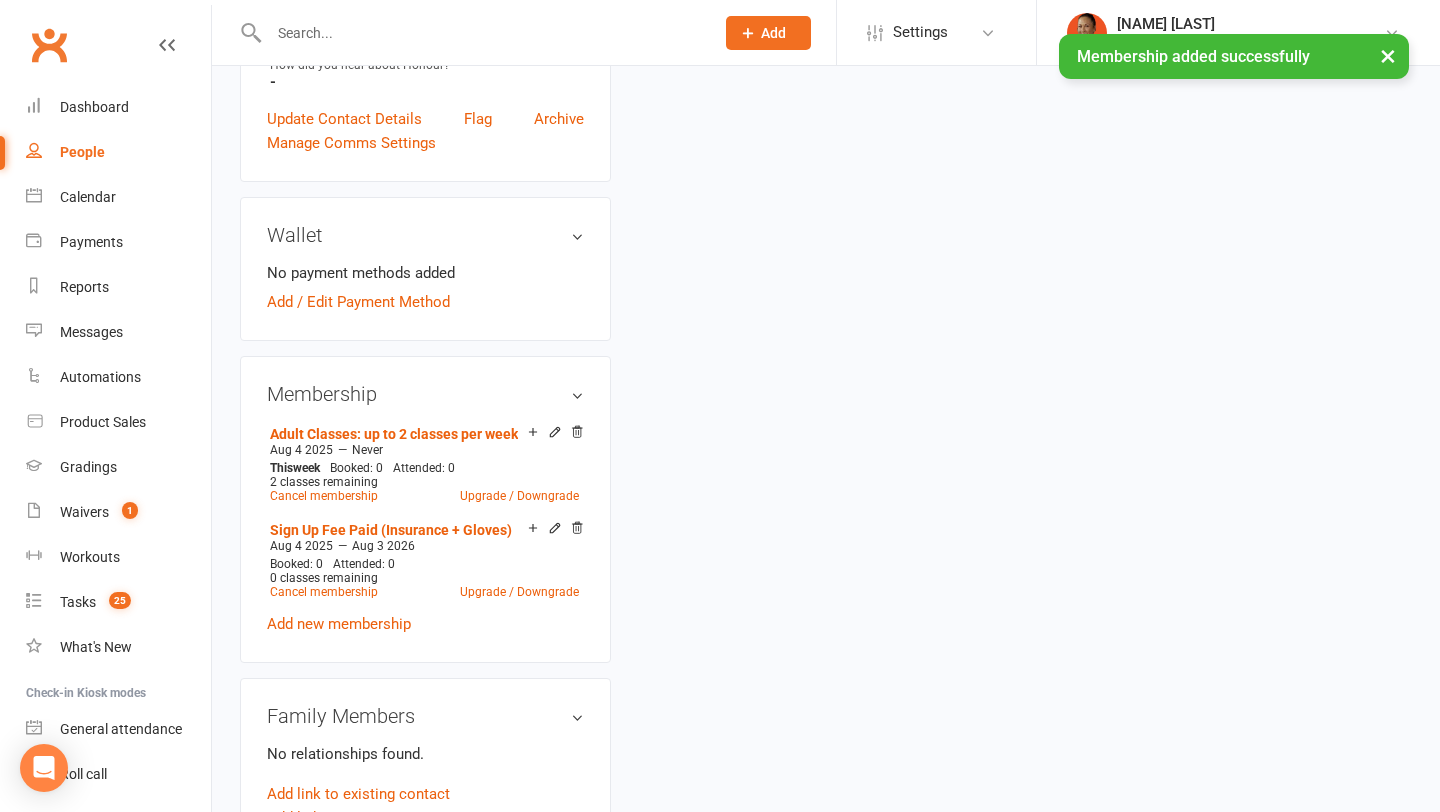 scroll, scrollTop: 0, scrollLeft: 0, axis: both 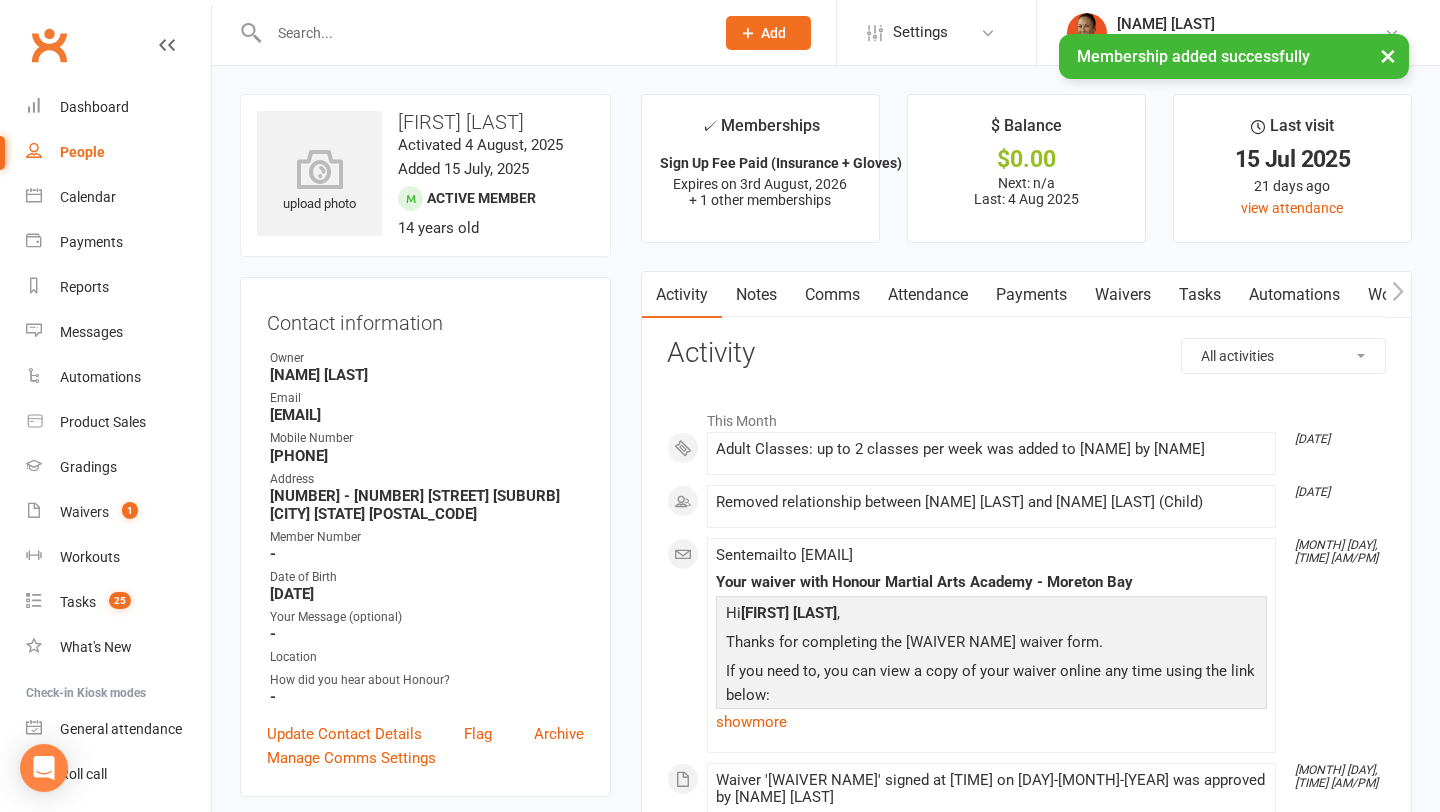 click on "Notes" at bounding box center [756, 295] 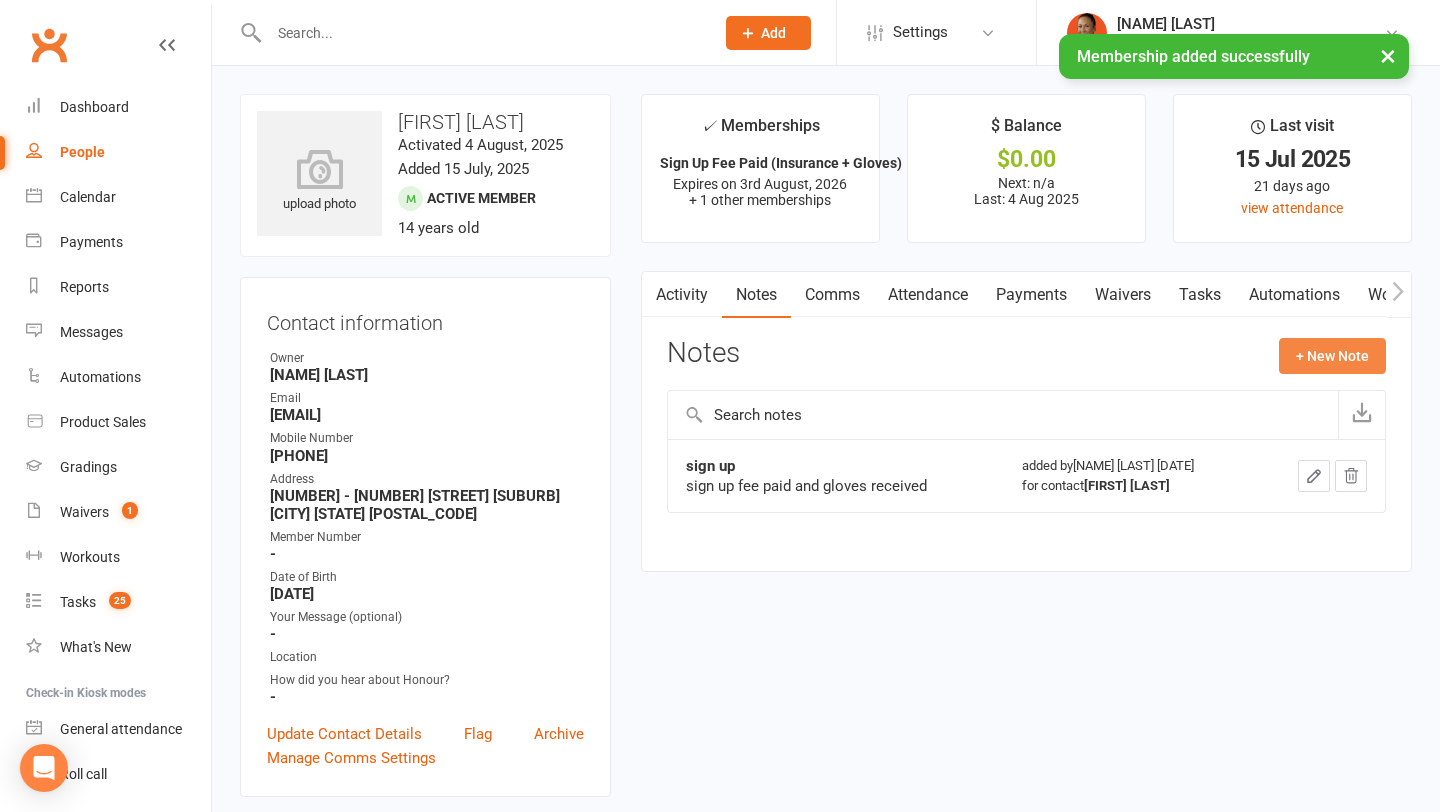 click on "+ New Note" at bounding box center (1332, 356) 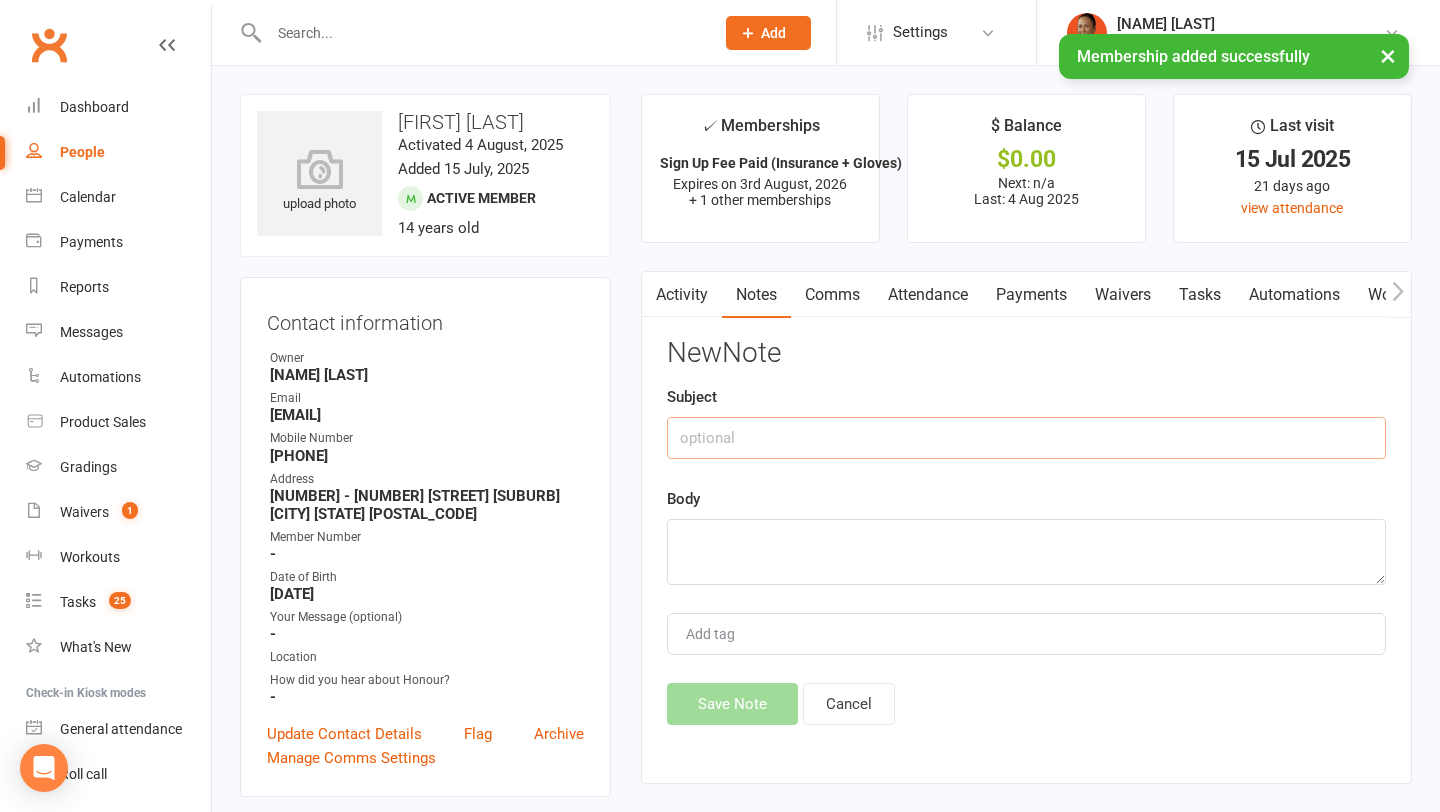click at bounding box center [1026, 438] 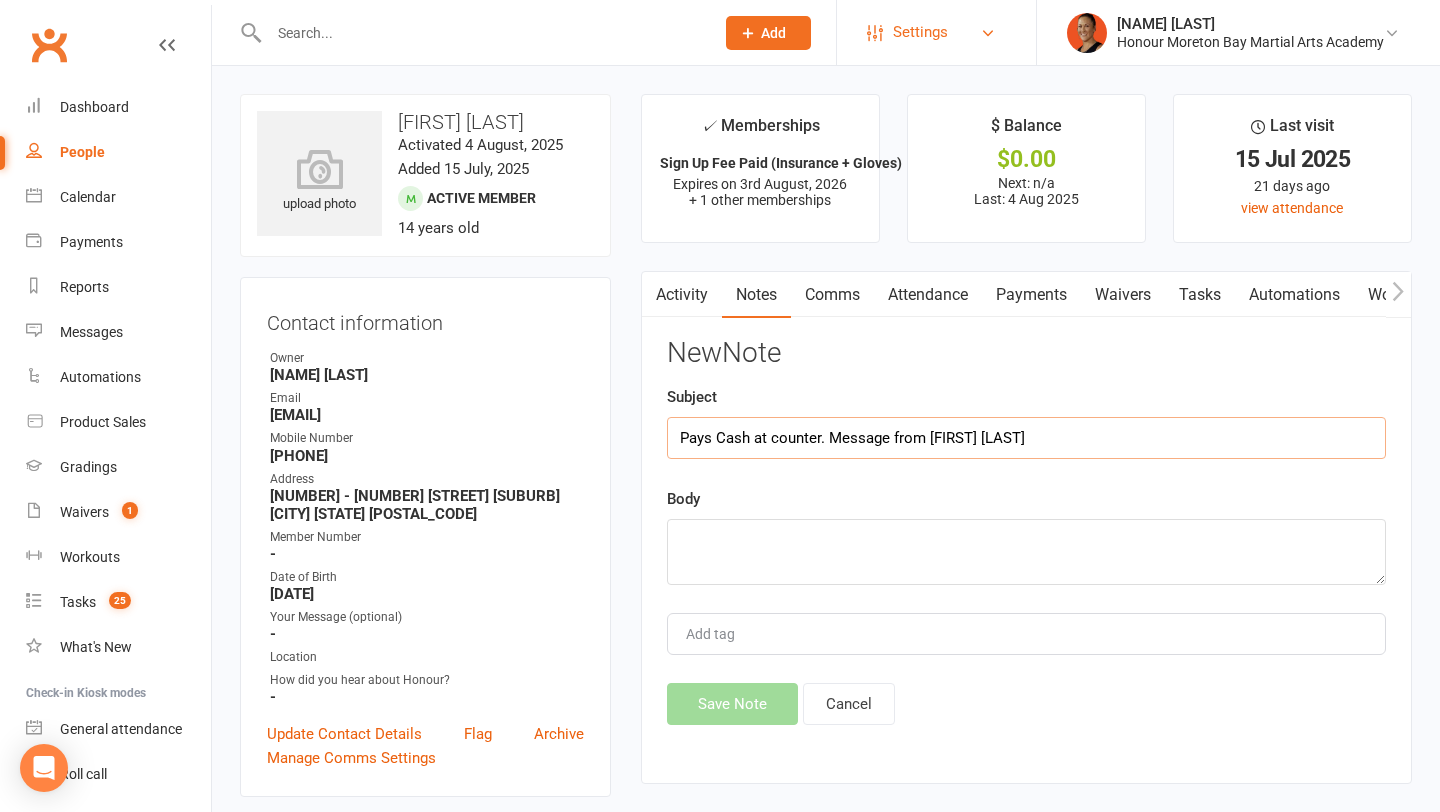 type on "Pays Cash at counter. Message from Beccy" 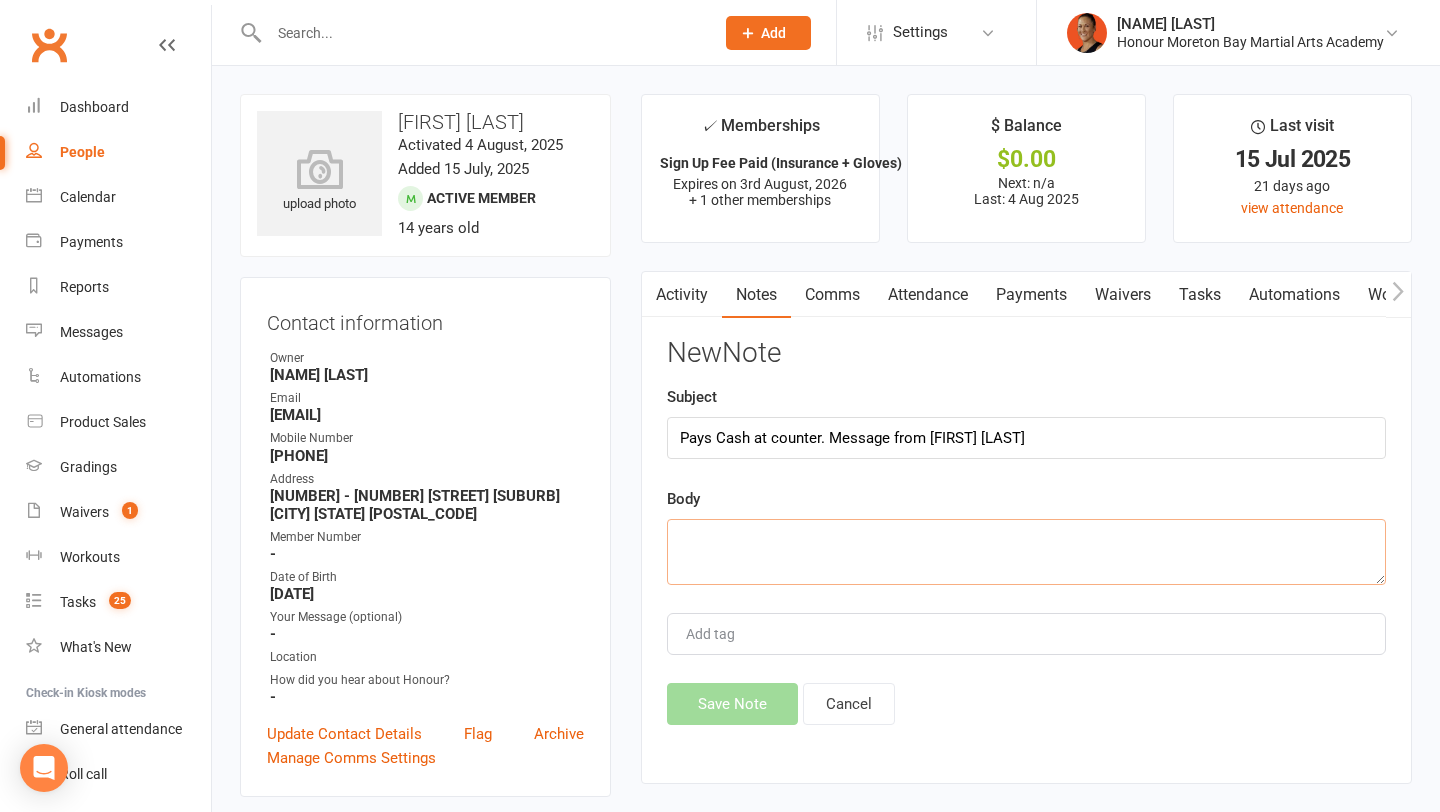 click at bounding box center [1026, 552] 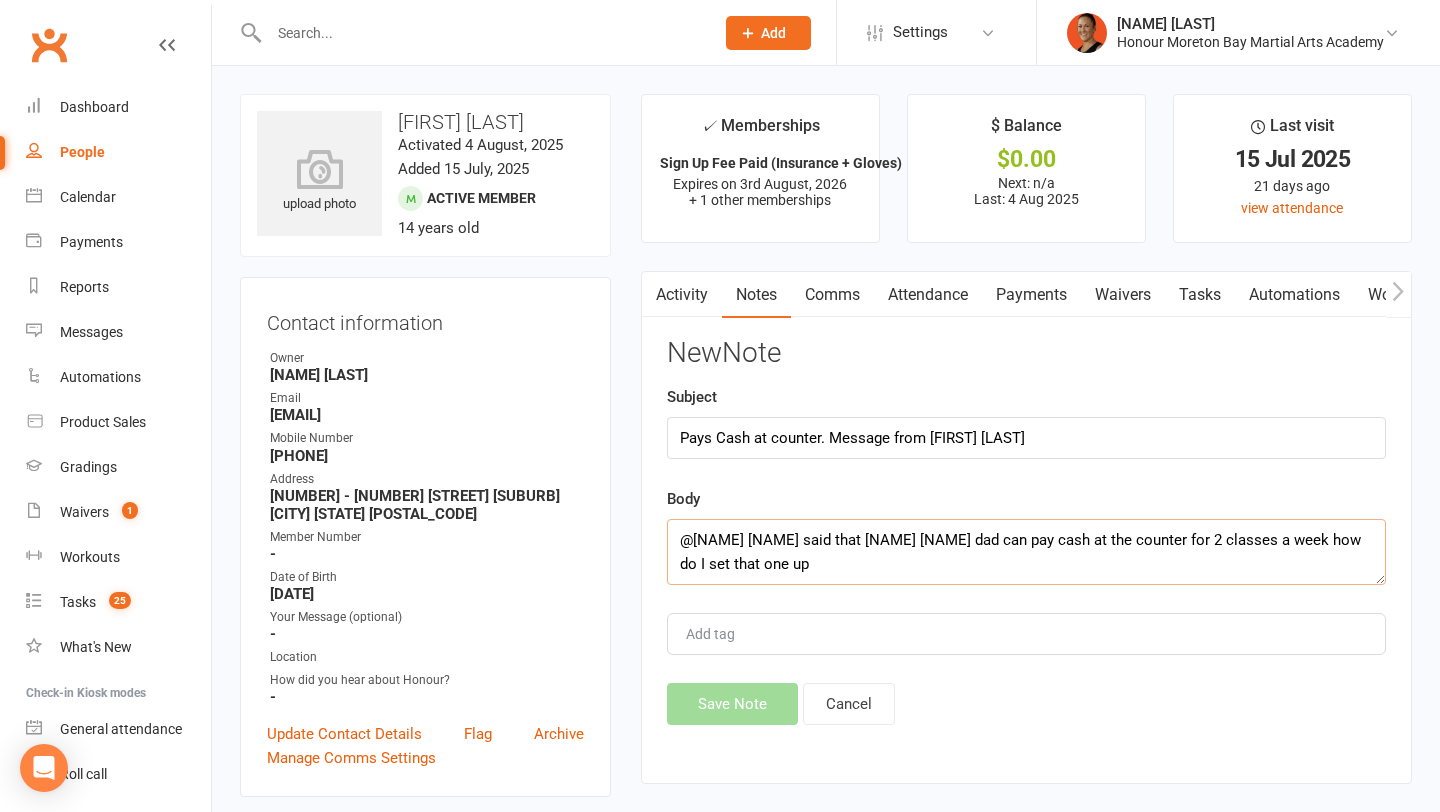 scroll, scrollTop: 12, scrollLeft: 0, axis: vertical 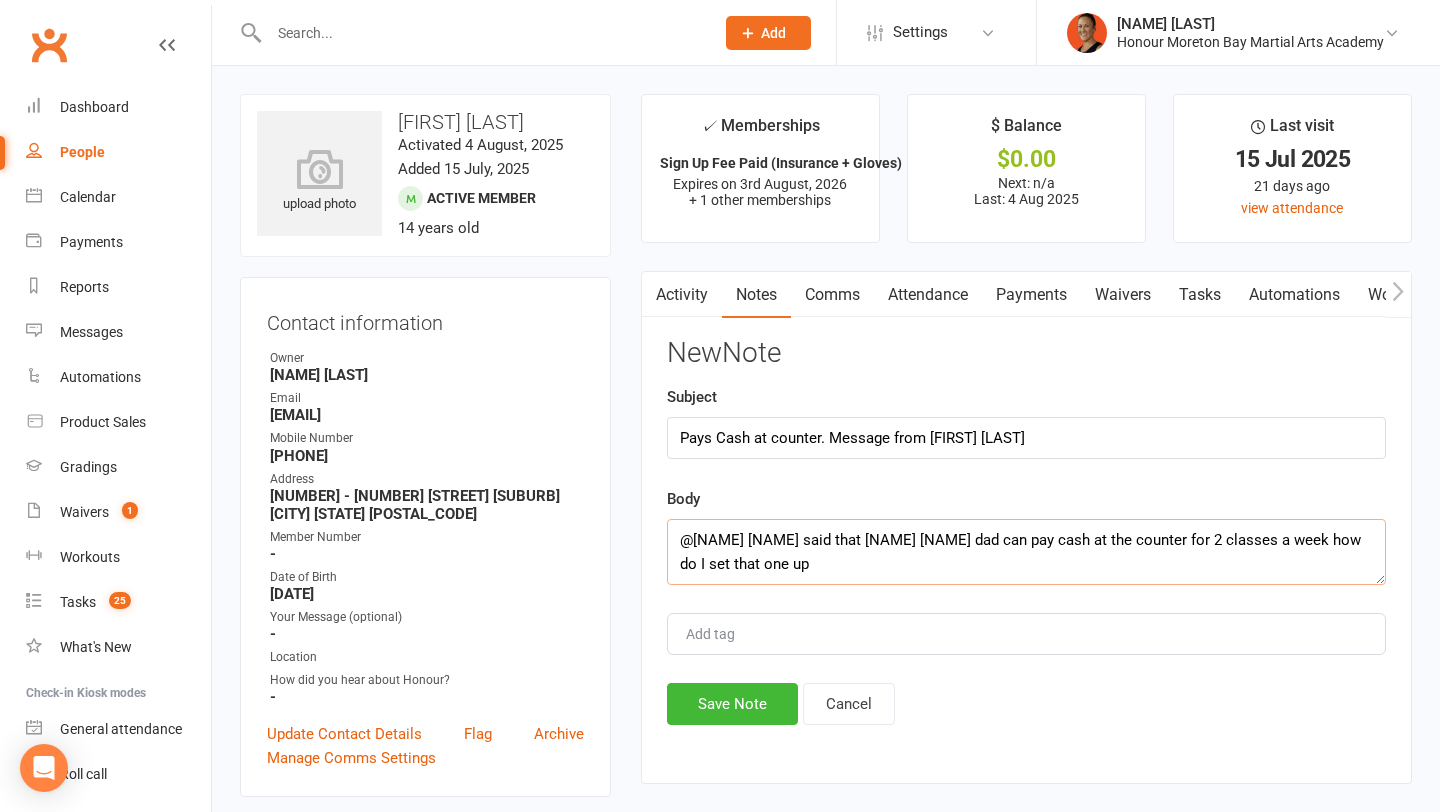 drag, startPoint x: 780, startPoint y: 524, endPoint x: 613, endPoint y: 523, distance: 167.00299 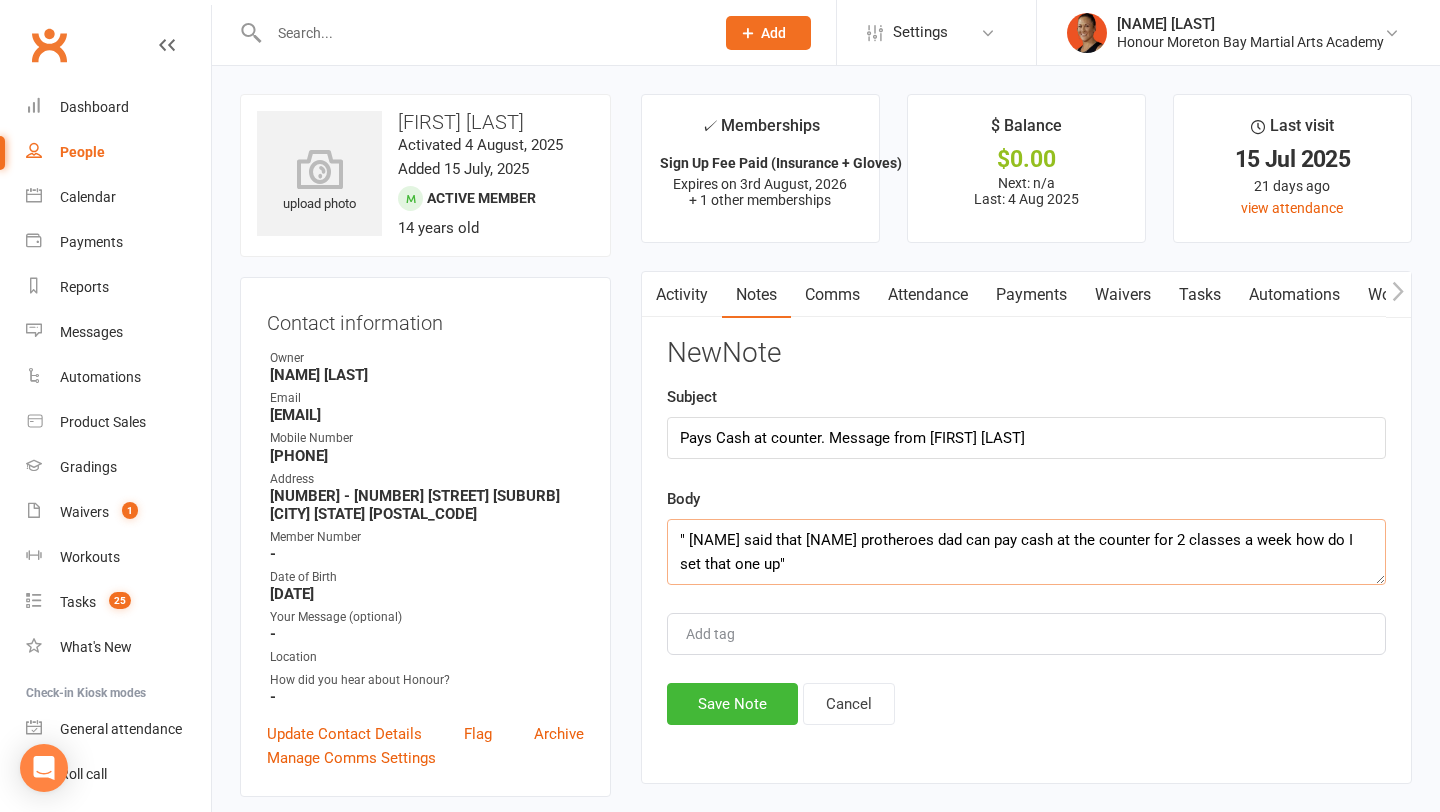 click on ""micheal said that hayley protheroes dad can pay cash at the counter for 2 classes a week how do I set that one up" at bounding box center (1026, 552) 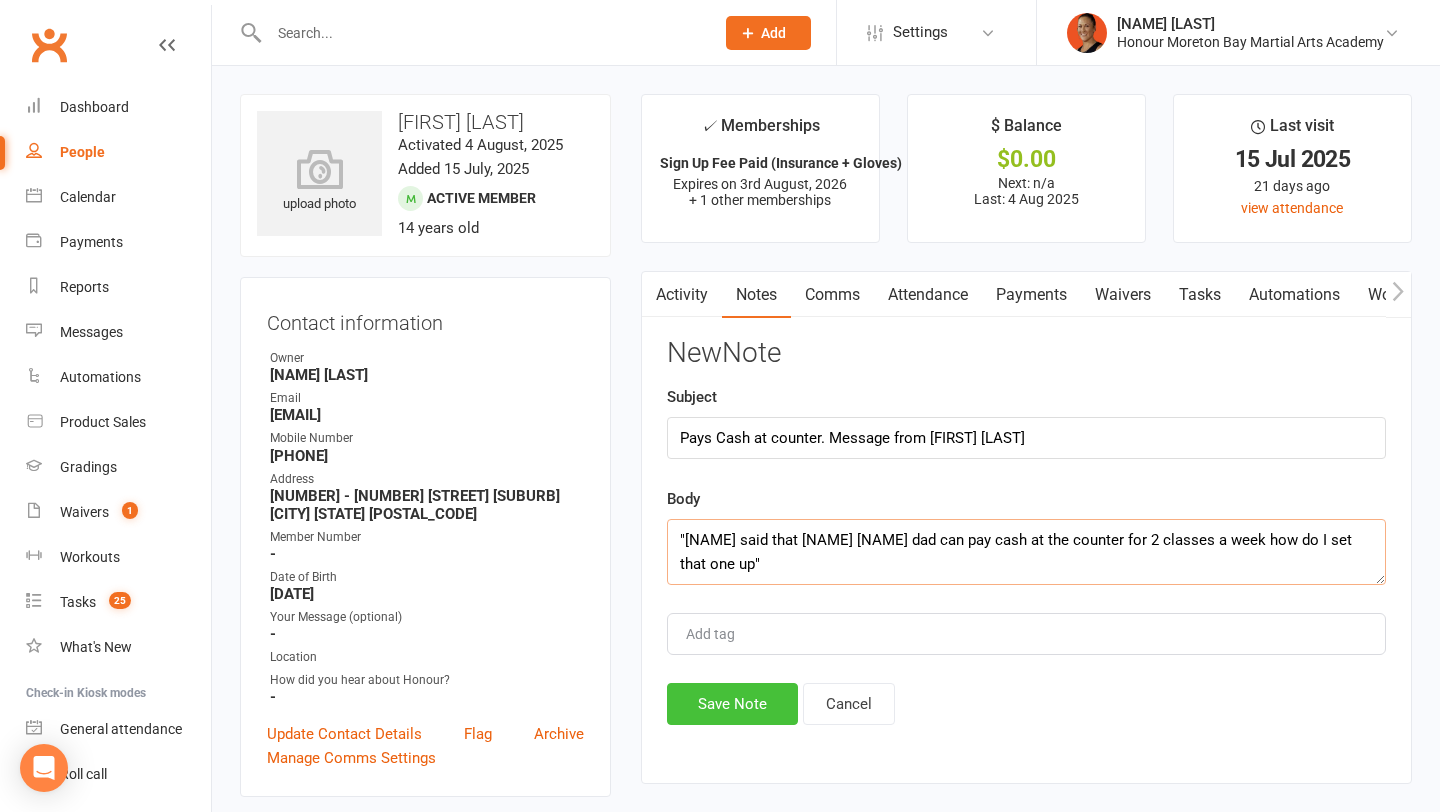 type on ""micheal said that hayley protheroes dad can pay cash at the counter for 2 classes a week how do I set that one up"" 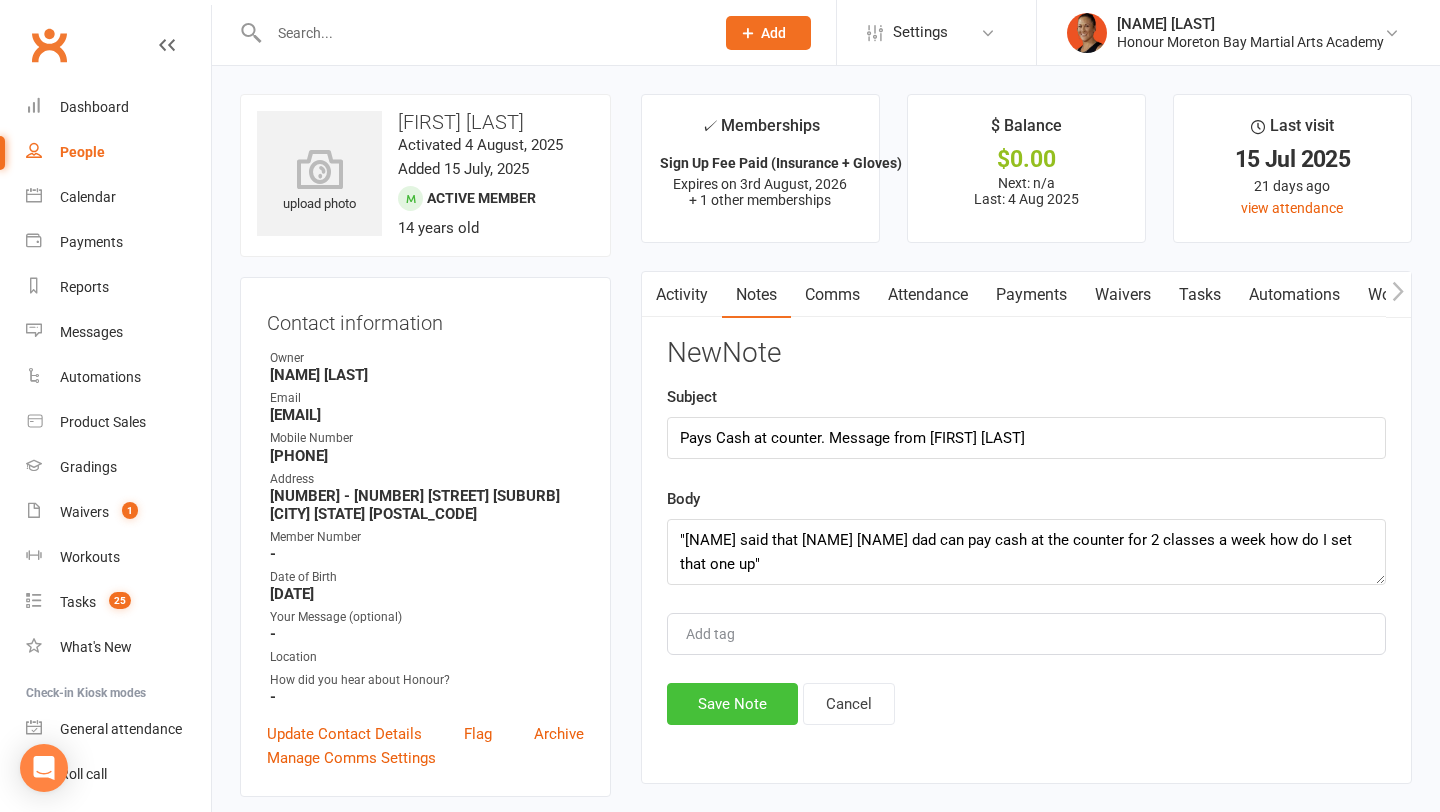 click on "Save Note" at bounding box center [732, 704] 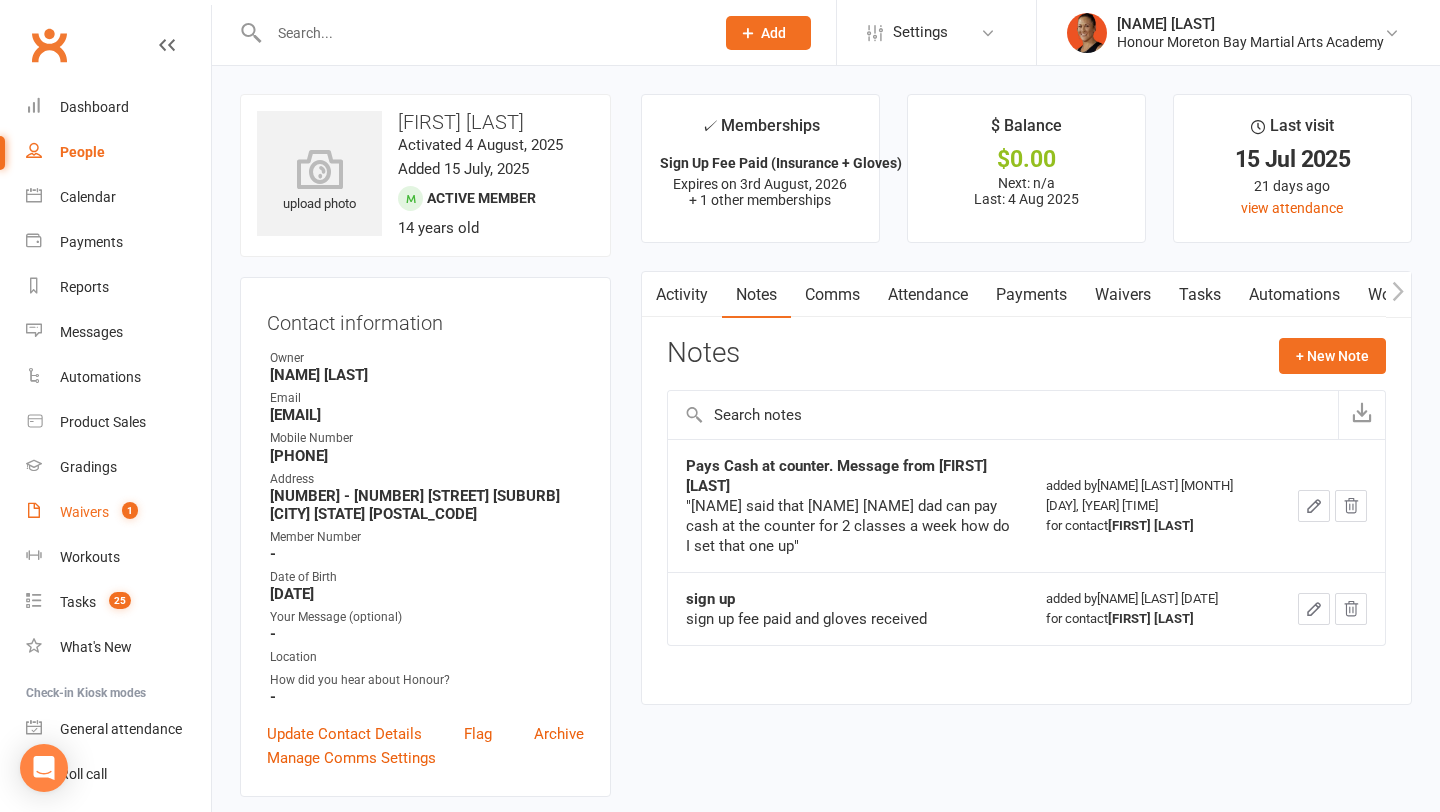click on "Waivers" at bounding box center (84, 512) 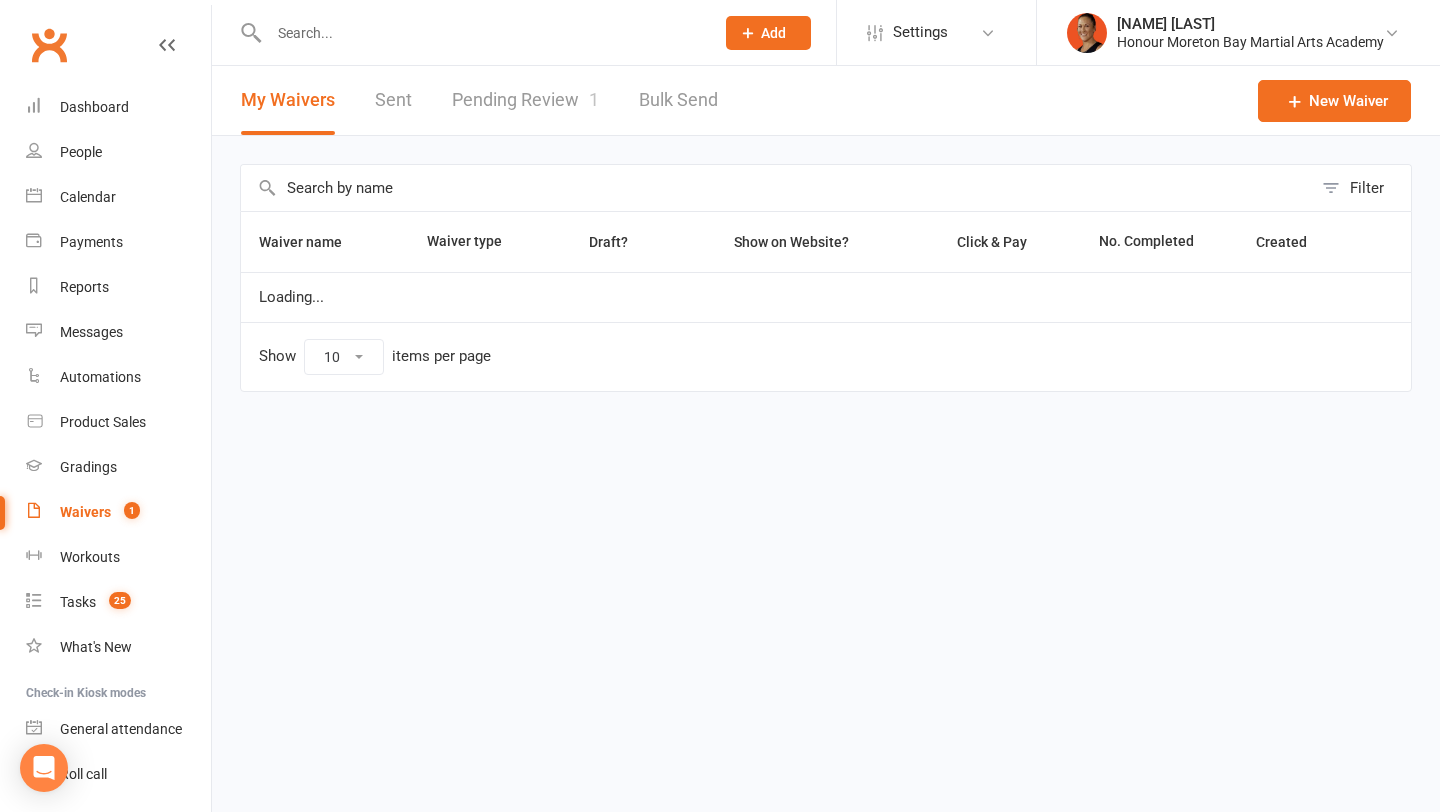 select on "100" 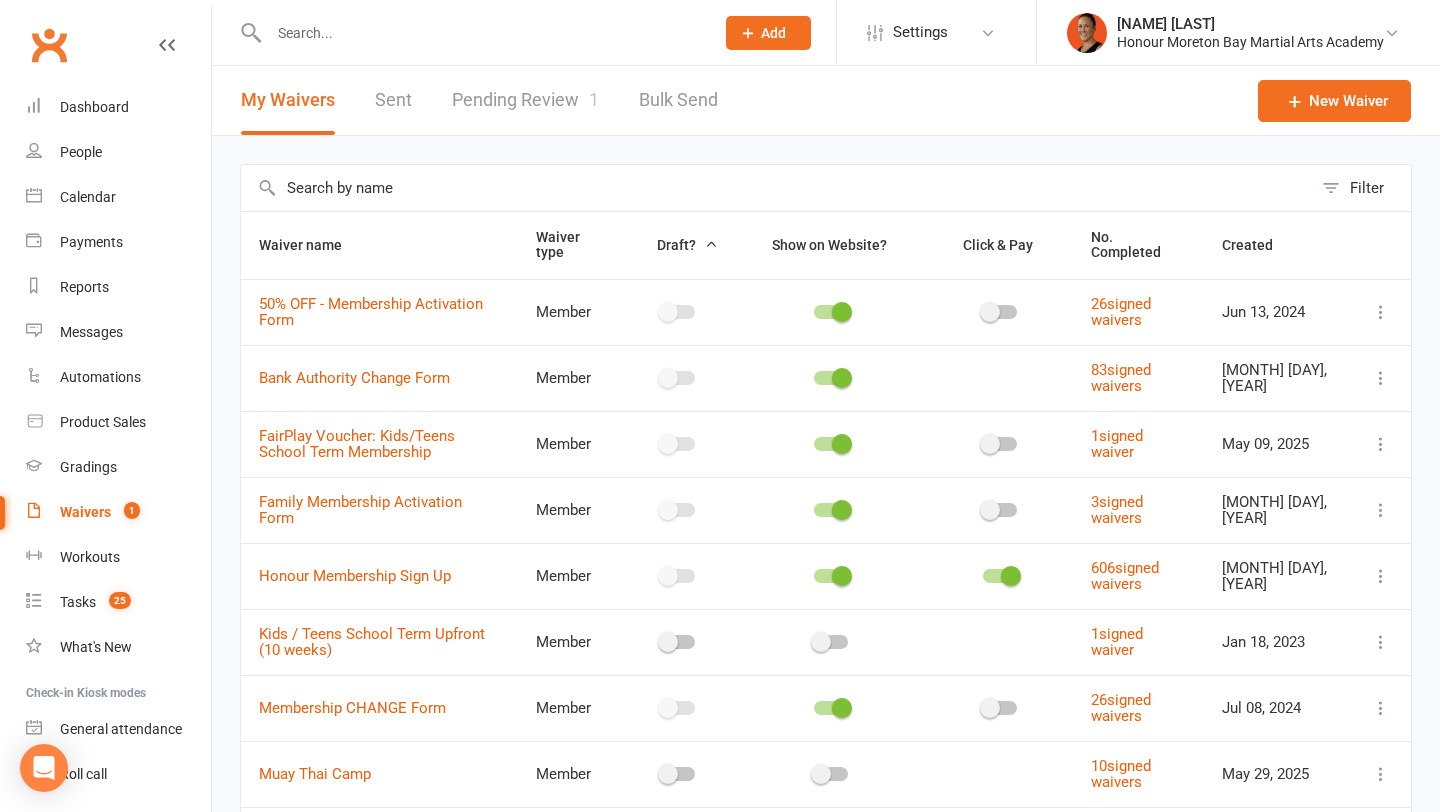 click on "Pending Review 1" at bounding box center (525, 100) 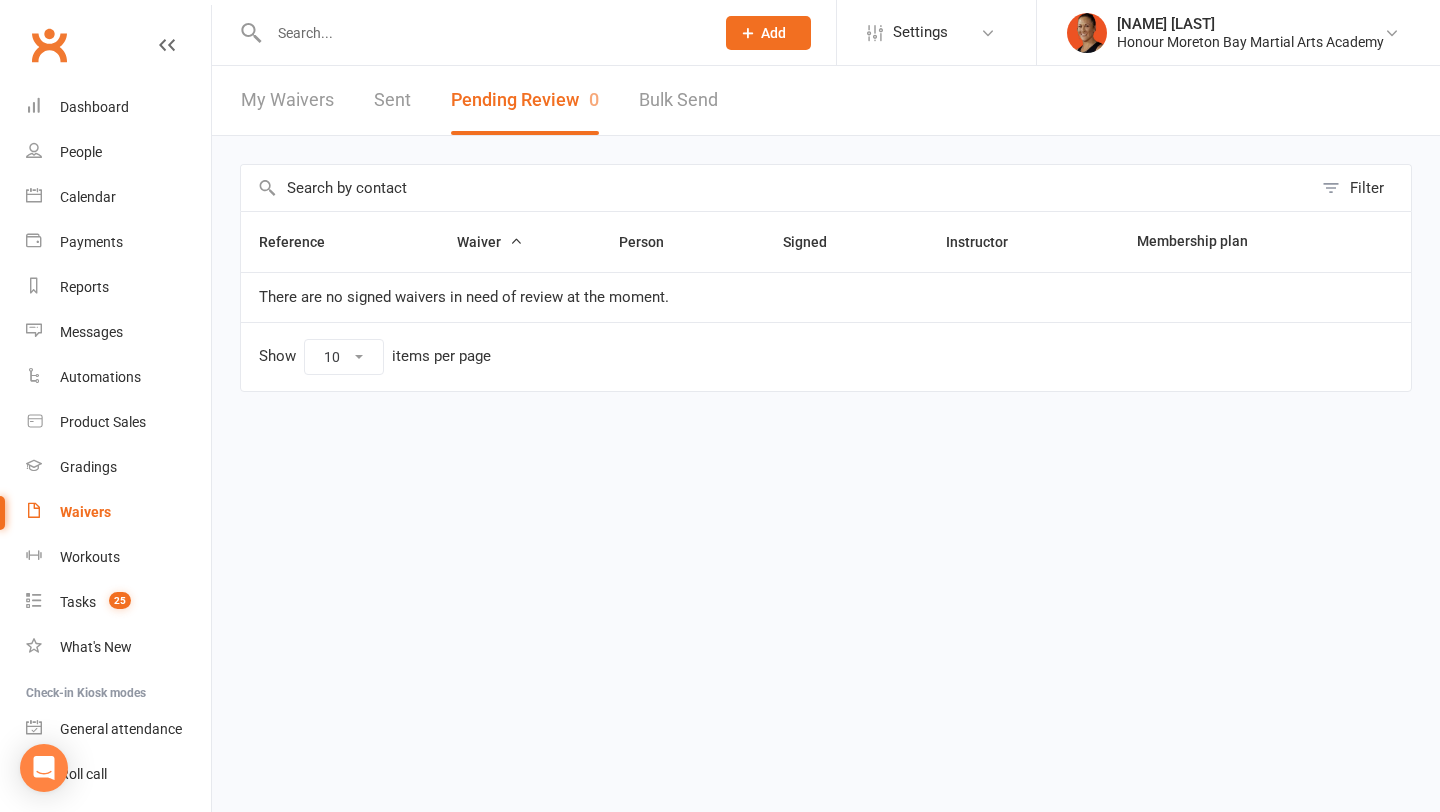 click on "Prospect
Member
Non-attending contact
Class / event
Appointment
Grading event
Task
Membership plan
Bulk message
Add
Settings Membership Plans Event Templates Appointment Types Mobile App  Website Image Library Customize Contacts Access Control Users Account Profile Clubworx API Melina Yung Honour Moreton Bay Martial Arts Academy Signed in as: Honour Moreton Bay Martial Arts Academy Switch to: Honour Martial Arts Bayside Switch to: Phoenix Muaythai Switch to: Rumble Muay Thai Switch to: Sunshine Coast Thaiboxing Centre Switch to: Team Stalder Muay Thai Switch to: TNT Muscle Therapy Switch to: Urban Muaythai - Miami My profile My subscription Help Terms & conditions  Privacy policy  Sign out Clubworx Dashboard People Calendar Payments" at bounding box center (720, 238) 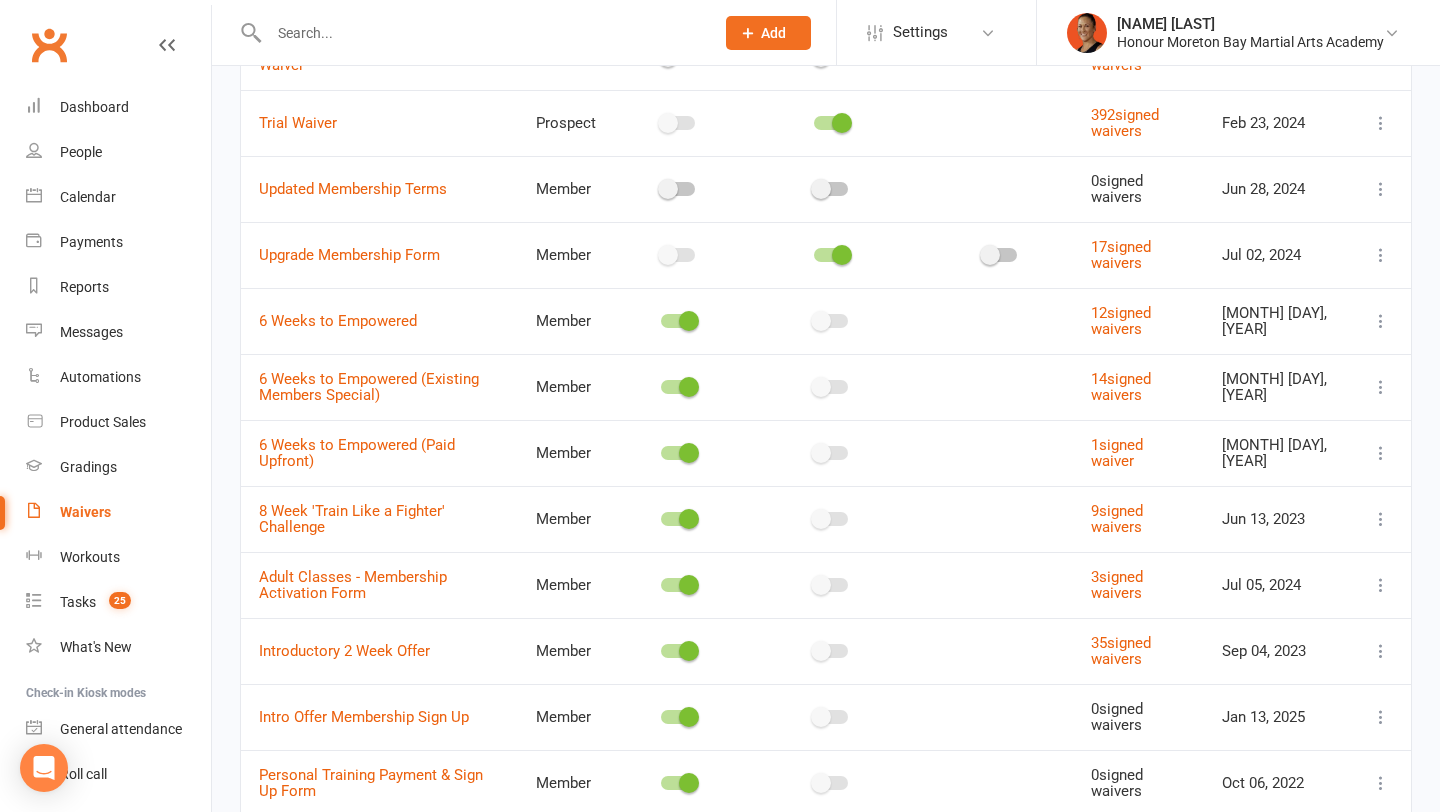 scroll, scrollTop: 1140, scrollLeft: 0, axis: vertical 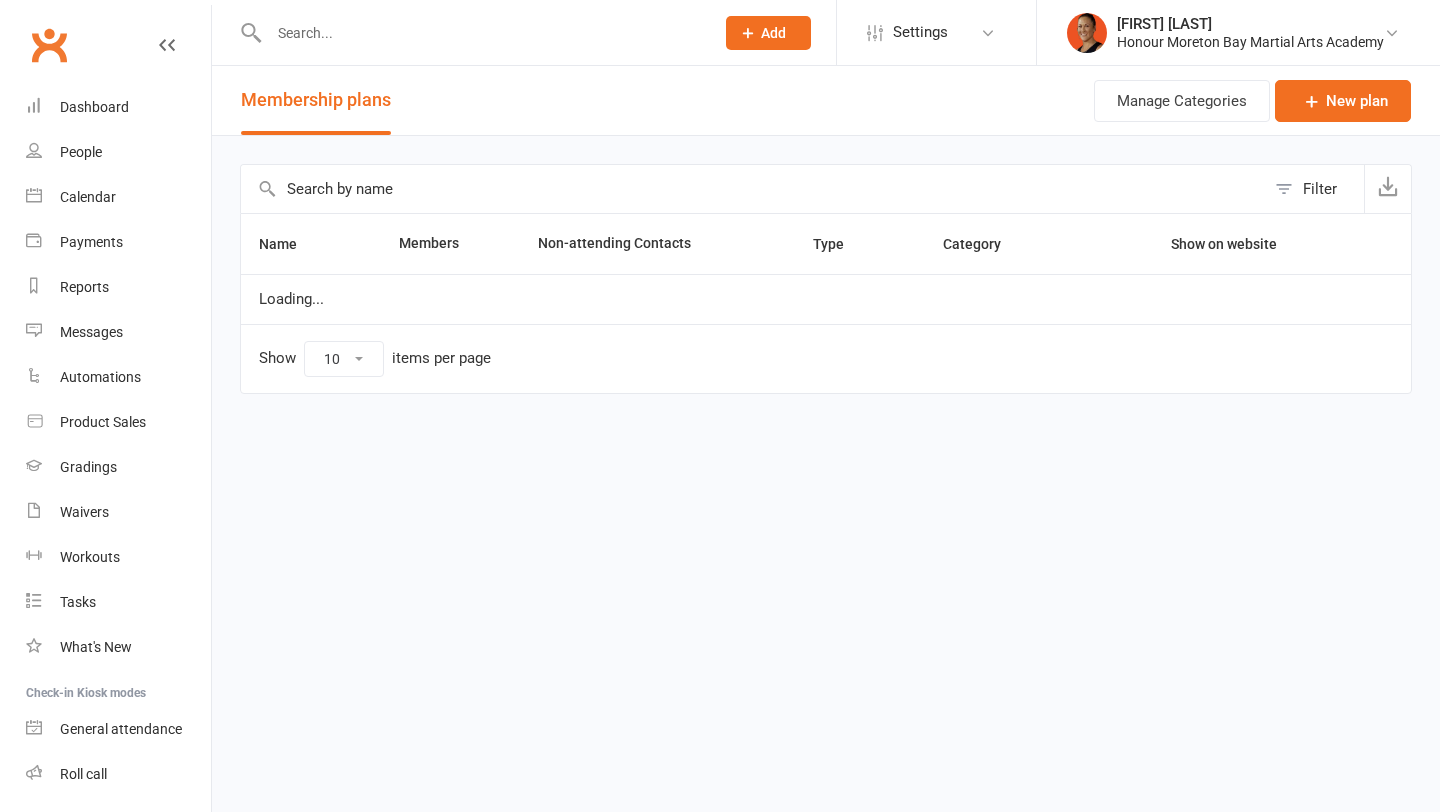 select on "100" 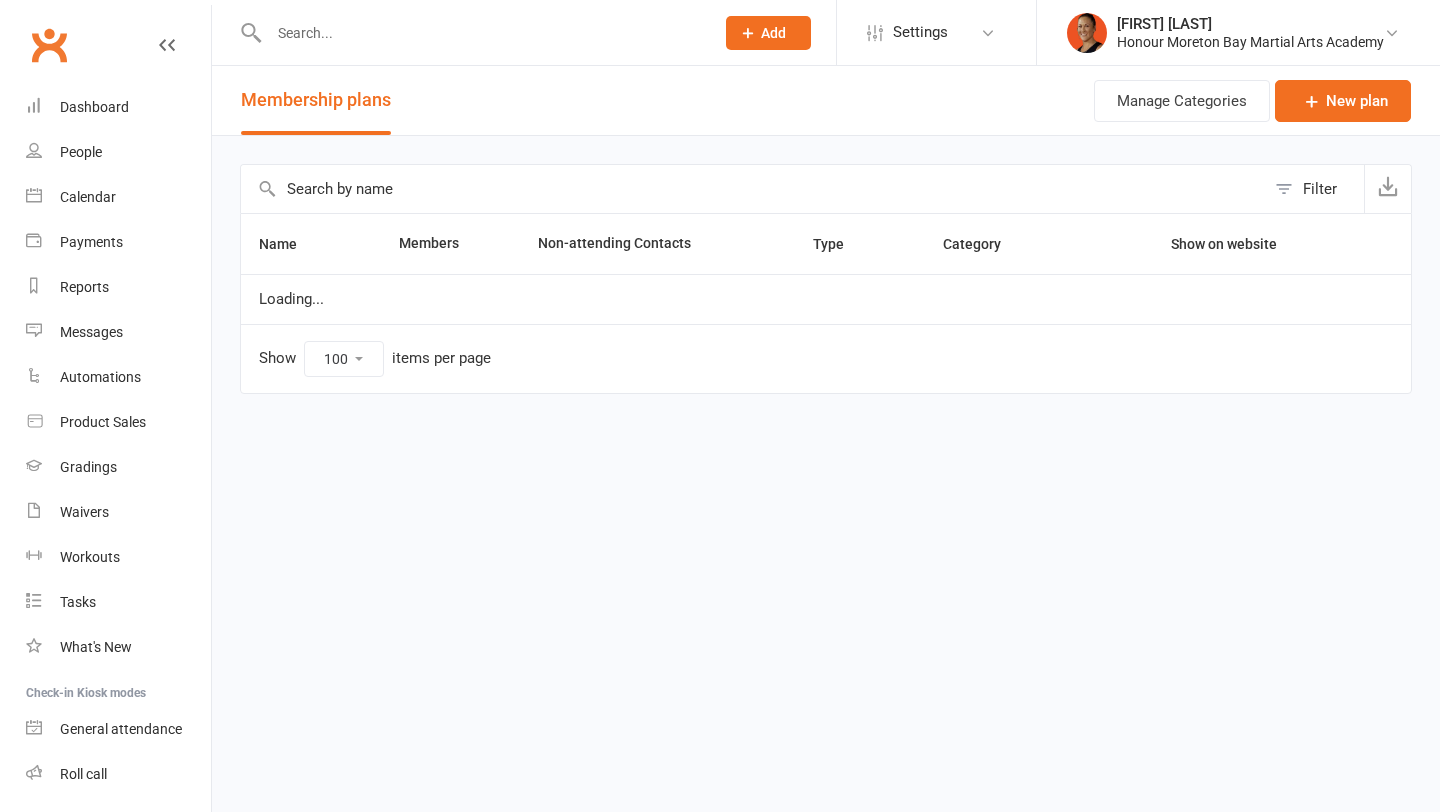 scroll, scrollTop: 0, scrollLeft: 0, axis: both 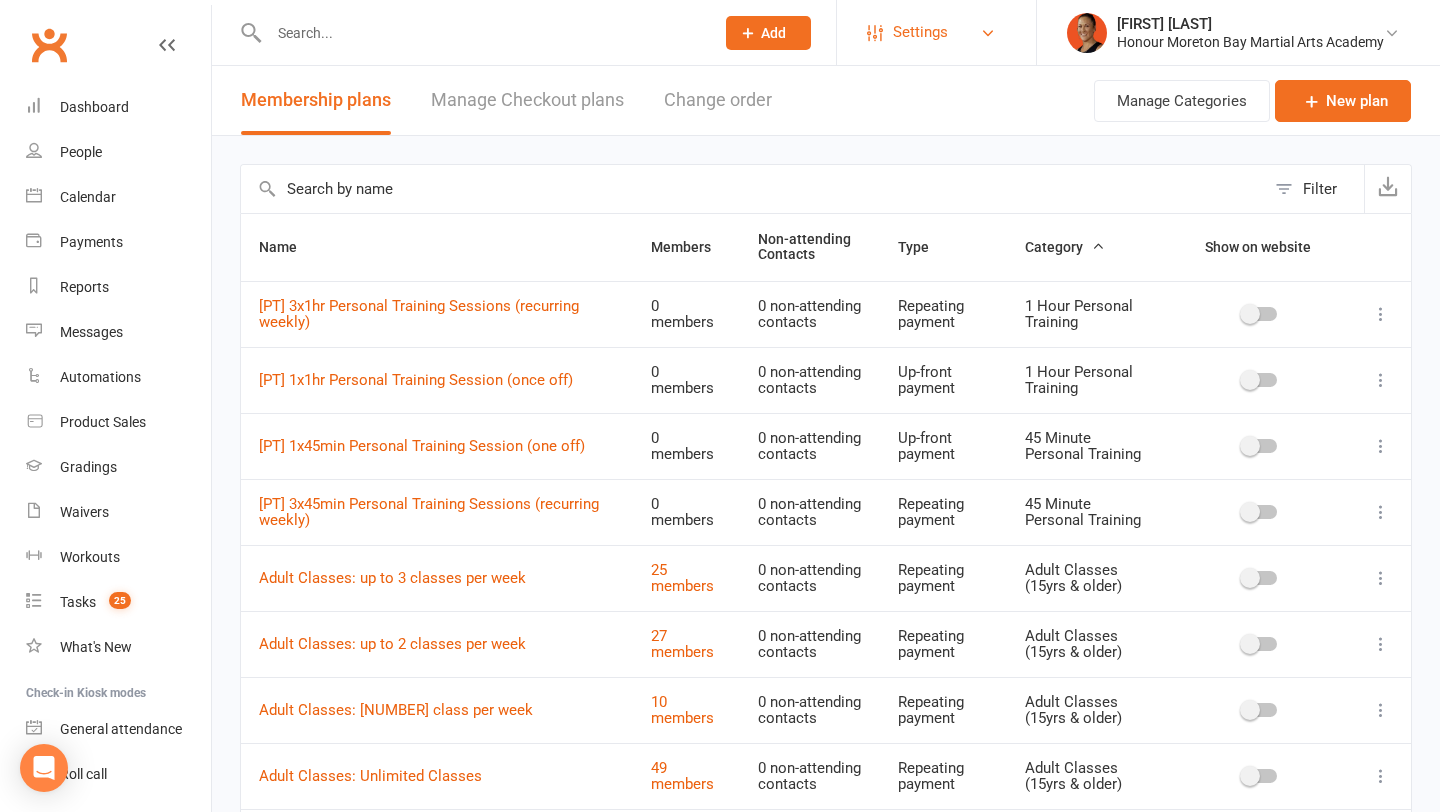 click on "Settings" at bounding box center [920, 32] 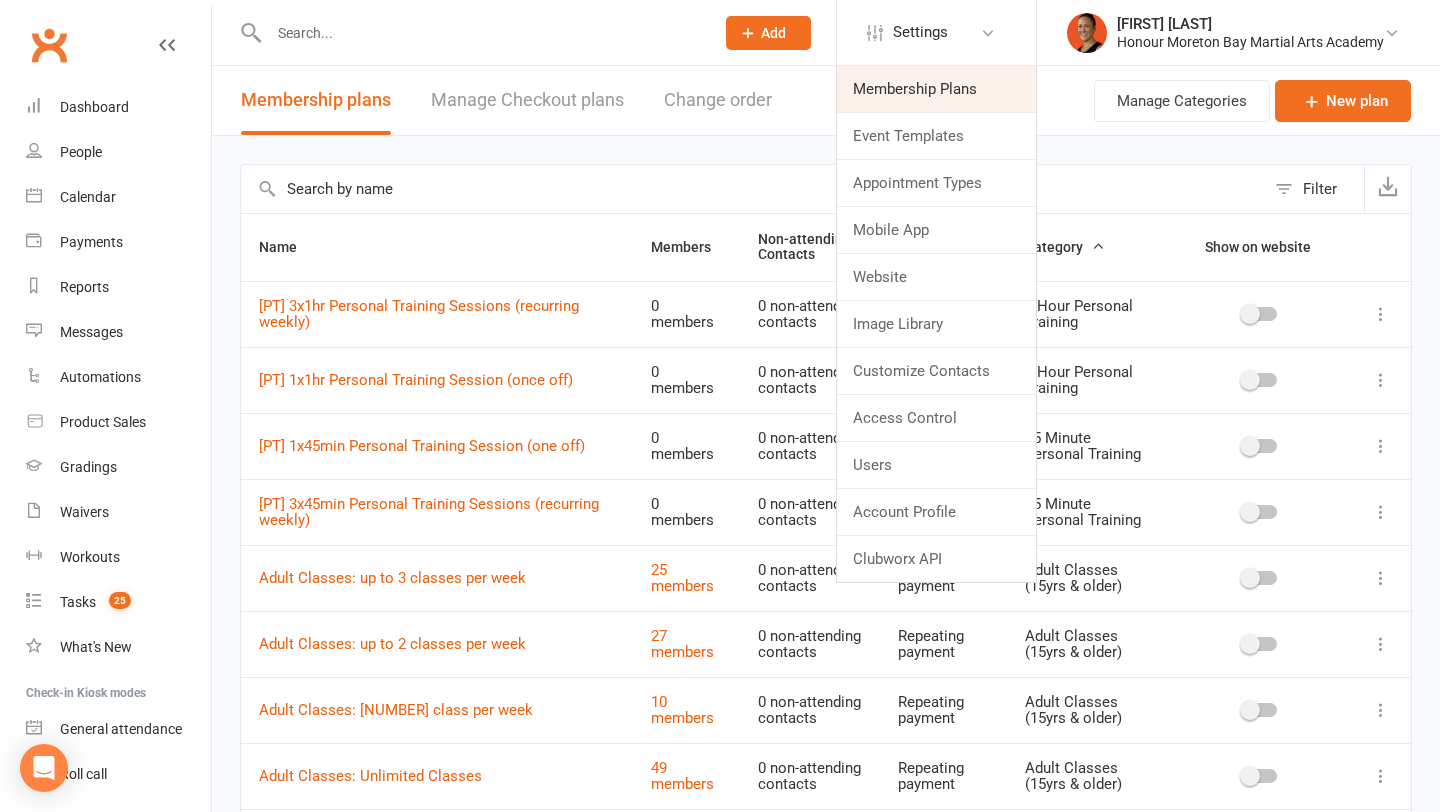 click on "Membership Plans" at bounding box center (936, 89) 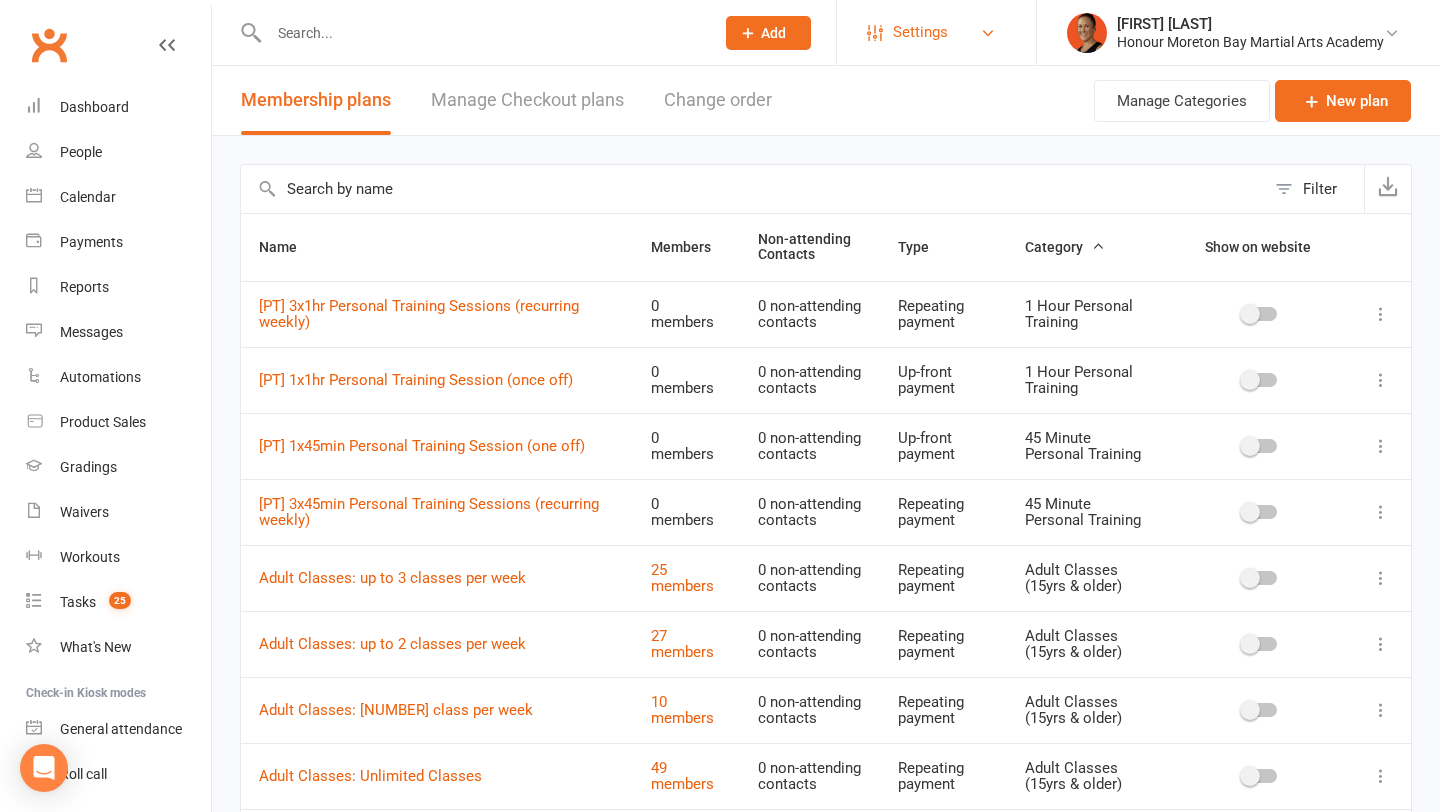 click on "Settings" at bounding box center [920, 32] 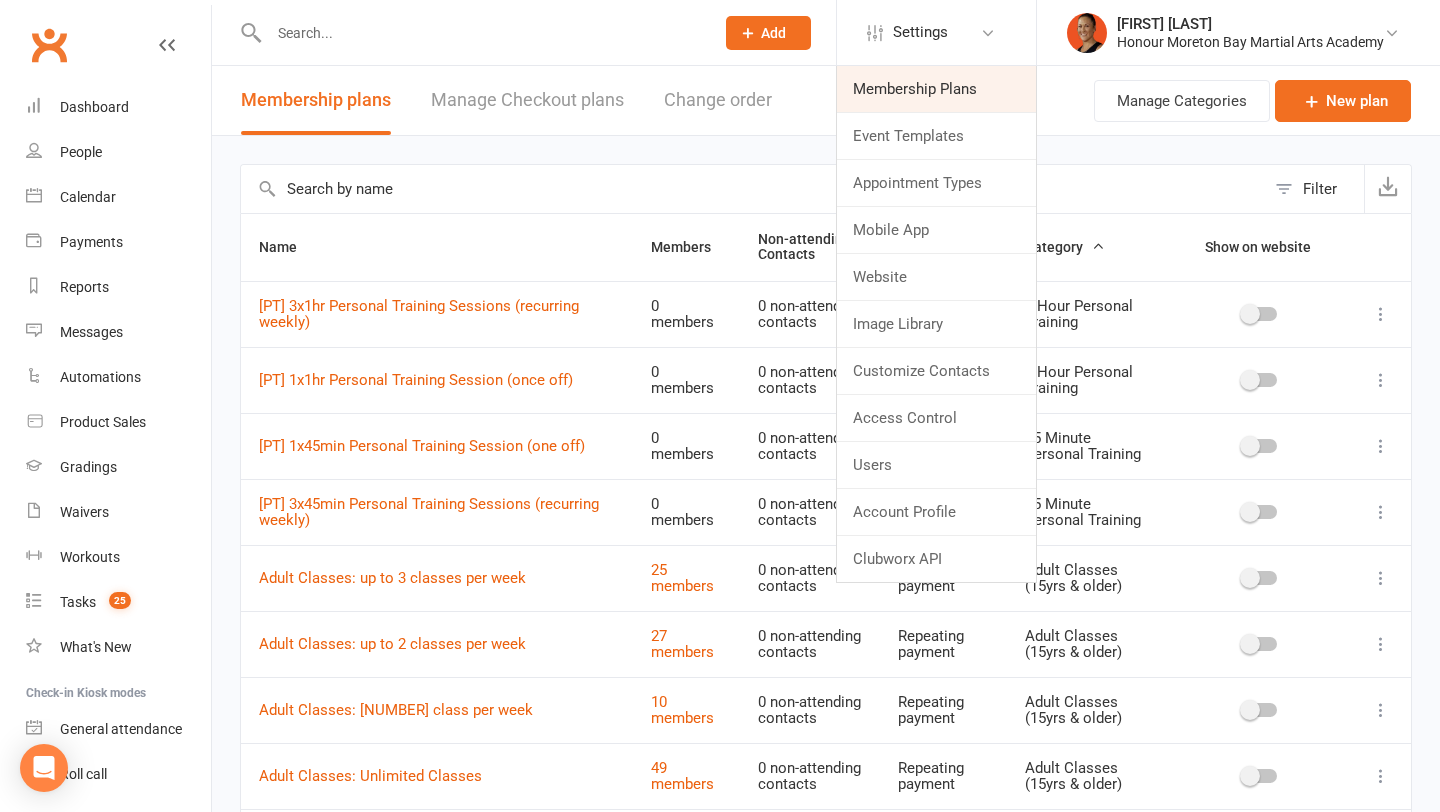 click on "Membership Plans" at bounding box center [936, 89] 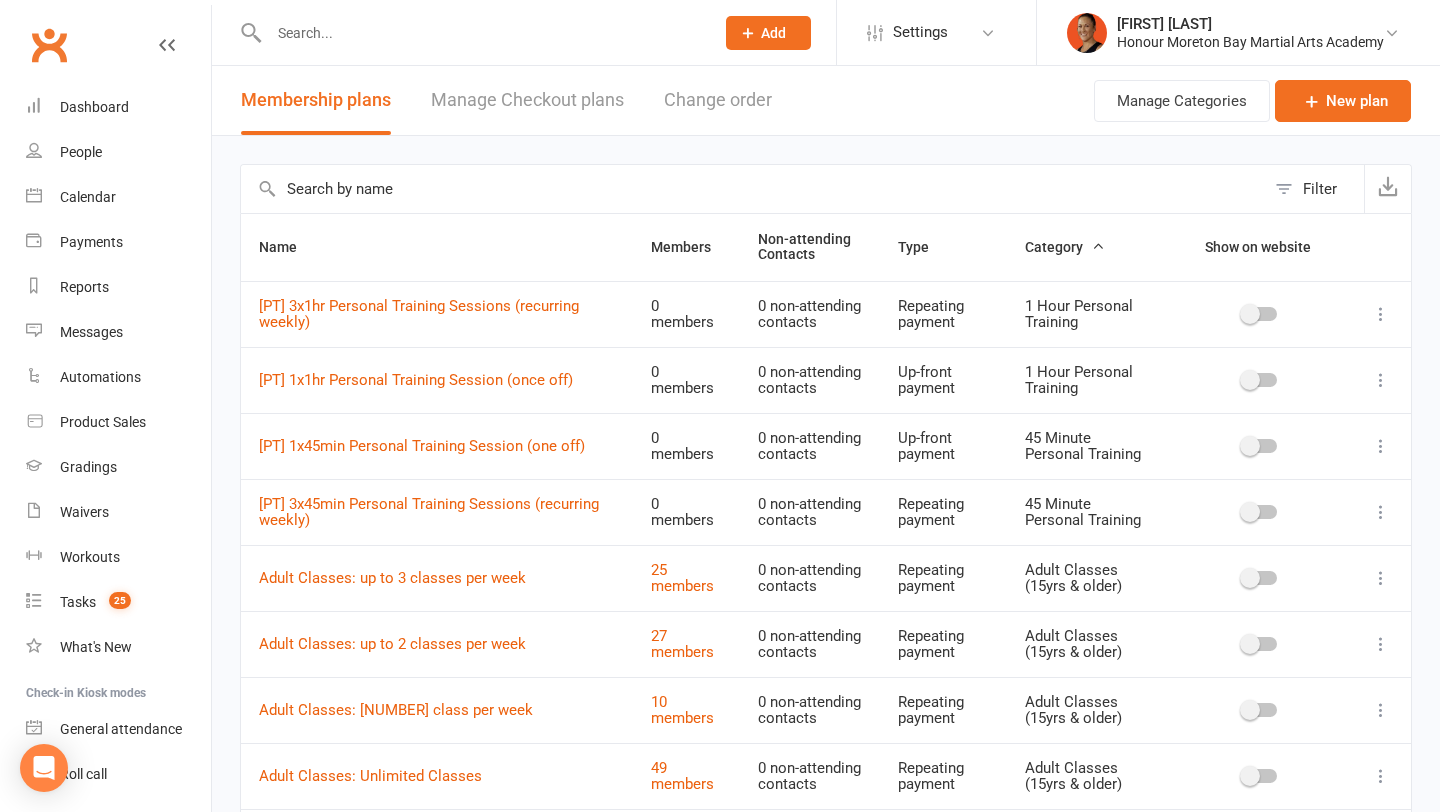 click at bounding box center [753, 189] 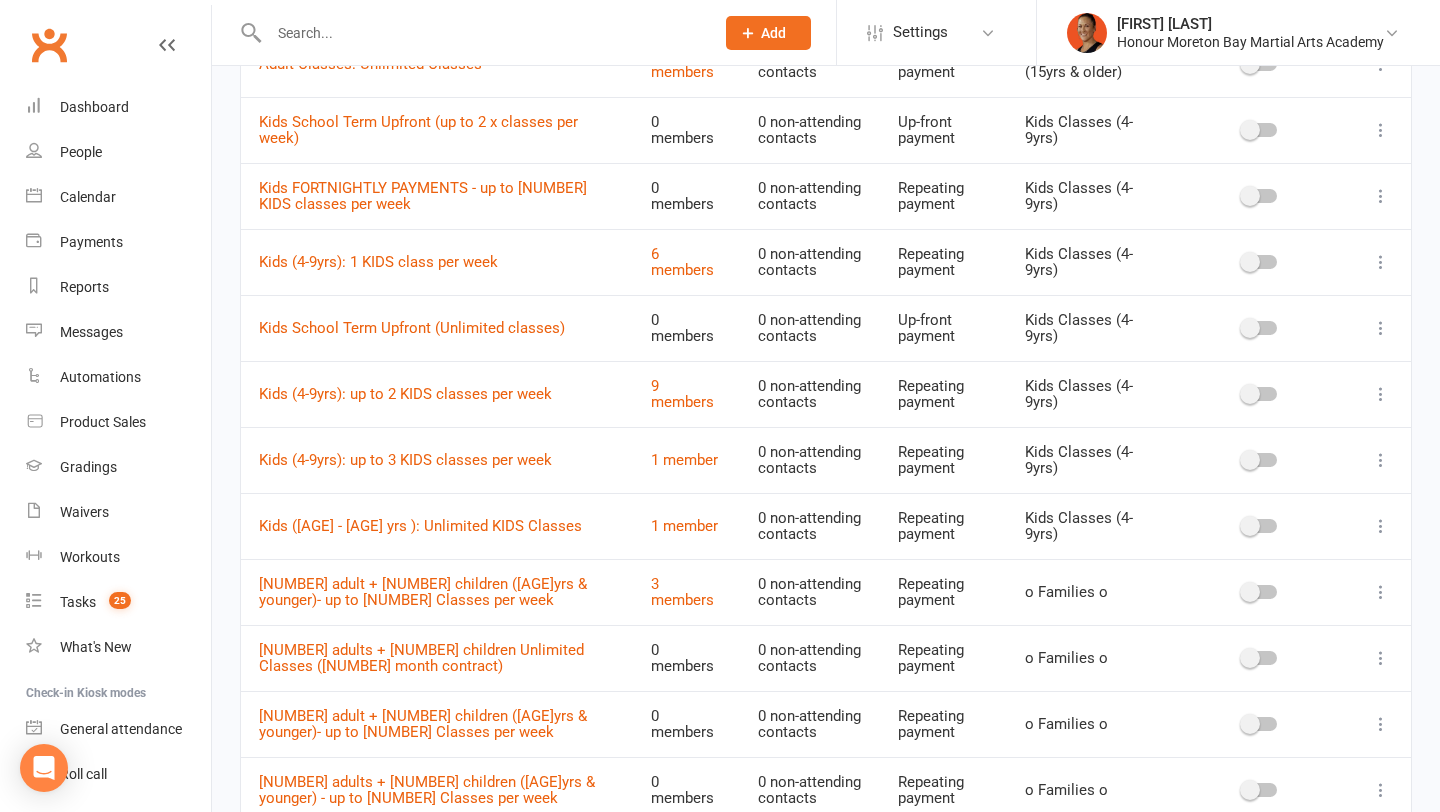 scroll, scrollTop: 741, scrollLeft: 0, axis: vertical 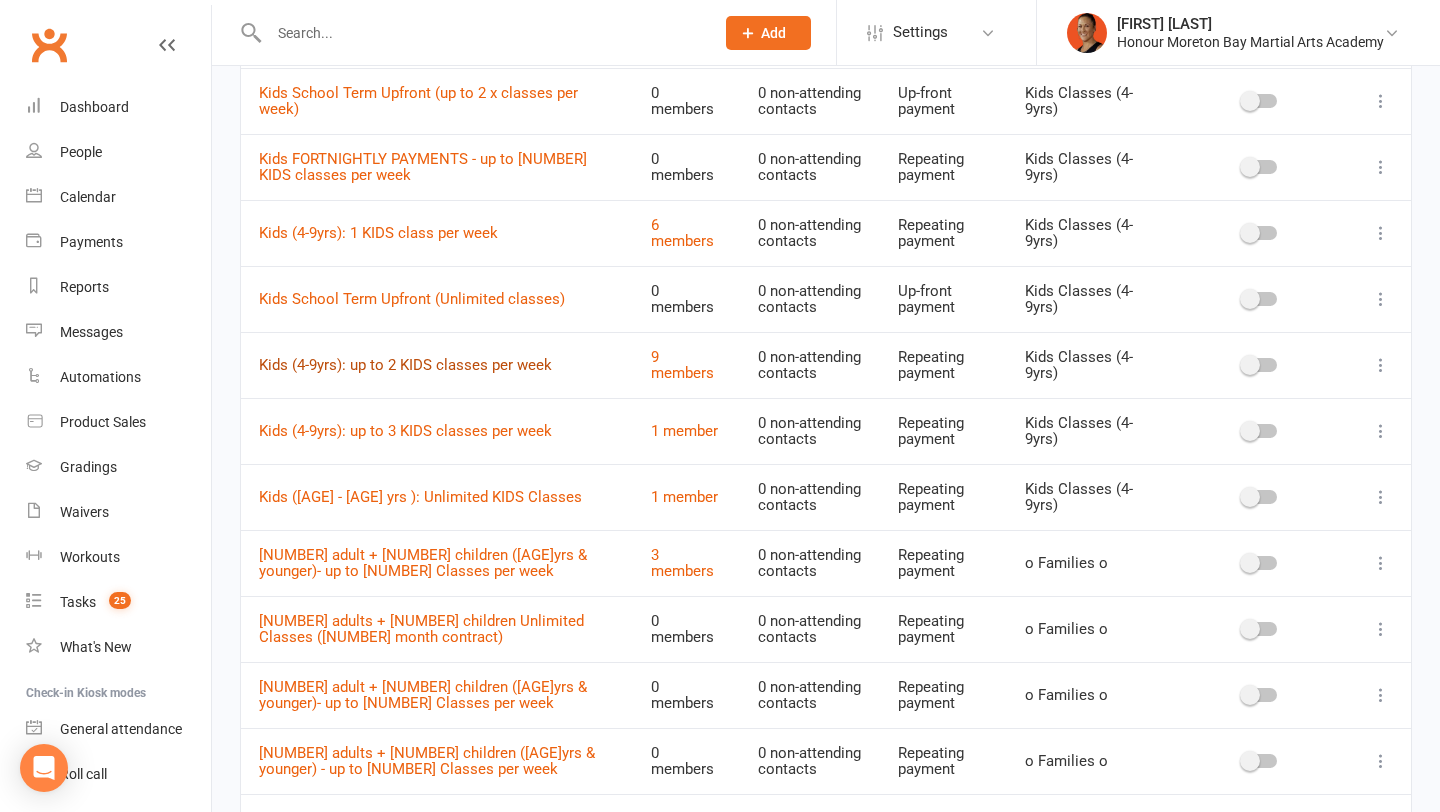 click on "Kids (4-9yrs): up to 2 KIDS classes per week" at bounding box center [405, 365] 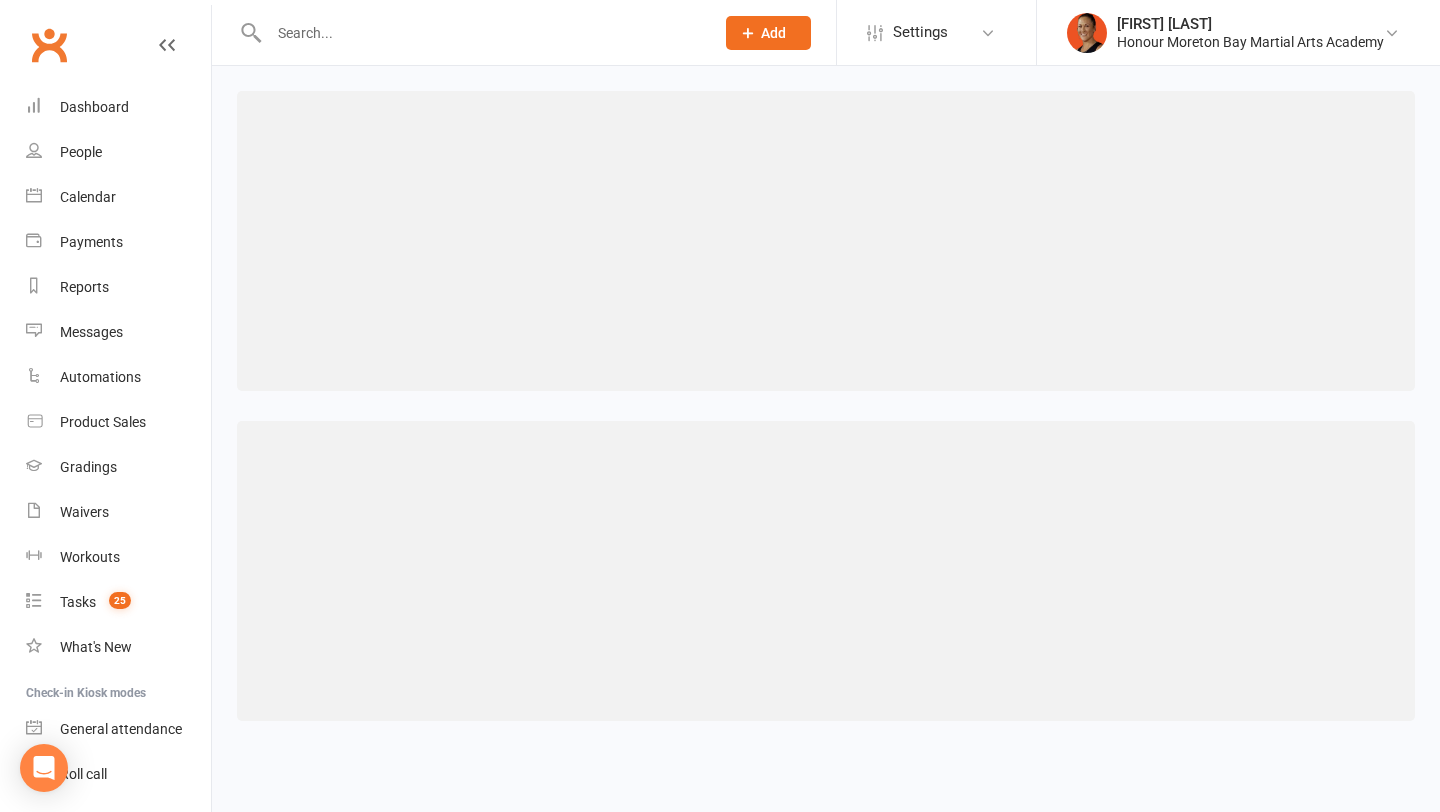 scroll, scrollTop: 0, scrollLeft: 0, axis: both 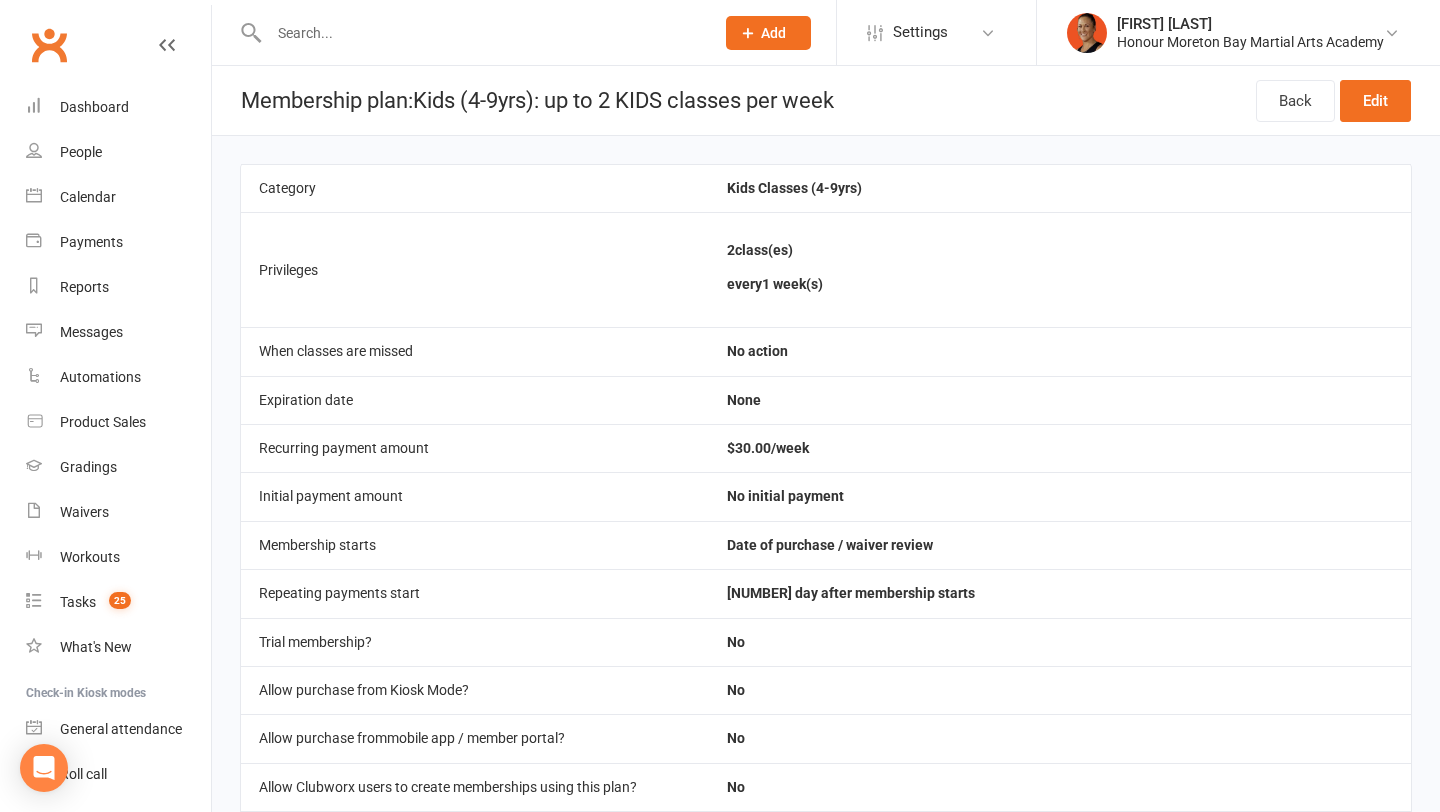 select on "100" 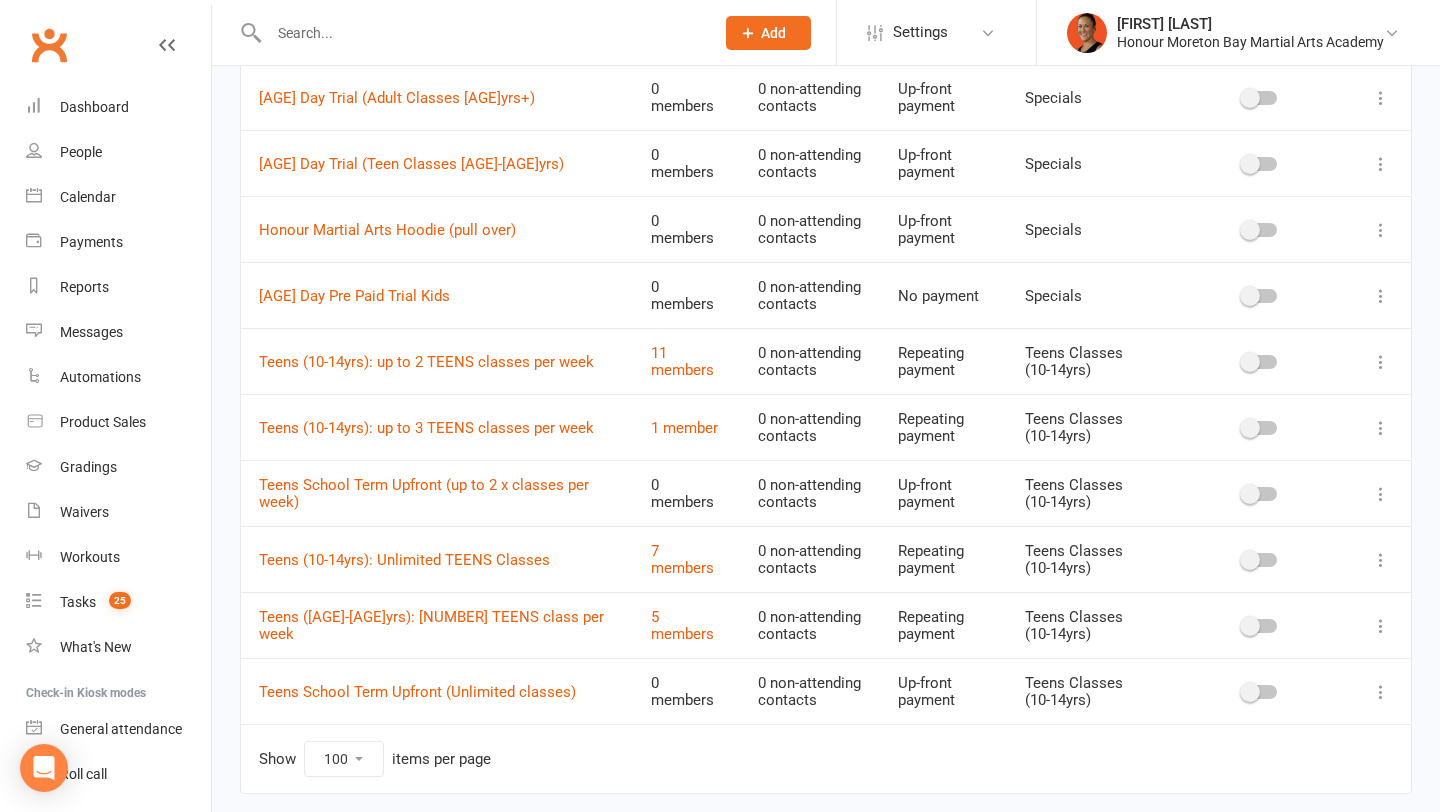 scroll, scrollTop: 3319, scrollLeft: 0, axis: vertical 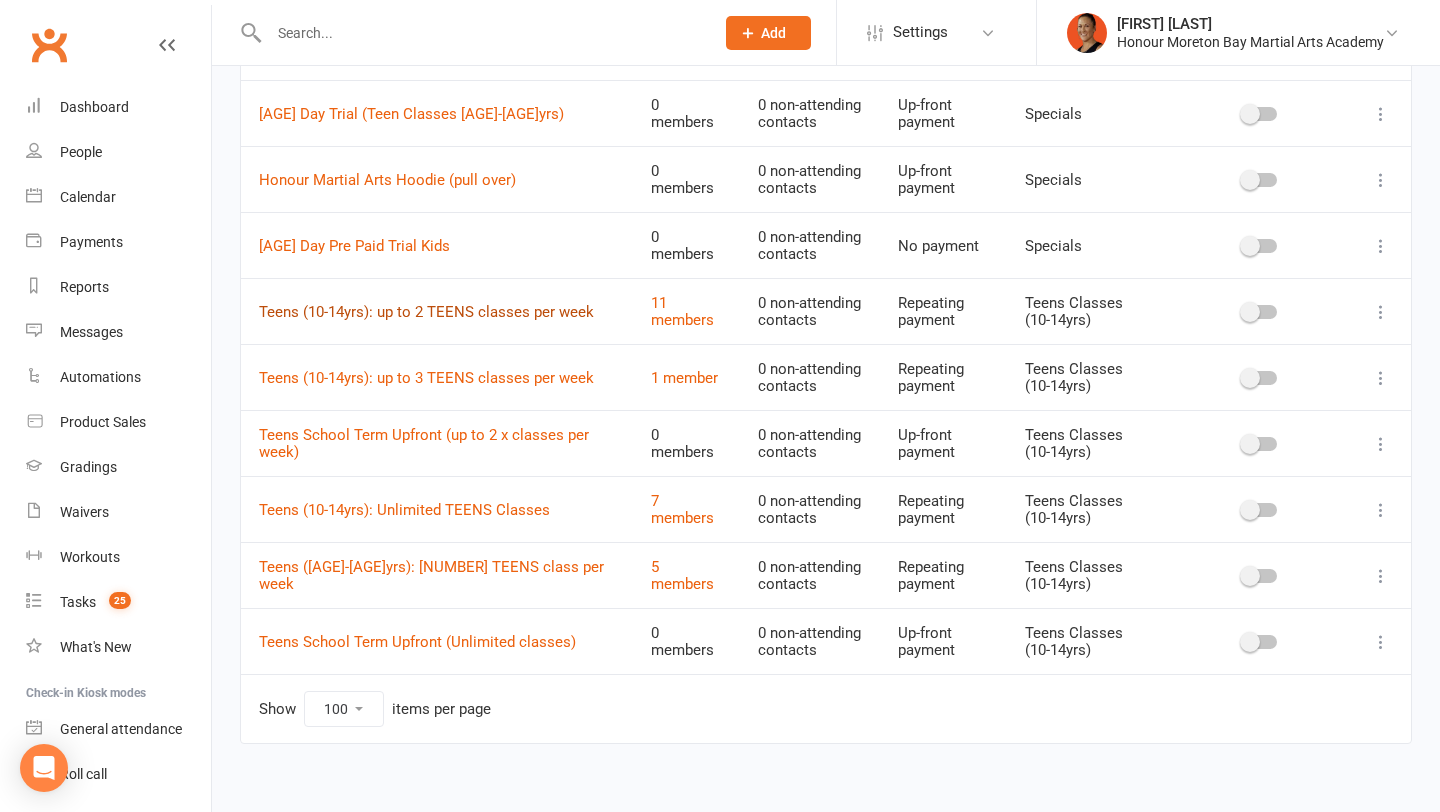 click on "Teens (10-14yrs): up to 2 TEENS classes per week" at bounding box center [426, 312] 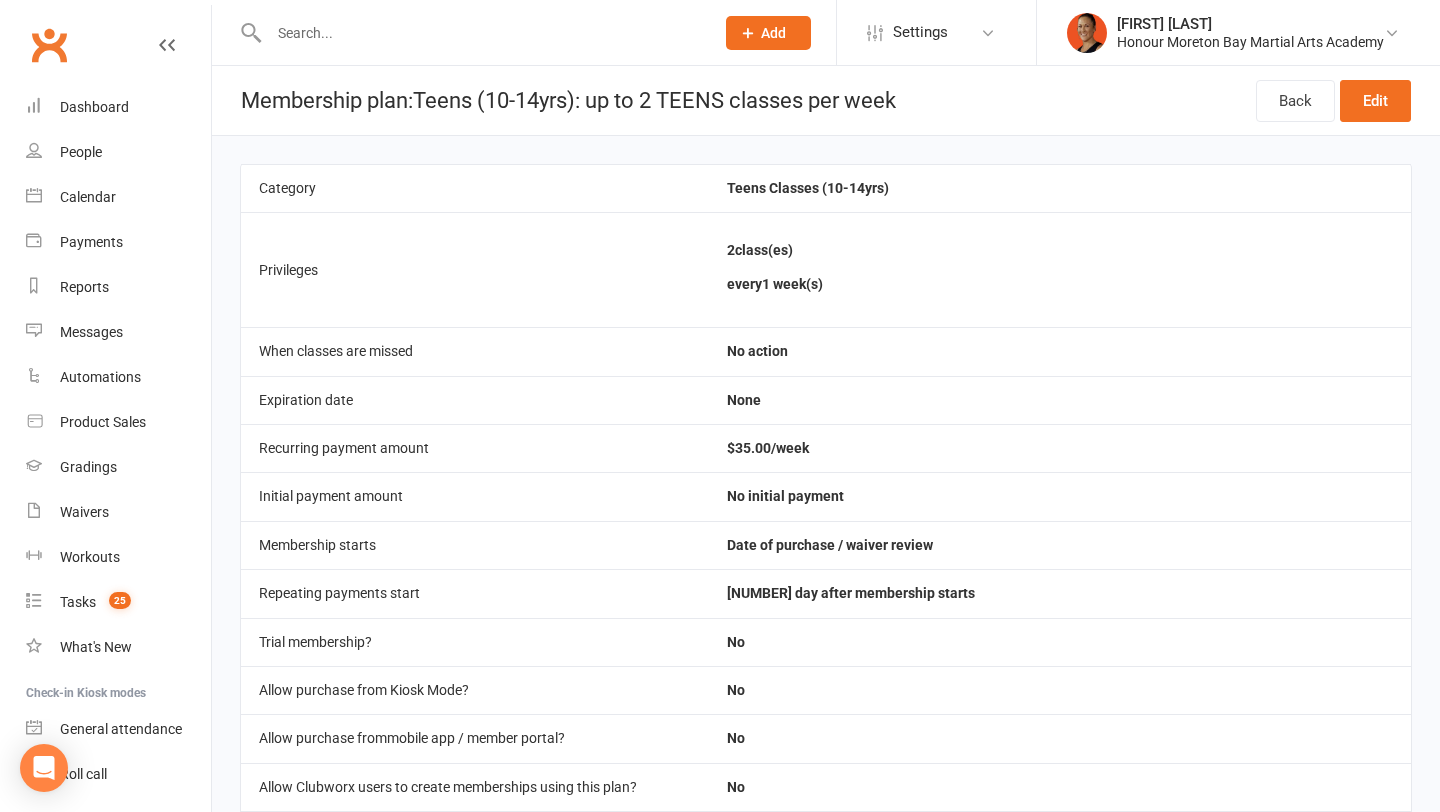 select on "100" 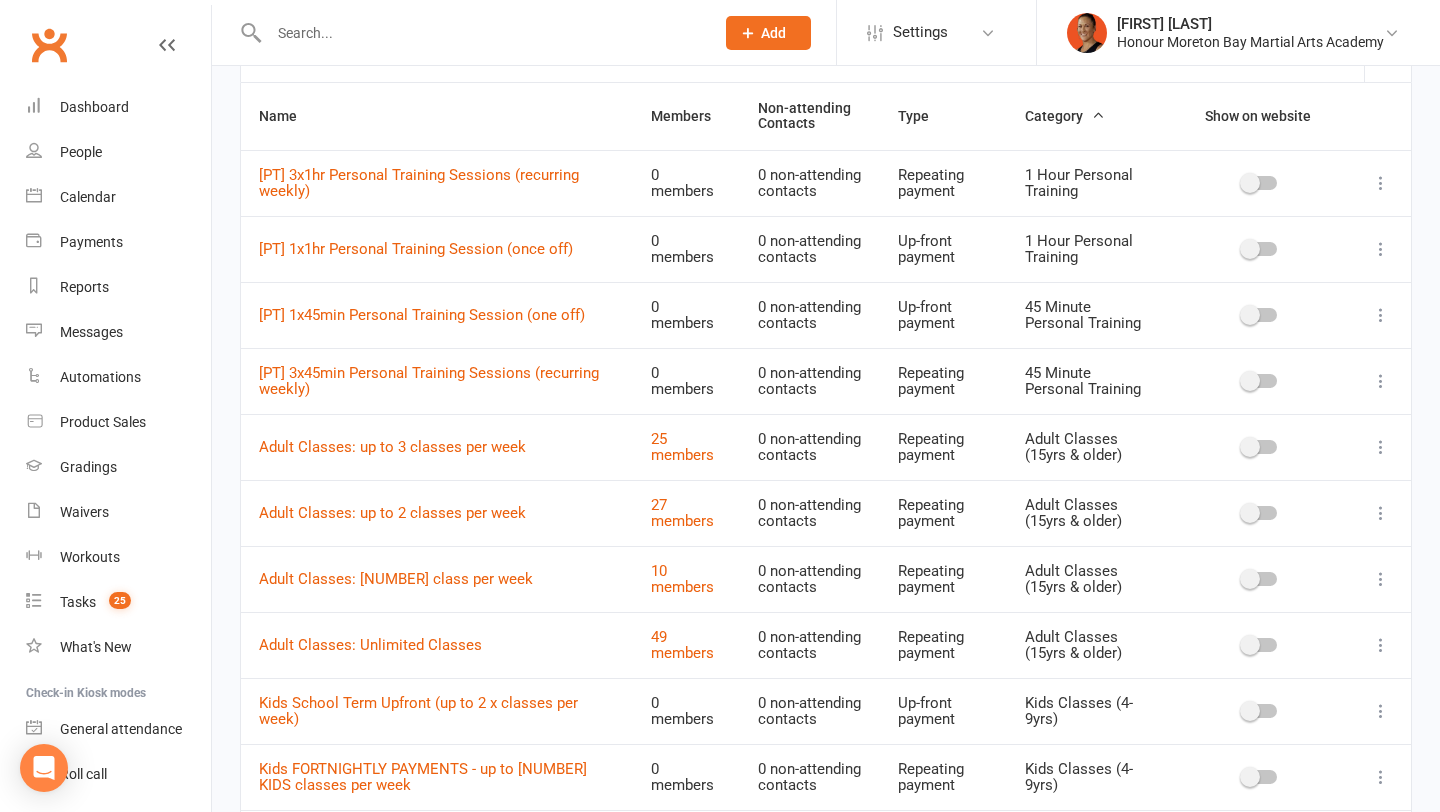 scroll, scrollTop: 154, scrollLeft: 0, axis: vertical 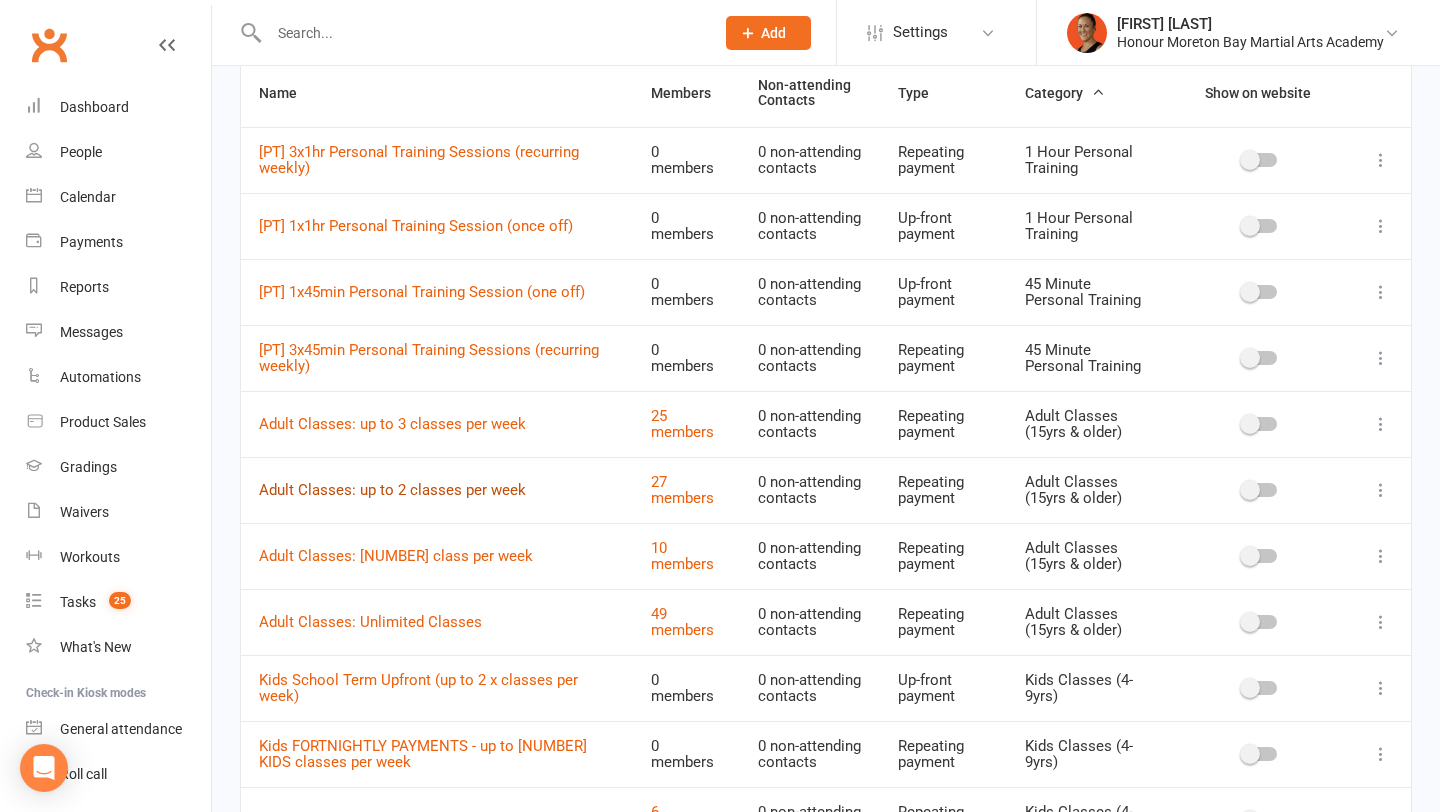 click on "Adult Classes: up to 2 classes per week" at bounding box center (392, 490) 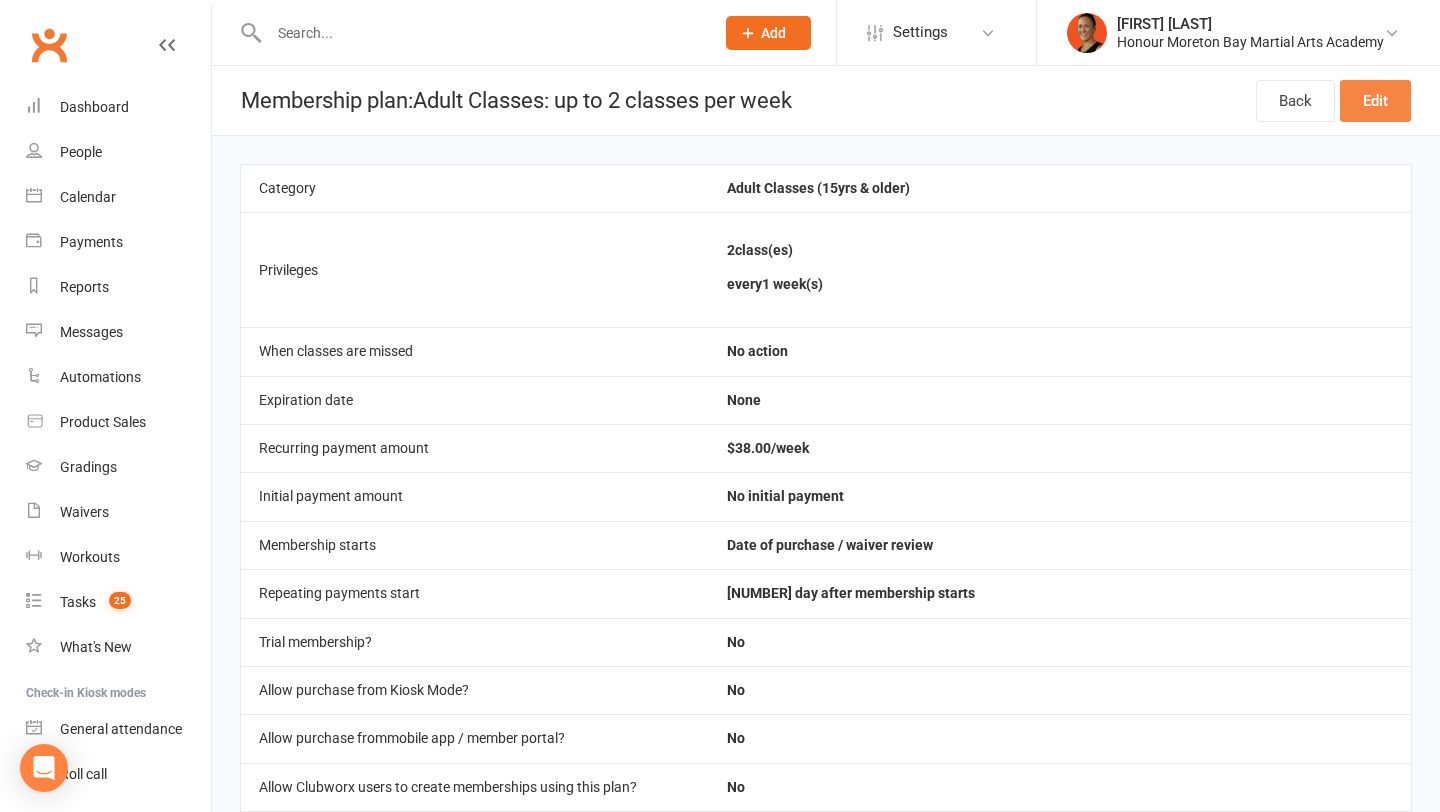 click on "Edit" at bounding box center (1375, 101) 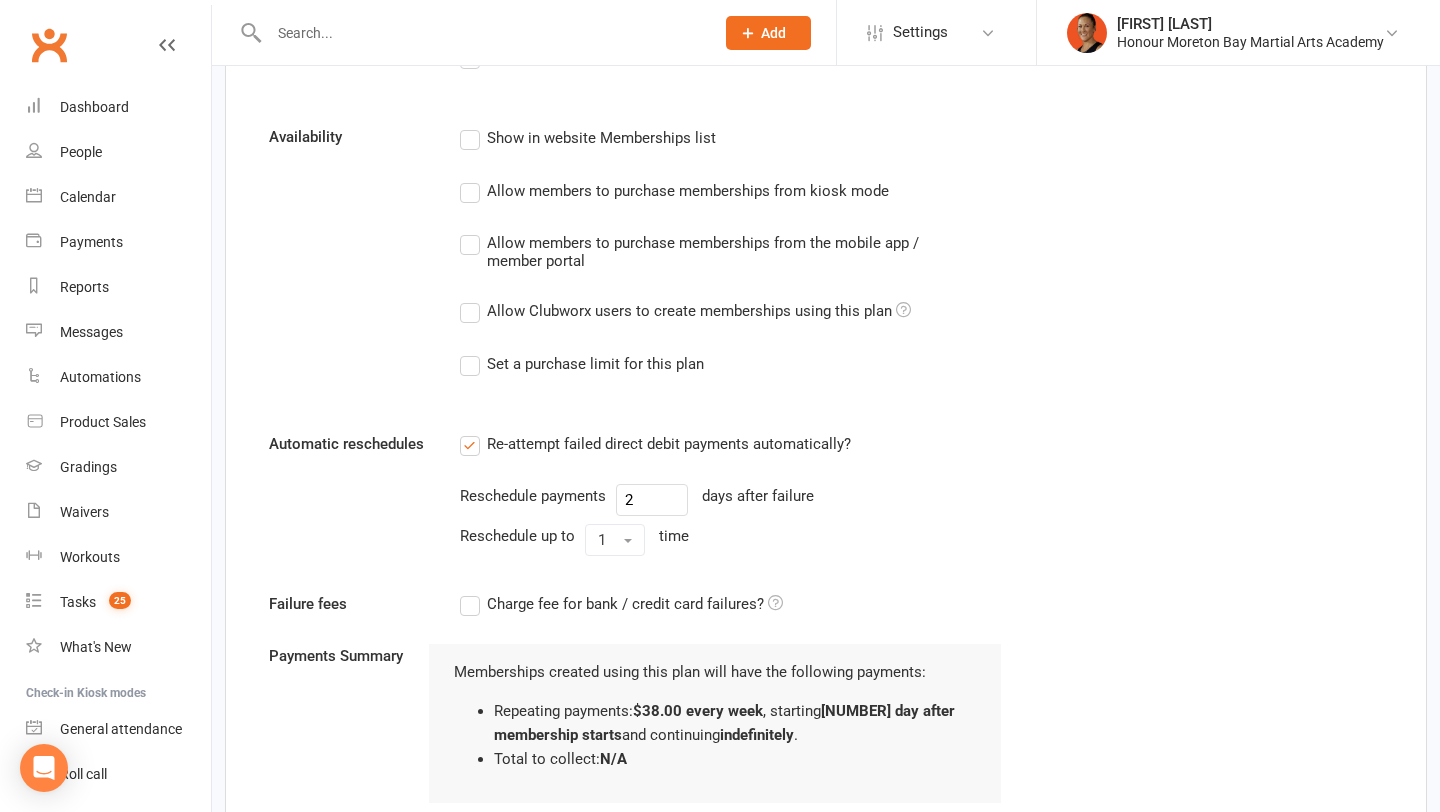 scroll, scrollTop: 945, scrollLeft: 0, axis: vertical 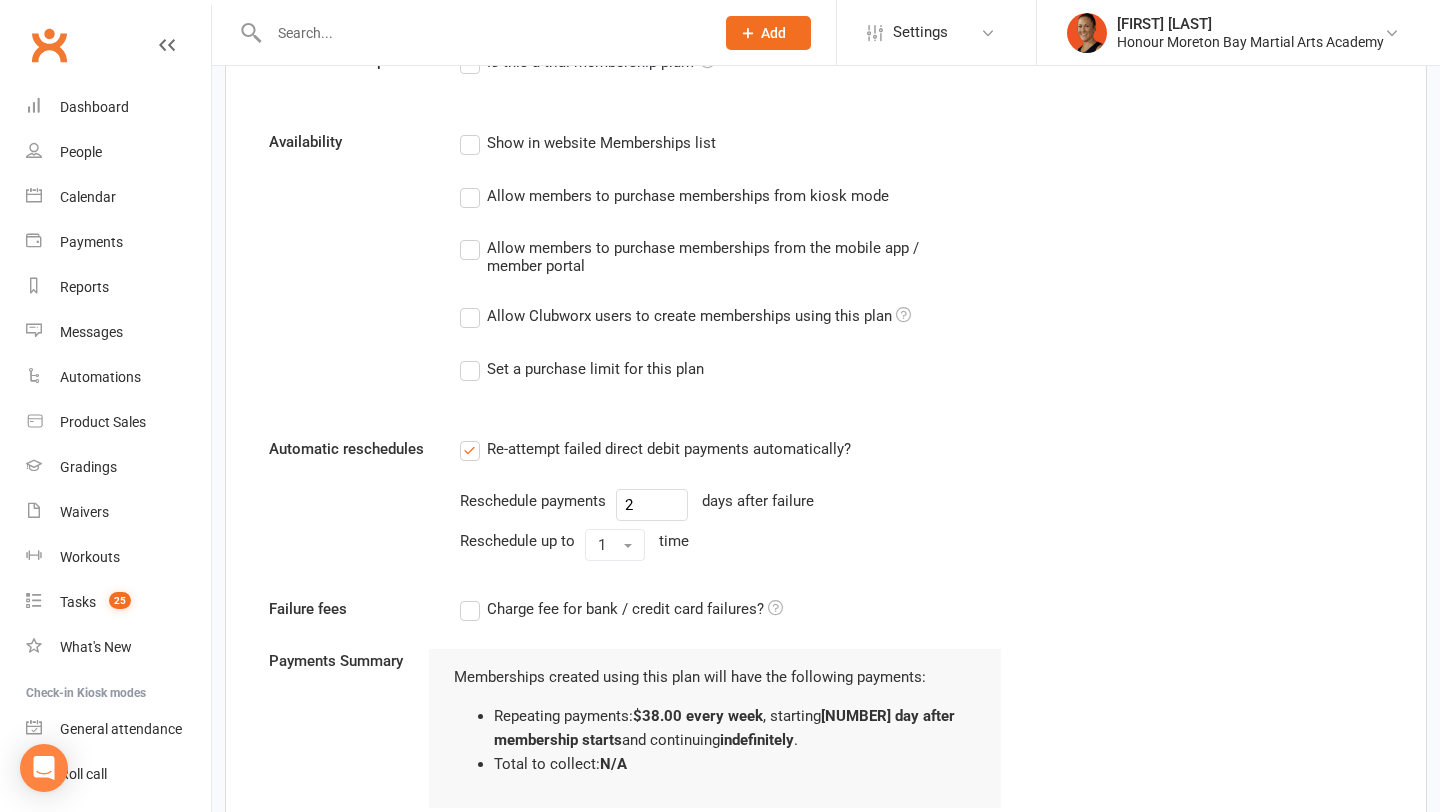 click on "Turning this setting off will hide the plan as an option when adding a membership from the contact profile page, and the bulk-add memberships page. This setting does not prevent memberships from being added from other places (e.g. automations, mobile app, kiosk mode)." at bounding box center (688, 315) 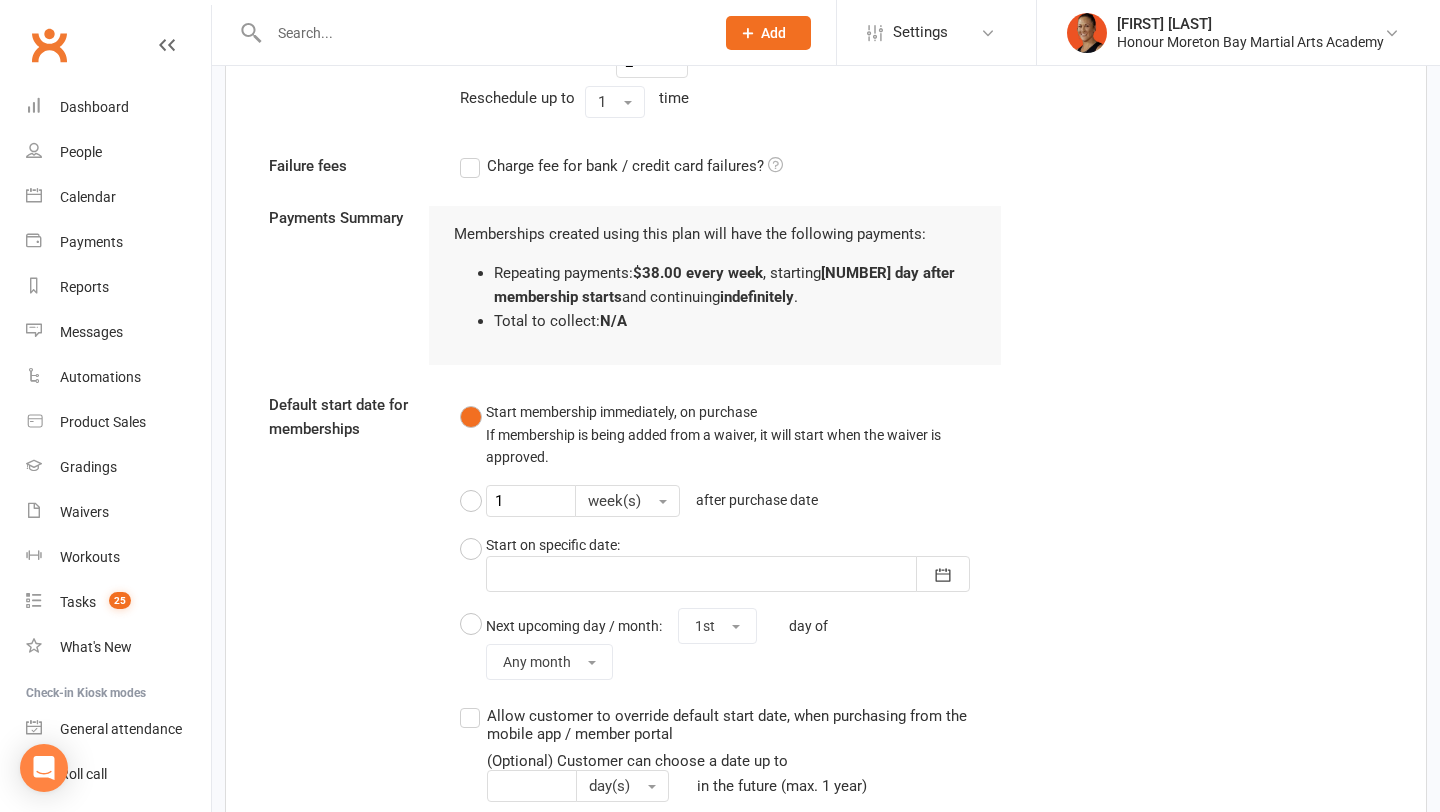 scroll, scrollTop: 1890, scrollLeft: 0, axis: vertical 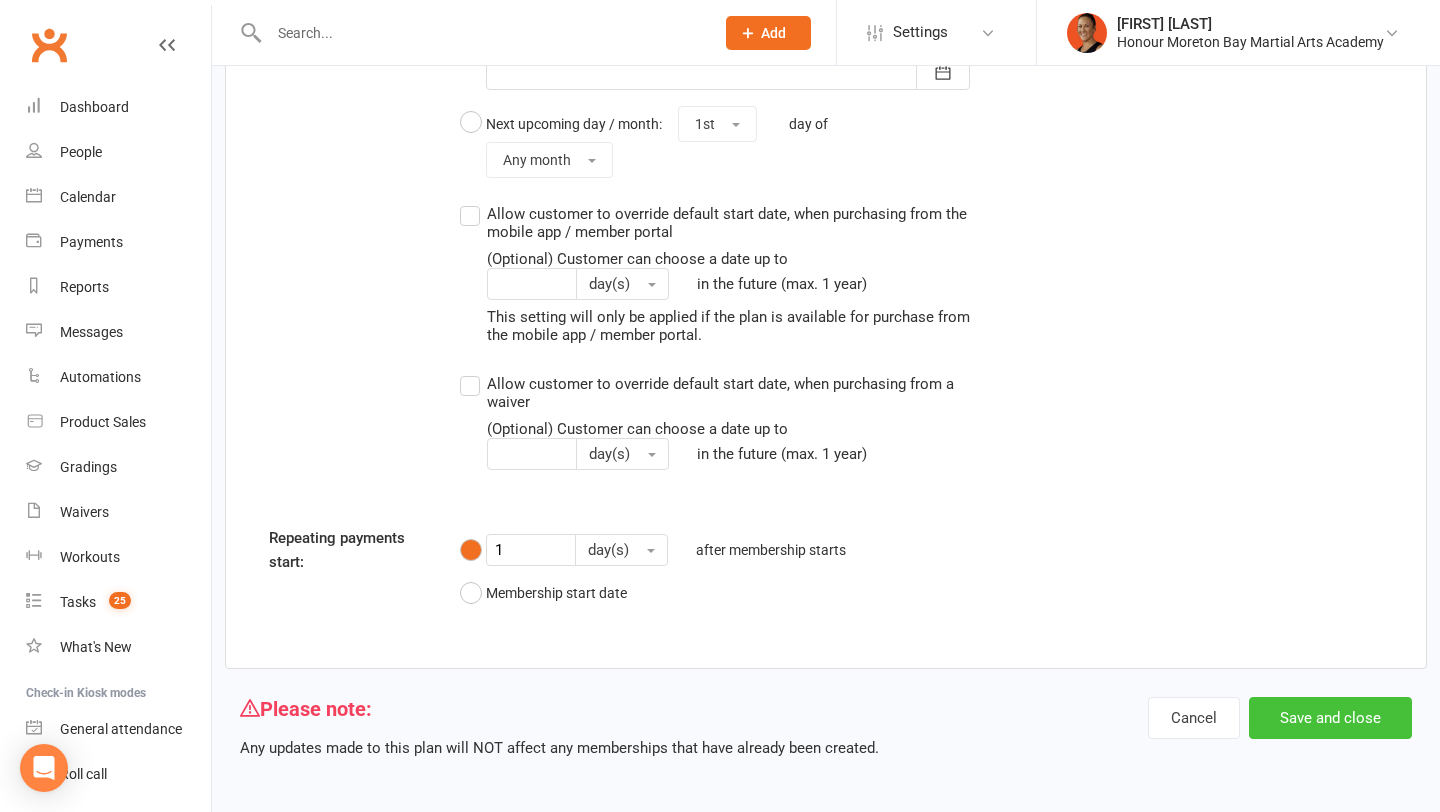 click on "Save and close" at bounding box center [1330, 718] 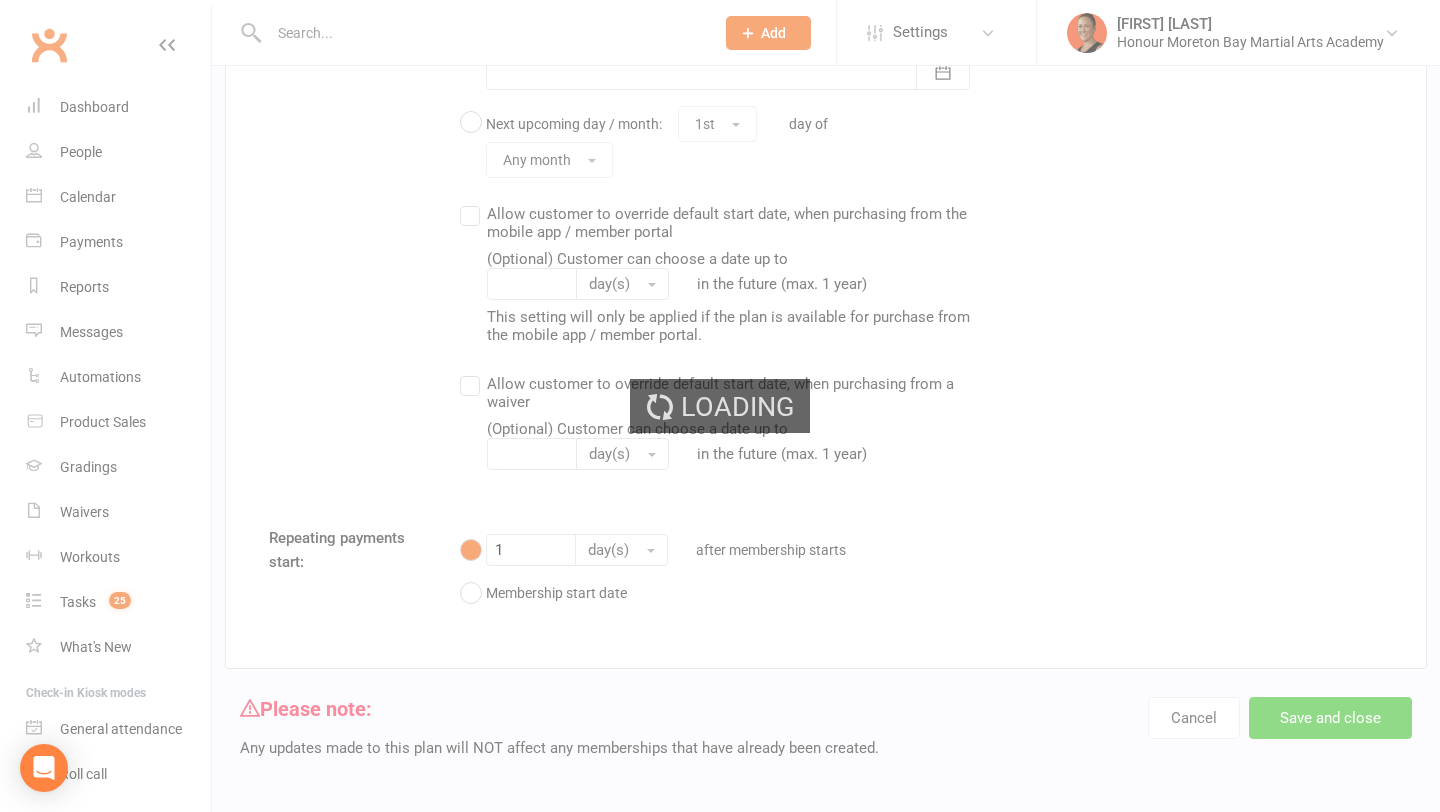 select on "100" 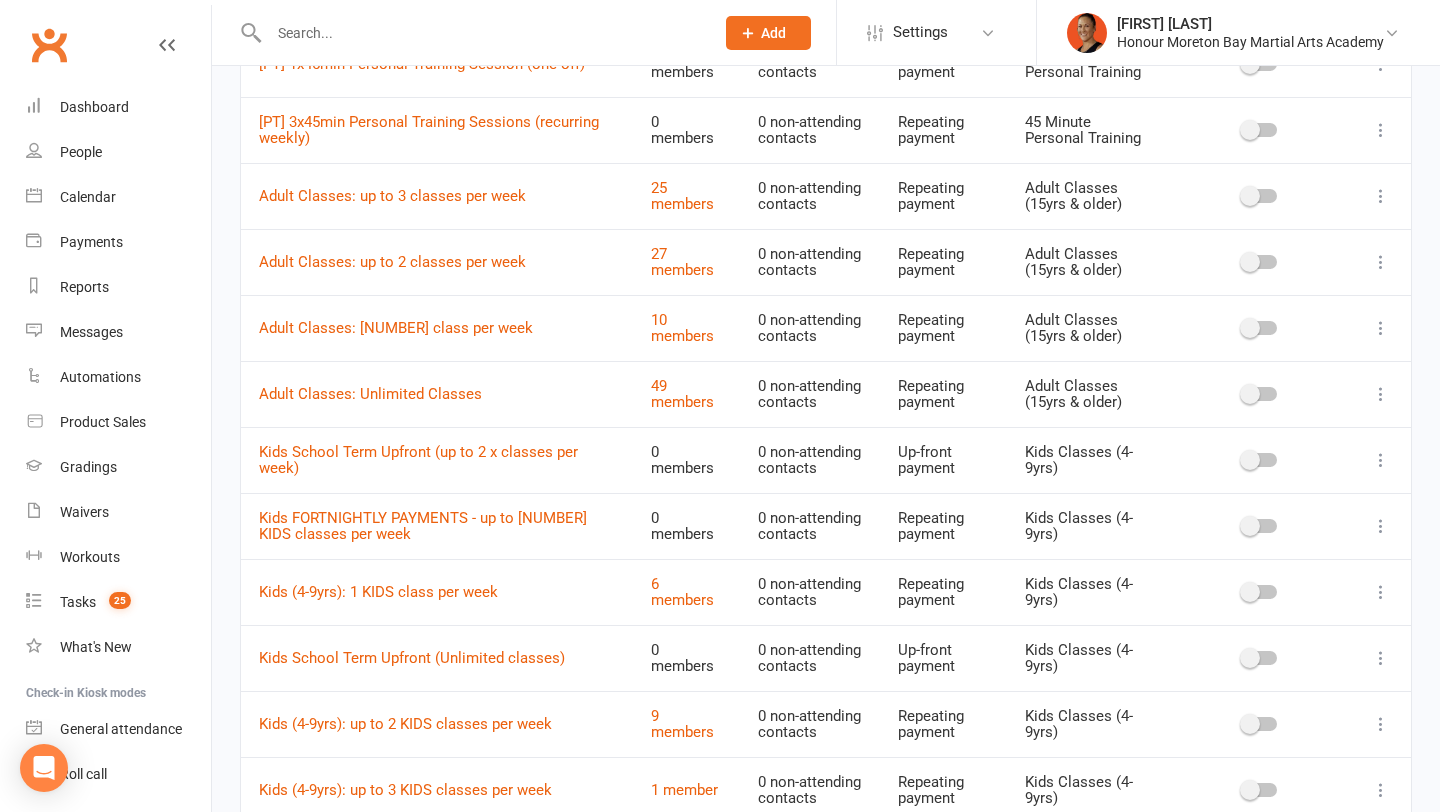 scroll, scrollTop: 386, scrollLeft: 0, axis: vertical 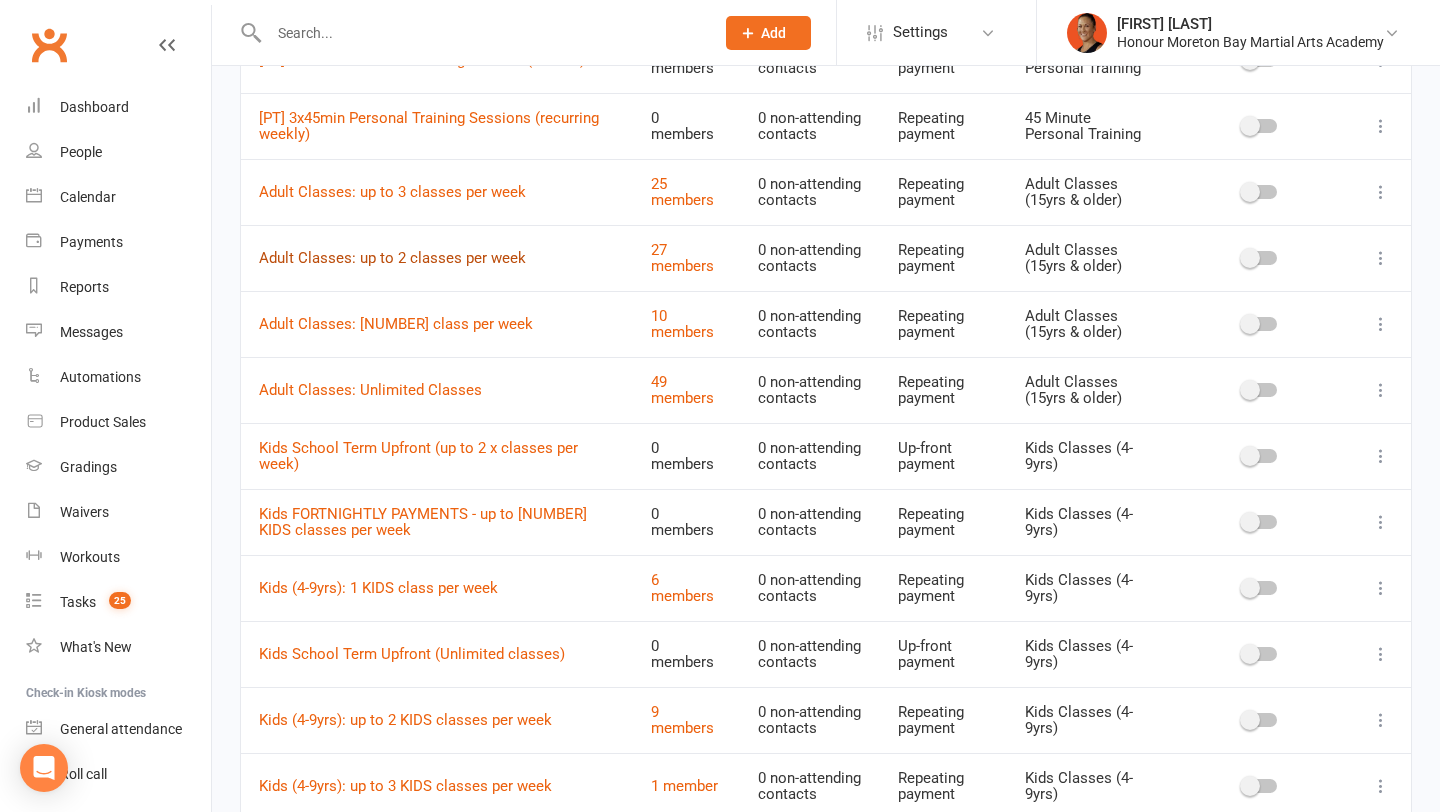 click on "Adult Classes: up to 2 classes per week" at bounding box center [392, 258] 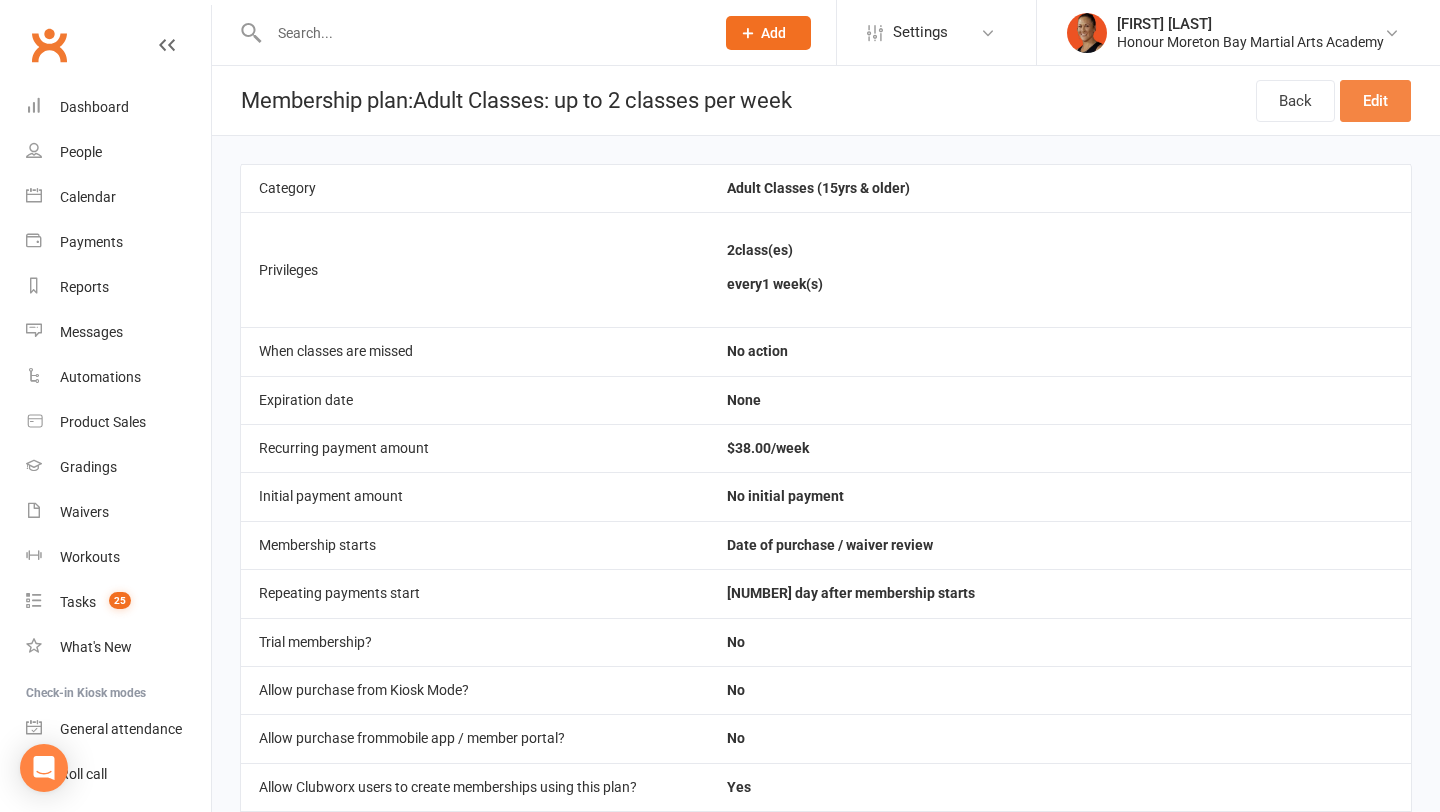 click on "Edit" at bounding box center [1375, 101] 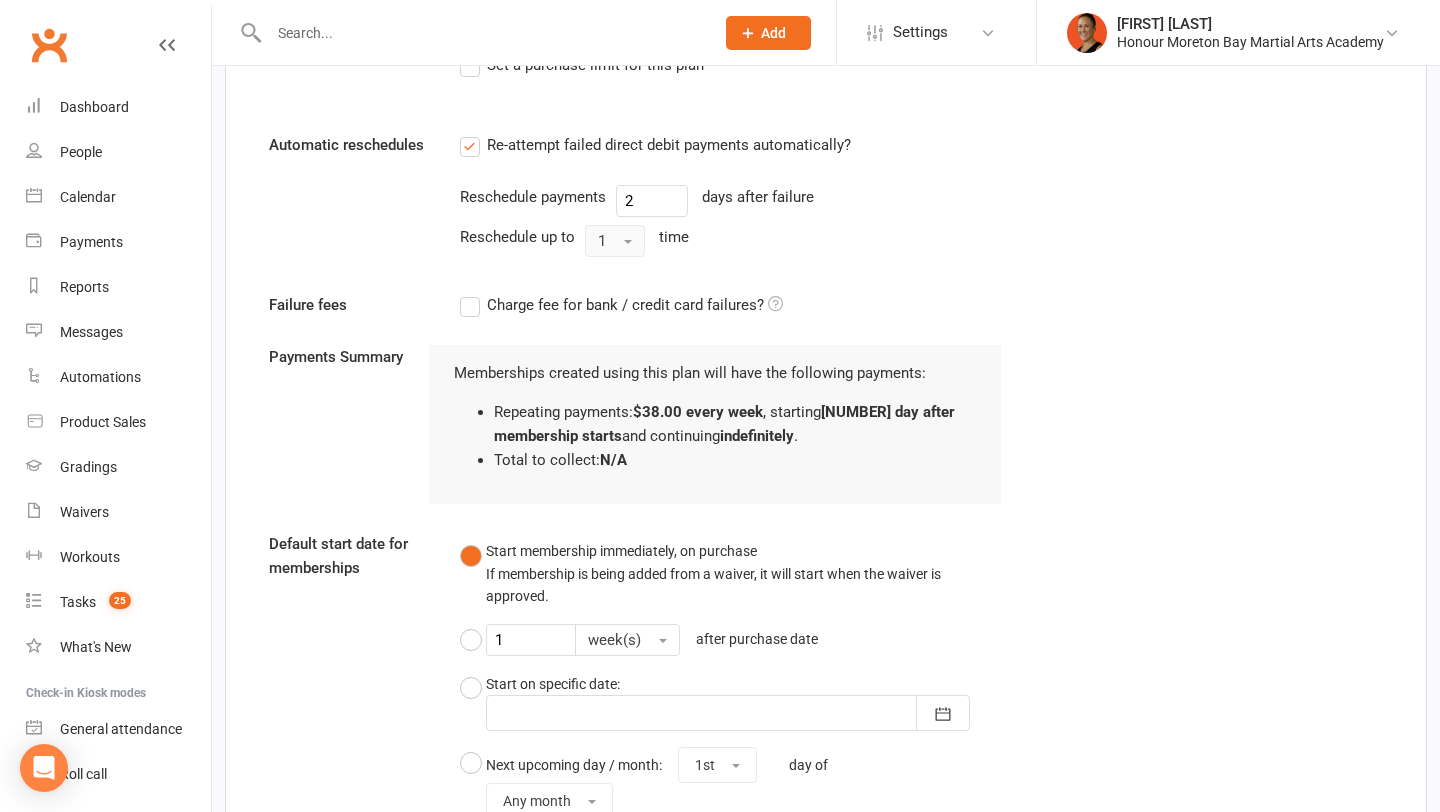 scroll, scrollTop: 1090, scrollLeft: 0, axis: vertical 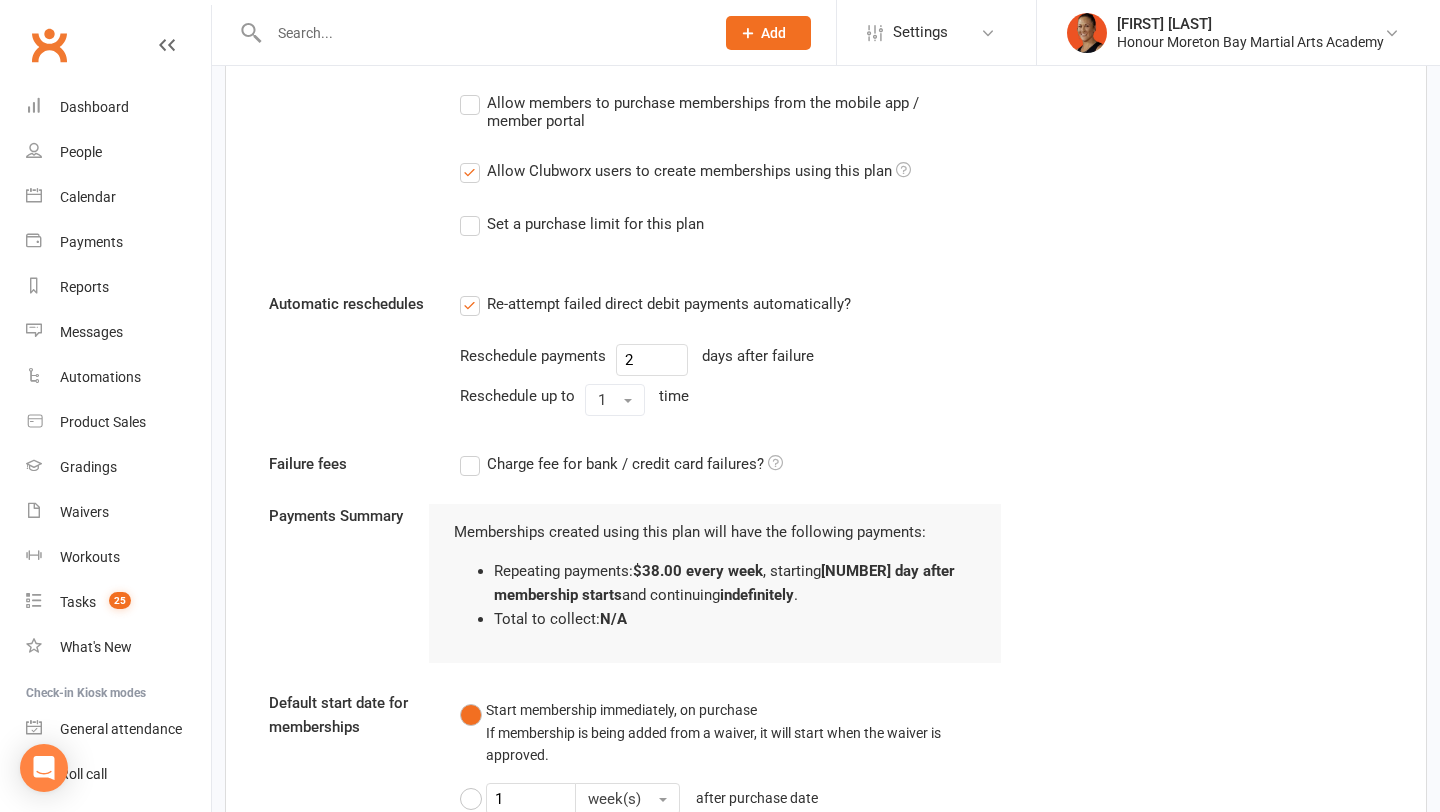 click on "Allow Clubworx users to create memberships using this plan" at bounding box center (699, 169) 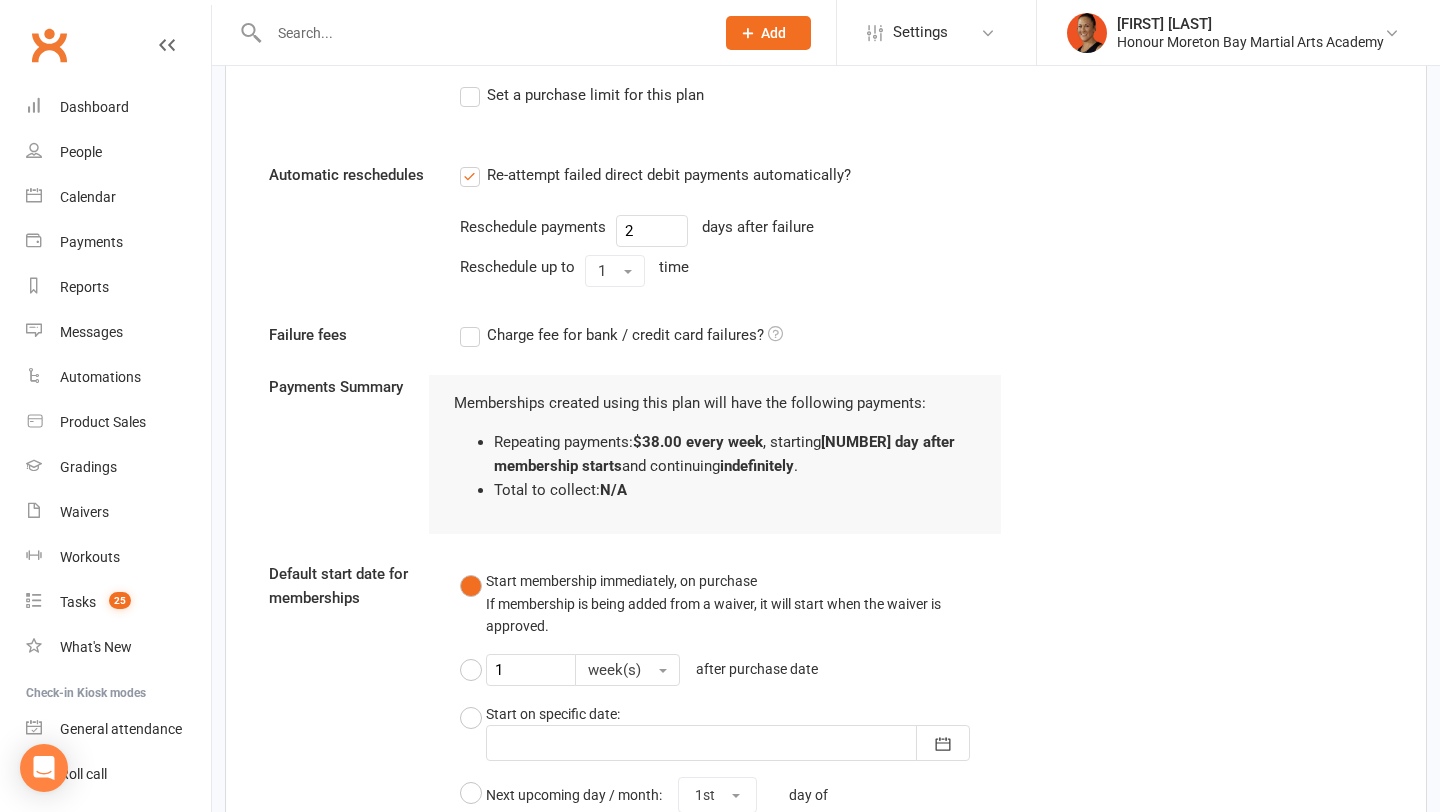 scroll, scrollTop: 1890, scrollLeft: 0, axis: vertical 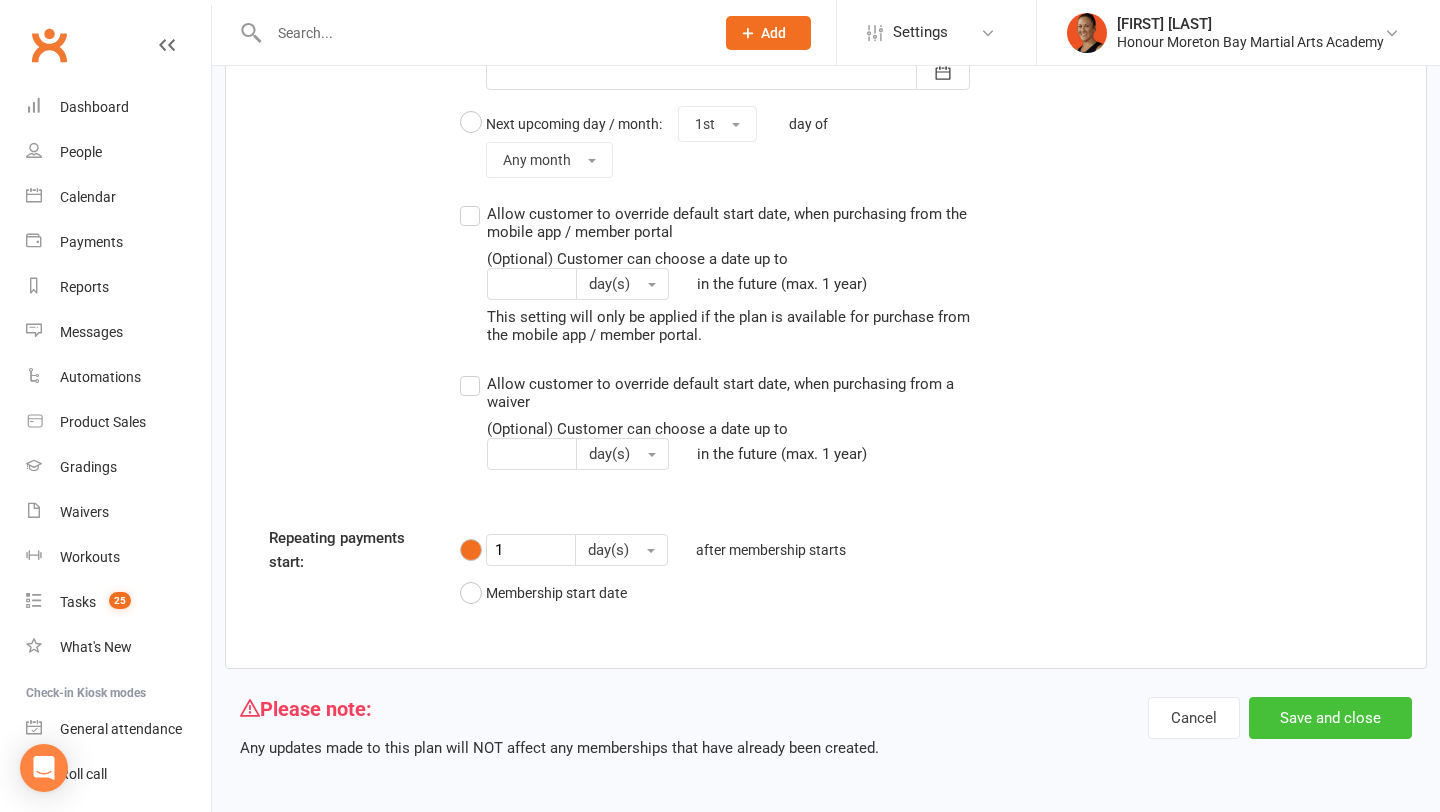 click on "Save and close" at bounding box center (1330, 718) 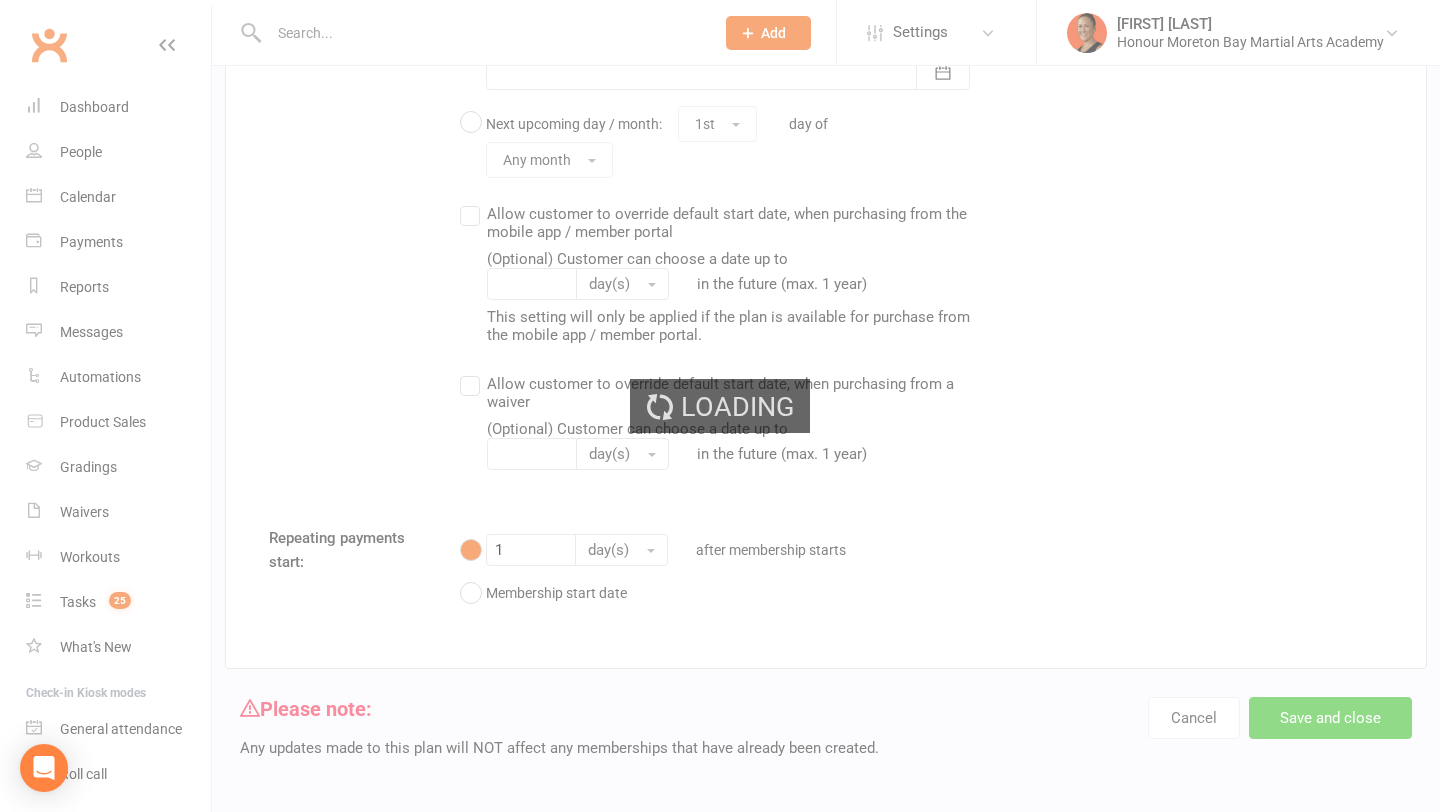 select on "100" 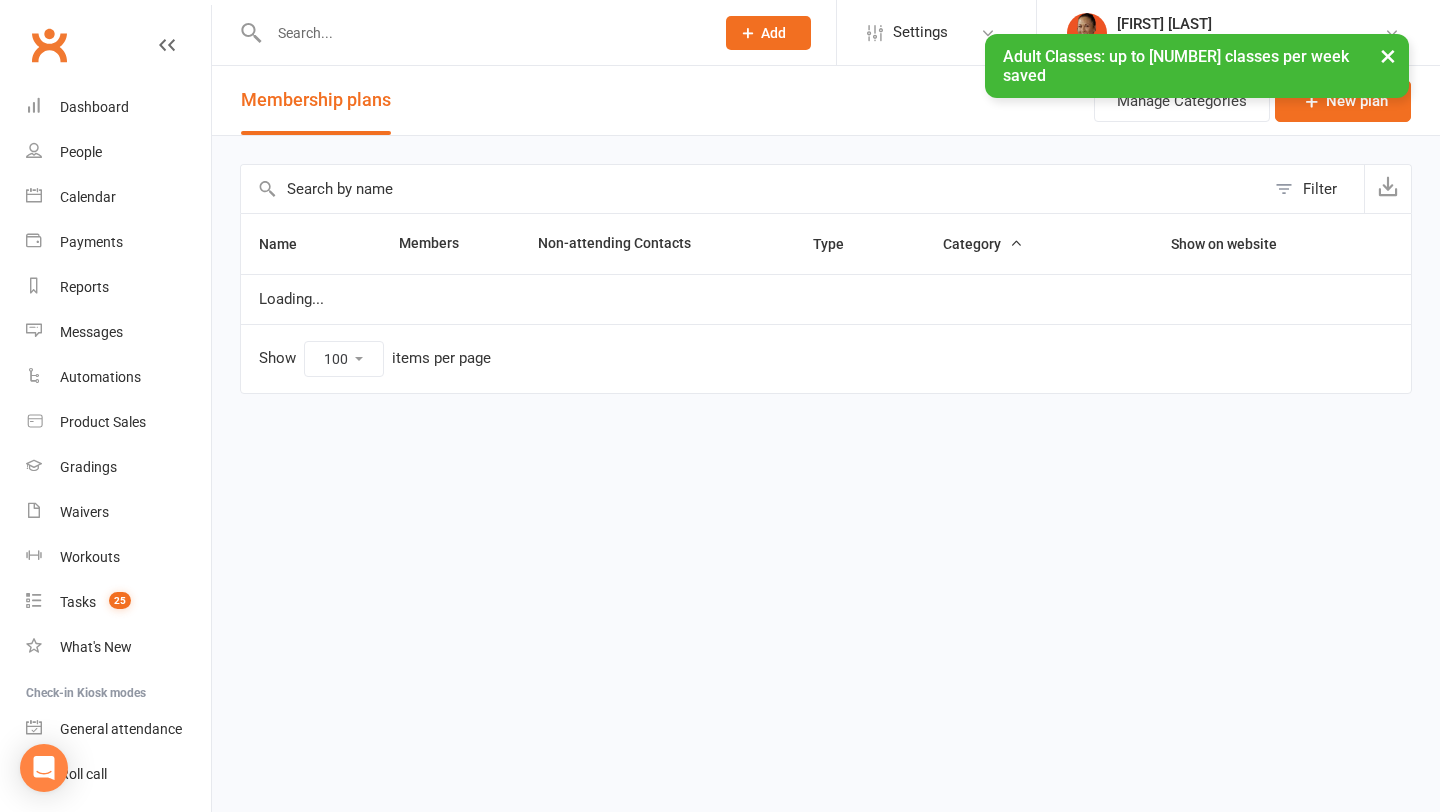 scroll, scrollTop: 0, scrollLeft: 0, axis: both 